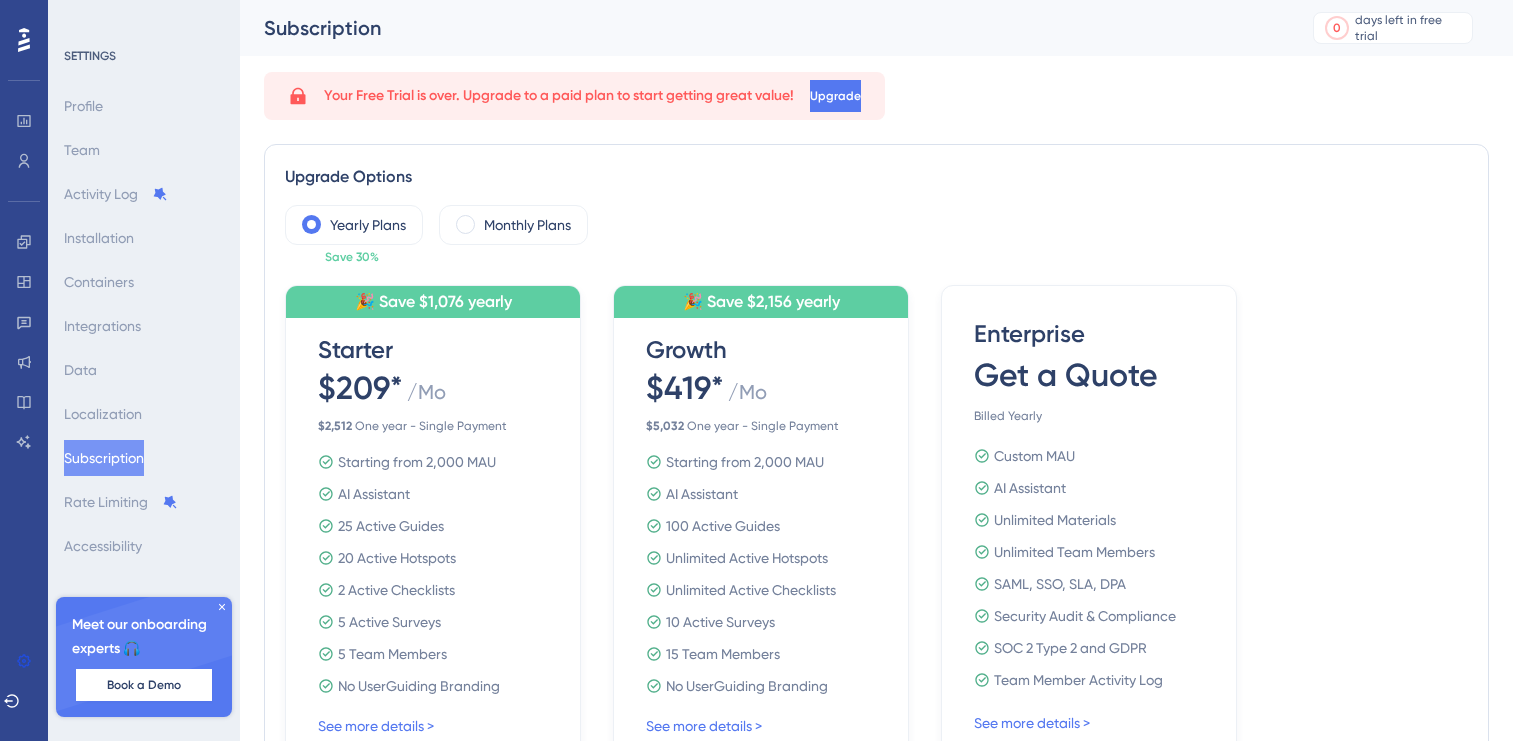 scroll, scrollTop: 0, scrollLeft: 0, axis: both 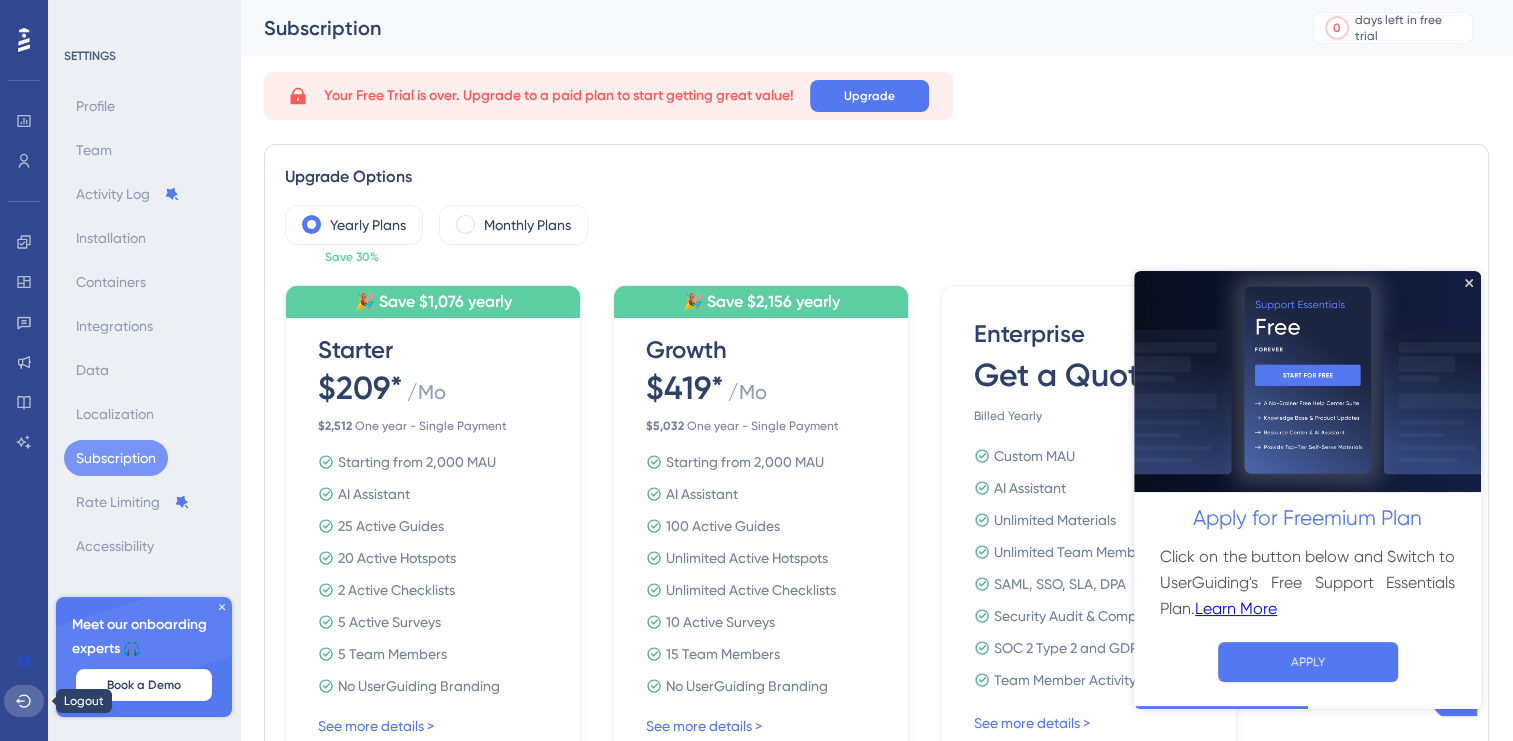 click 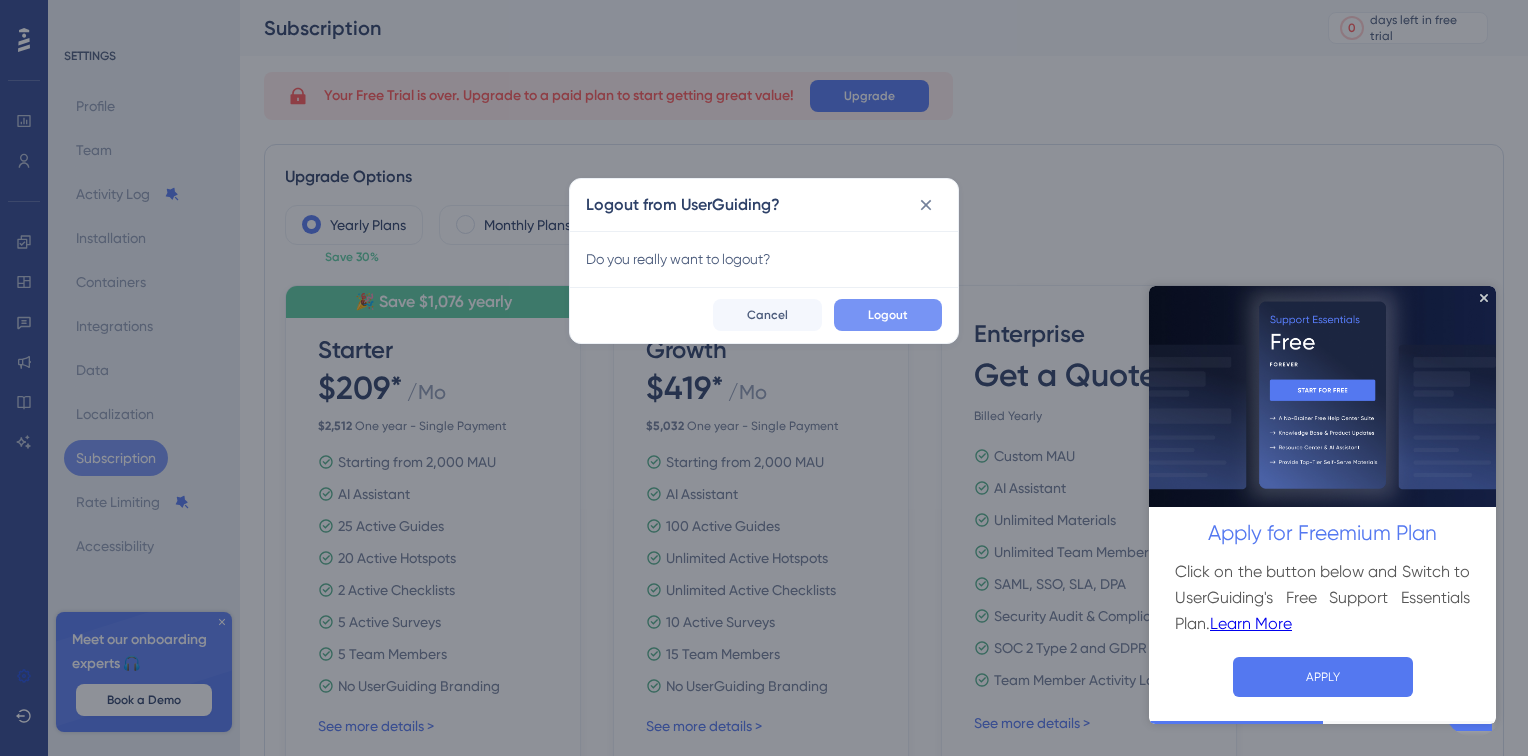 click on "Logout" at bounding box center [888, 315] 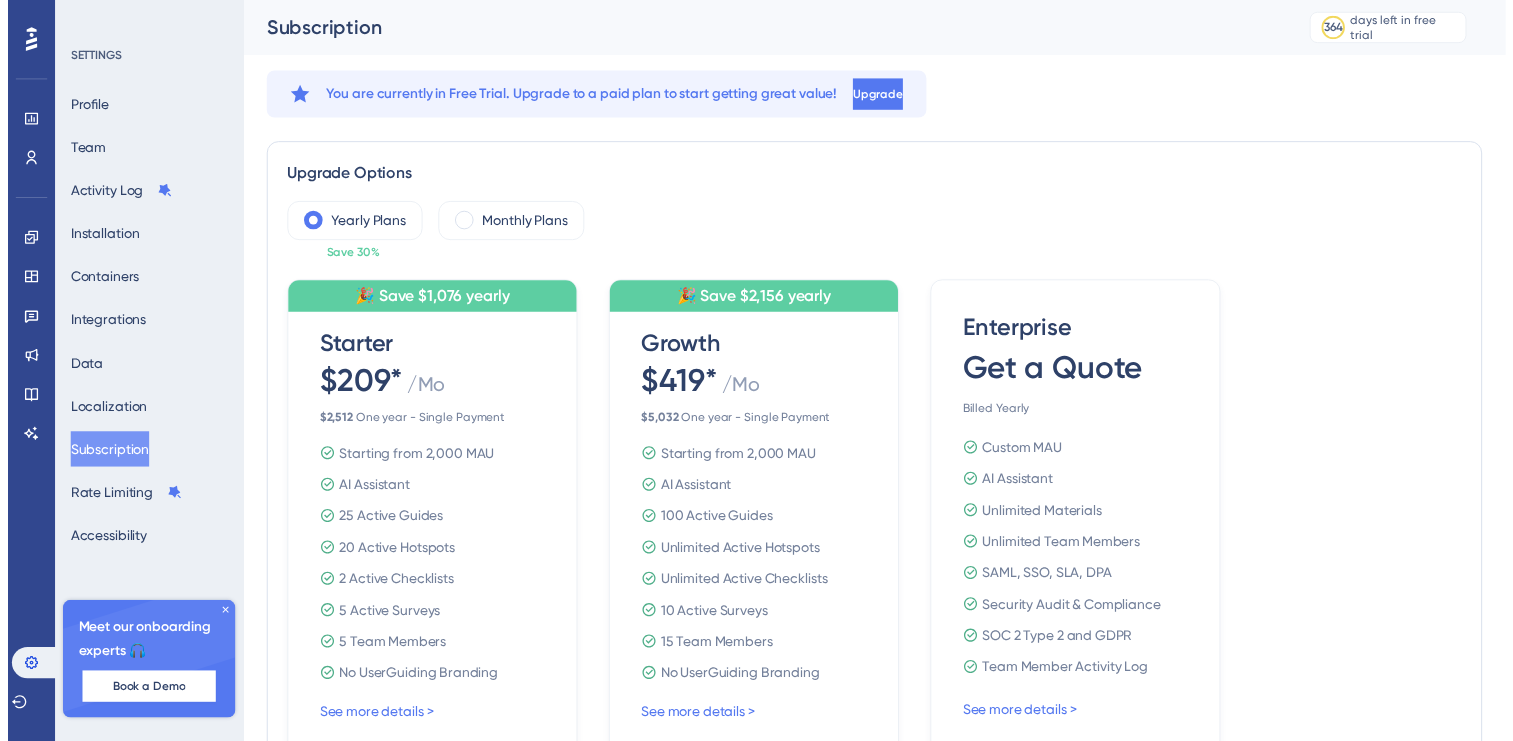 scroll, scrollTop: 0, scrollLeft: 0, axis: both 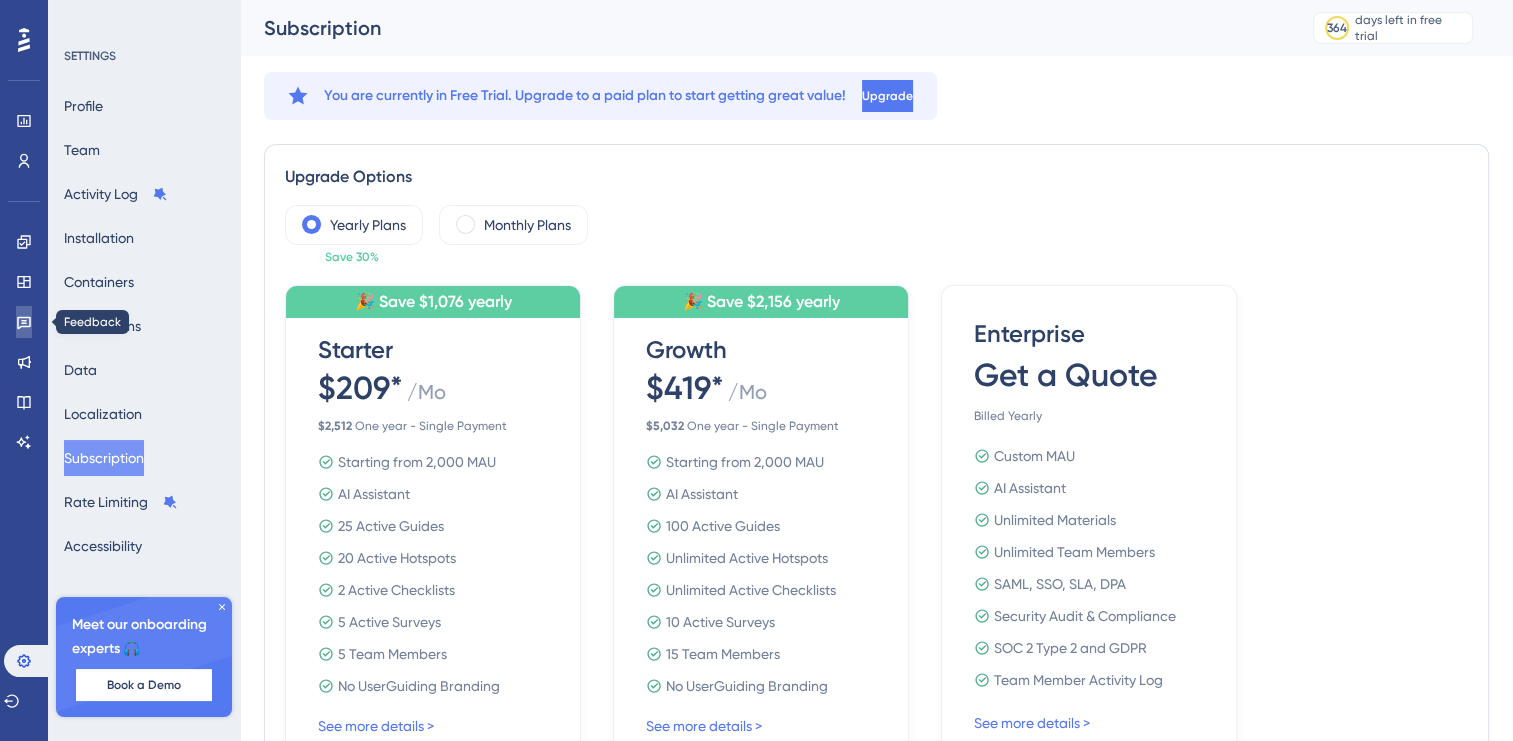click at bounding box center [24, 322] 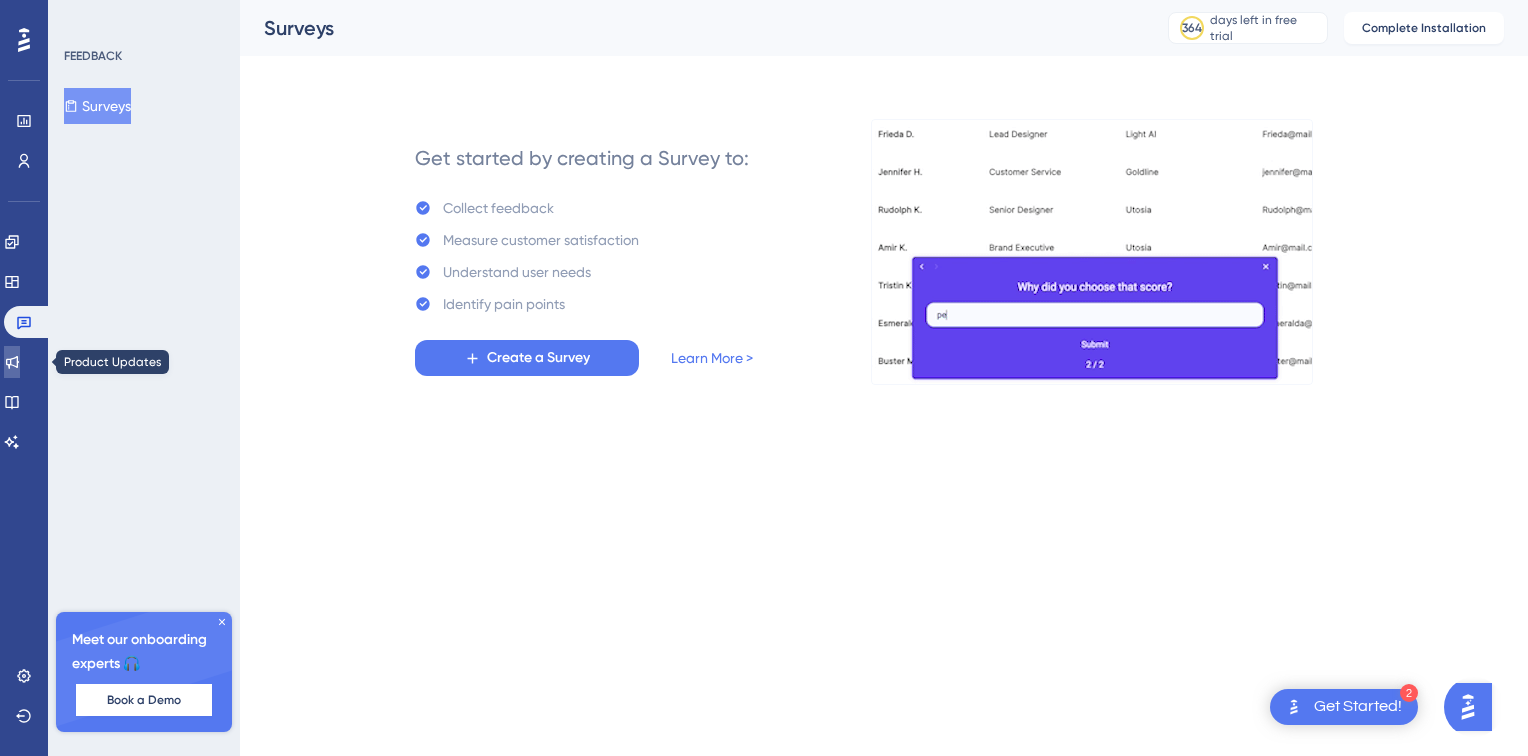 click at bounding box center (12, 362) 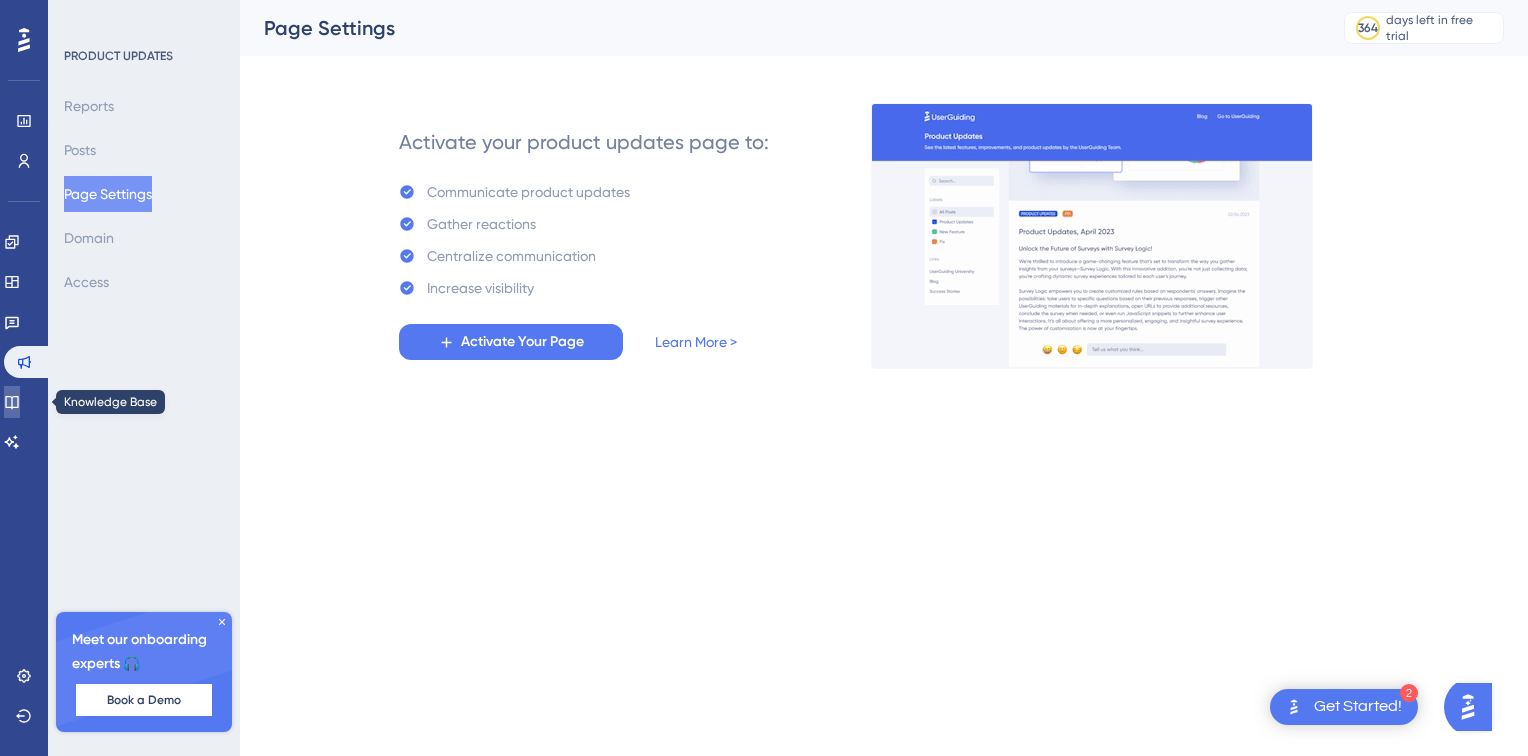 click 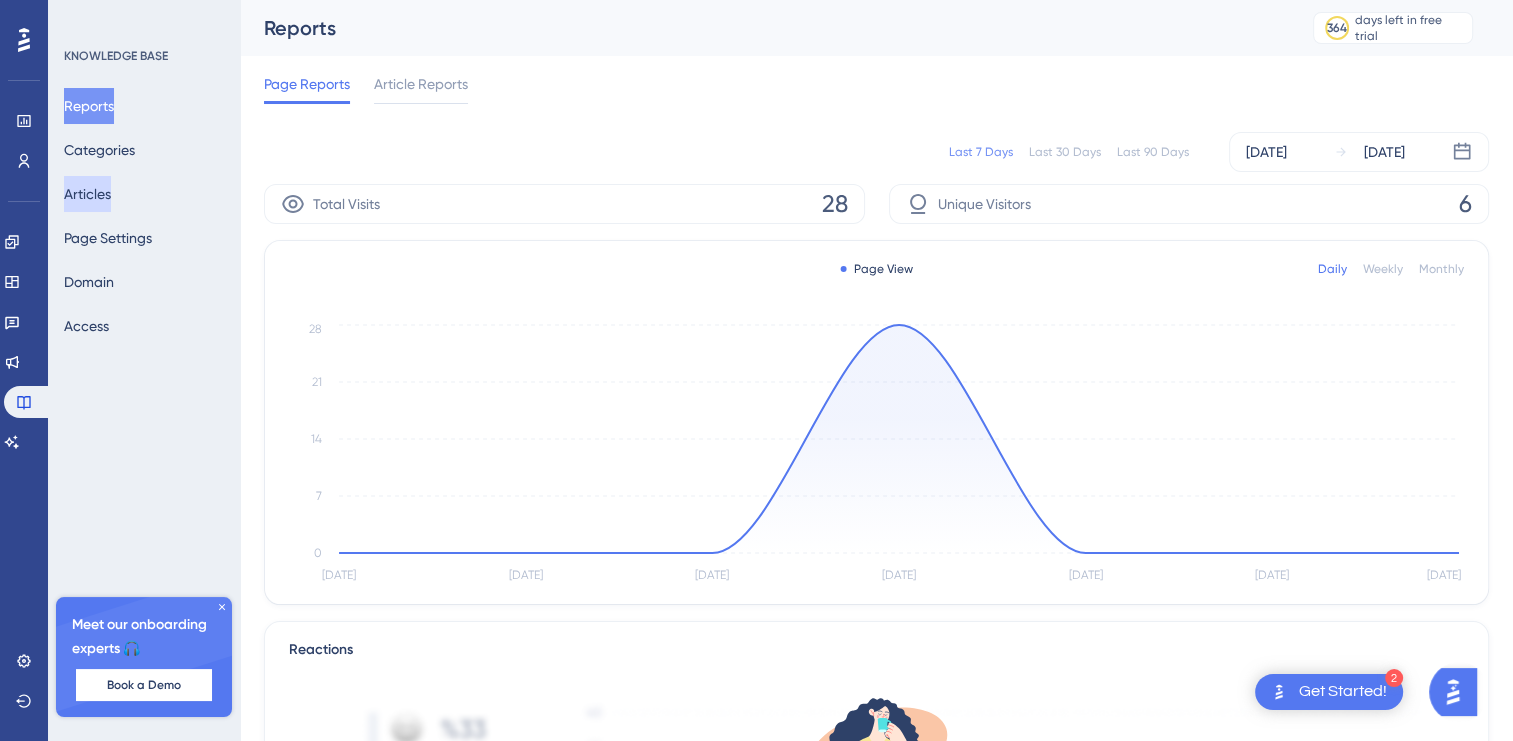 click on "Articles" at bounding box center [87, 194] 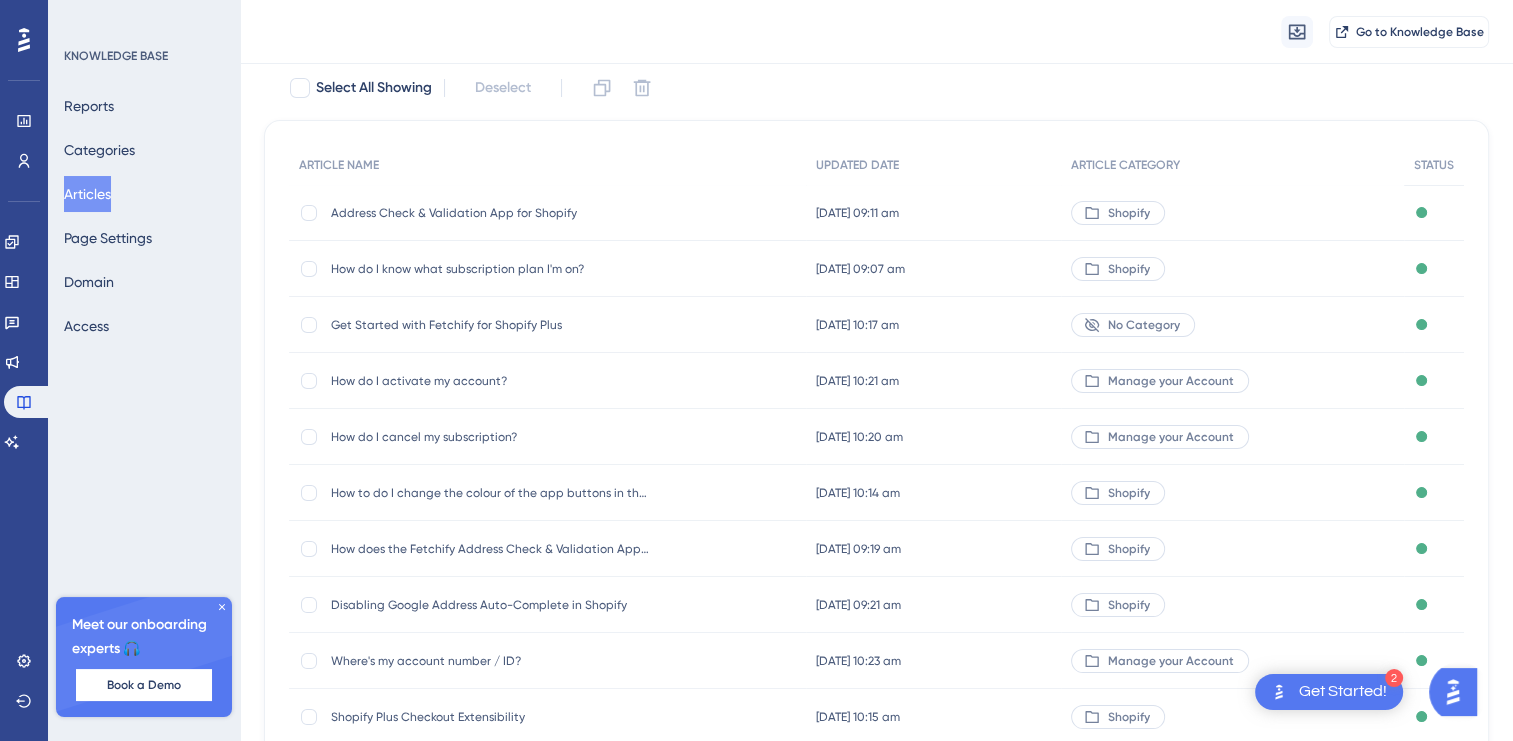 scroll, scrollTop: 0, scrollLeft: 0, axis: both 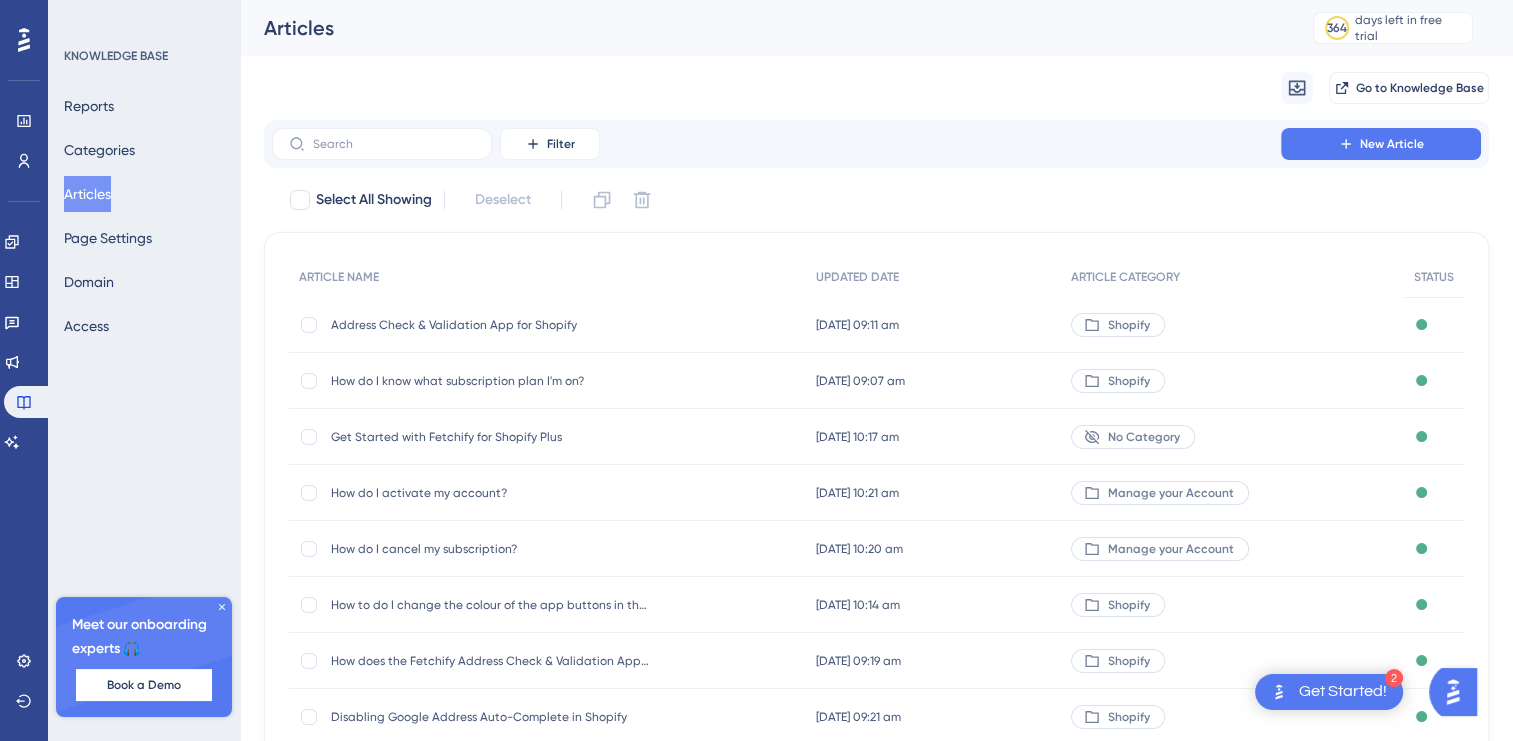 click at bounding box center [1453, 692] 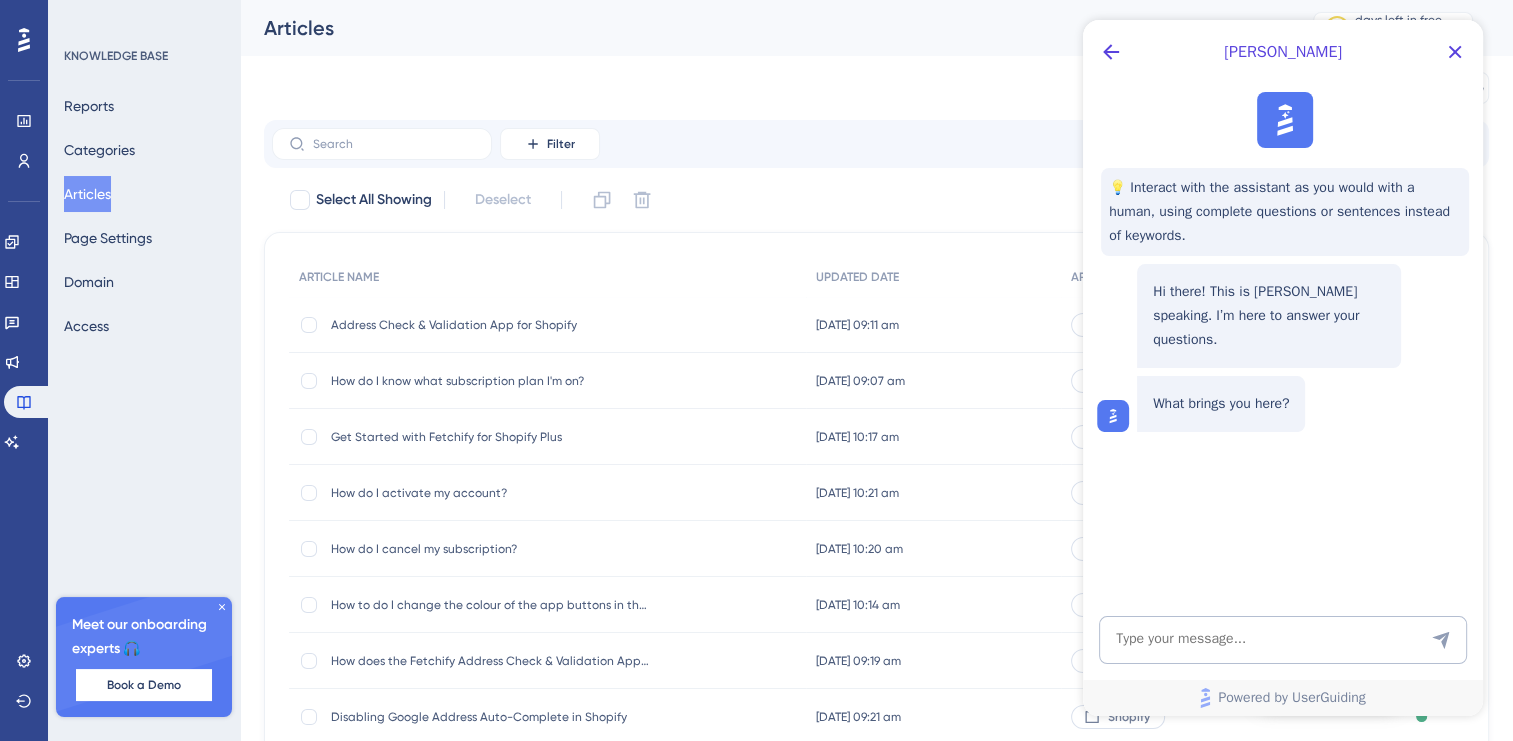 scroll, scrollTop: 0, scrollLeft: 0, axis: both 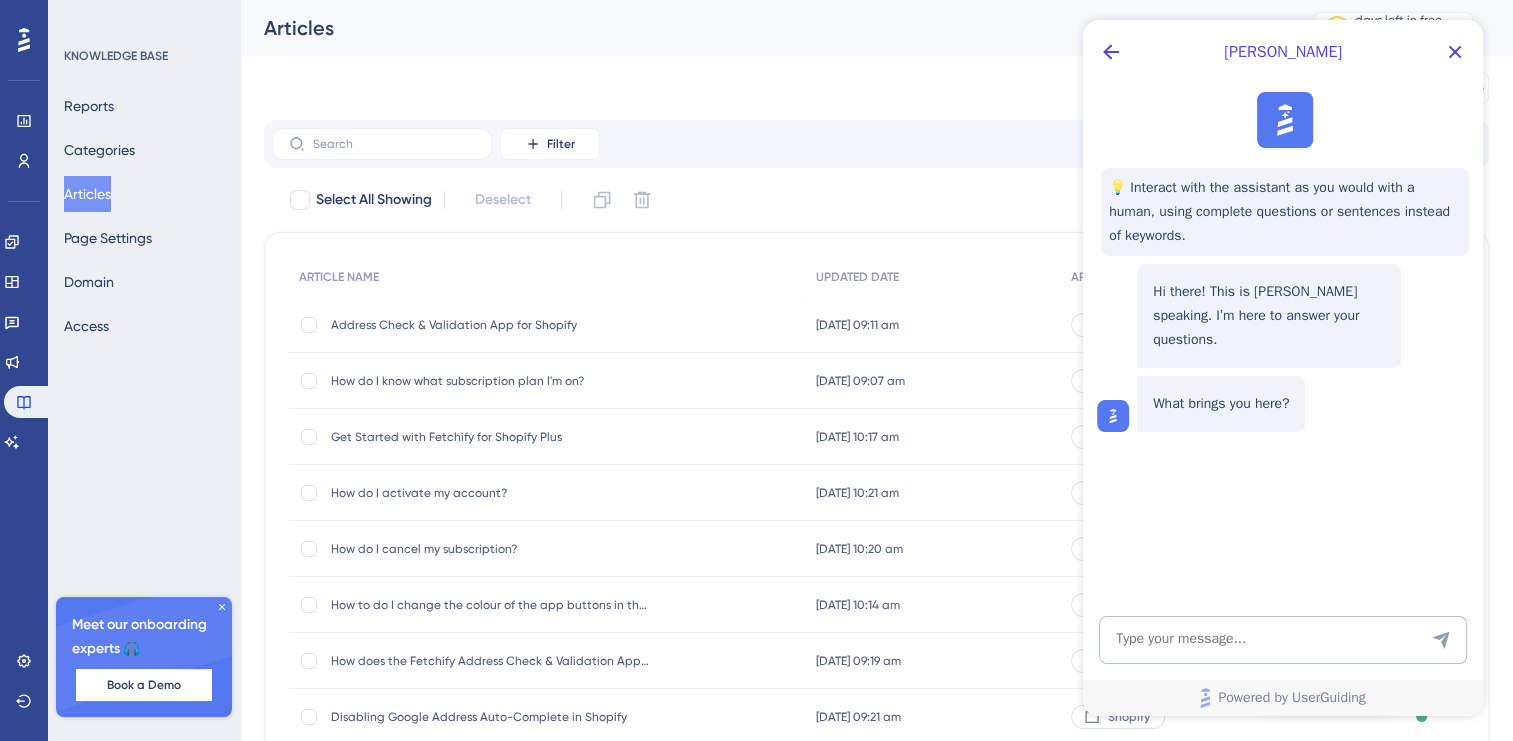 click on "Migrate from Go to Knowledge Base" at bounding box center [876, 88] 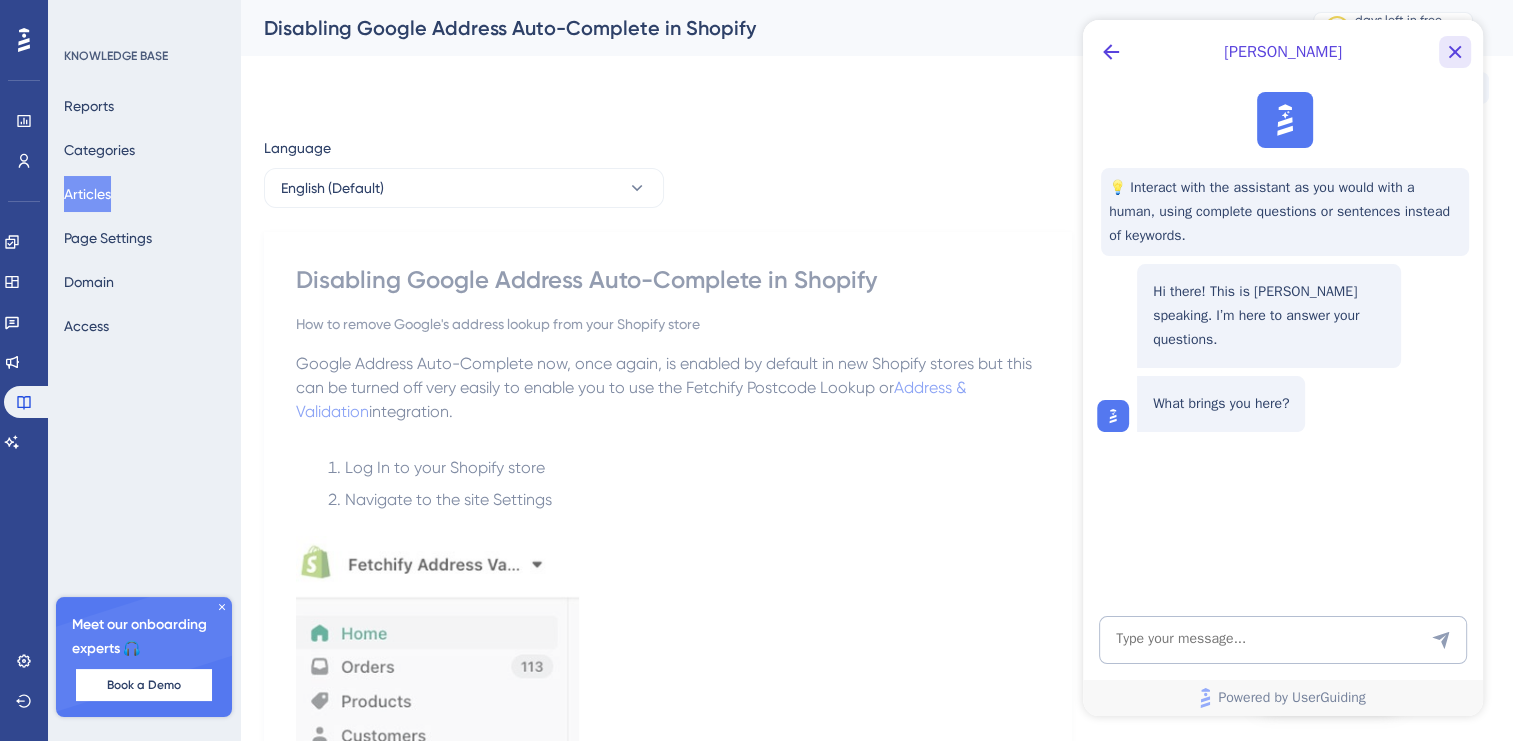 click 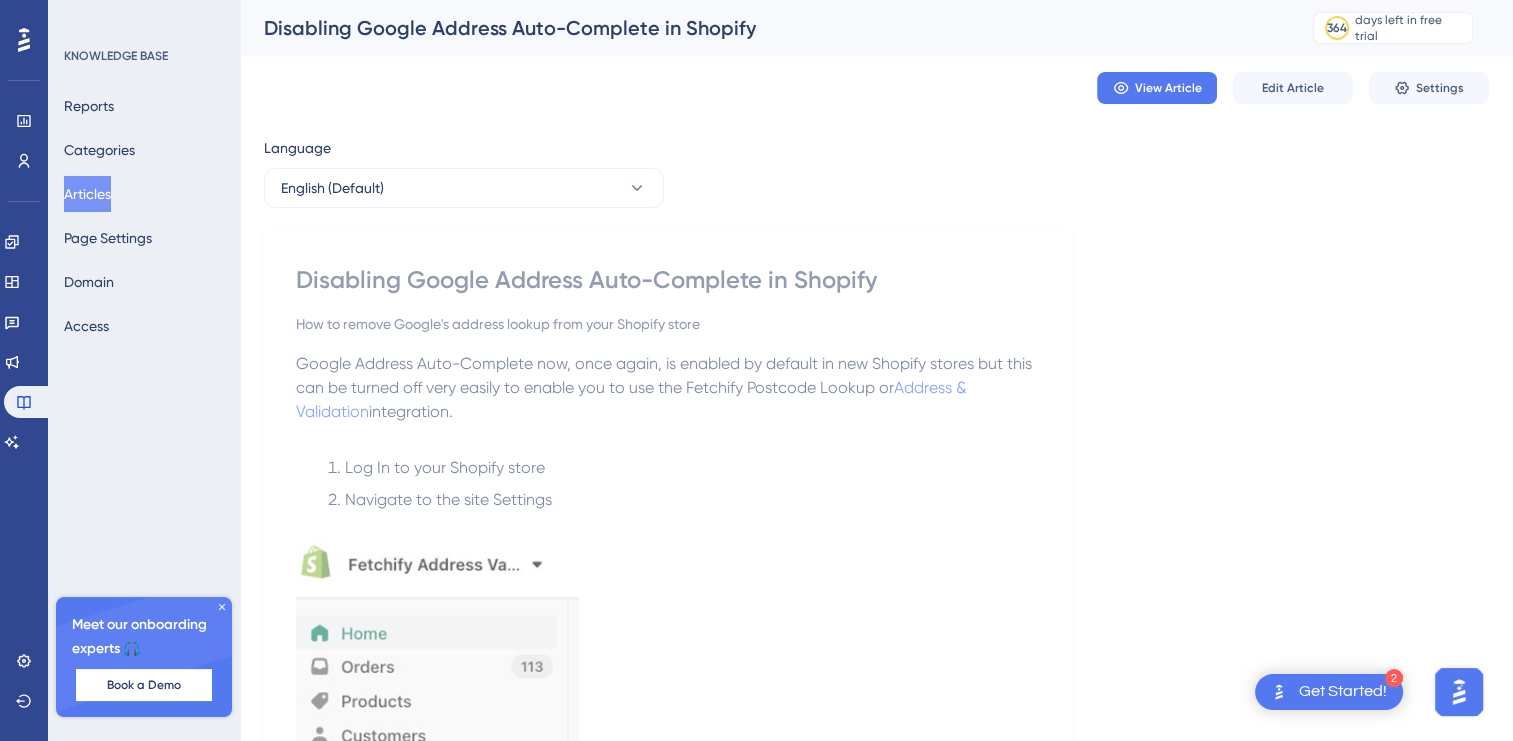scroll, scrollTop: 0, scrollLeft: 0, axis: both 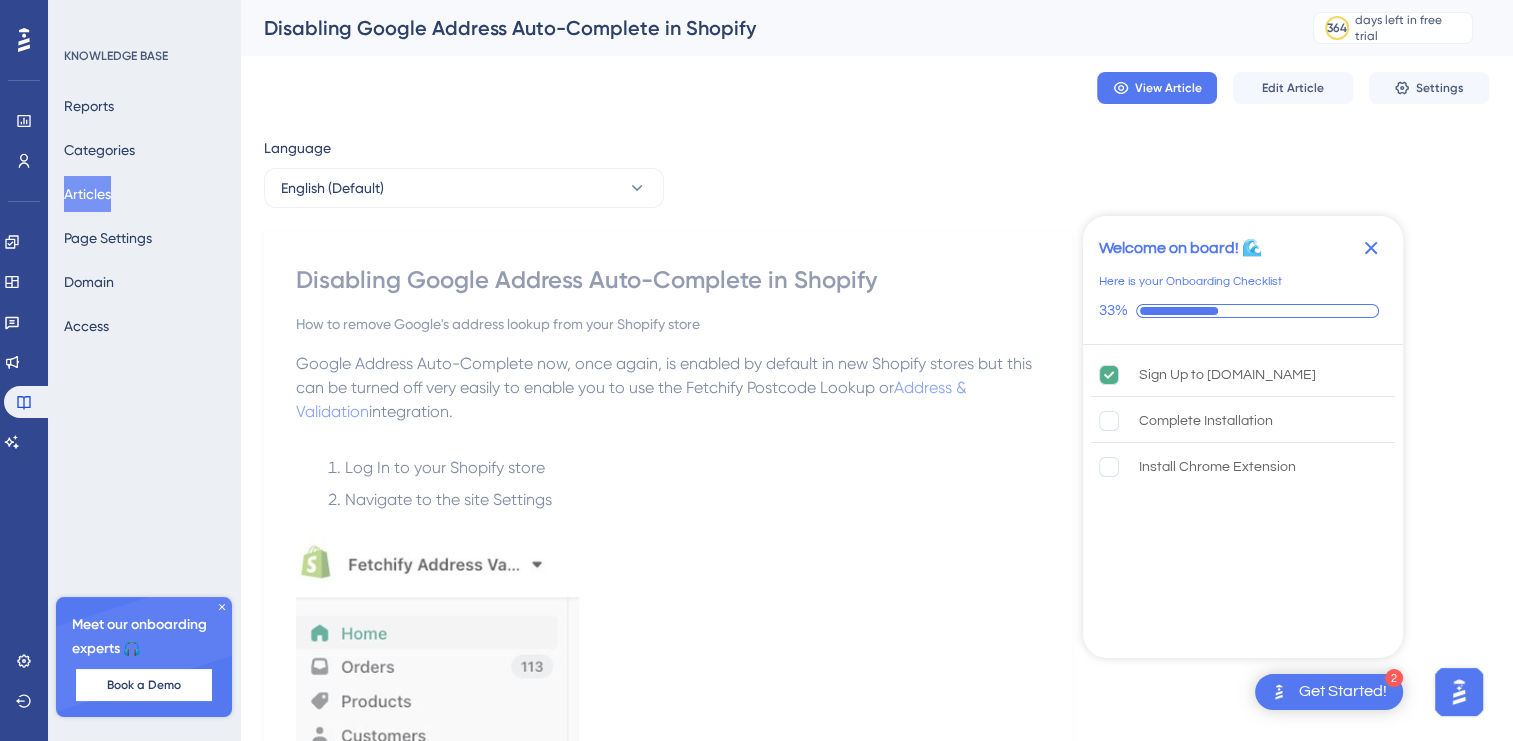 click at bounding box center [668, 842] 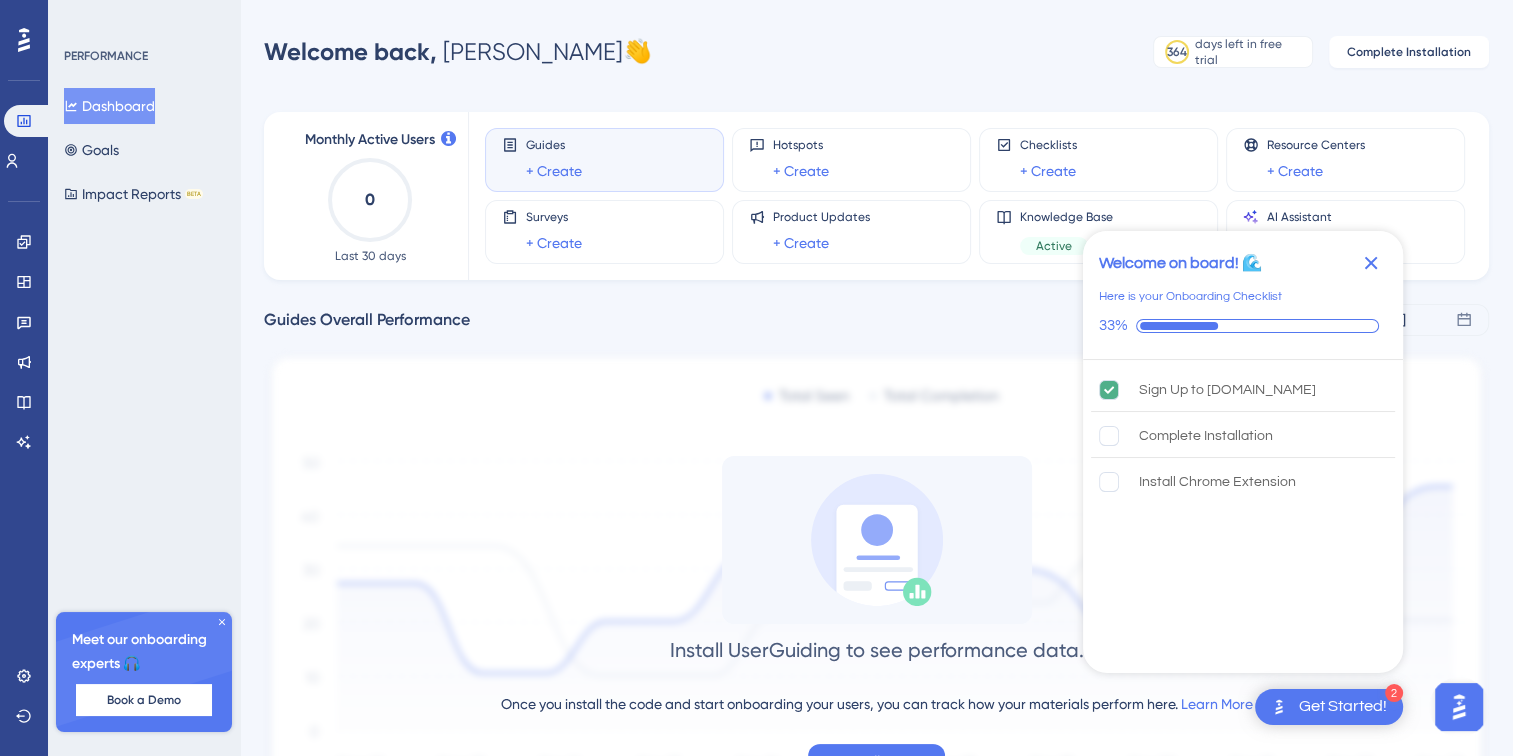 click 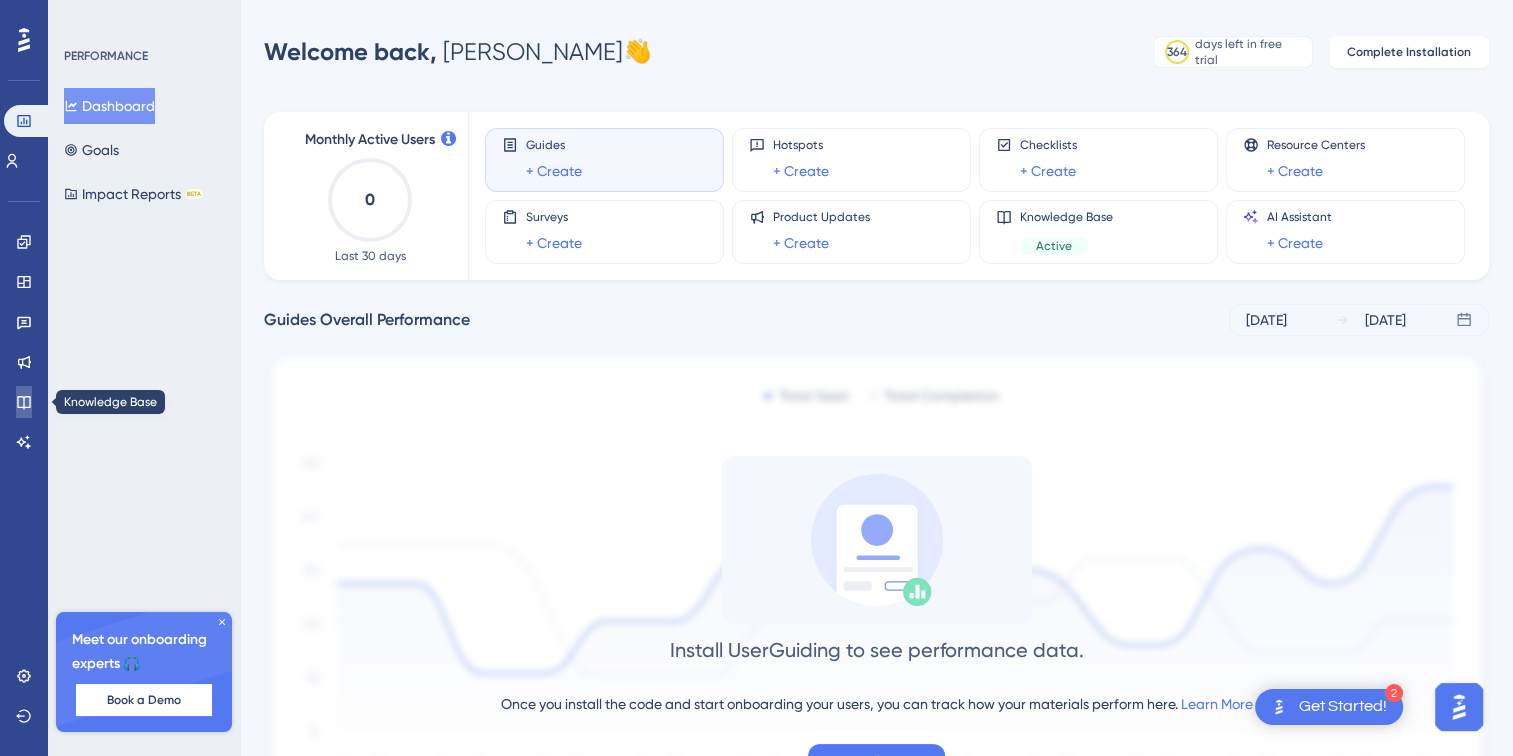 click at bounding box center (24, 402) 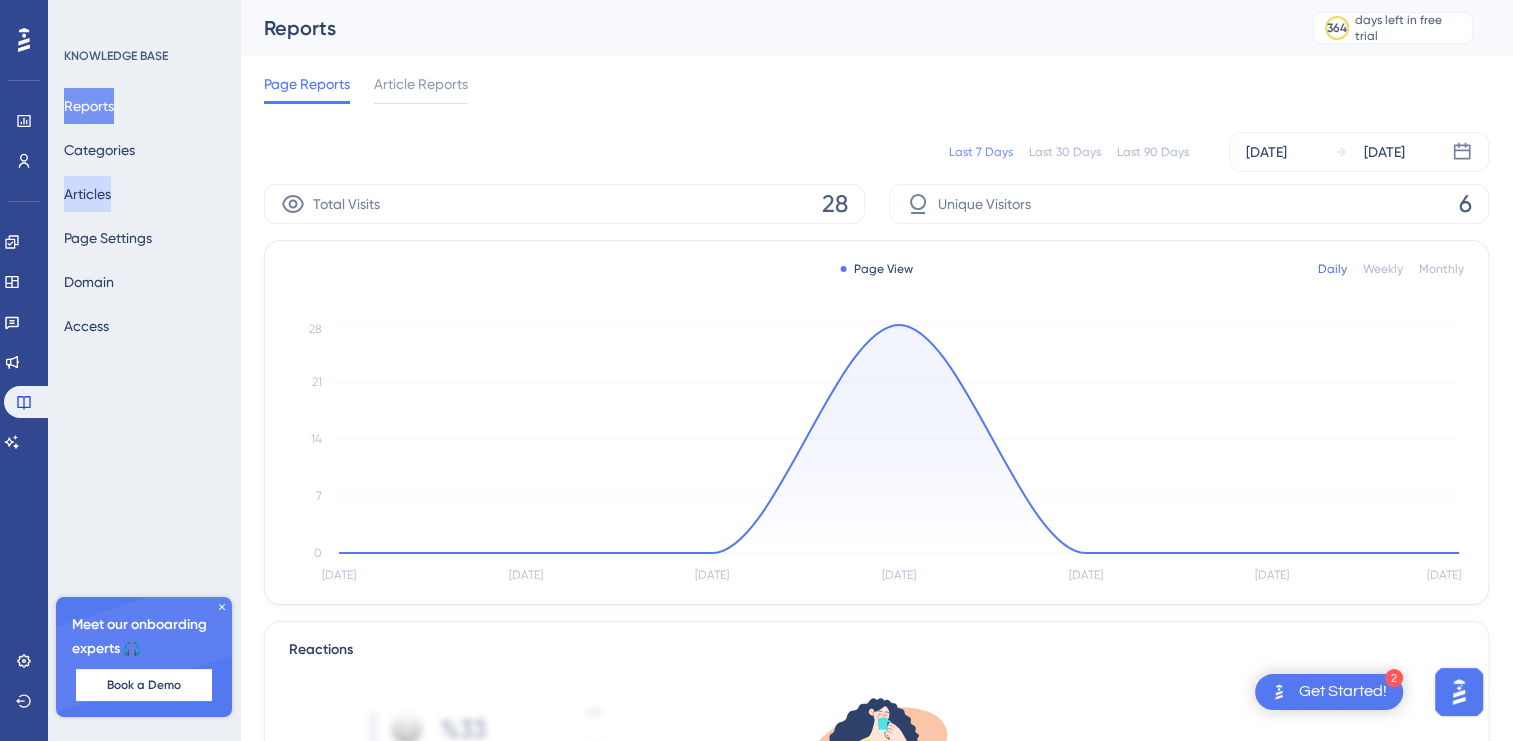 click on "Articles" at bounding box center [87, 194] 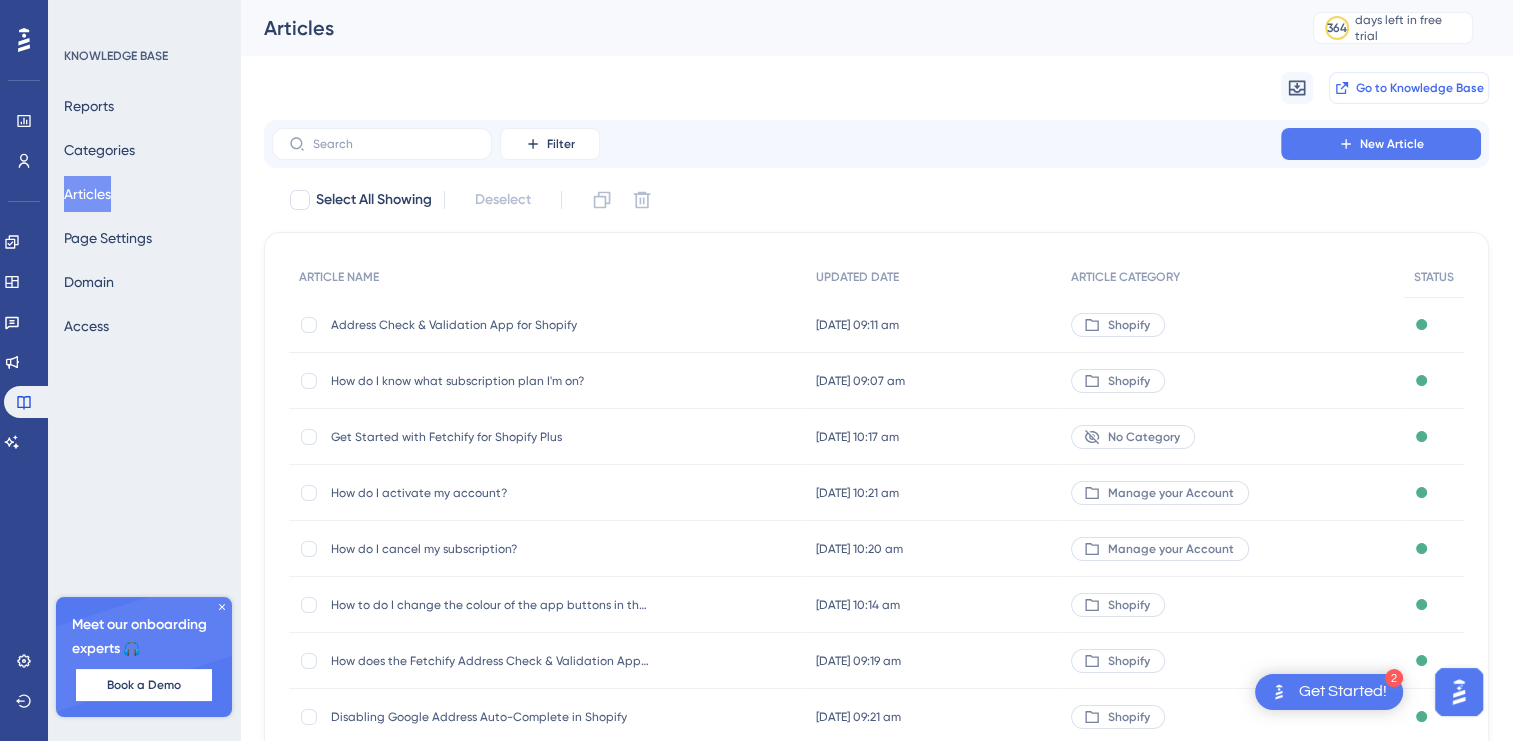 click on "Go to Knowledge Base" at bounding box center (1420, 88) 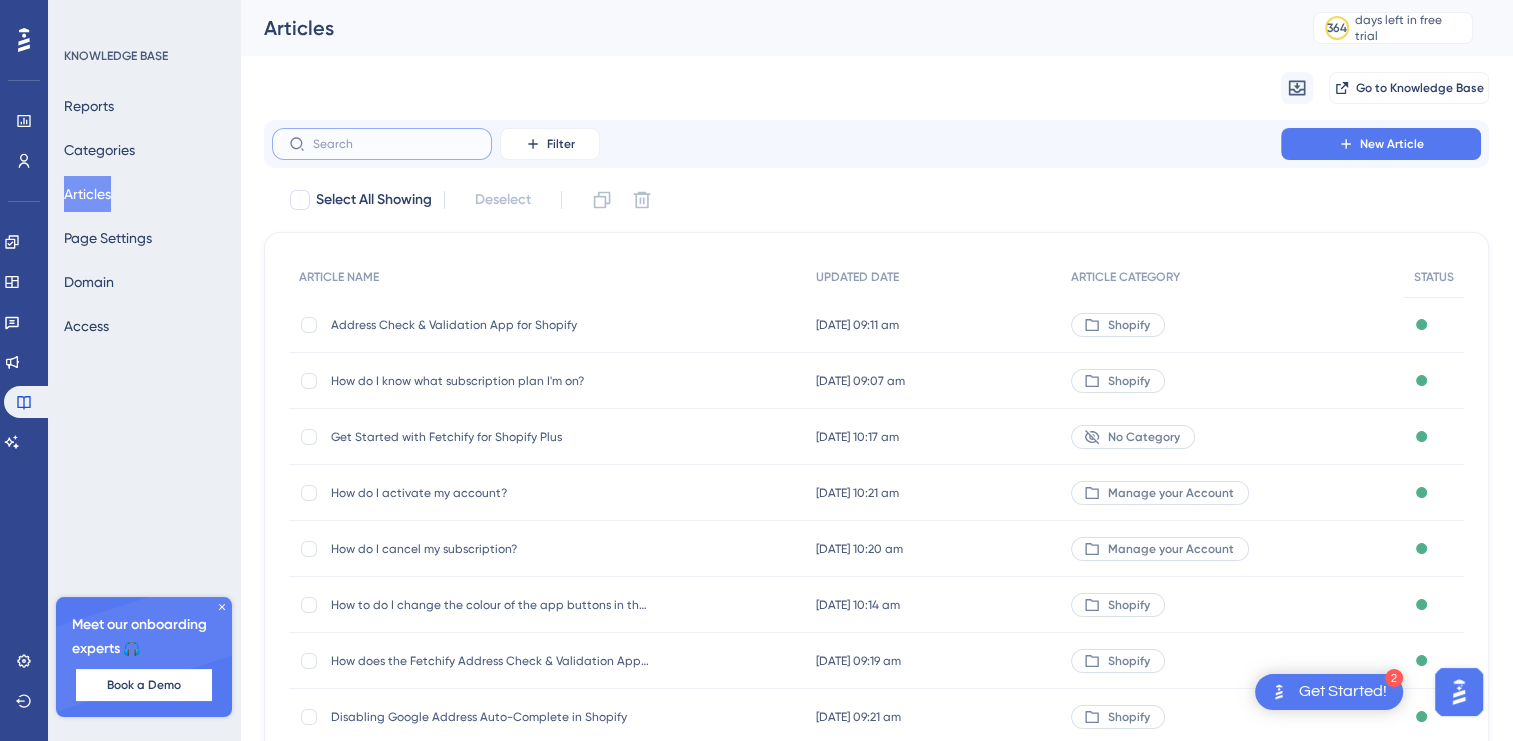click at bounding box center (394, 144) 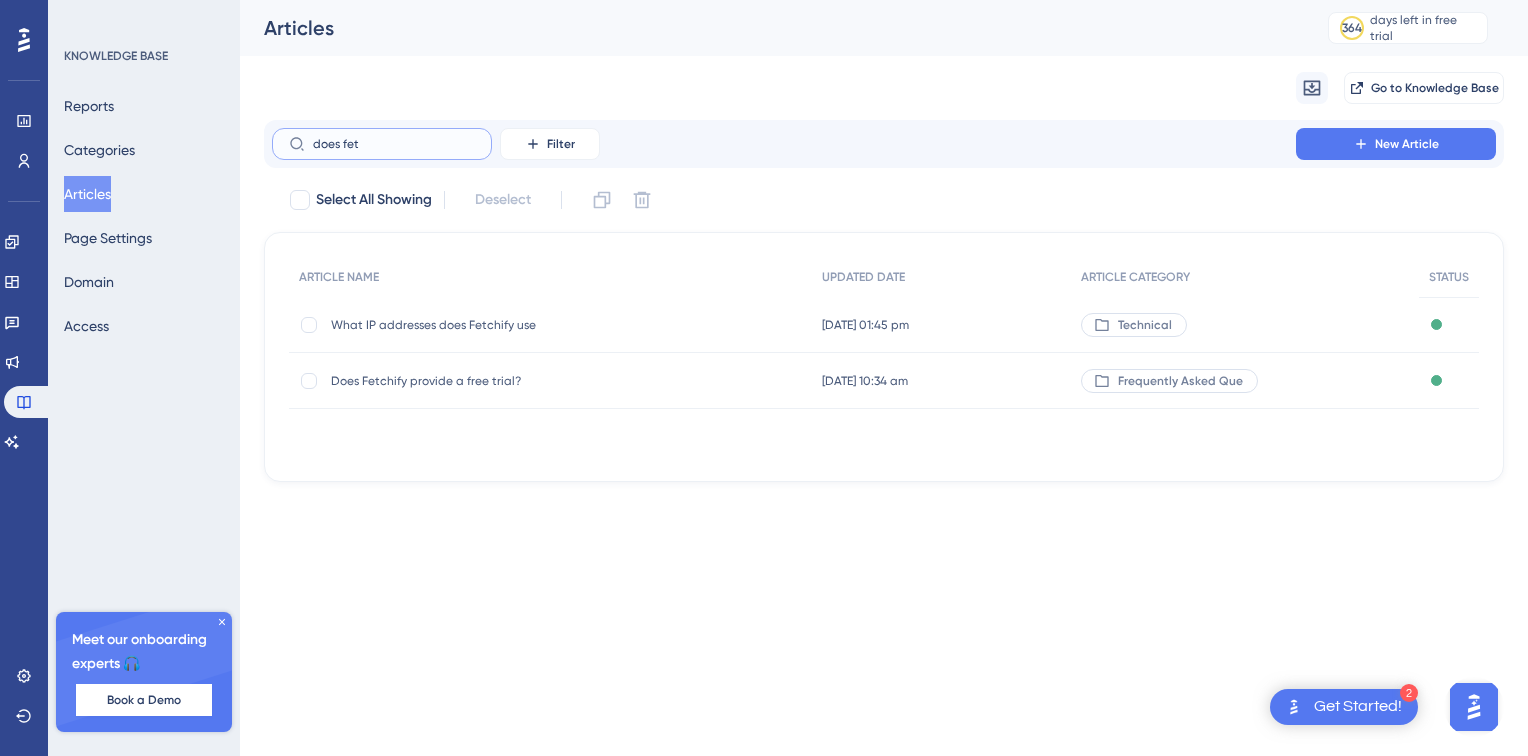 type on "does fet" 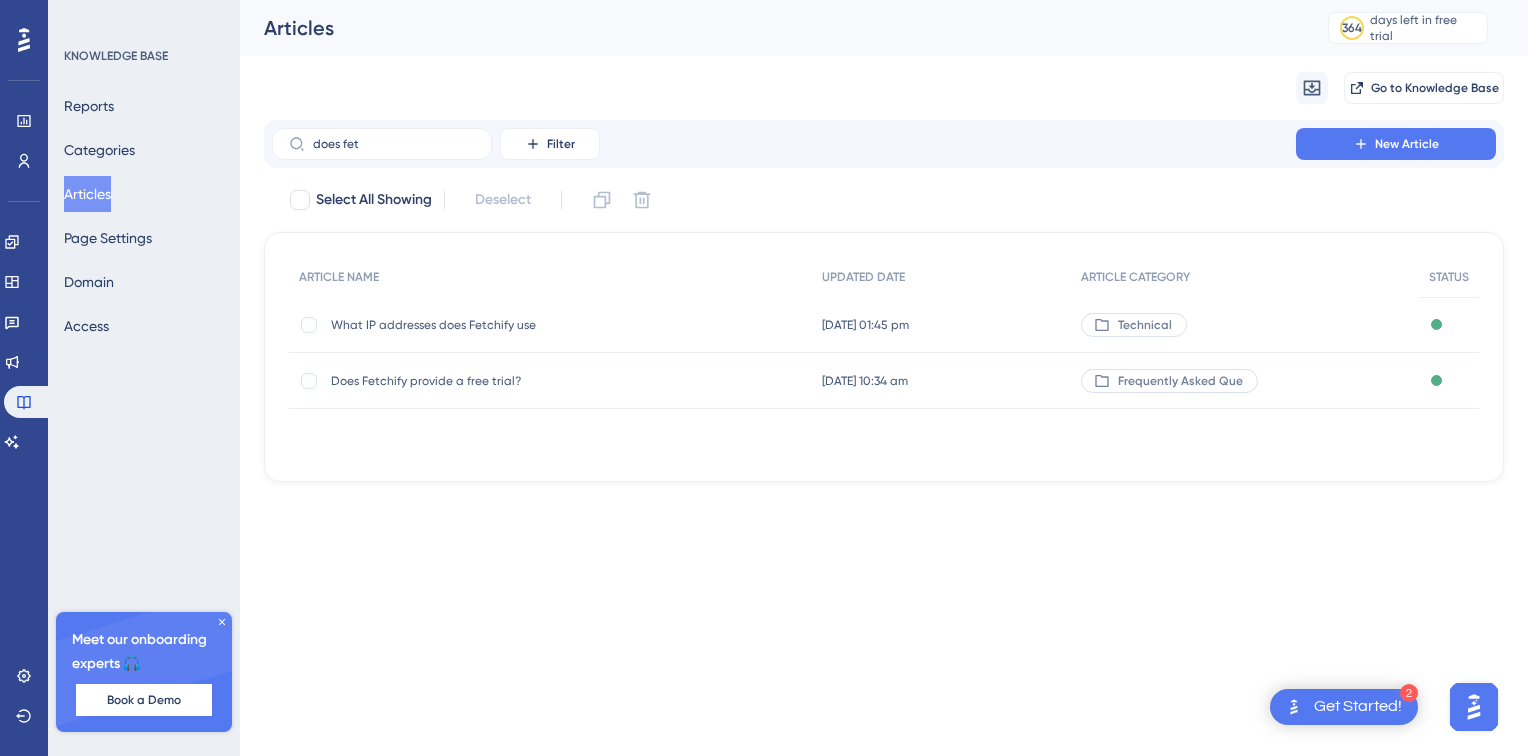 click on "Does Fetchify provide a free trial?" at bounding box center [491, 381] 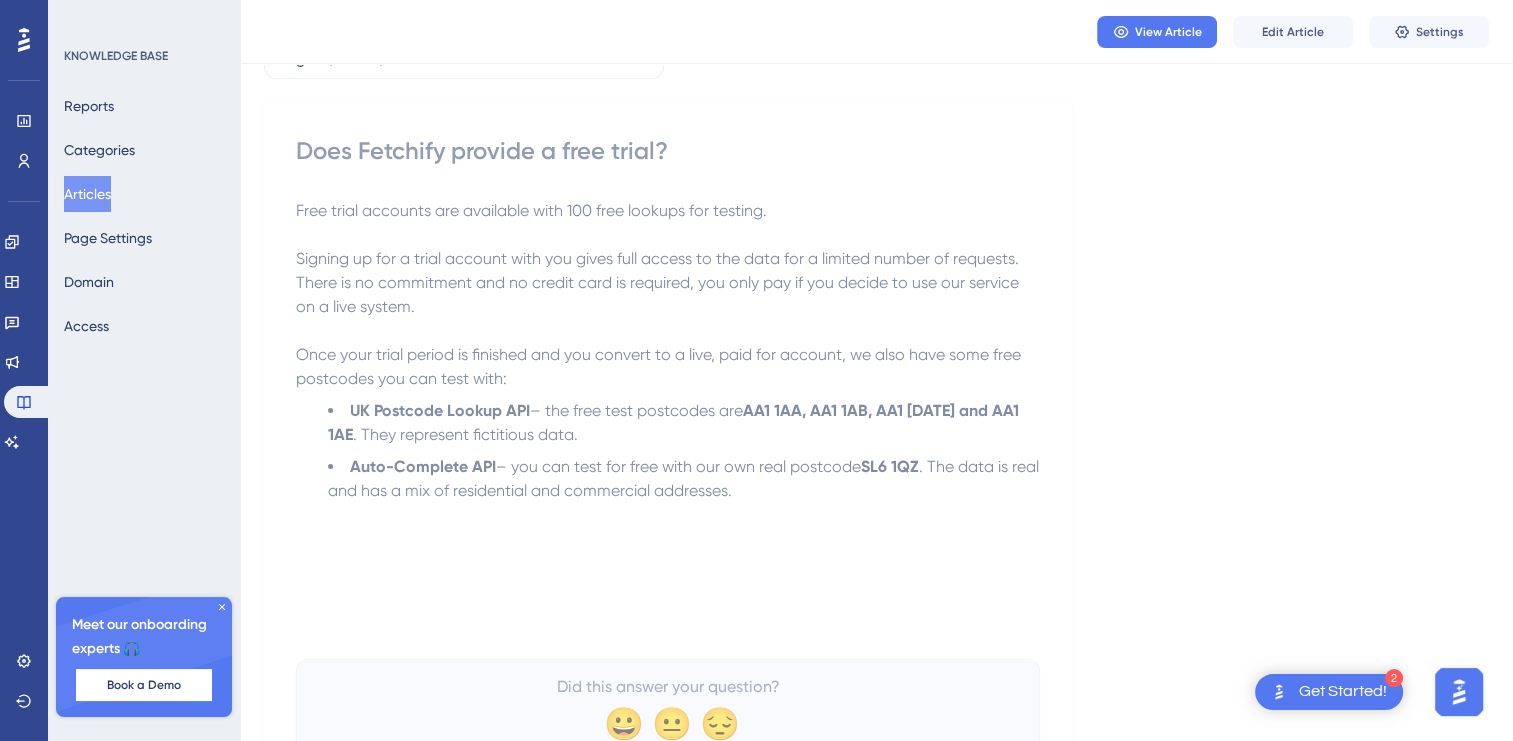 scroll, scrollTop: 0, scrollLeft: 0, axis: both 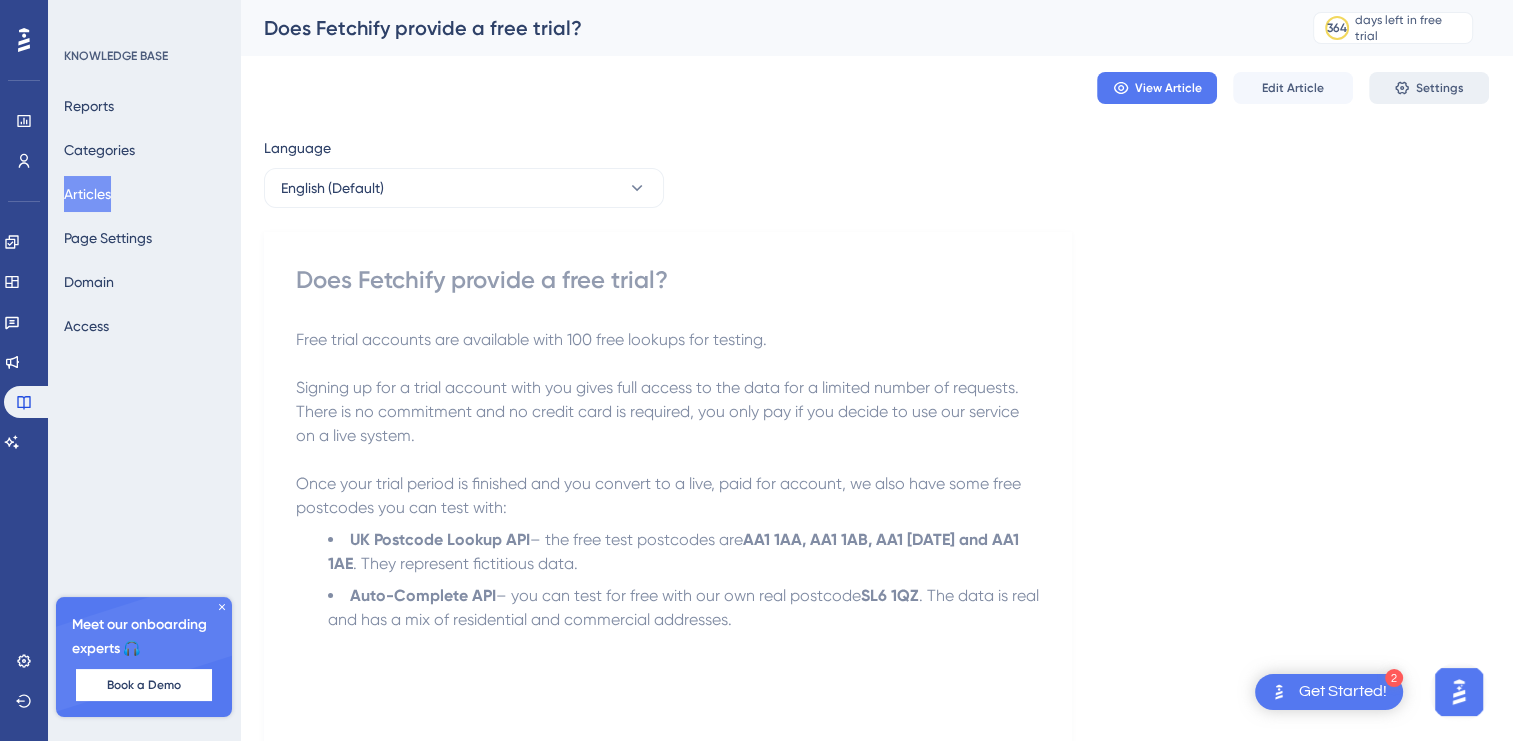 click 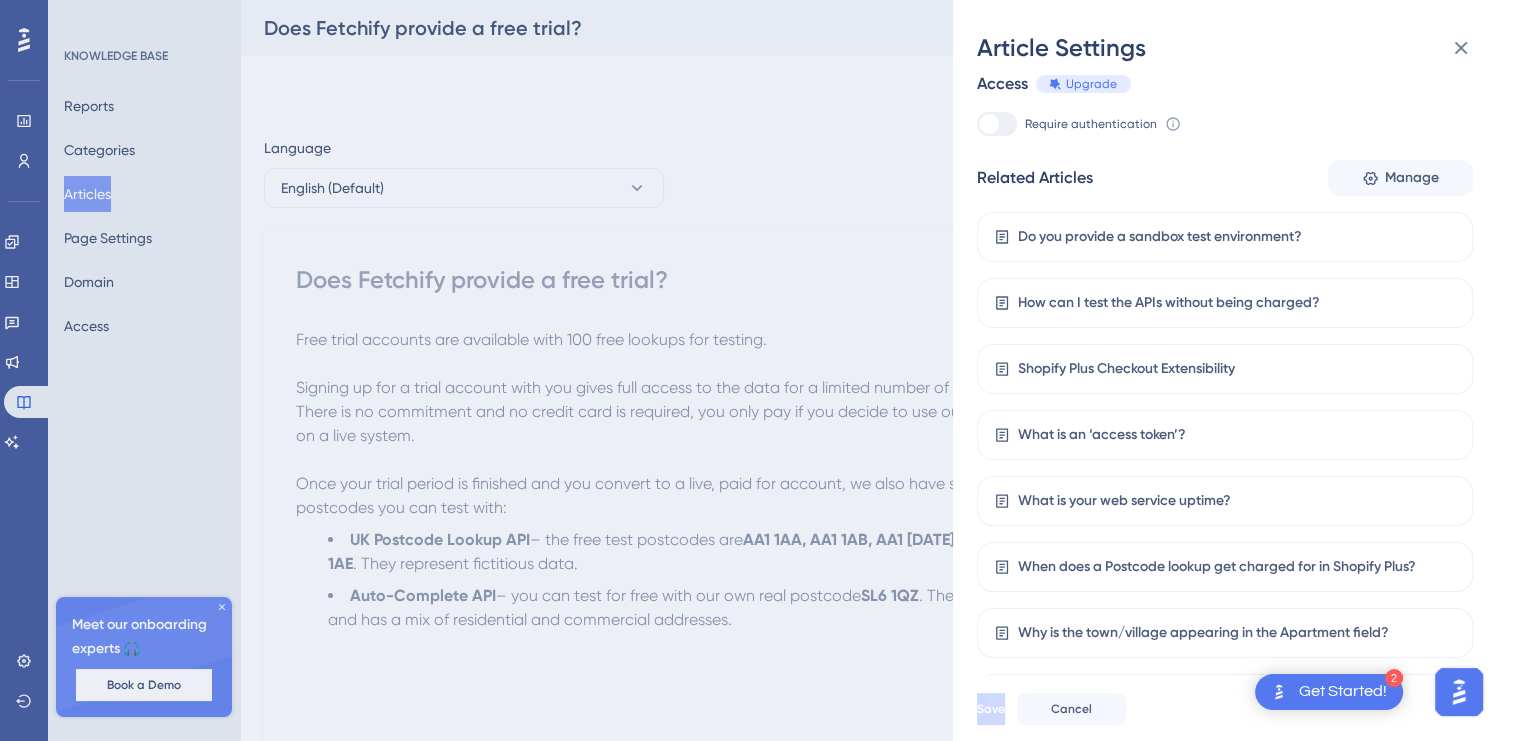 scroll, scrollTop: 402, scrollLeft: 0, axis: vertical 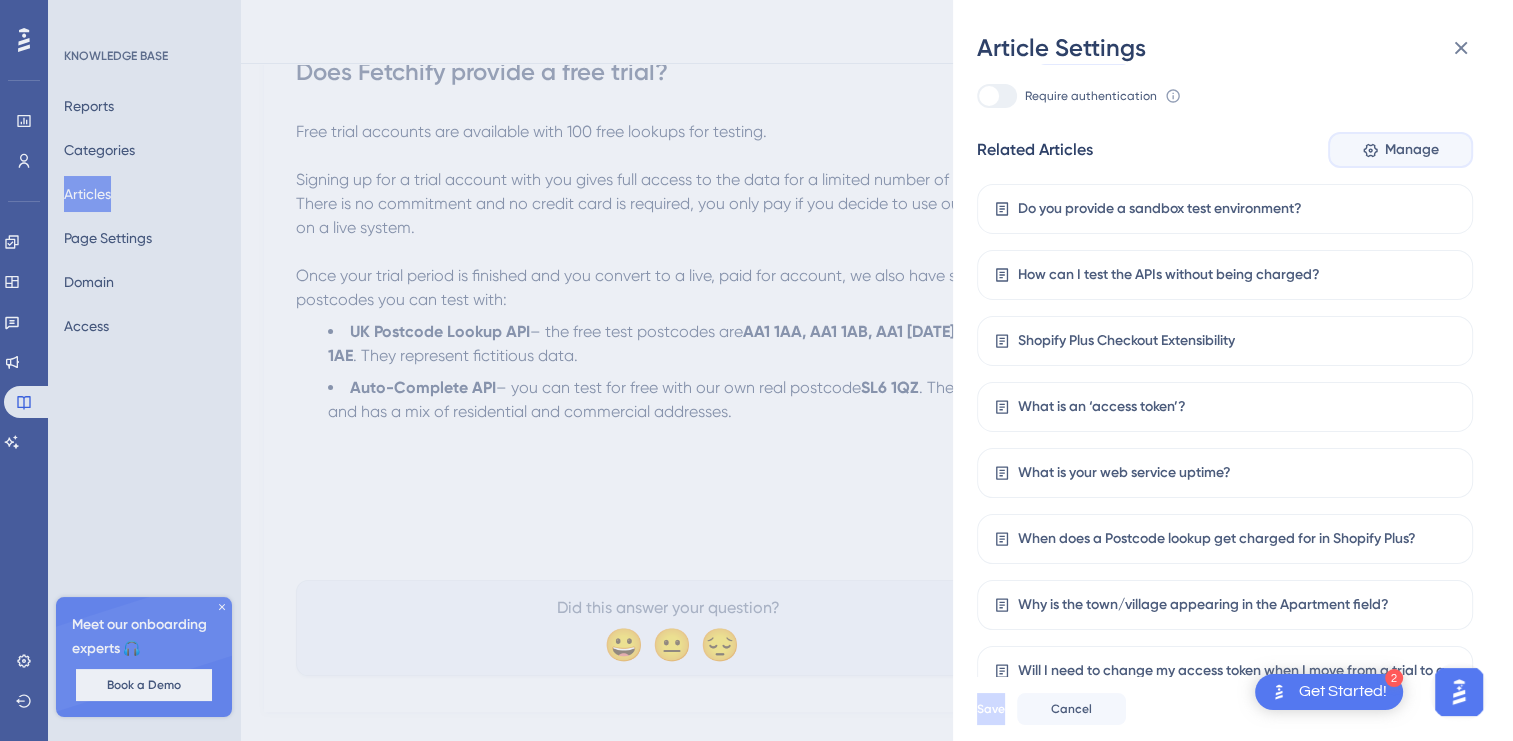 click 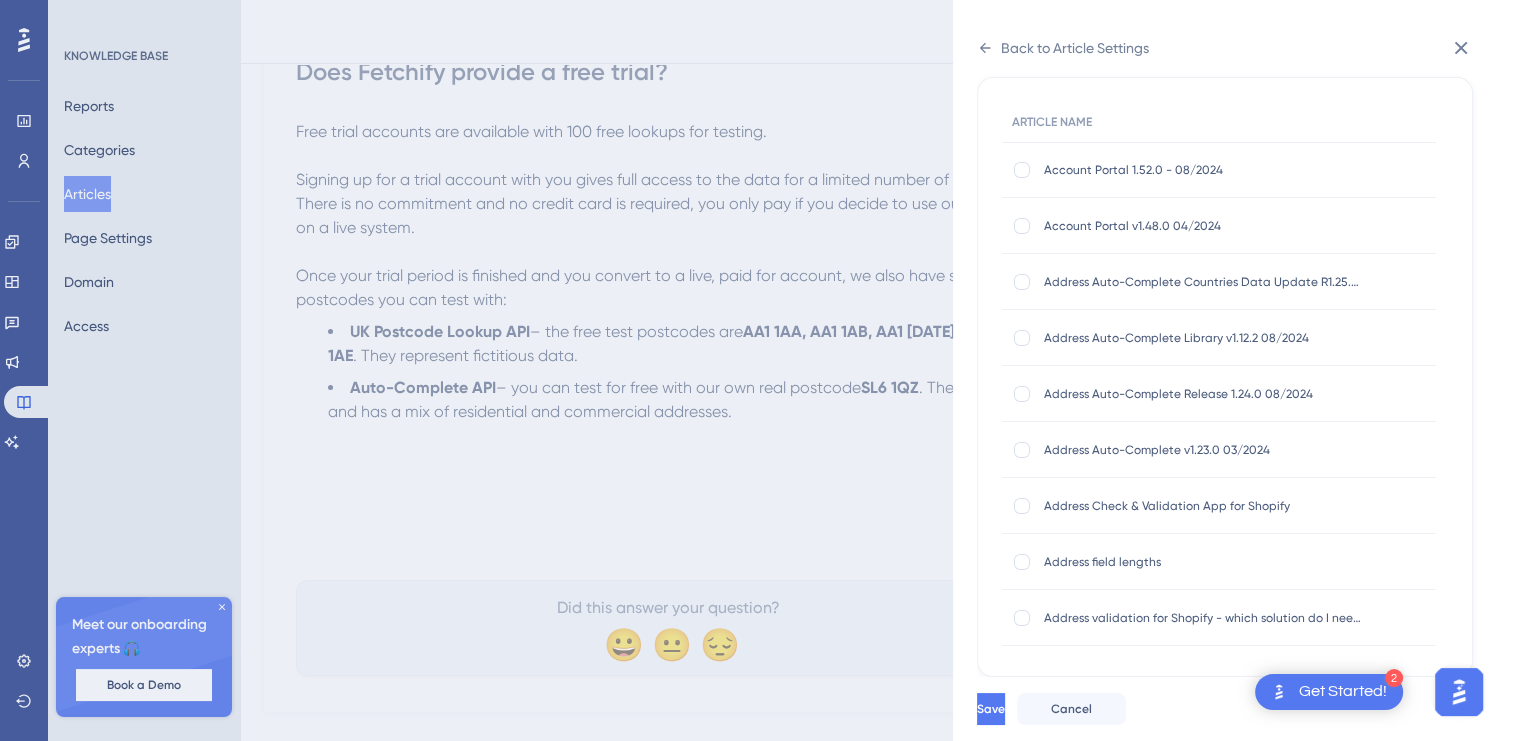 scroll, scrollTop: 140, scrollLeft: 0, axis: vertical 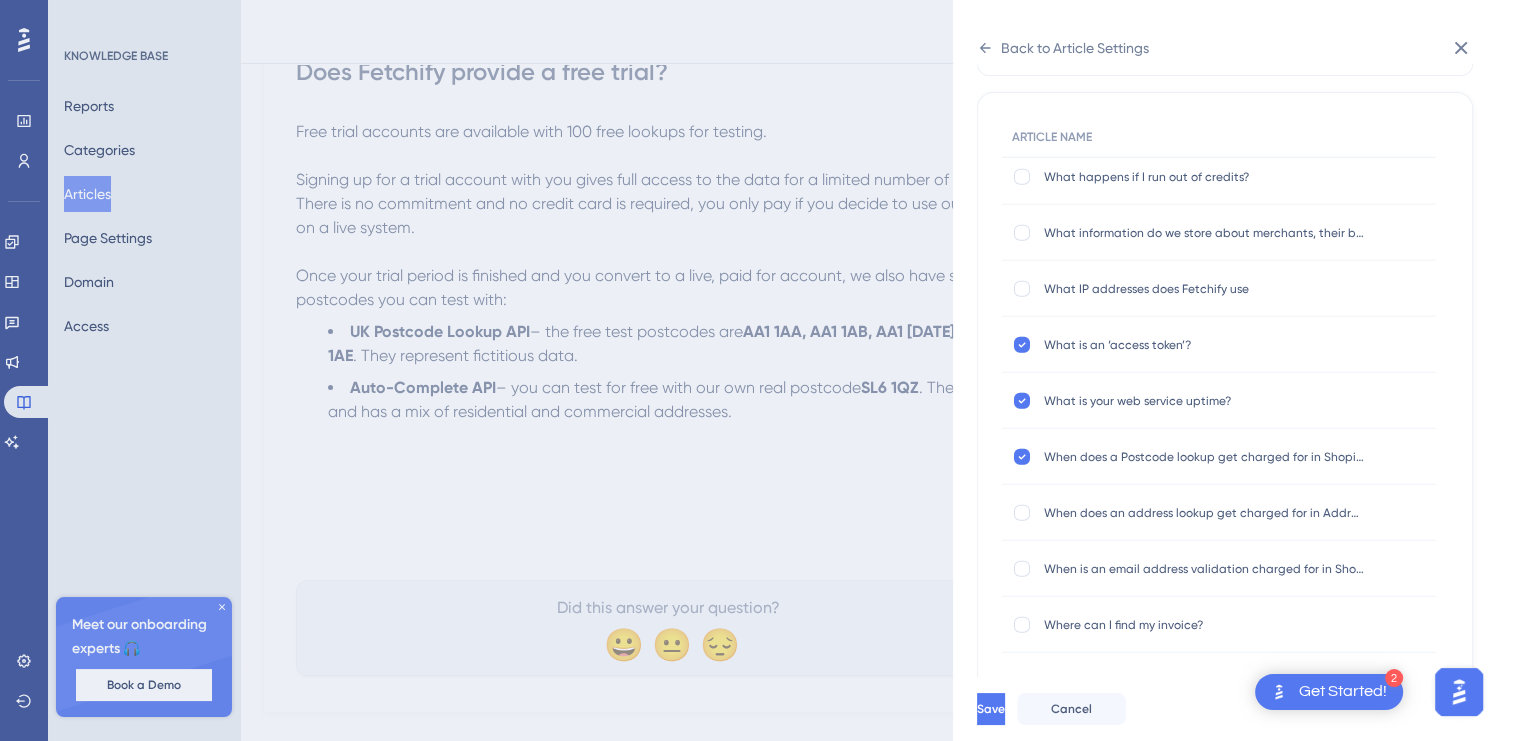 drag, startPoint x: 1025, startPoint y: 402, endPoint x: 1089, endPoint y: 422, distance: 67.052216 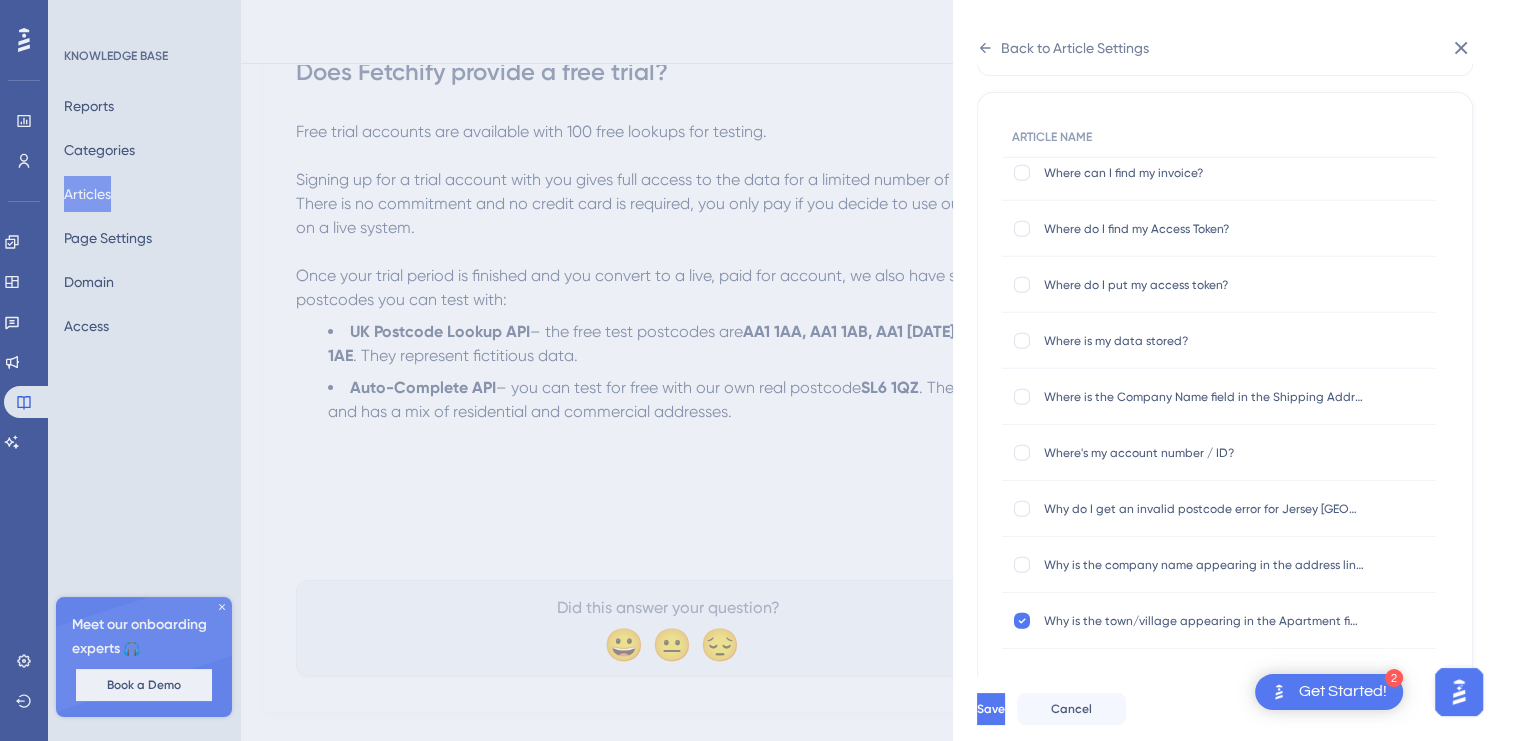 scroll, scrollTop: 6065, scrollLeft: 0, axis: vertical 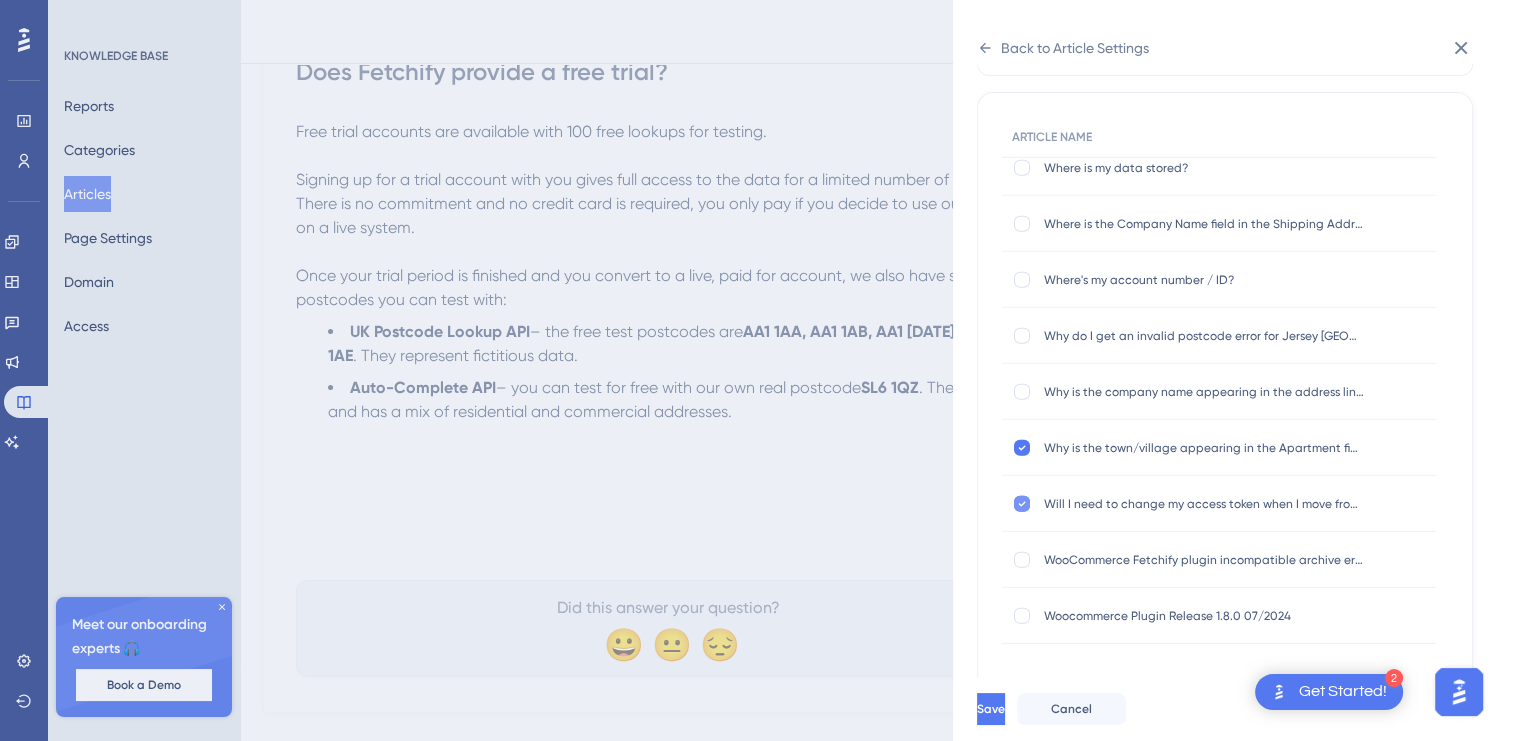 click 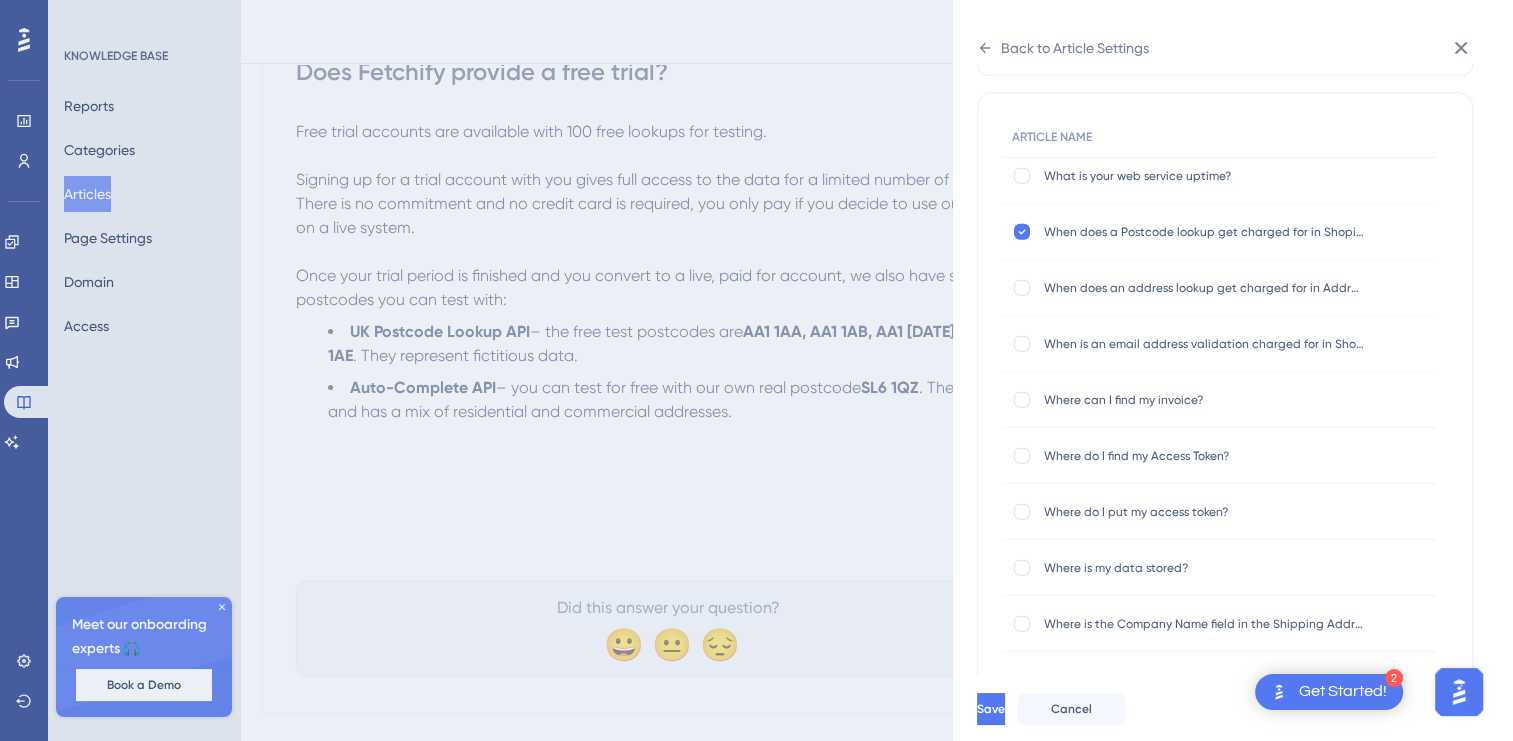 scroll, scrollTop: 5565, scrollLeft: 0, axis: vertical 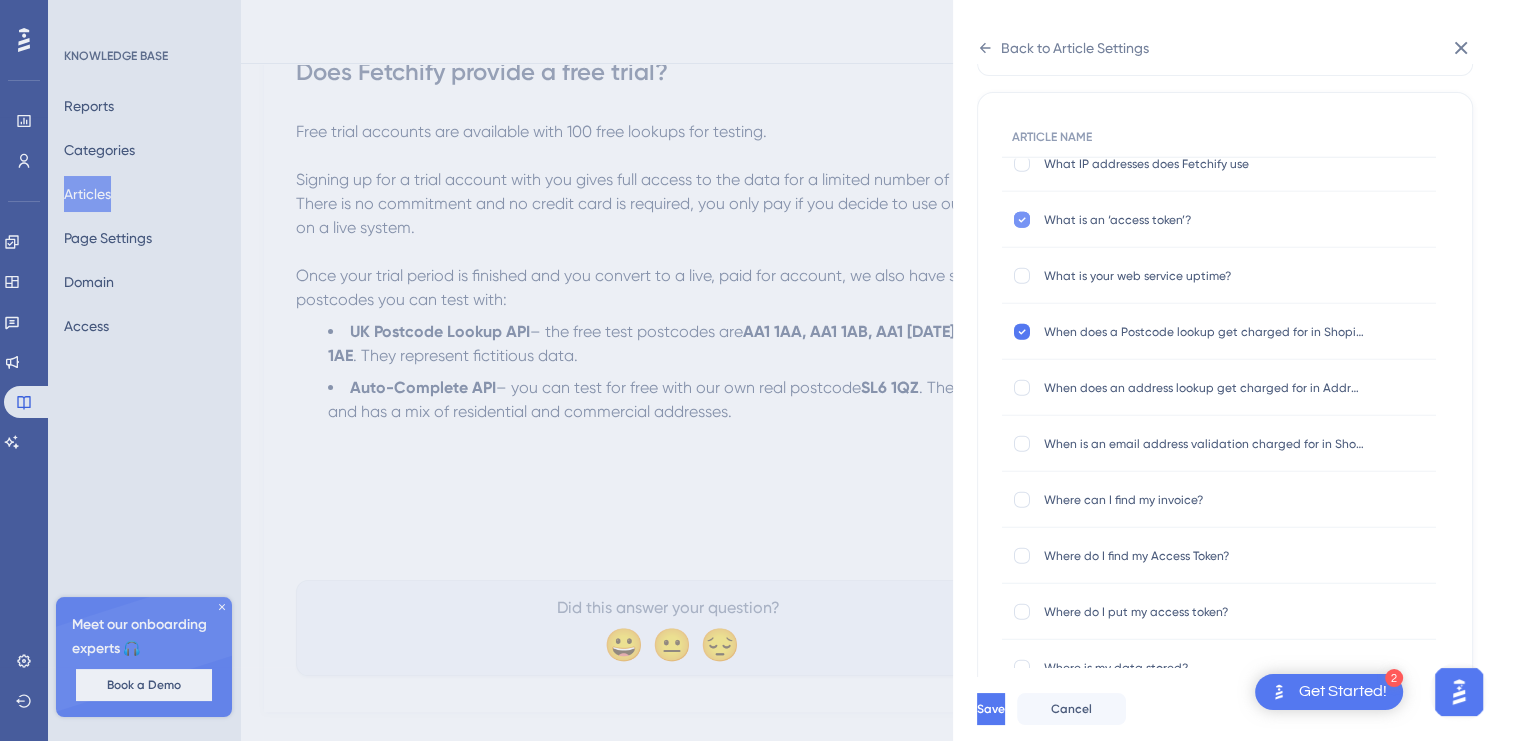 click 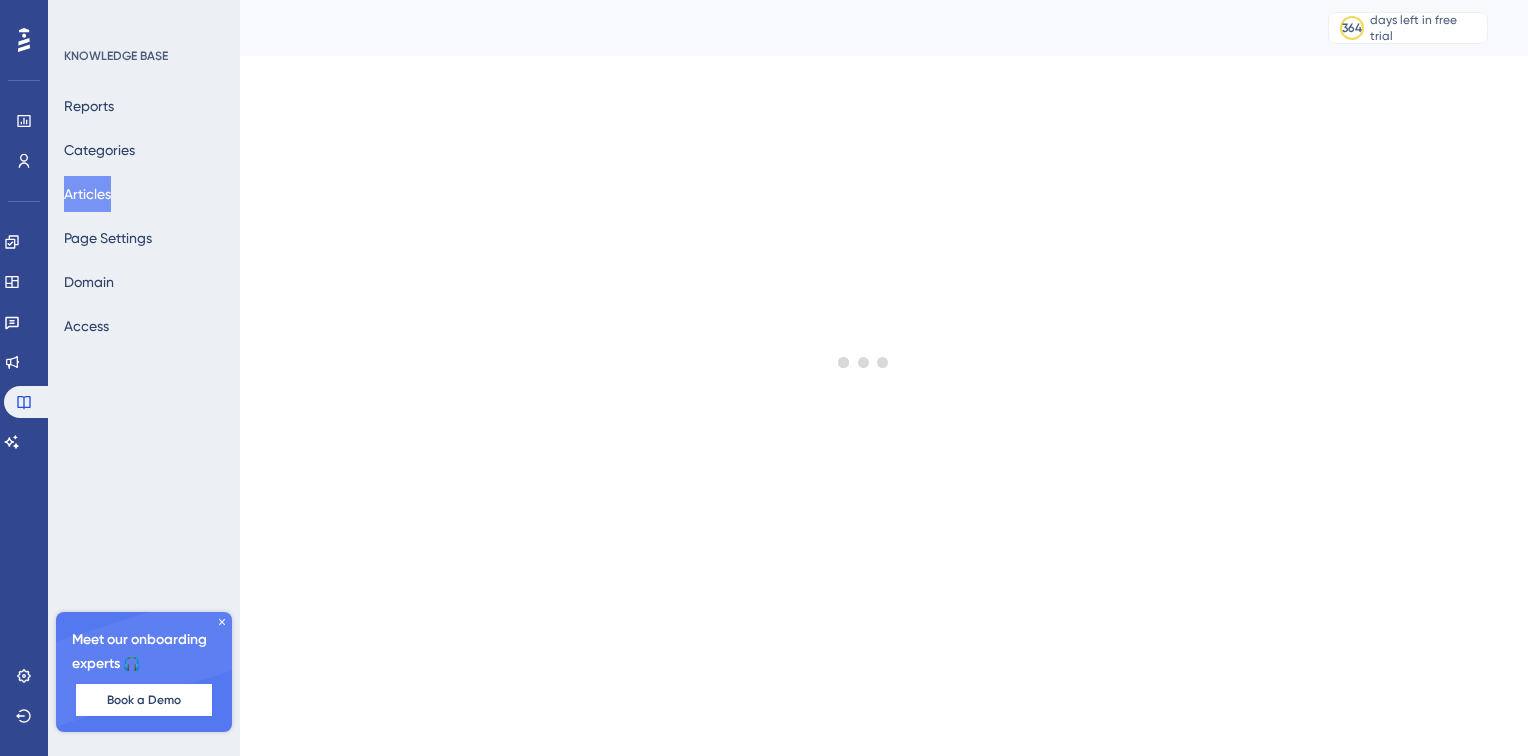 scroll, scrollTop: 0, scrollLeft: 0, axis: both 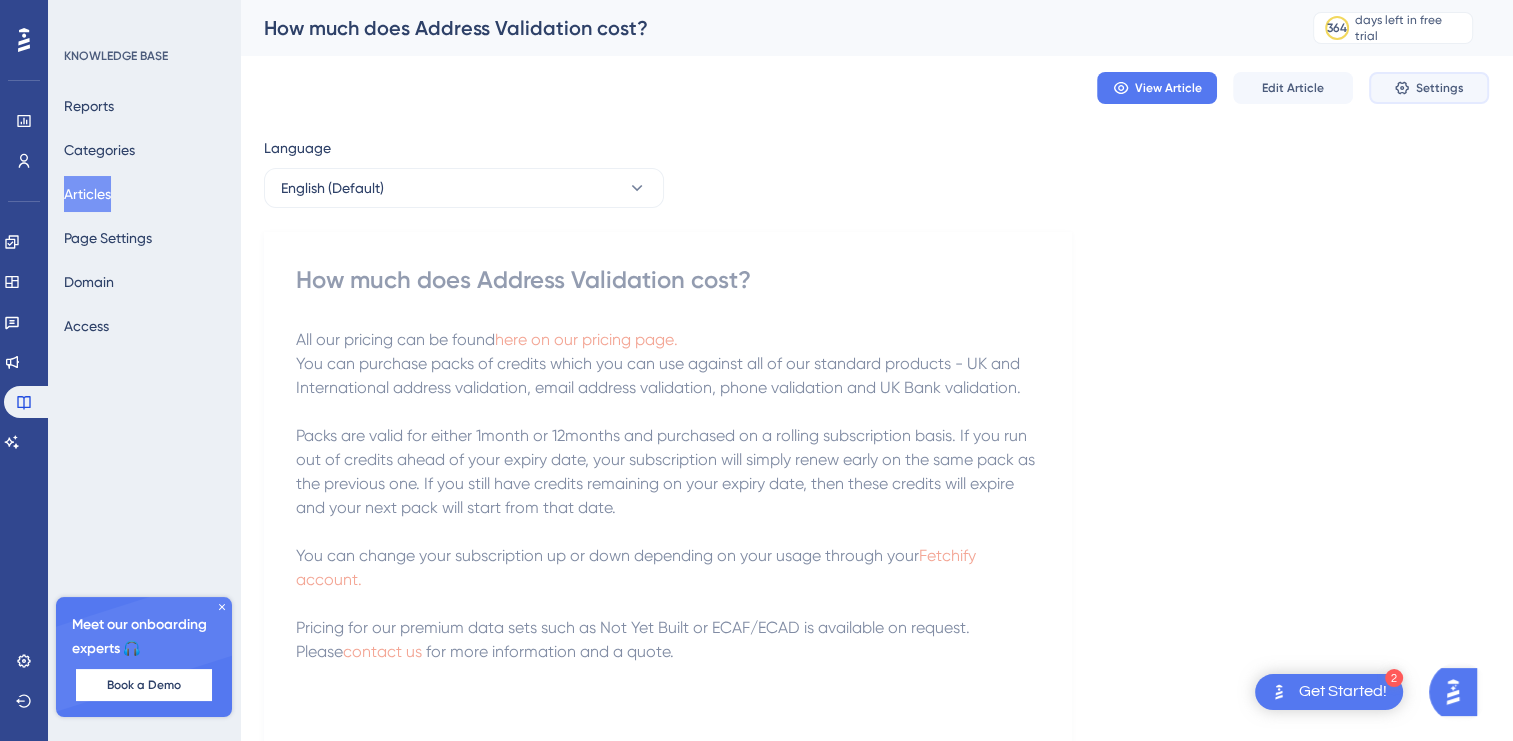 click 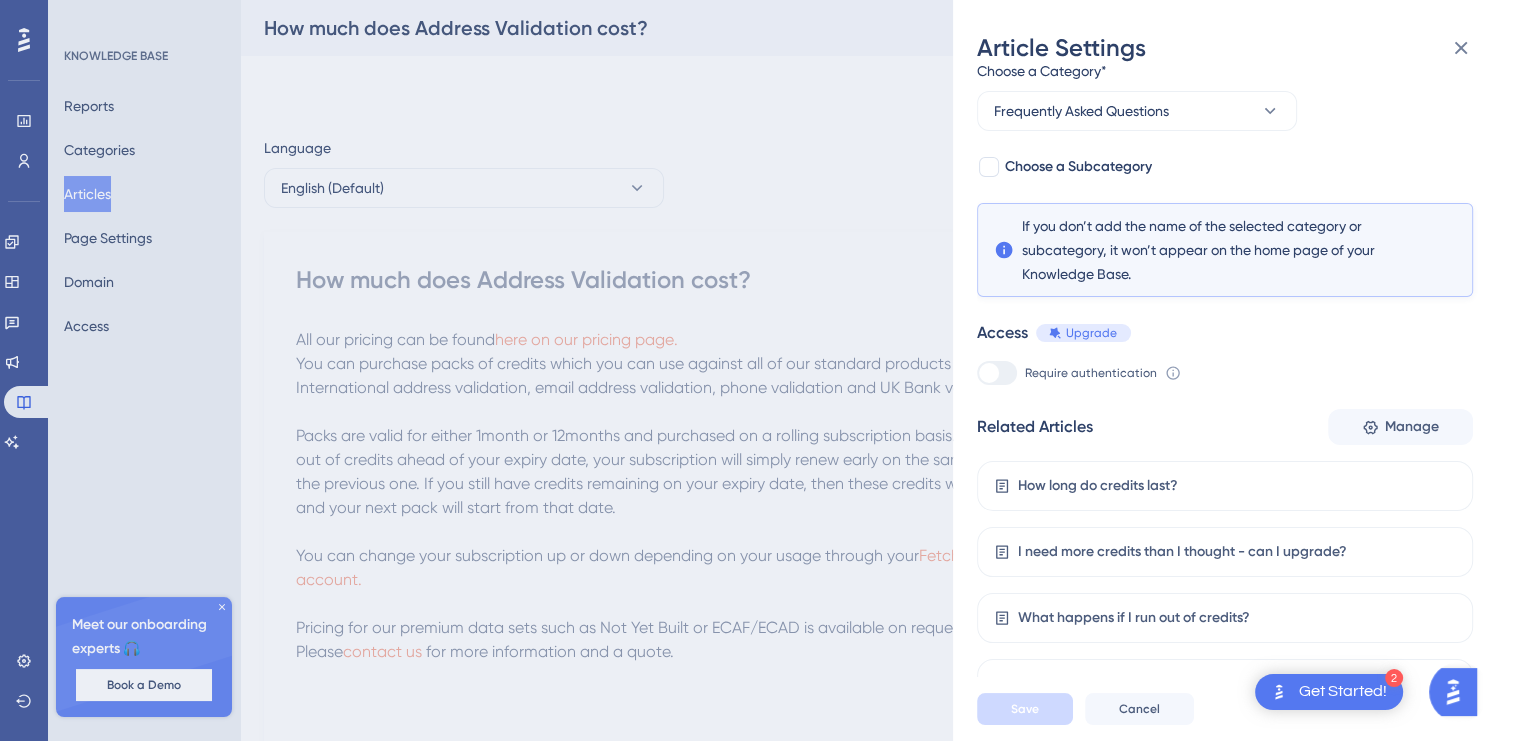 scroll, scrollTop: 140, scrollLeft: 0, axis: vertical 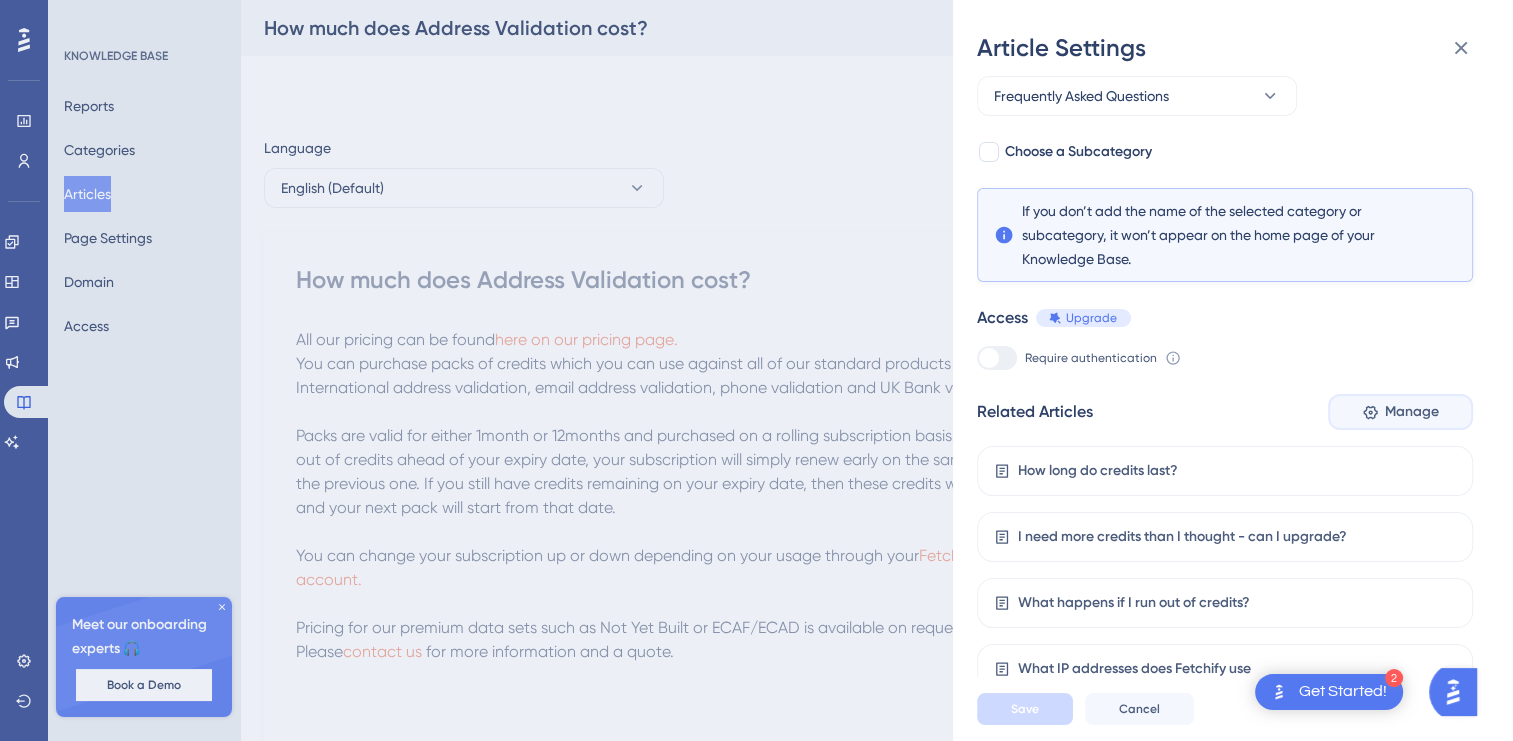 click 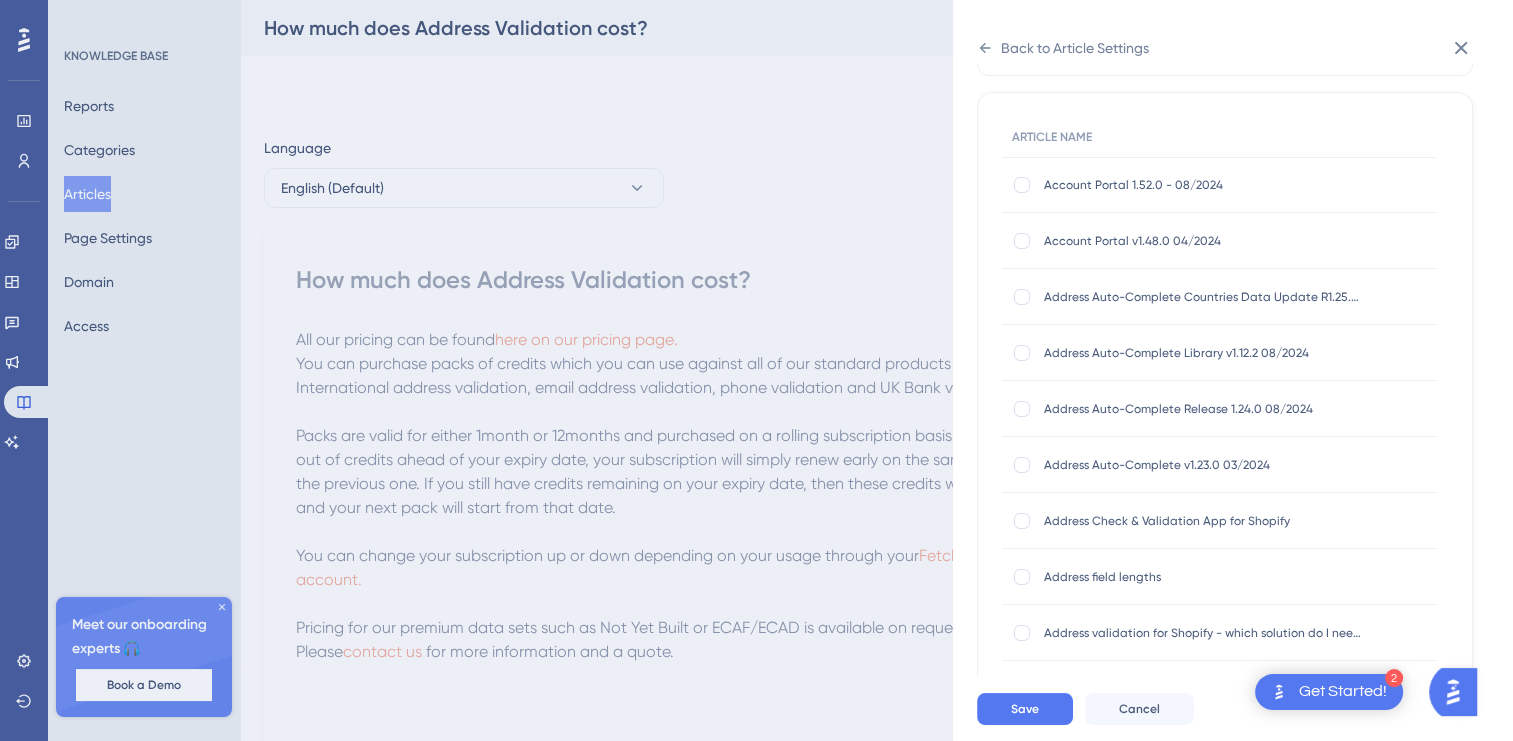 scroll, scrollTop: 0, scrollLeft: 0, axis: both 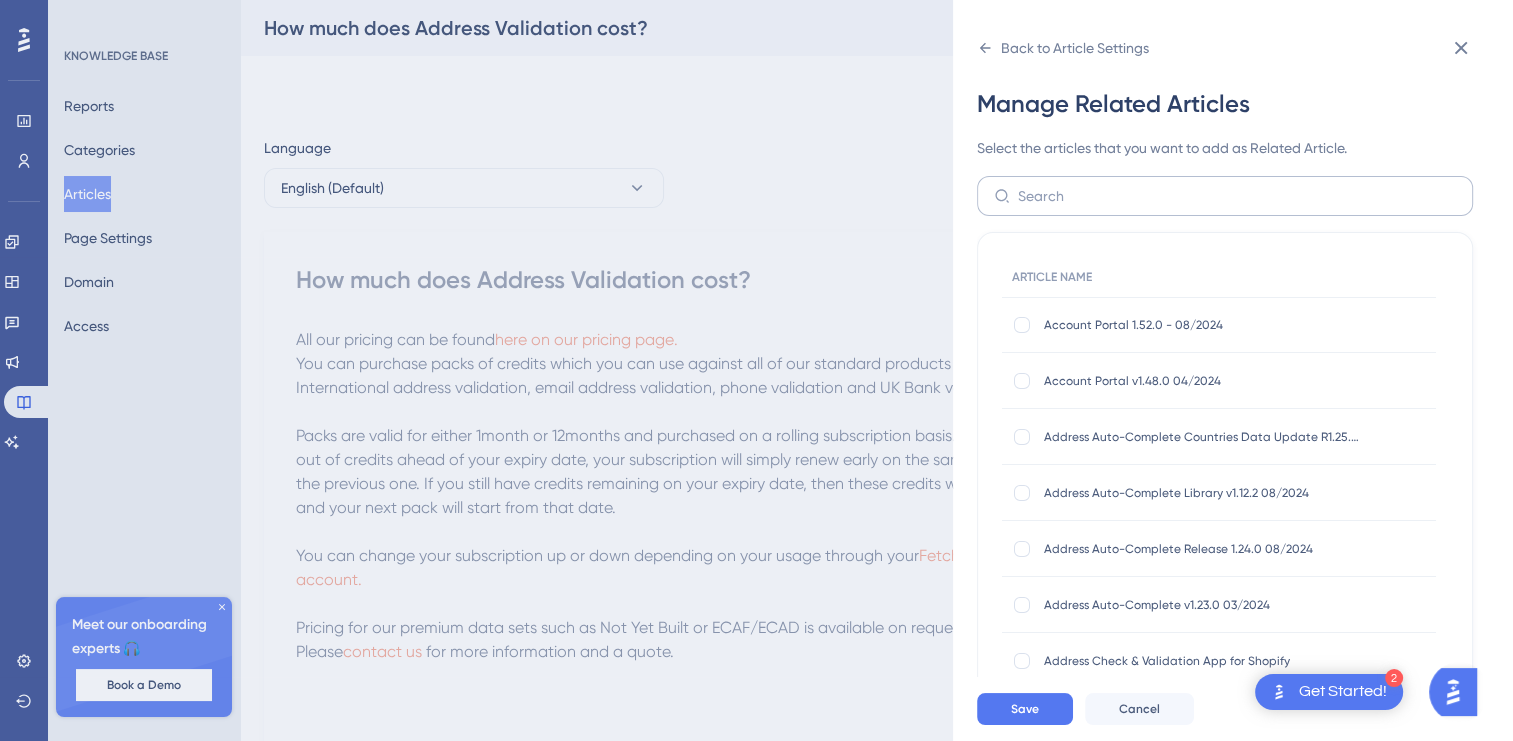 click at bounding box center [1225, 196] 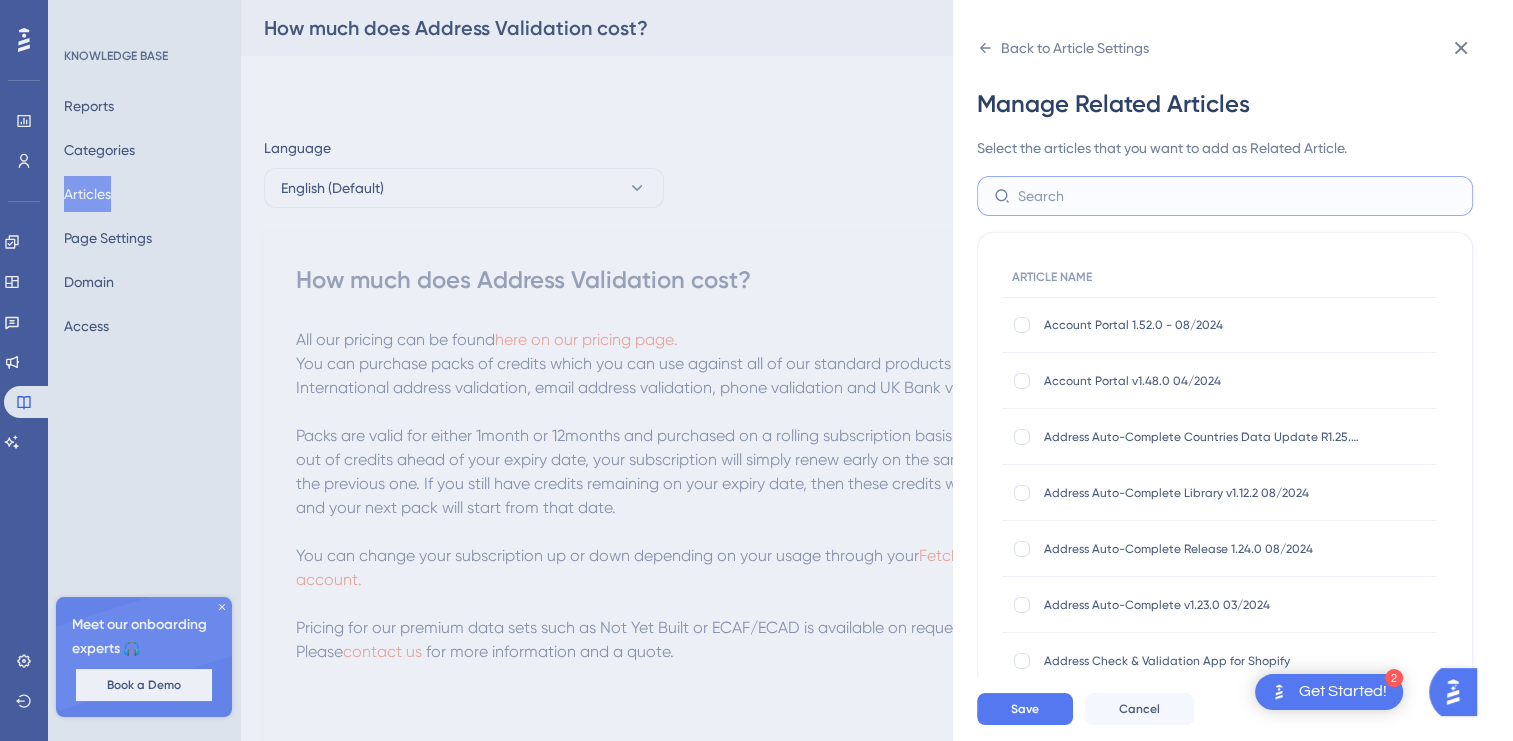 click at bounding box center (1237, 196) 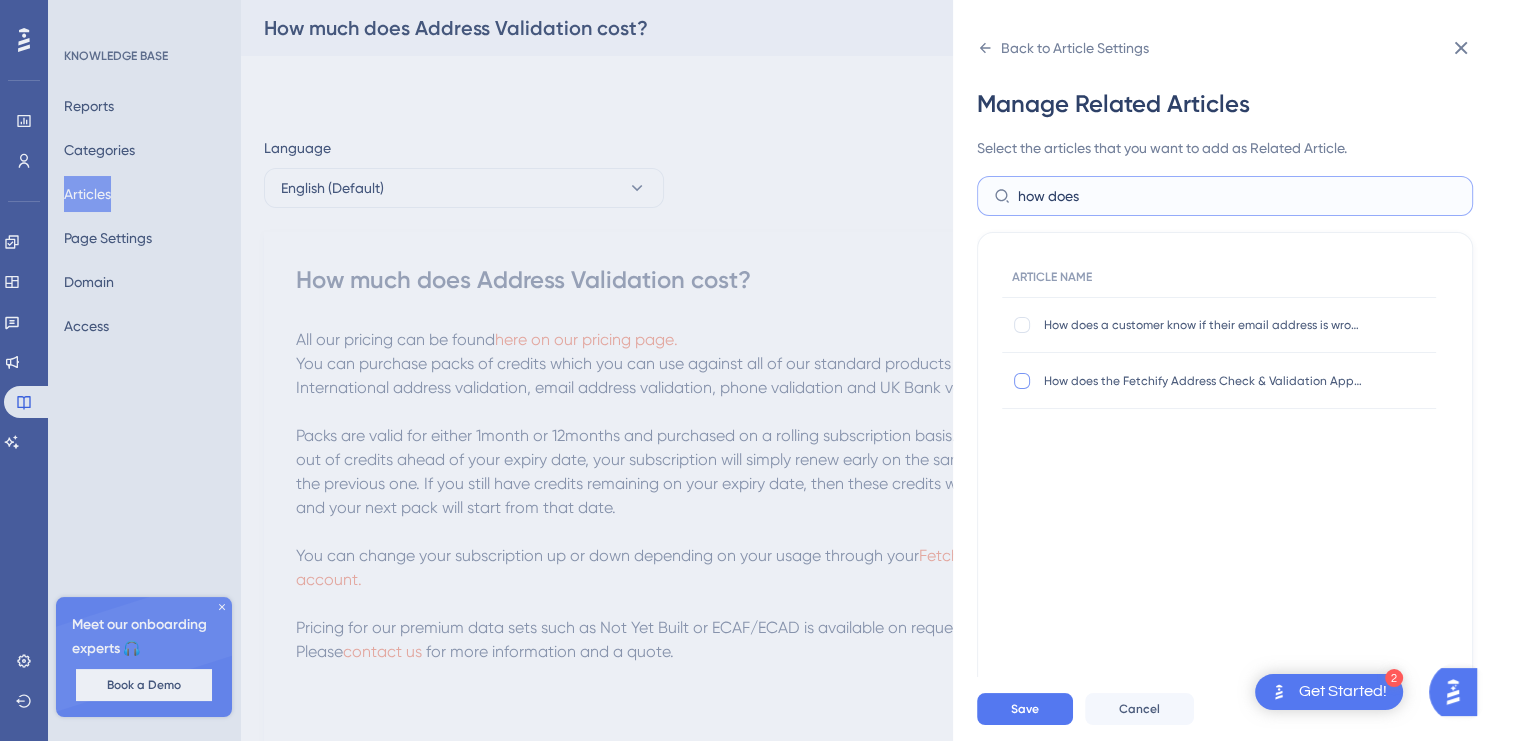 type on "how does" 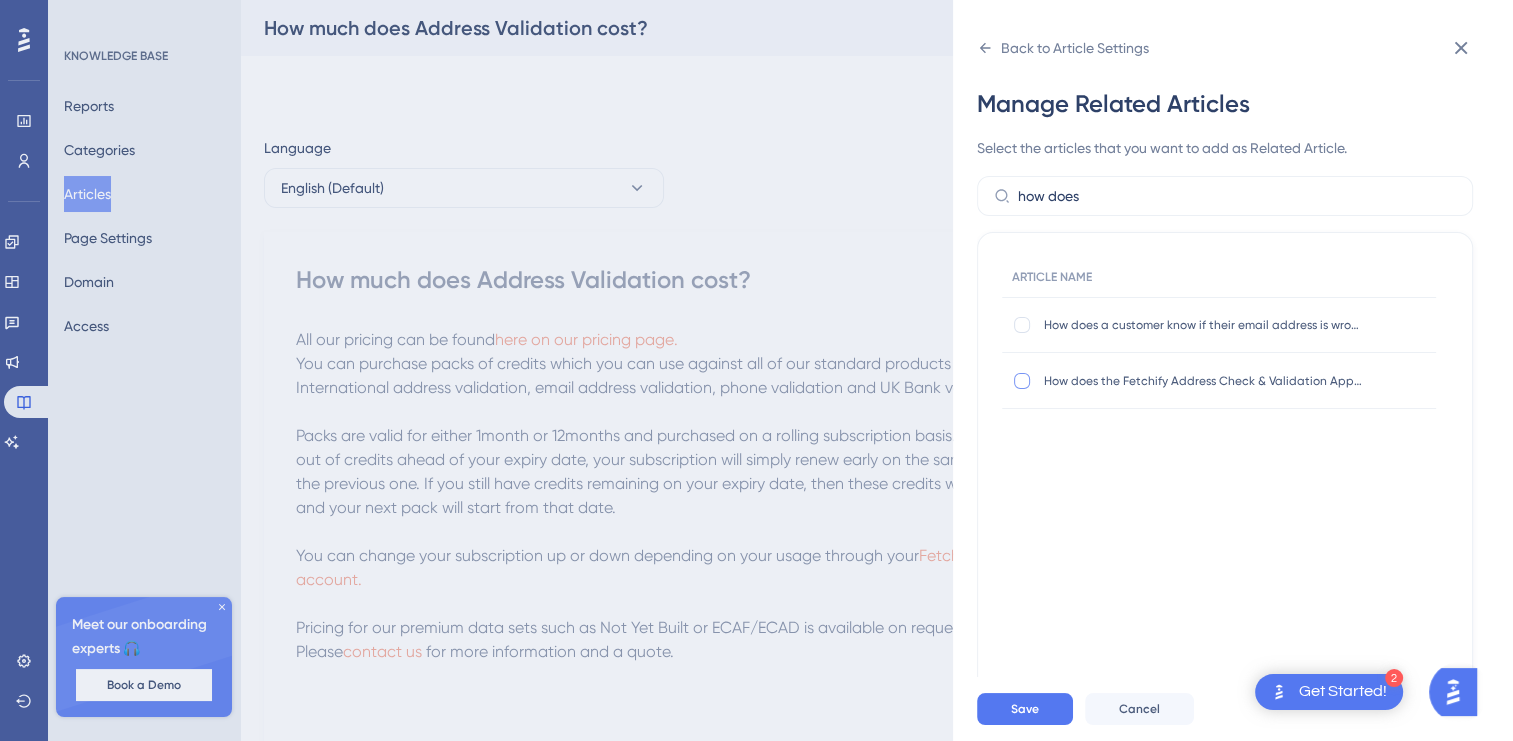 click at bounding box center (1022, 381) 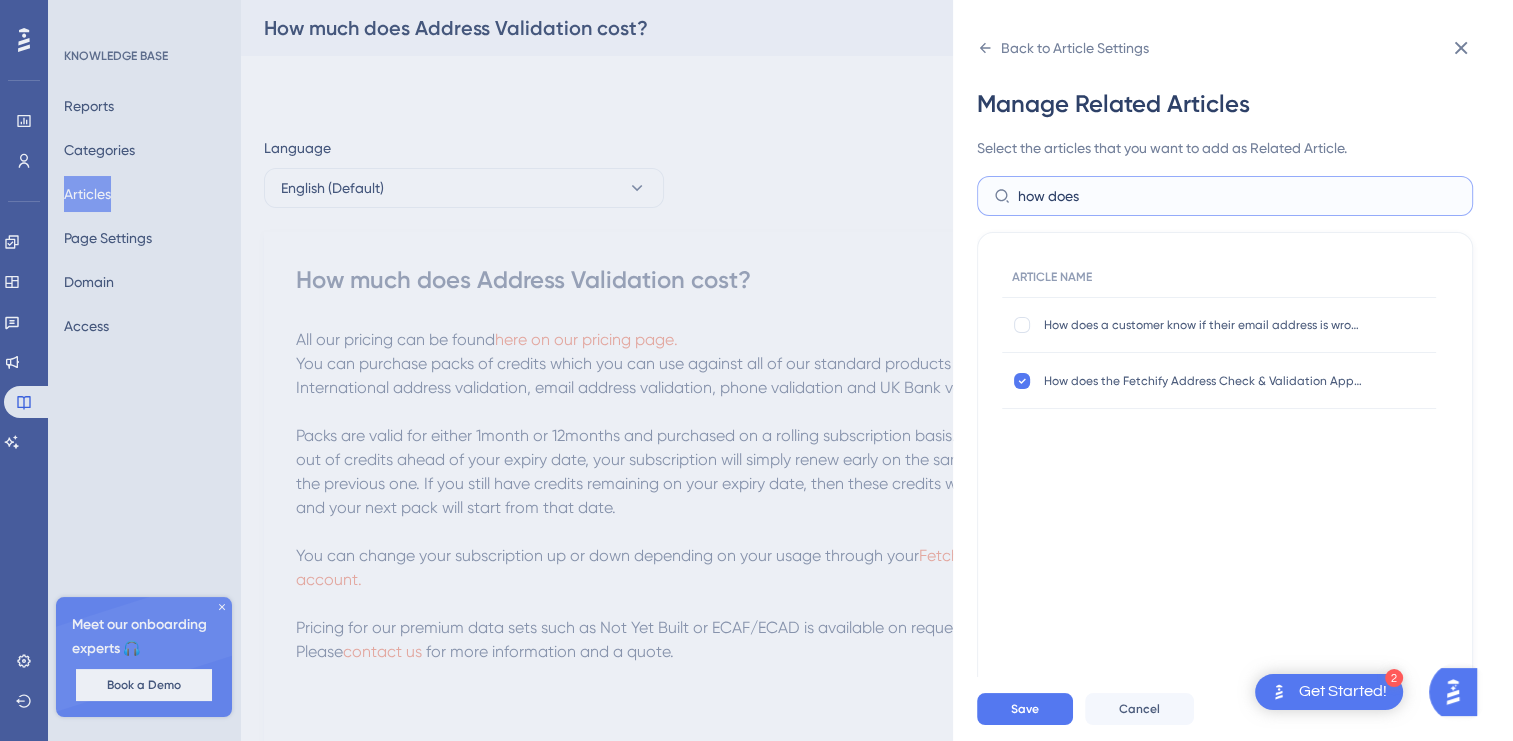 drag, startPoint x: 1107, startPoint y: 192, endPoint x: 976, endPoint y: 186, distance: 131.13733 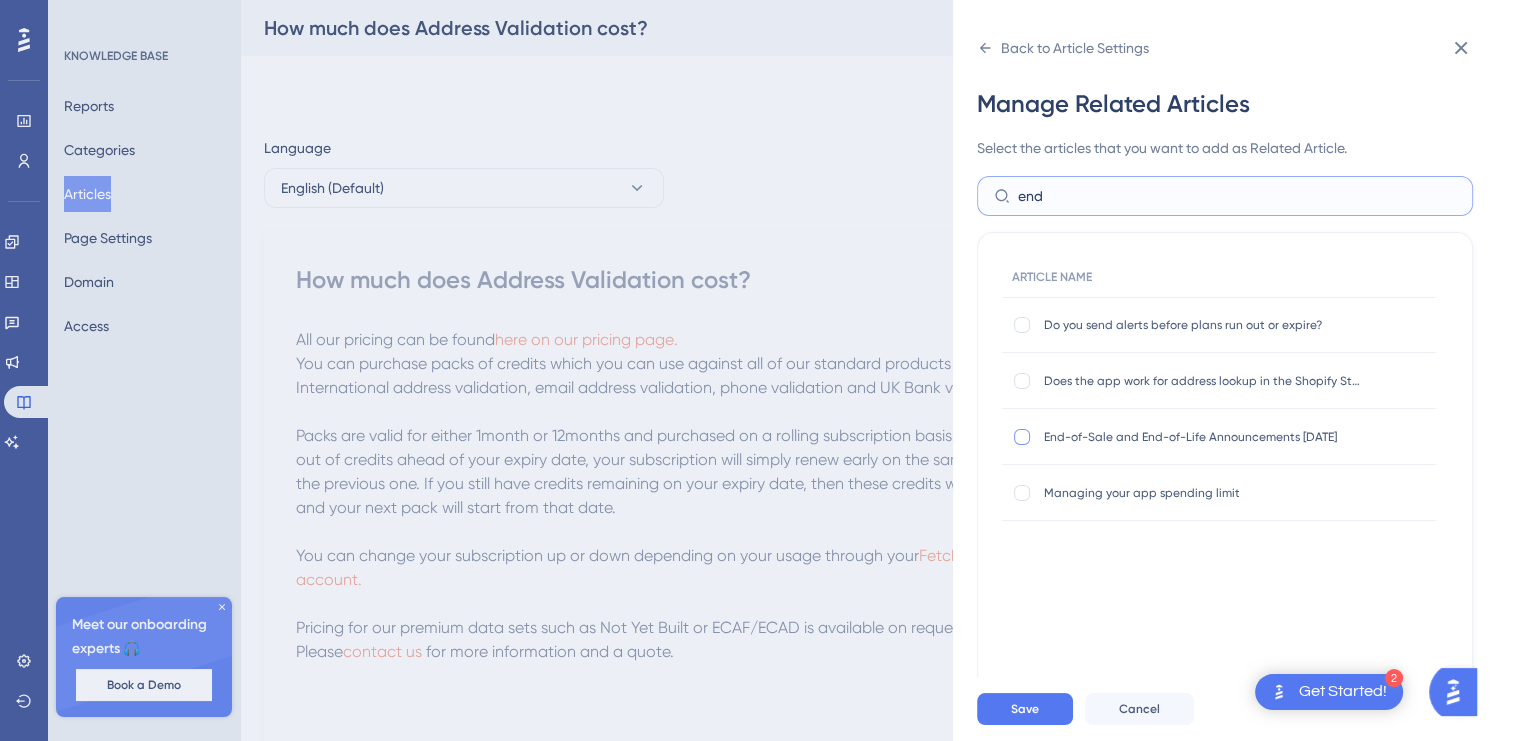 type on "end" 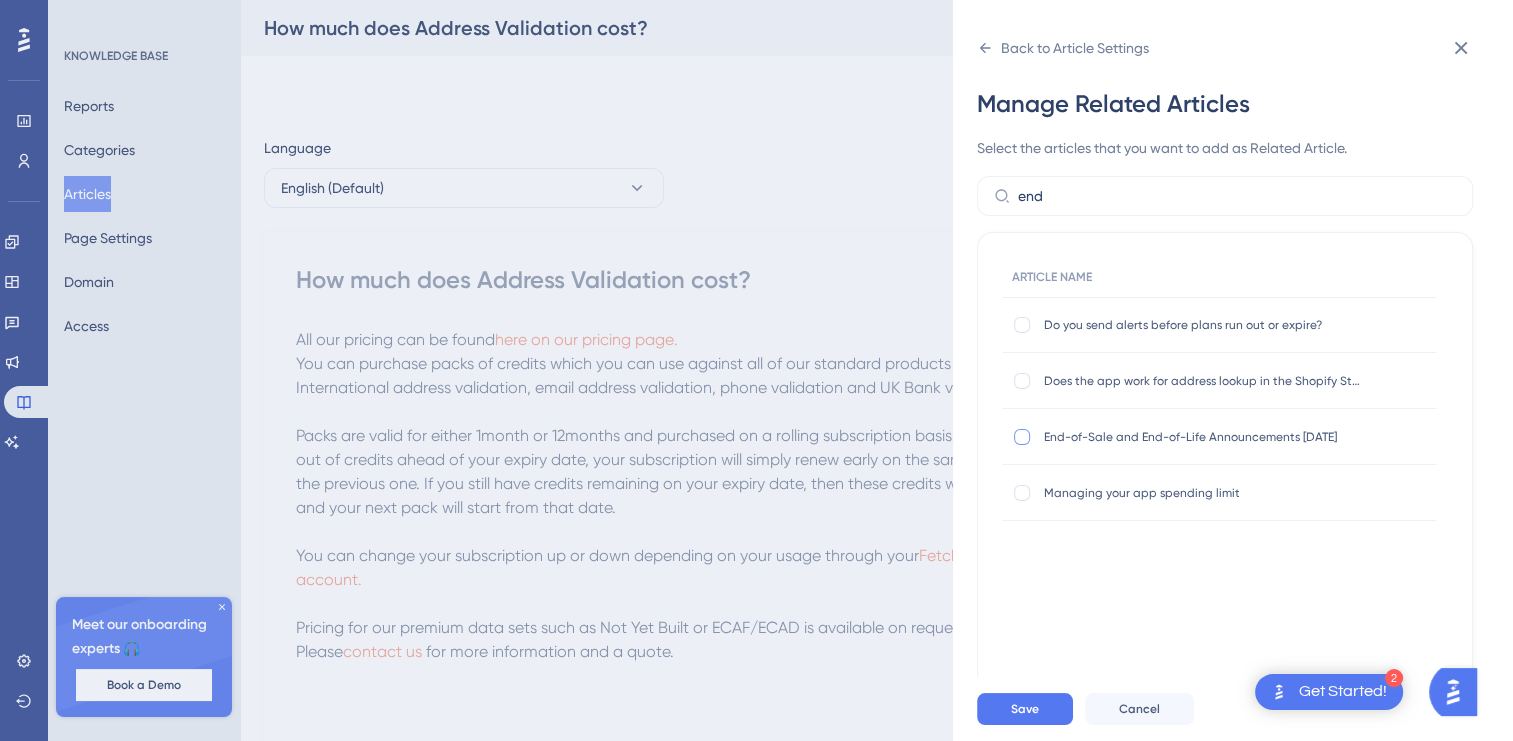 click at bounding box center (1022, 437) 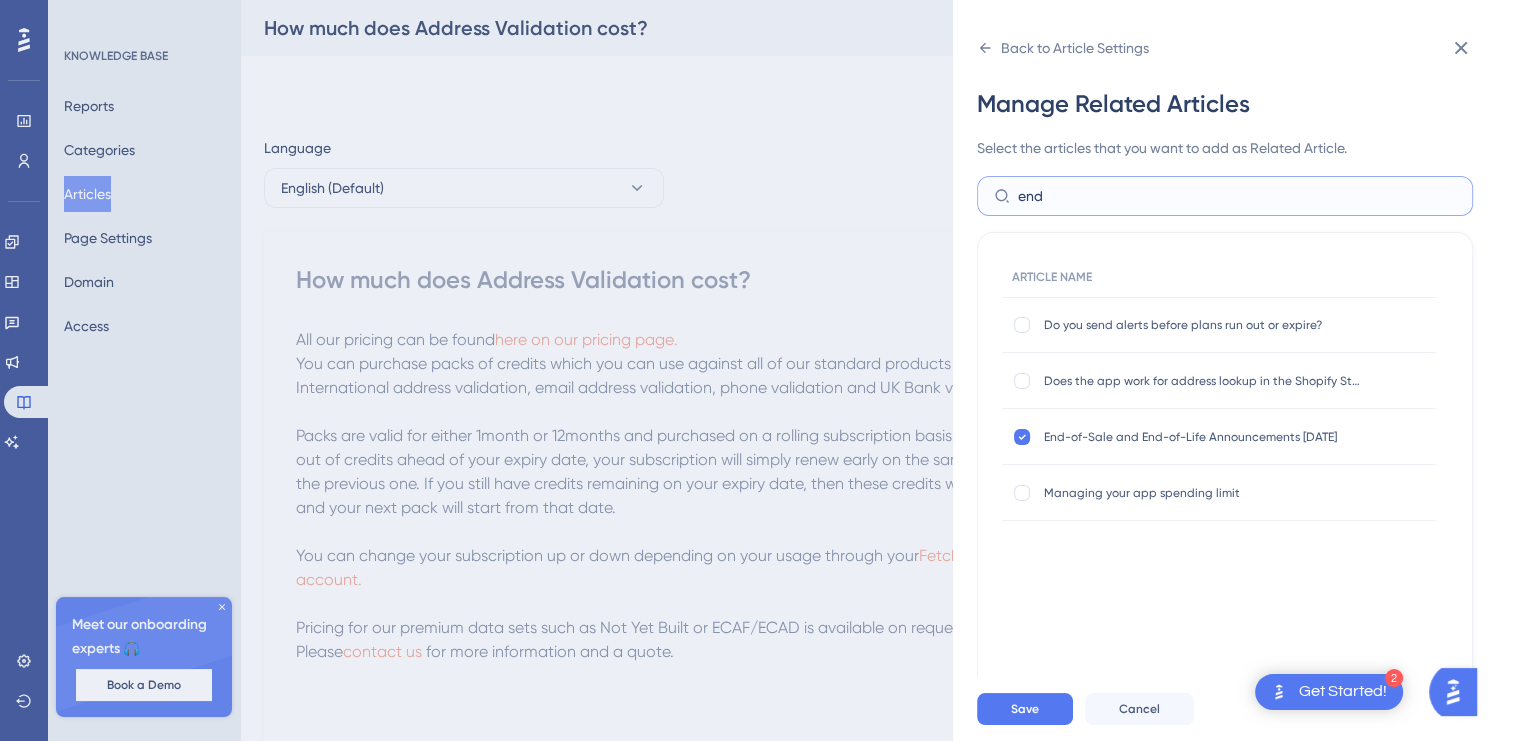 drag, startPoint x: 1082, startPoint y: 195, endPoint x: 960, endPoint y: 190, distance: 122.10242 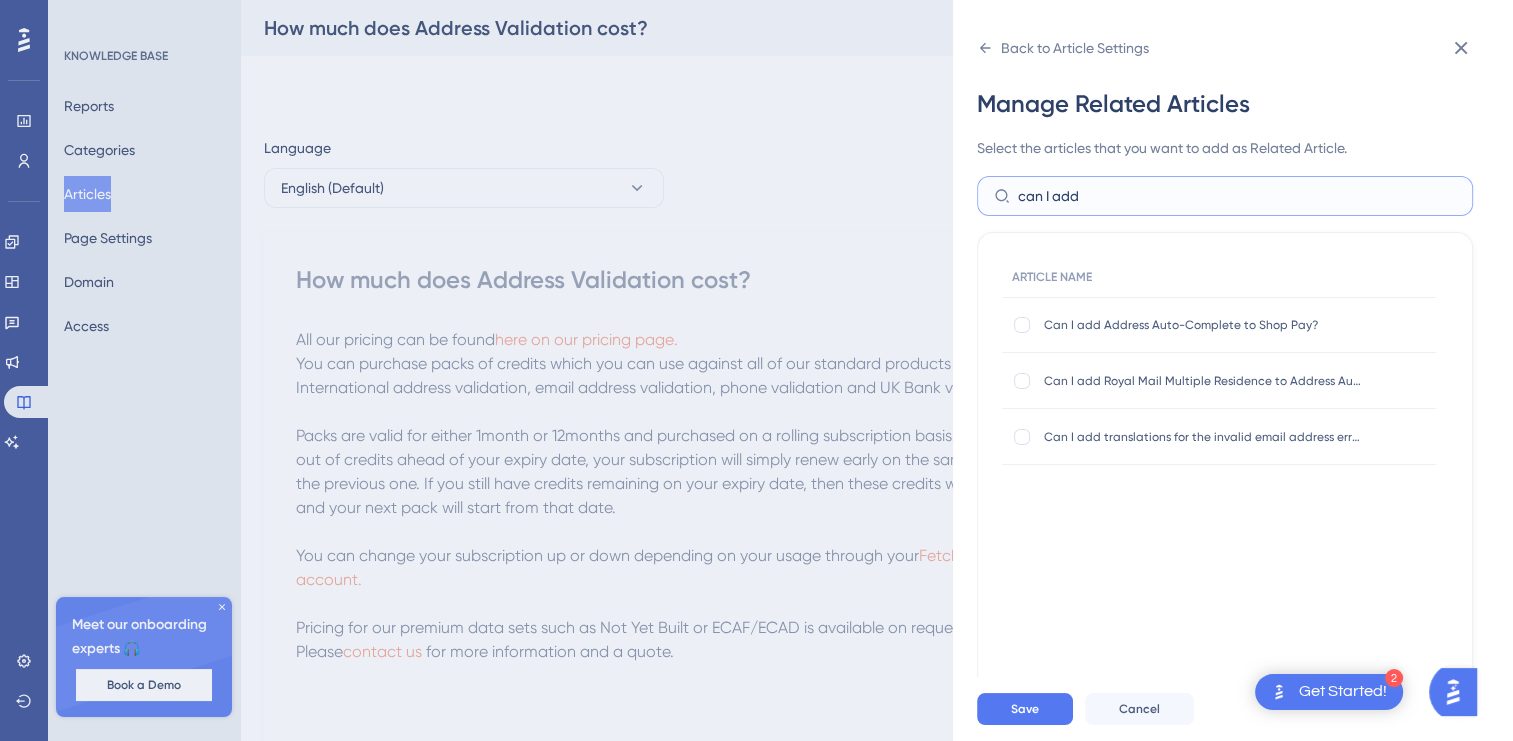 type on "can I add" 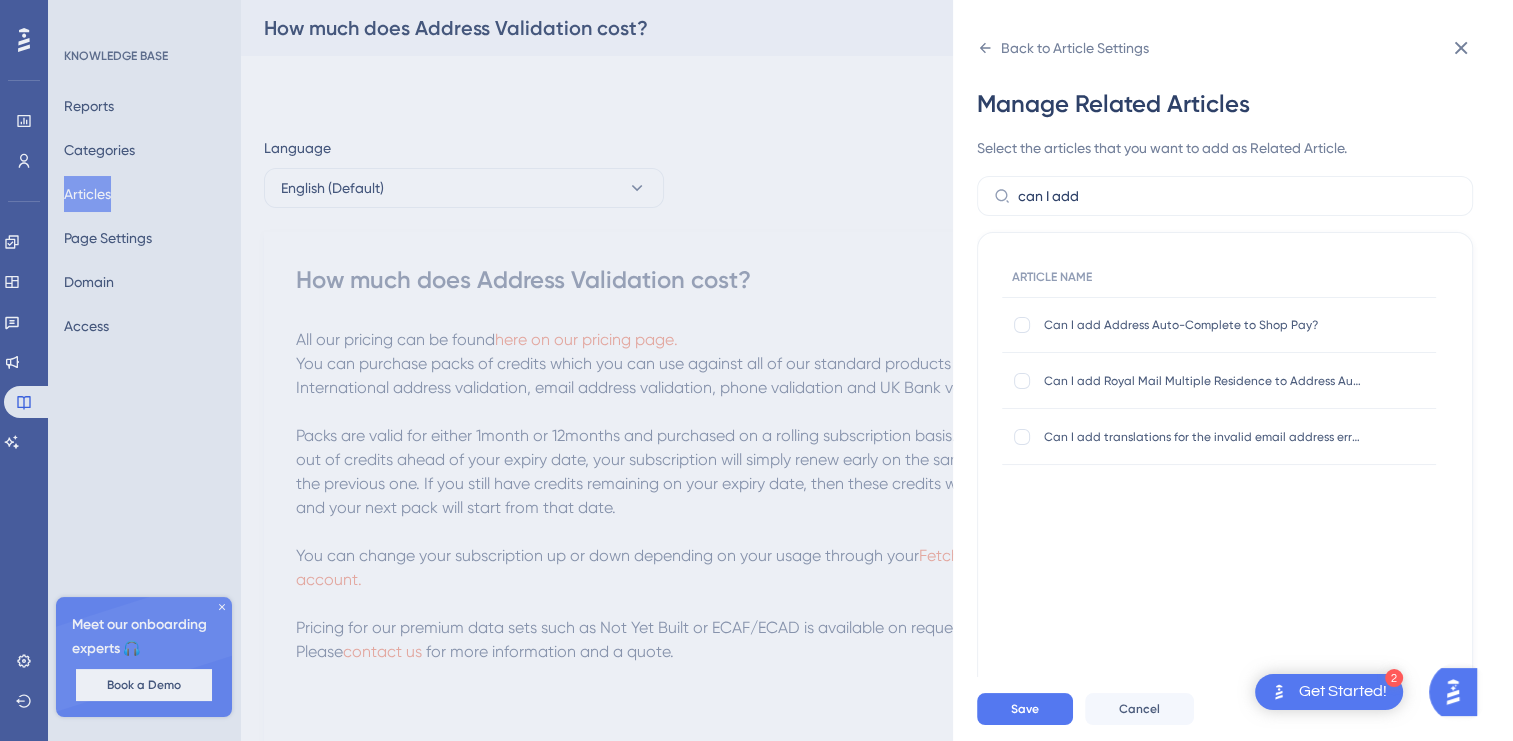 click on "Can I add Royal Mail Multiple Residence to Address Auto-Complete? Can I add Royal Mail Multiple Residence to Address Auto-Complete?" at bounding box center (1219, 381) 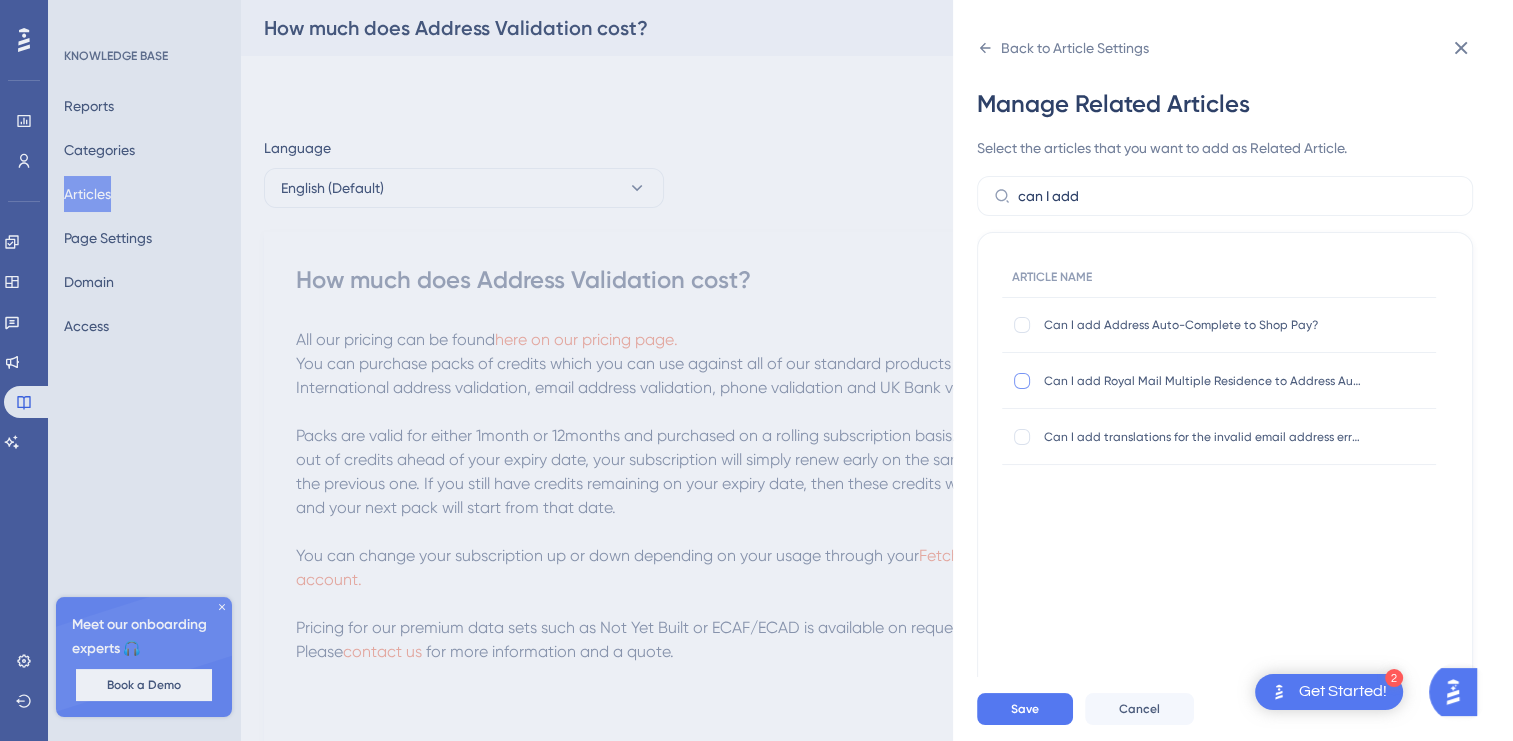 click at bounding box center [1022, 381] 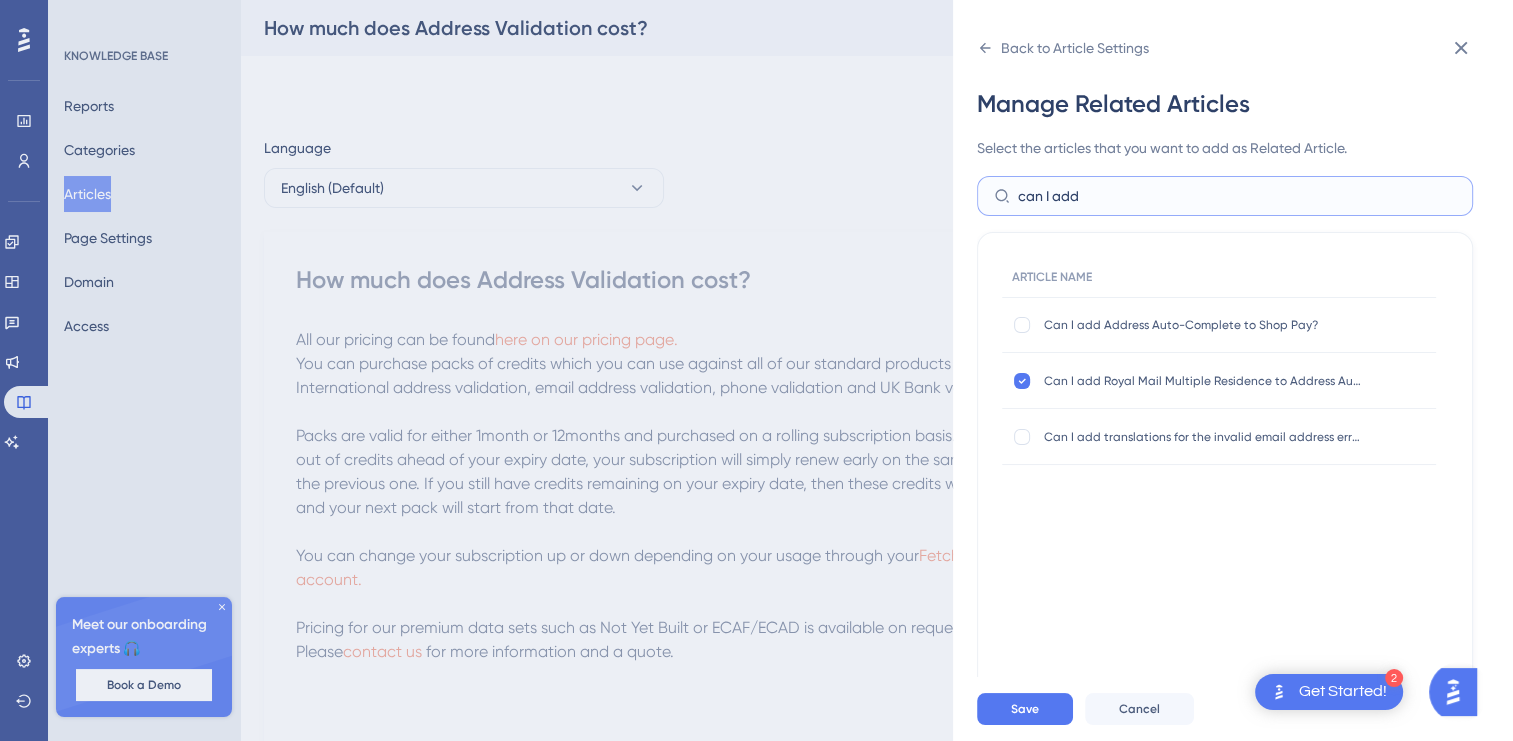 drag, startPoint x: 1058, startPoint y: 194, endPoint x: 918, endPoint y: 189, distance: 140.08926 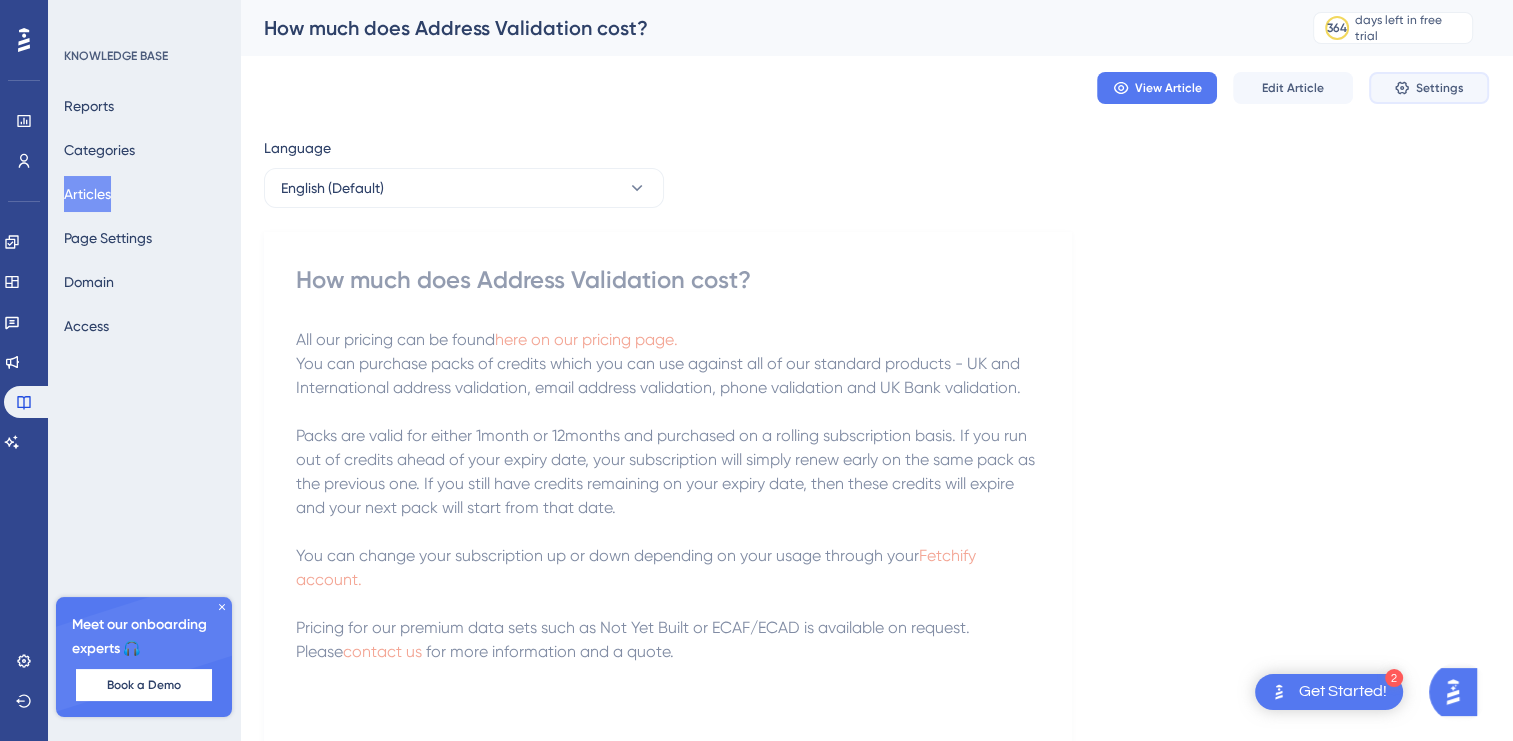 click 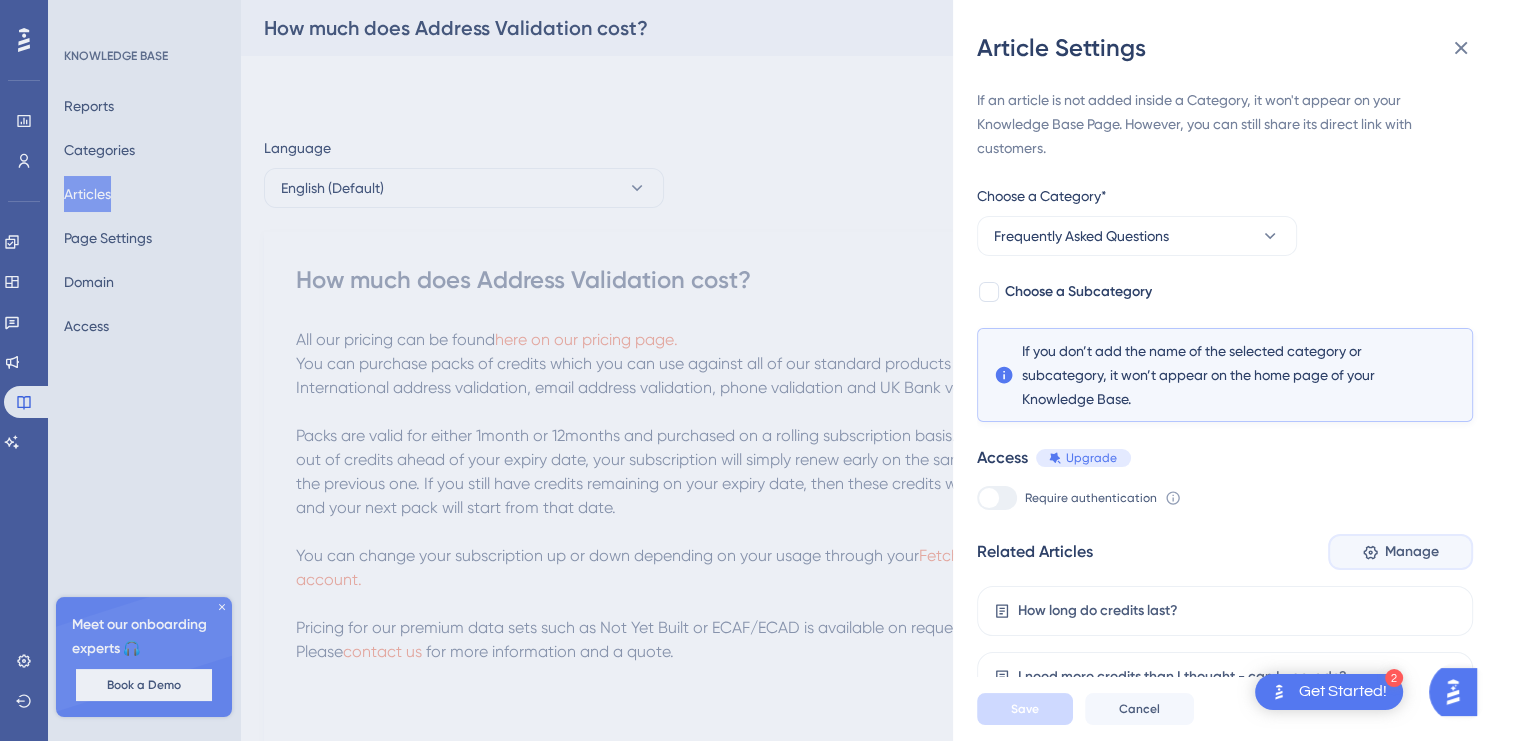 click on "Manage" at bounding box center [1412, 552] 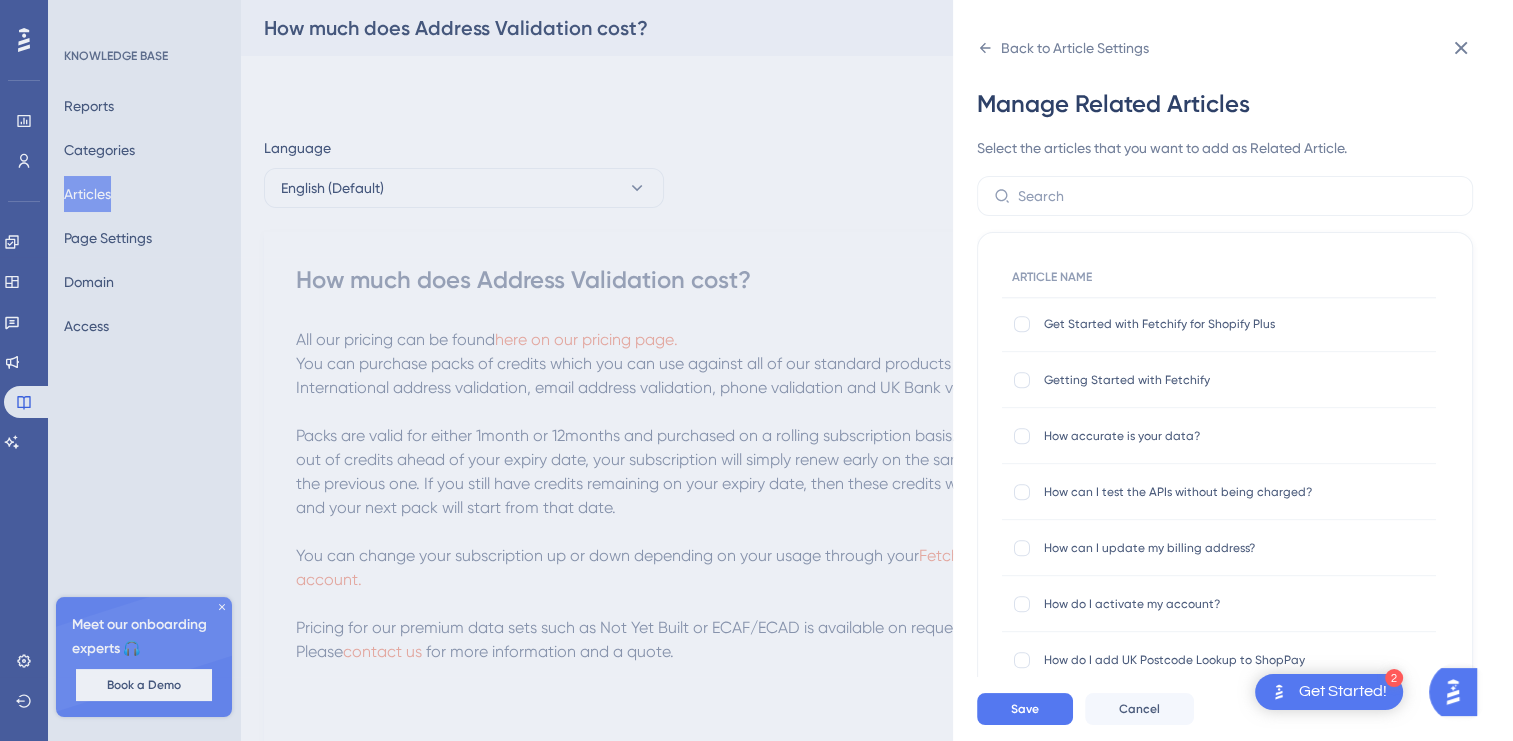 scroll, scrollTop: 2326, scrollLeft: 0, axis: vertical 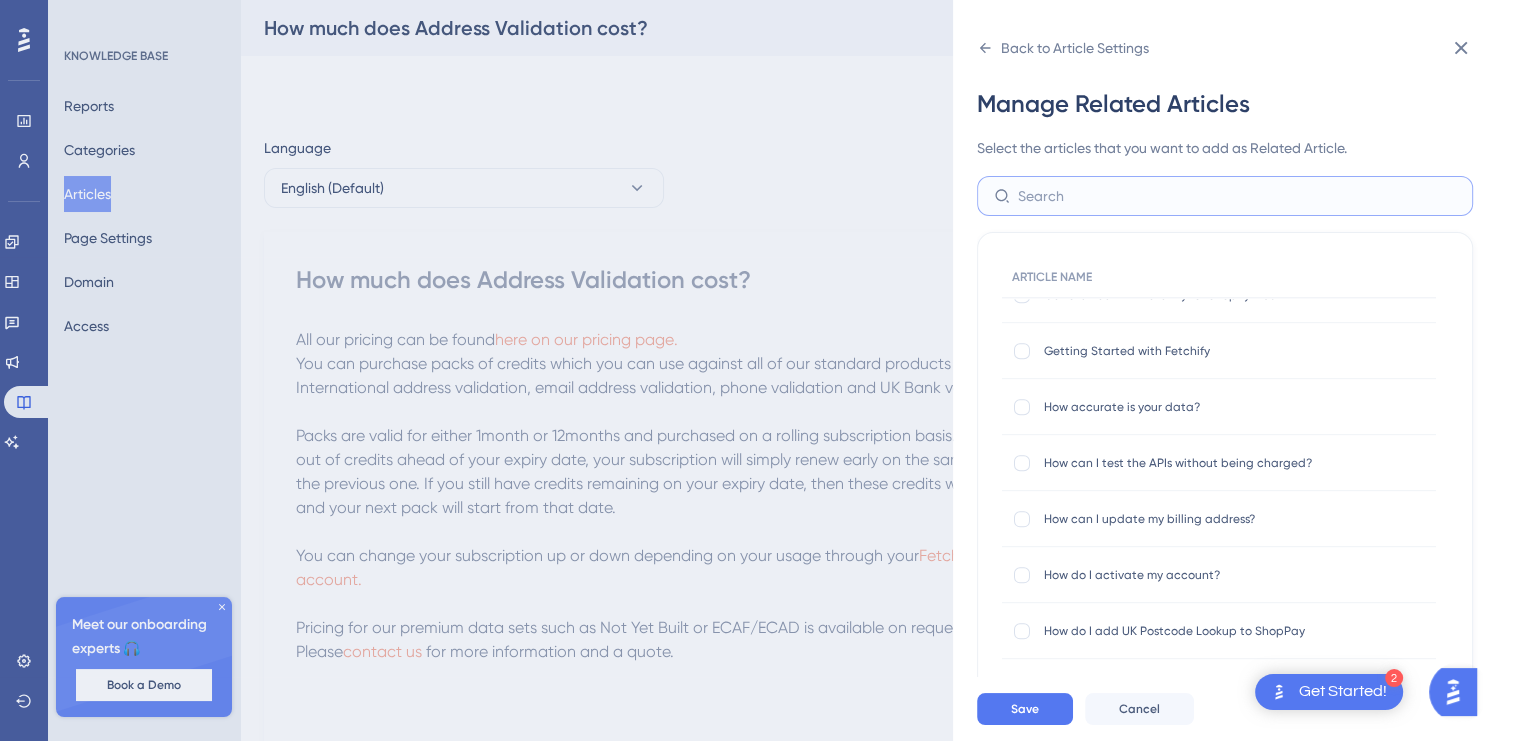 click at bounding box center (1237, 196) 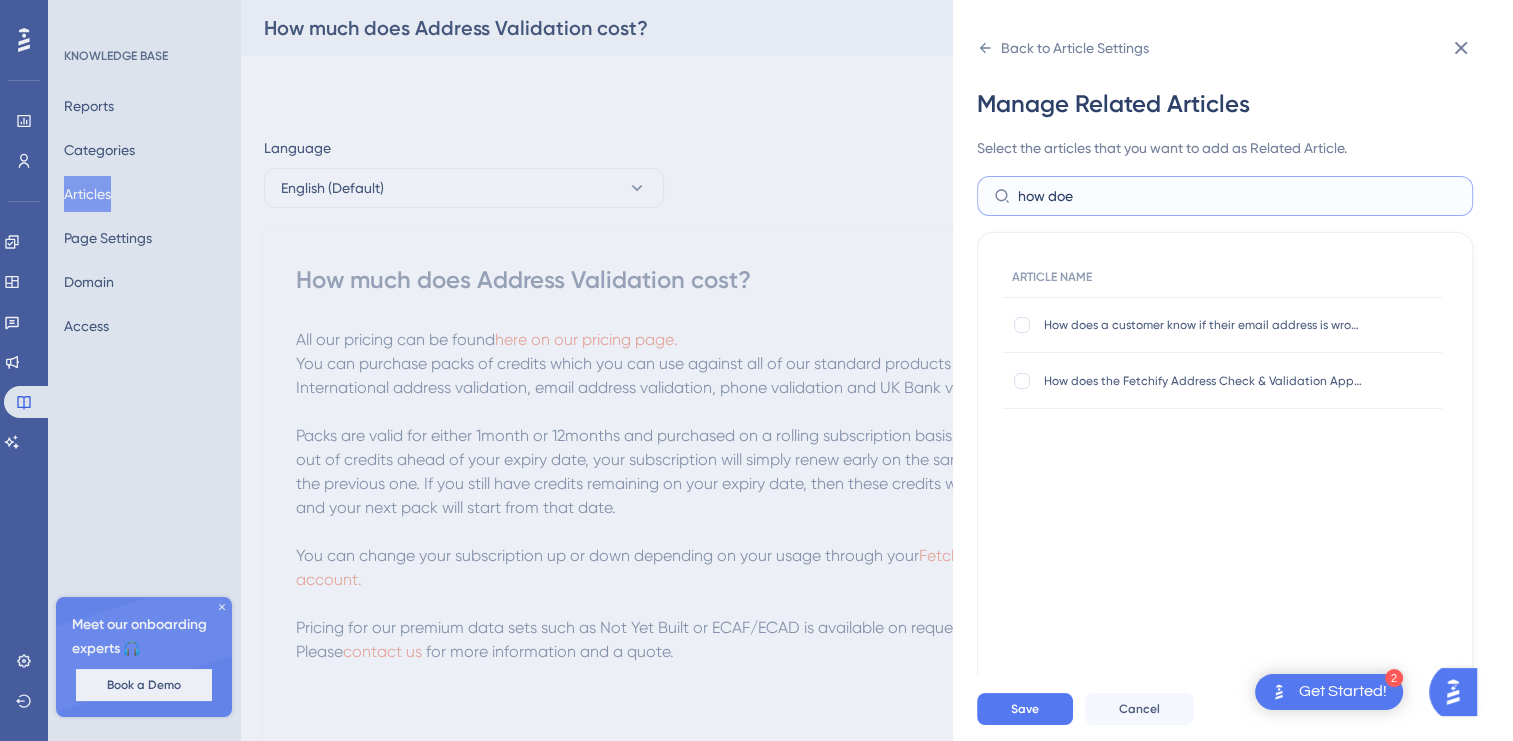 scroll, scrollTop: 0, scrollLeft: 0, axis: both 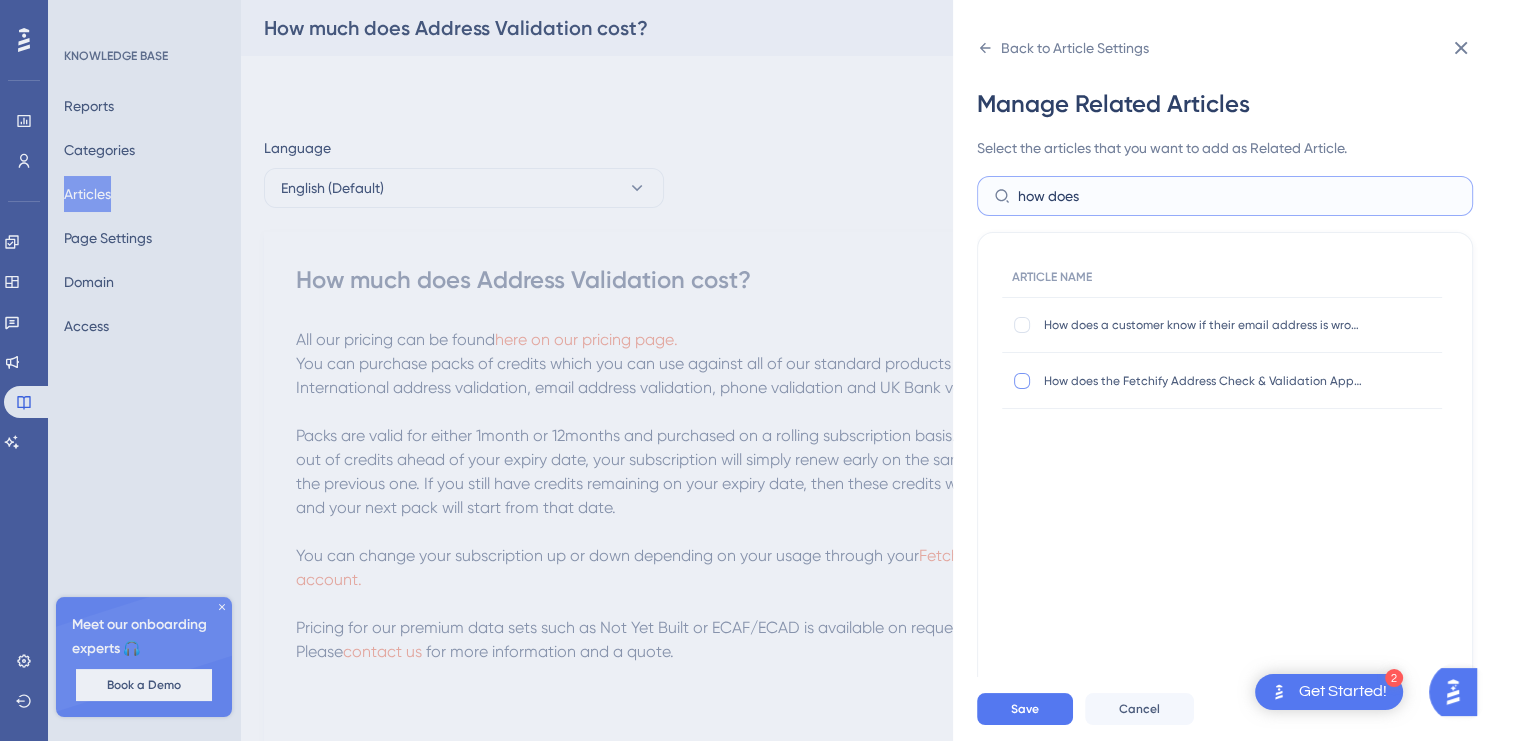 type on "how does" 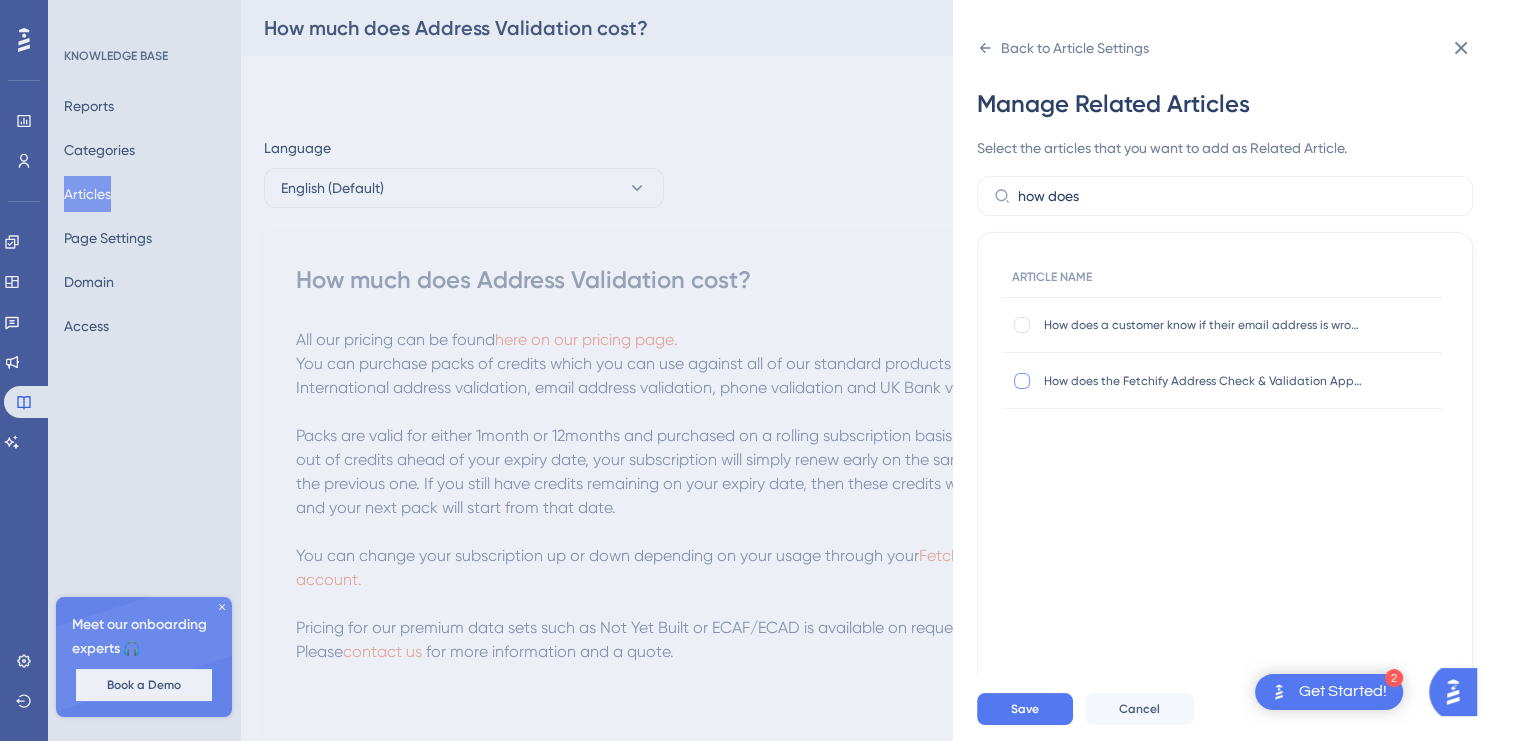 click at bounding box center [1022, 381] 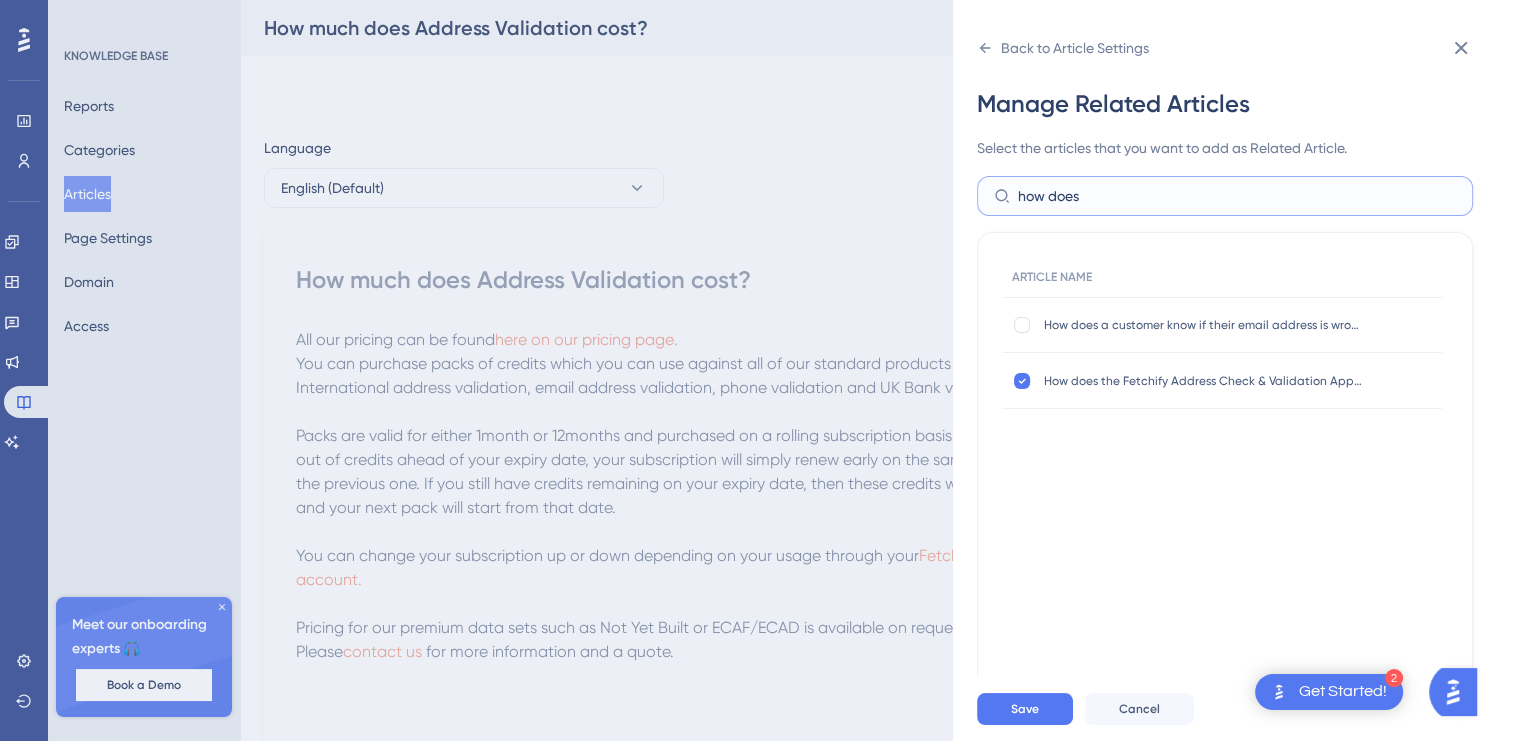 drag, startPoint x: 1119, startPoint y: 197, endPoint x: 1004, endPoint y: 190, distance: 115.212845 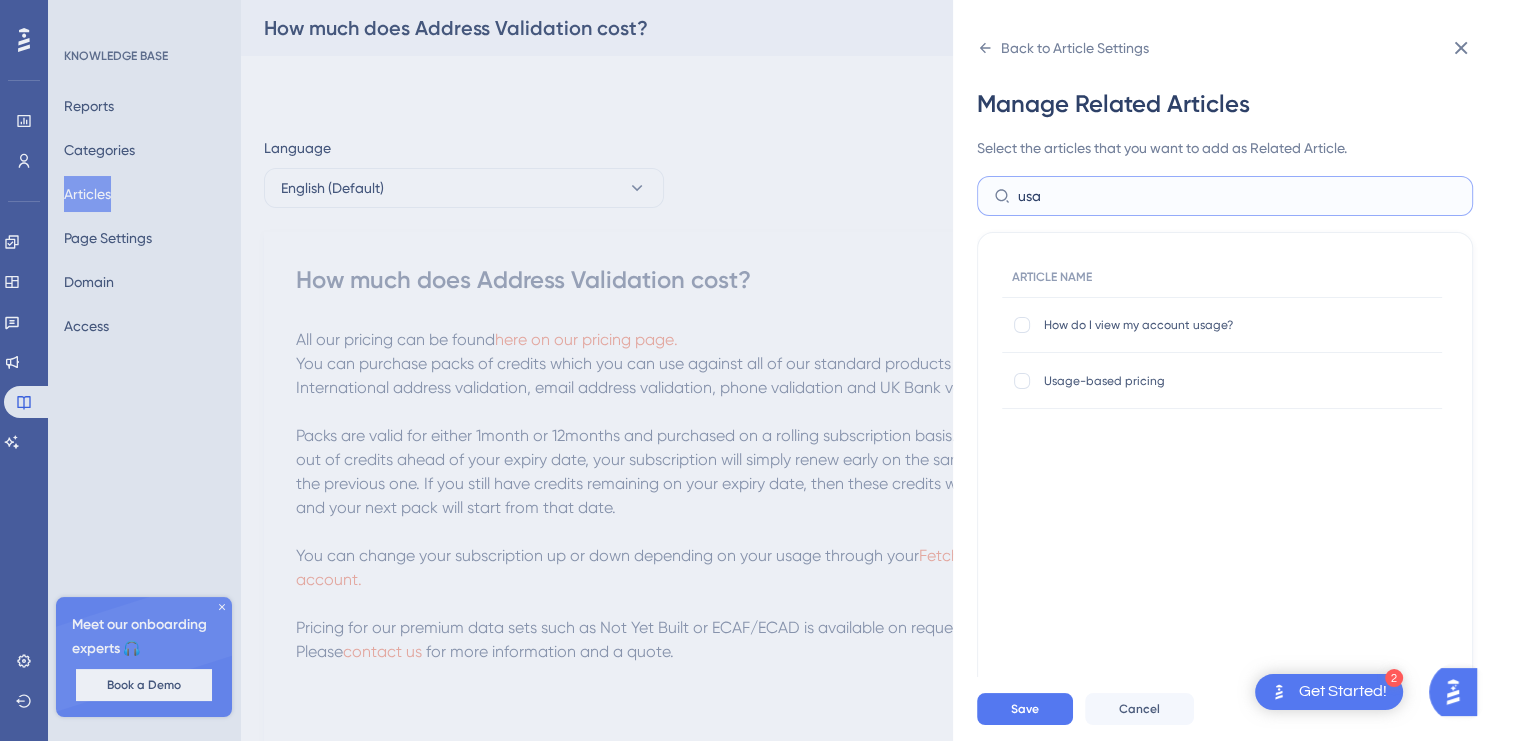type on "usa" 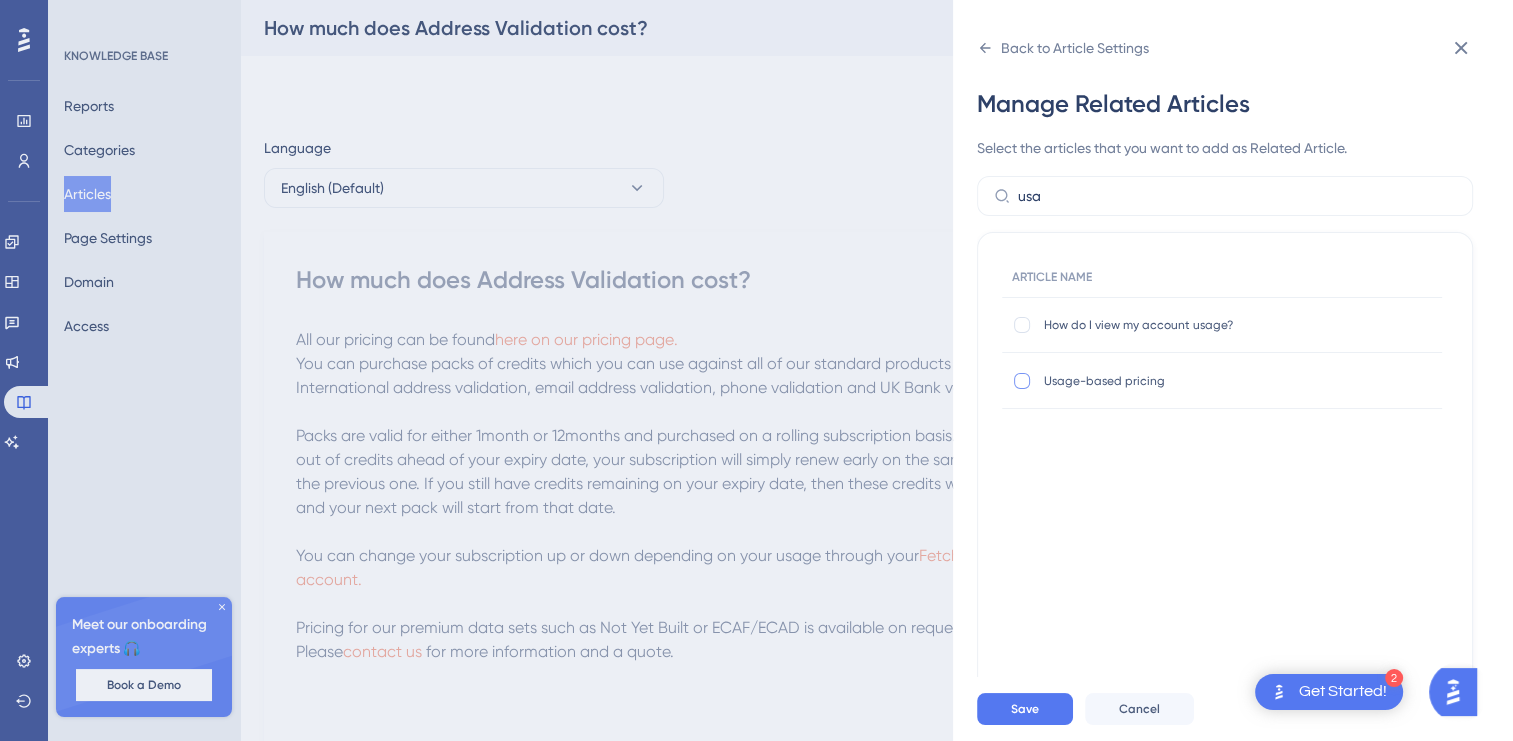 click on "Usage-based pricing Usage-based pricing" at bounding box center [1222, 381] 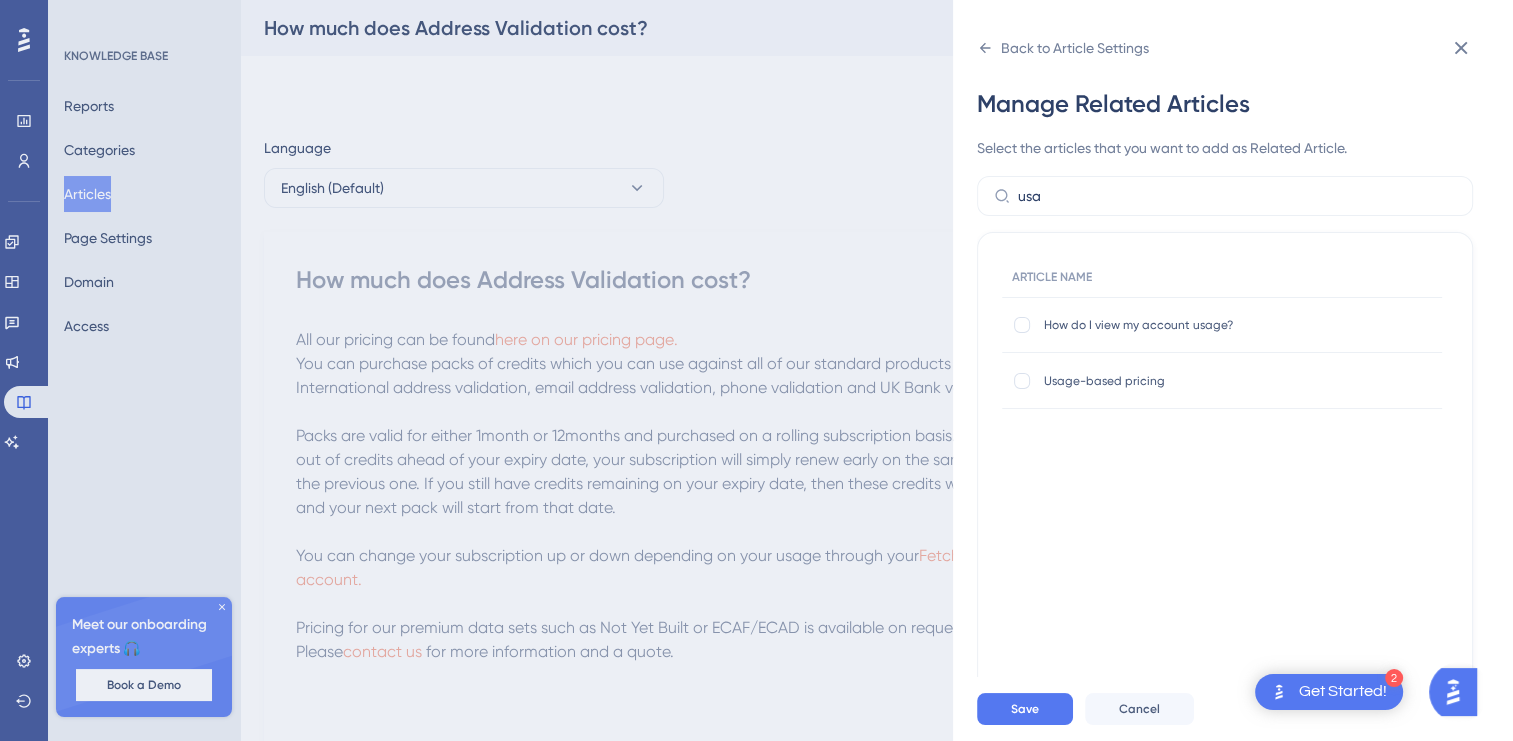 checkbox on "true" 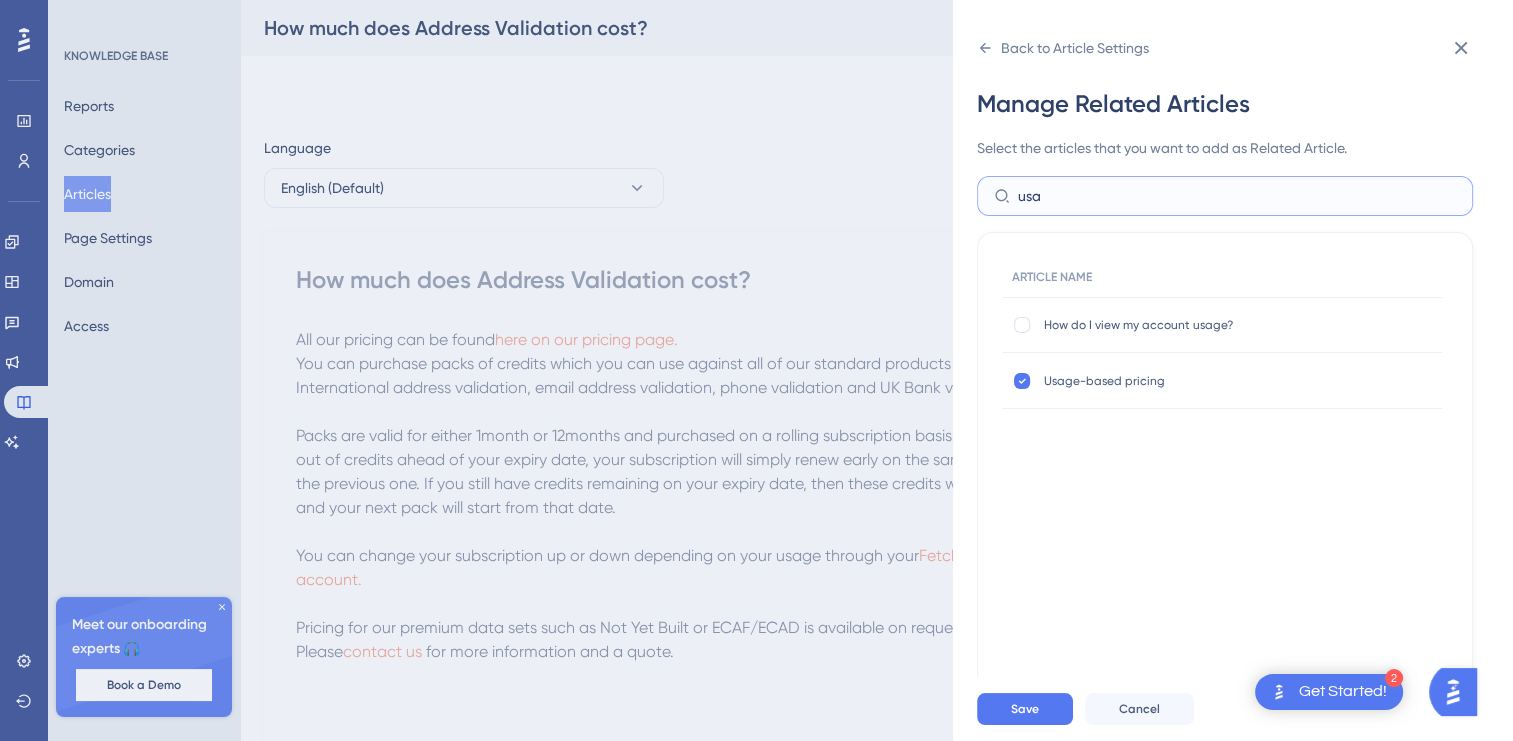 drag, startPoint x: 1065, startPoint y: 199, endPoint x: 1002, endPoint y: 192, distance: 63.387695 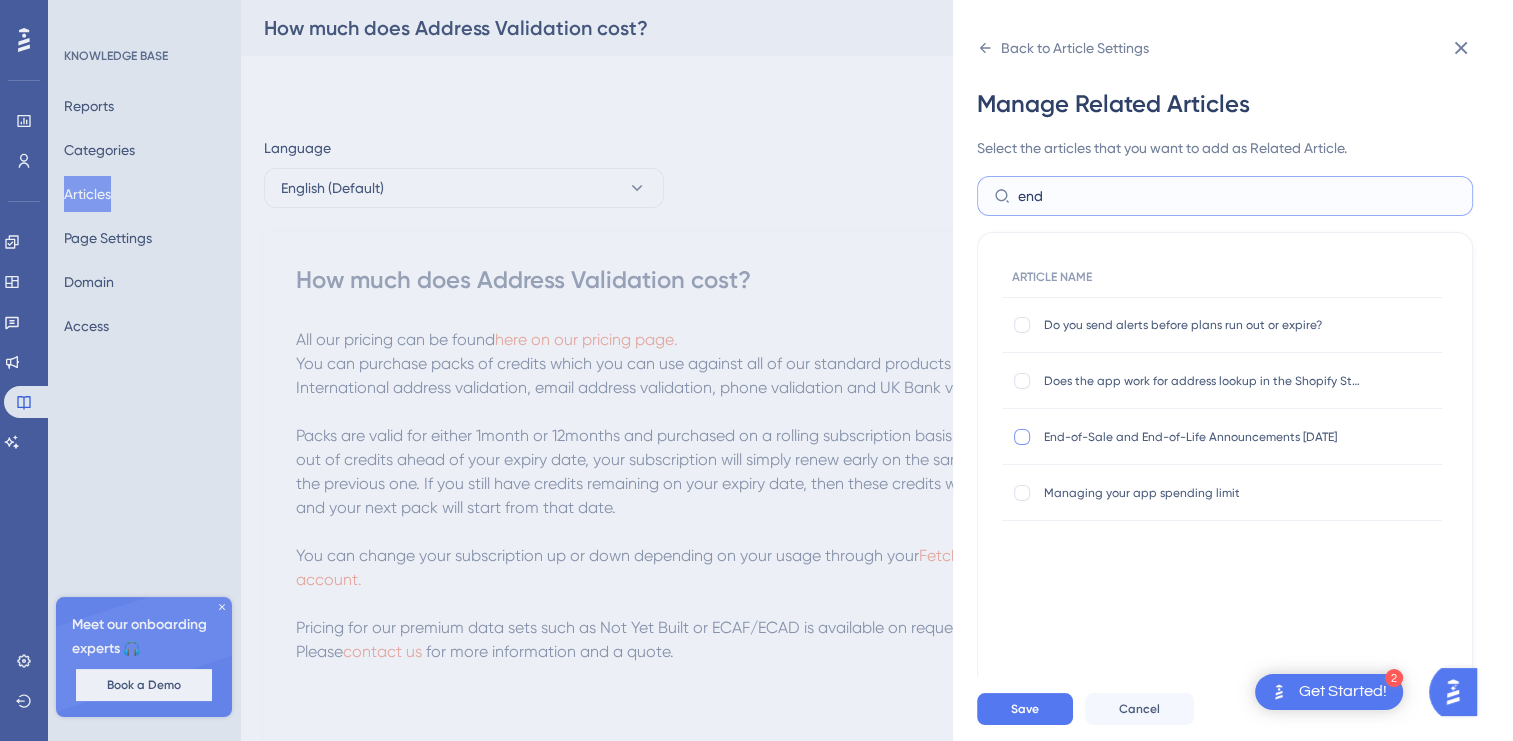 type on "end" 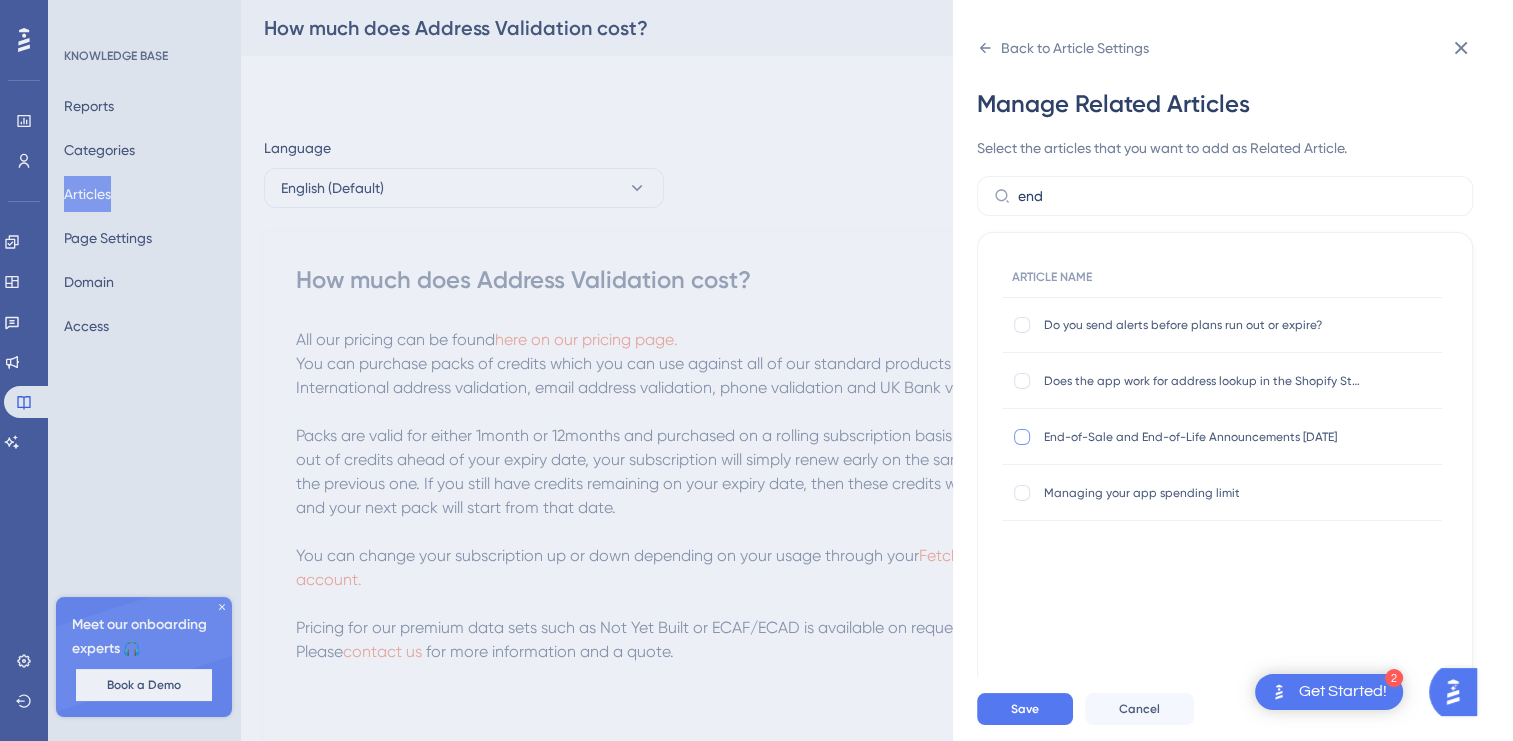 click at bounding box center [1022, 437] 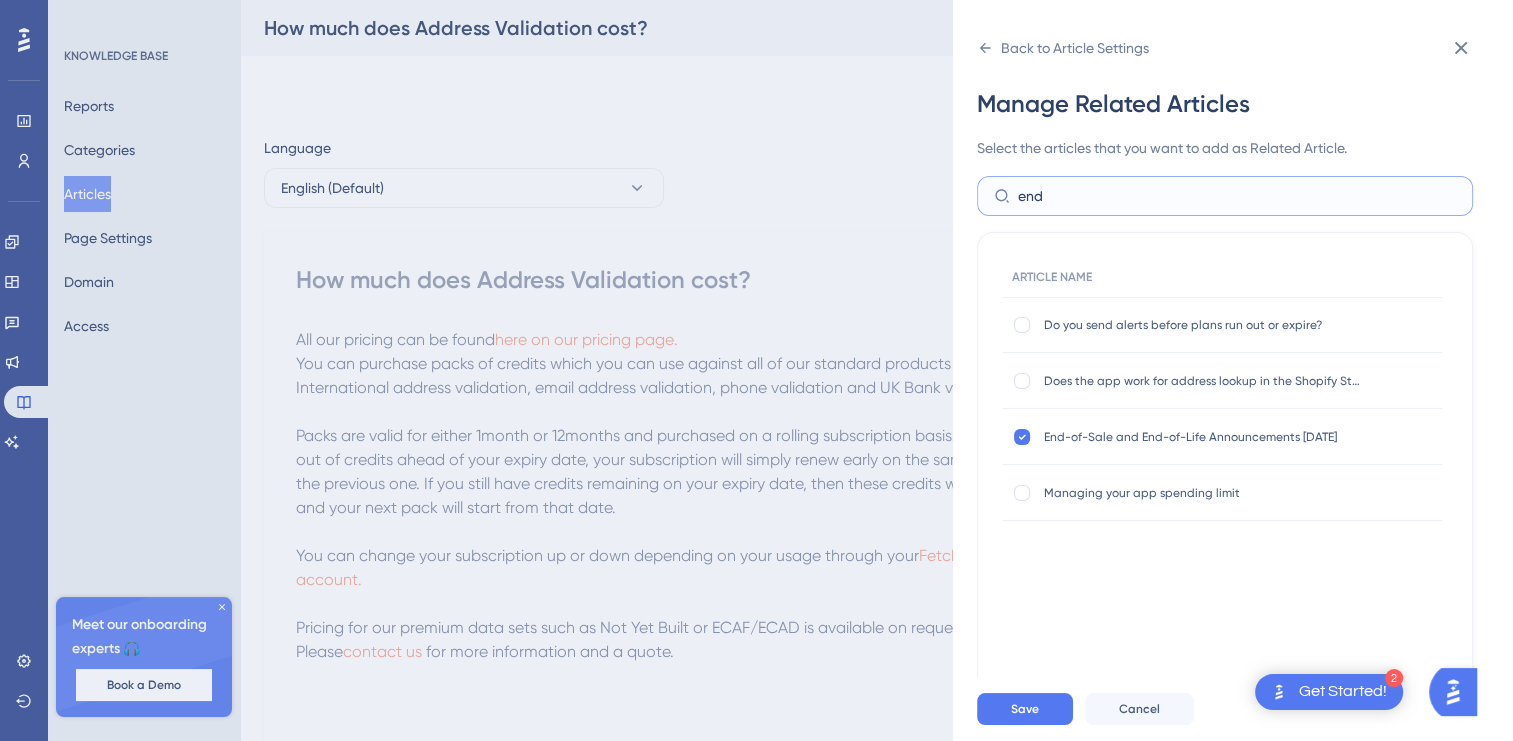 drag, startPoint x: 1113, startPoint y: 192, endPoint x: 1015, endPoint y: 187, distance: 98.12747 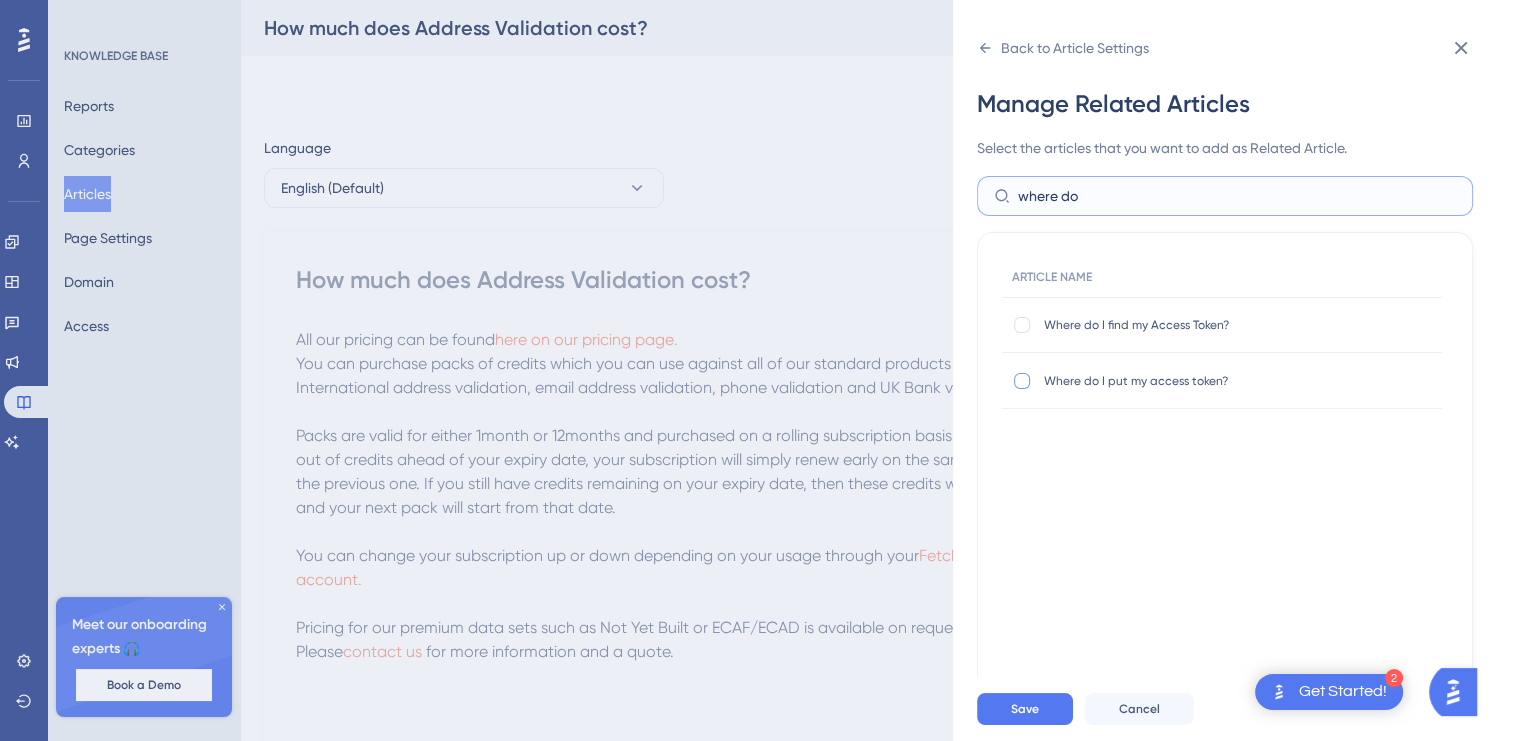 type on "where do" 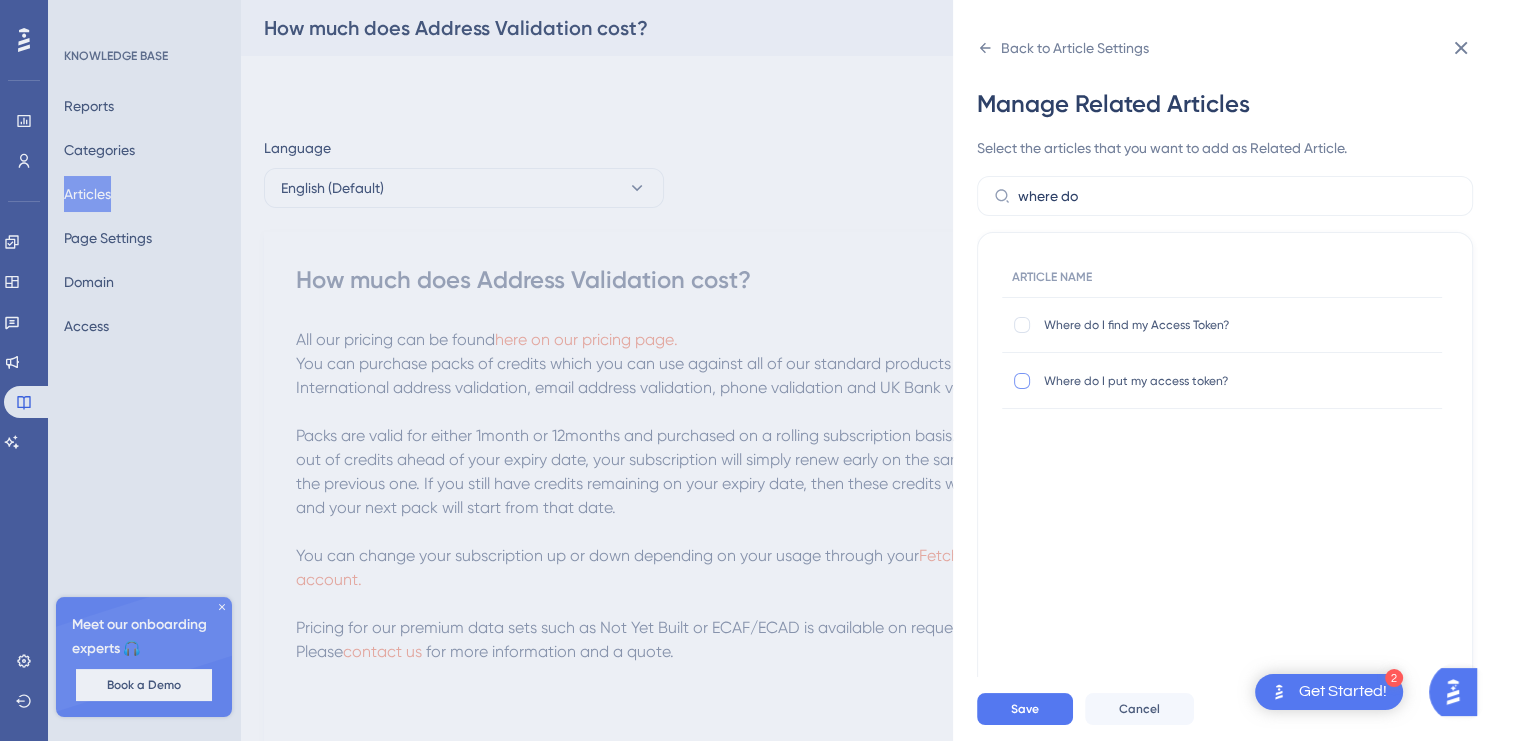 click at bounding box center (1022, 381) 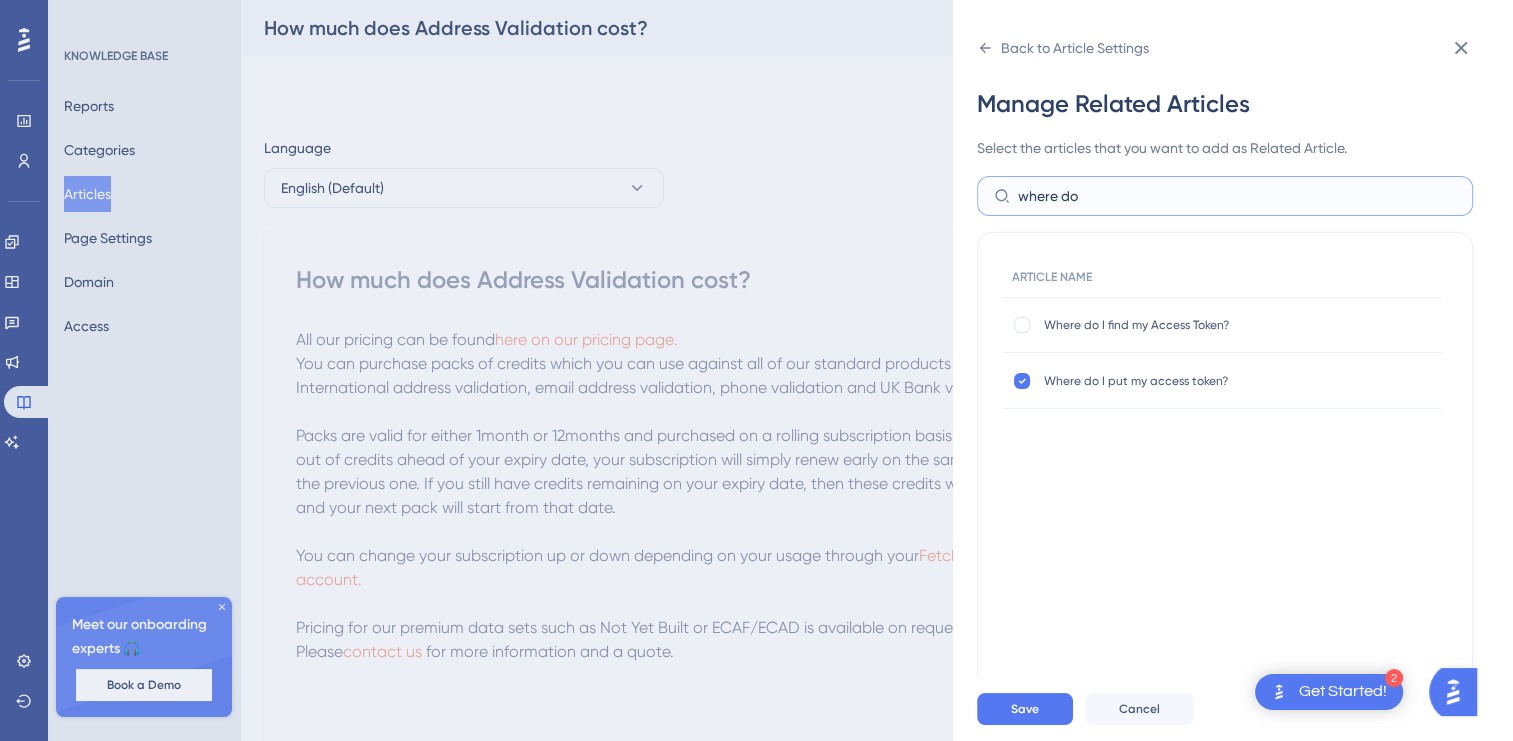 drag, startPoint x: 1120, startPoint y: 187, endPoint x: 1016, endPoint y: 197, distance: 104.47966 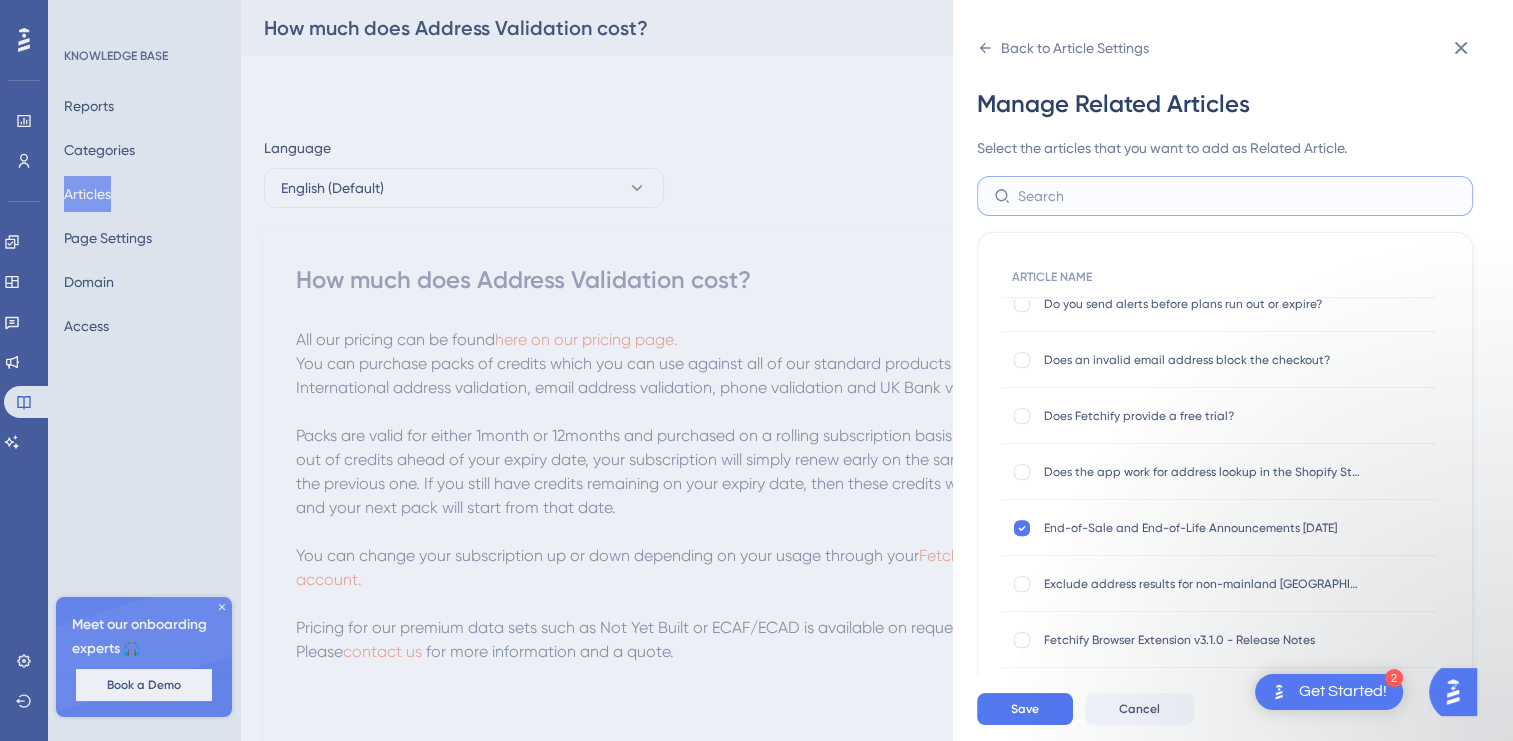 scroll, scrollTop: 1759, scrollLeft: 0, axis: vertical 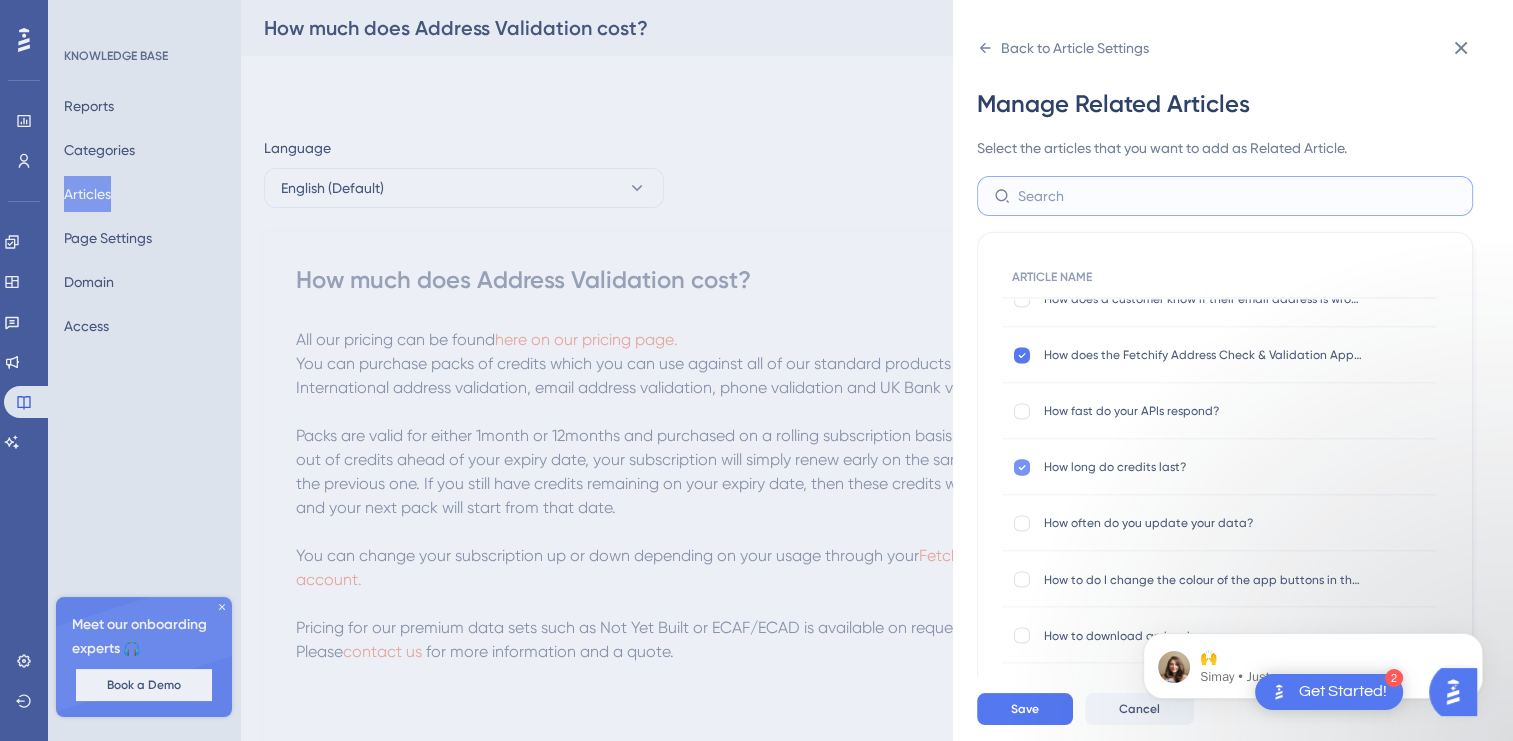 type 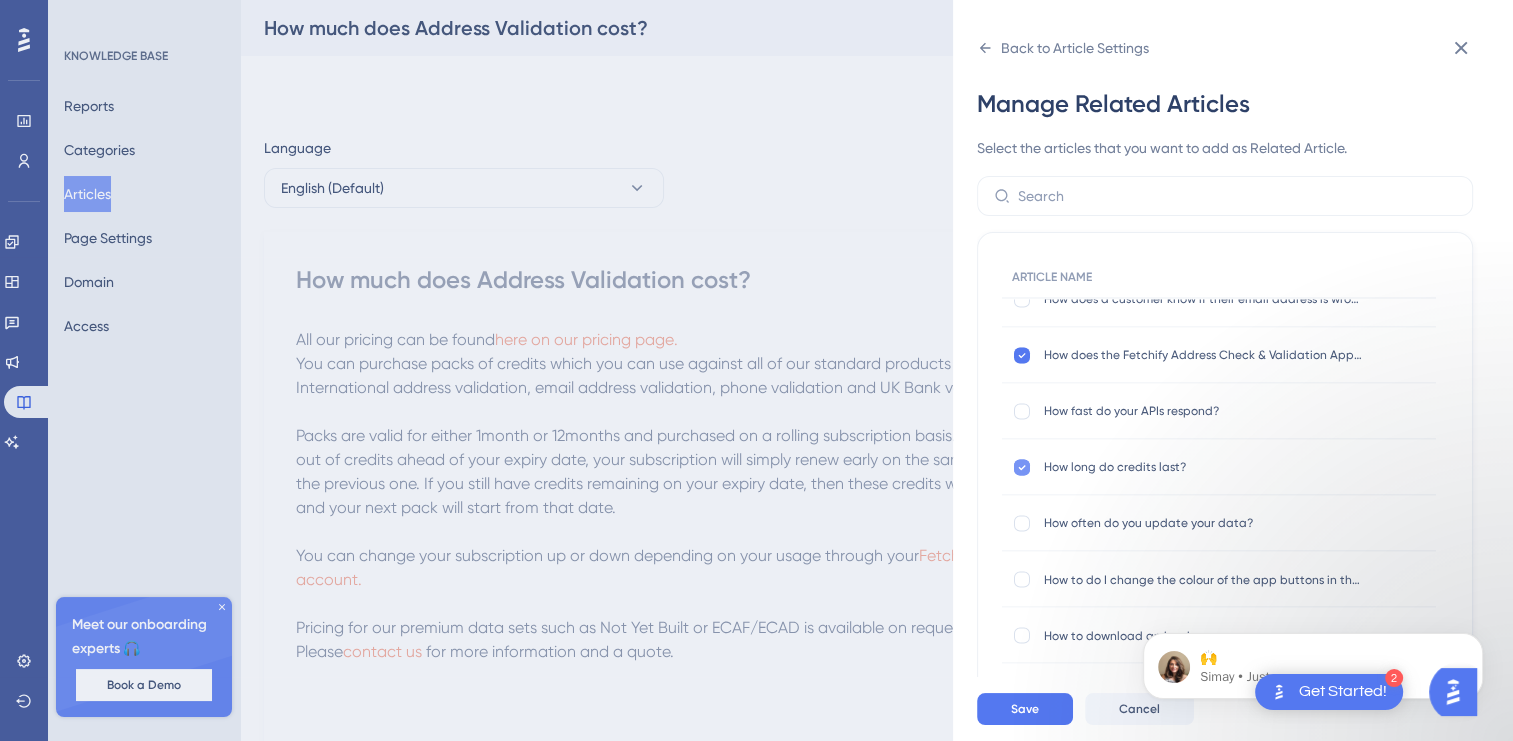 click 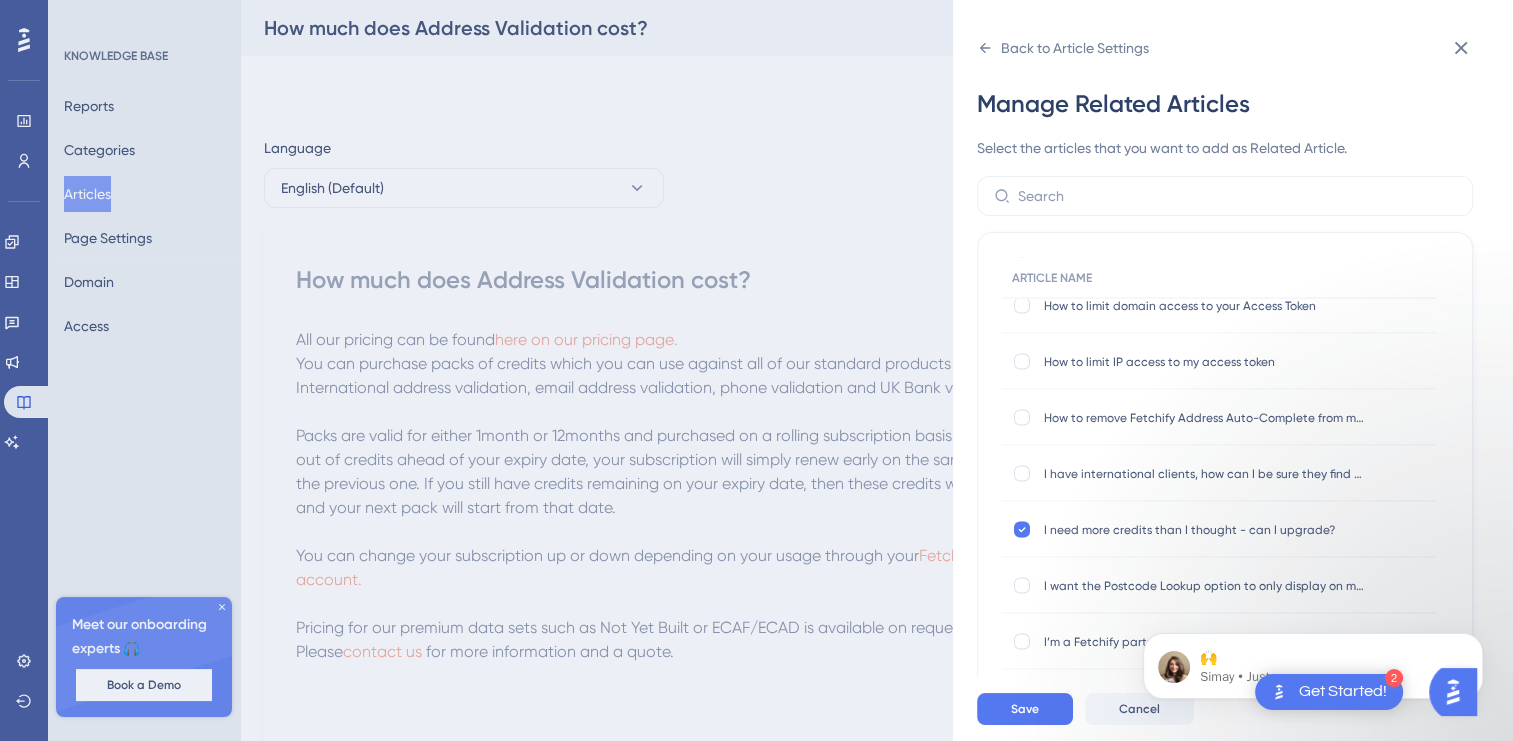 scroll, scrollTop: 3969, scrollLeft: 0, axis: vertical 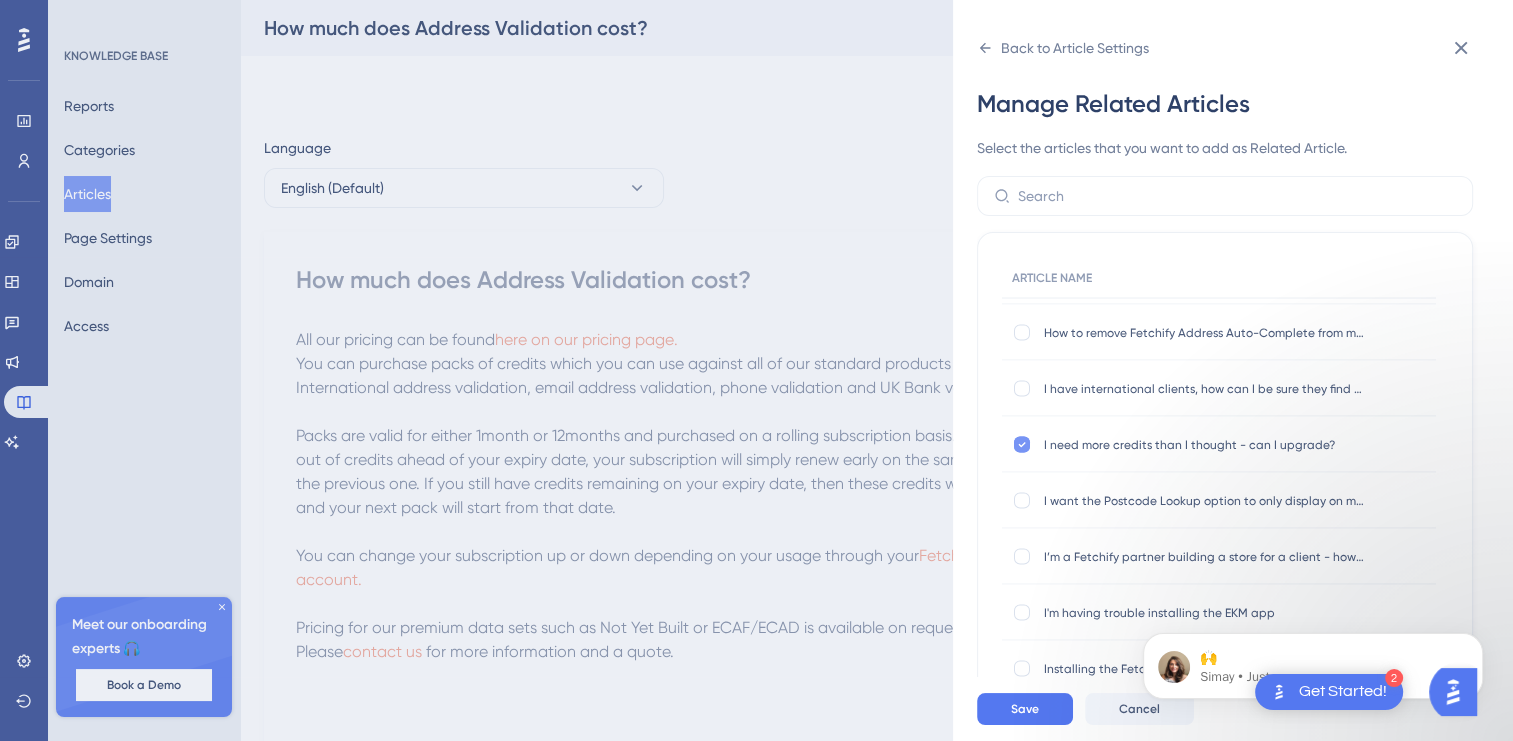 click at bounding box center [1022, 444] 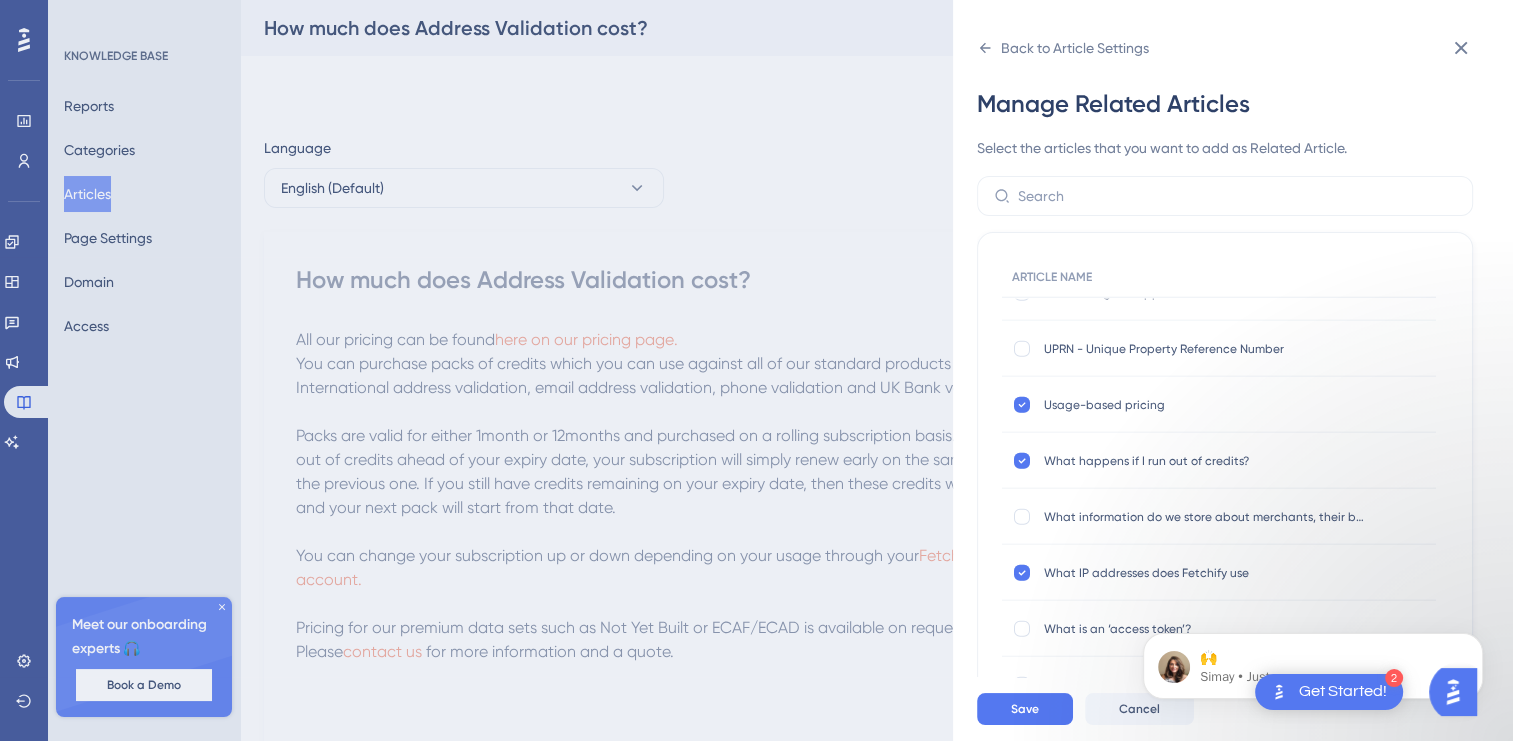 scroll, scrollTop: 5369, scrollLeft: 0, axis: vertical 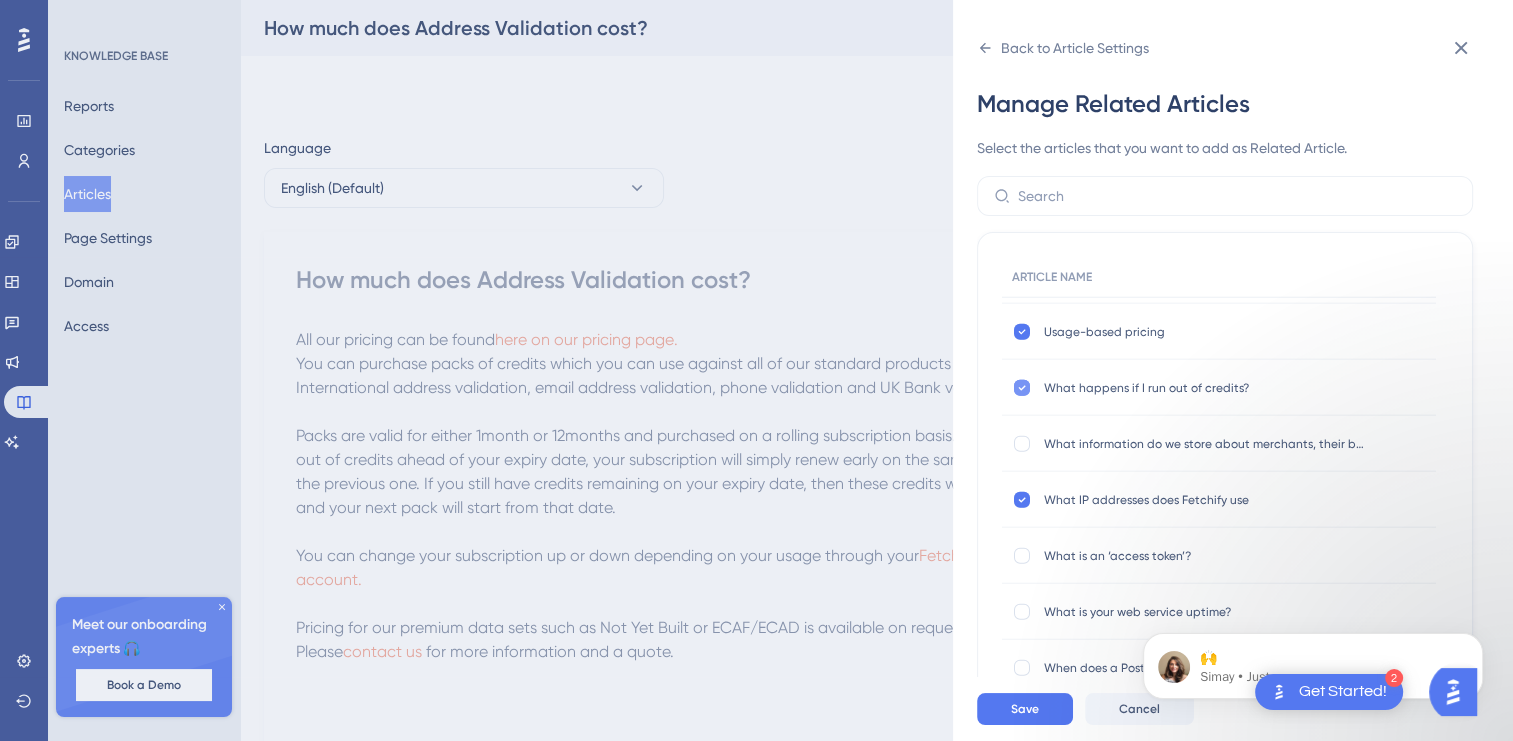 click at bounding box center (1022, 388) 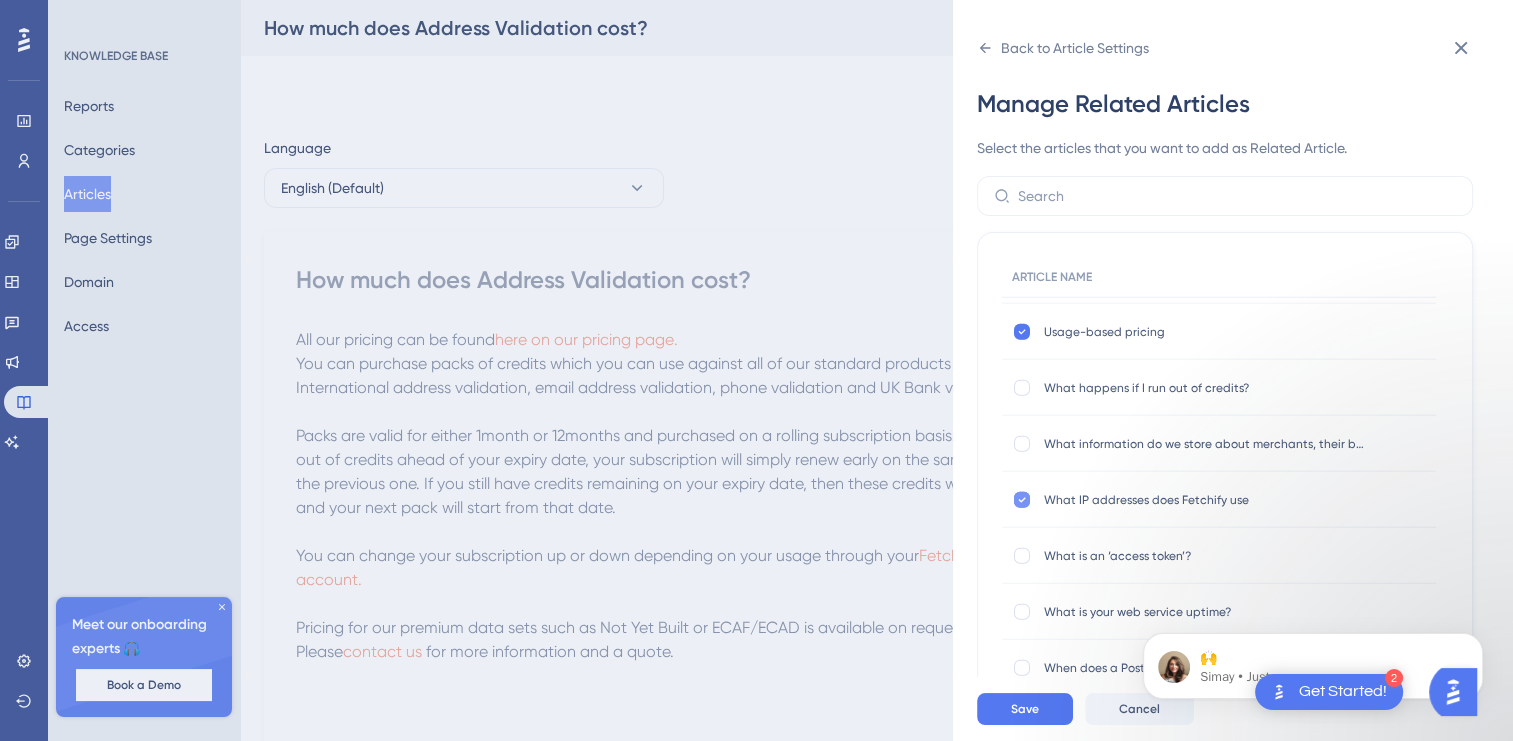 click 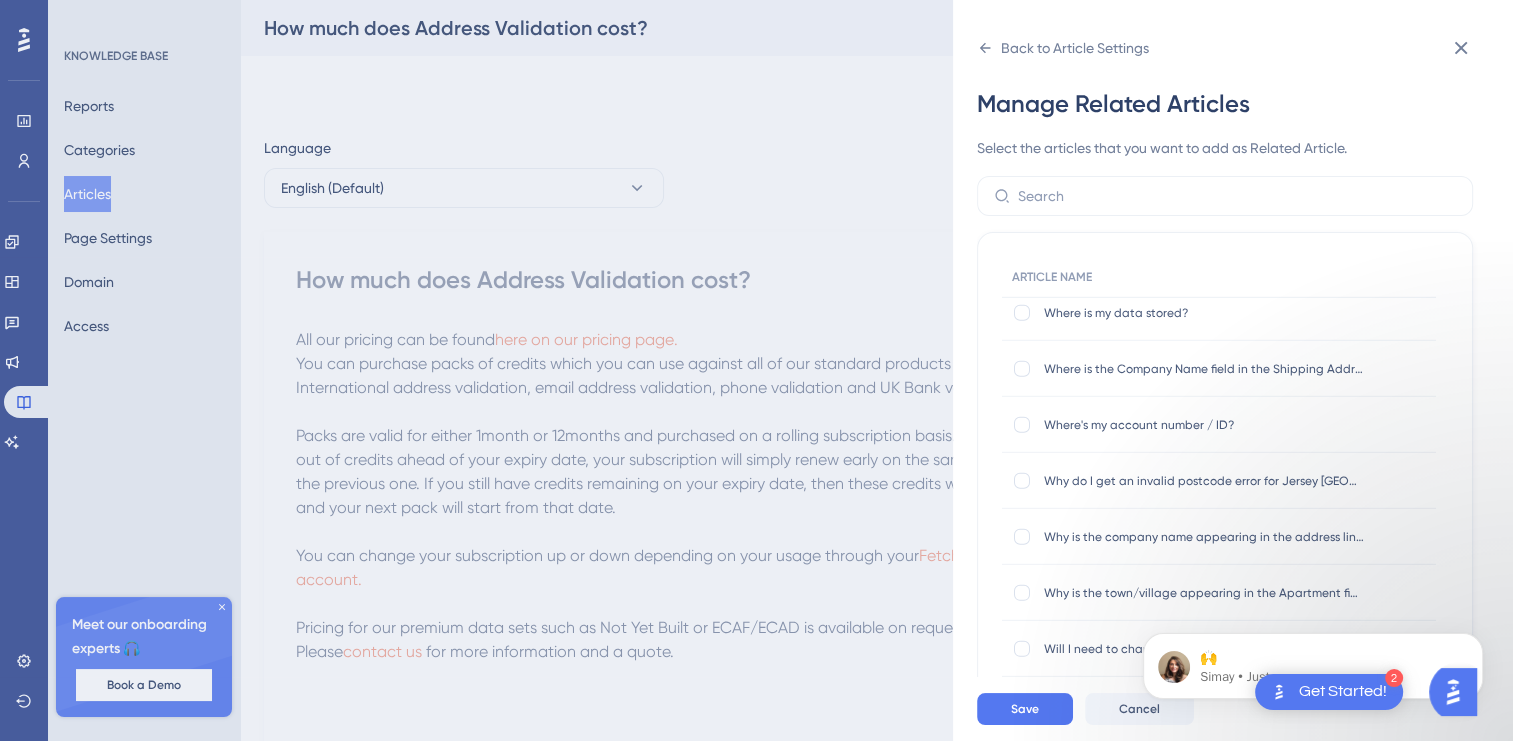 scroll, scrollTop: 6065, scrollLeft: 0, axis: vertical 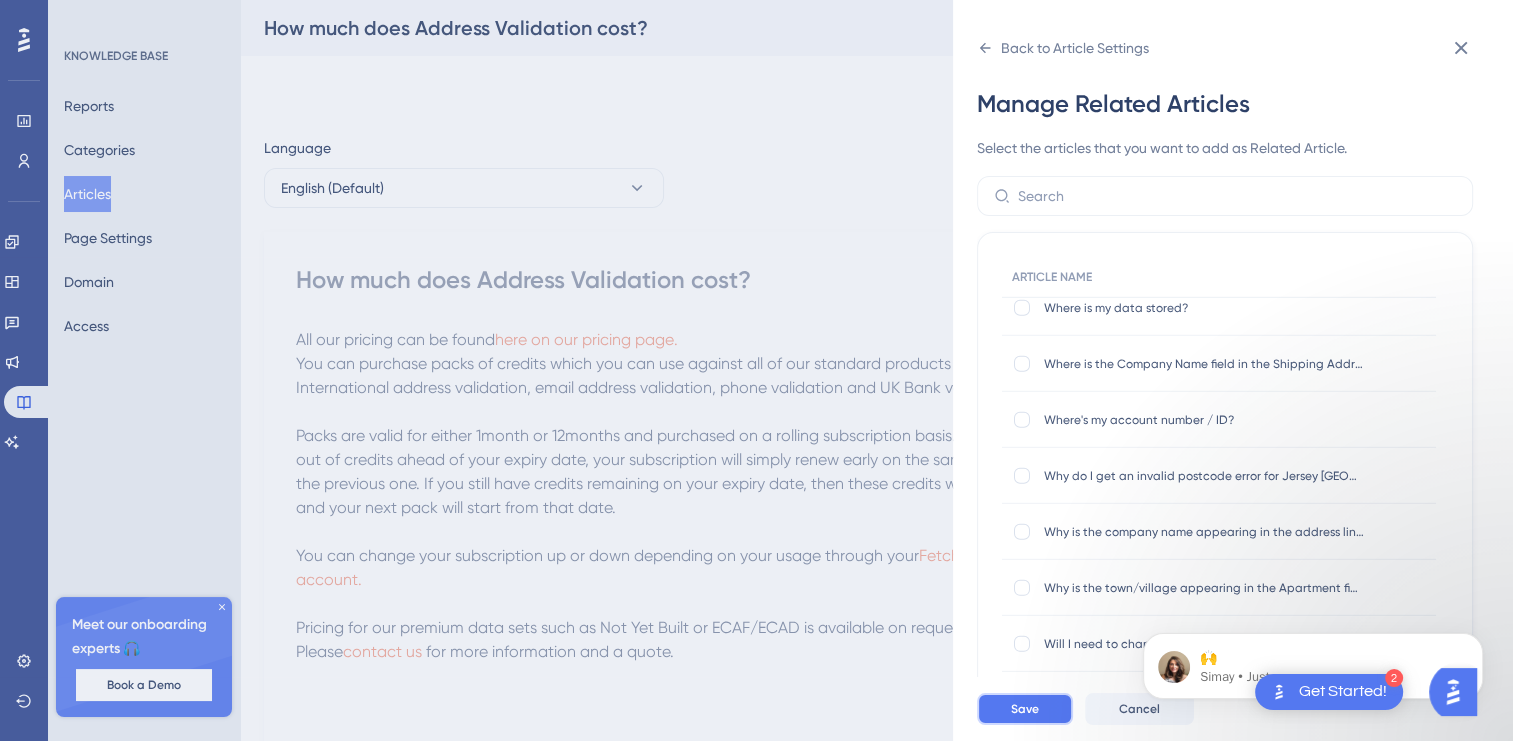 click on "Save" at bounding box center [1025, 709] 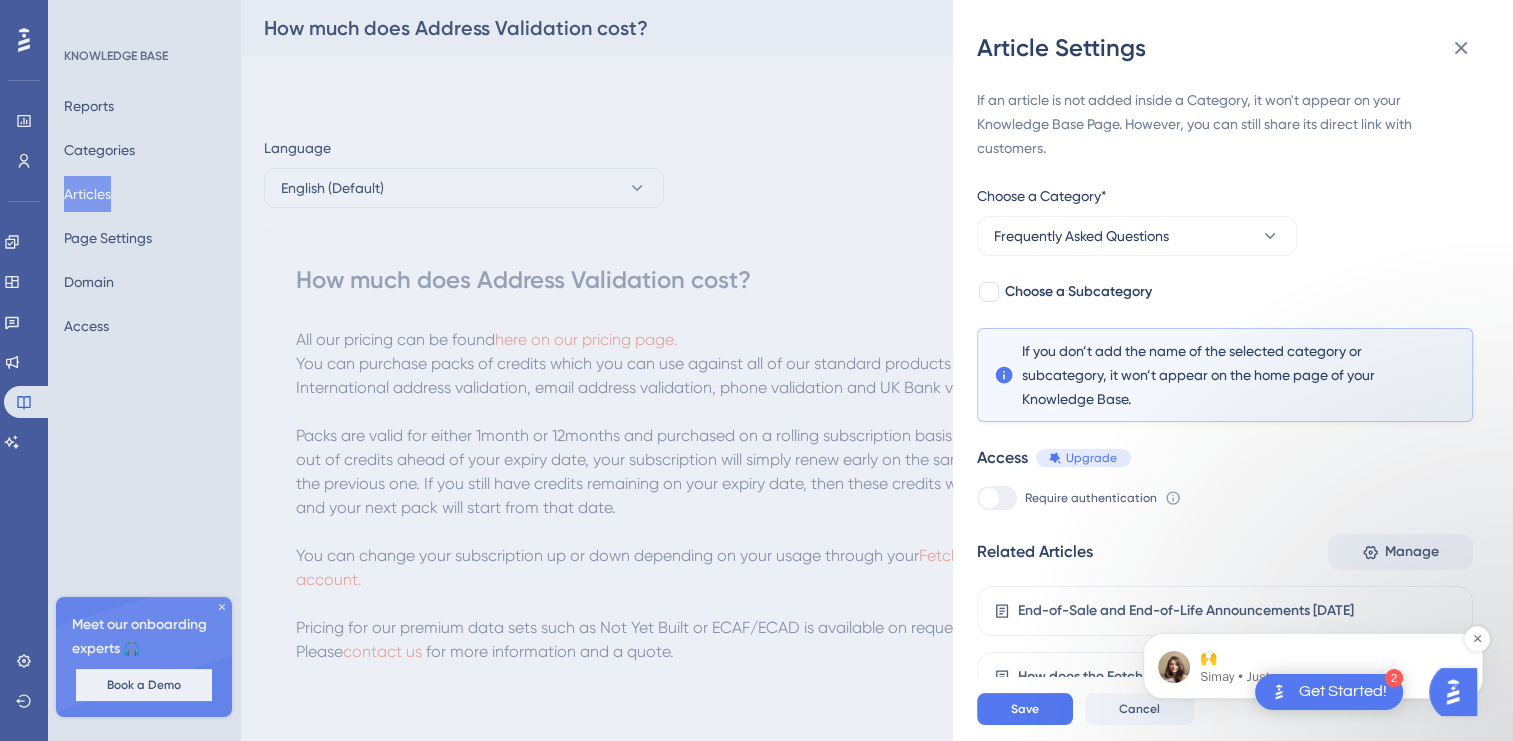 click on "Simay • Just now" at bounding box center [1329, 677] 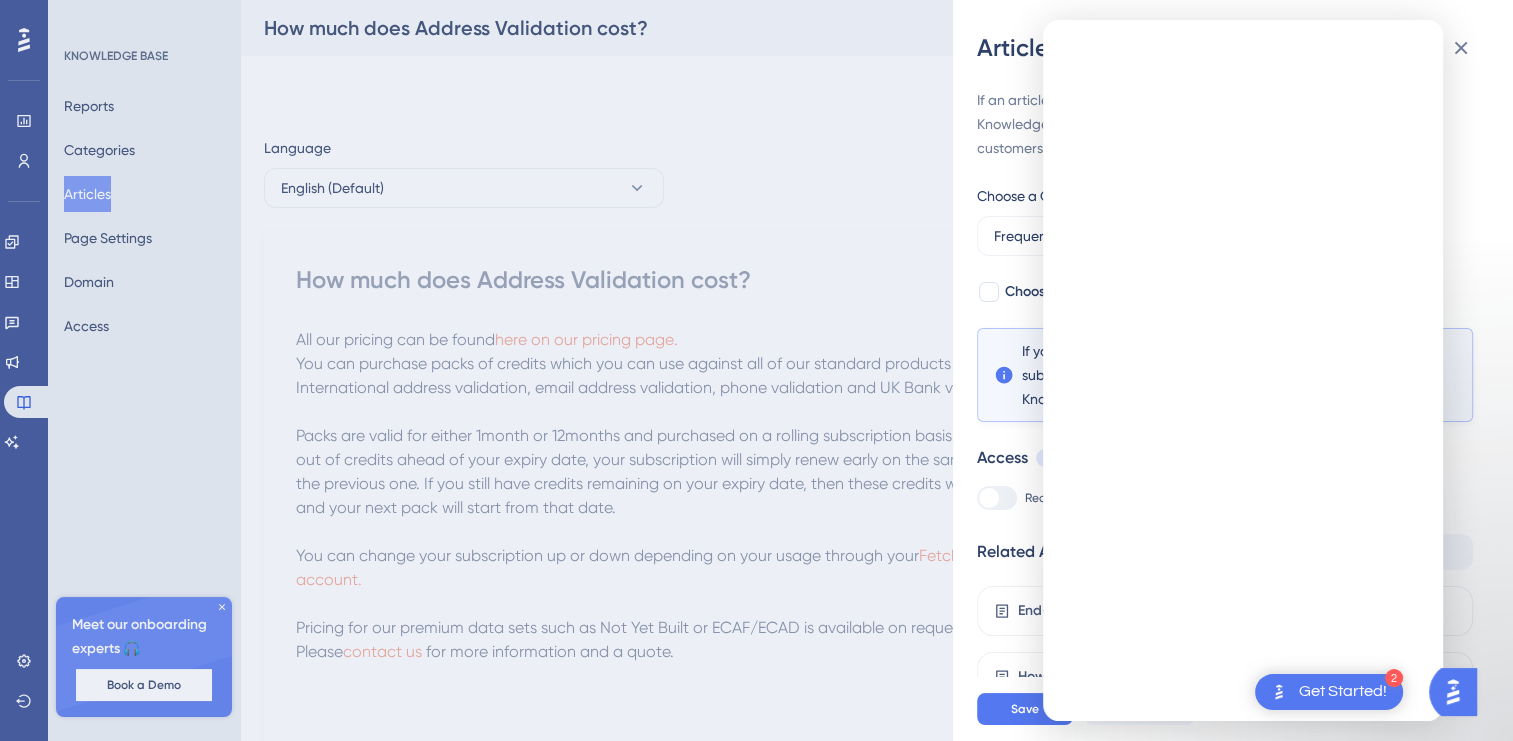 scroll, scrollTop: 0, scrollLeft: 0, axis: both 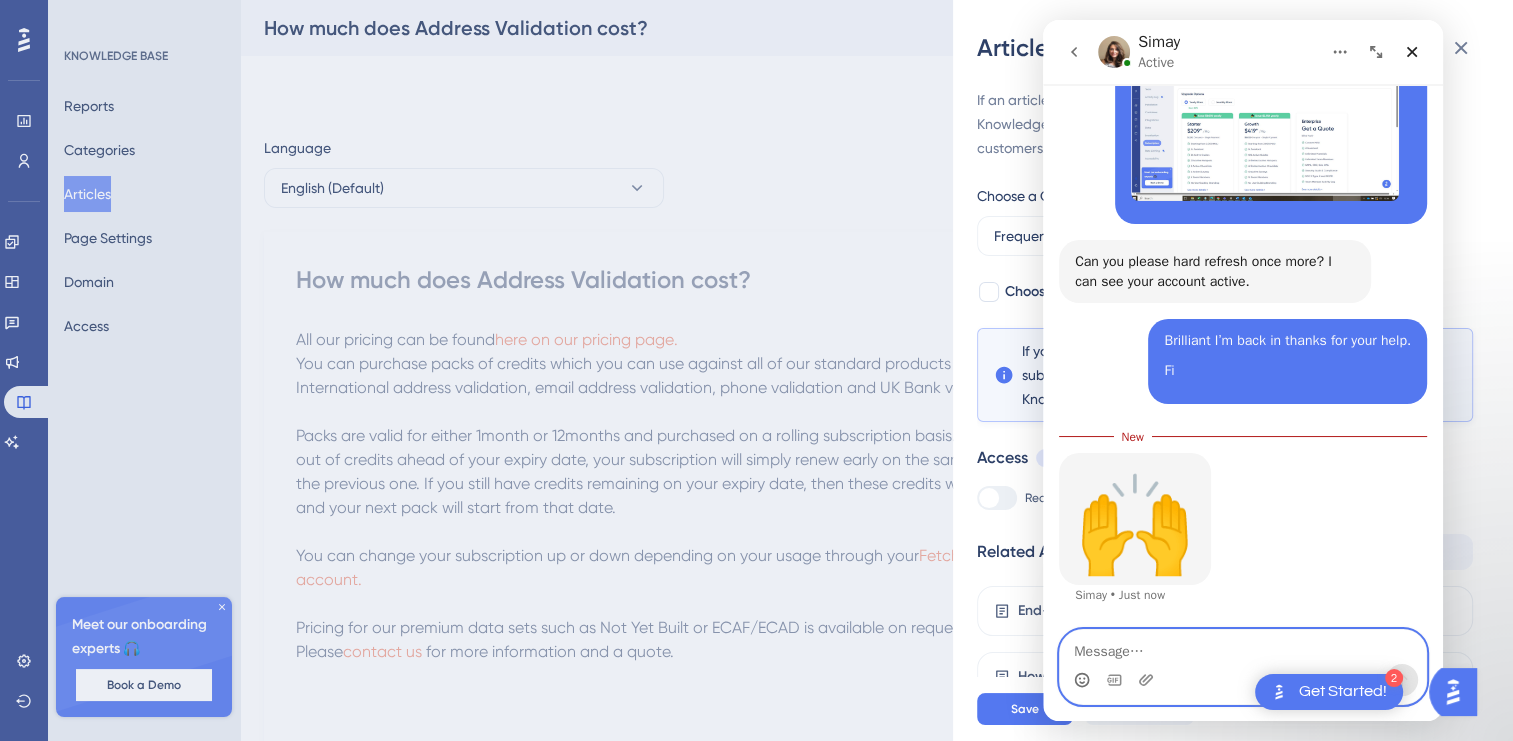 click 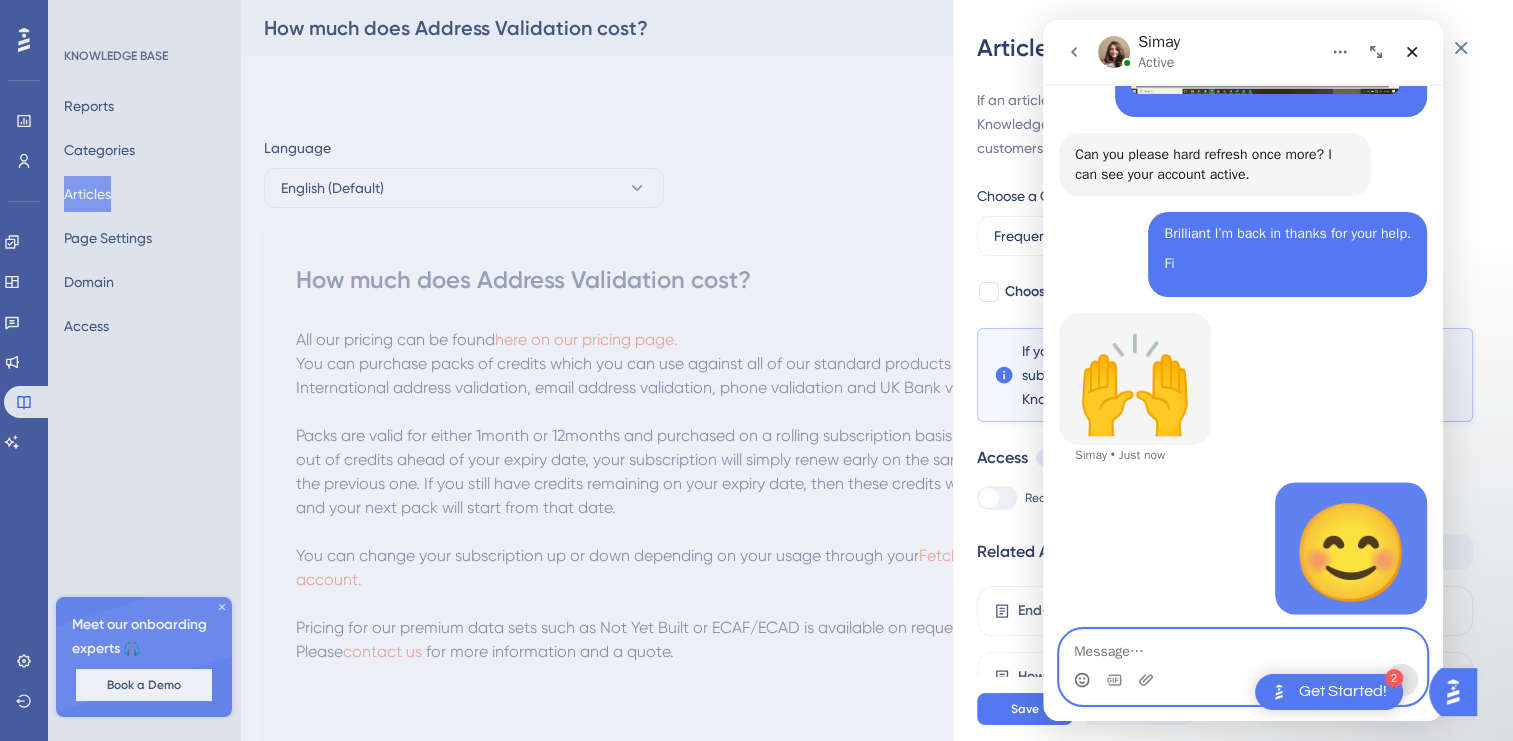 scroll, scrollTop: 1516, scrollLeft: 0, axis: vertical 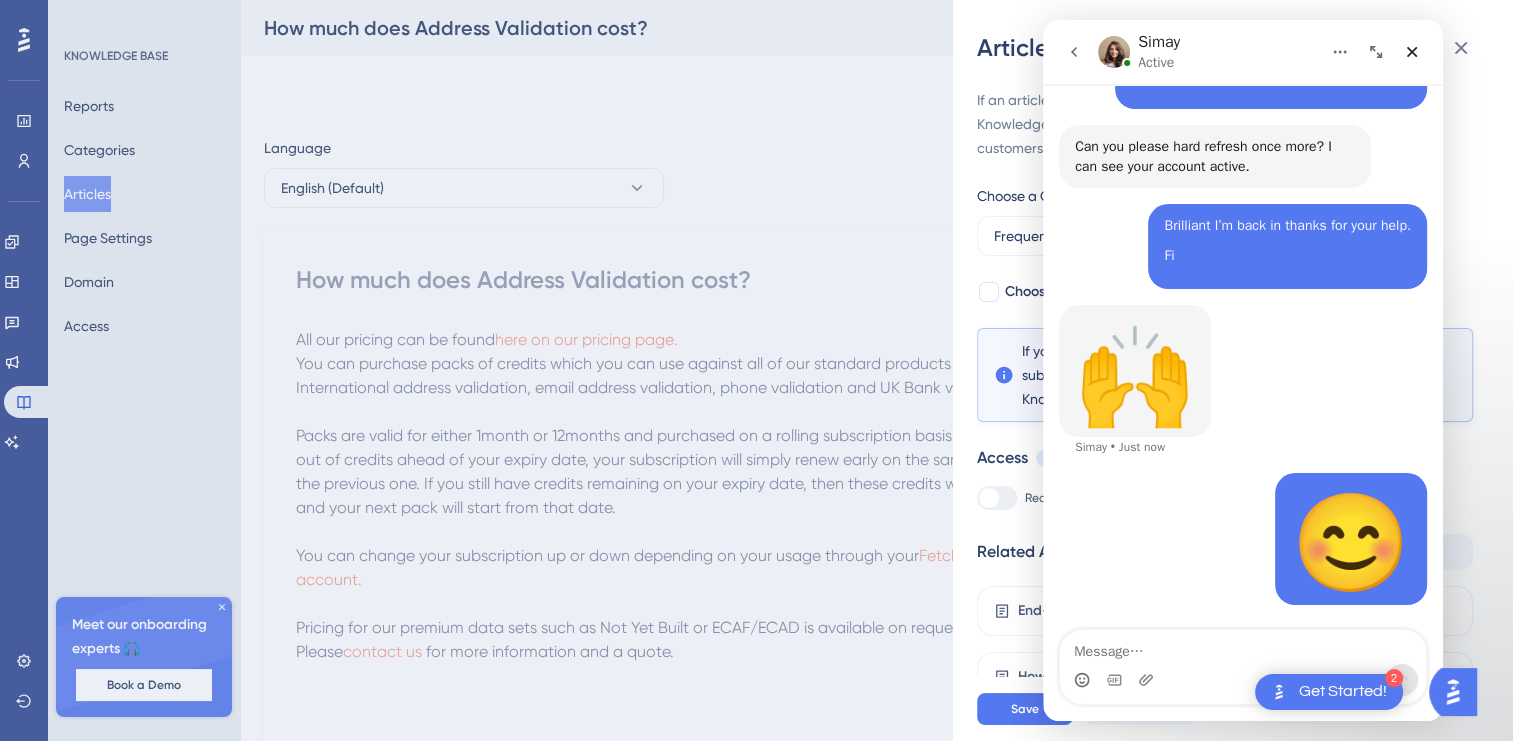 click on "Article Settings If an article is not added inside a Category, it won't appear on your Knowledge Base Page. However, you can still share its direct link with customers. Choose a Category* Frequently Asked Questions Choose a Subcategory If you don’t add the name of the selected category or subcategory, it won’t appear on the home page of your Knowledge Base. Access Upgrade Require authentication To change this setting you should manage your access preferences  under the Access tab. Learn more Related Articles Manage End-of-Sale and End-of-Life Announcements July 2023 How does the Fetchify Address Check & Validation App work? Usage-based pricing Where do I put my access token? Save Cancel" at bounding box center [756, 370] 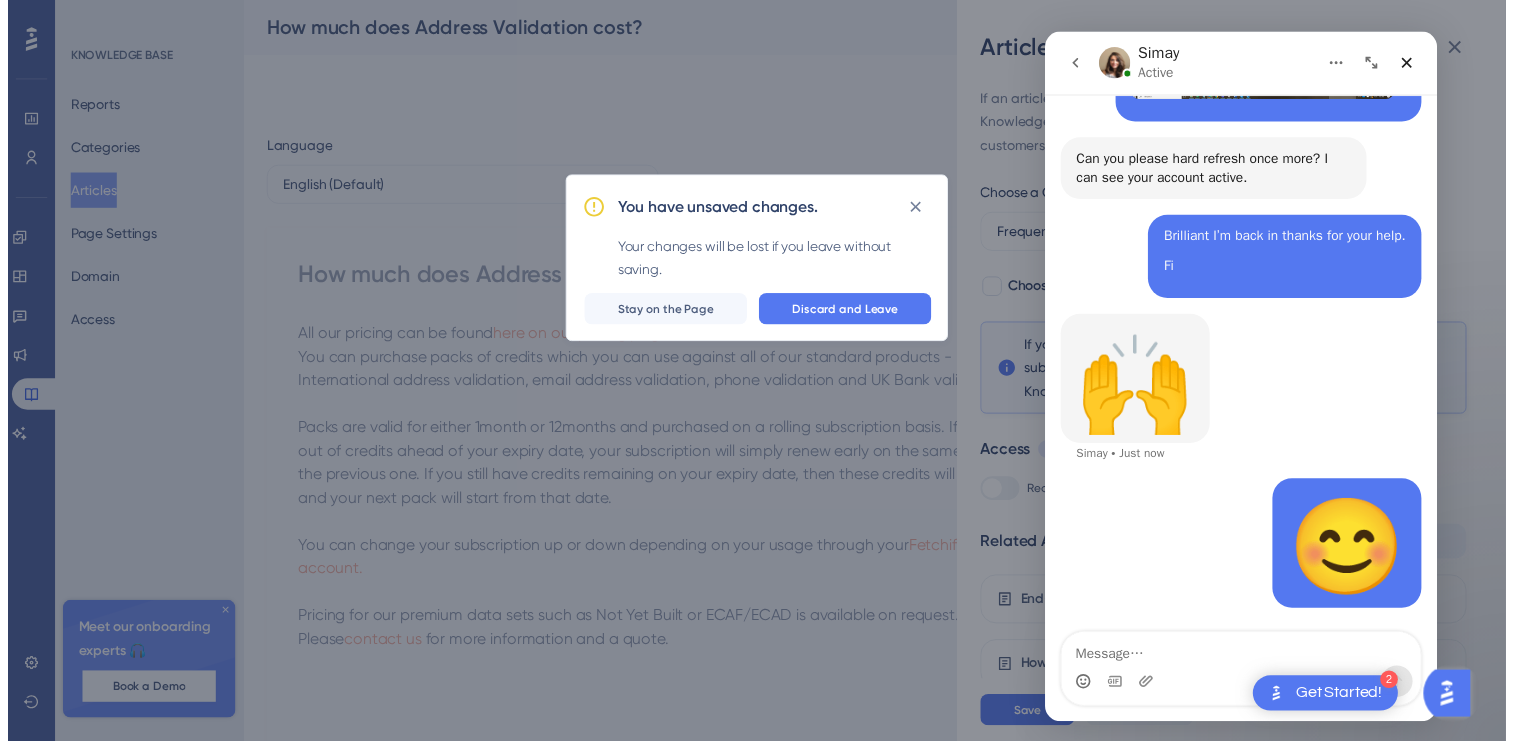scroll, scrollTop: 1513, scrollLeft: 0, axis: vertical 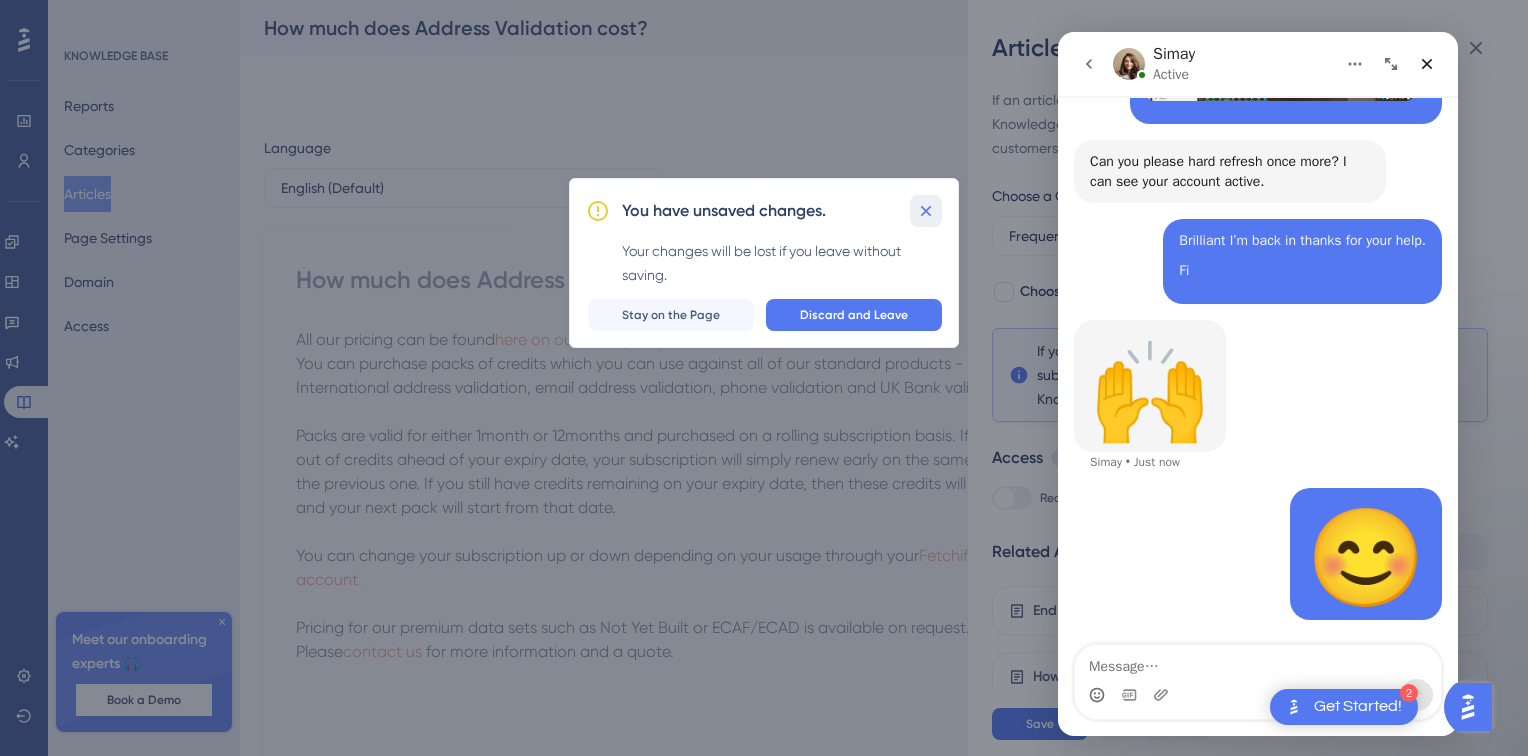 click 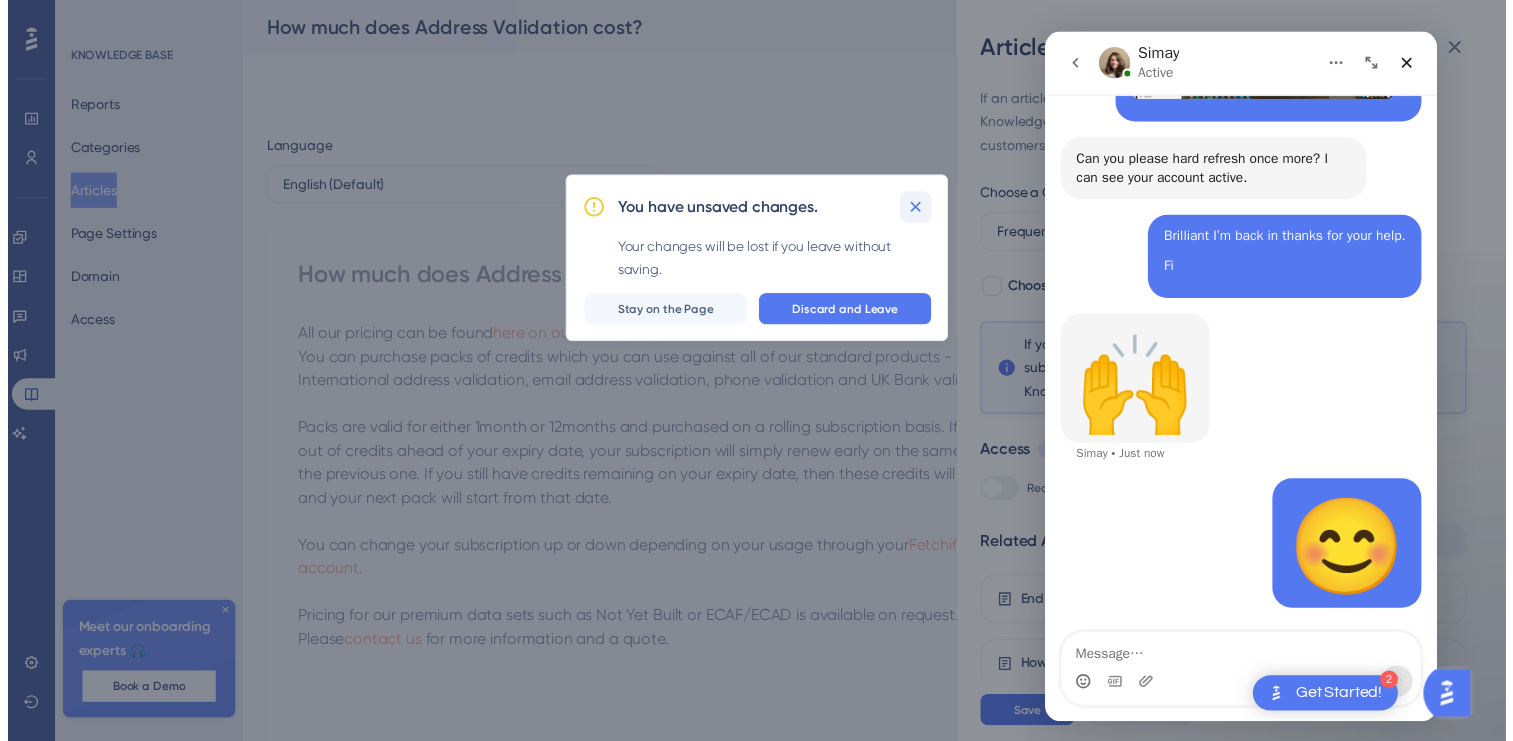 scroll, scrollTop: 1516, scrollLeft: 0, axis: vertical 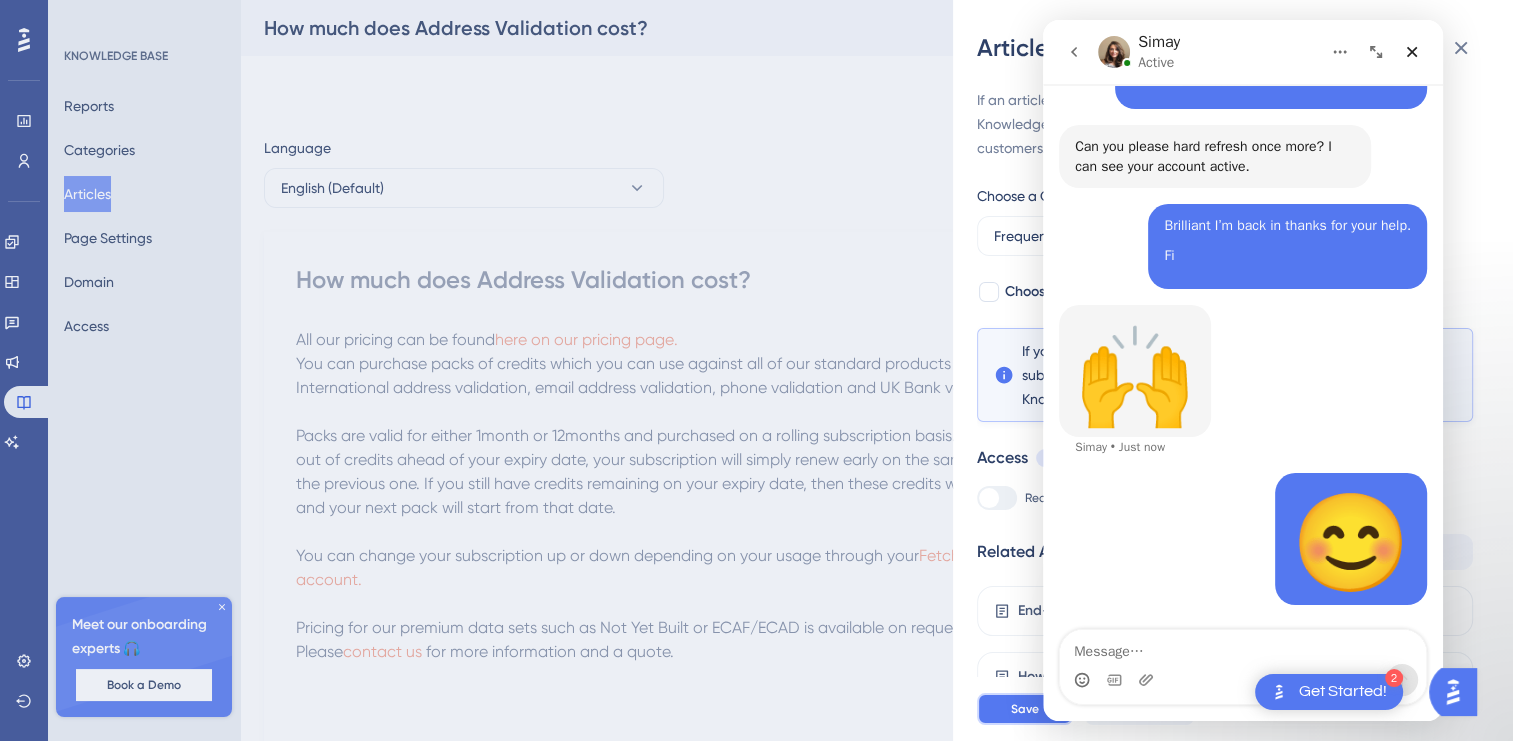 click on "Save" at bounding box center (1025, 709) 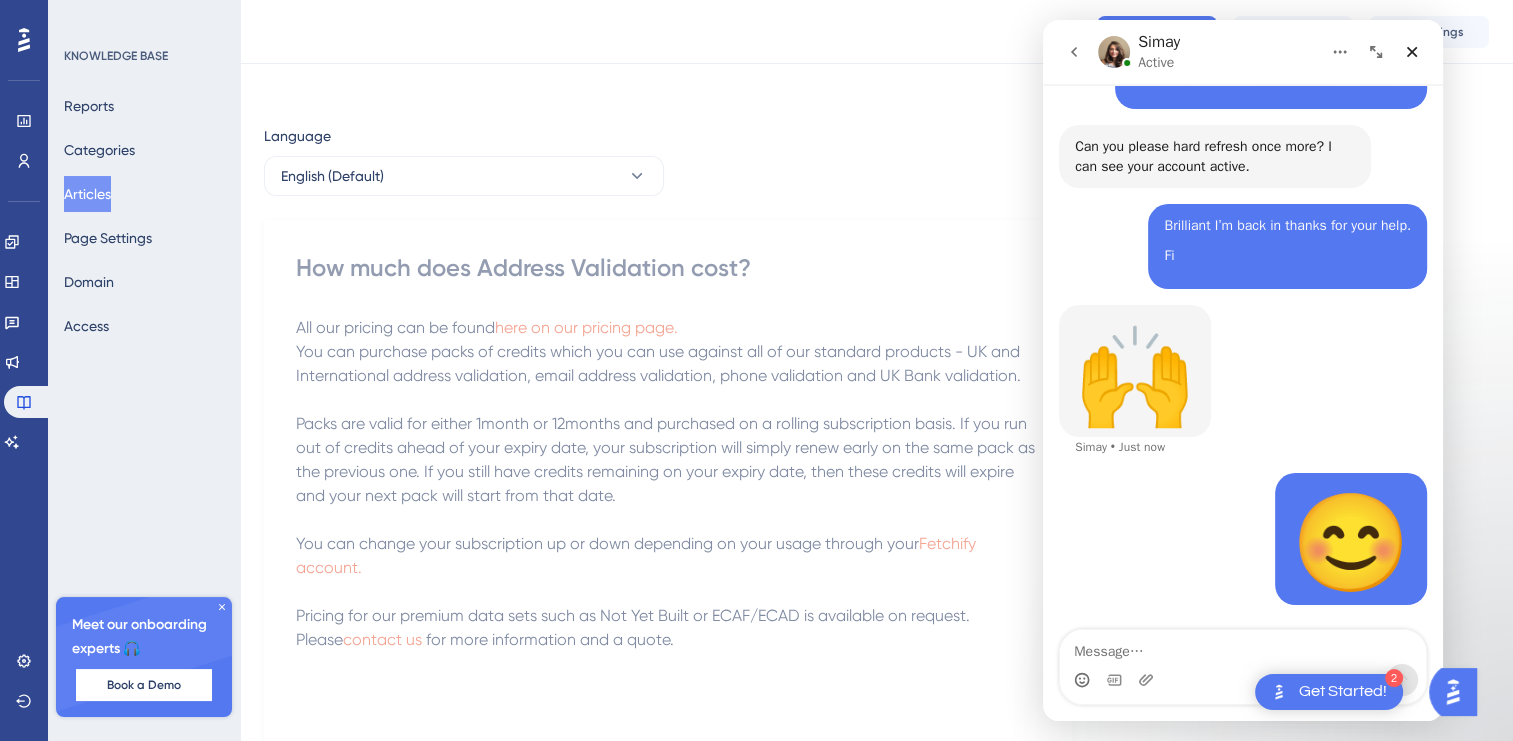 scroll, scrollTop: 0, scrollLeft: 0, axis: both 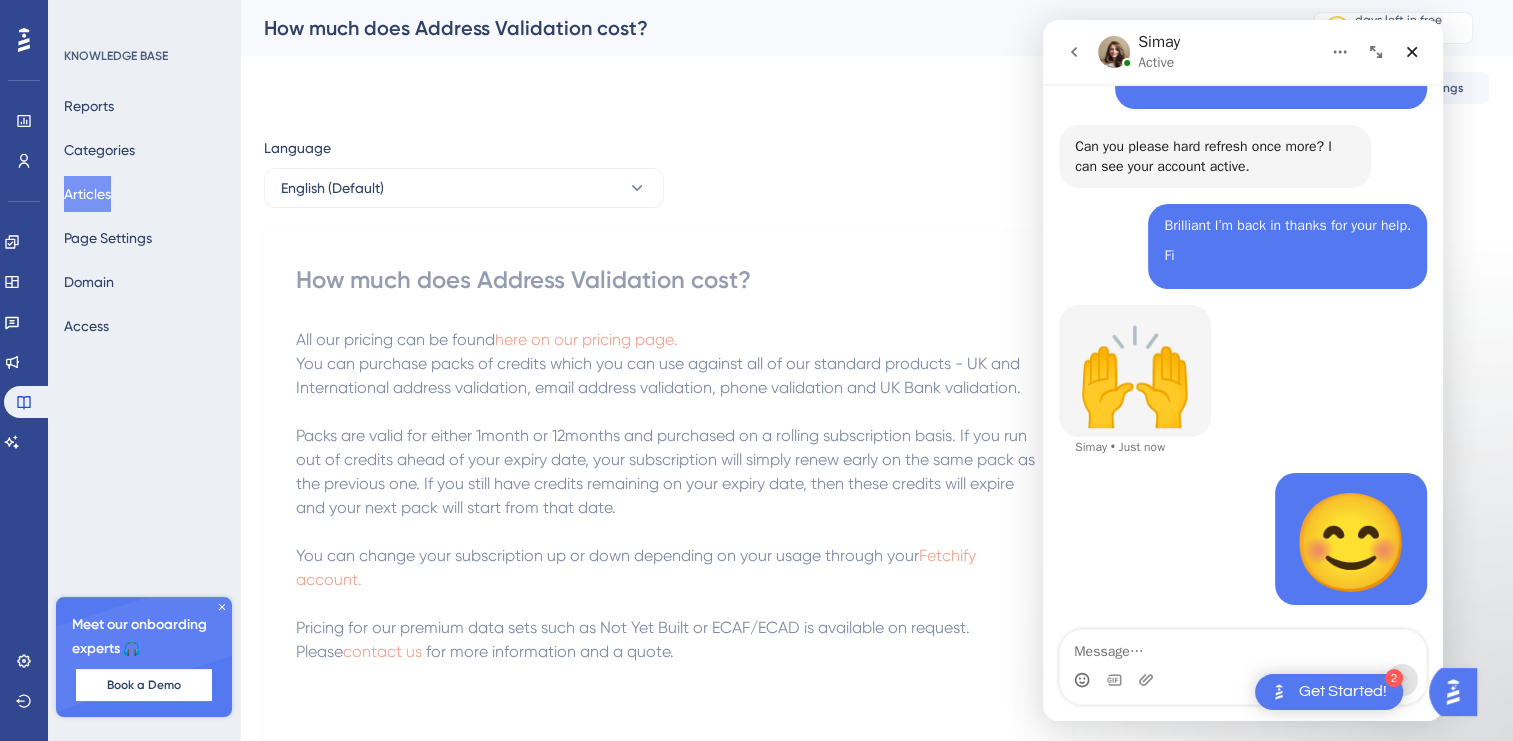 click on "Articles" at bounding box center [87, 194] 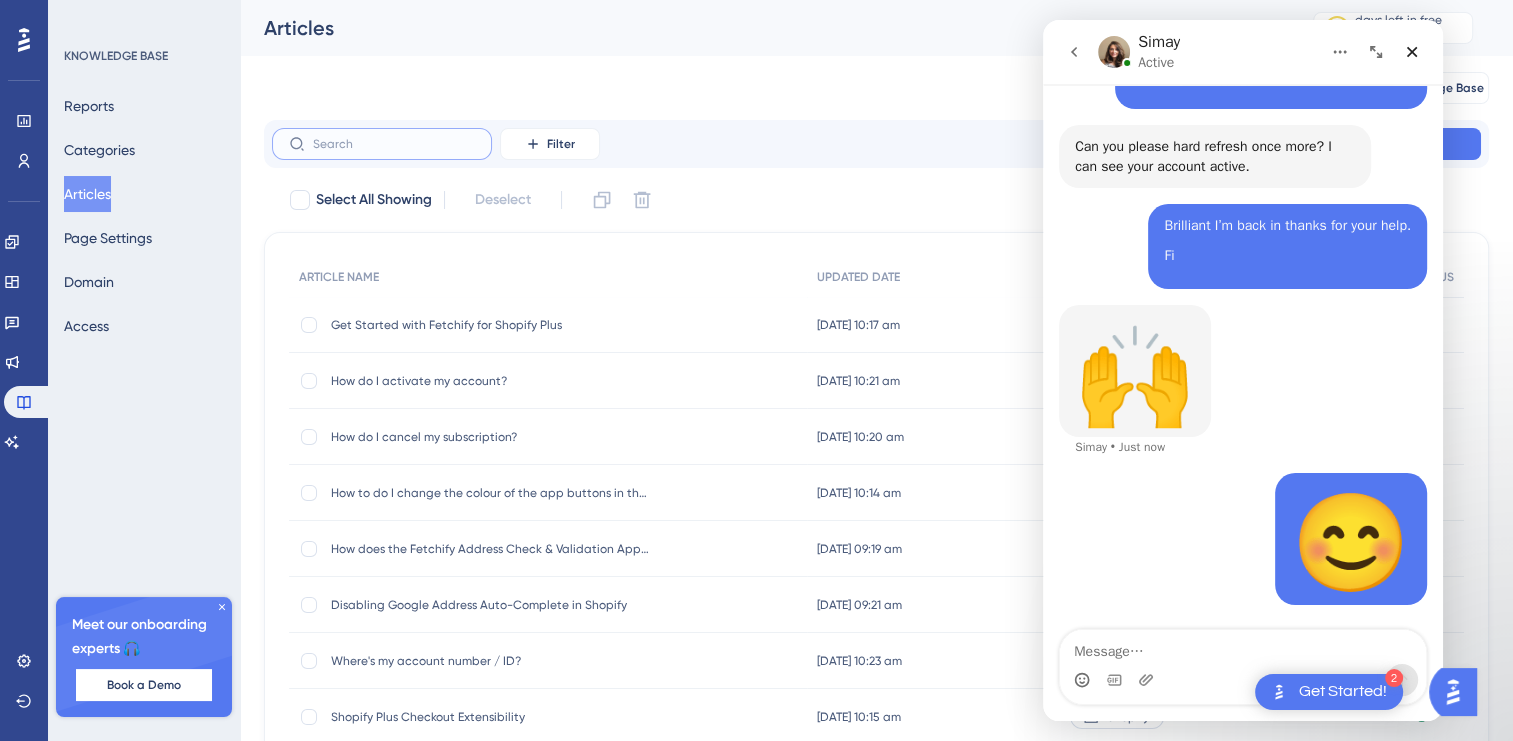 click at bounding box center [394, 144] 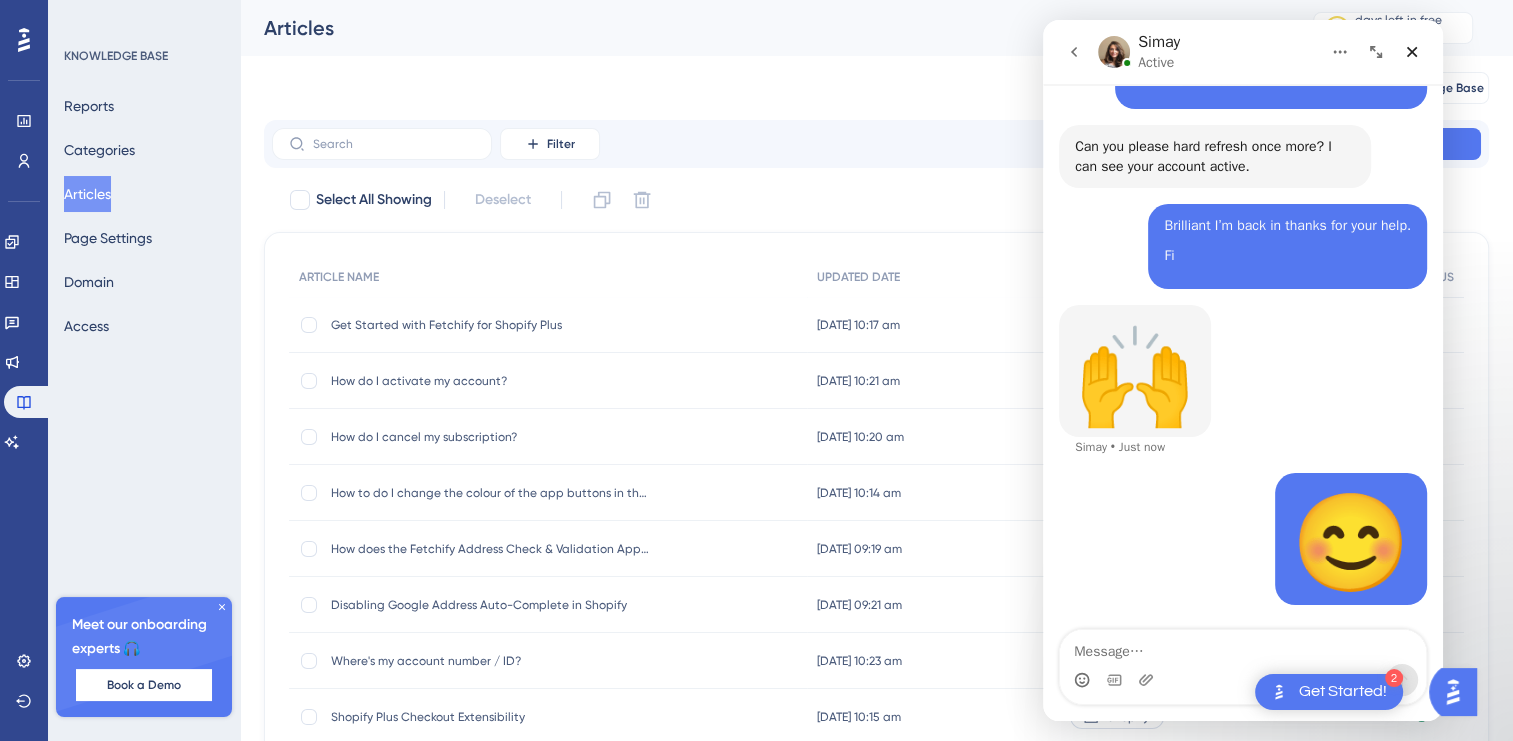 click 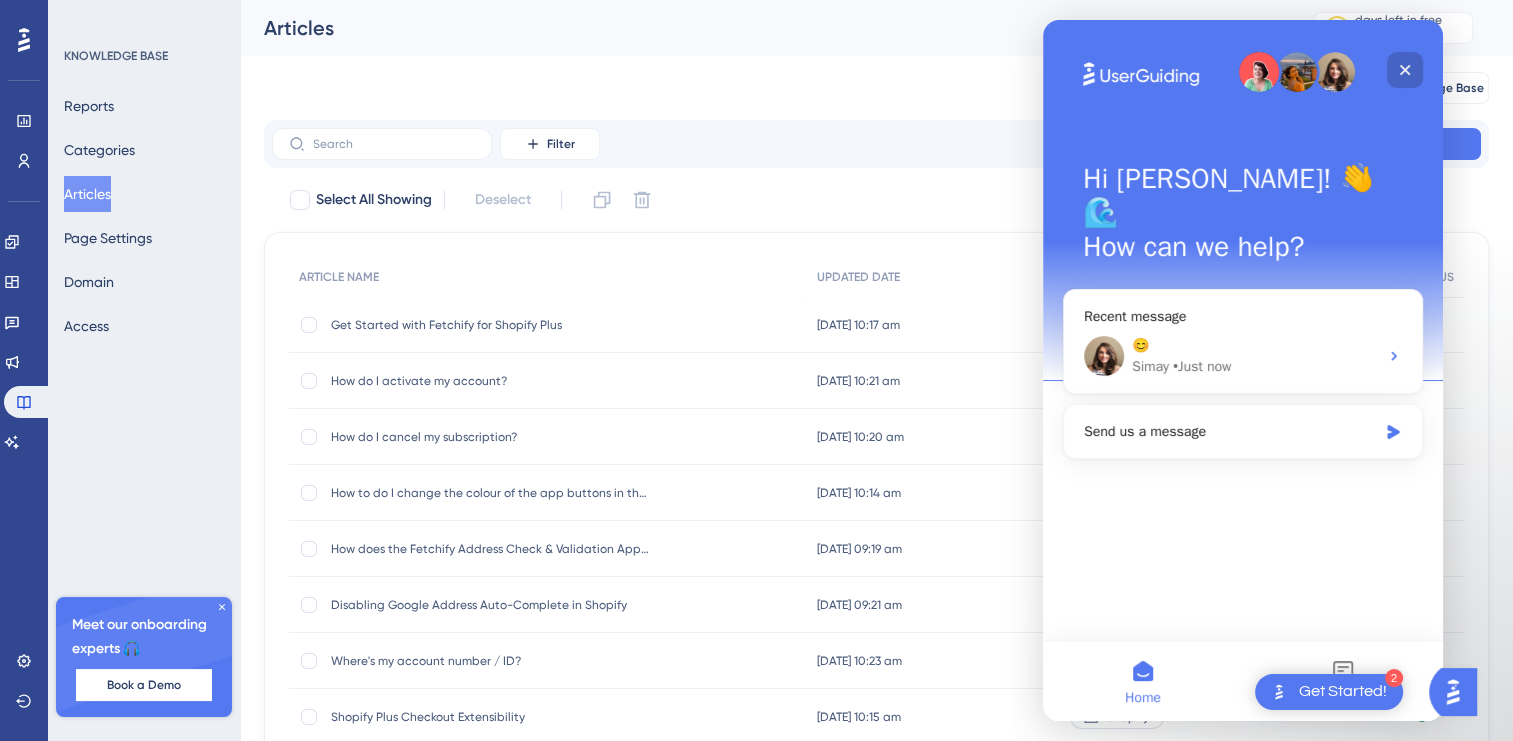 click 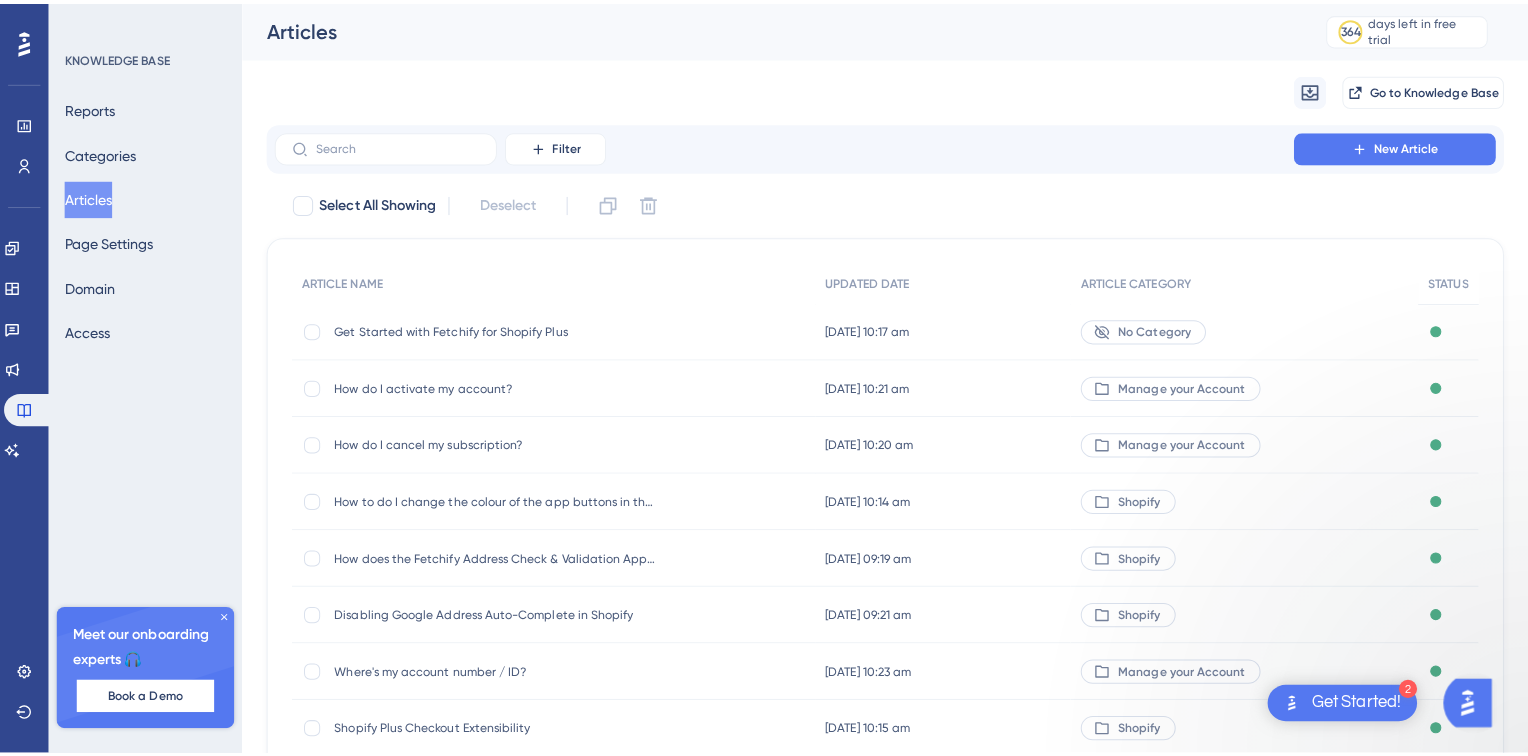 scroll, scrollTop: 0, scrollLeft: 0, axis: both 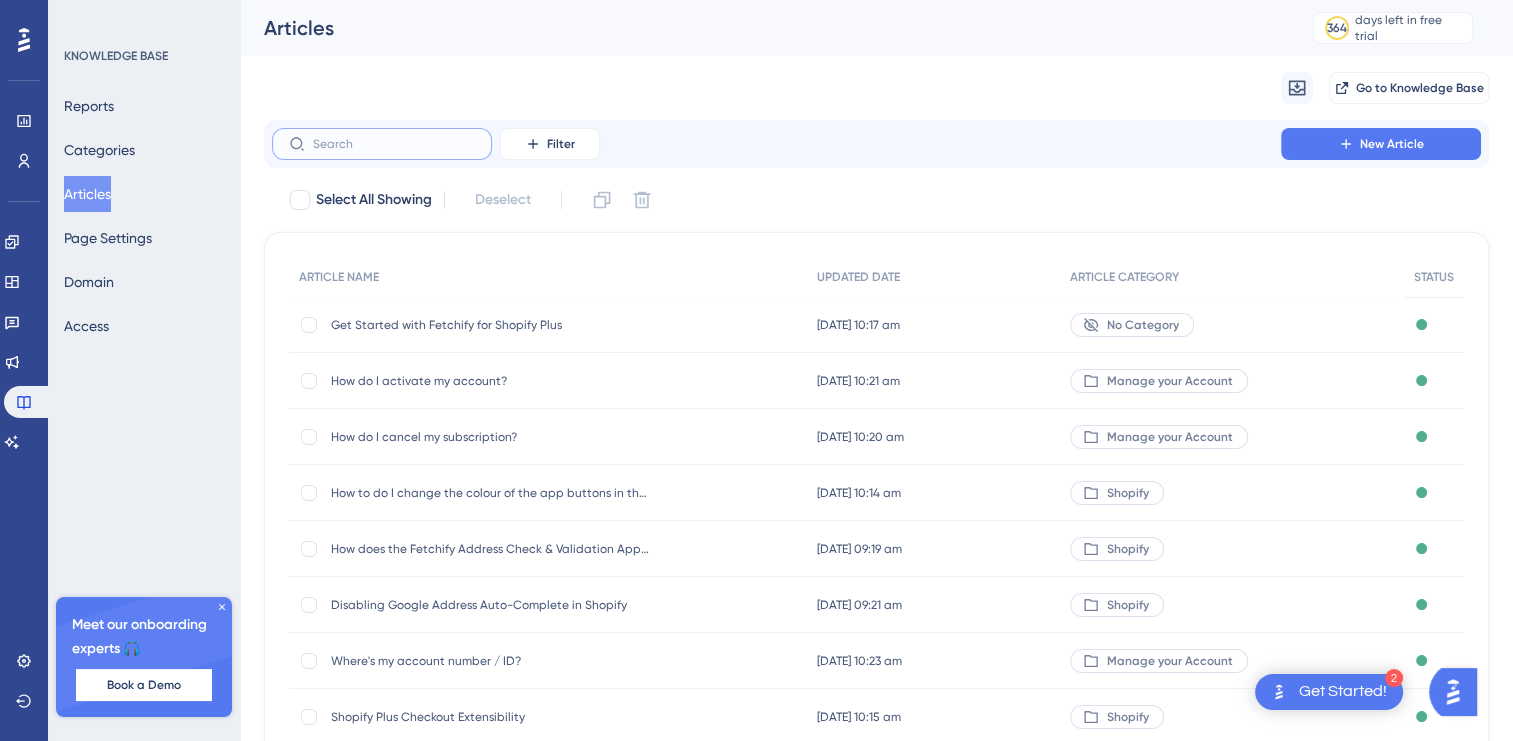 click at bounding box center (394, 144) 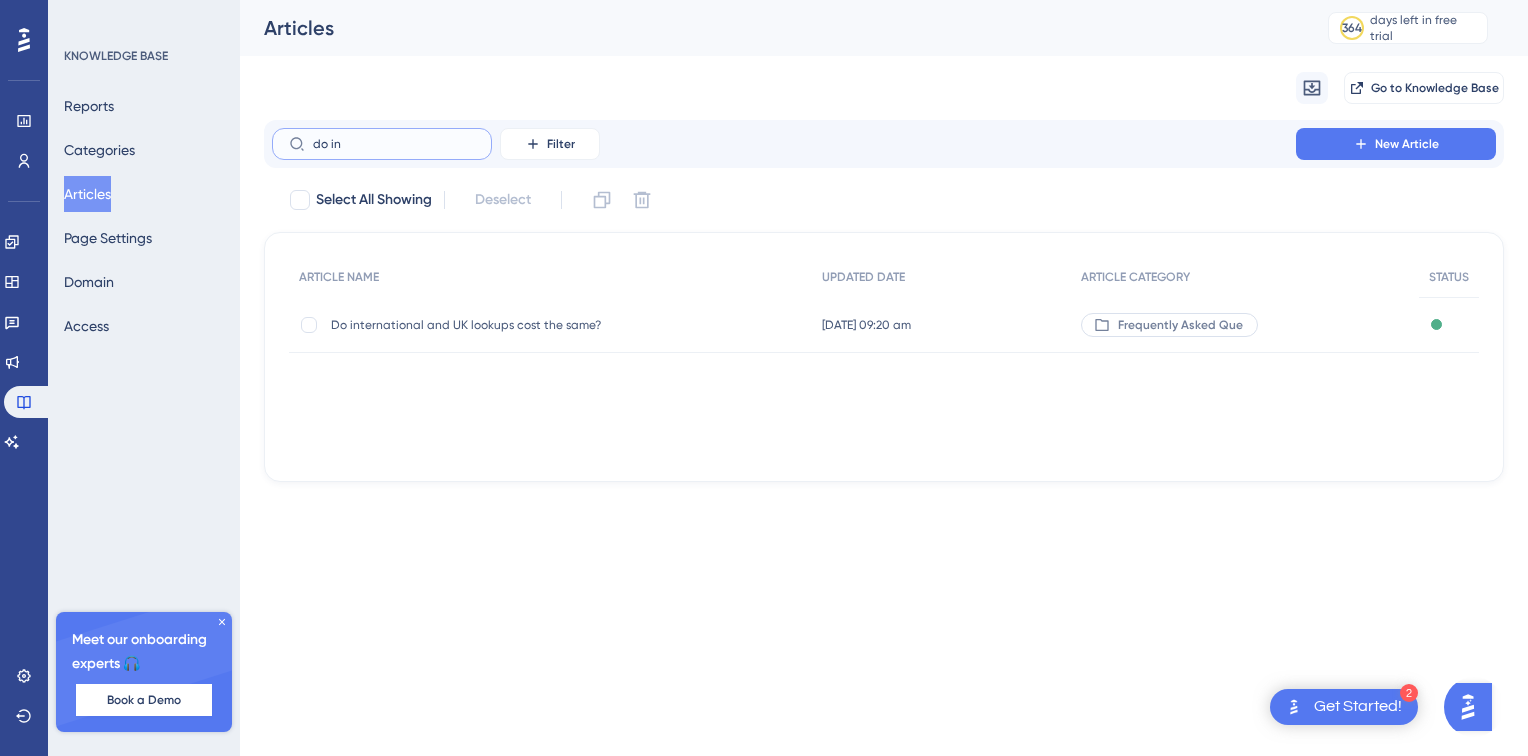 type on "do in" 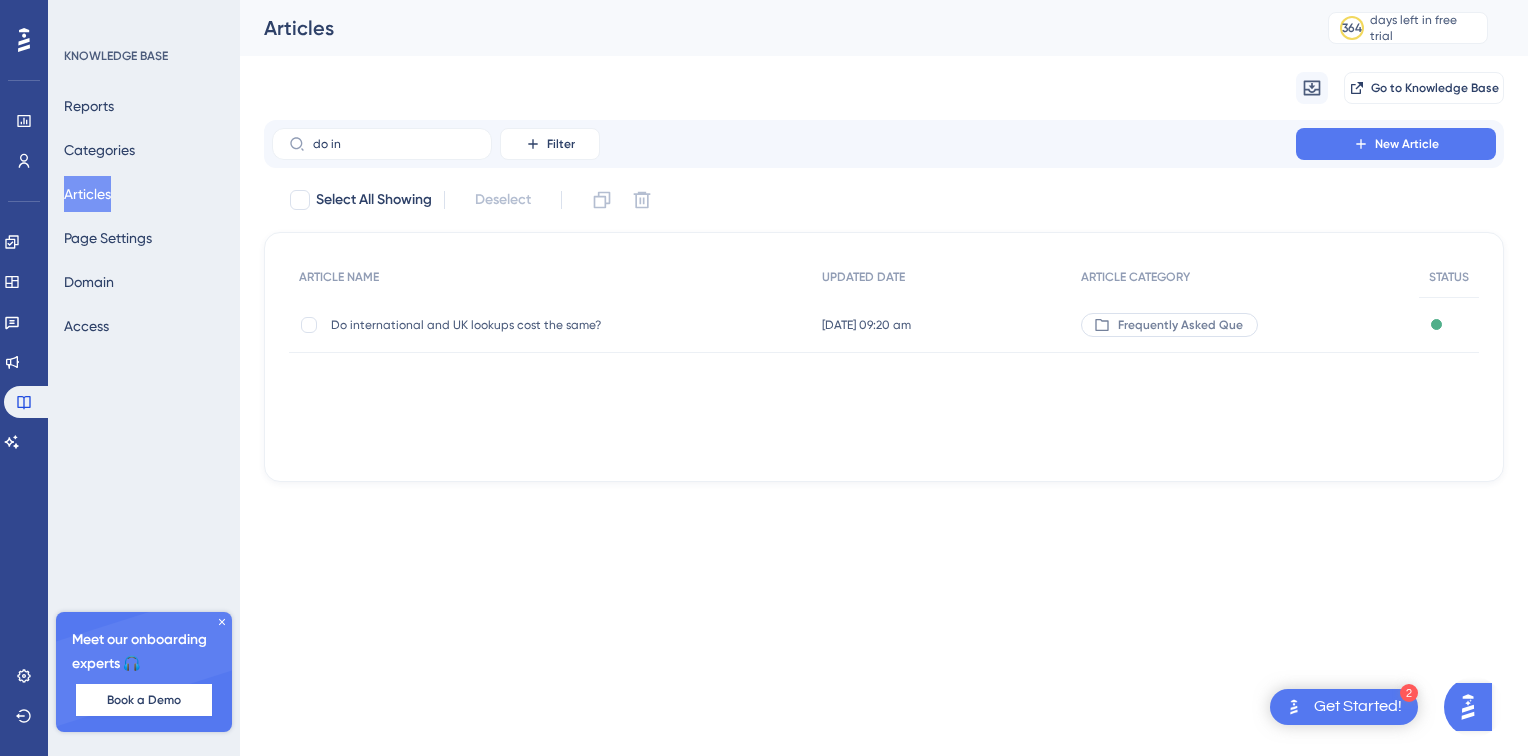 click on "Do international and UK lookups cost the same?" at bounding box center [491, 325] 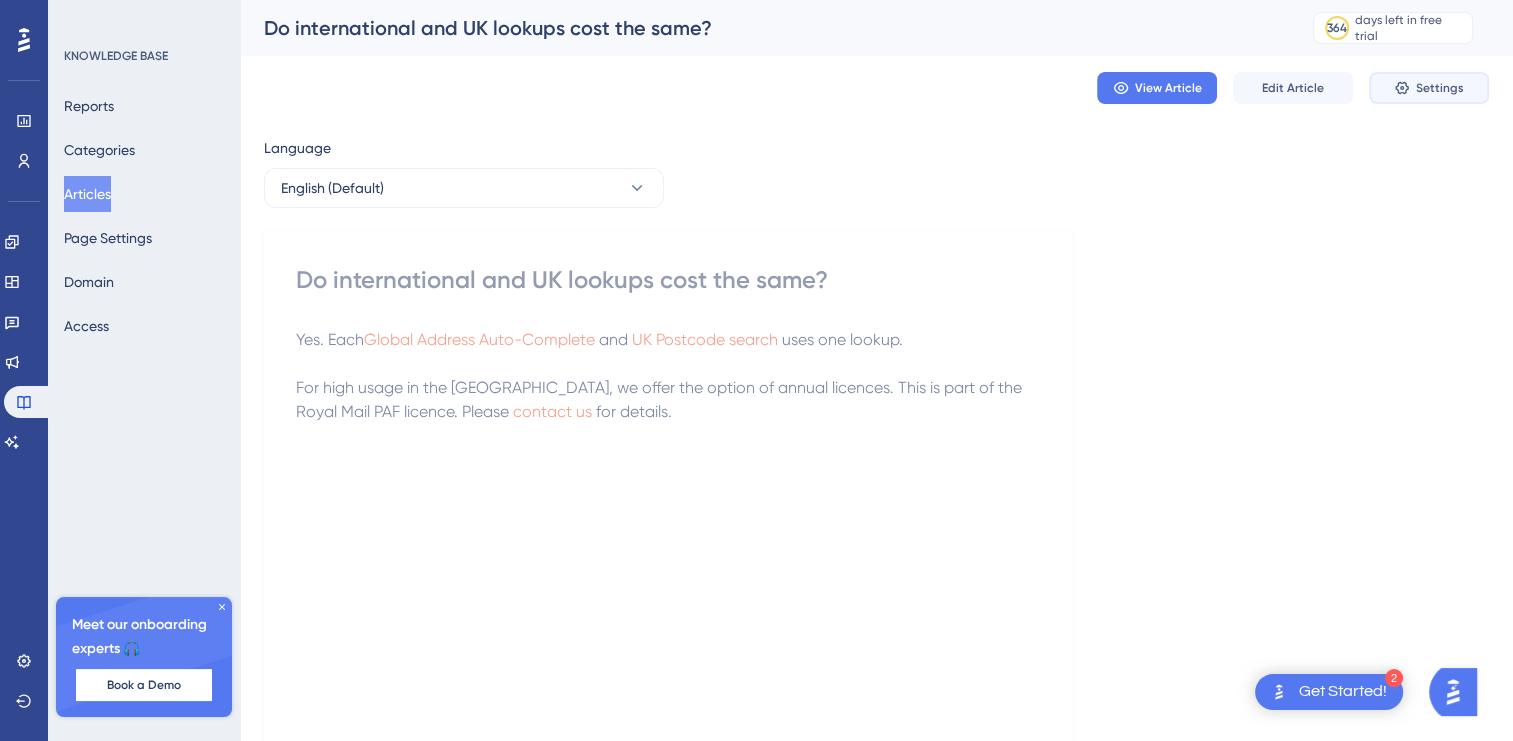 click 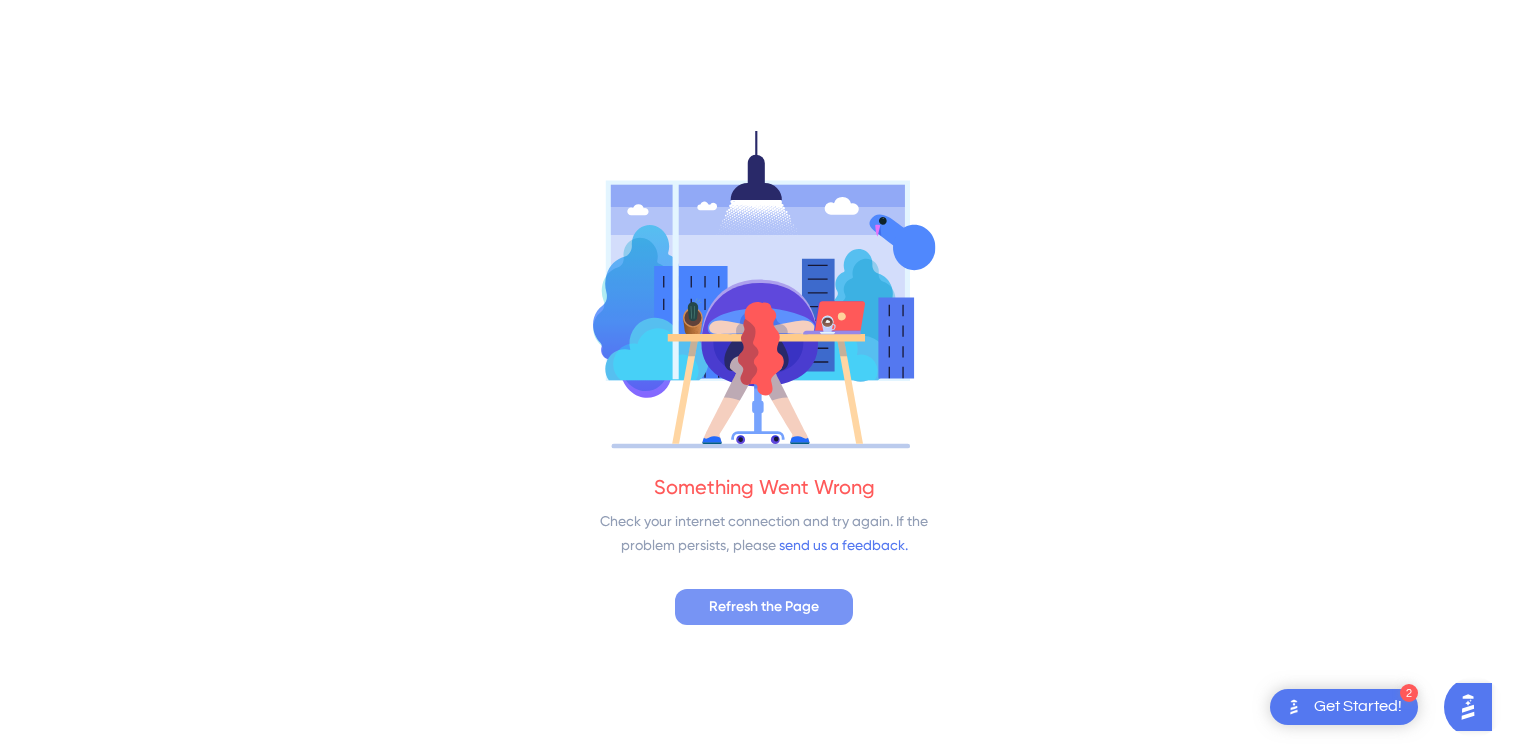 click on "Refresh the Page" at bounding box center (764, 607) 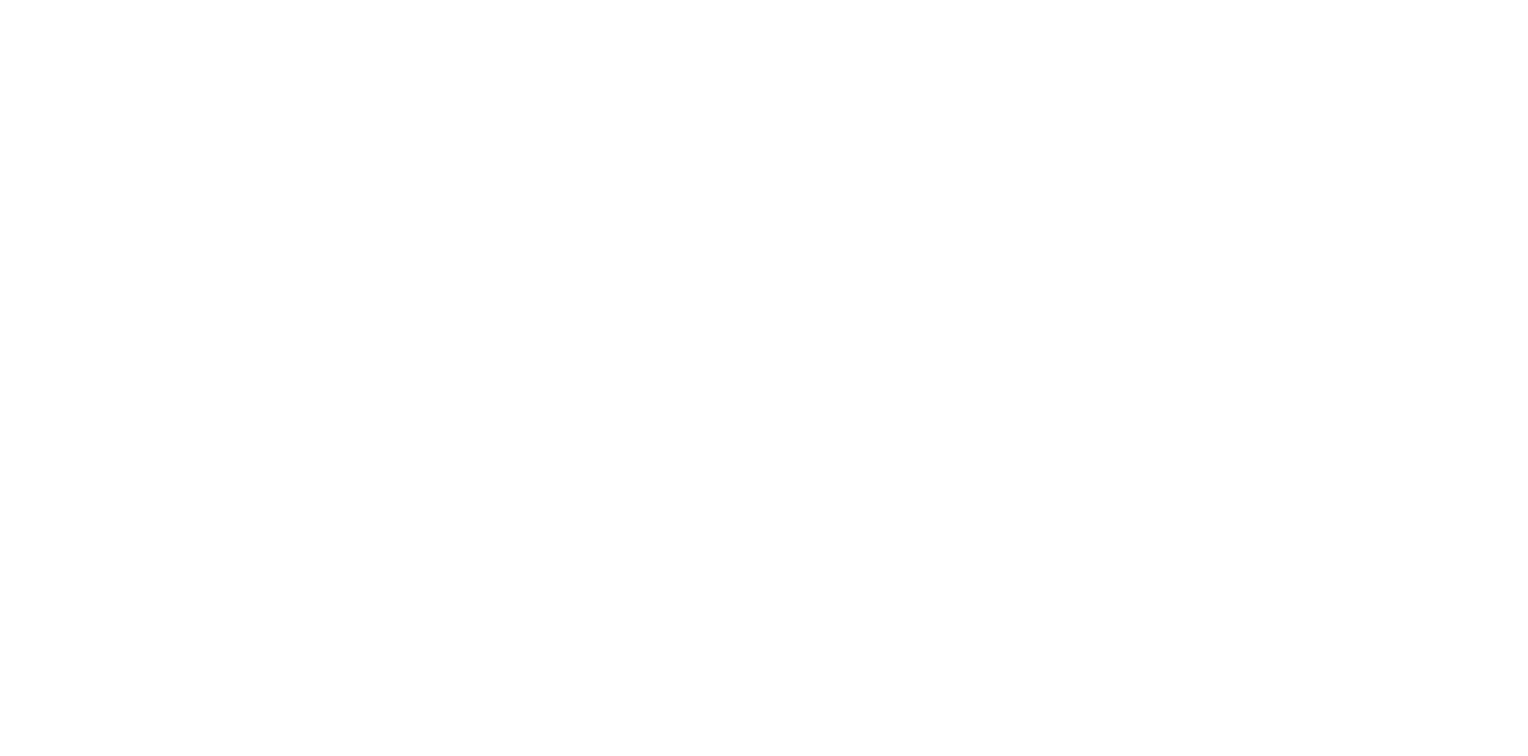 scroll, scrollTop: 0, scrollLeft: 0, axis: both 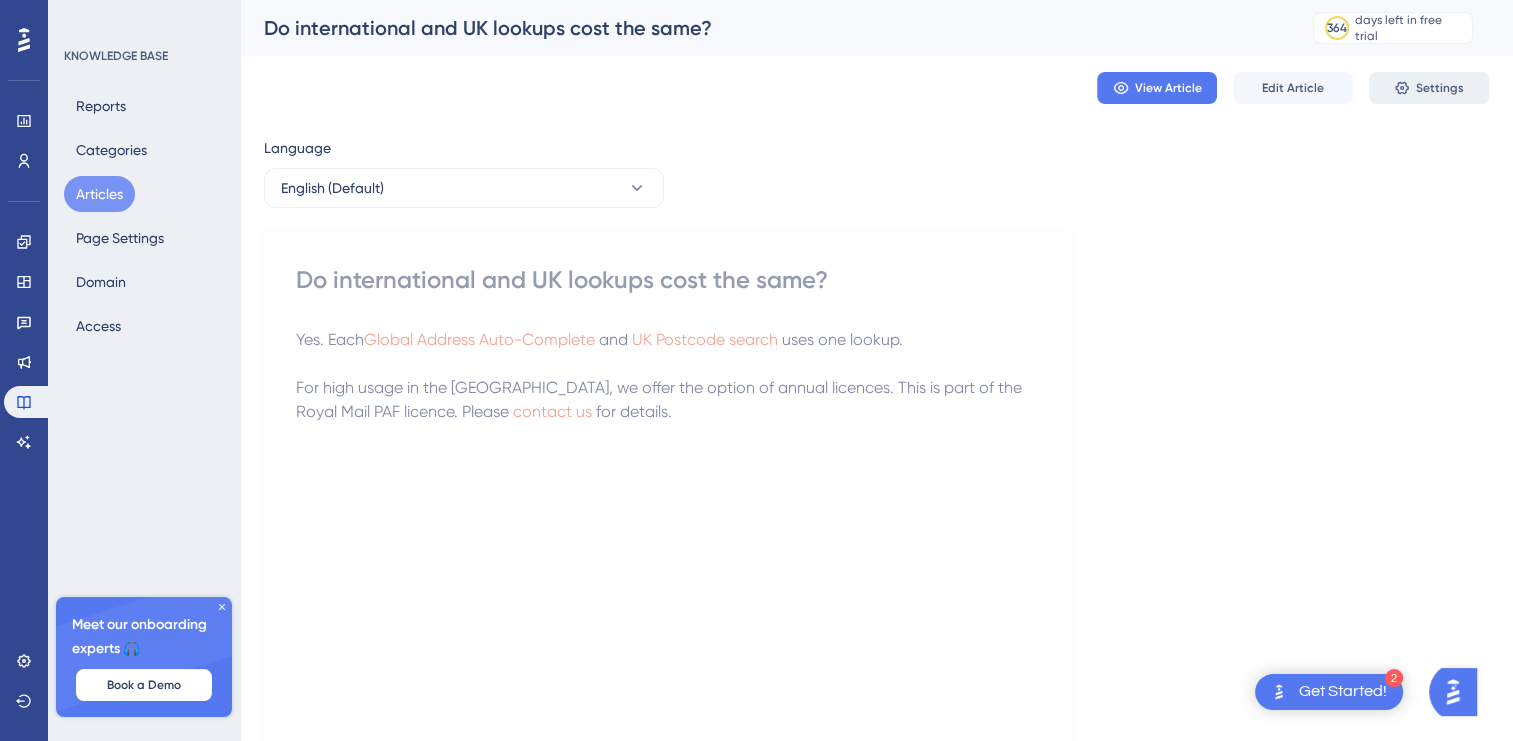 click on "Settings" at bounding box center (1440, 88) 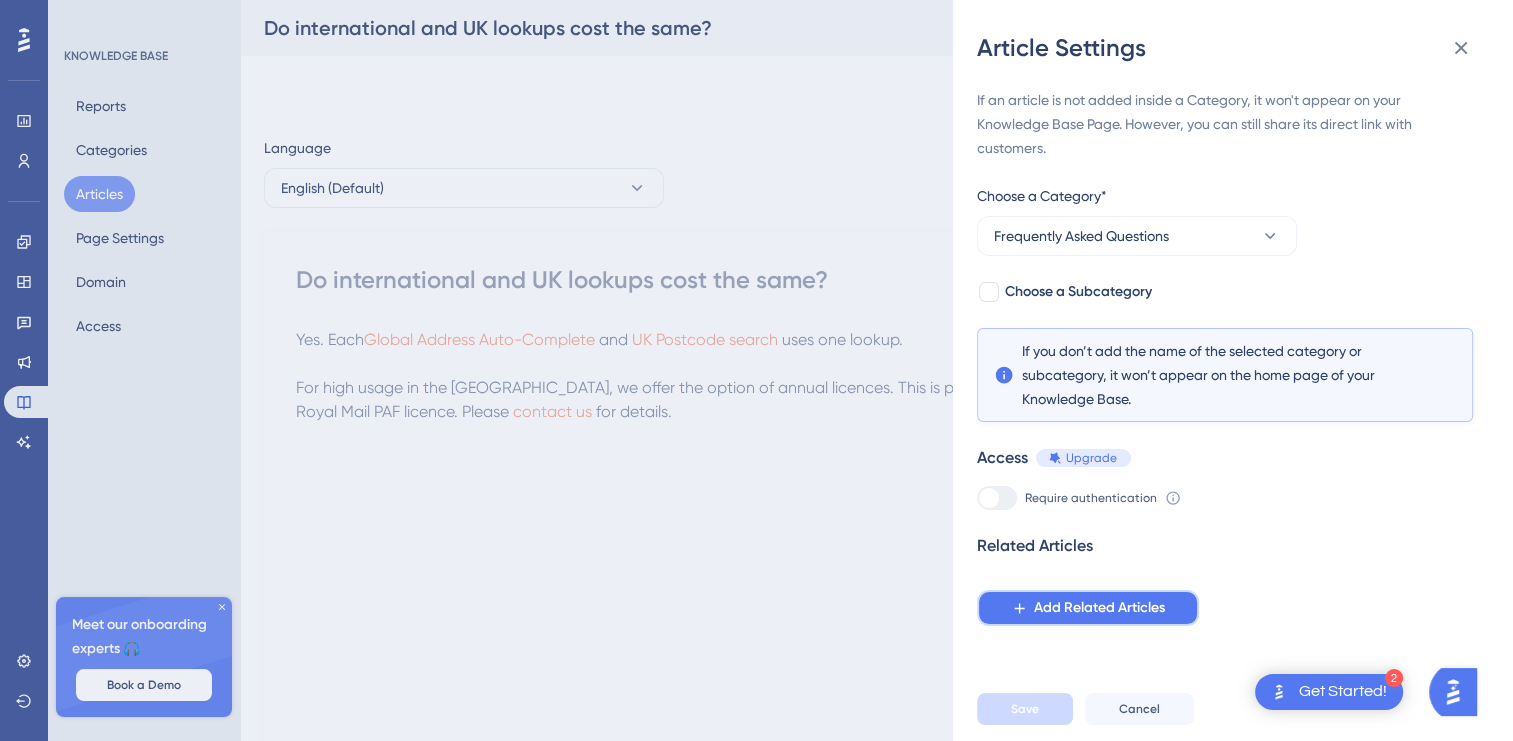 click on "Add Related Articles" at bounding box center [1088, 608] 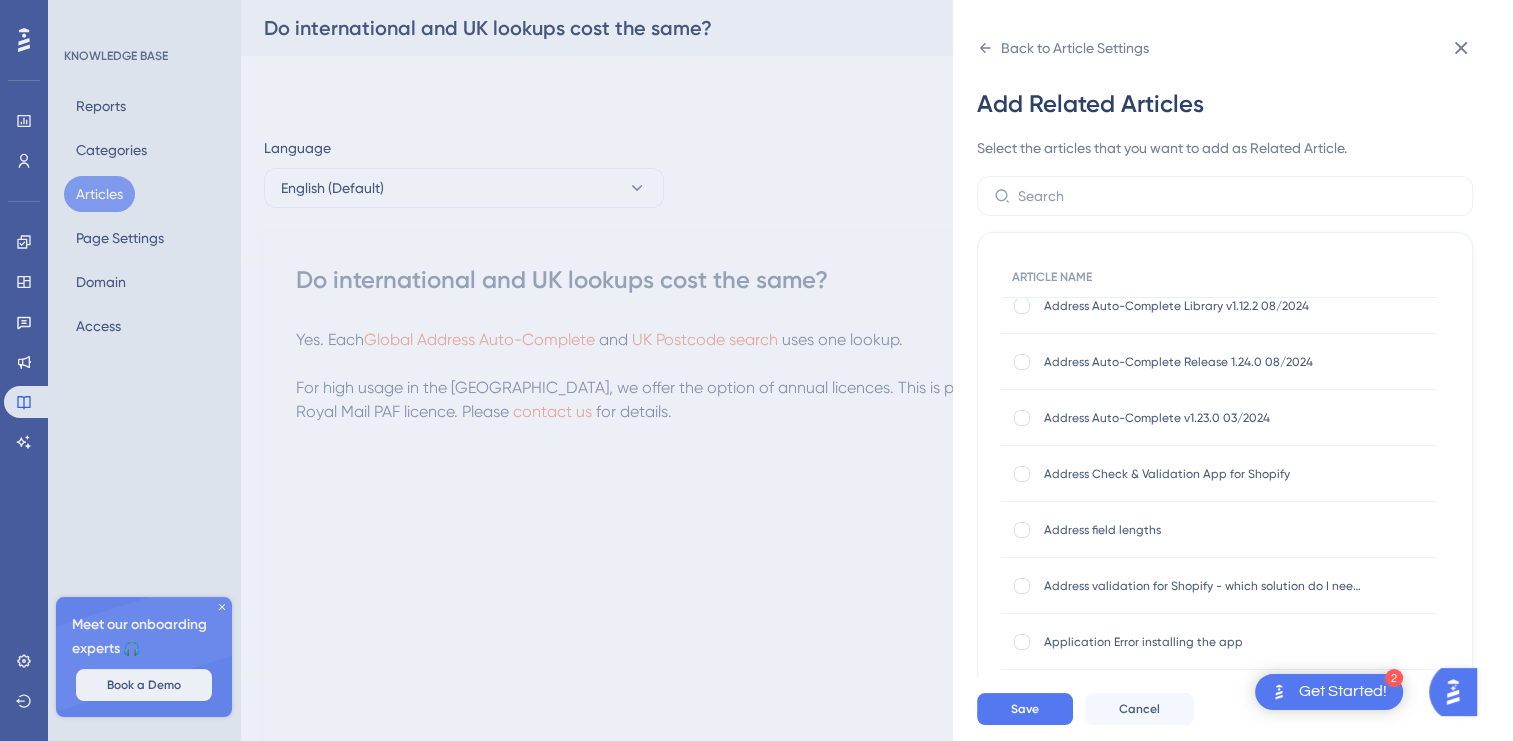 scroll, scrollTop: 200, scrollLeft: 0, axis: vertical 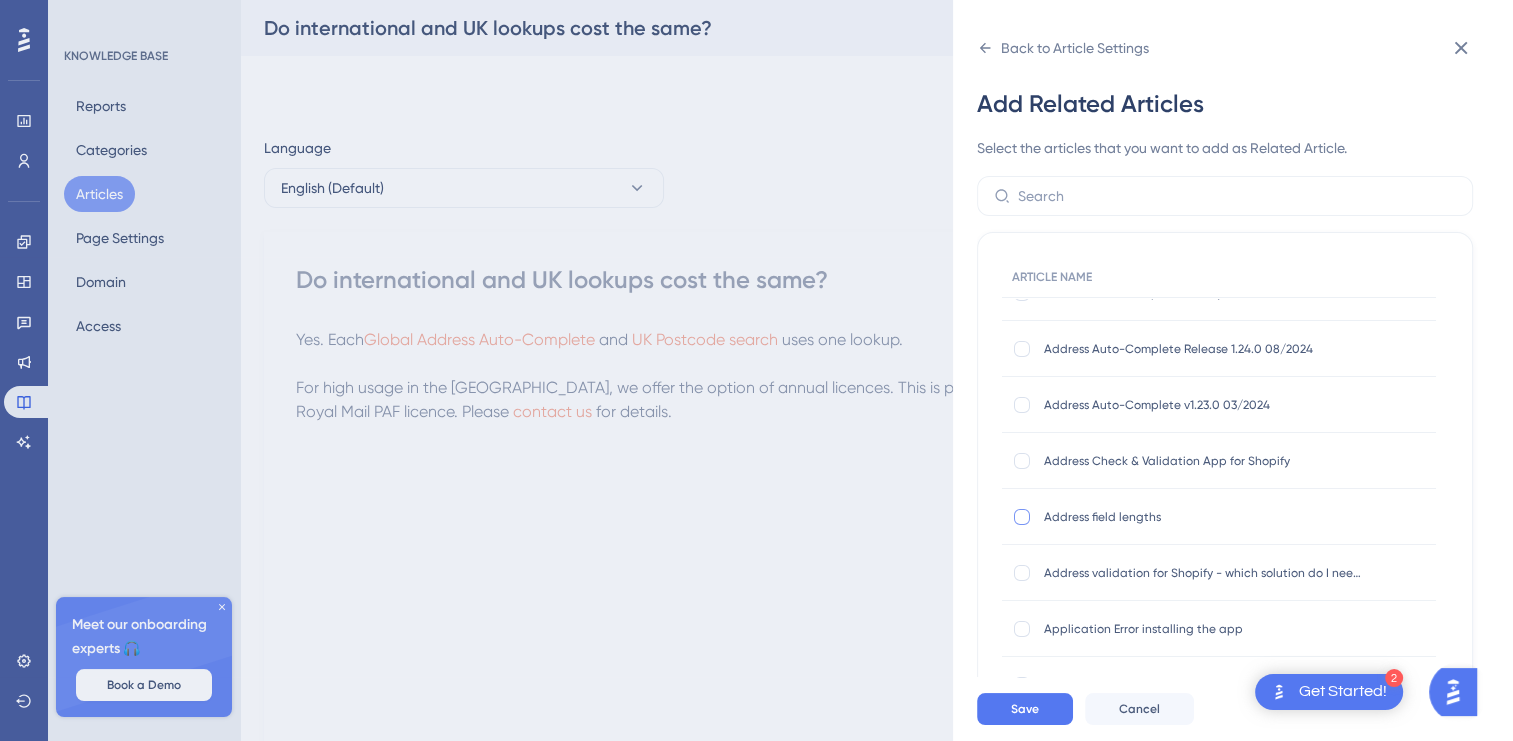 click at bounding box center [1022, 517] 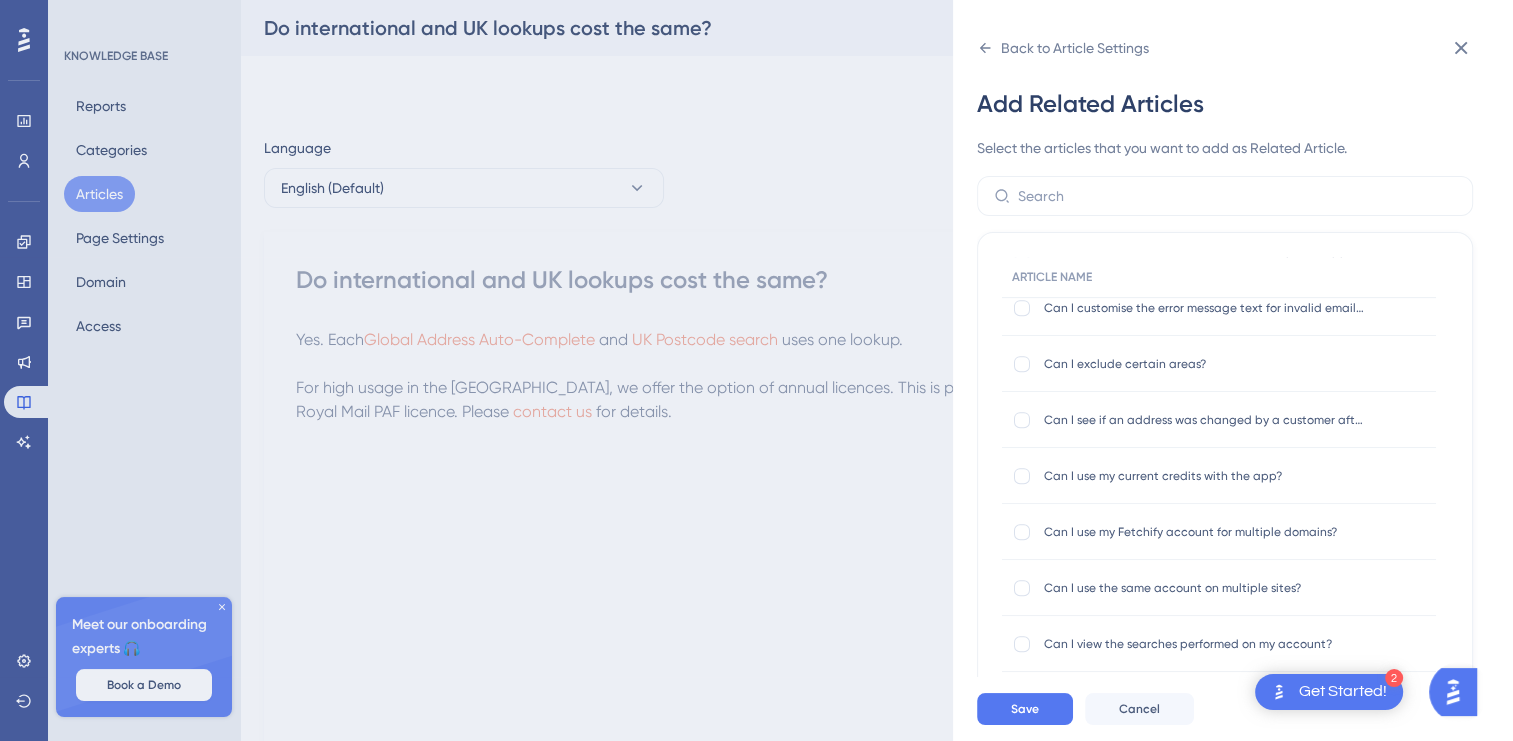 scroll, scrollTop: 1000, scrollLeft: 0, axis: vertical 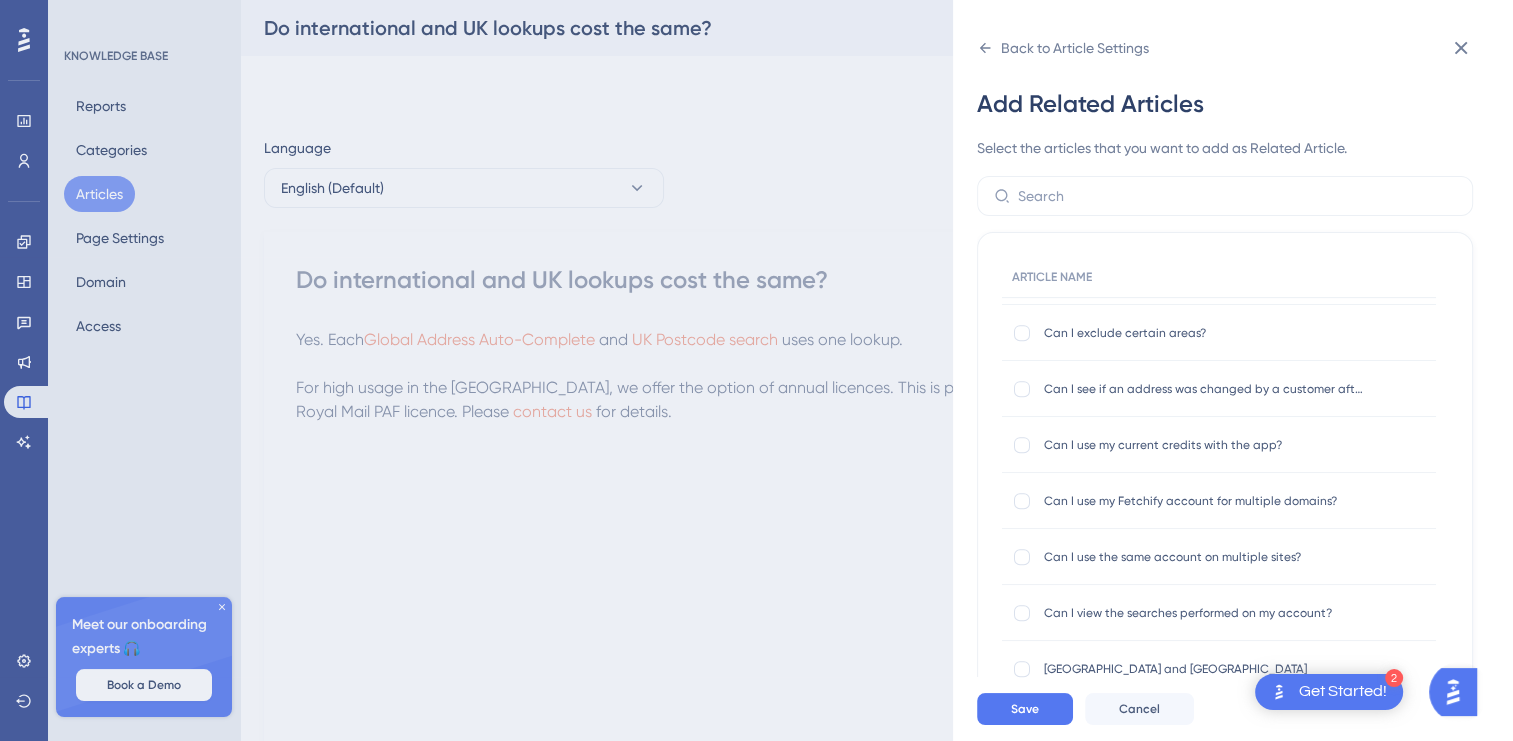 click on "Channel Islands and the UK Channel Islands and the UK" at bounding box center (1219, 669) 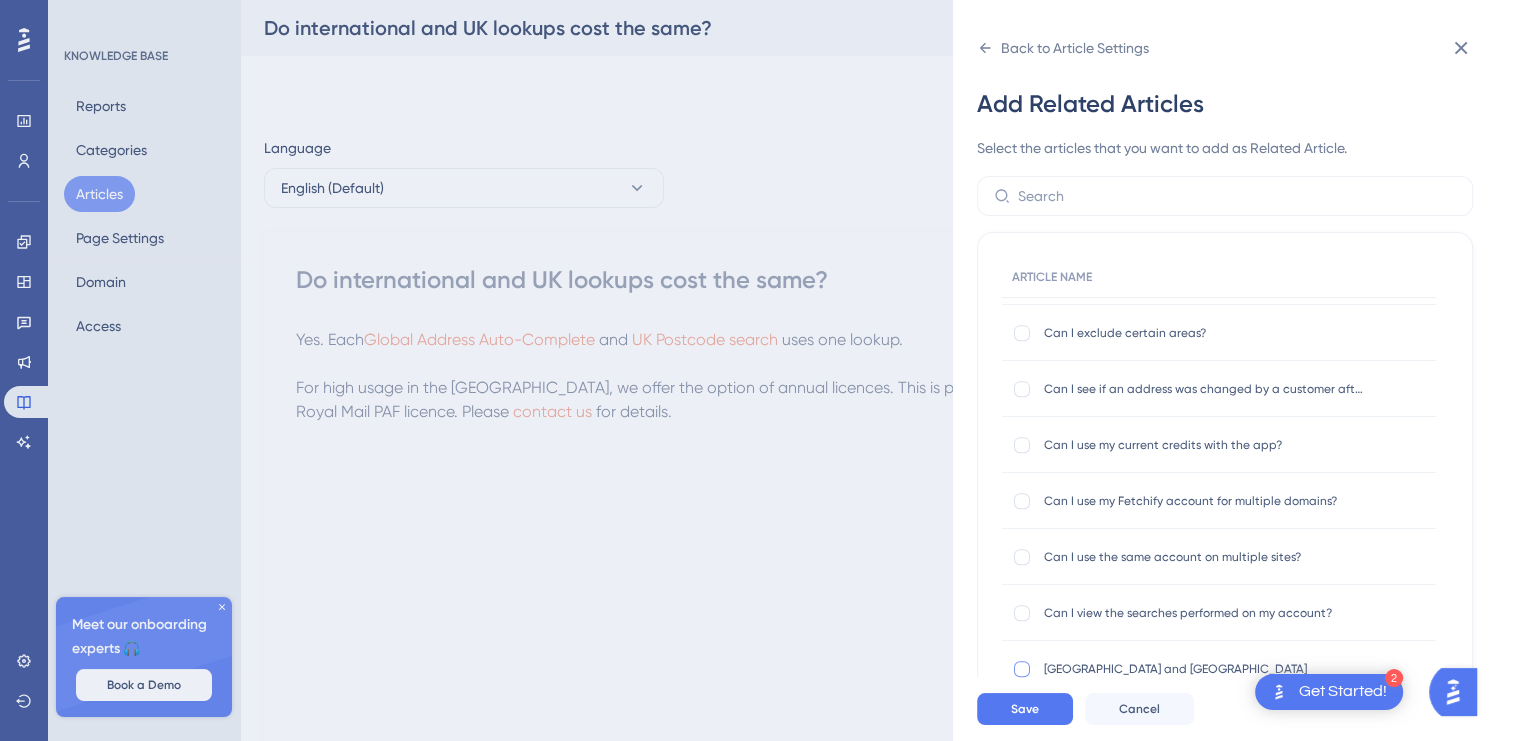 click at bounding box center (1022, 669) 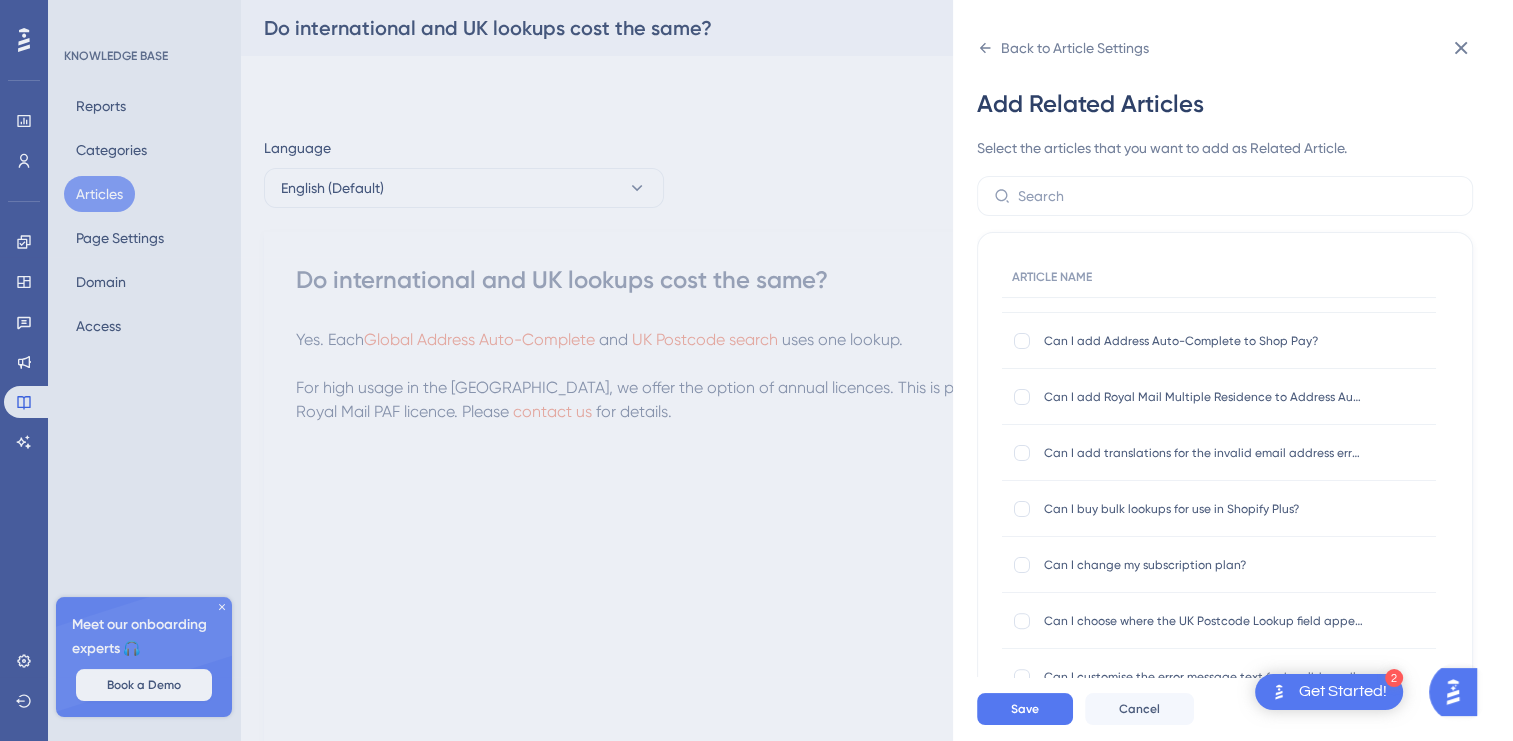 scroll, scrollTop: 500, scrollLeft: 0, axis: vertical 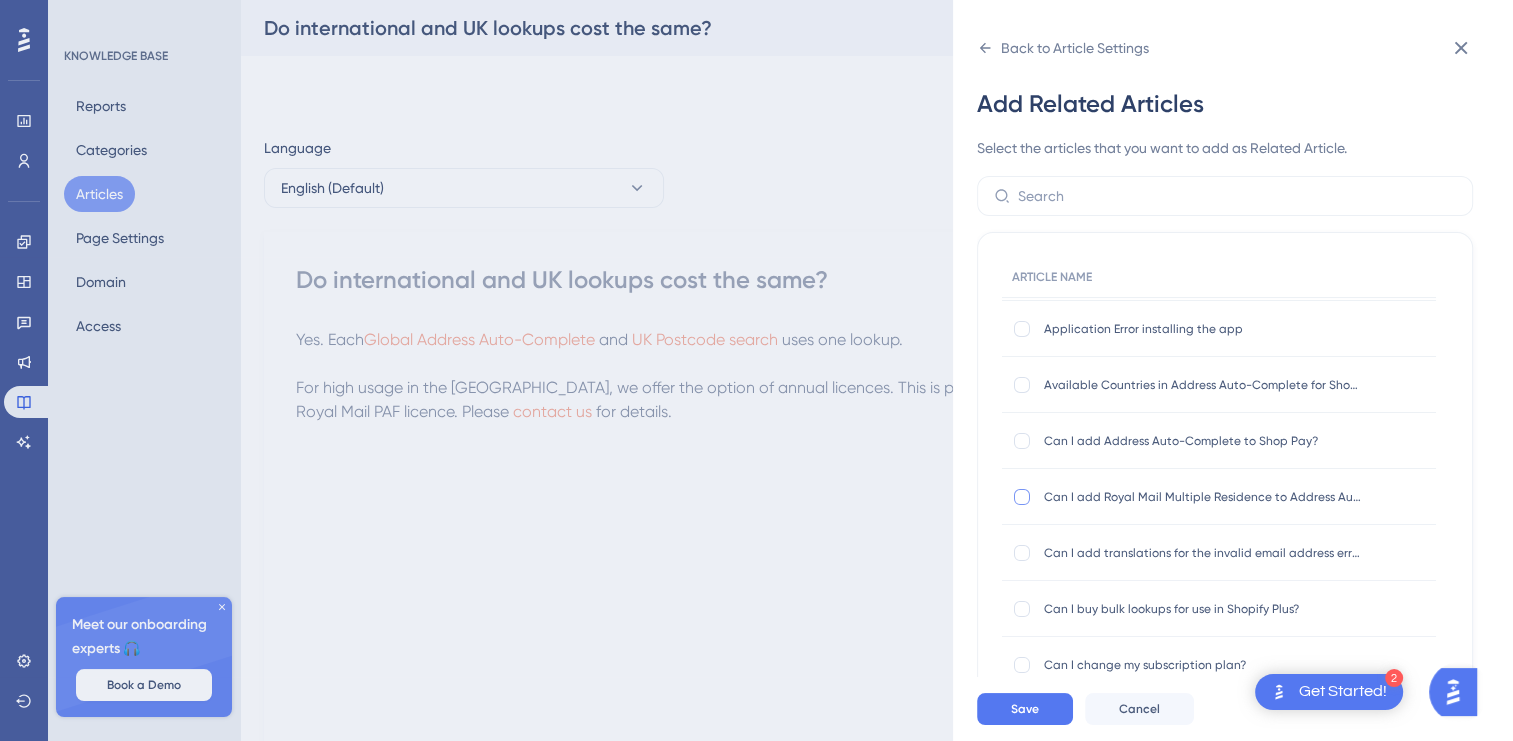 click at bounding box center [1022, 497] 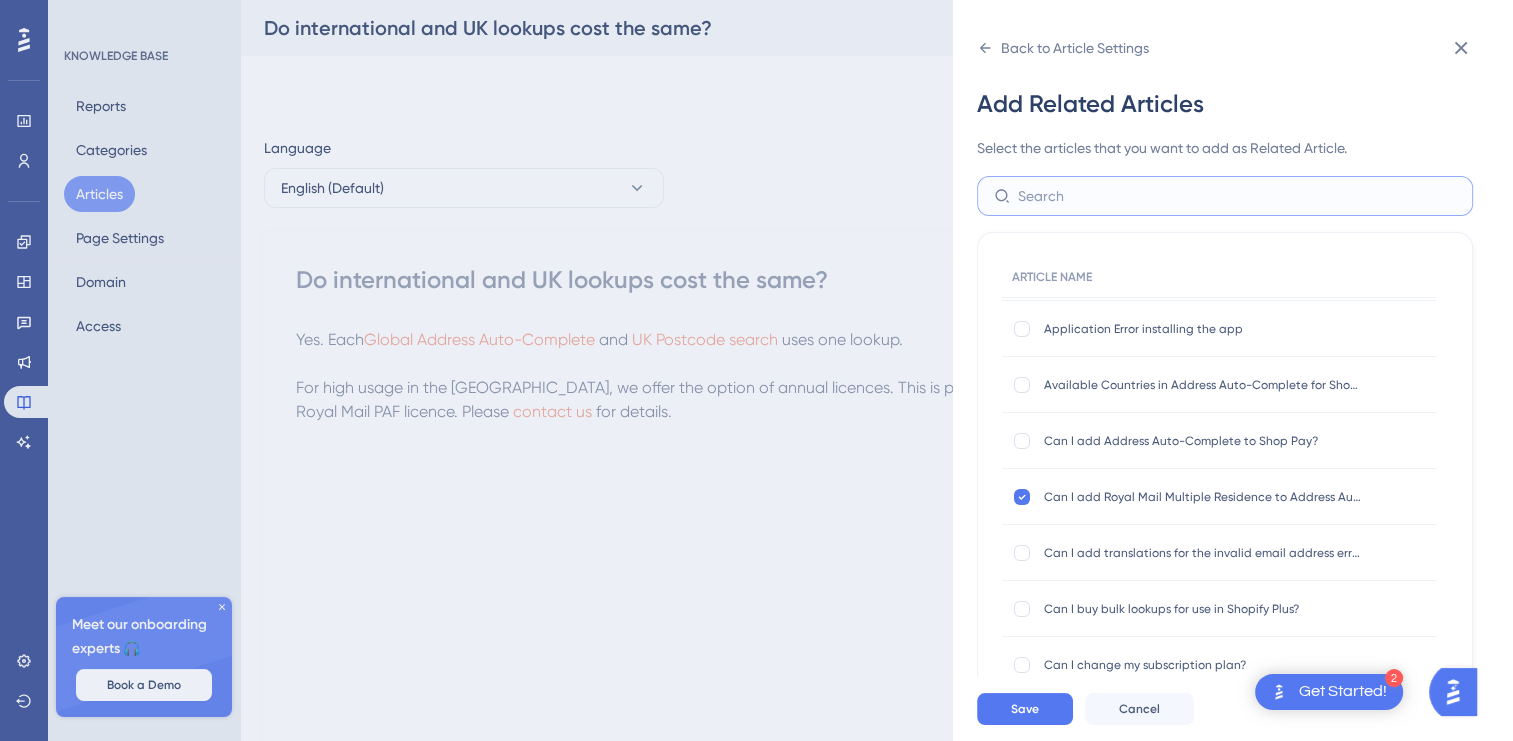click at bounding box center (1237, 196) 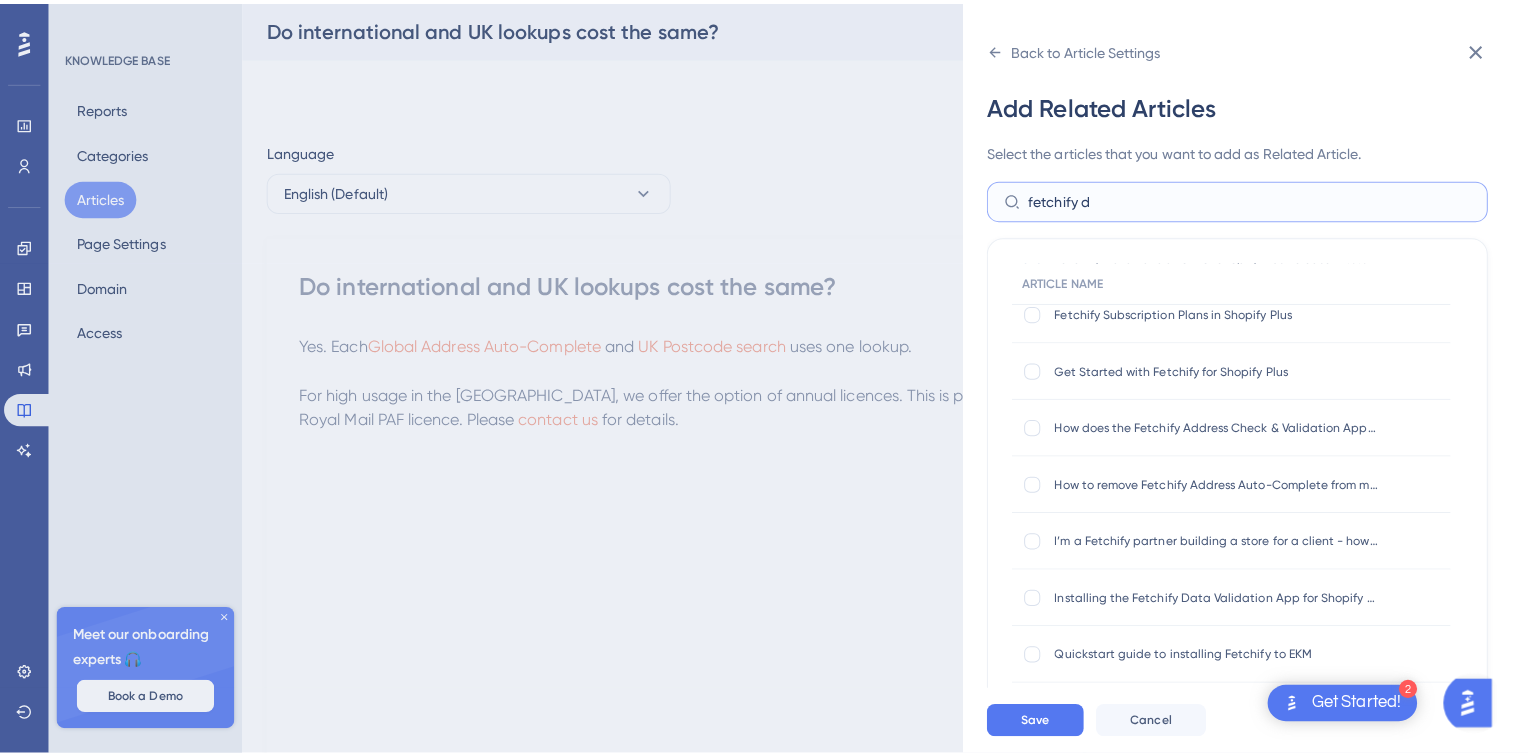 scroll, scrollTop: 0, scrollLeft: 0, axis: both 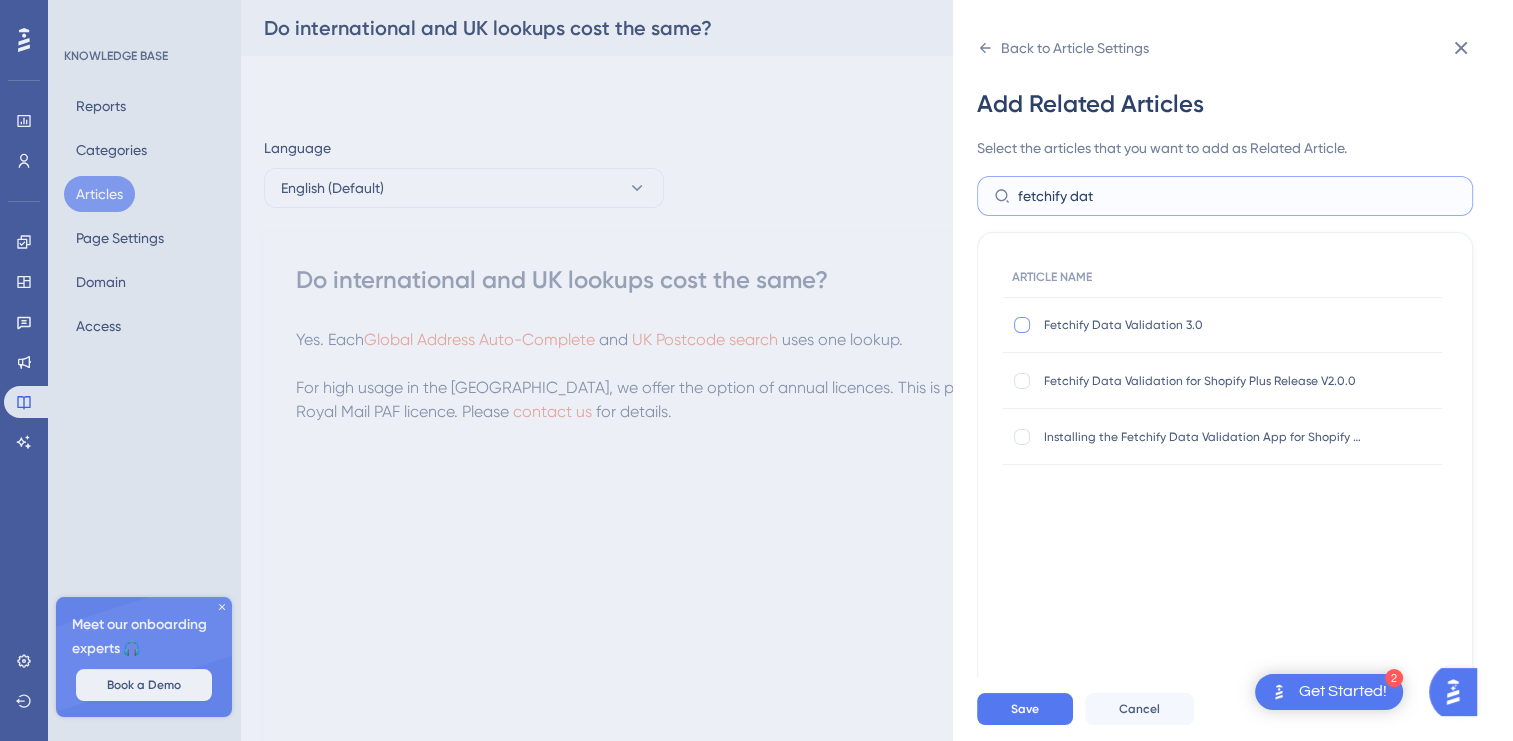 type on "fetchify dat" 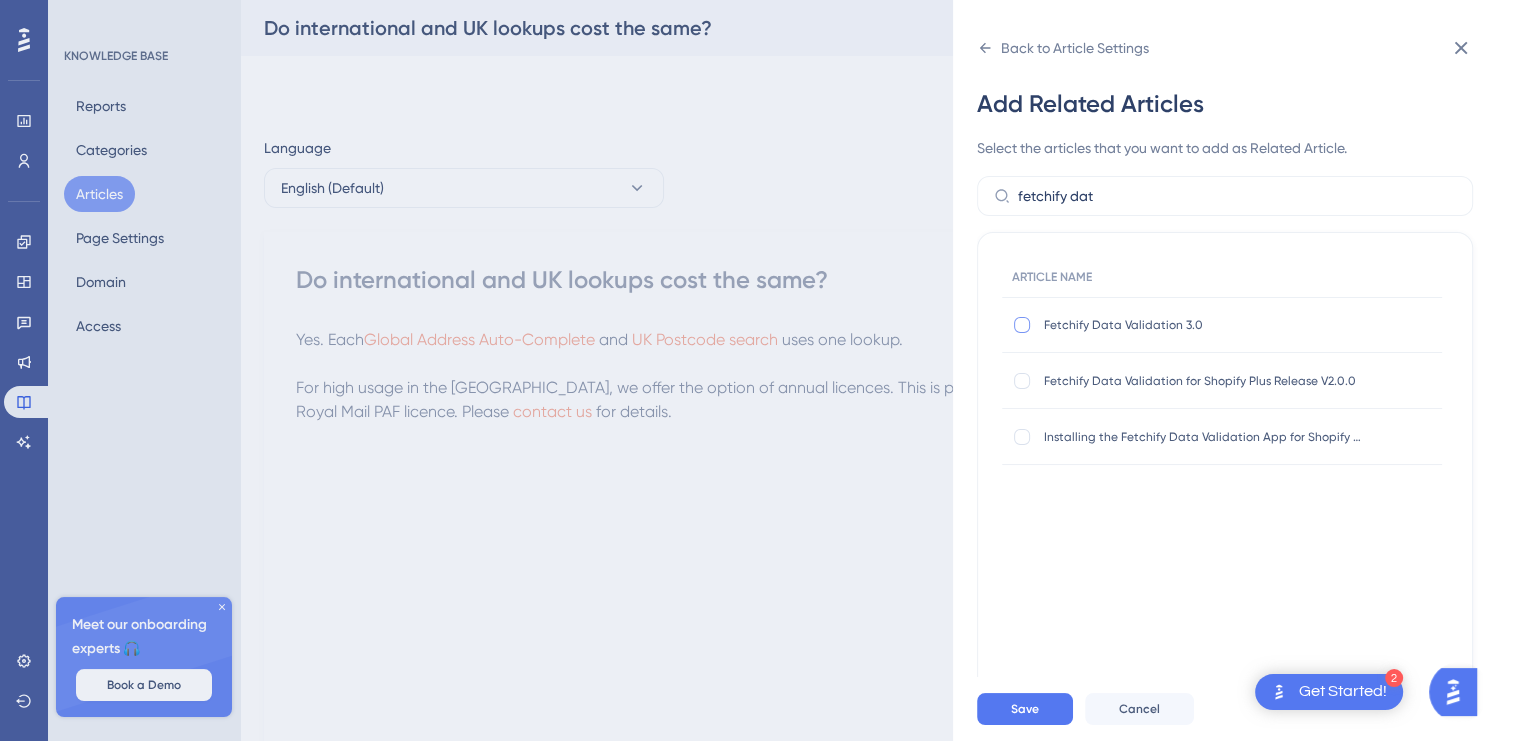 click at bounding box center [1022, 325] 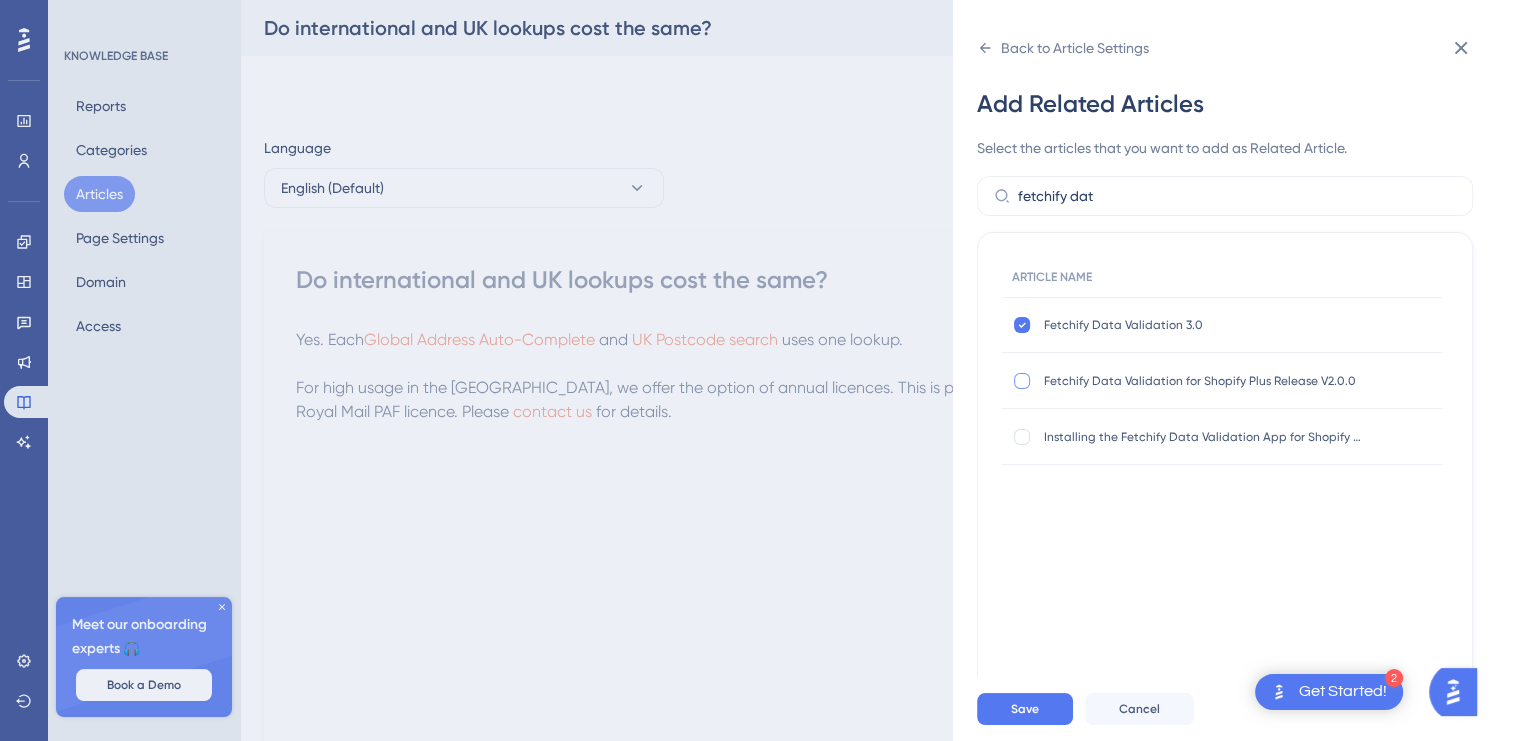 click at bounding box center (1022, 381) 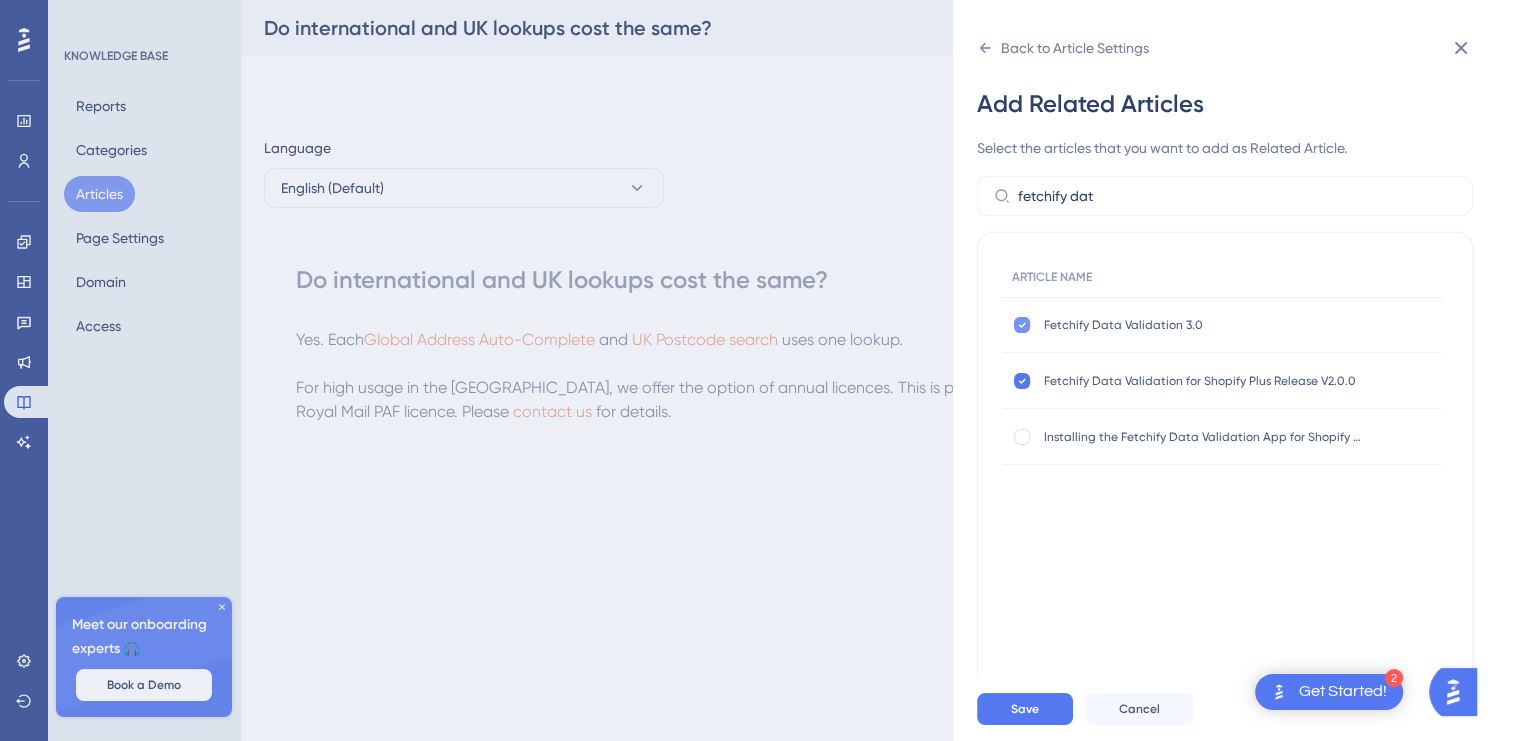 click 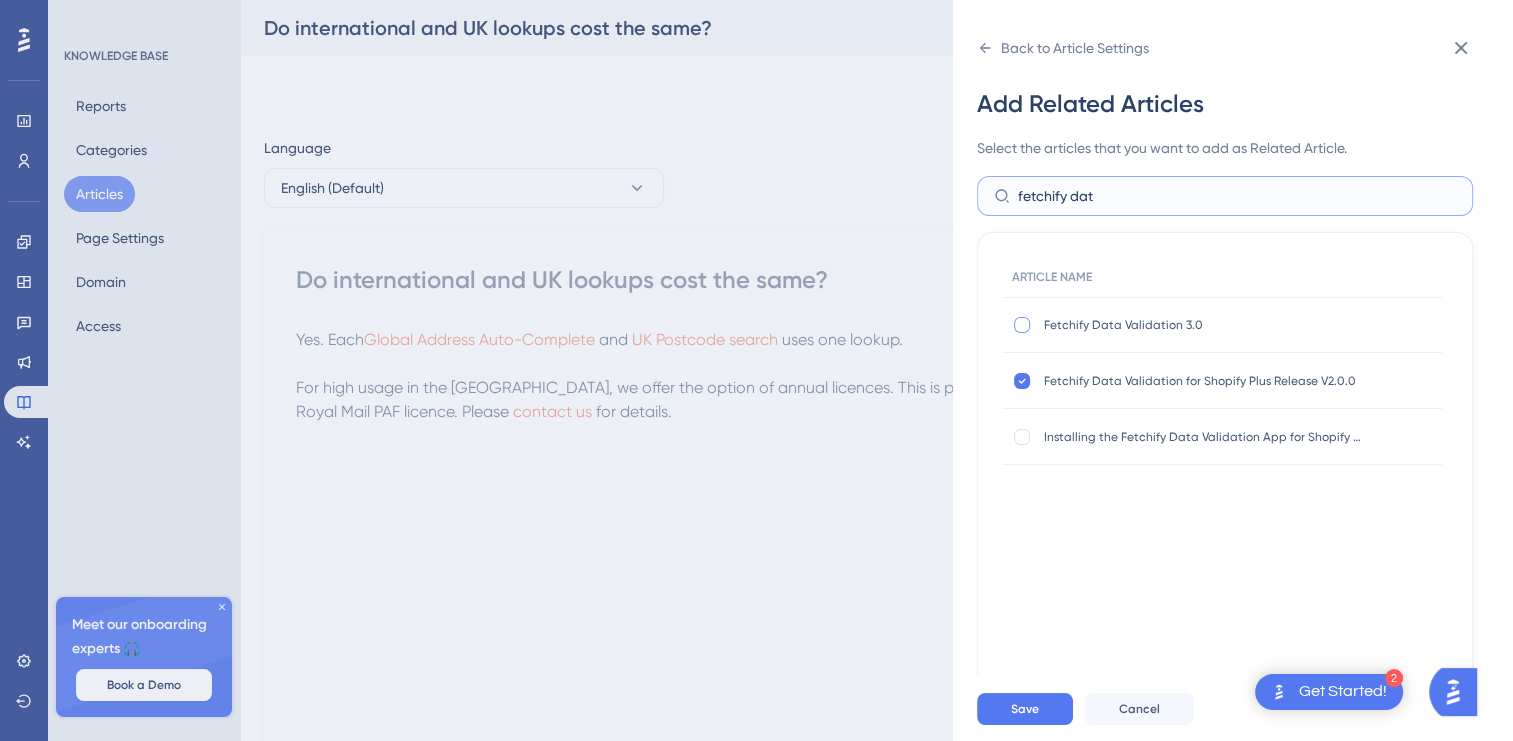 drag, startPoint x: 1116, startPoint y: 196, endPoint x: 993, endPoint y: 192, distance: 123.065025 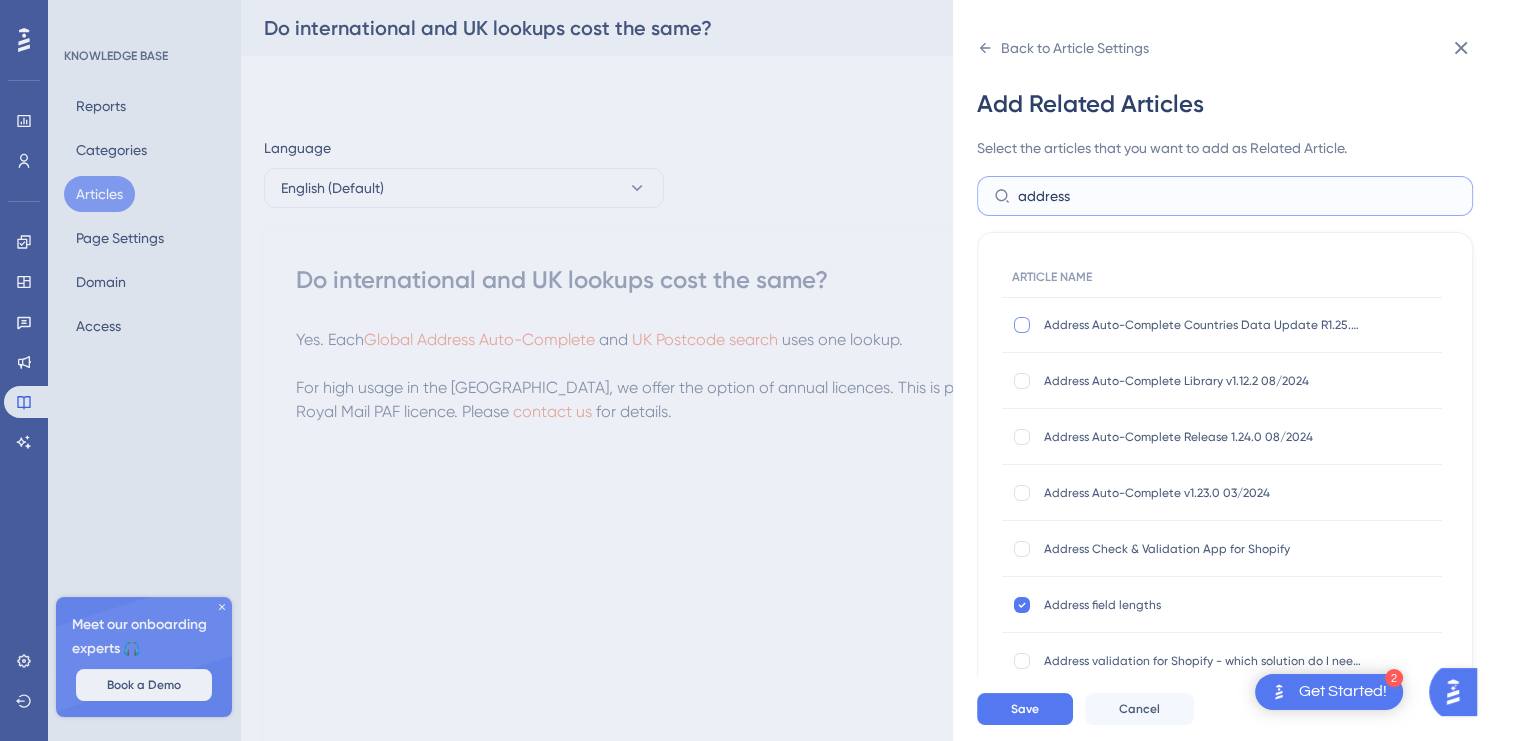type on "address" 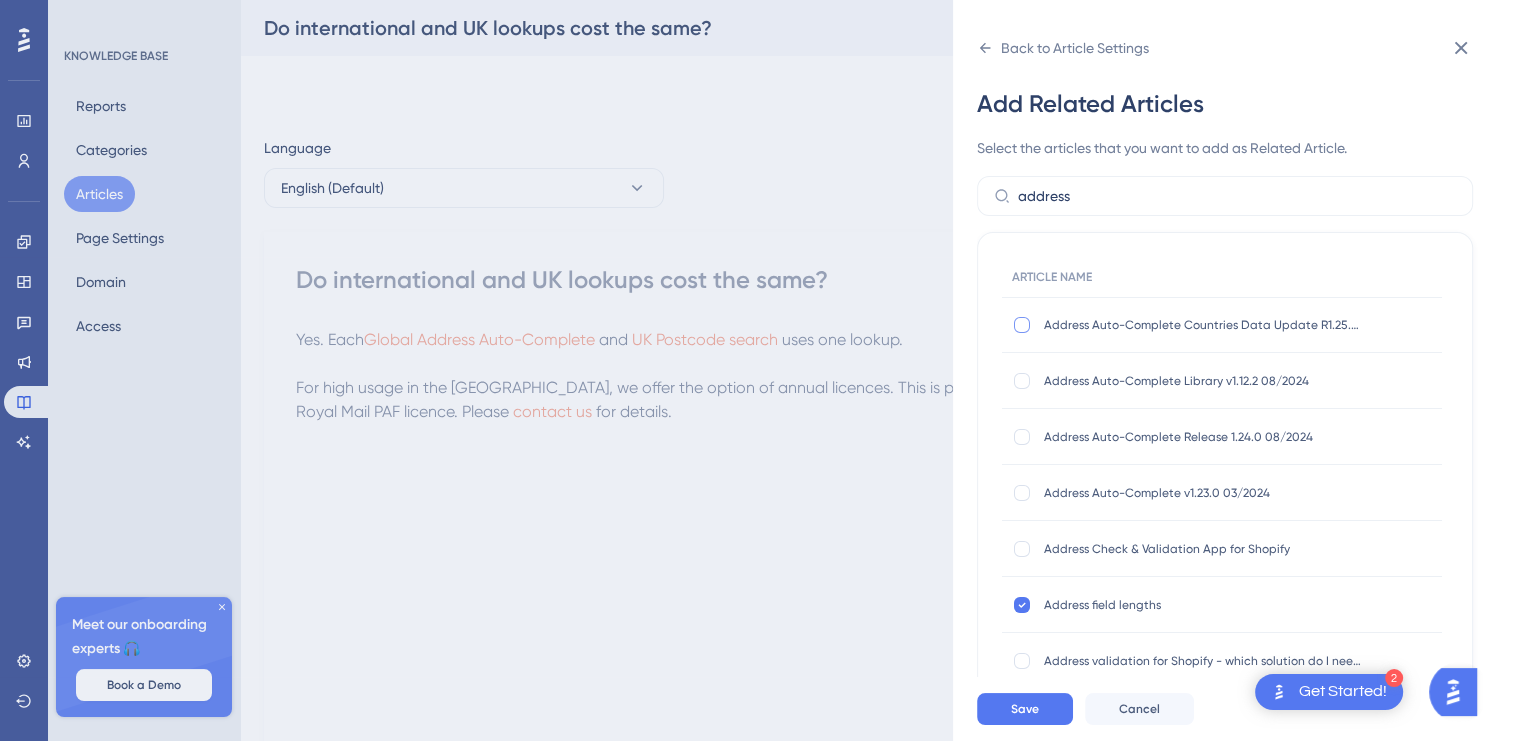 click at bounding box center (1022, 325) 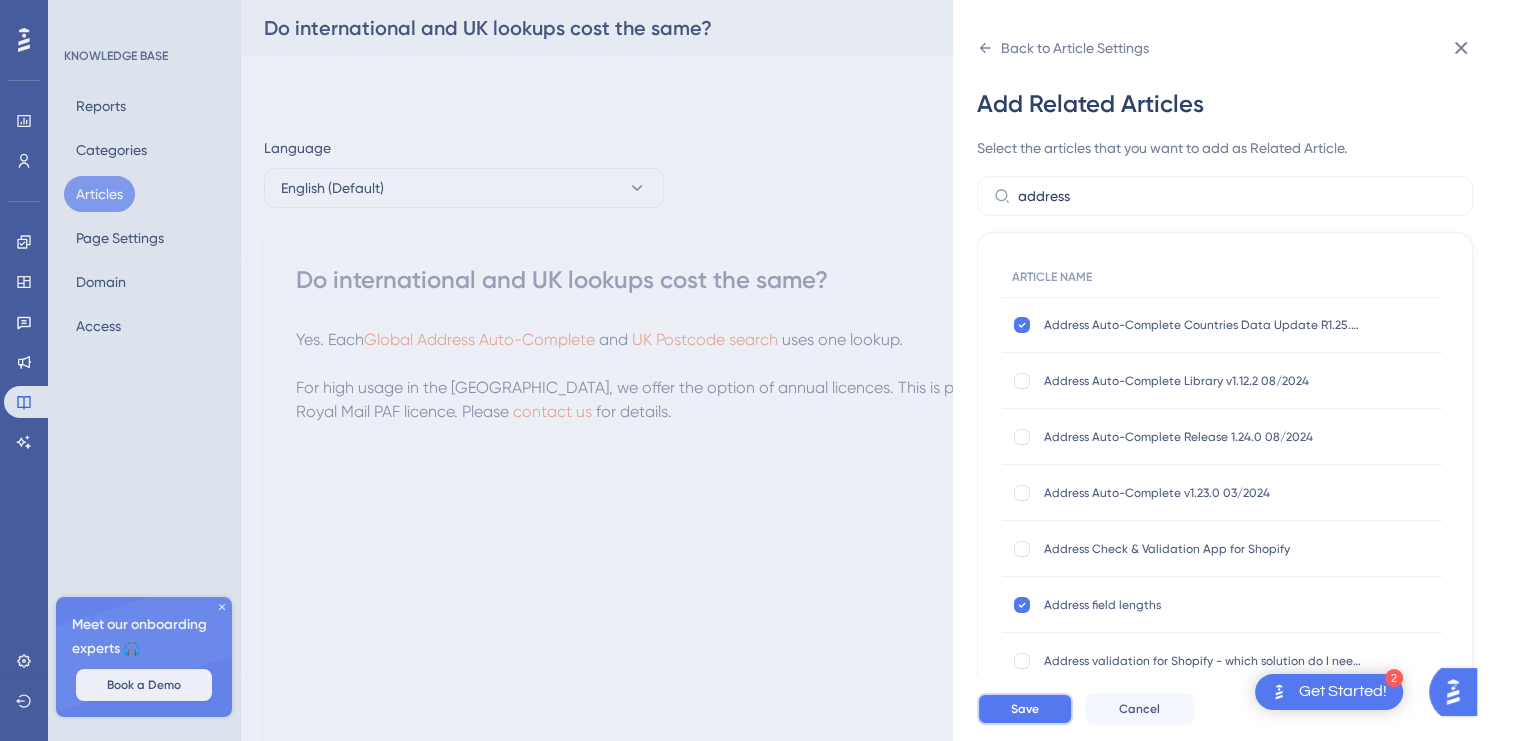 click on "Save" at bounding box center (1025, 709) 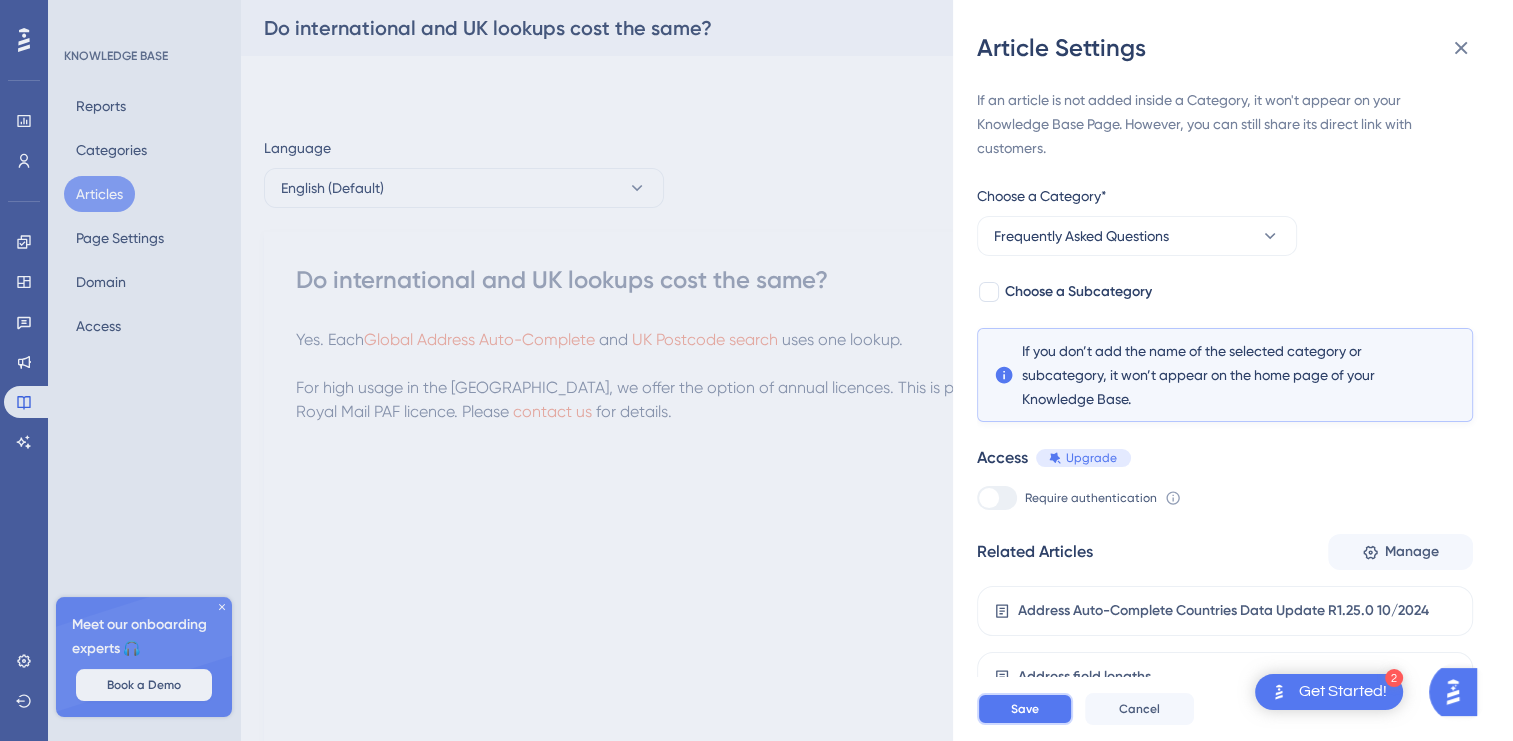 click on "Save" at bounding box center (1025, 709) 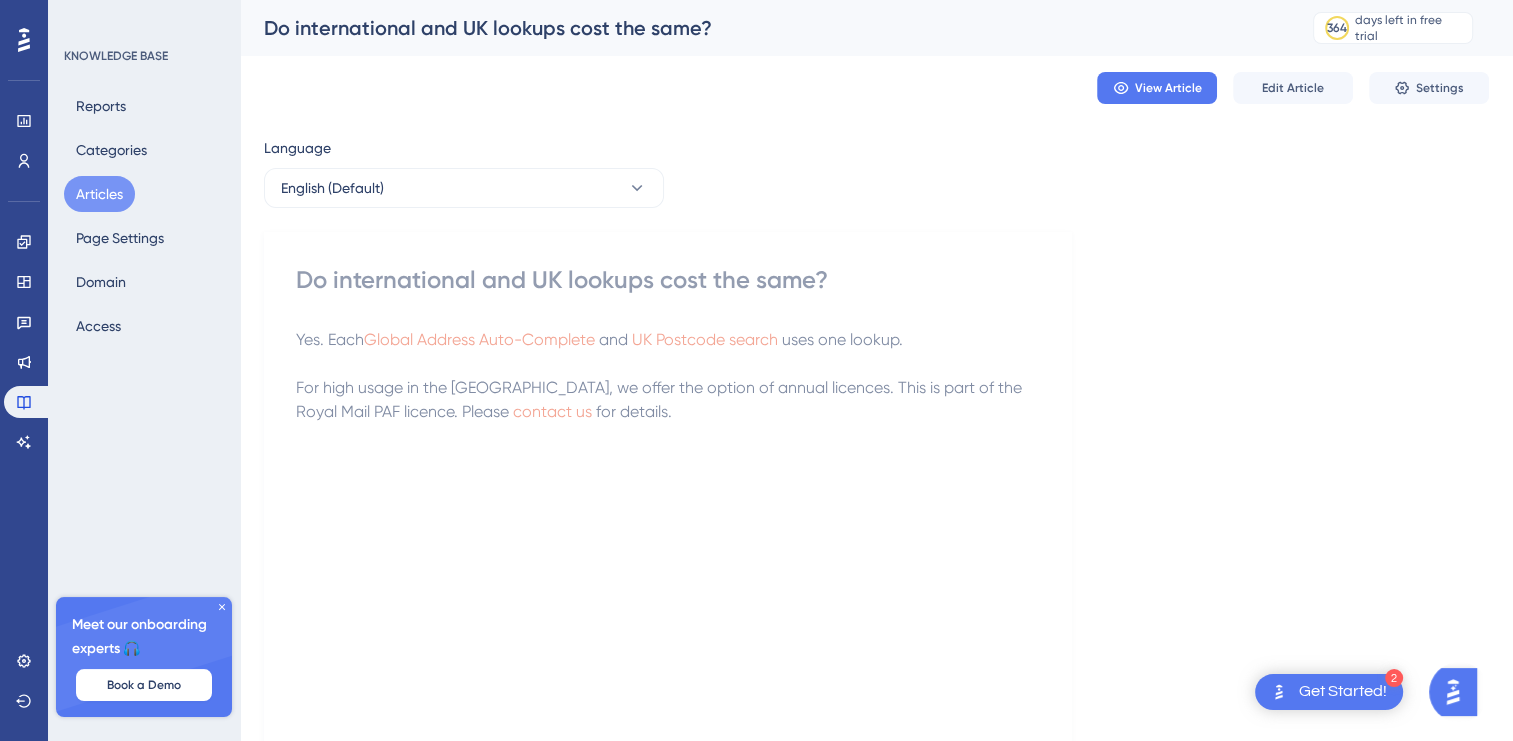 drag, startPoint x: 92, startPoint y: 195, endPoint x: 240, endPoint y: 158, distance: 152.5549 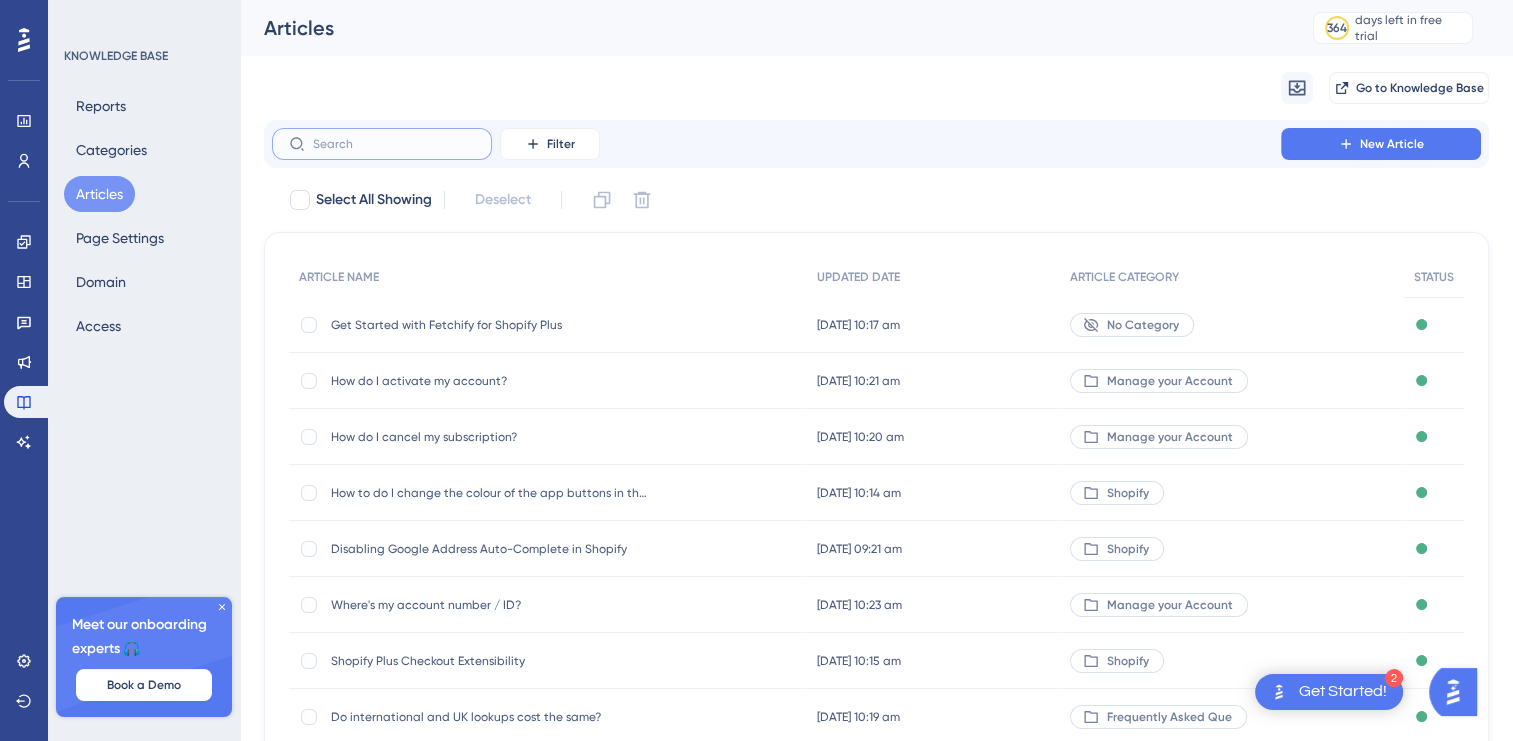click at bounding box center [394, 144] 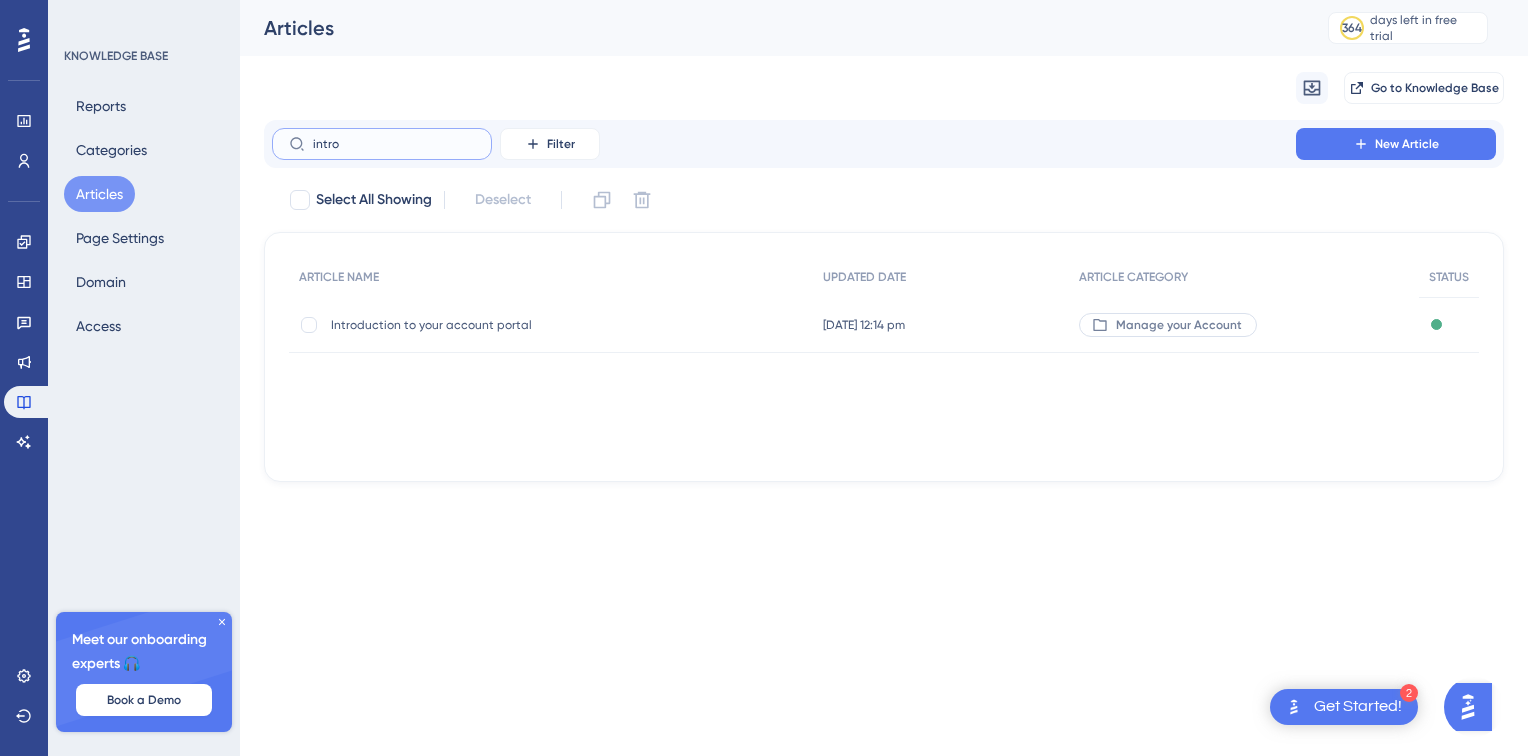 type on "intro" 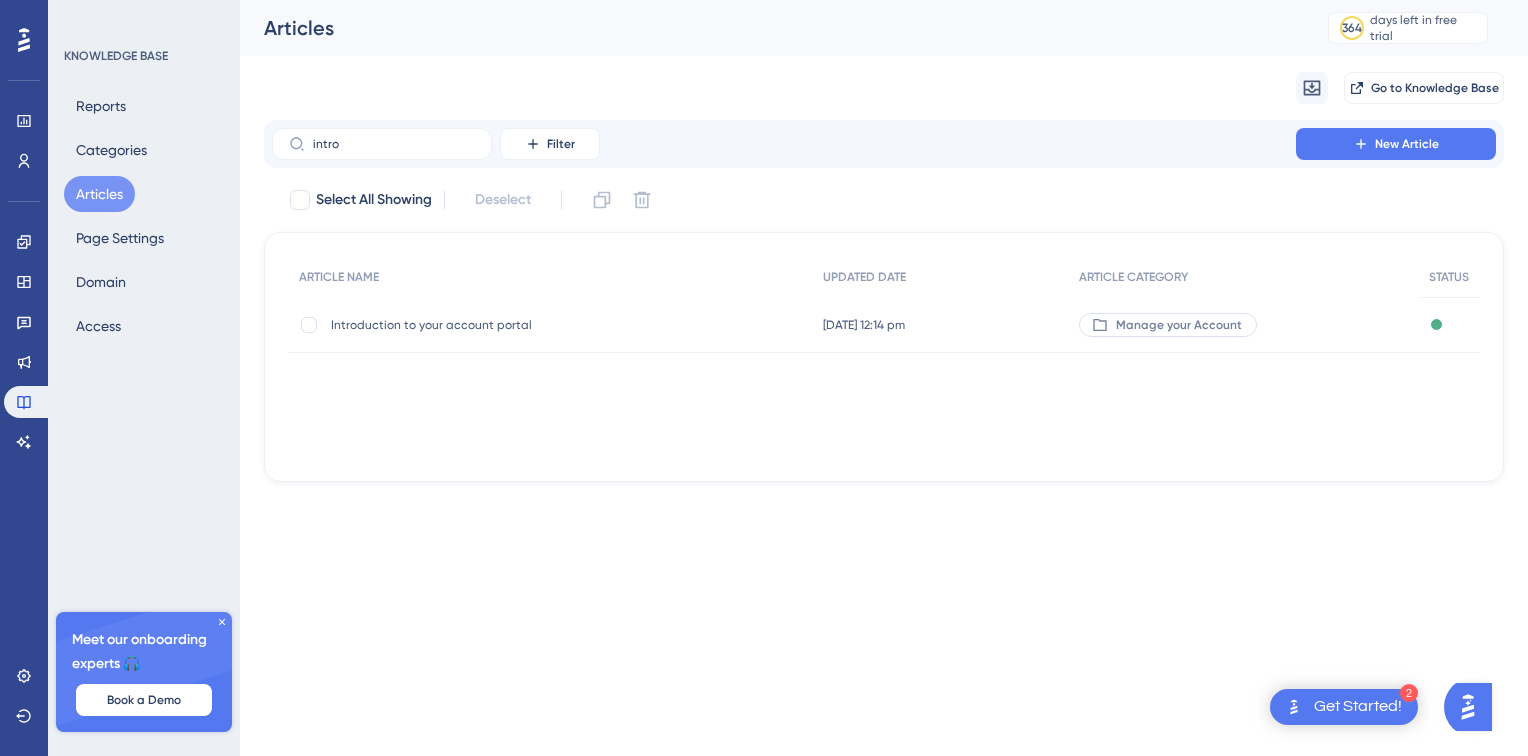click on "Introduction to your account portal" at bounding box center (491, 325) 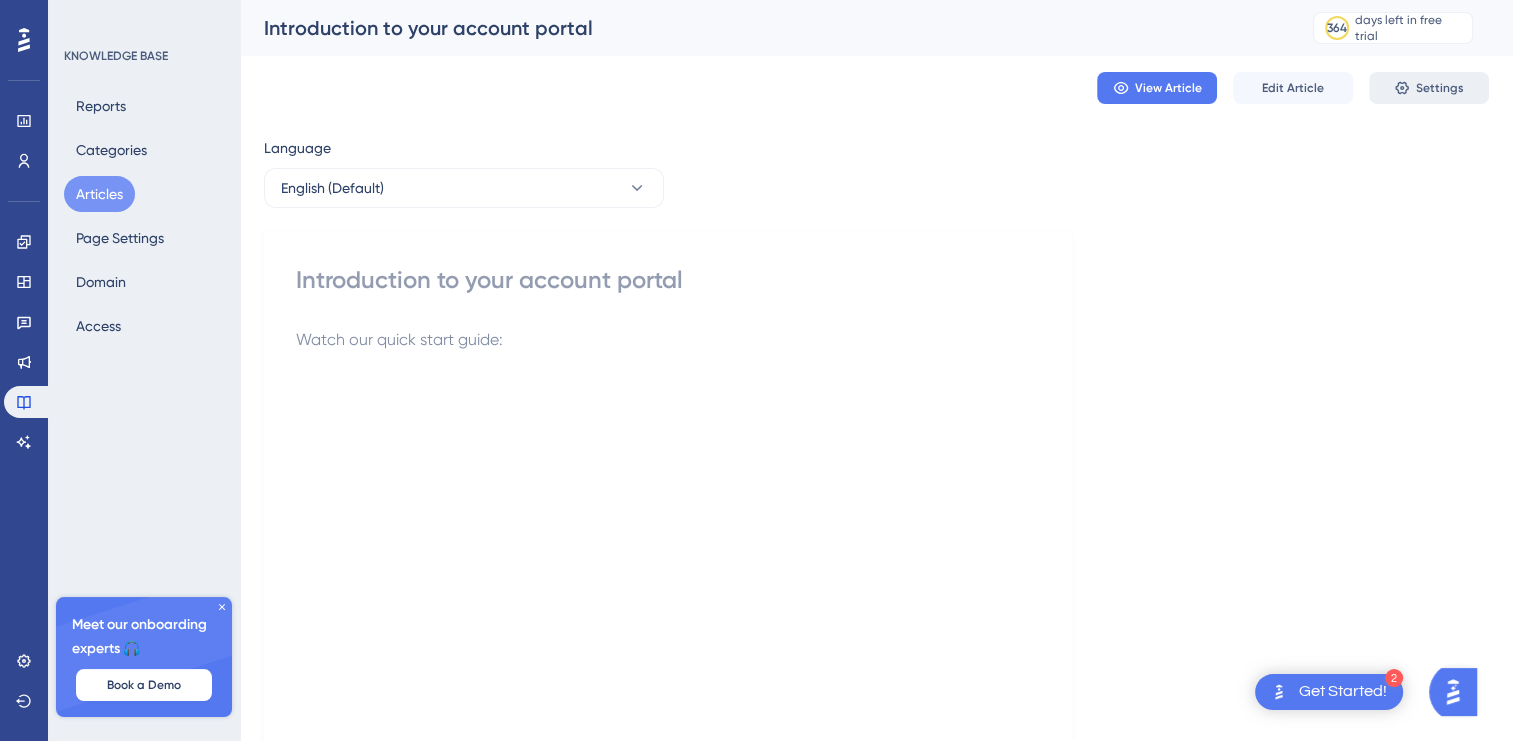 click 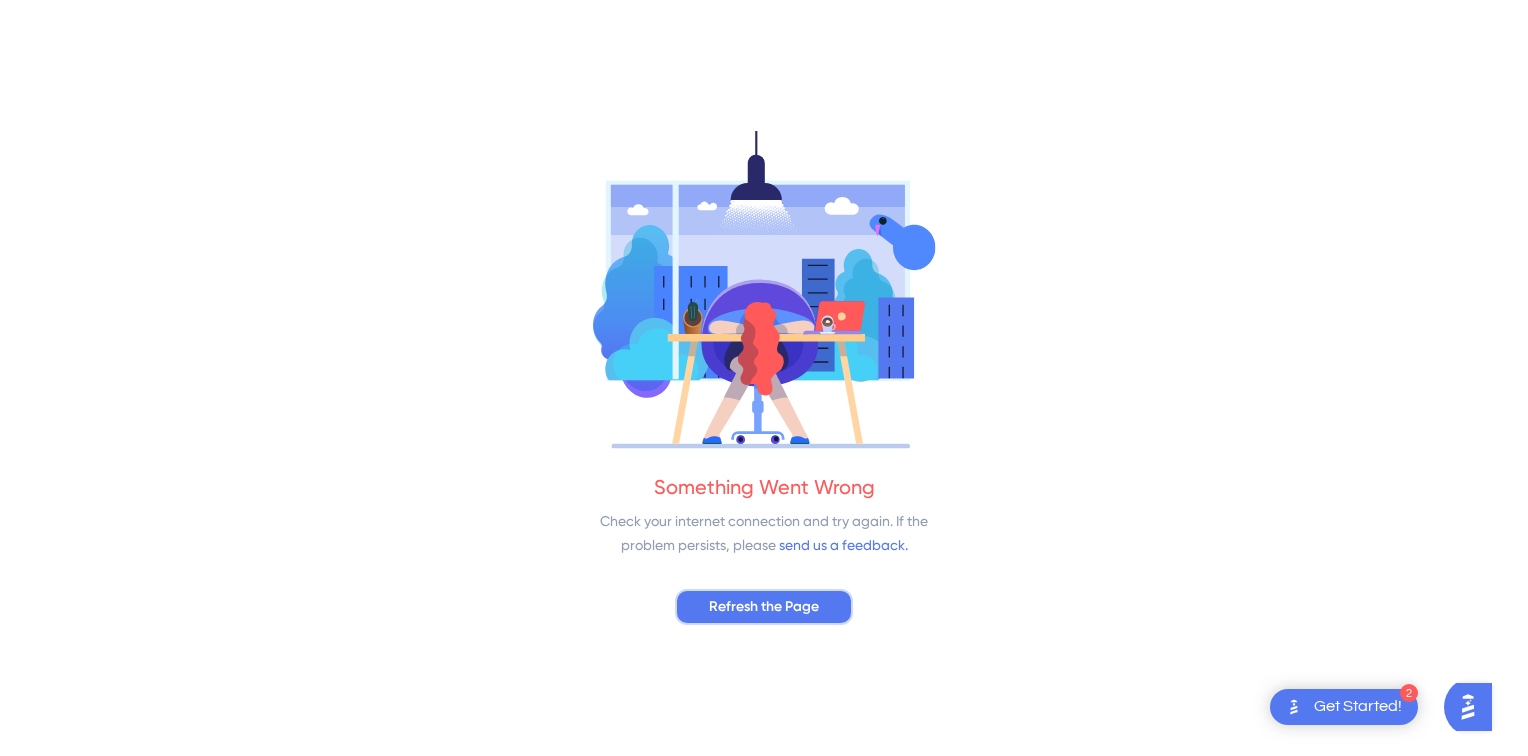 click on "Refresh the Page" at bounding box center (764, 607) 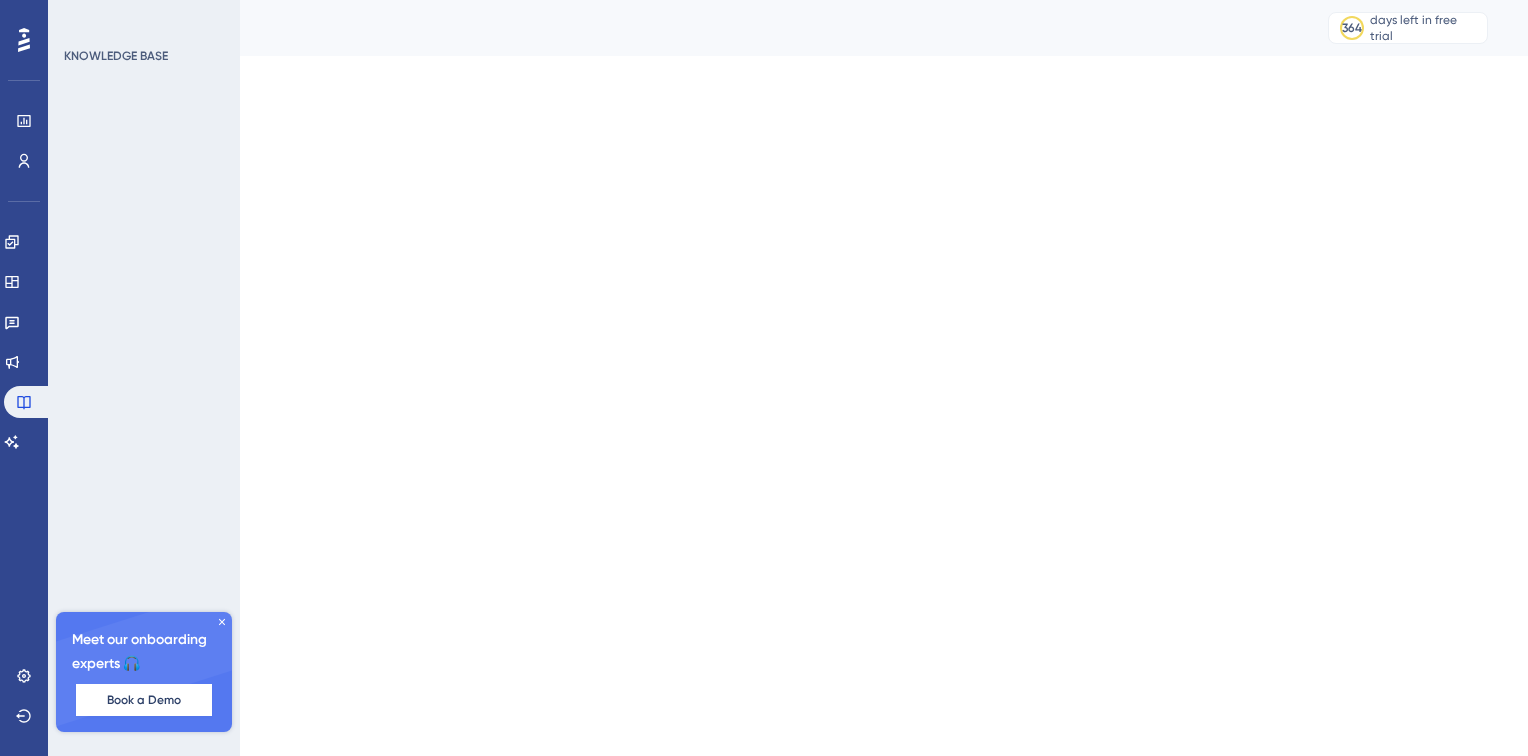 scroll, scrollTop: 0, scrollLeft: 0, axis: both 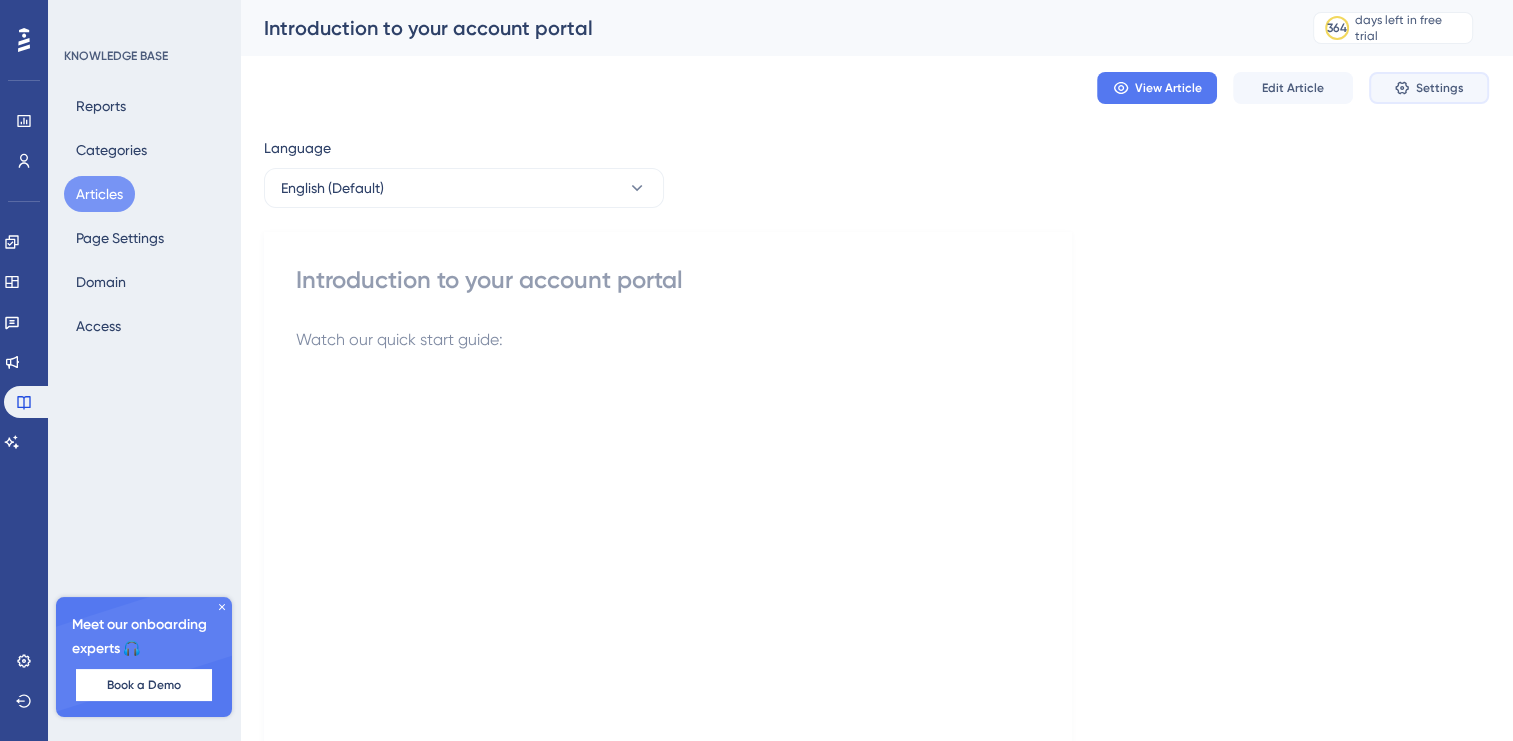 click 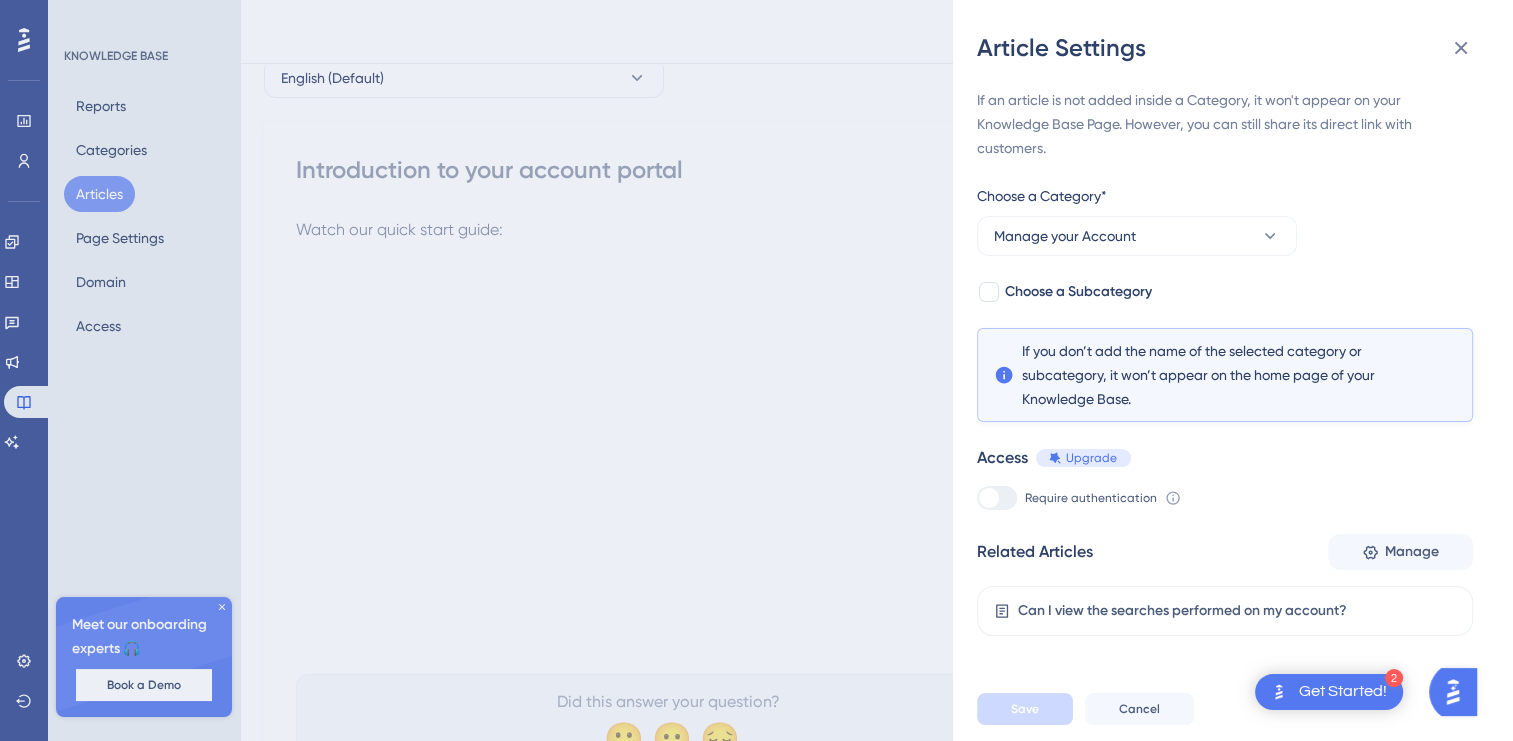 scroll, scrollTop: 200, scrollLeft: 0, axis: vertical 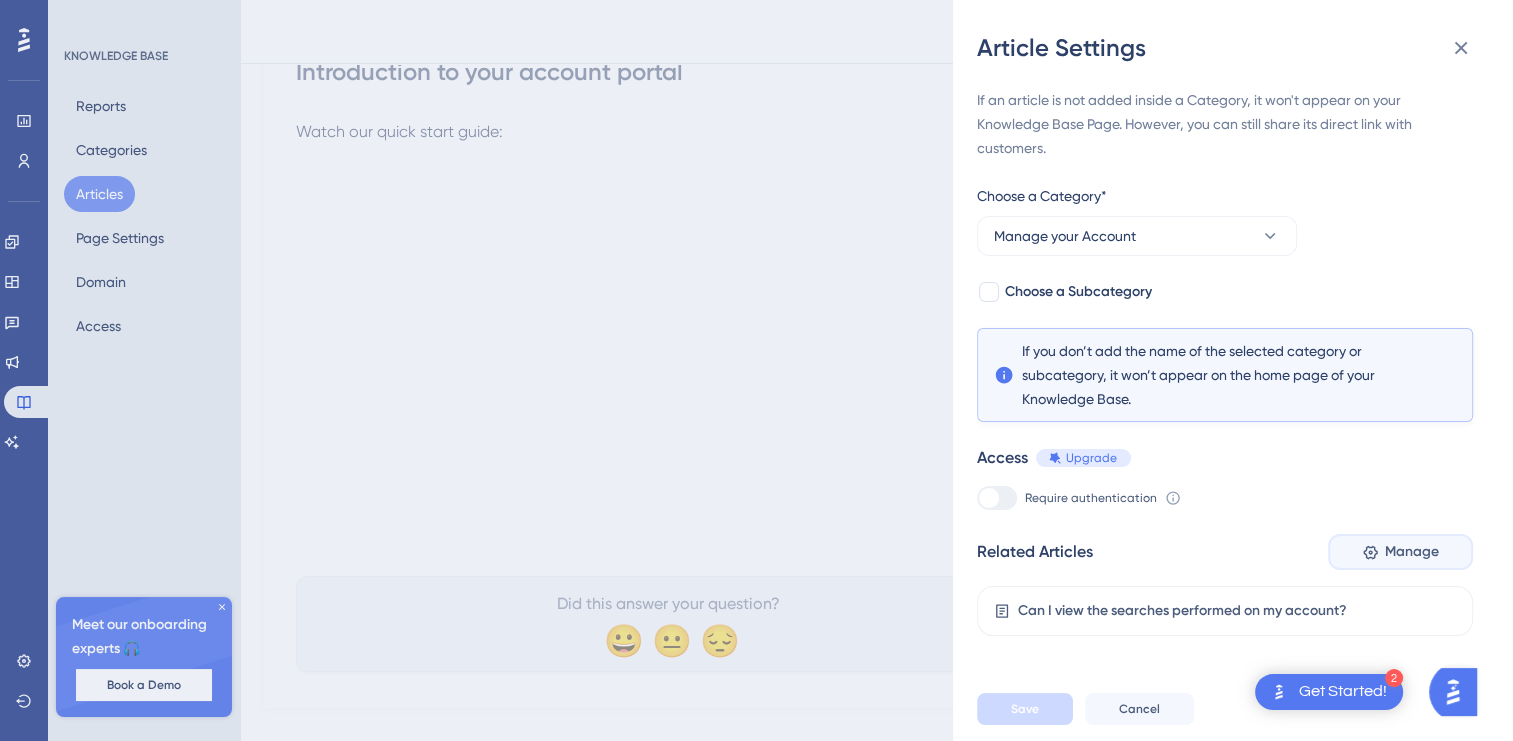click 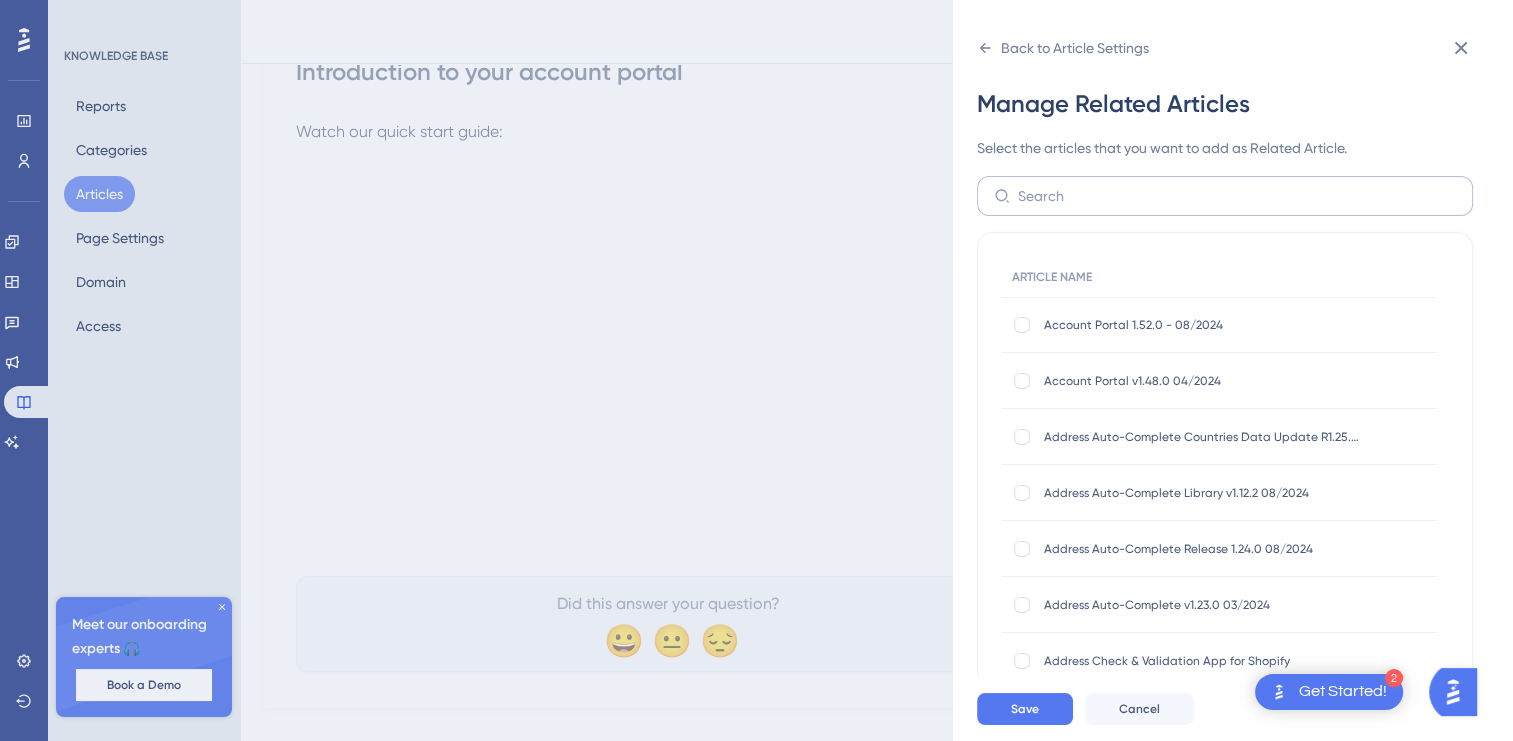 click at bounding box center [1225, 196] 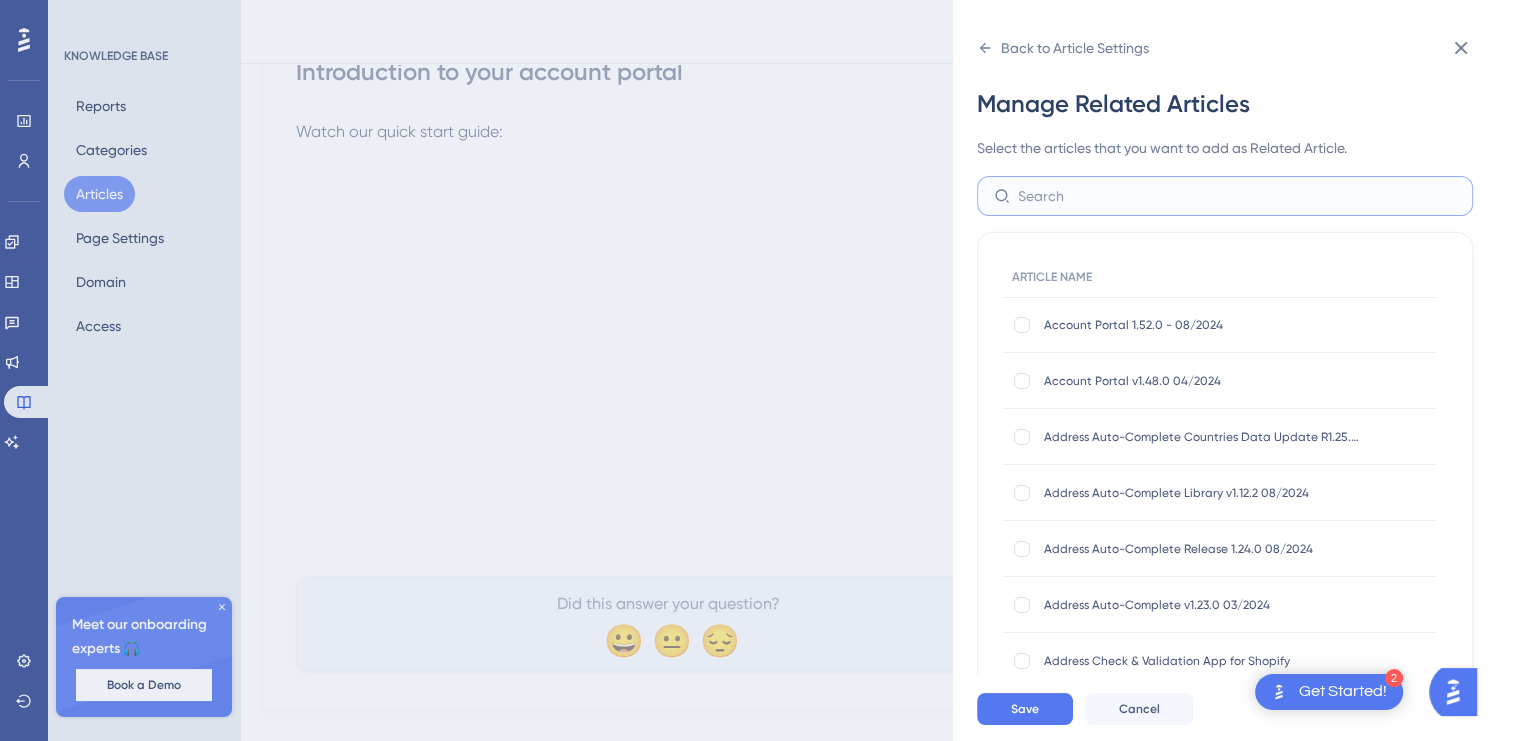 click at bounding box center (1237, 196) 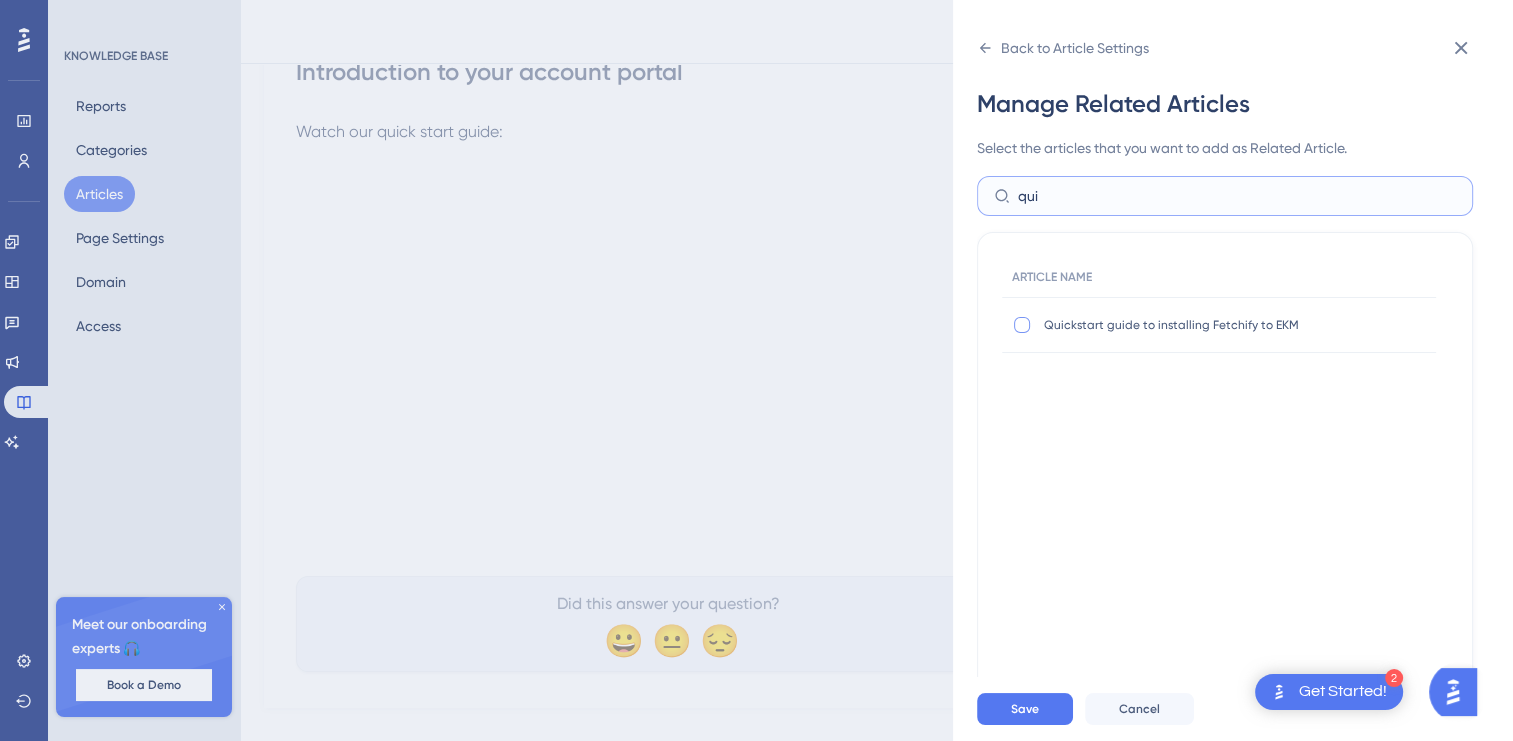 type on "qui" 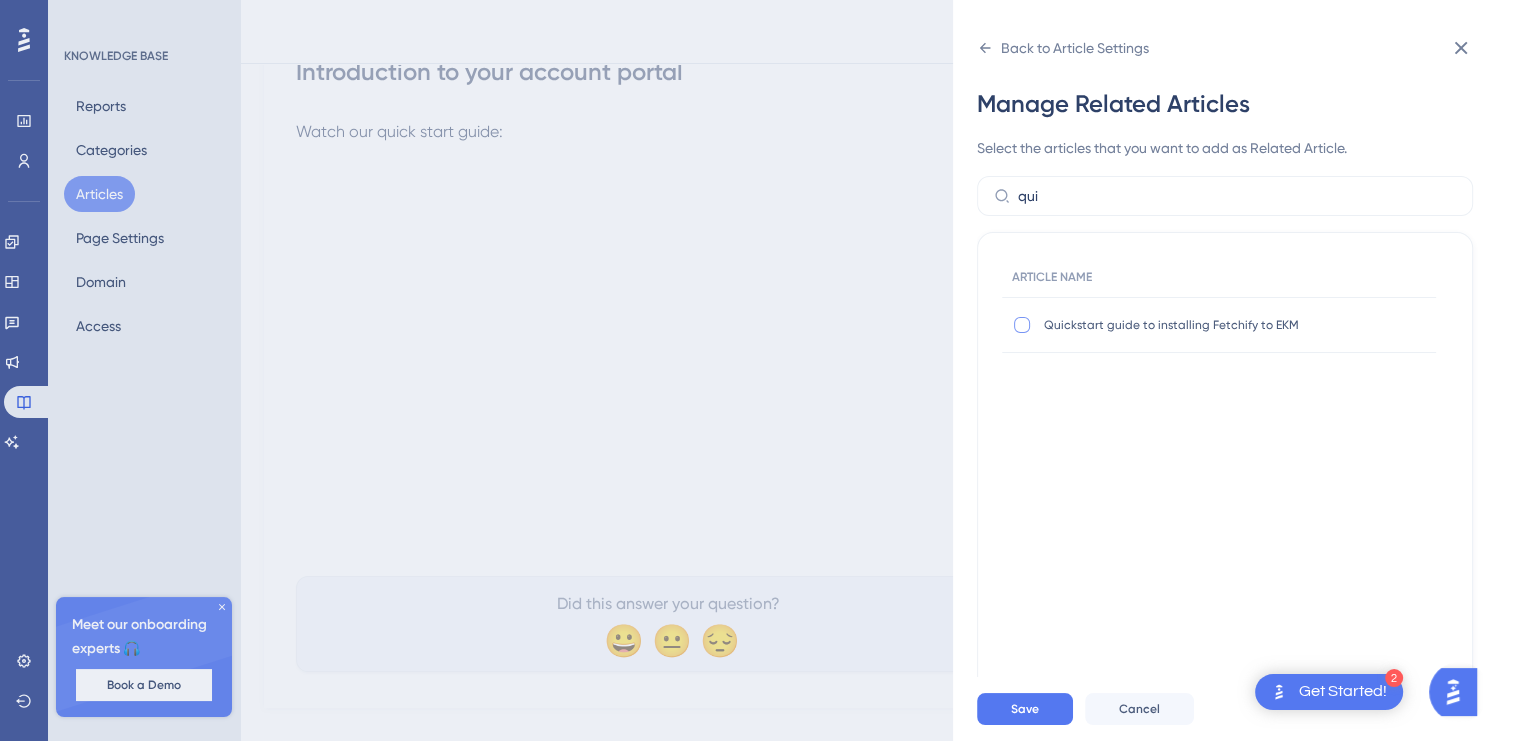 click at bounding box center (1022, 325) 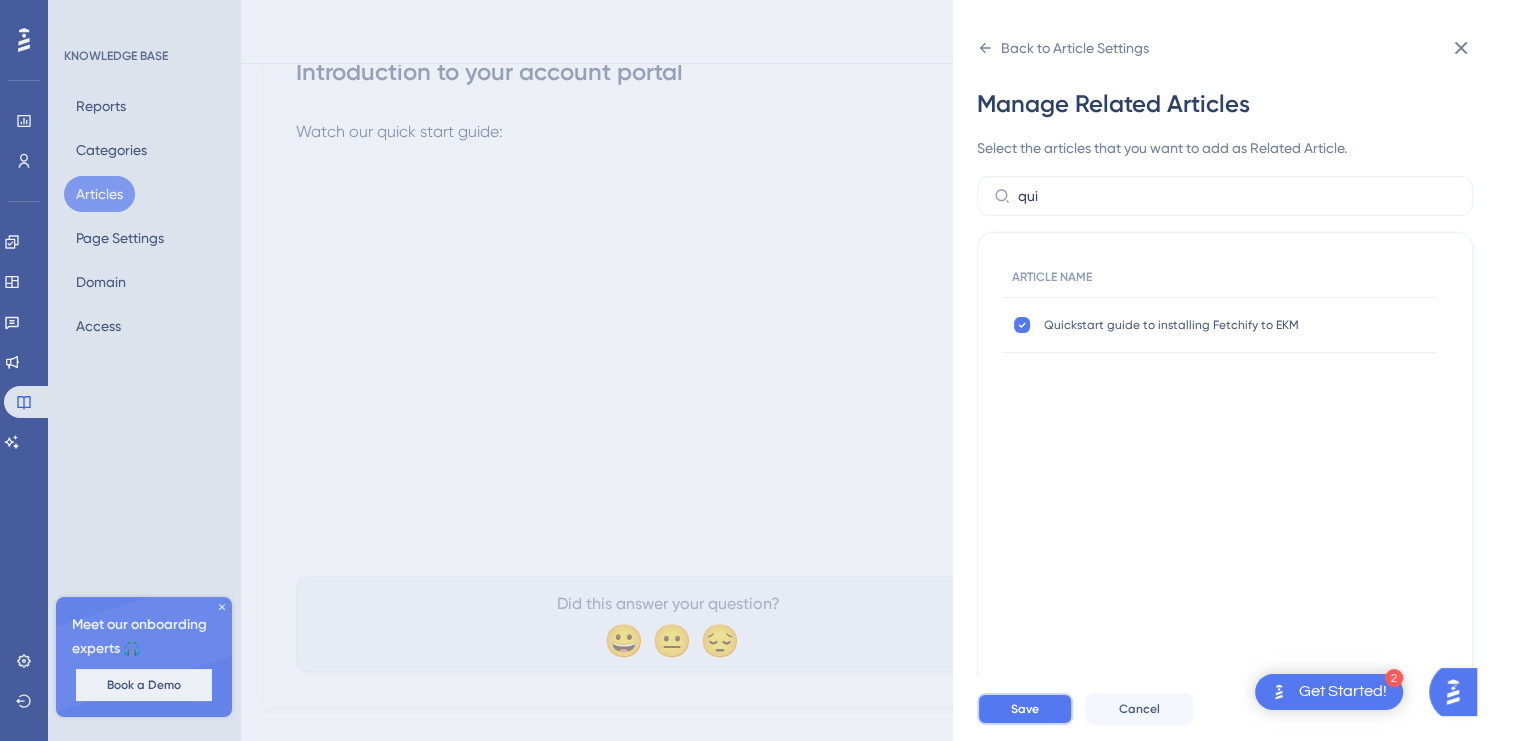 drag, startPoint x: 1024, startPoint y: 729, endPoint x: 998, endPoint y: 713, distance: 30.528675 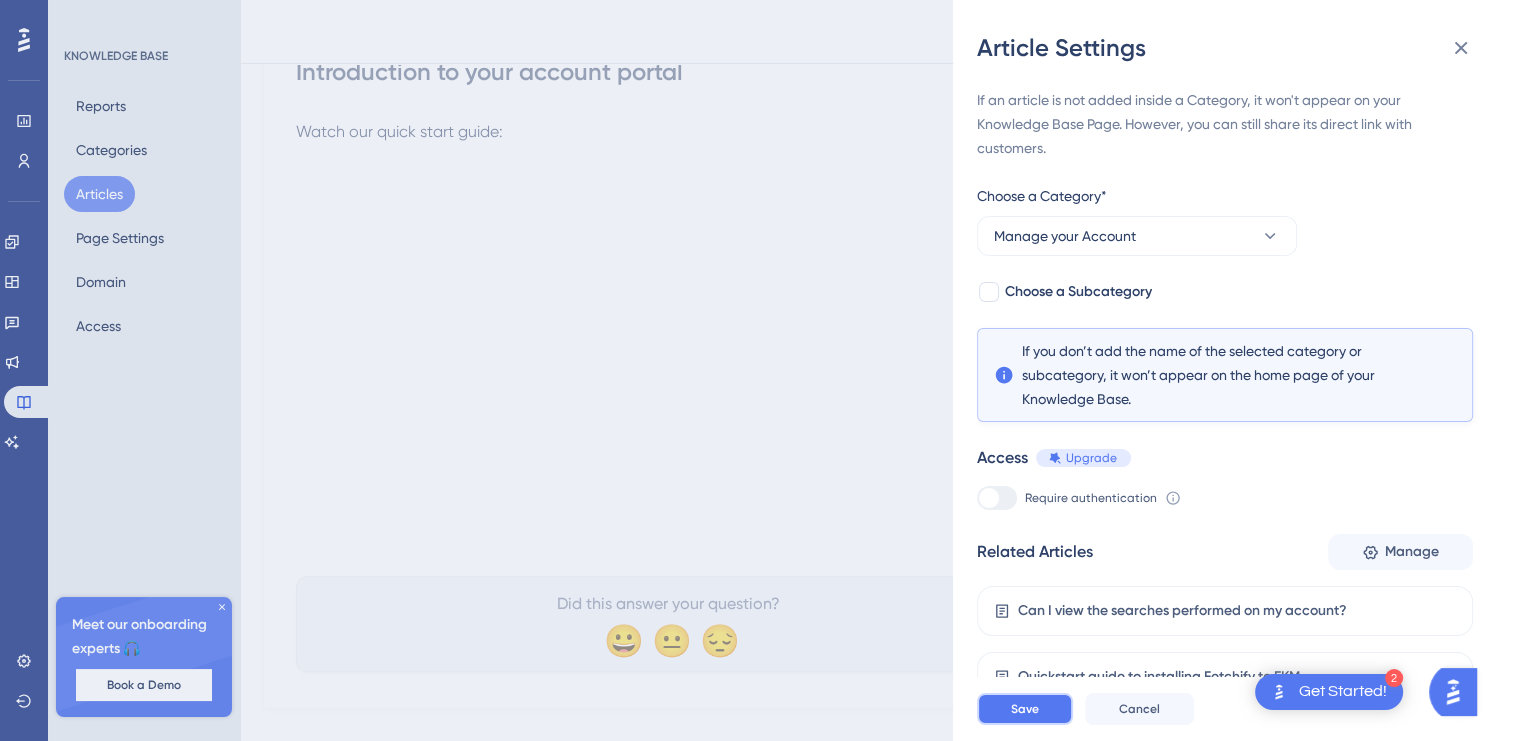 click on "Save" at bounding box center [1025, 709] 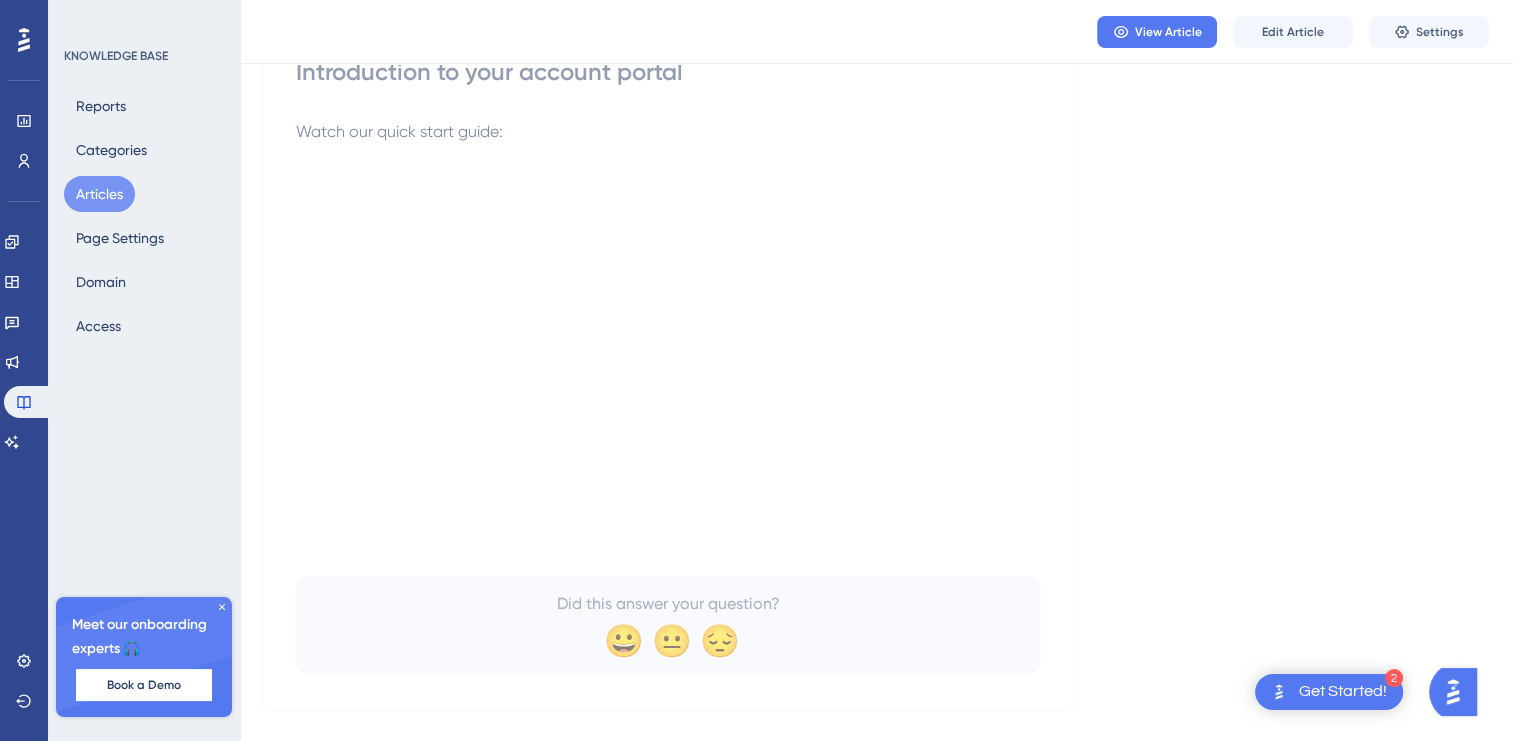 click on "Articles" at bounding box center [99, 194] 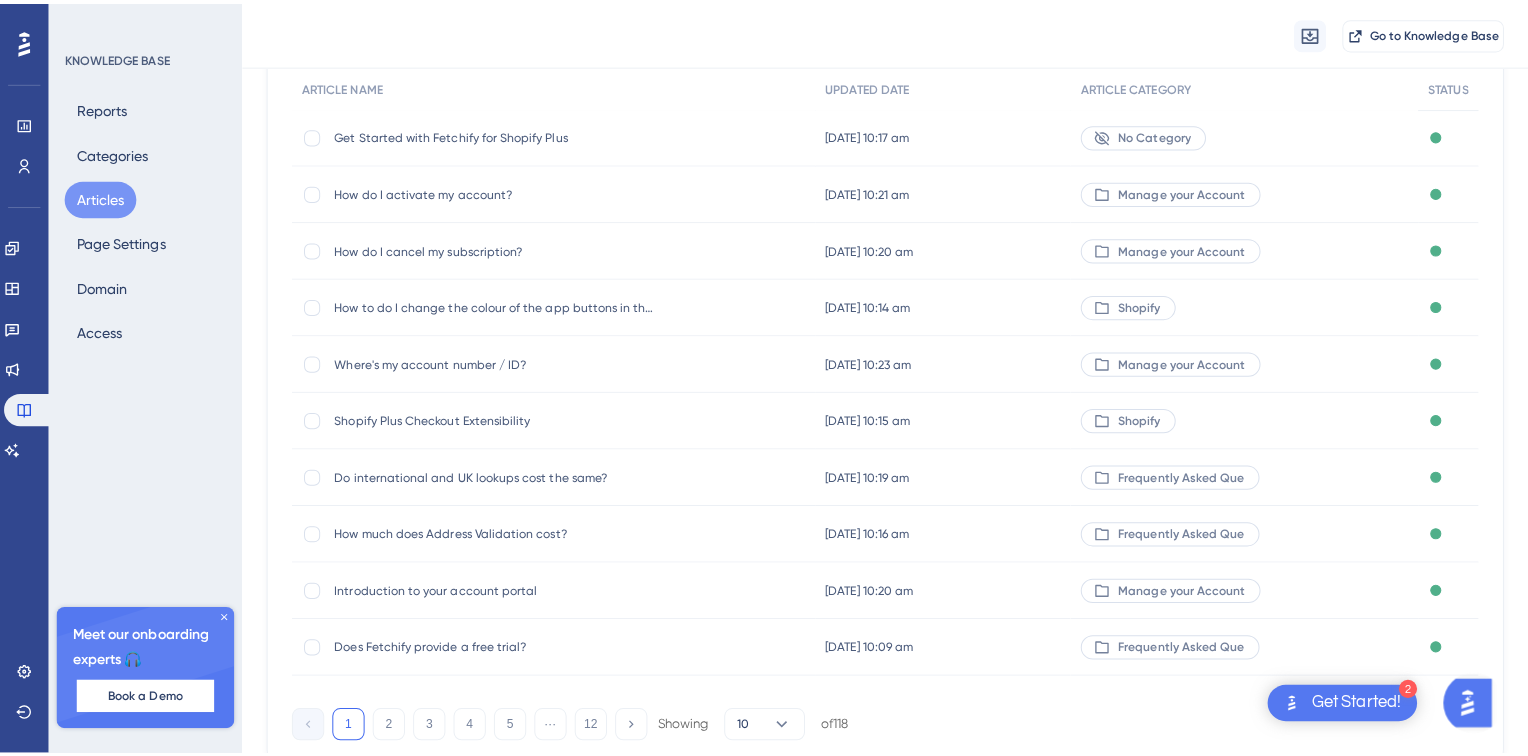 scroll, scrollTop: 0, scrollLeft: 0, axis: both 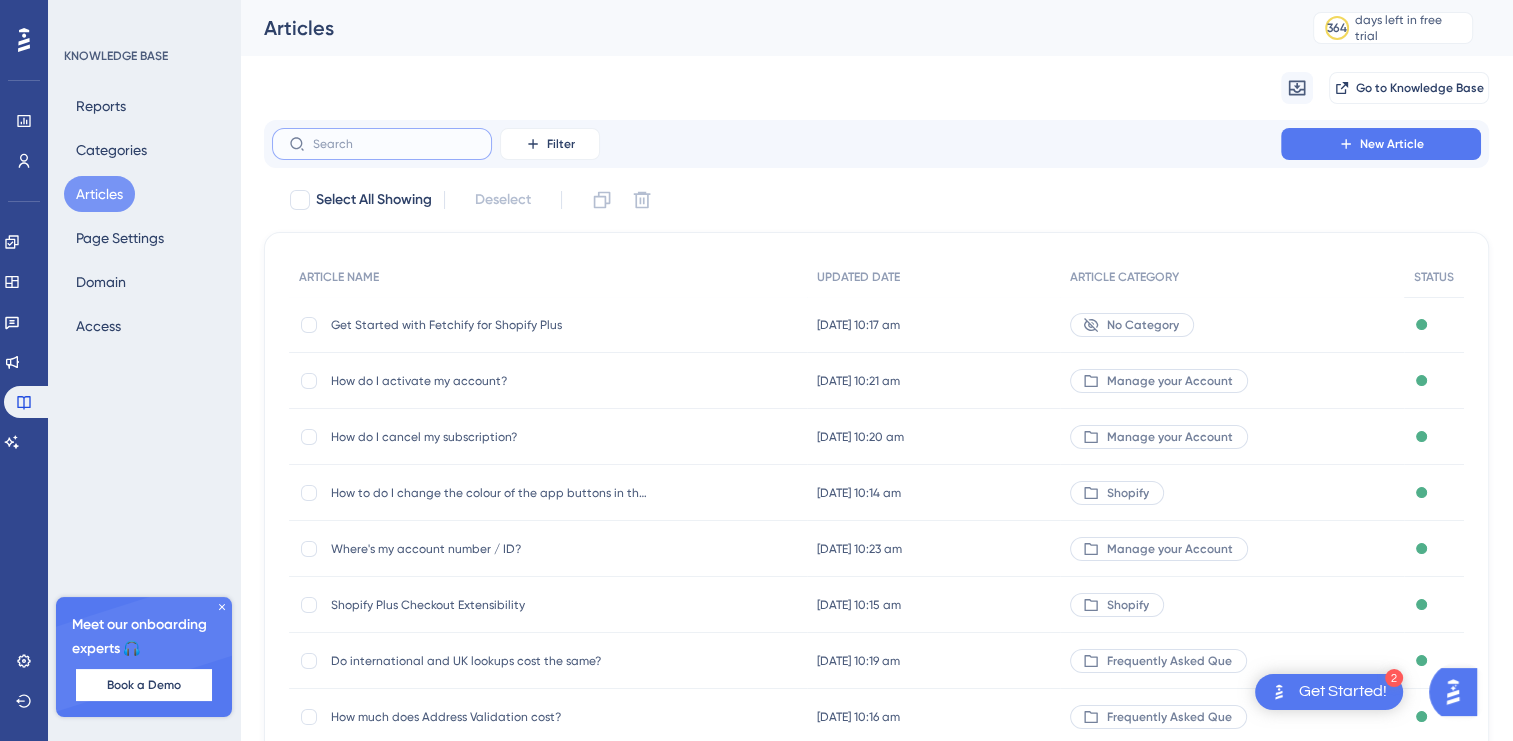 click at bounding box center [394, 144] 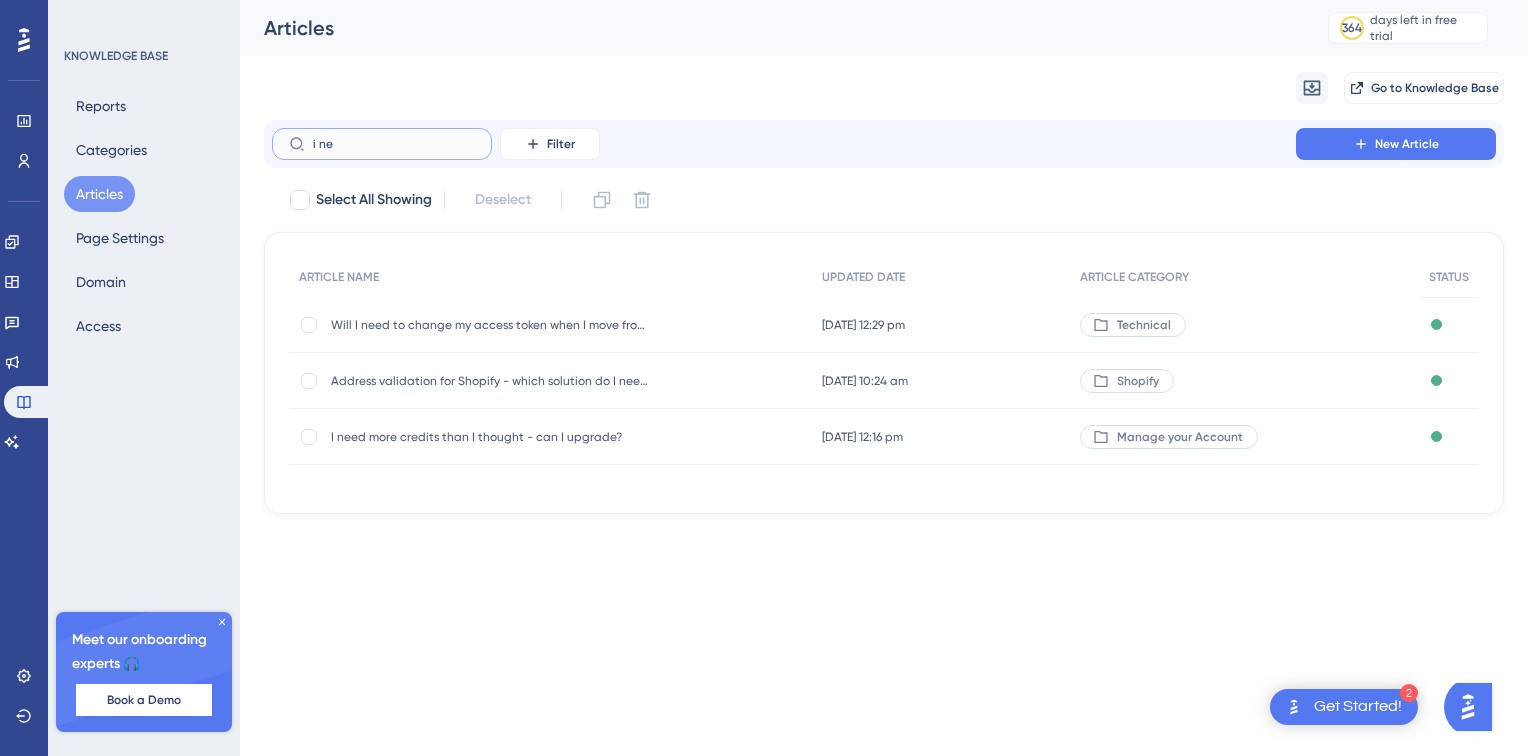 type on "i [PERSON_NAME]" 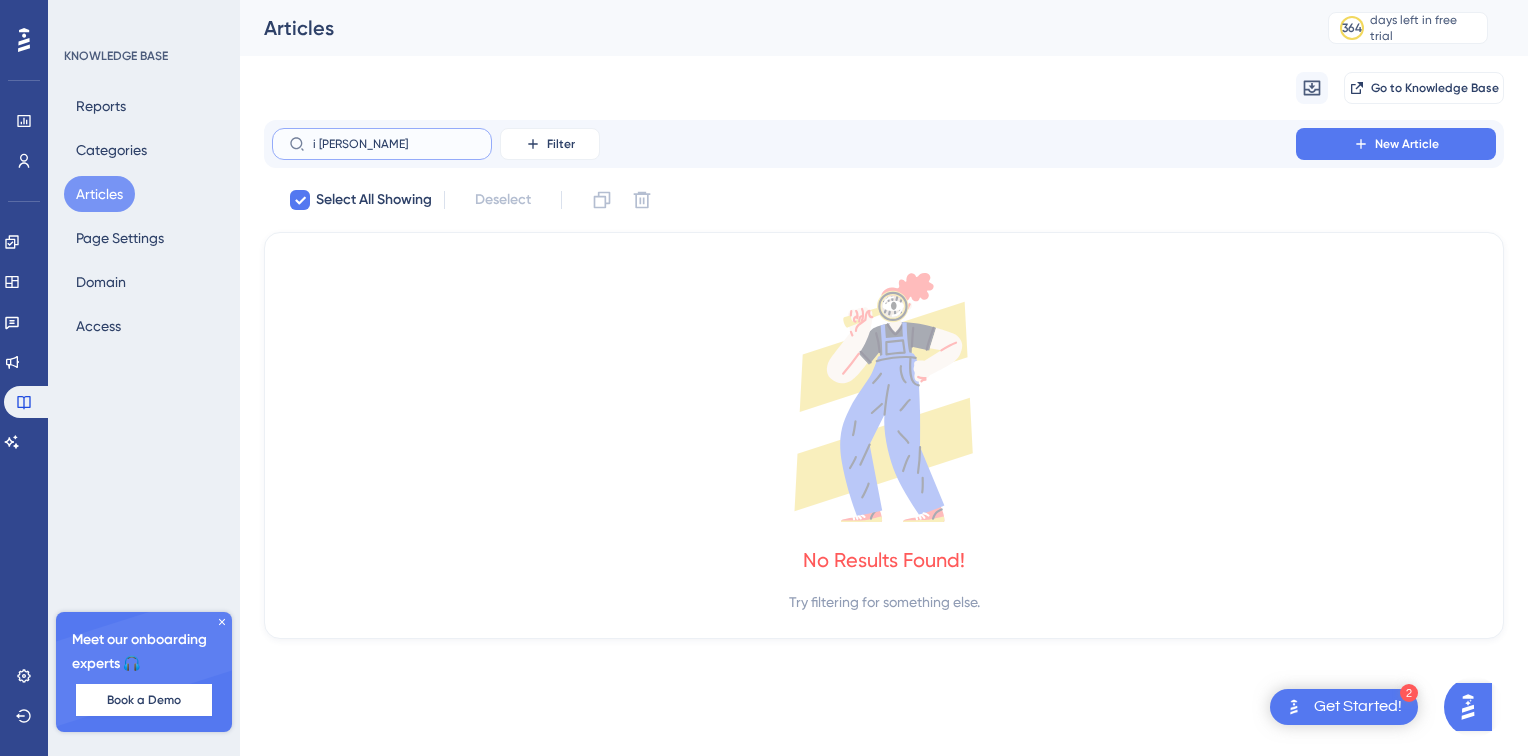 type on "i ne" 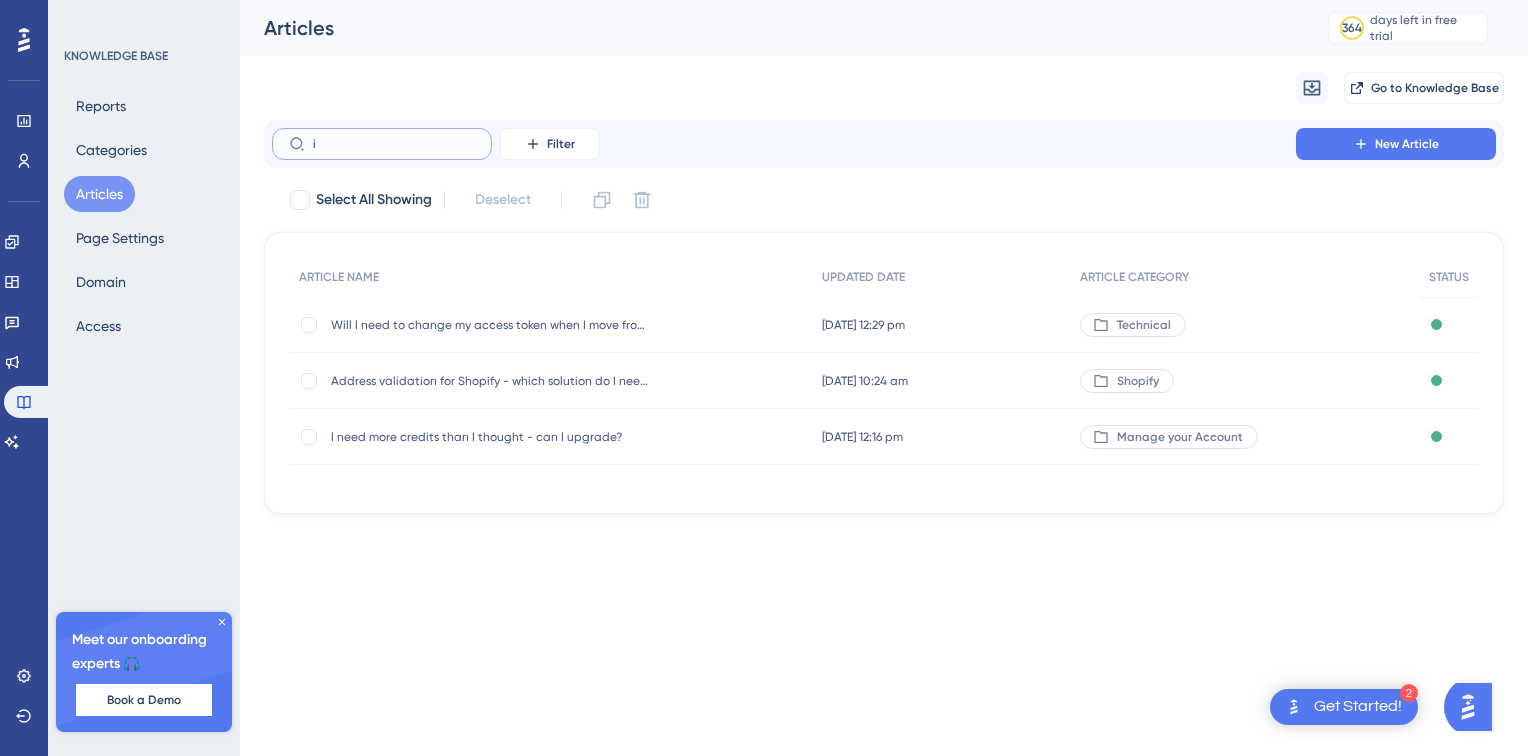 type on "i" 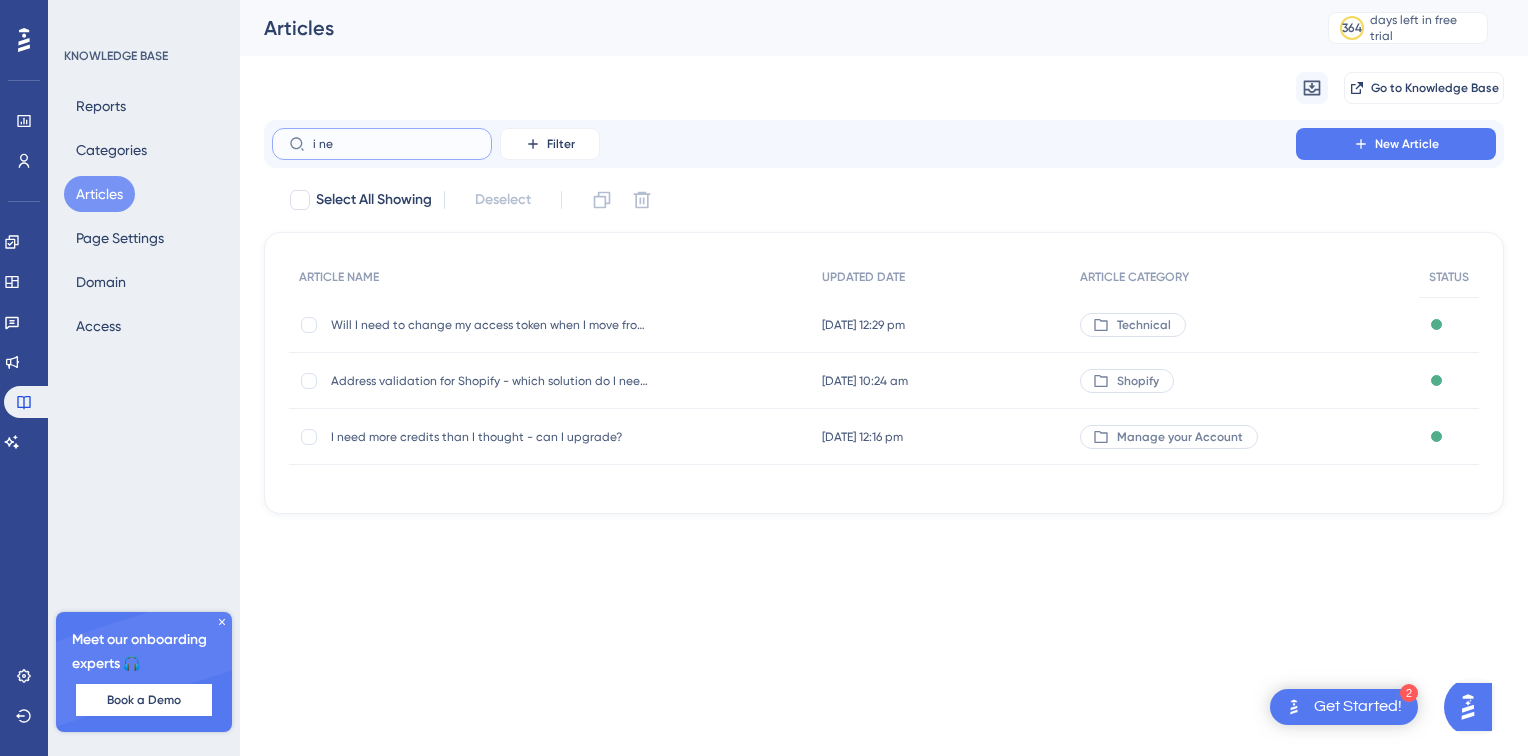 type on "i [PERSON_NAME]" 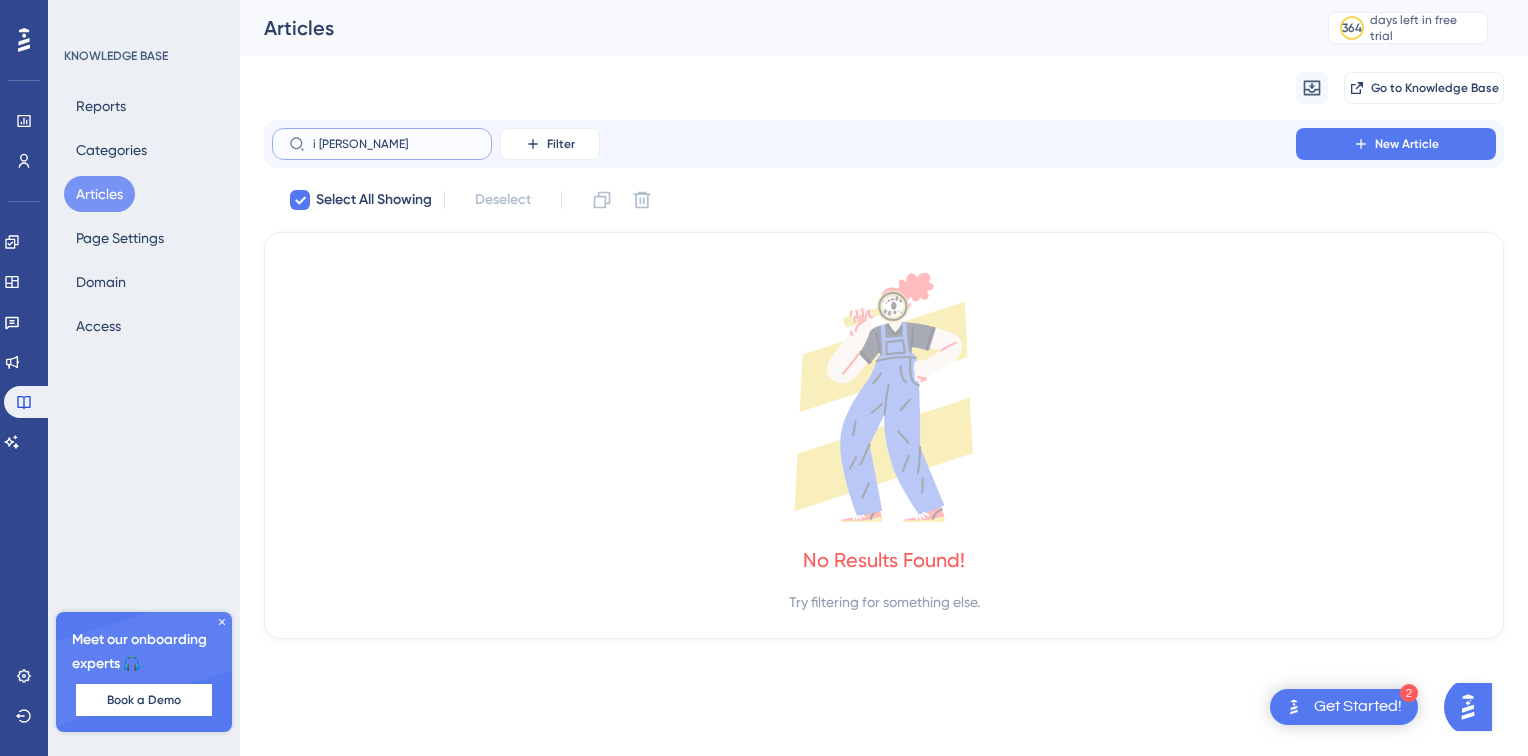 type on "i ne" 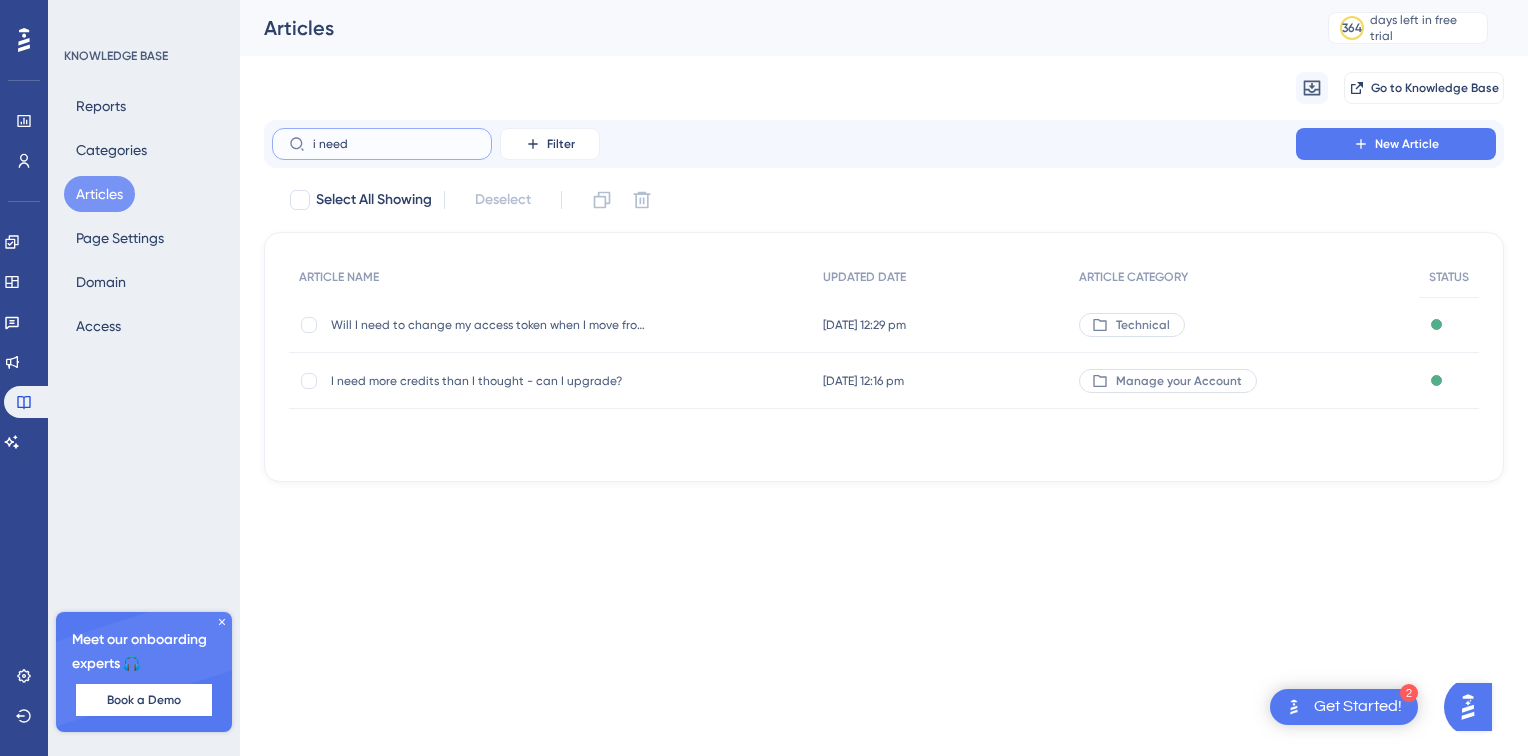 type on "i need" 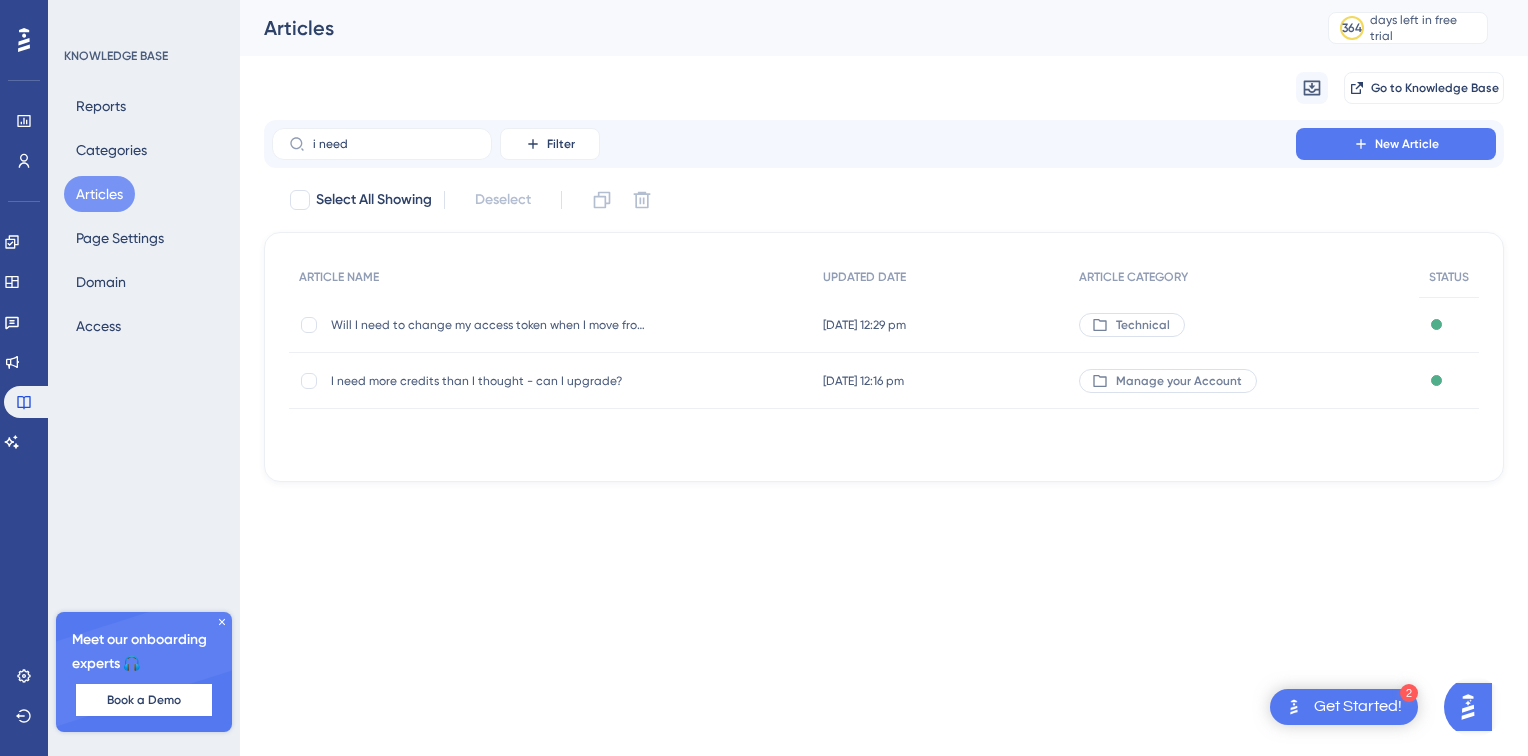 click on "I need more credits than I thought - can I upgrade?" at bounding box center [491, 381] 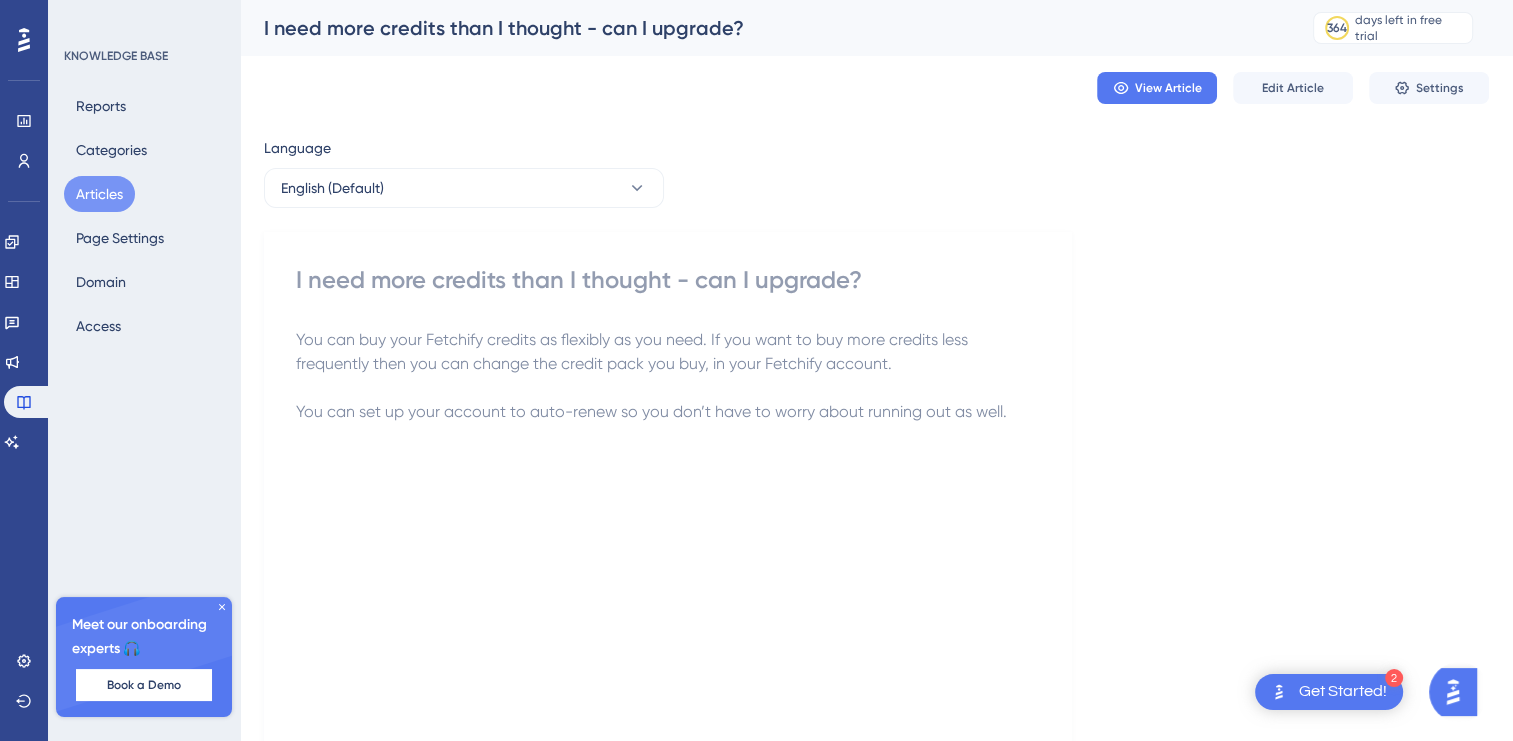 click on "Edit Article" at bounding box center [1293, 88] 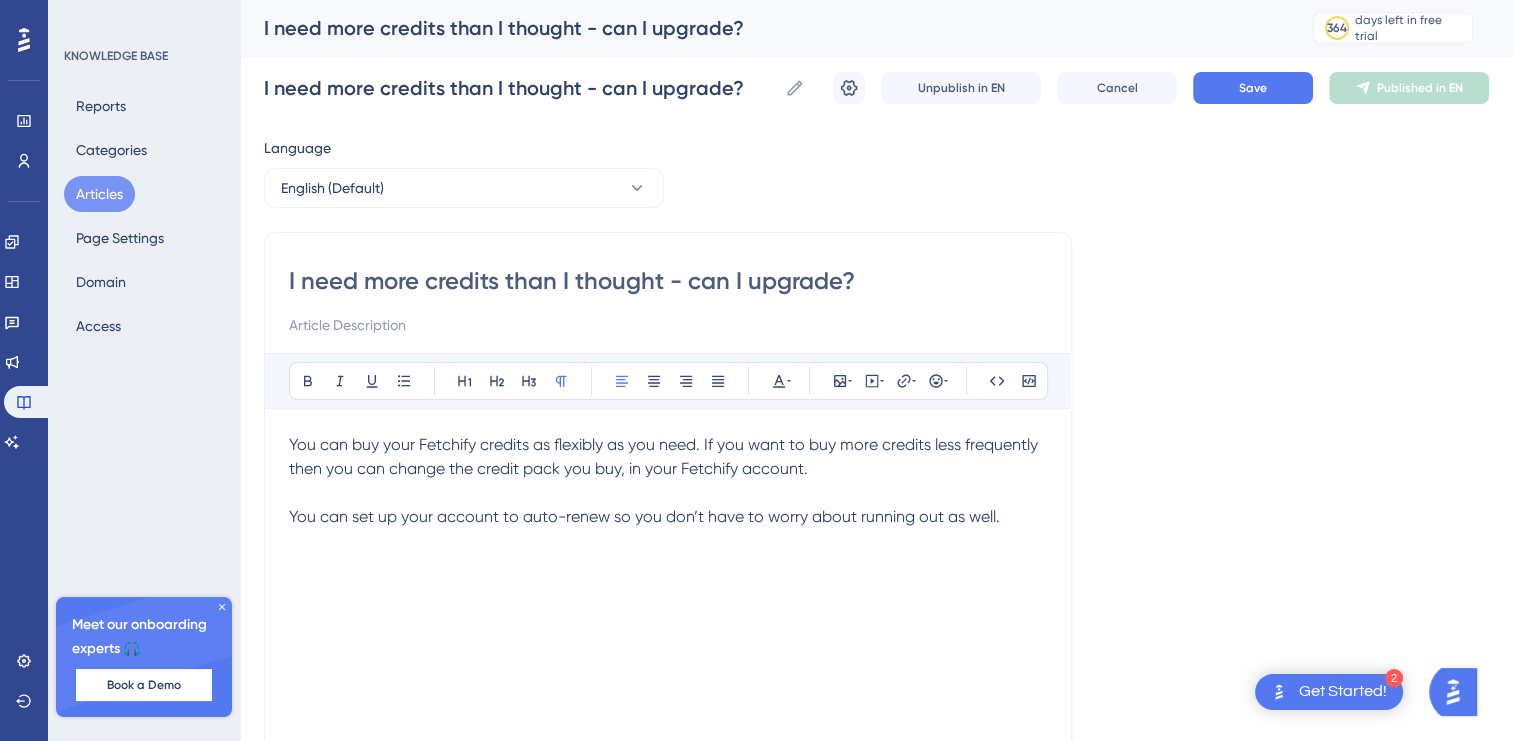 drag, startPoint x: 288, startPoint y: 514, endPoint x: 1011, endPoint y: 514, distance: 723 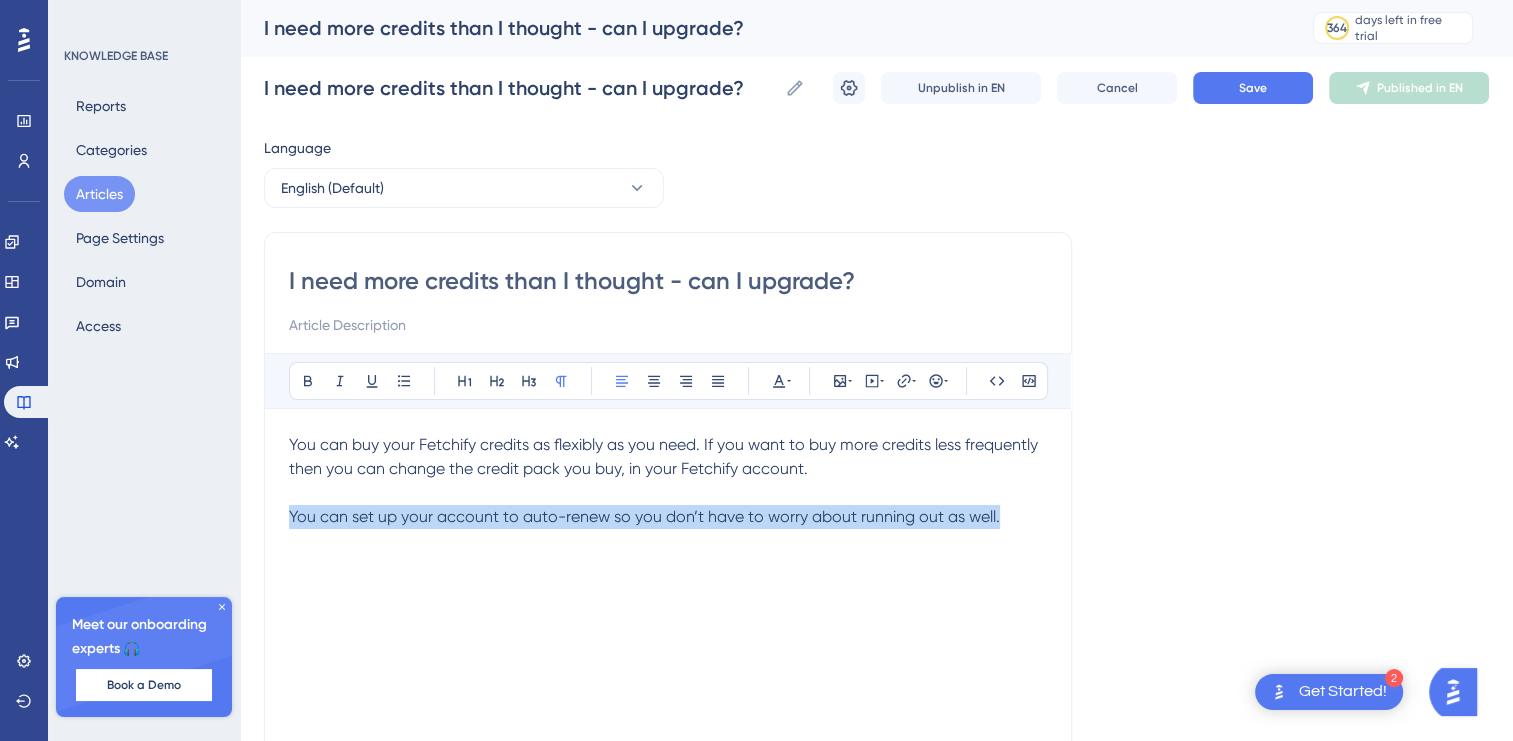 drag, startPoint x: 1012, startPoint y: 511, endPoint x: 260, endPoint y: 514, distance: 752.006 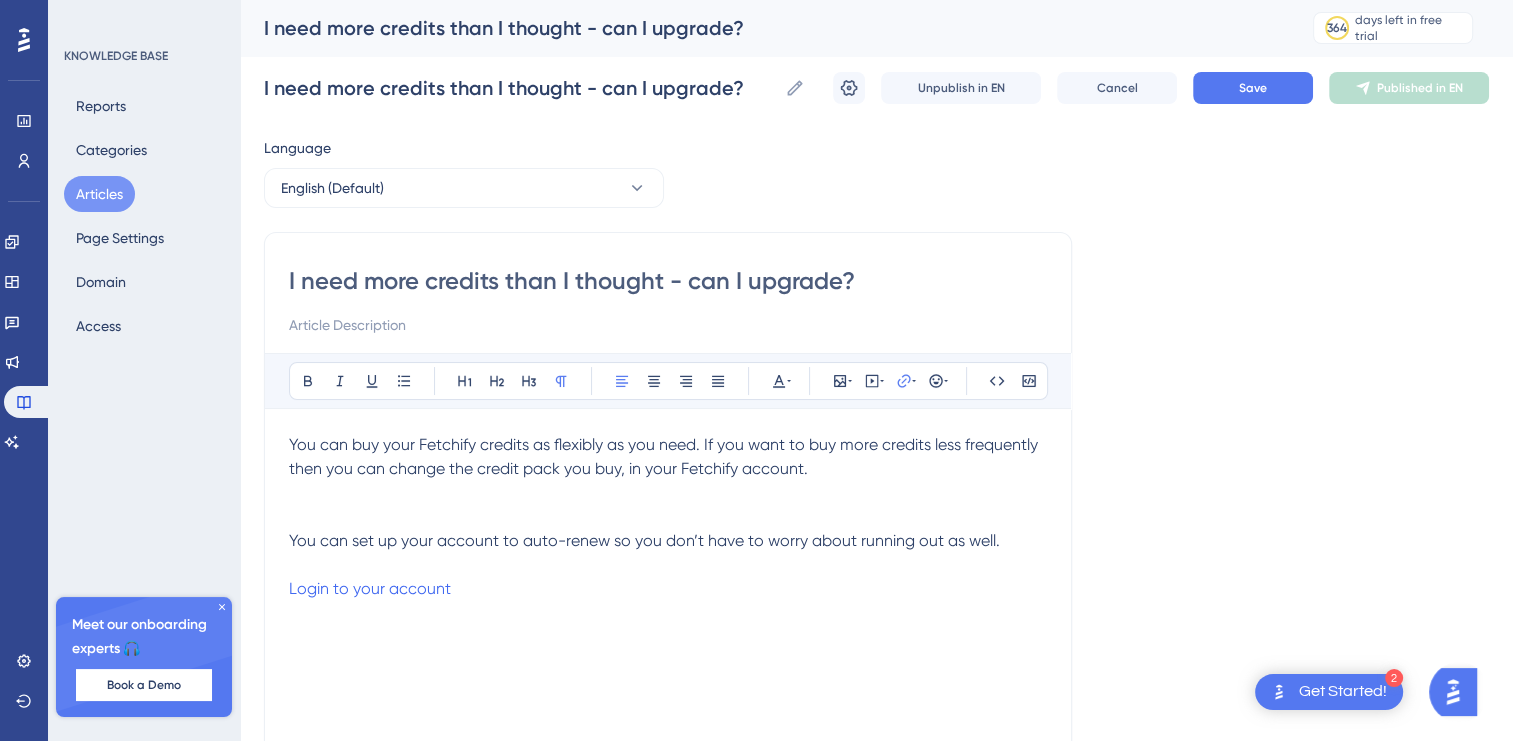 click at bounding box center (668, 517) 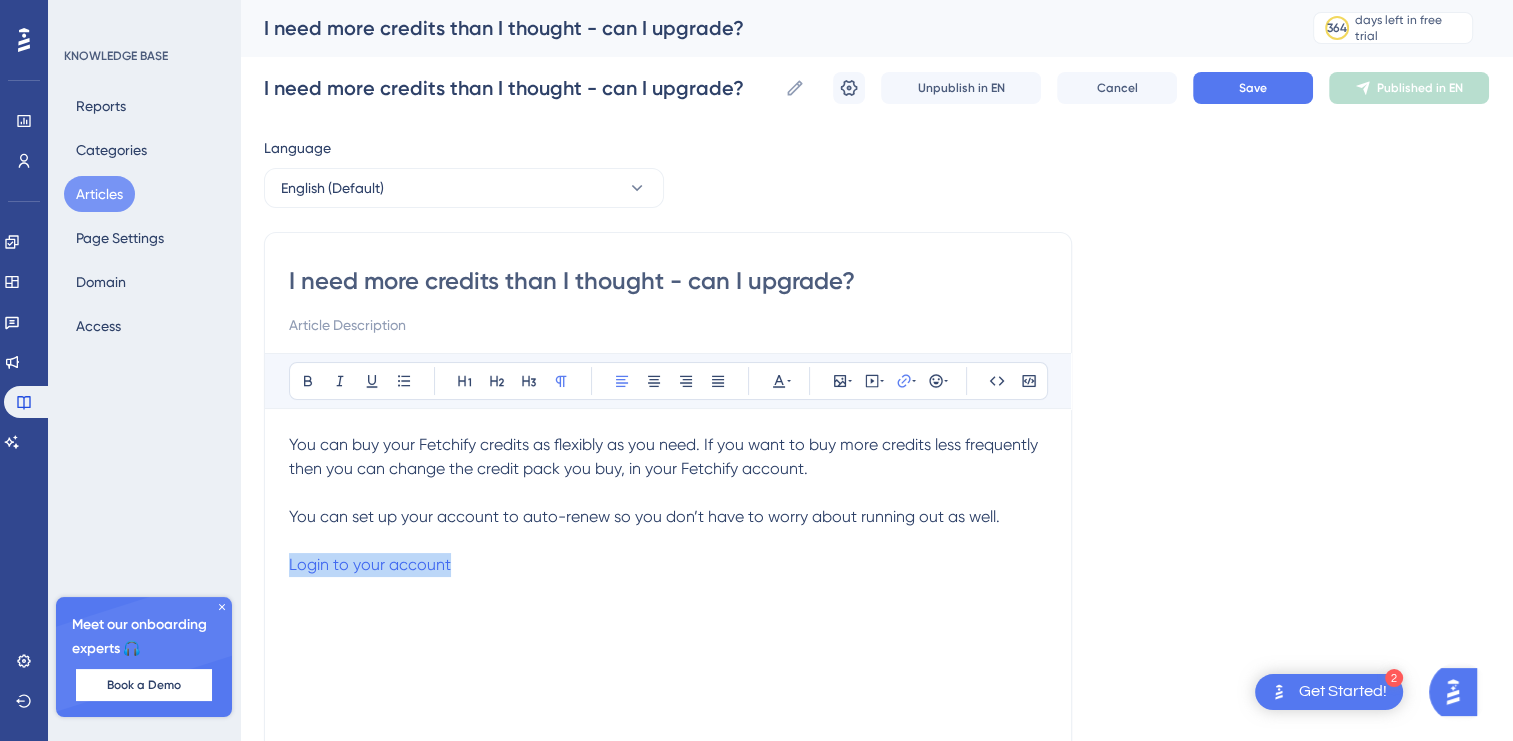 drag, startPoint x: 536, startPoint y: 565, endPoint x: 272, endPoint y: 558, distance: 264.09277 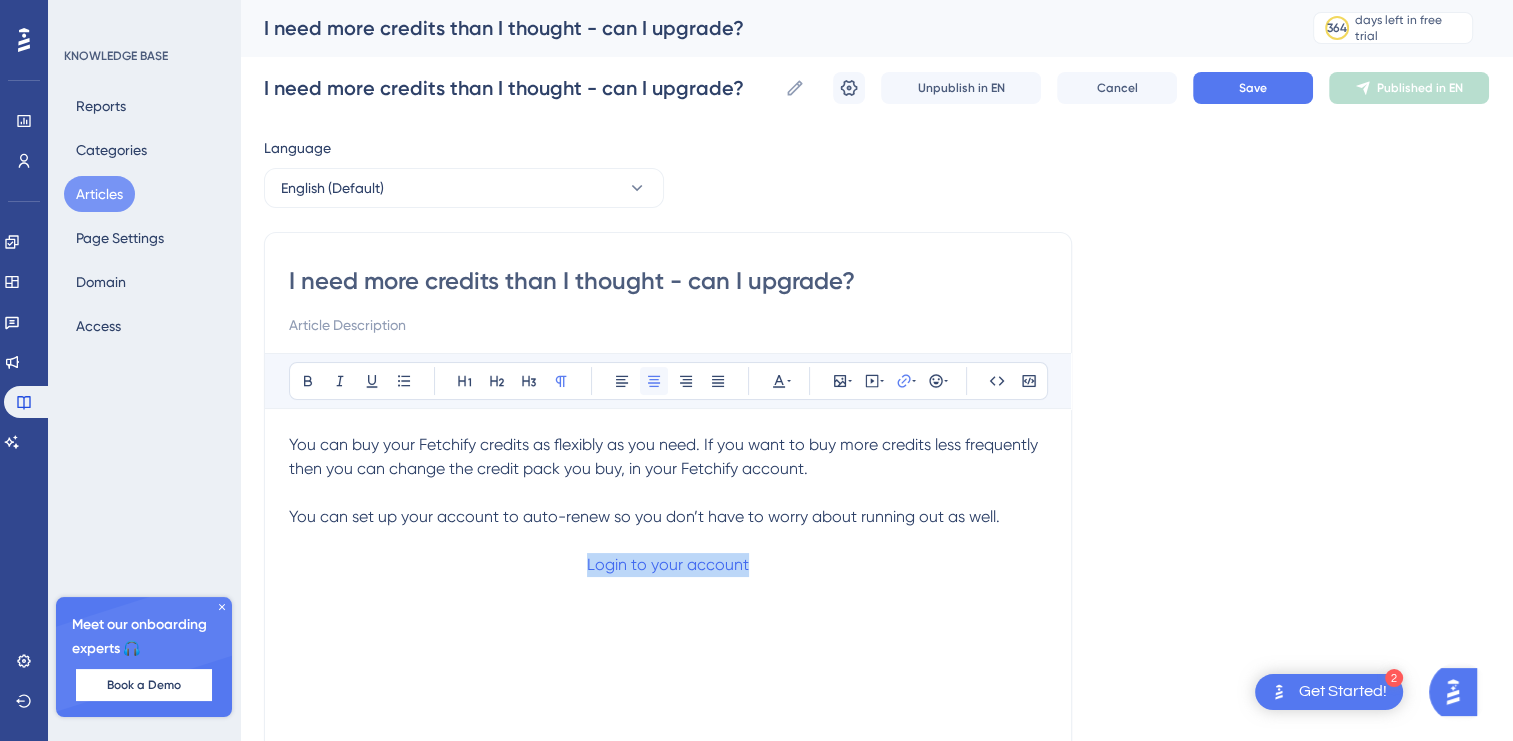 click 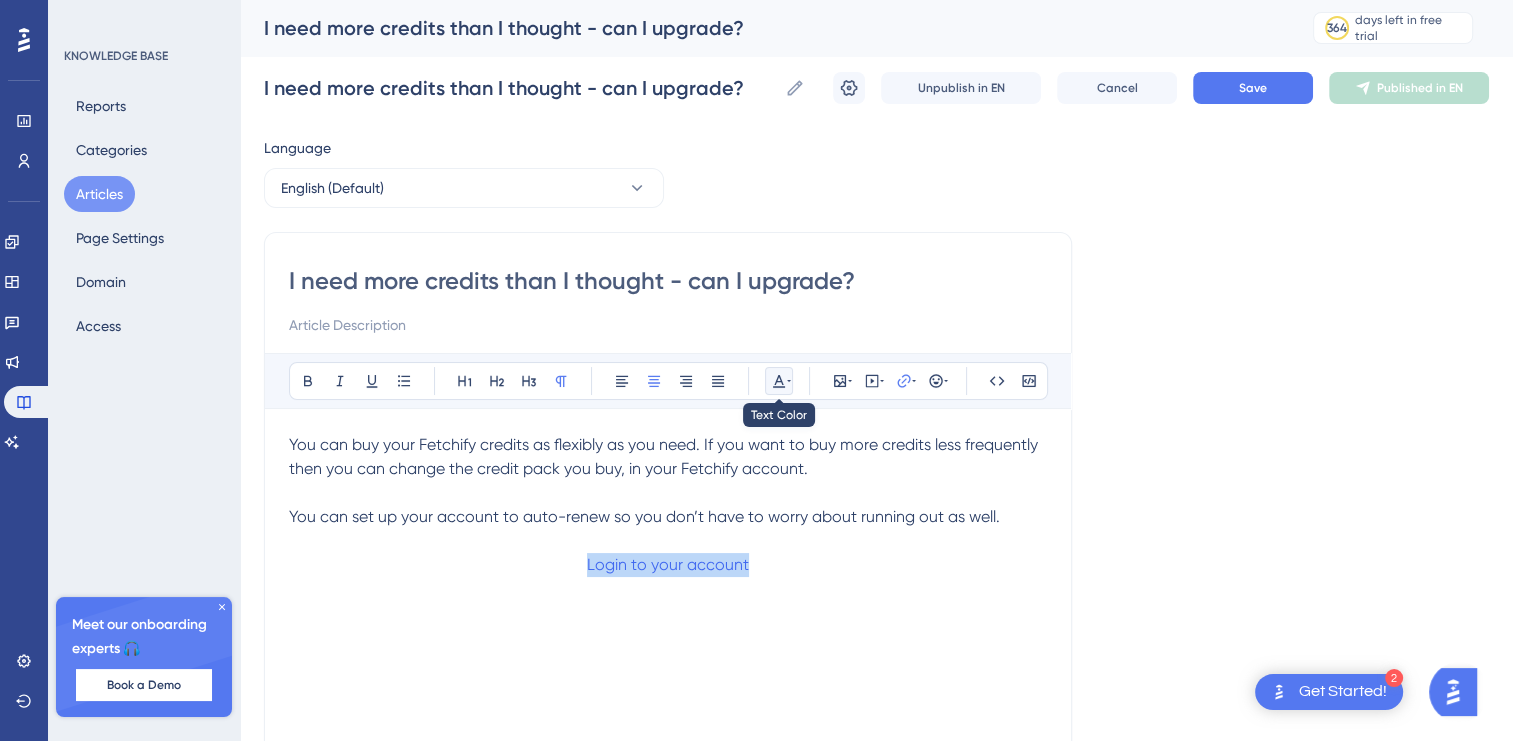 click 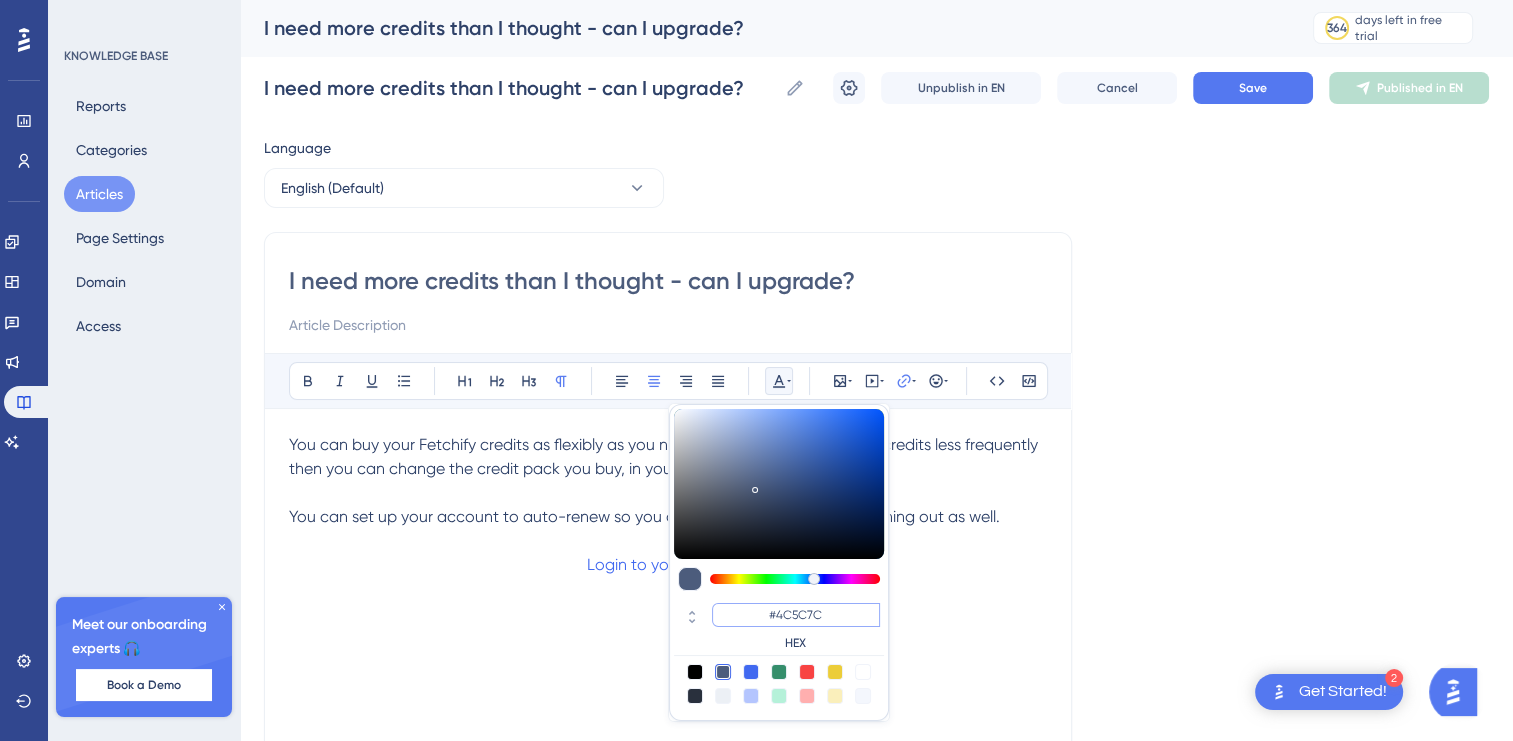 drag, startPoint x: 847, startPoint y: 618, endPoint x: 730, endPoint y: 620, distance: 117.01709 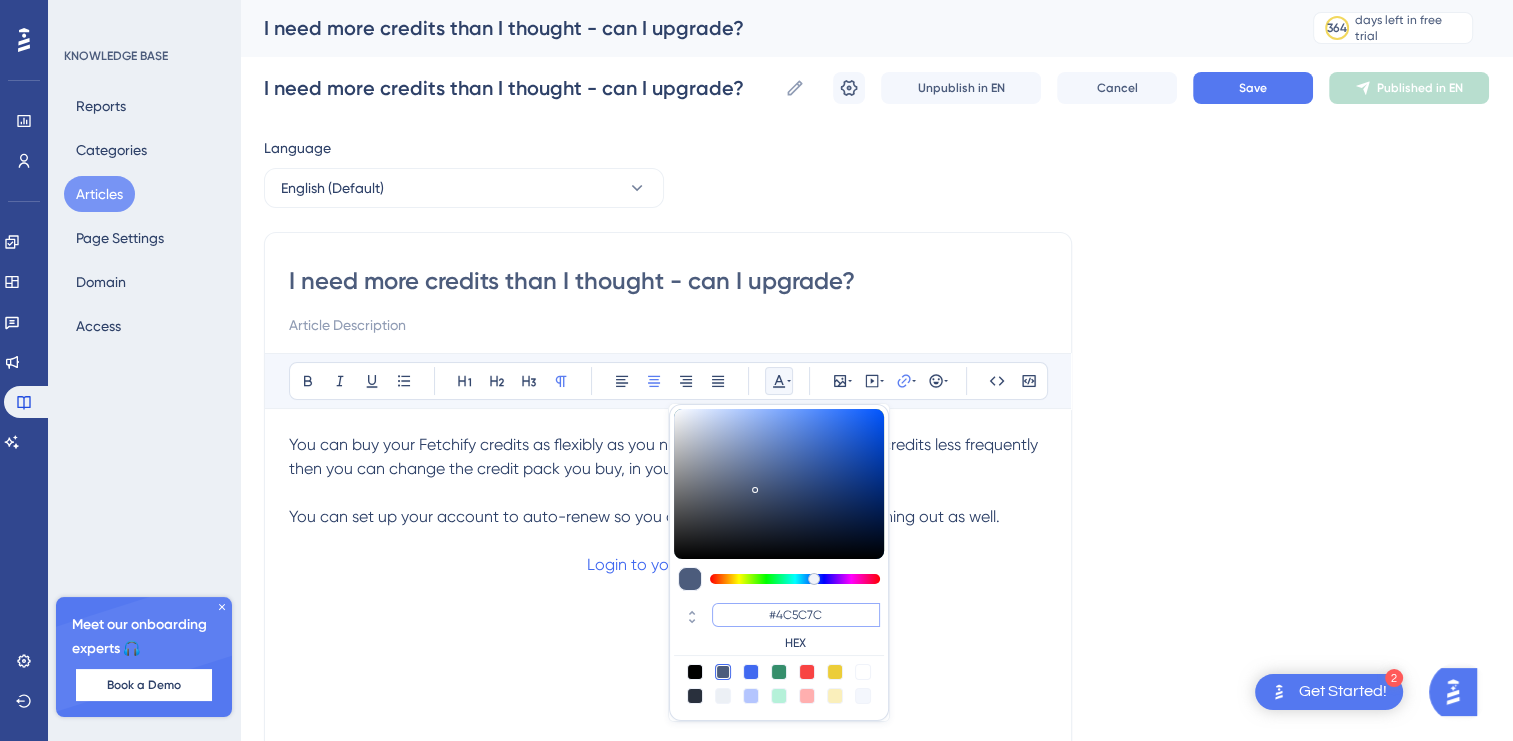 paste on "ED6C50" 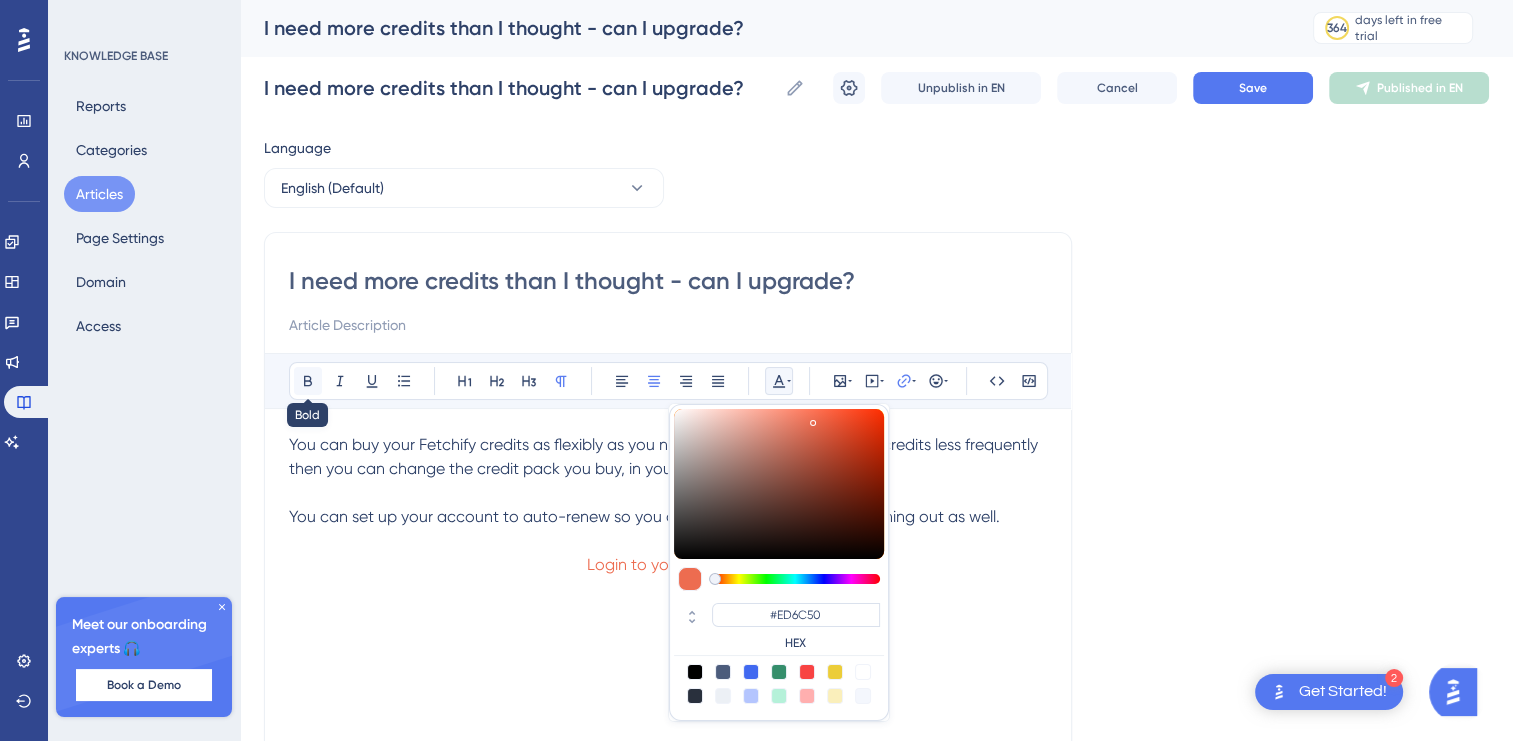 click 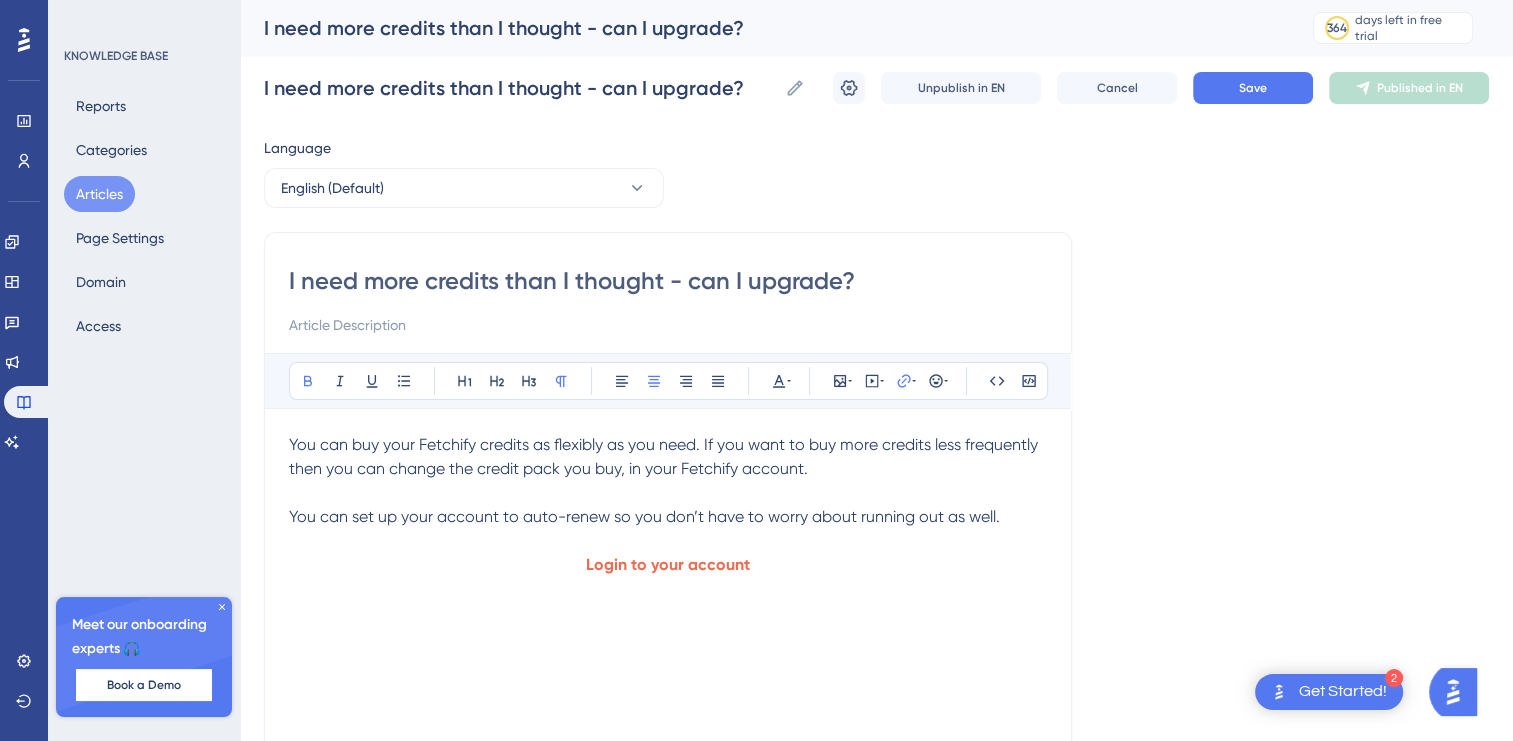 click at bounding box center [668, 589] 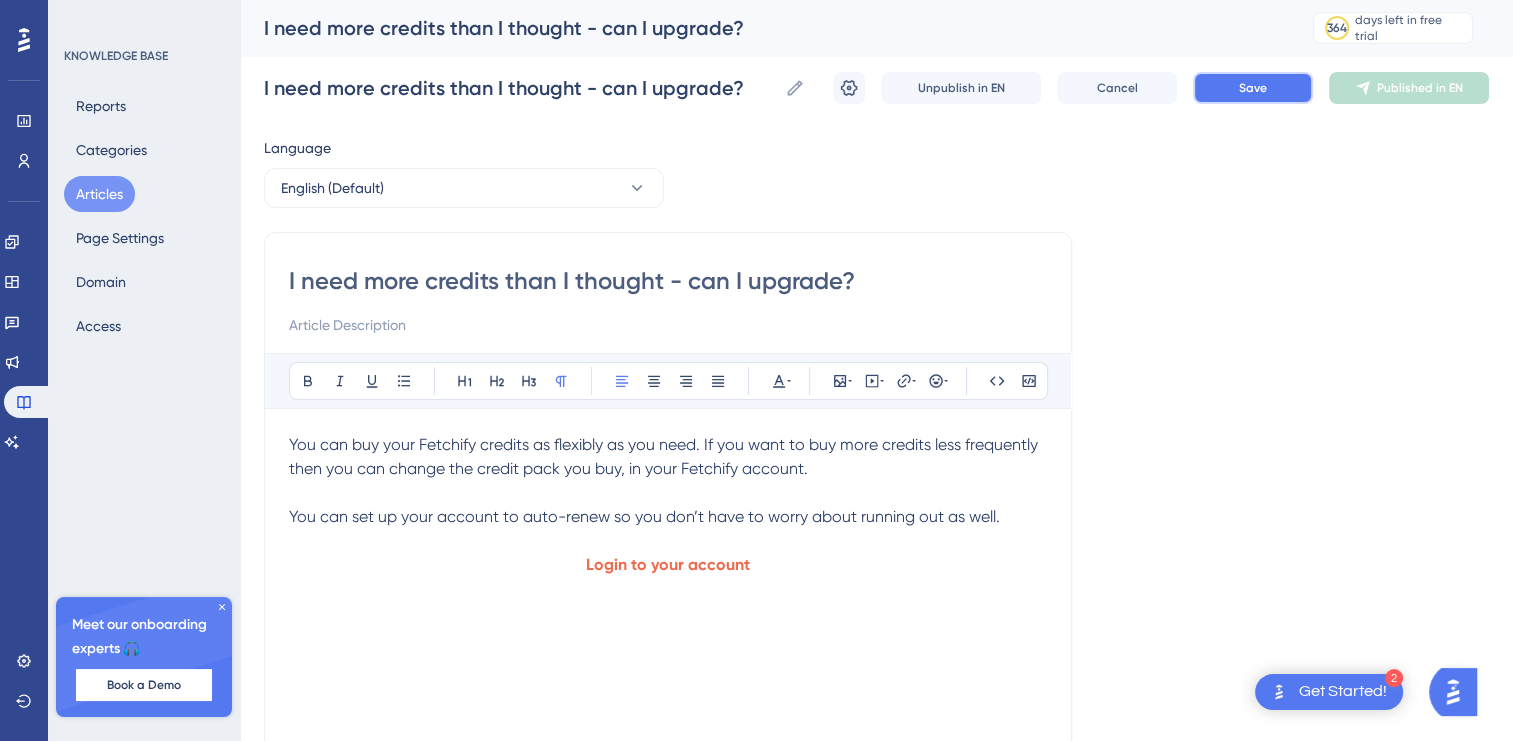 click on "Save" at bounding box center [1253, 88] 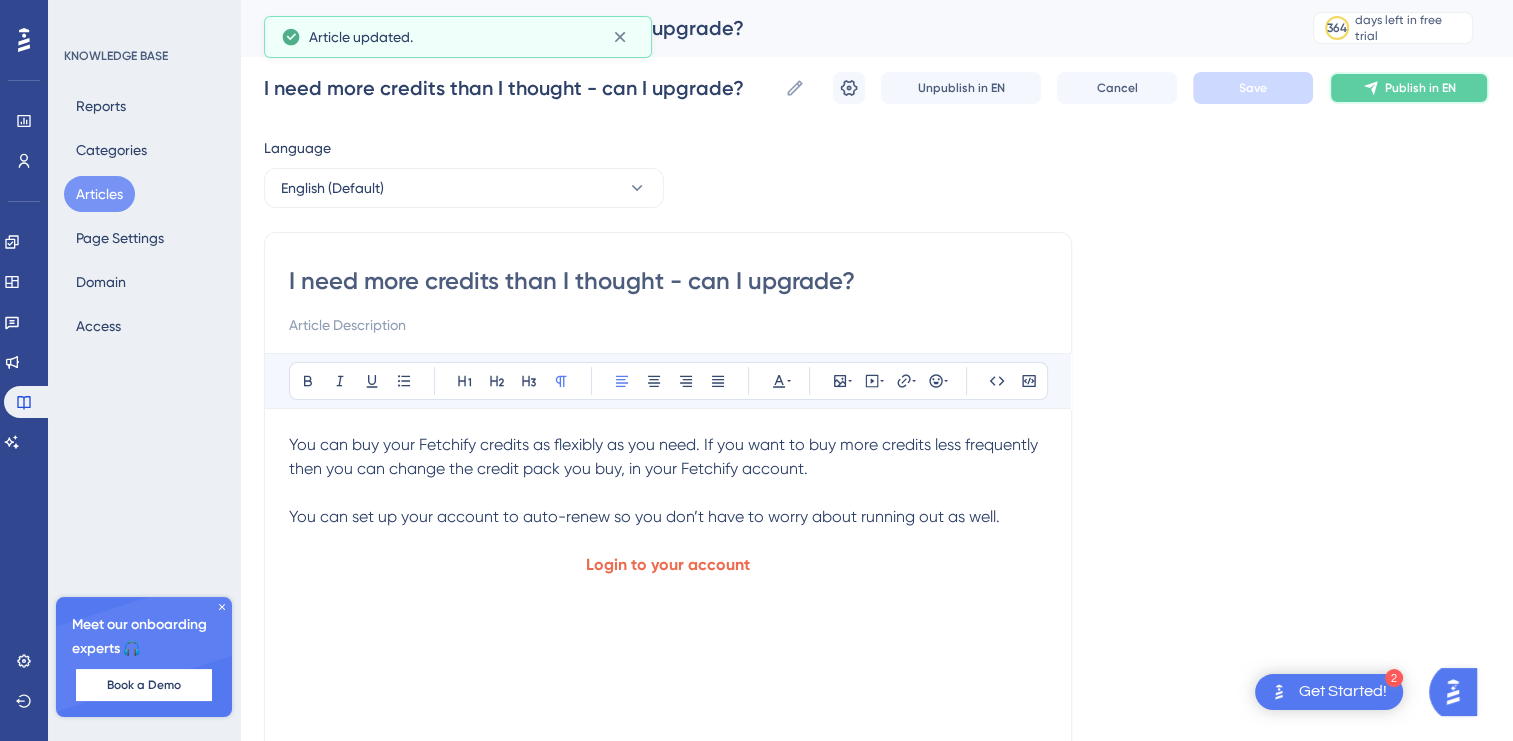 click 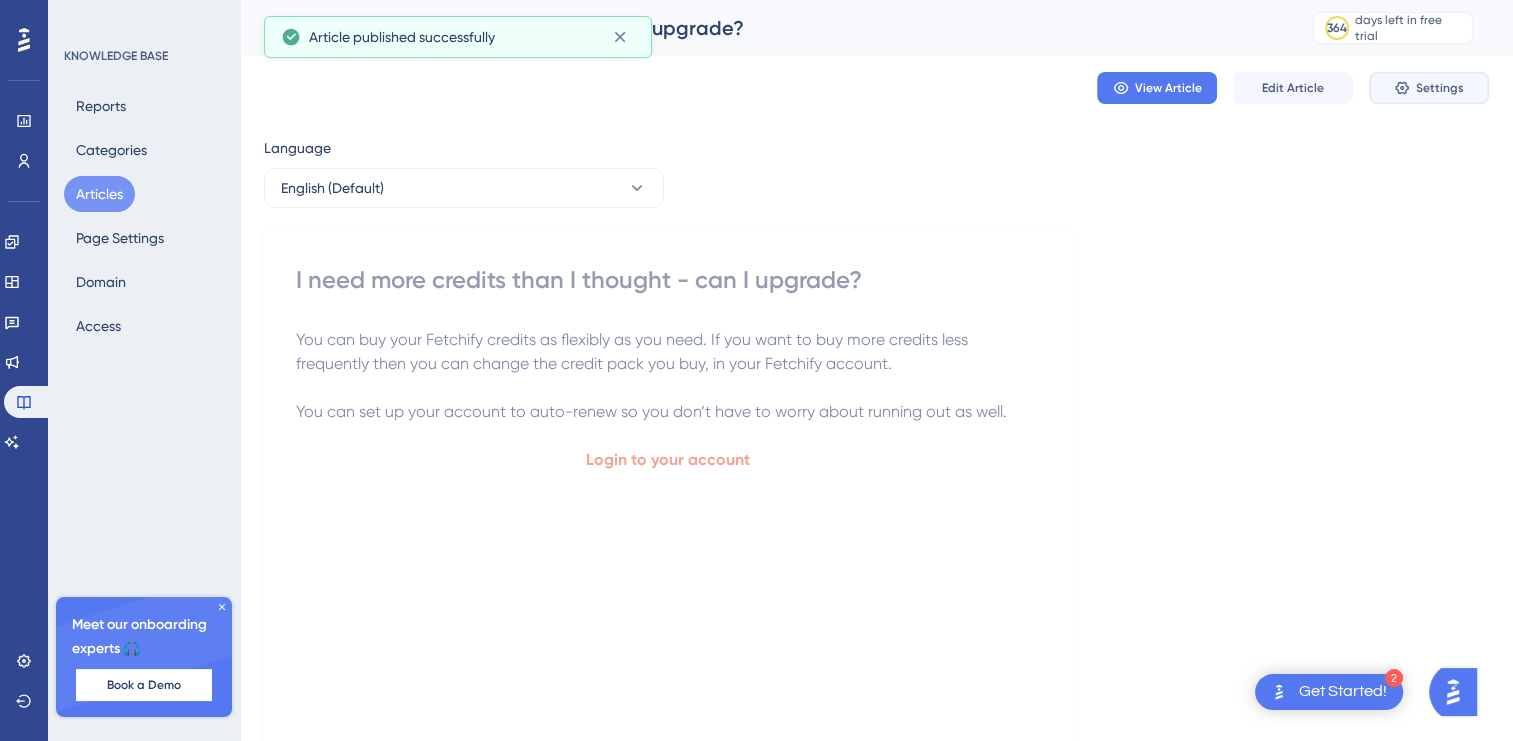 click 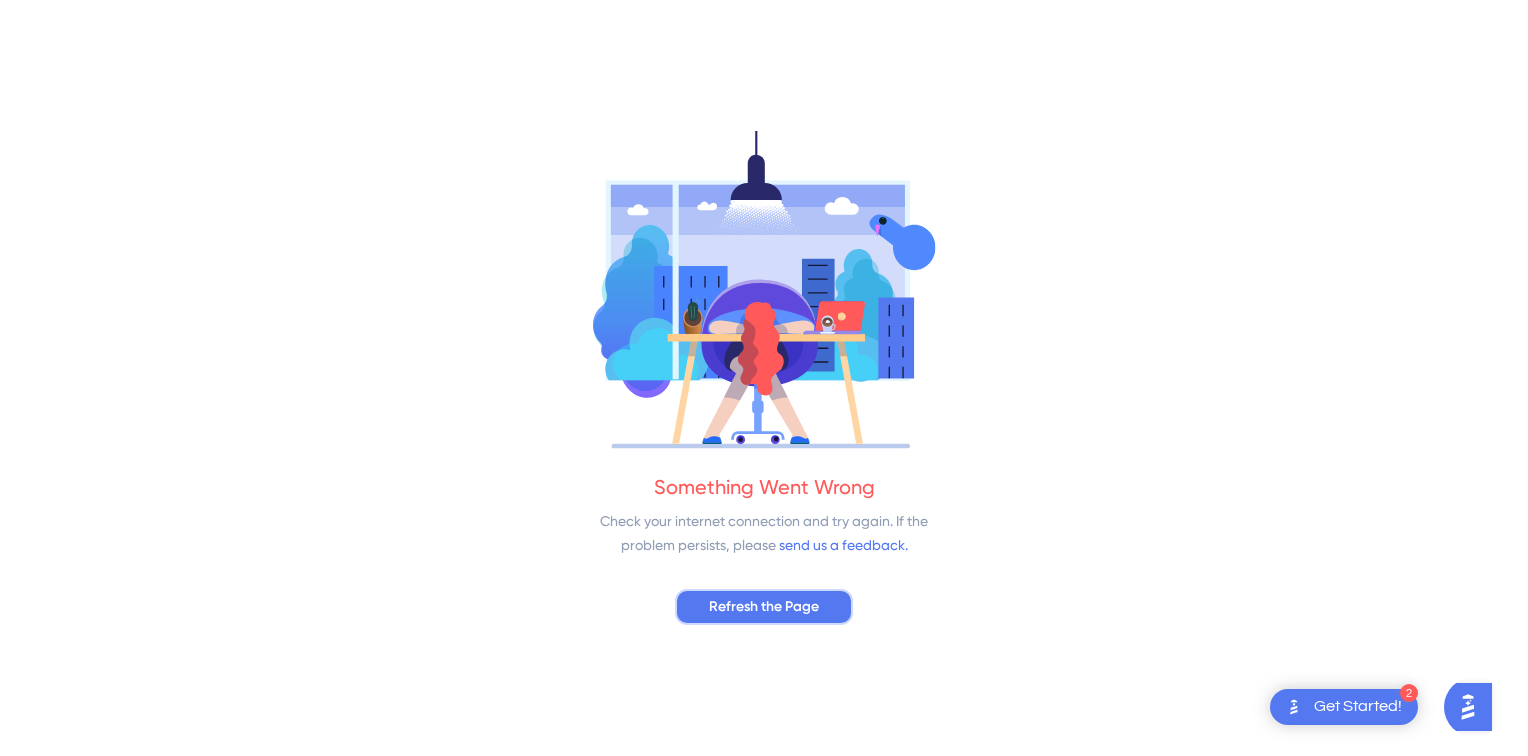 click on "Refresh the Page" at bounding box center (764, 607) 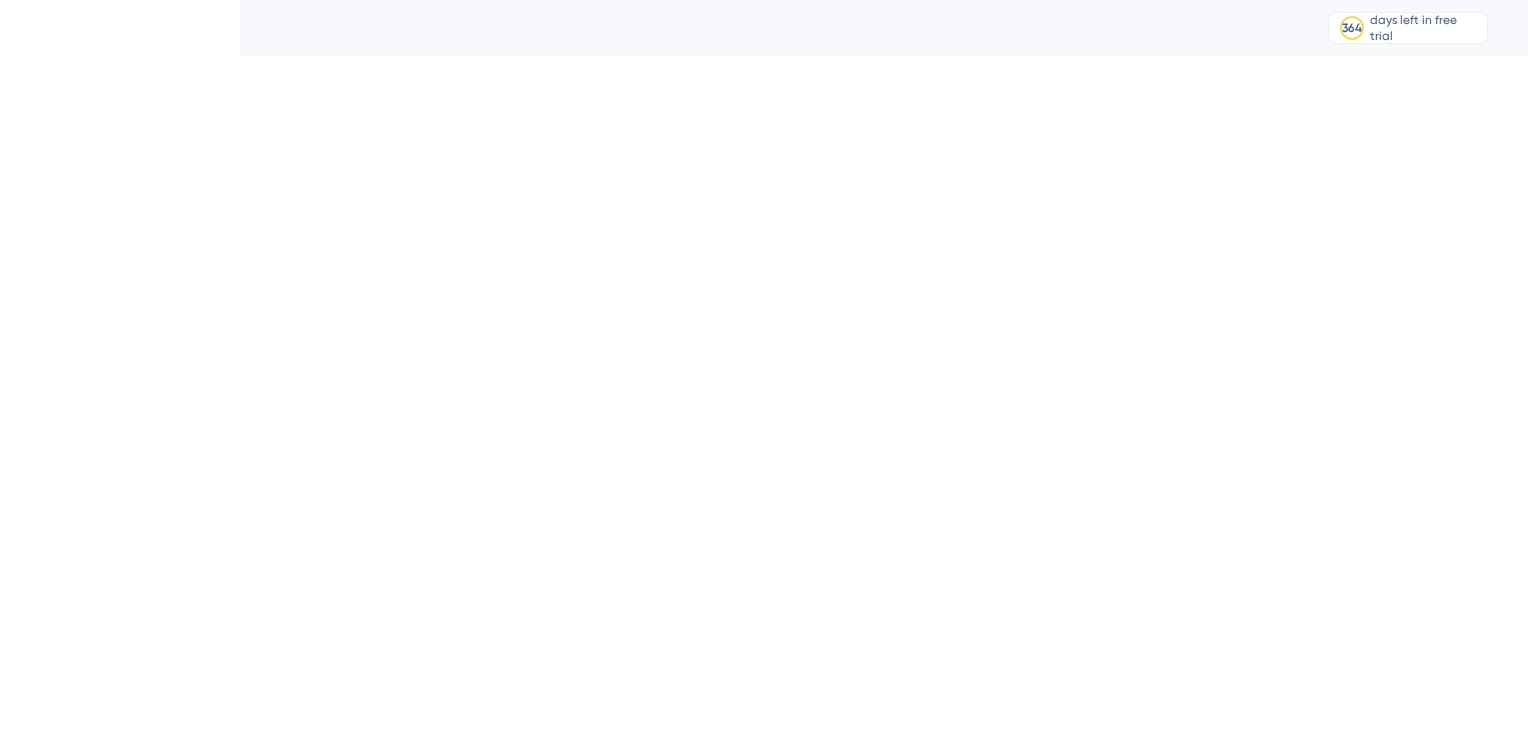 scroll, scrollTop: 0, scrollLeft: 0, axis: both 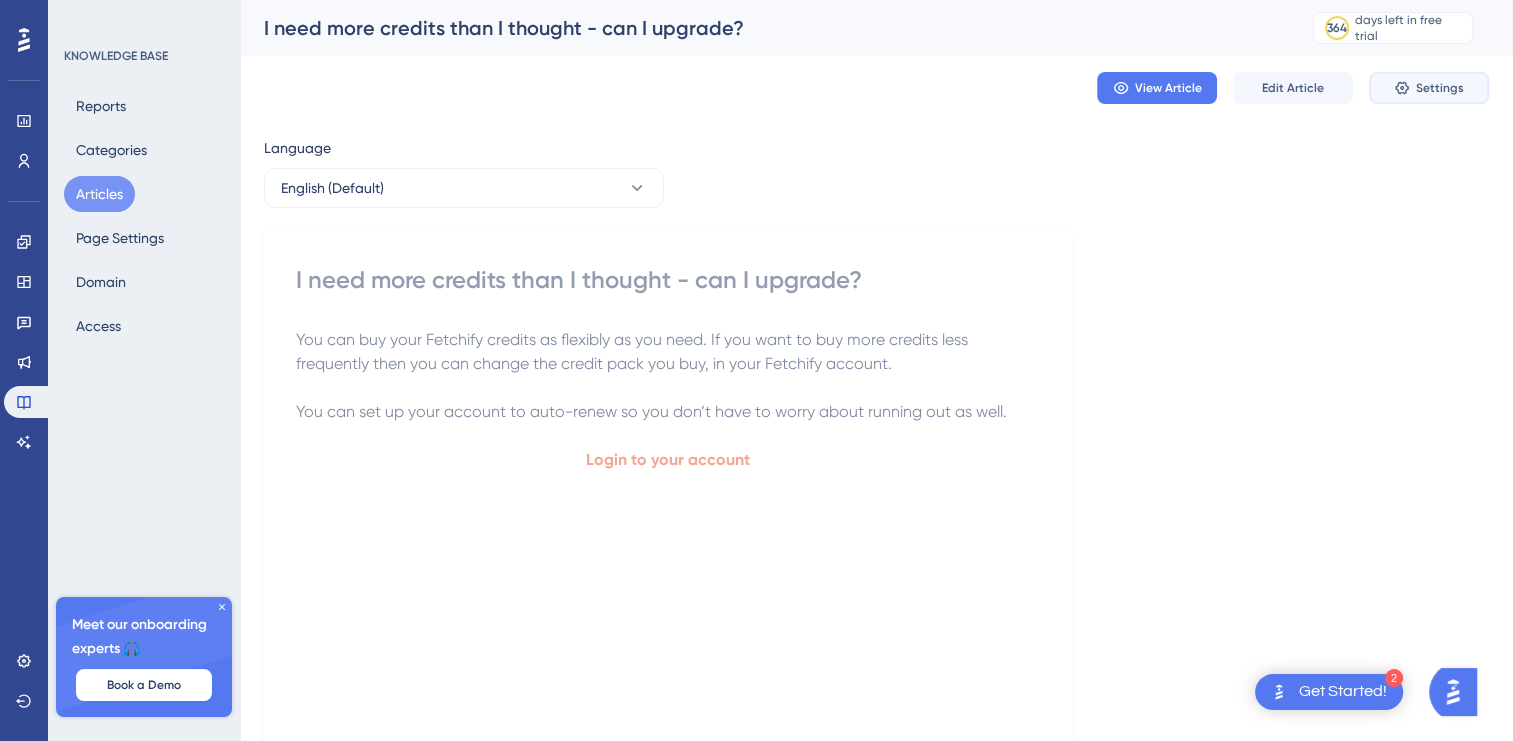 click 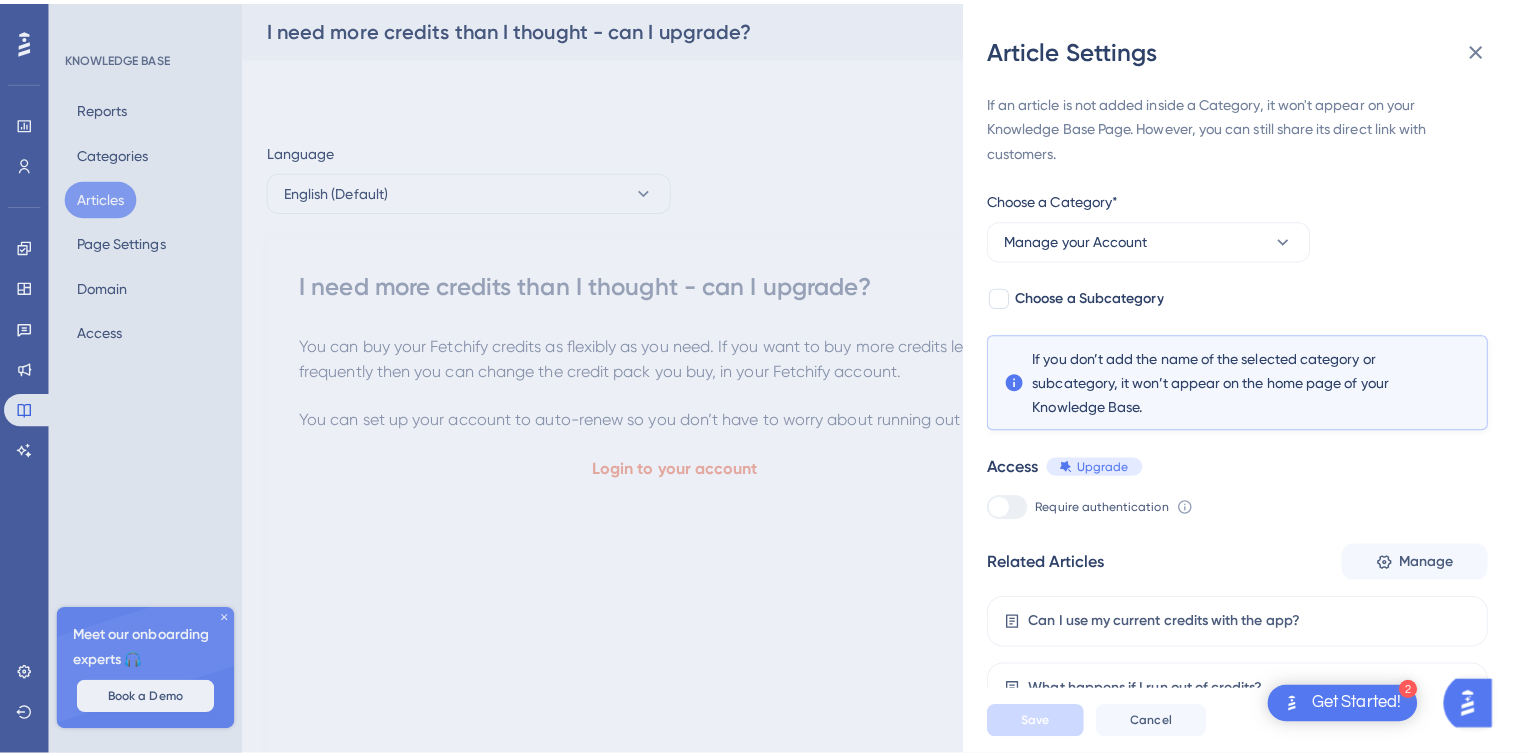 scroll, scrollTop: 74, scrollLeft: 0, axis: vertical 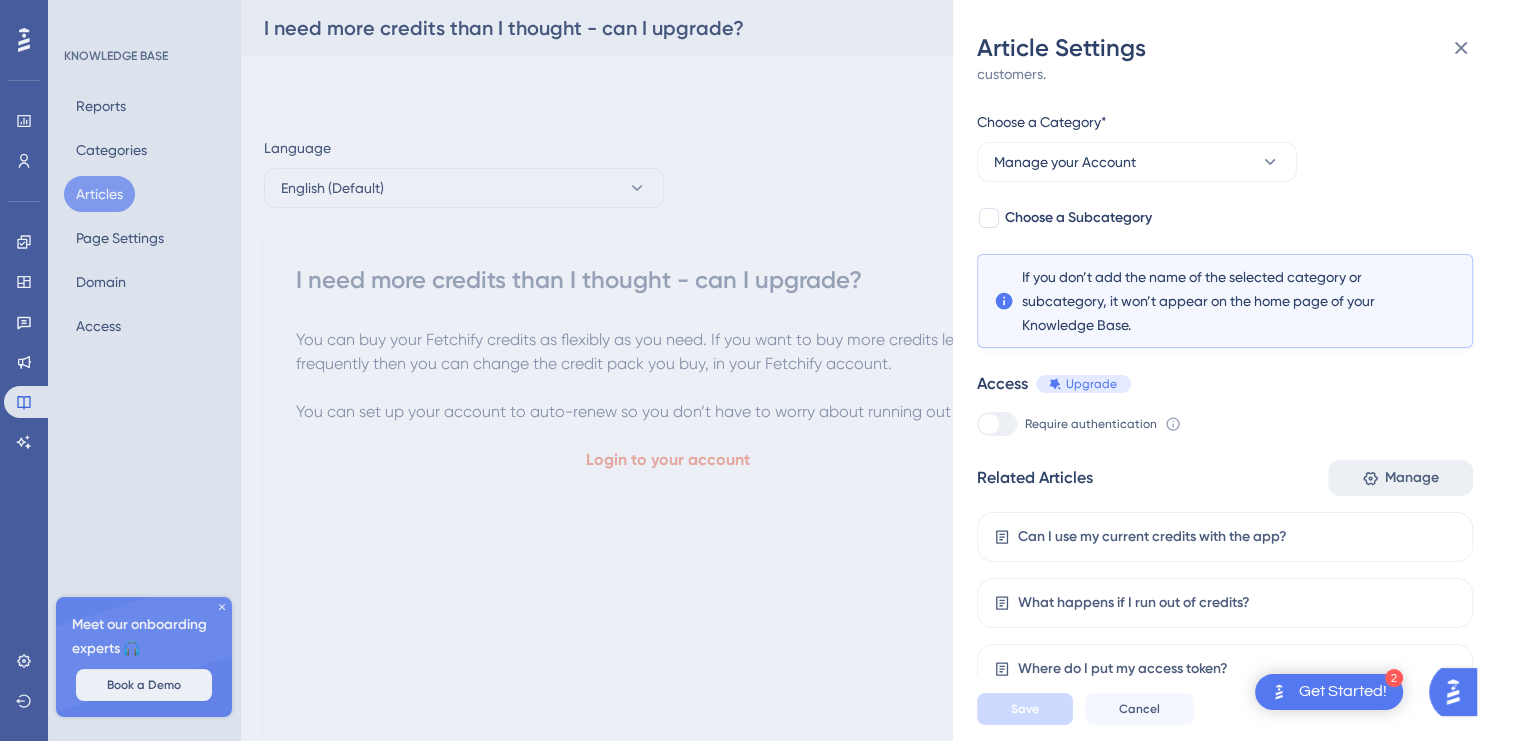 click 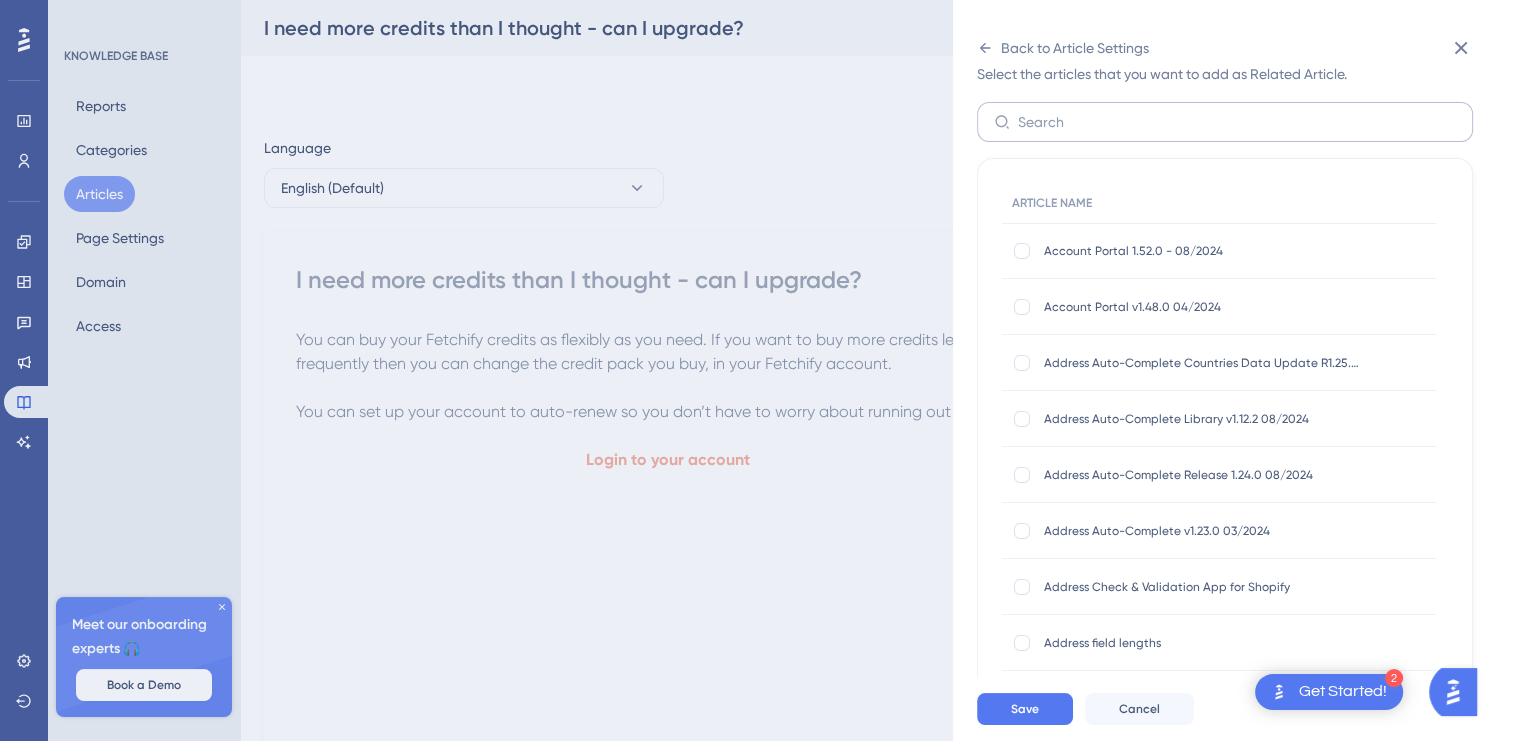 click at bounding box center (1225, 122) 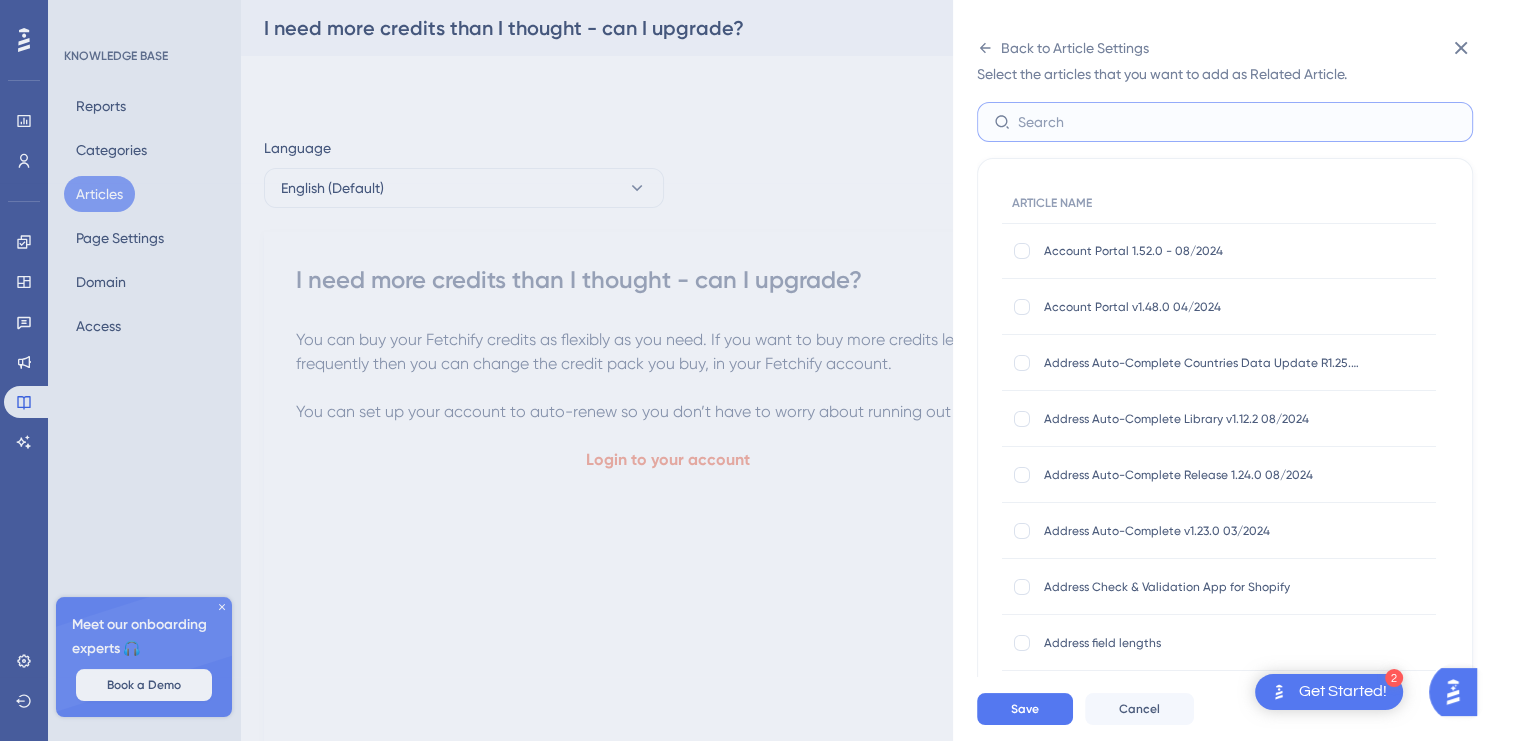 click at bounding box center [1237, 122] 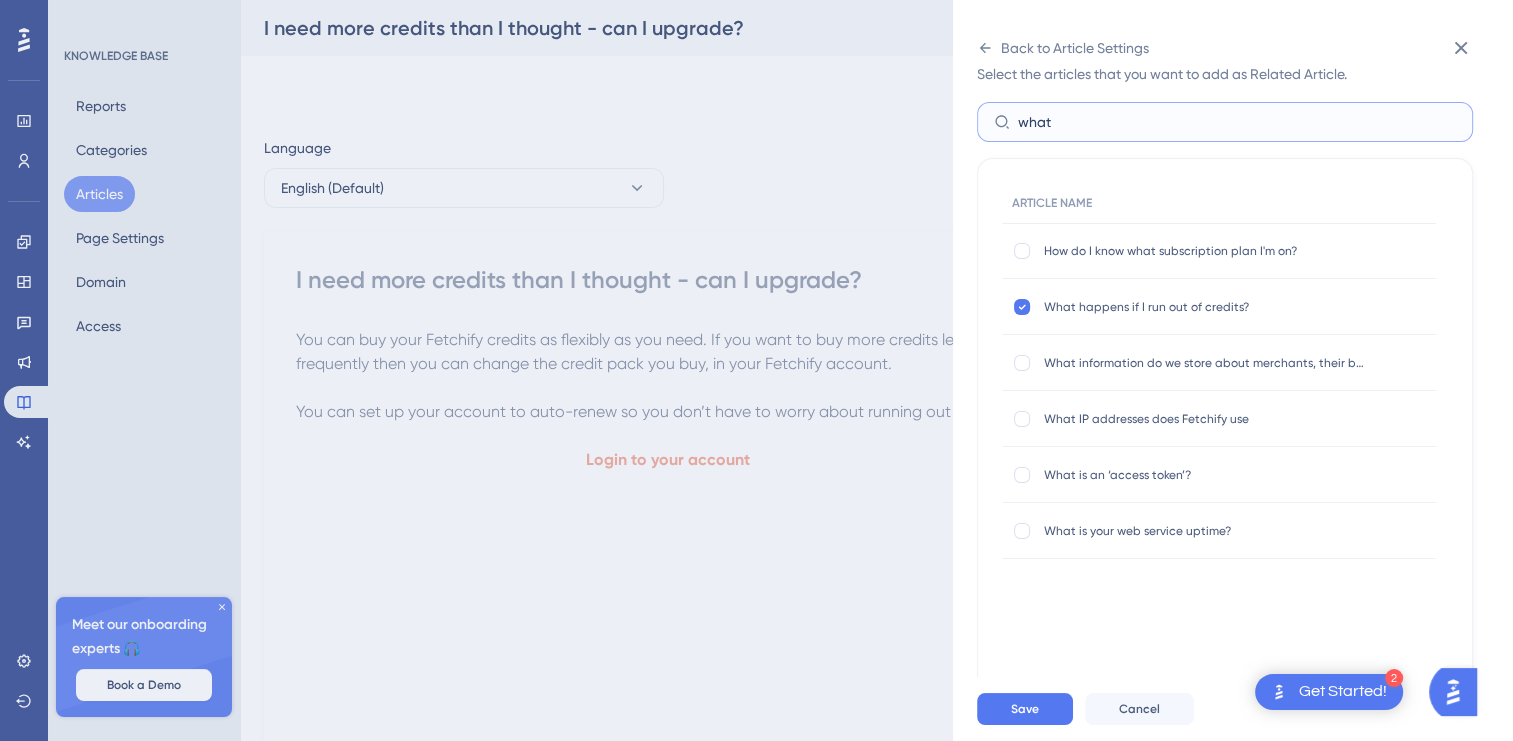 drag, startPoint x: 1097, startPoint y: 123, endPoint x: 958, endPoint y: 121, distance: 139.01439 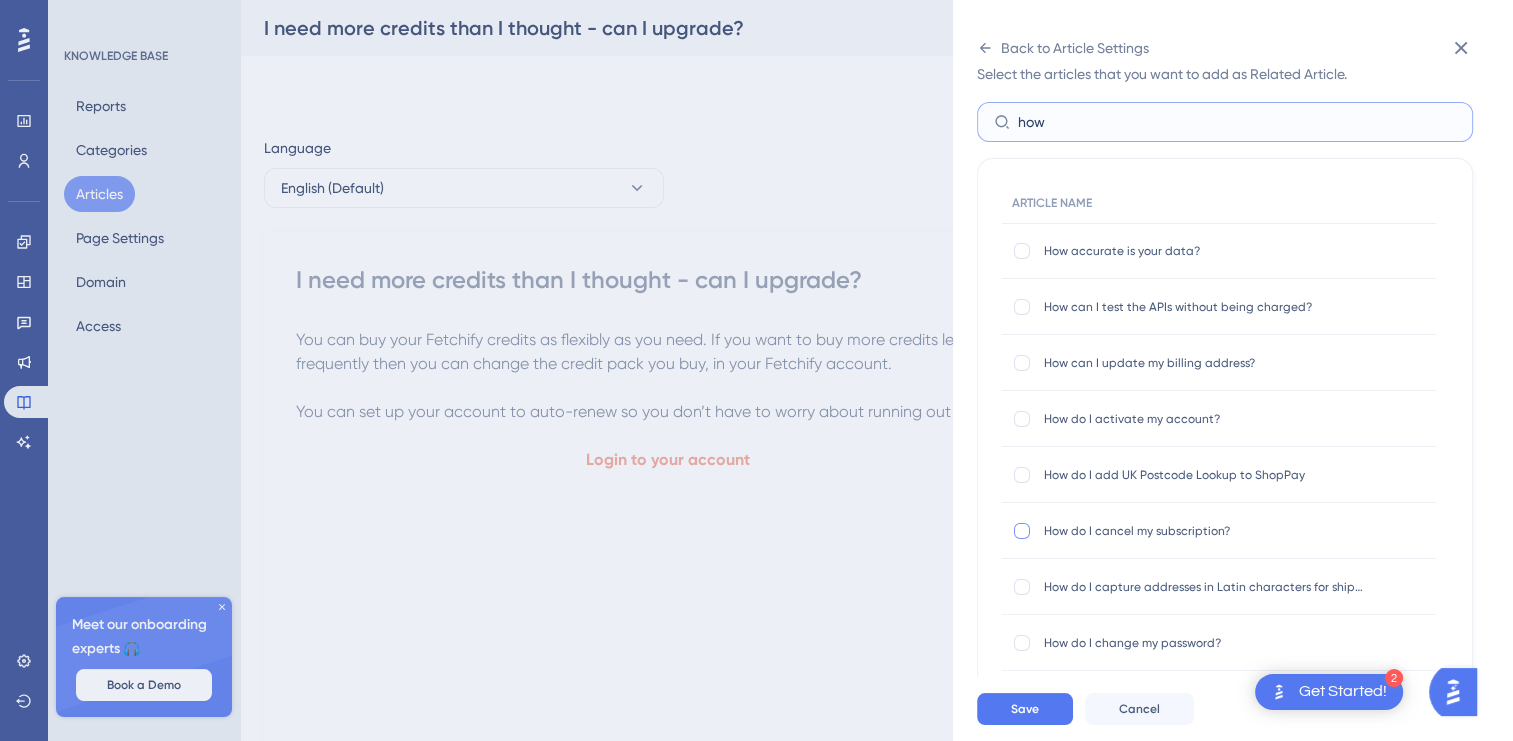 type on "how" 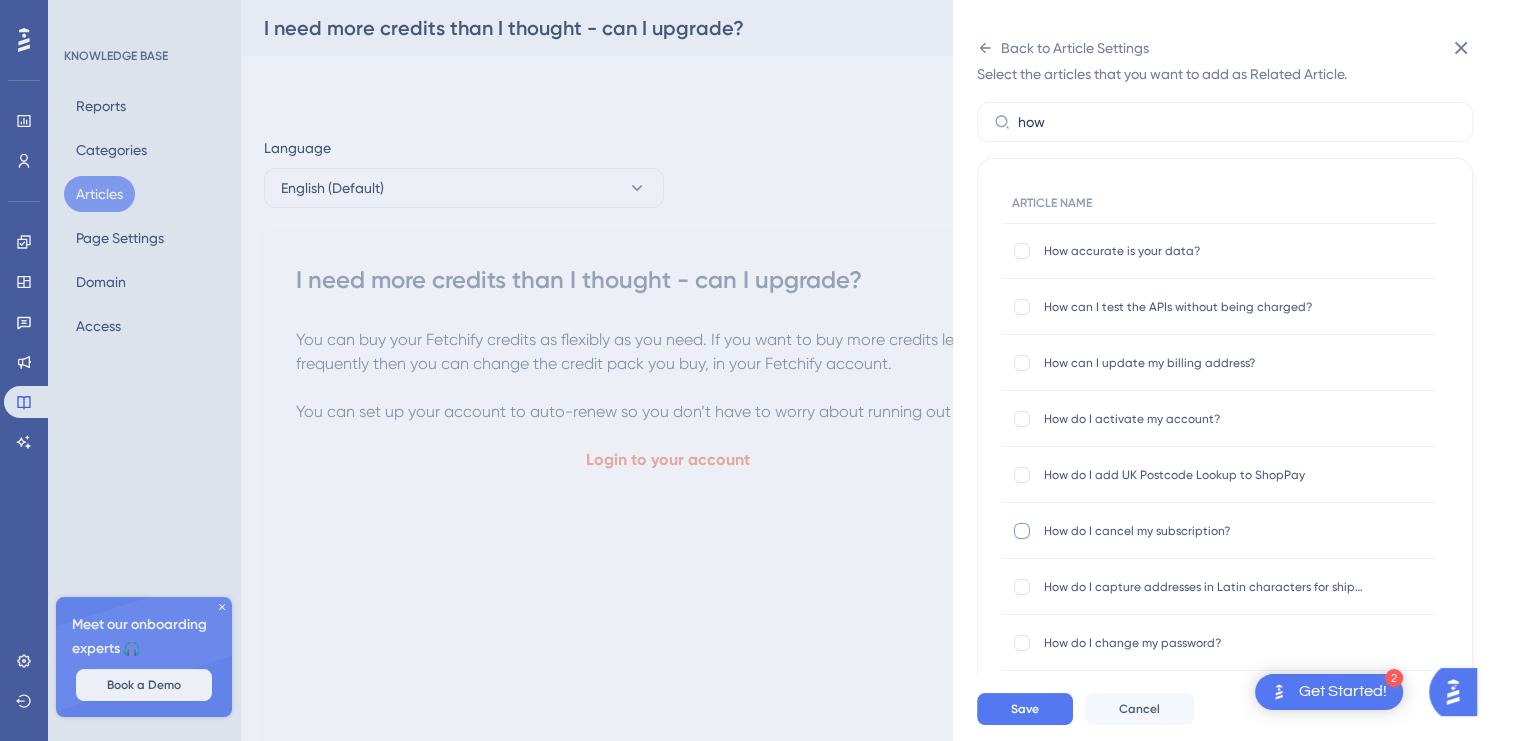 click at bounding box center [1022, 531] 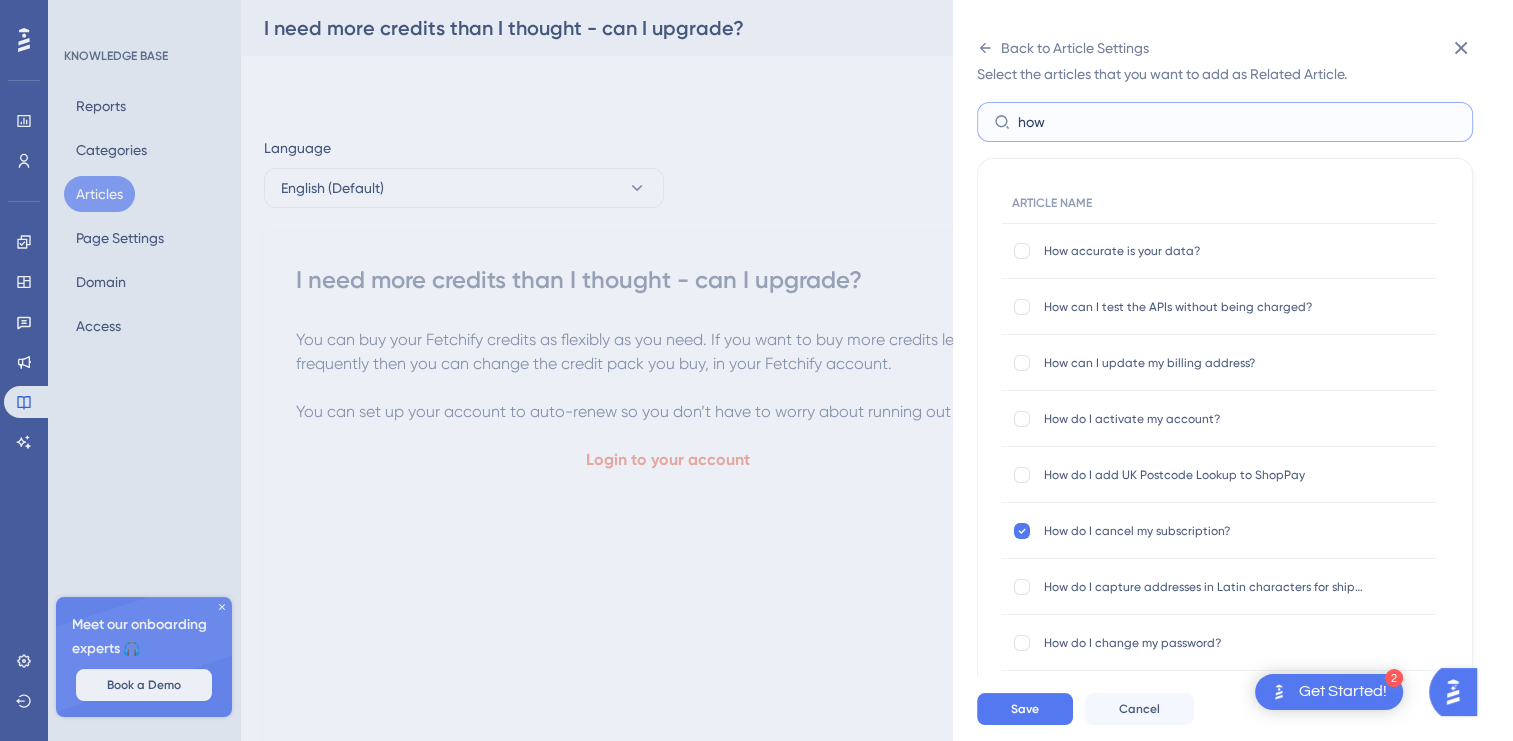 click on "how" at bounding box center [1237, 122] 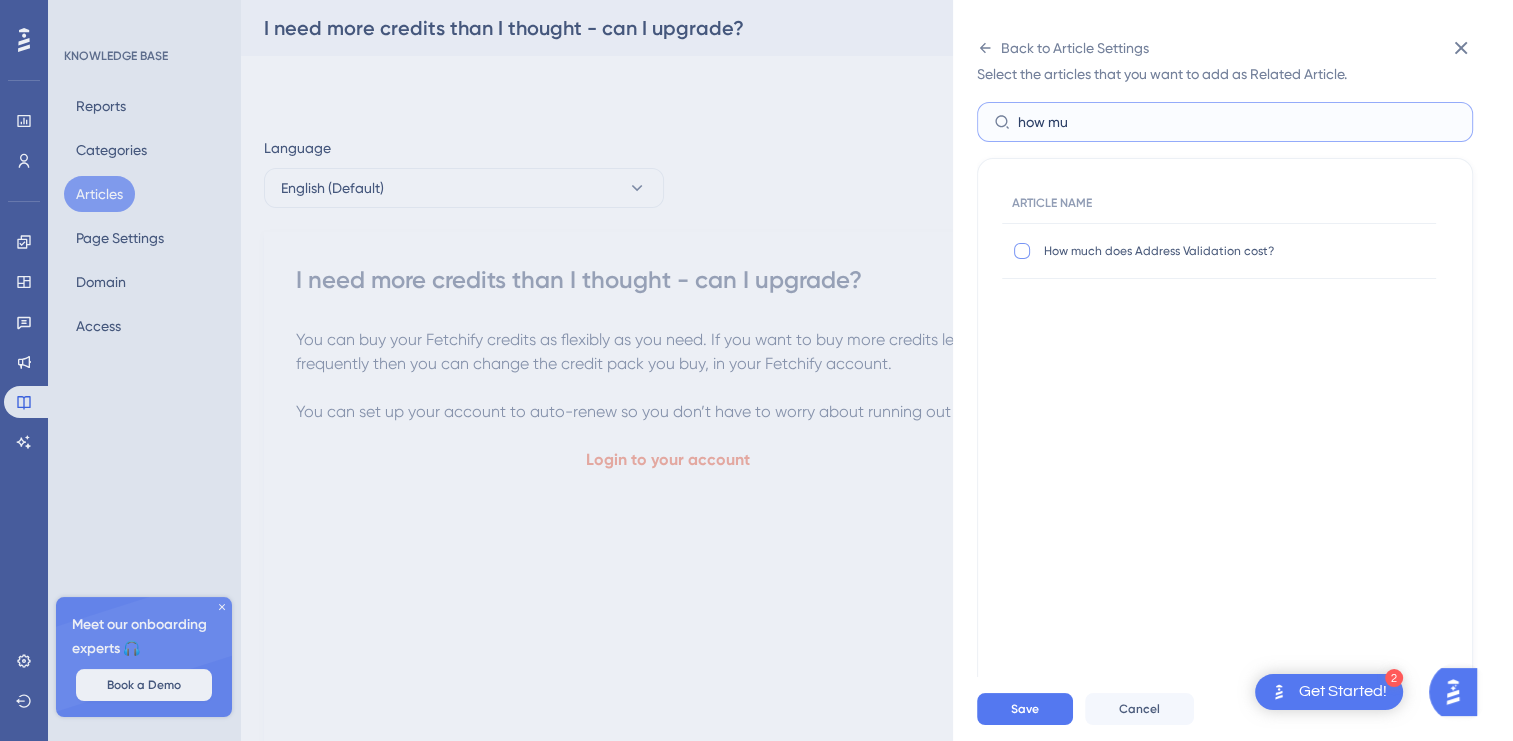 type on "how mu" 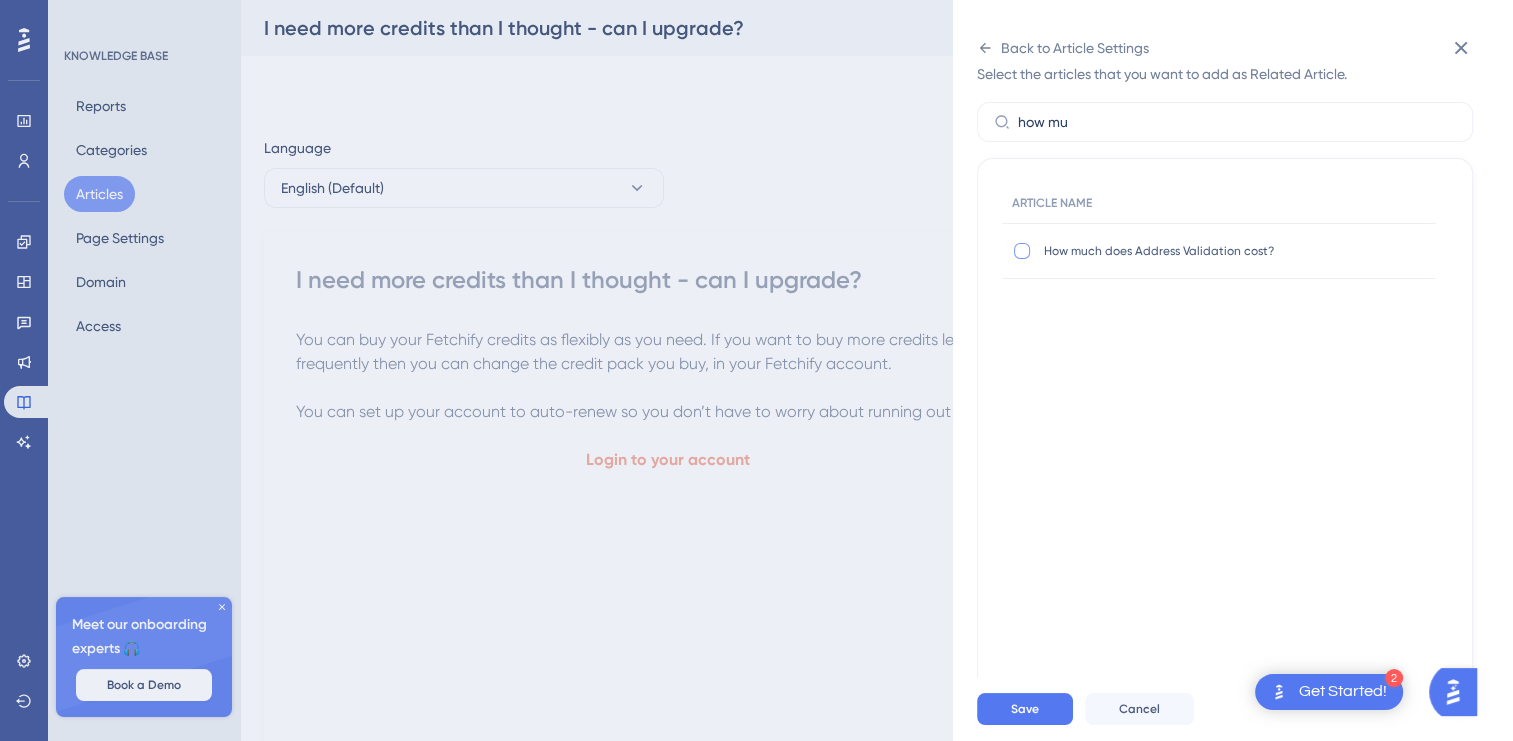 click at bounding box center [1022, 251] 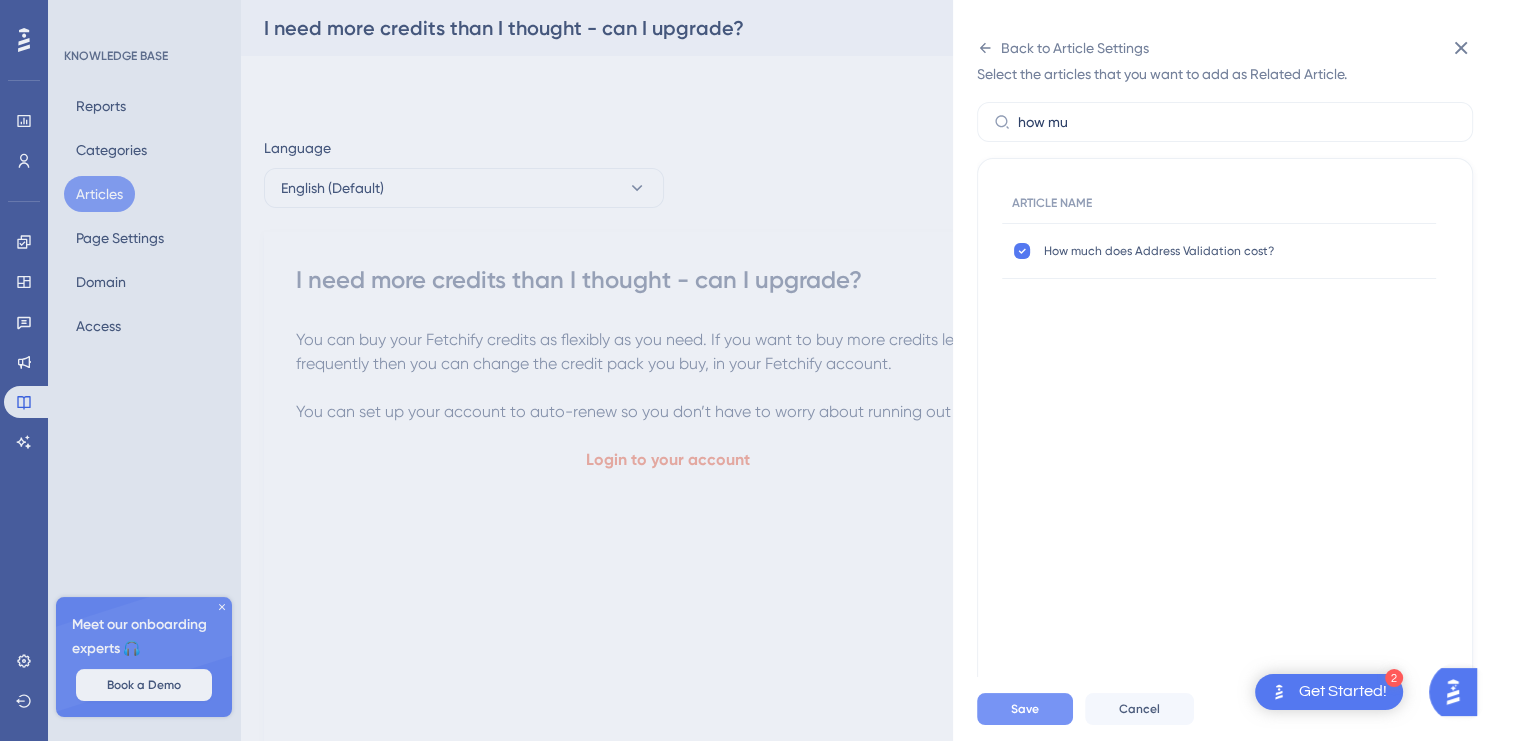 click on "Save" at bounding box center [1025, 709] 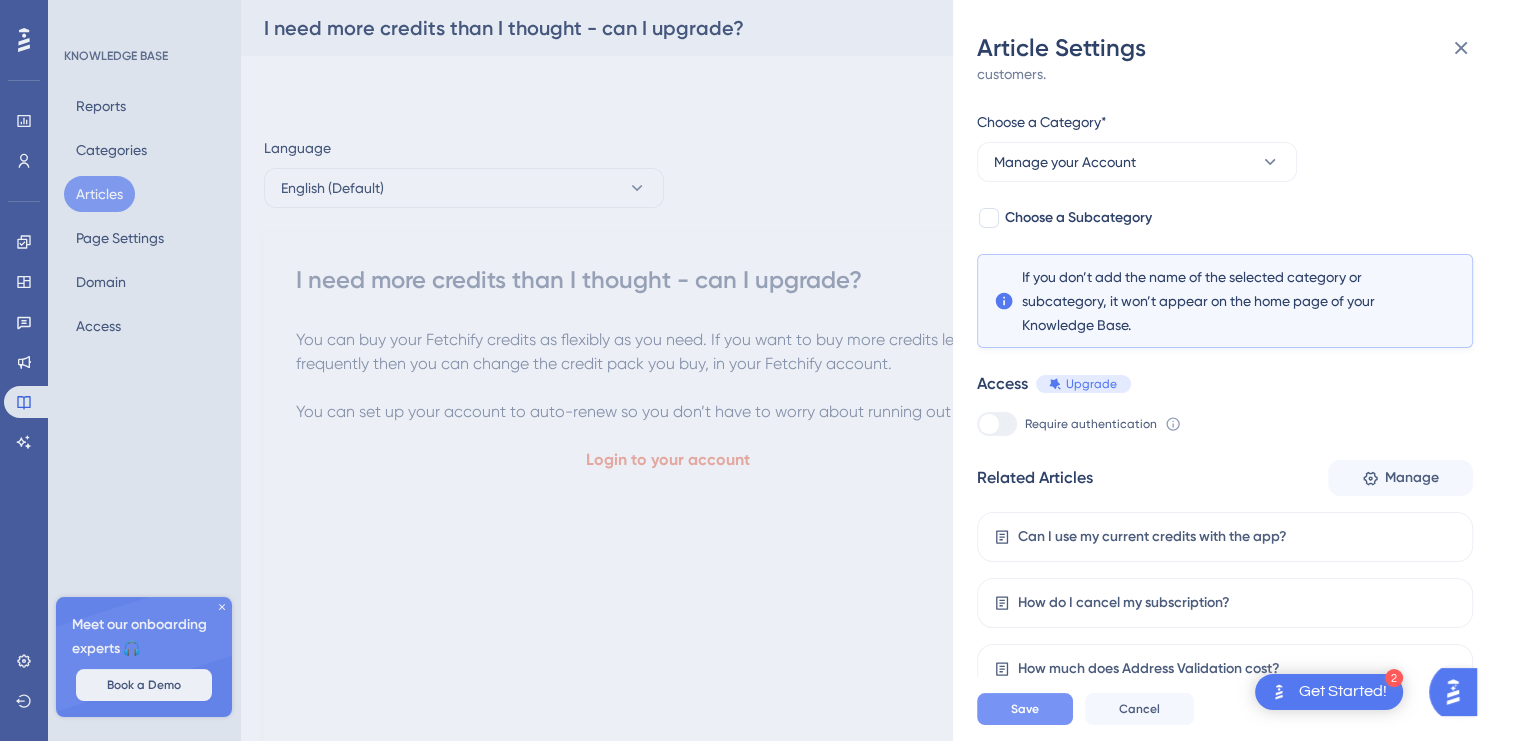 click on "Save" at bounding box center (1025, 709) 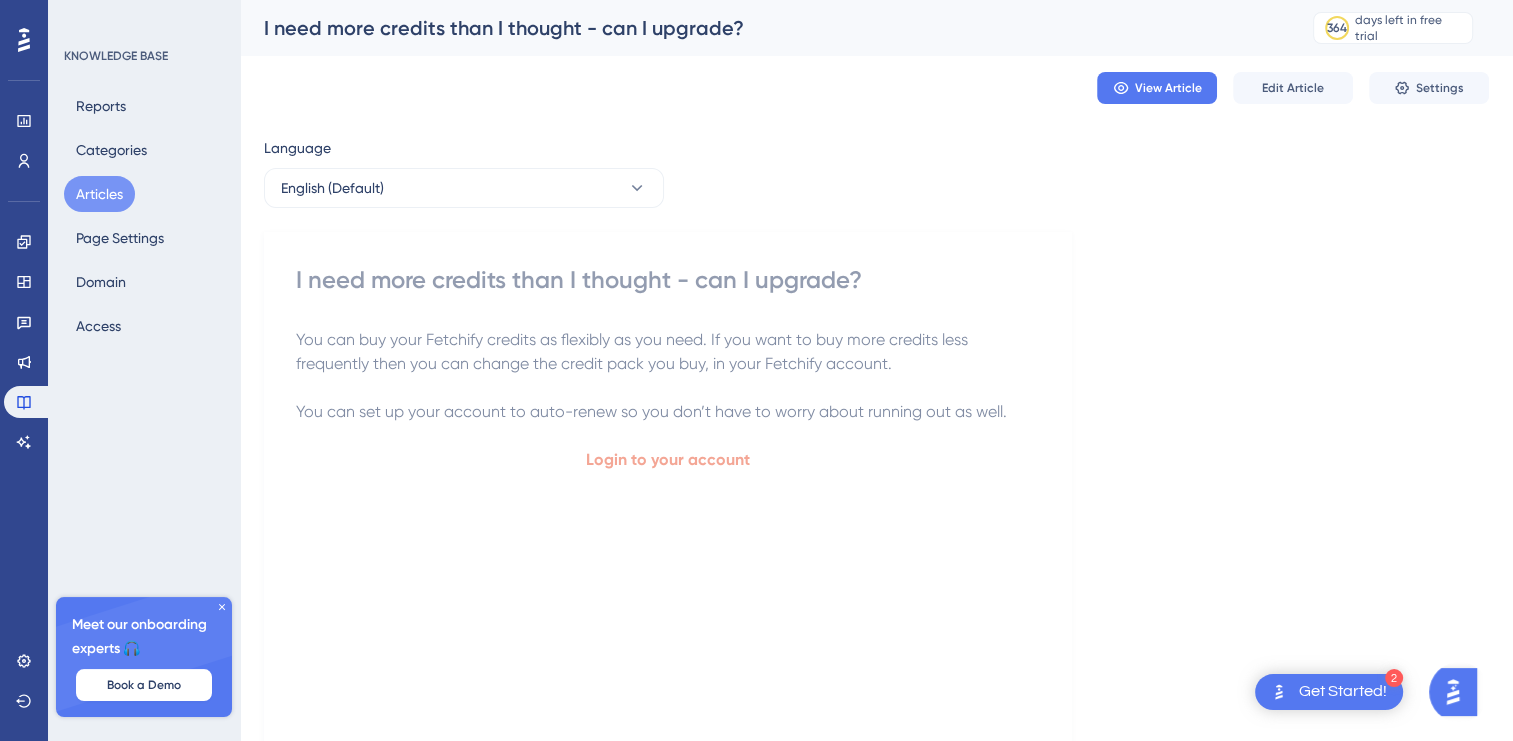click on "Articles" at bounding box center (99, 194) 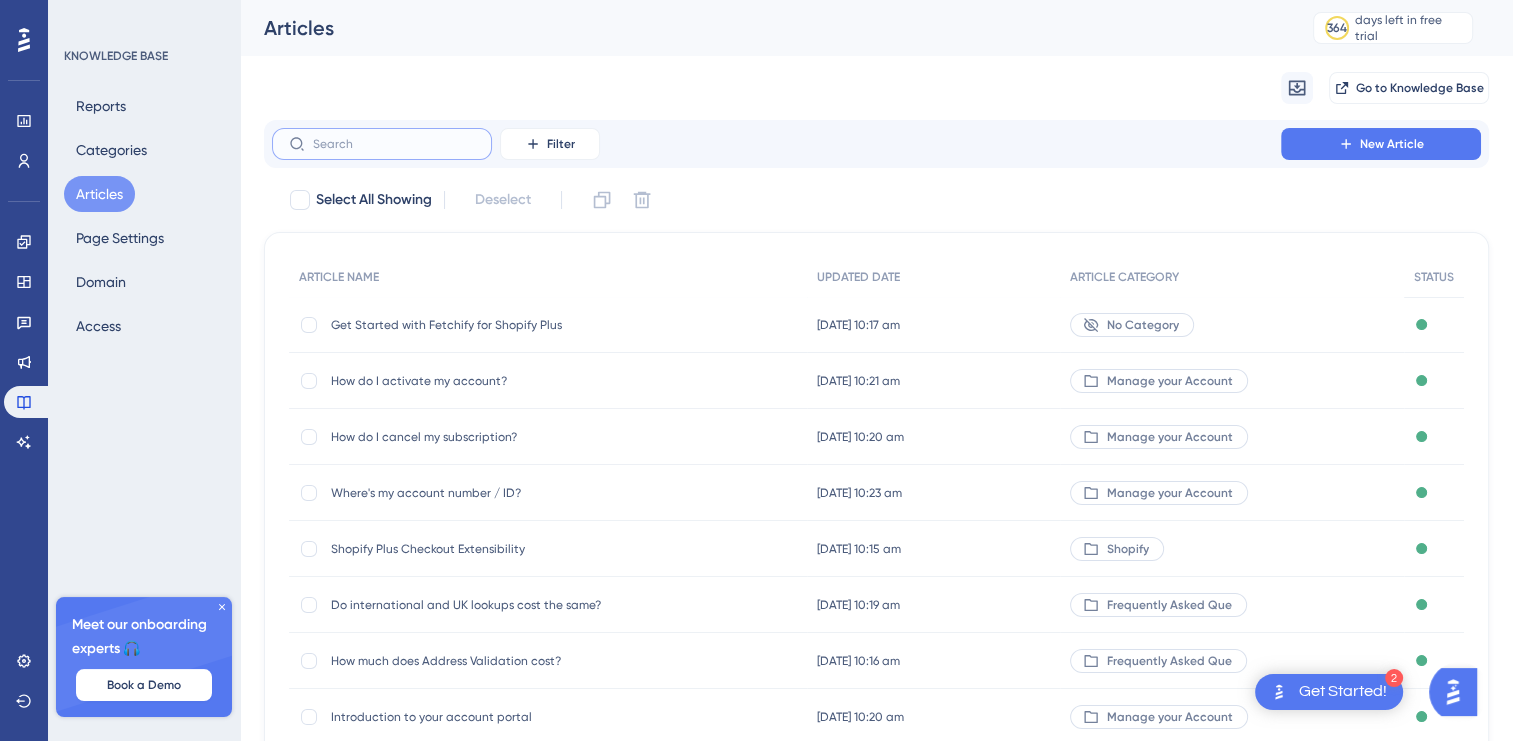 click at bounding box center [394, 144] 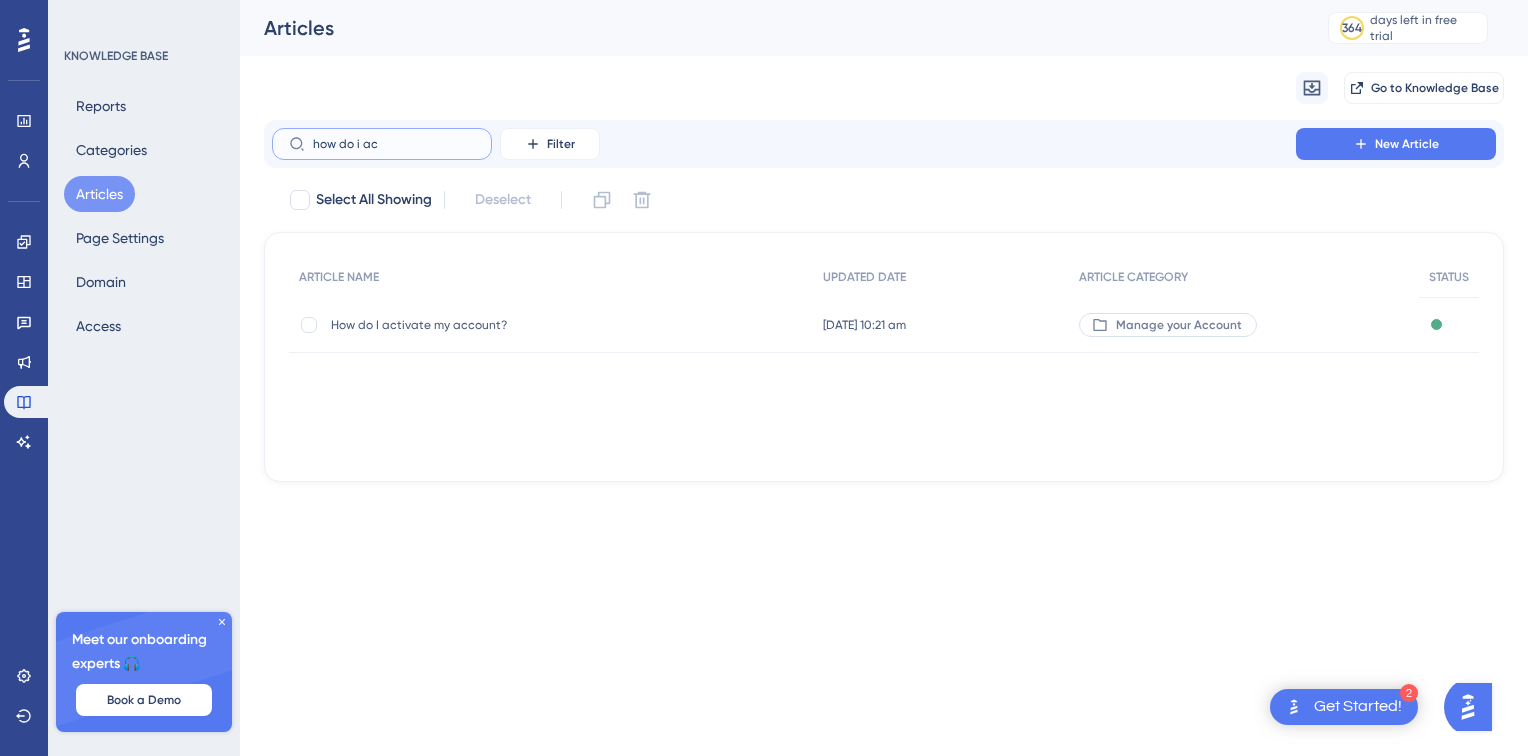 type on "how do i ac" 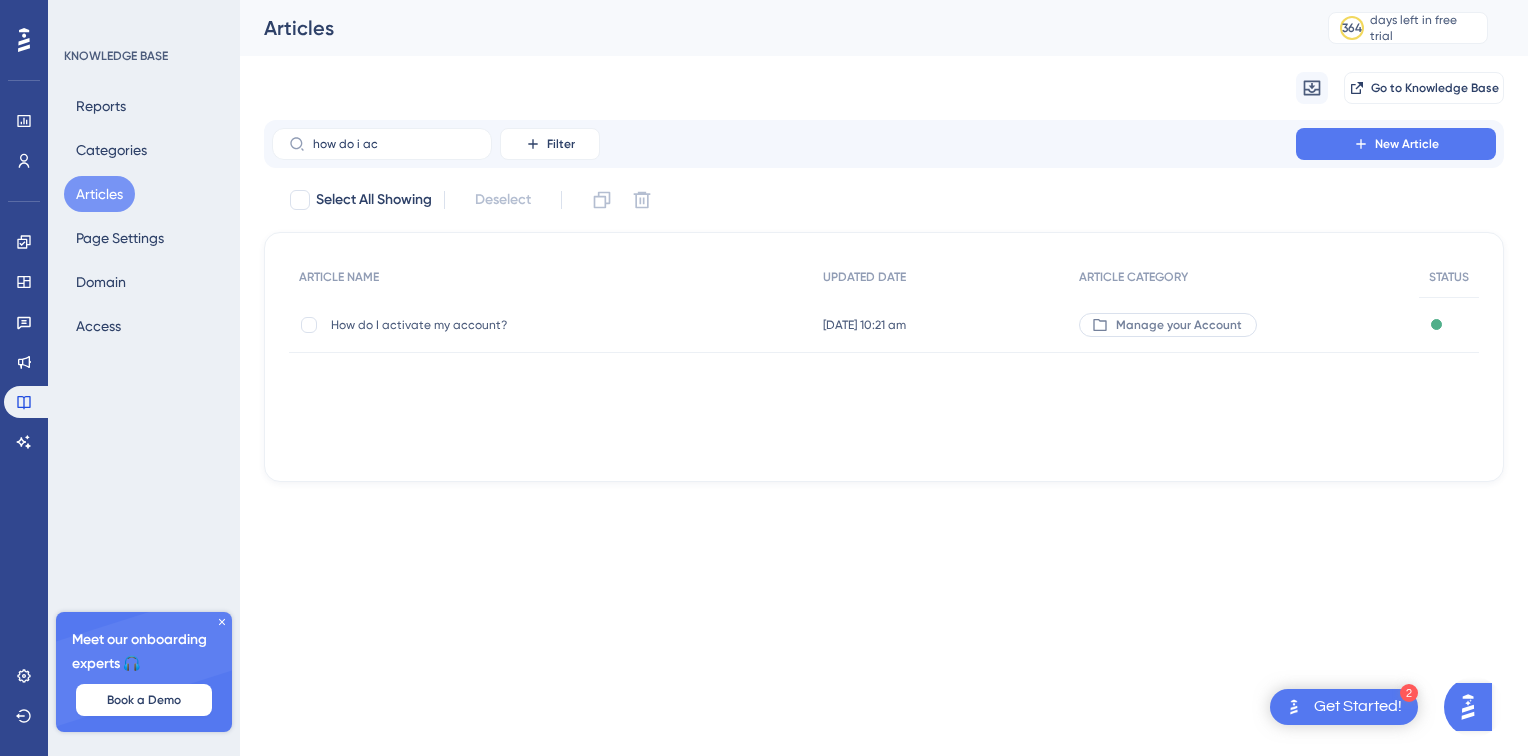 click on "How do I activate my account?" at bounding box center (491, 325) 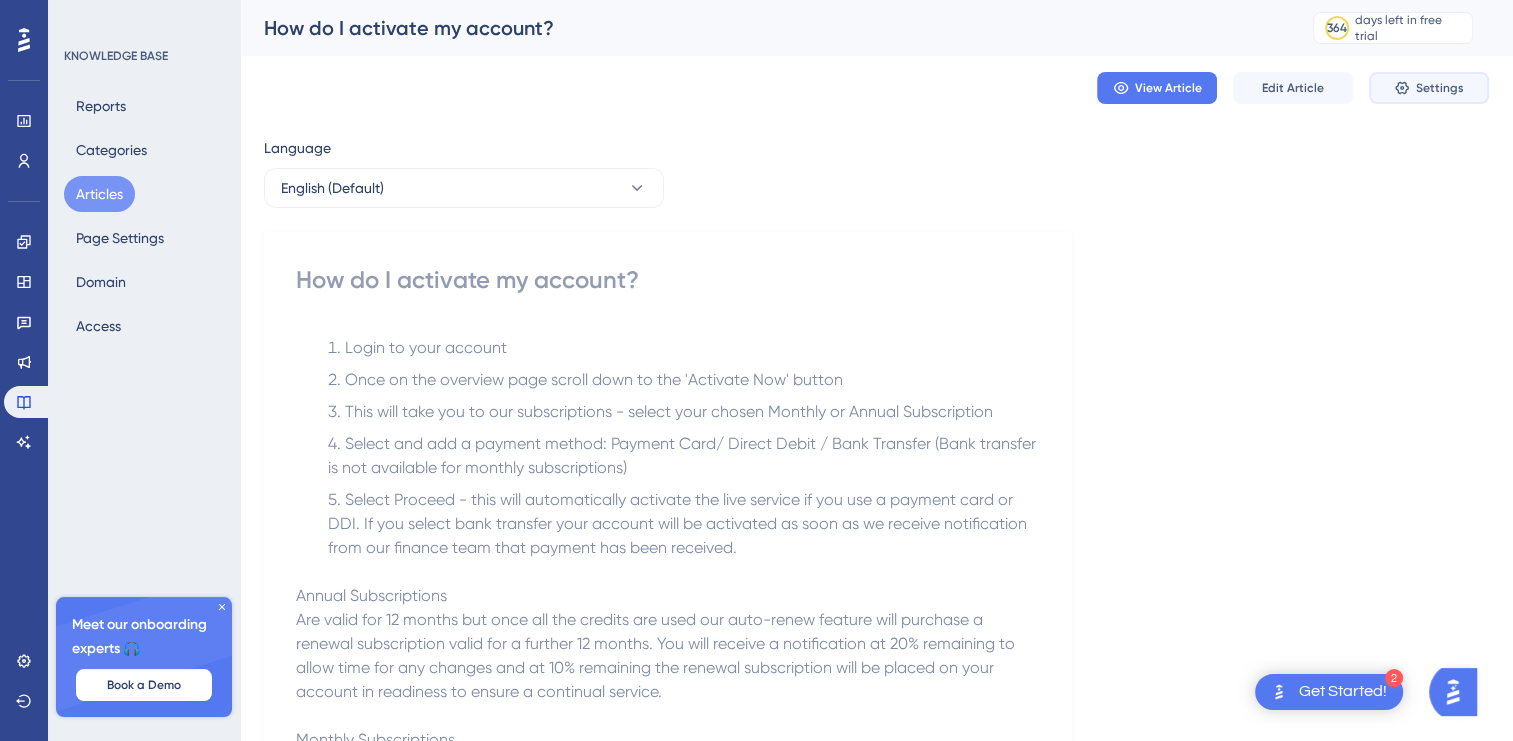 click on "Settings" at bounding box center (1440, 88) 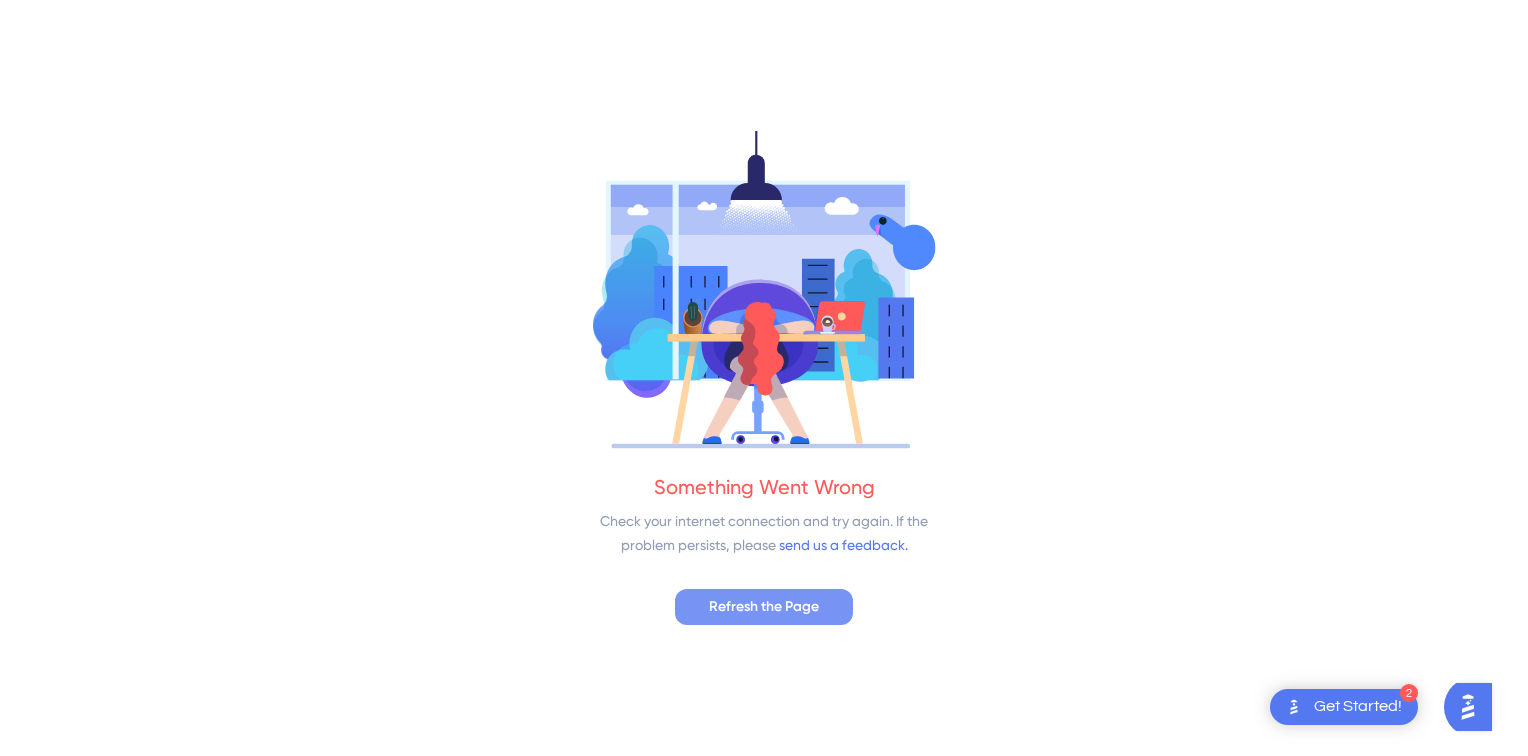 click on "Refresh the Page" at bounding box center (764, 607) 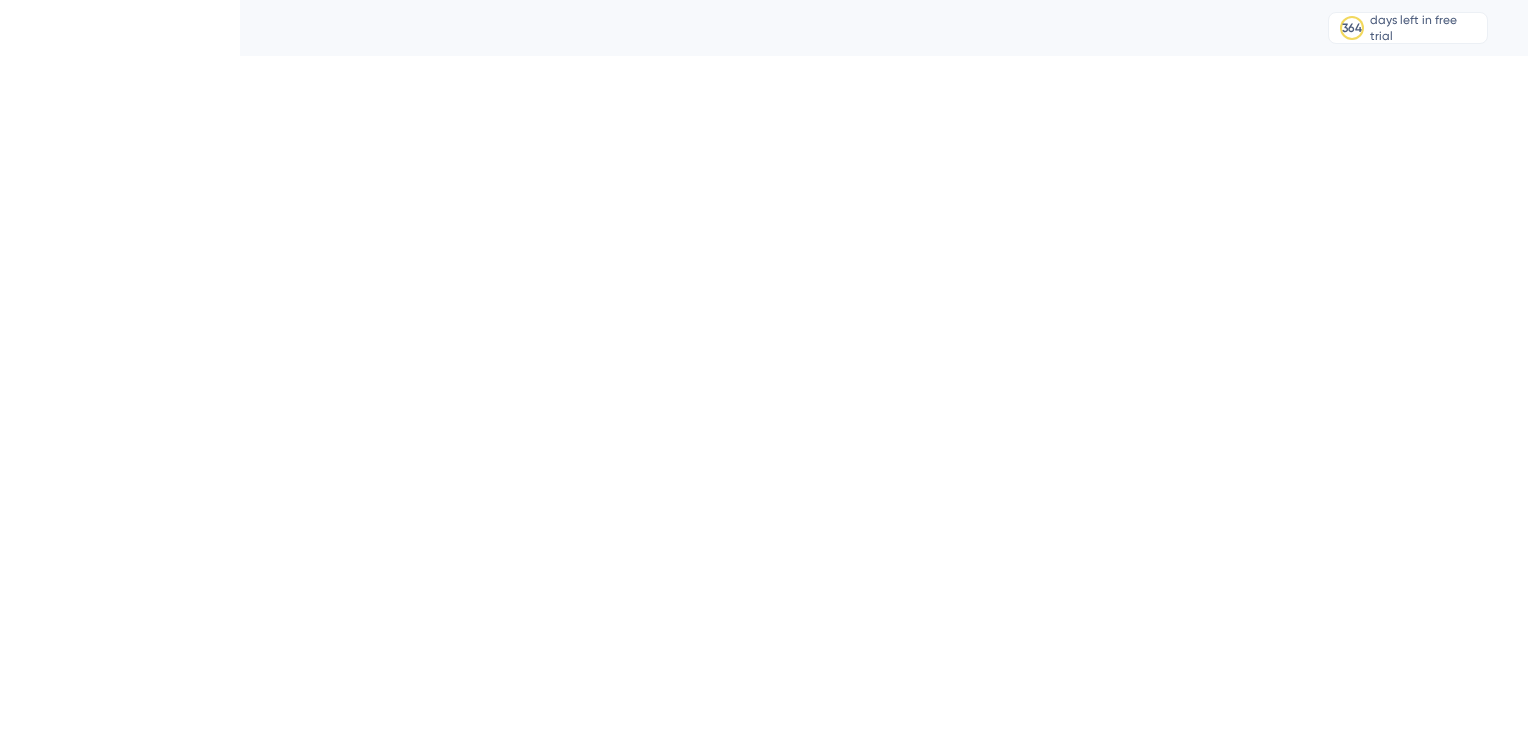 scroll, scrollTop: 0, scrollLeft: 0, axis: both 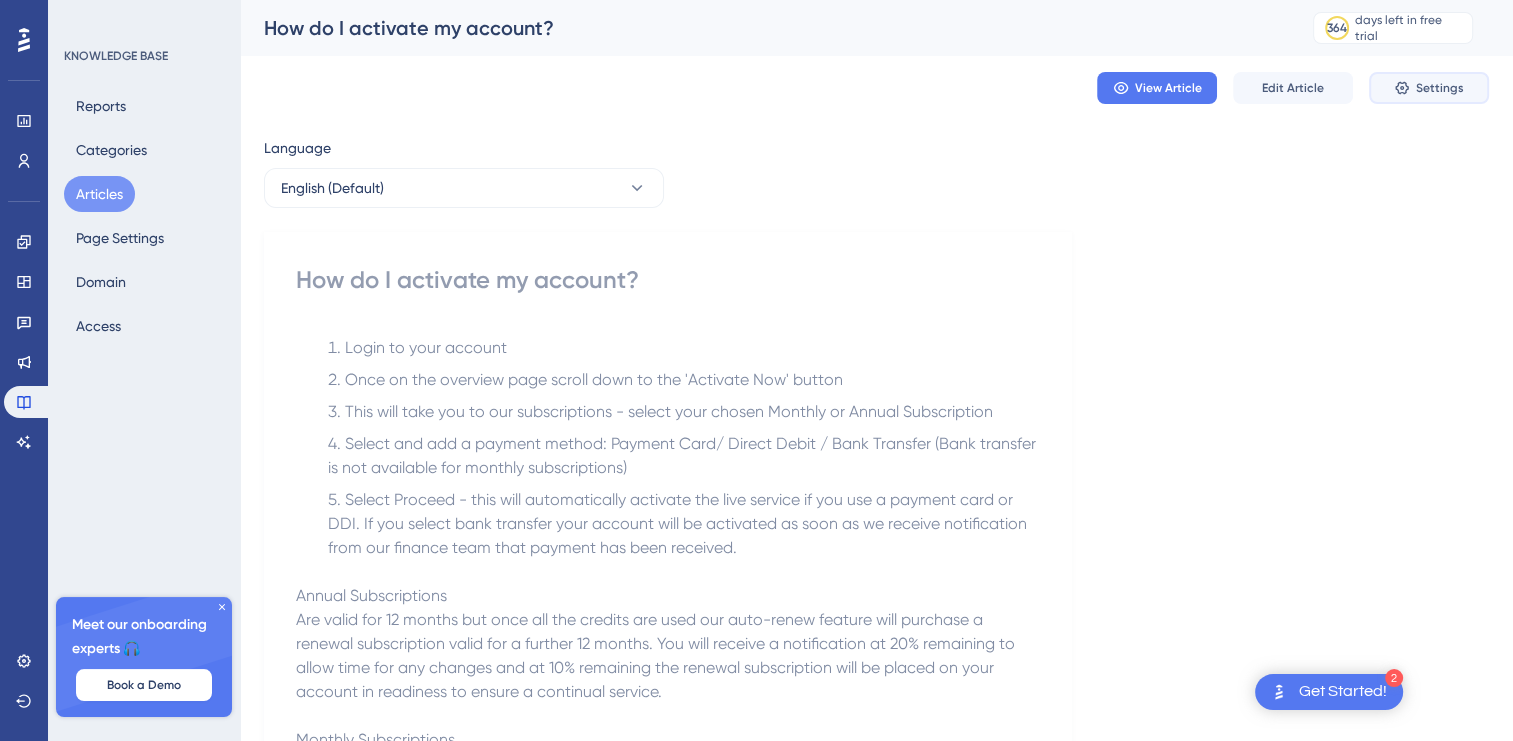 click 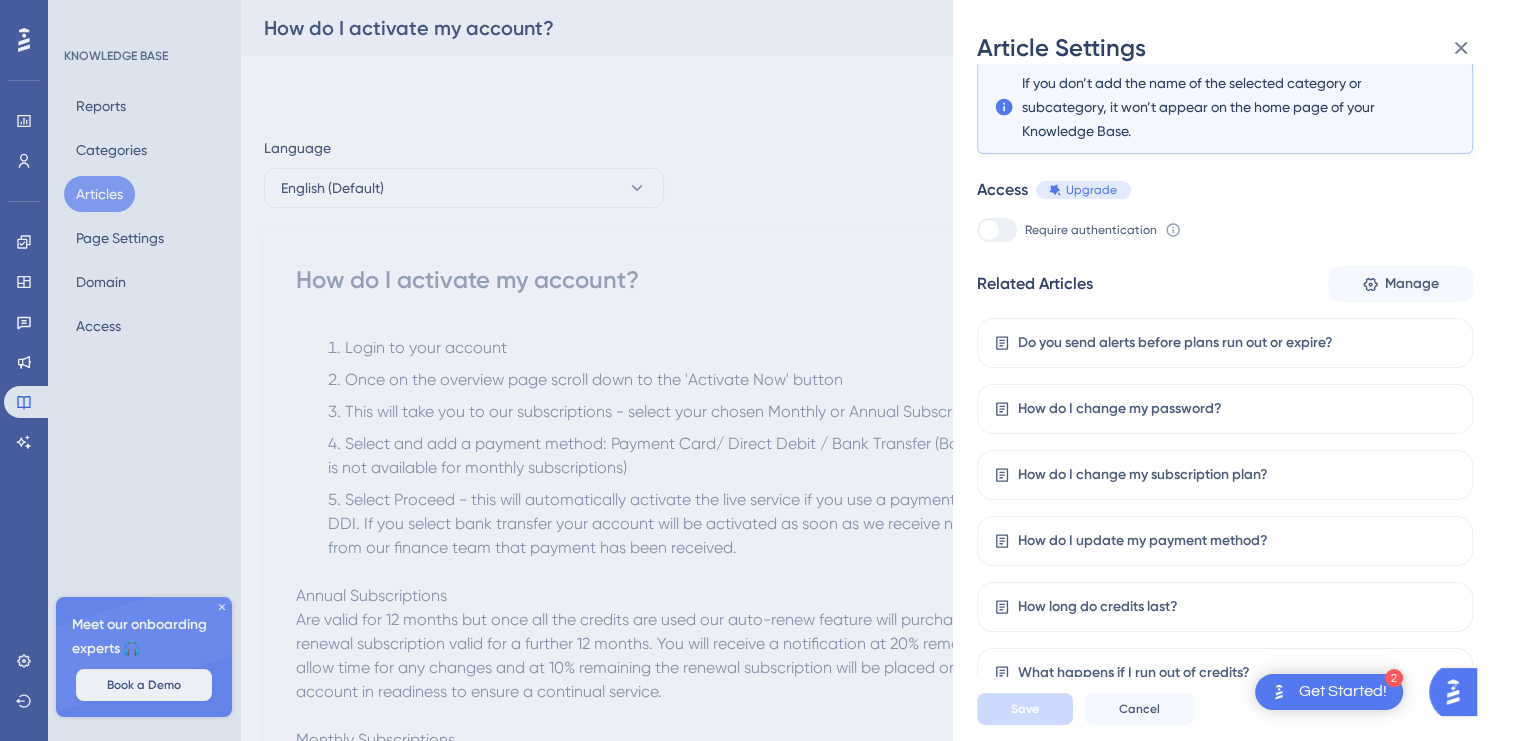 scroll, scrollTop: 271, scrollLeft: 0, axis: vertical 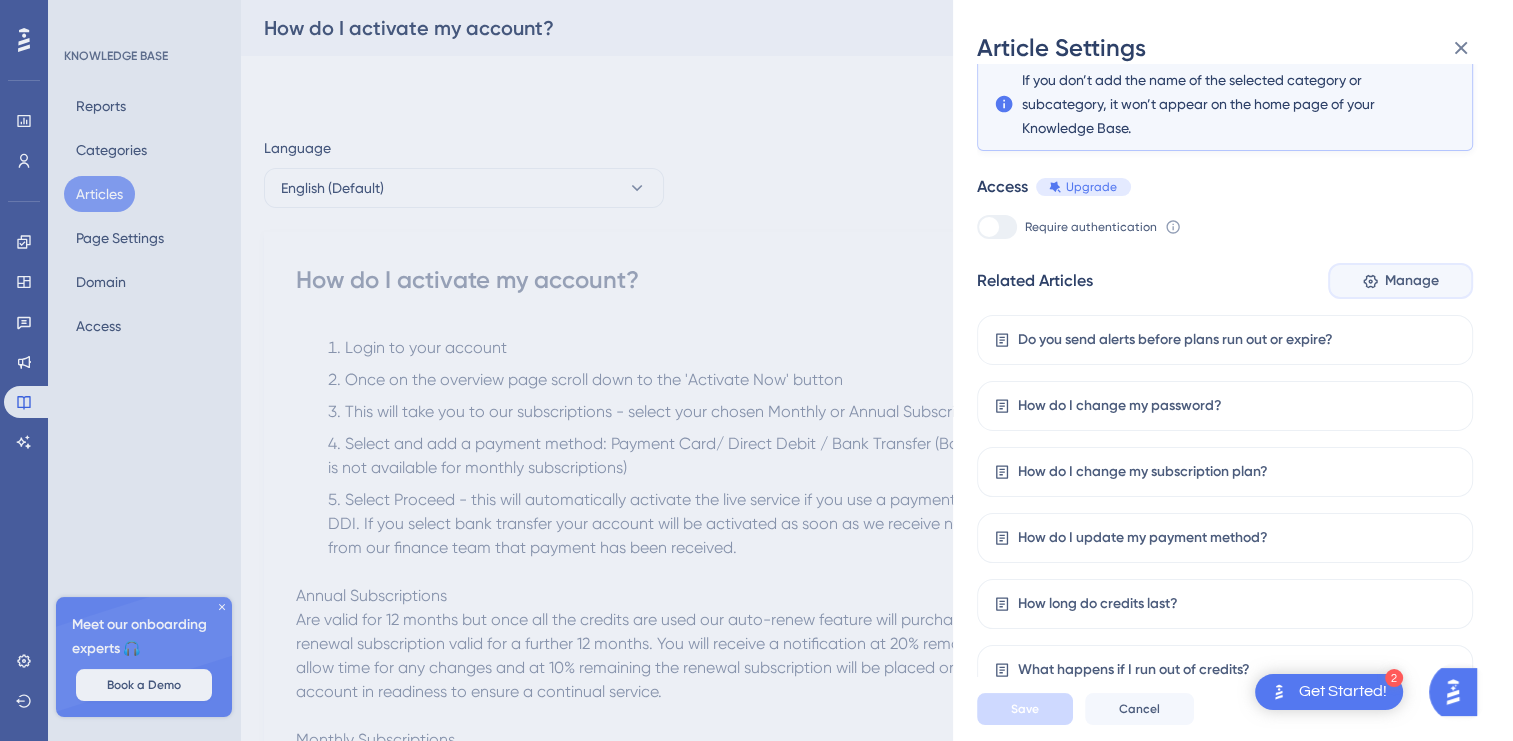 click on "Manage" at bounding box center [1412, 281] 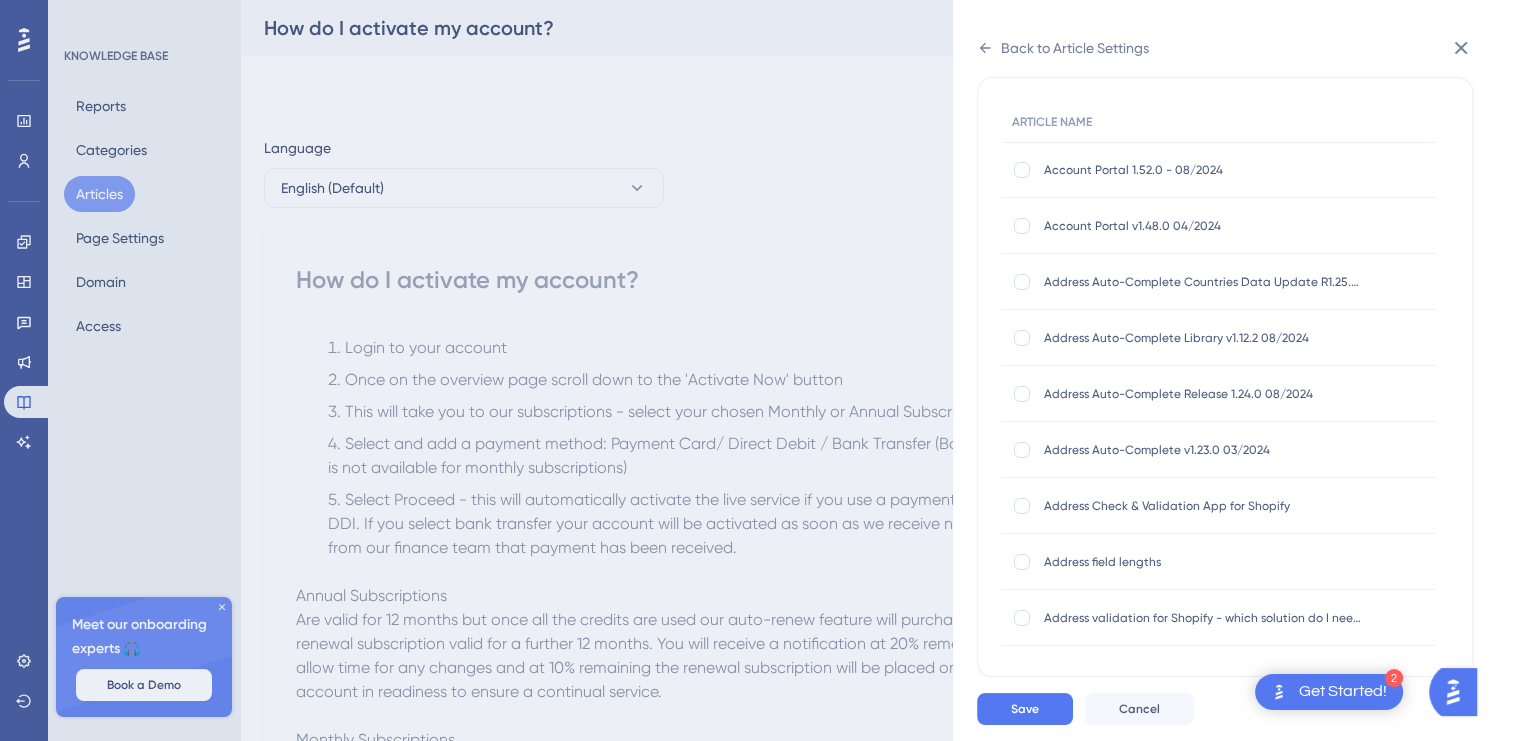 scroll, scrollTop: 140, scrollLeft: 0, axis: vertical 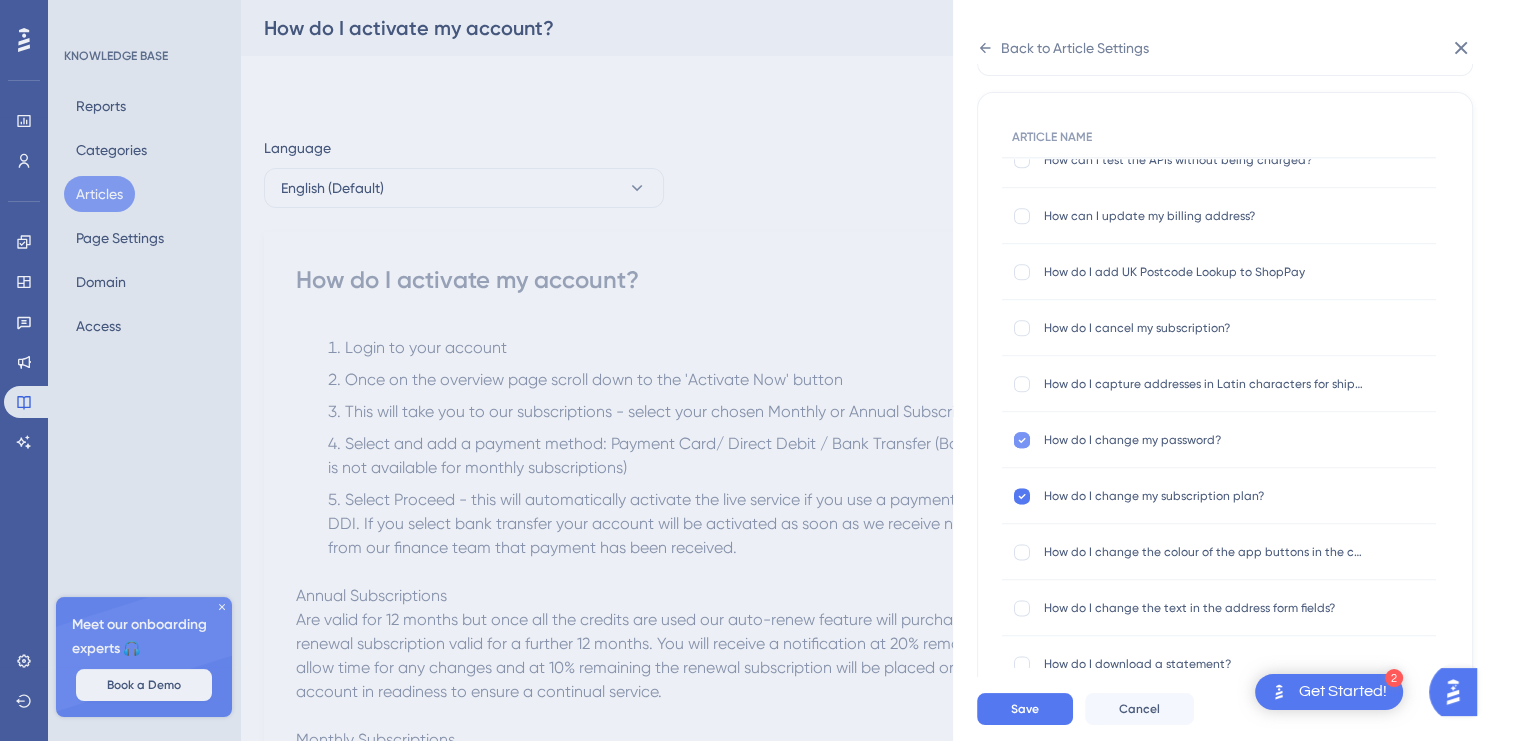 click at bounding box center [1022, 440] 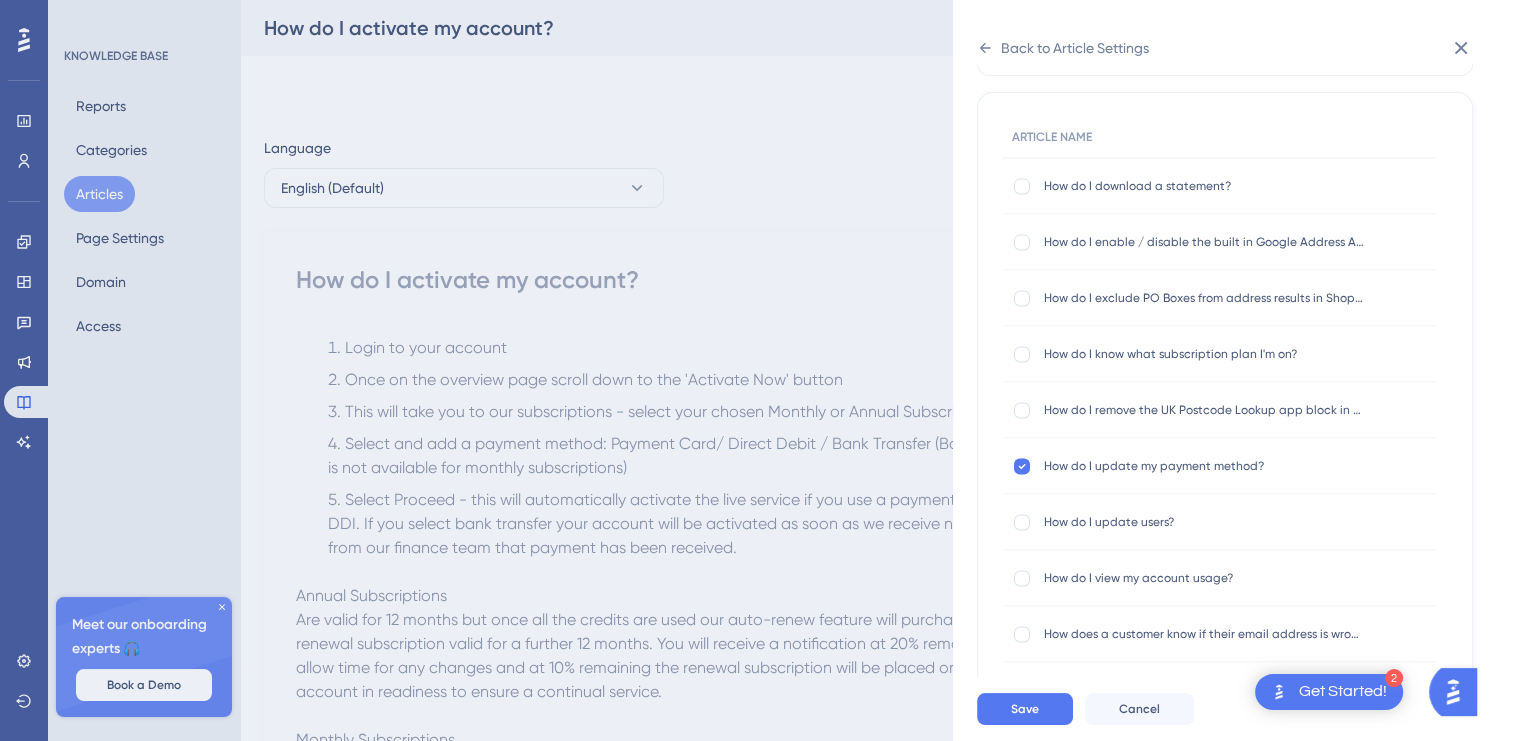 scroll, scrollTop: 2989, scrollLeft: 0, axis: vertical 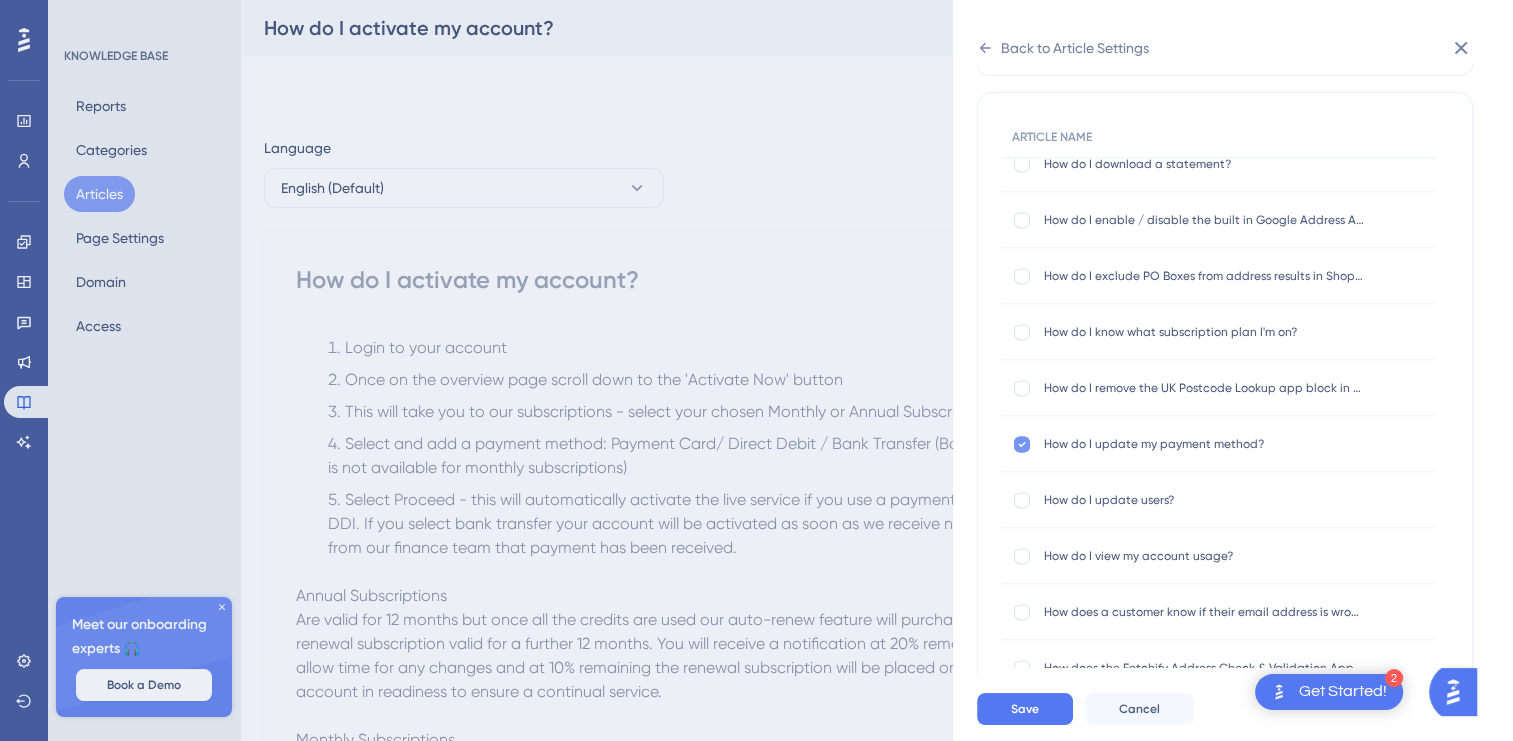 click 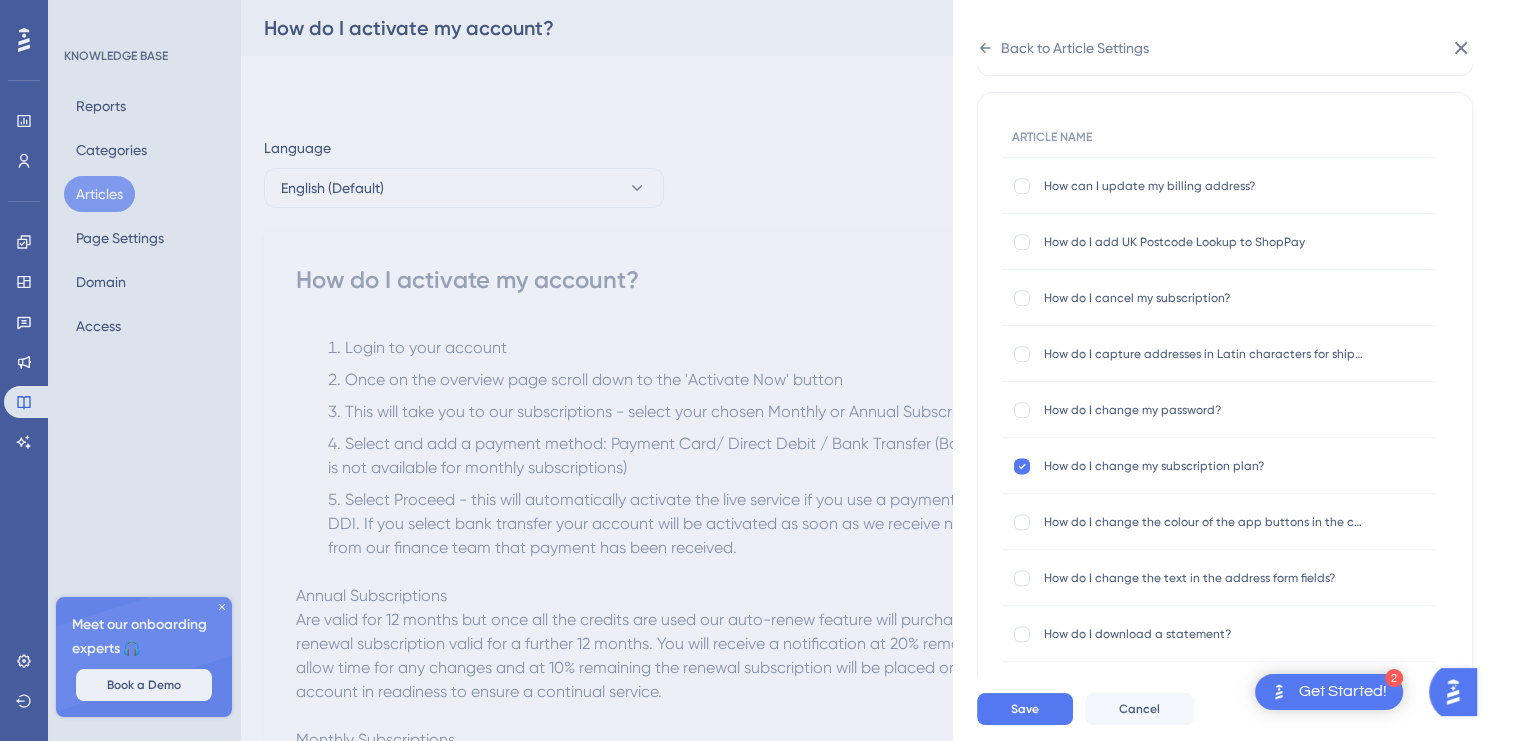 scroll, scrollTop: 2489, scrollLeft: 0, axis: vertical 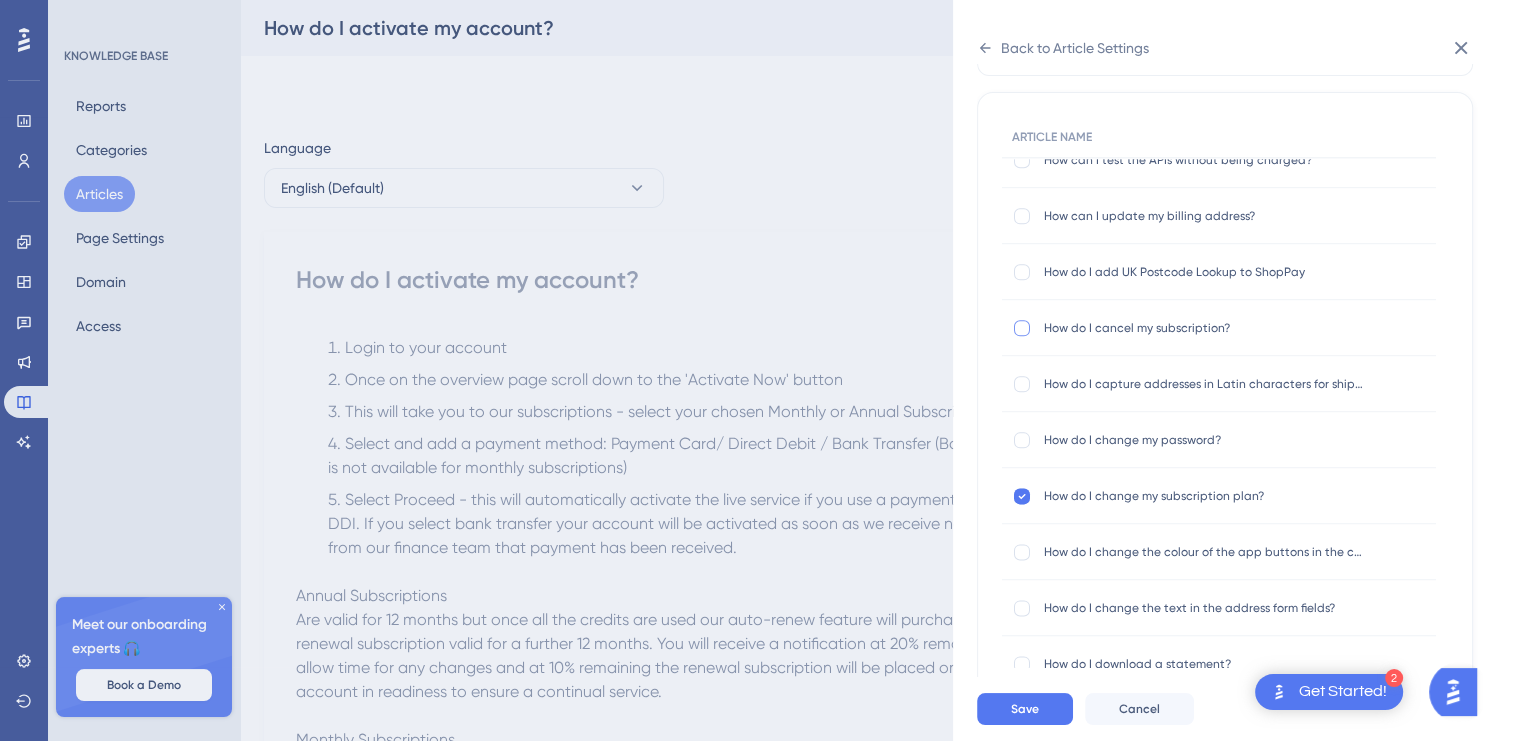 click at bounding box center (1022, 328) 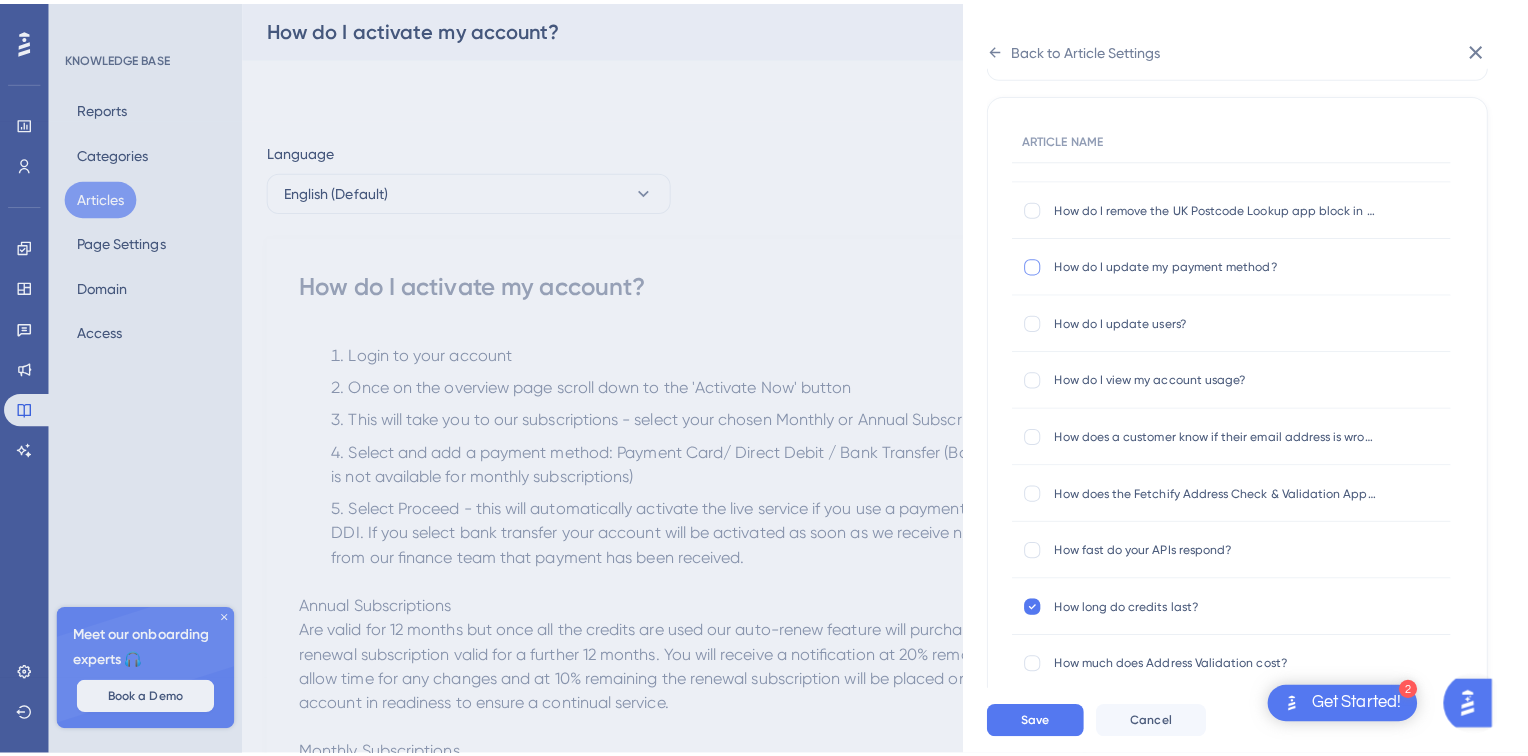 scroll, scrollTop: 3389, scrollLeft: 0, axis: vertical 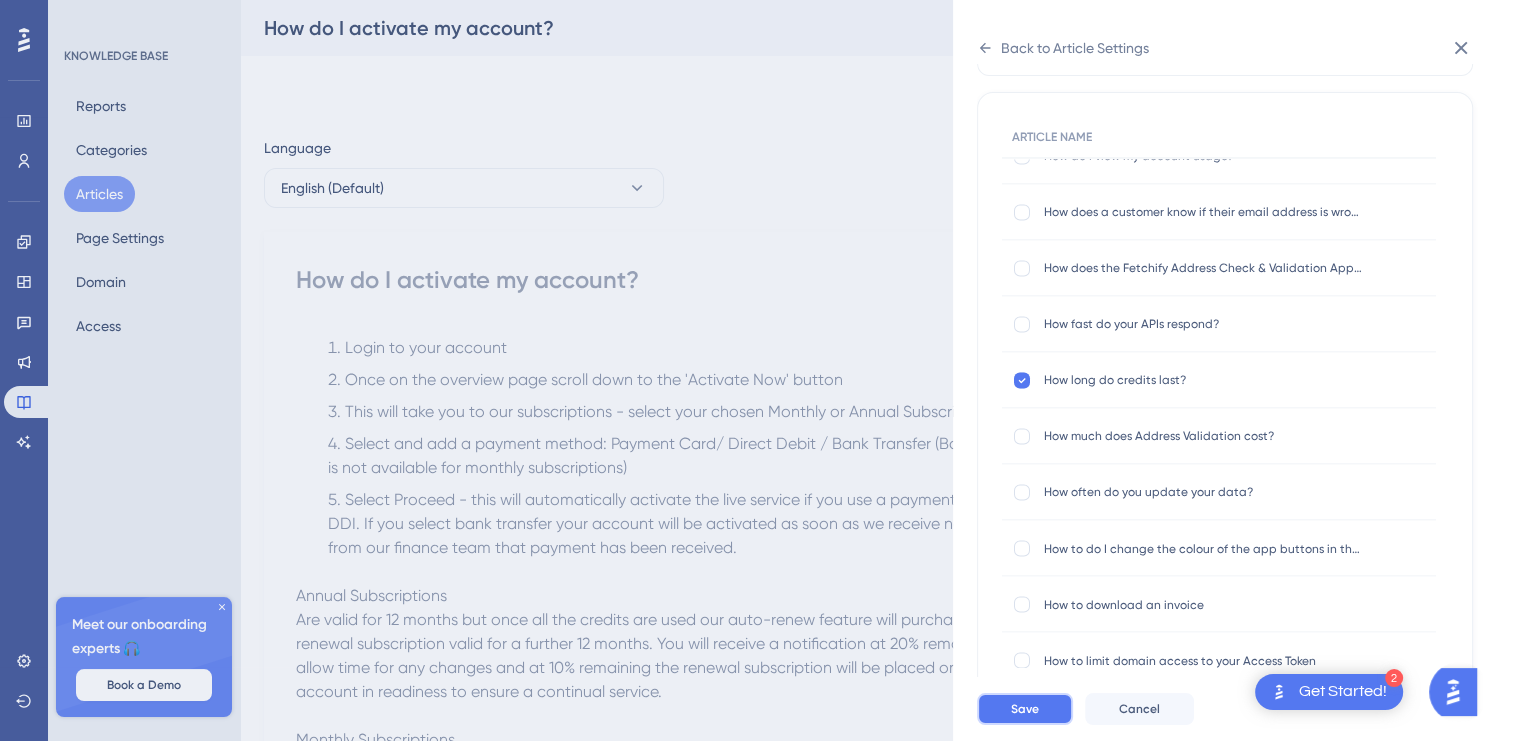 click on "Save" at bounding box center (1025, 709) 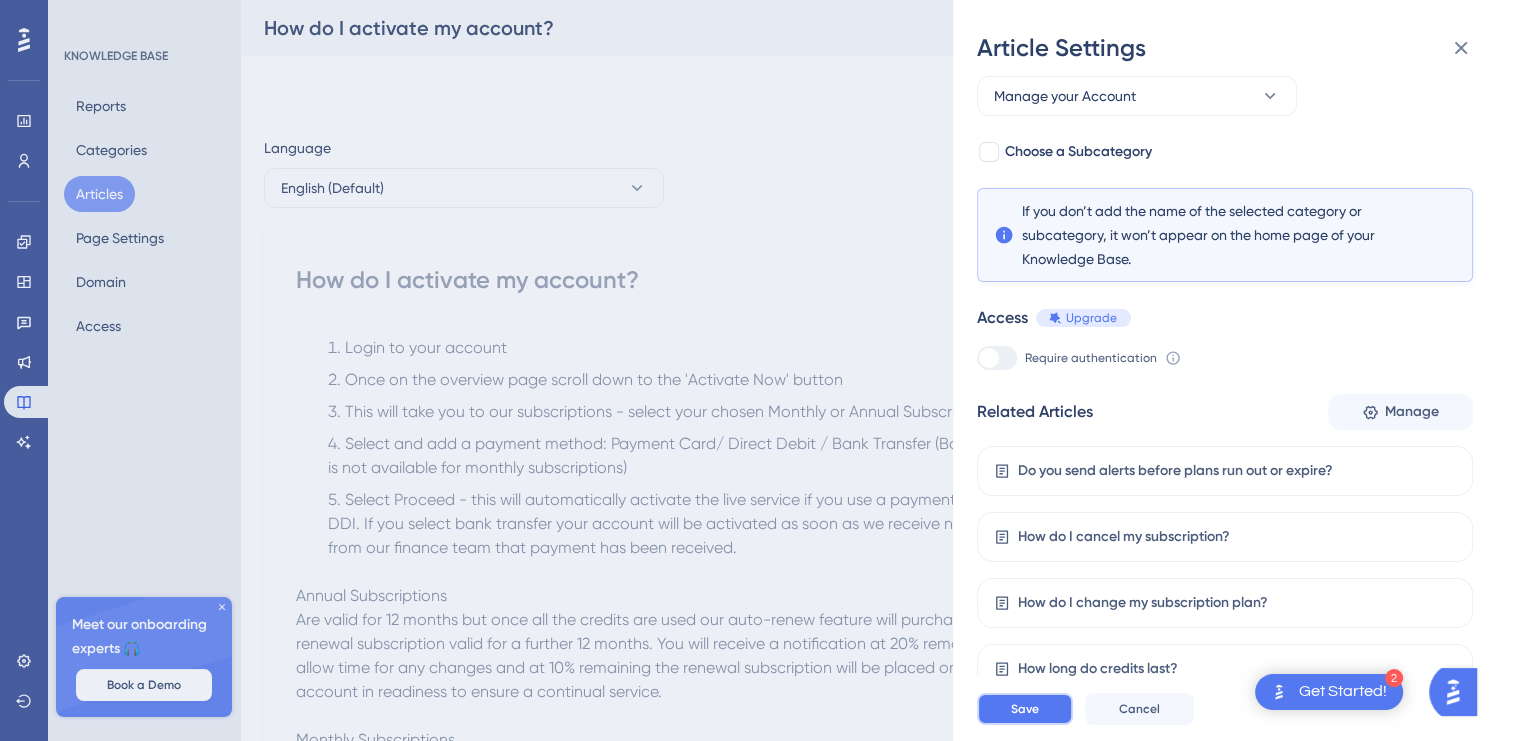 click on "Save" at bounding box center (1025, 709) 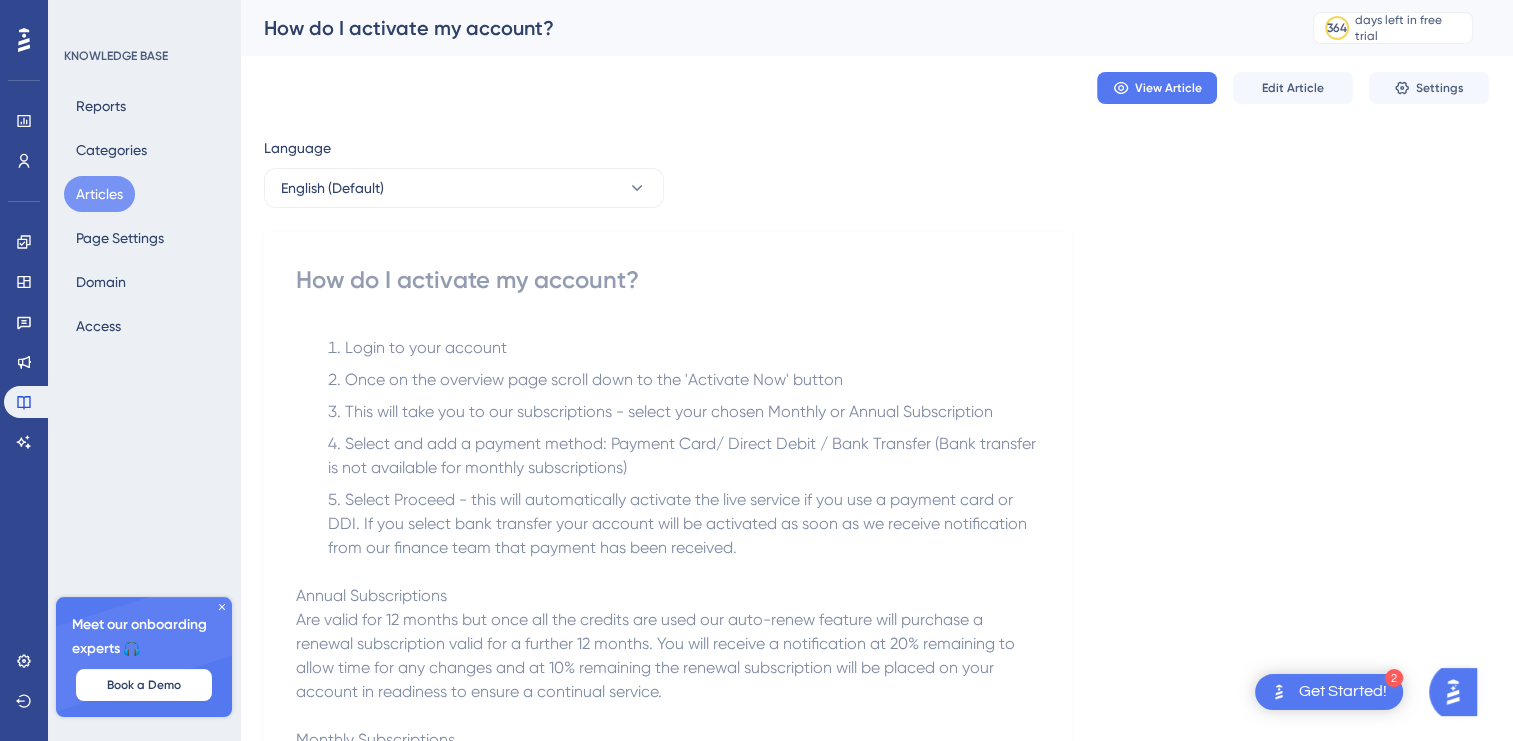 click on "Articles" at bounding box center (99, 194) 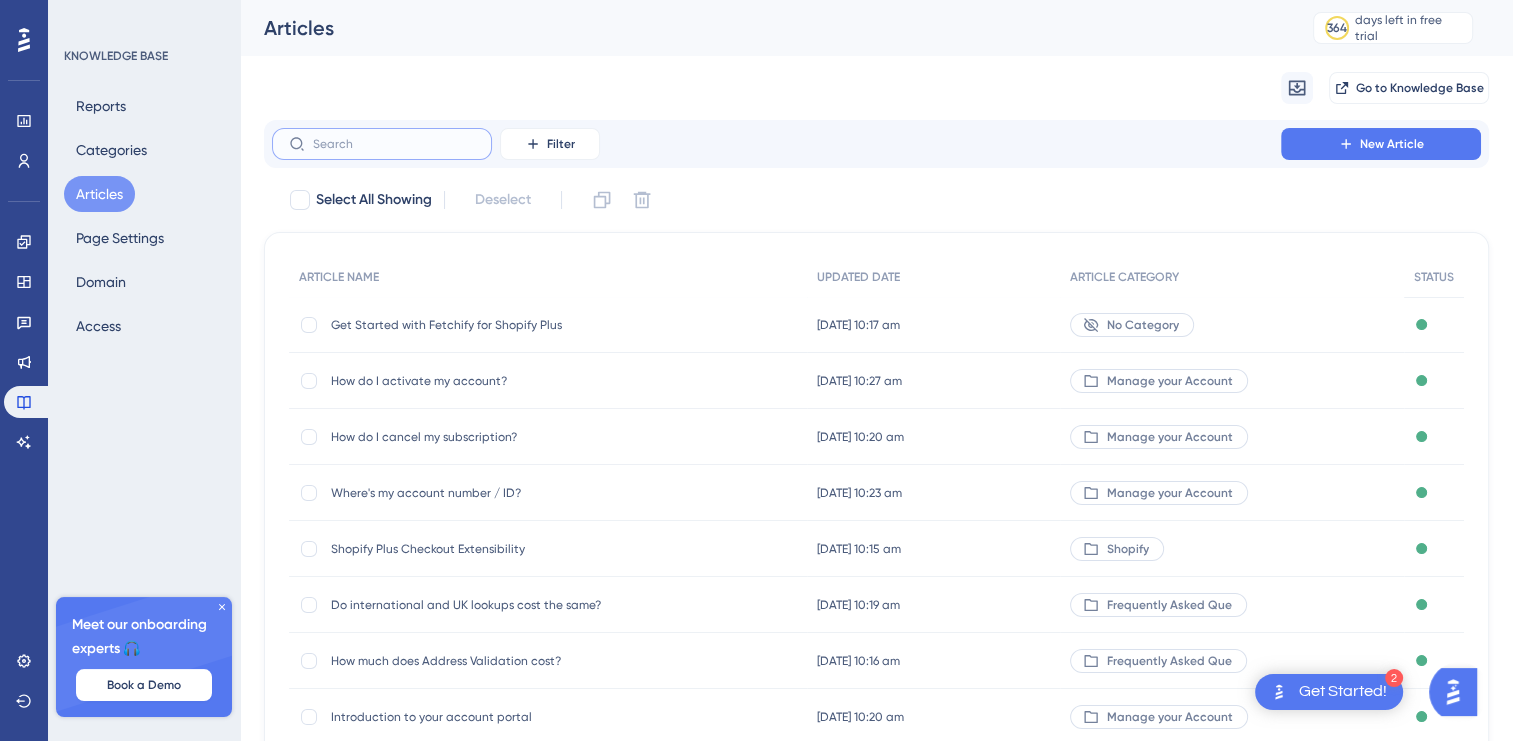click at bounding box center (394, 144) 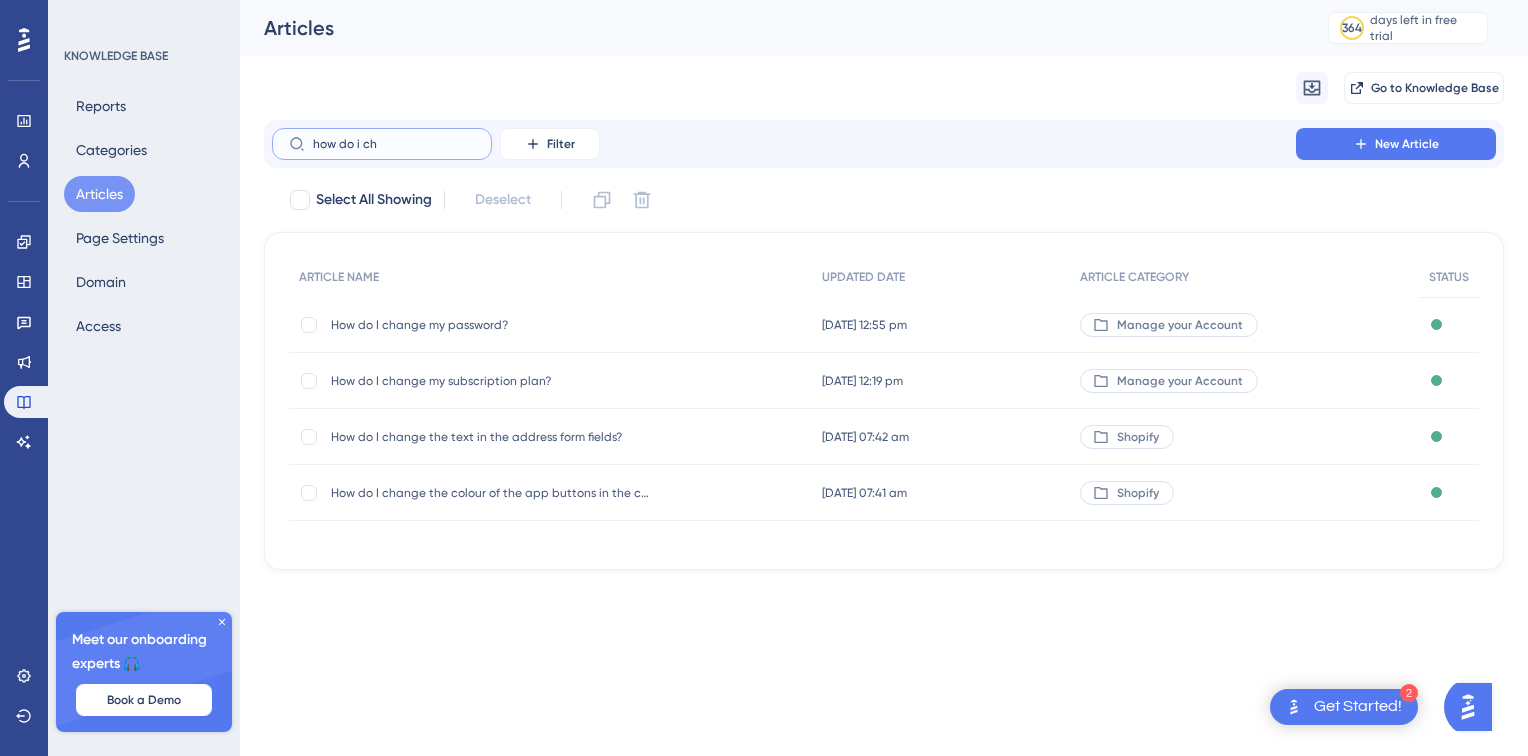 type on "how do i chn" 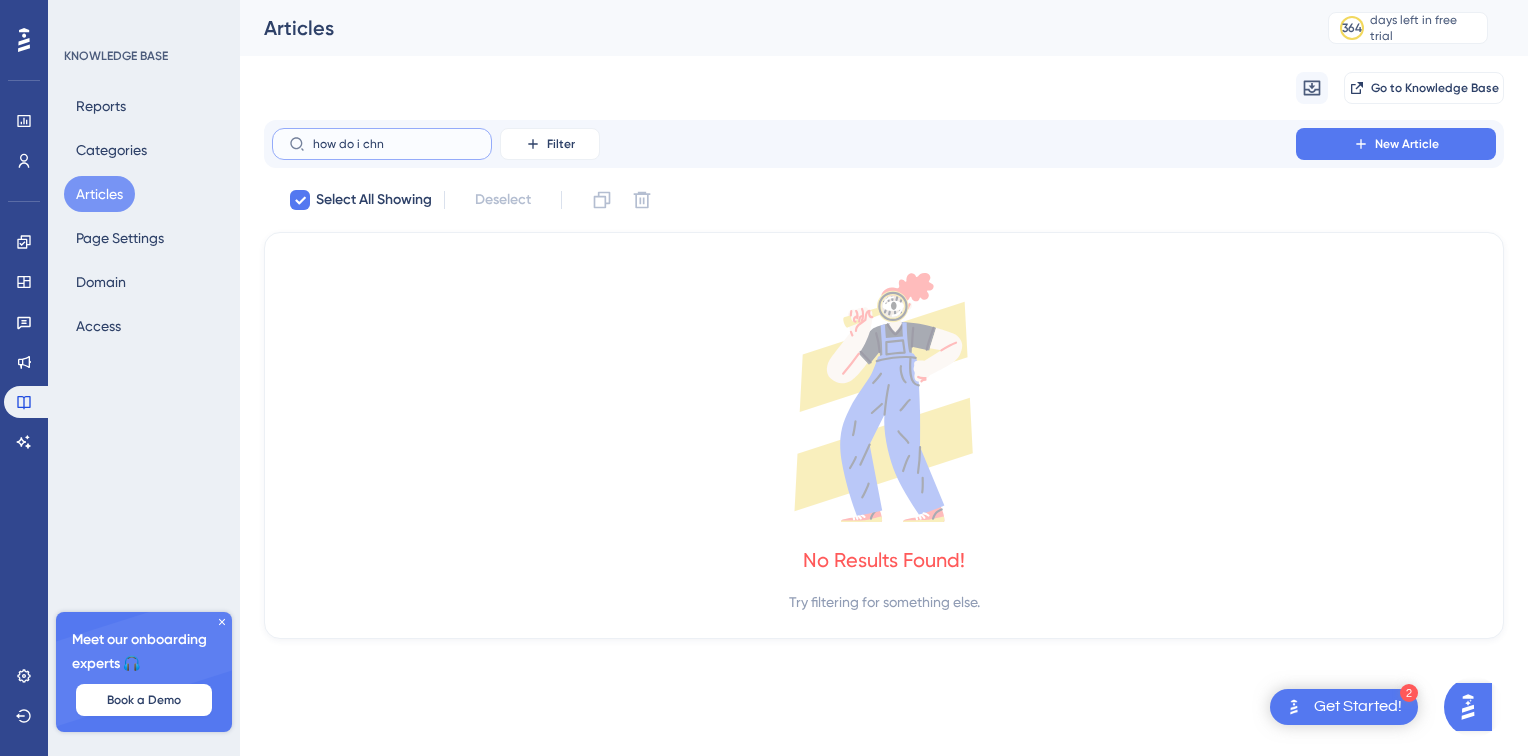 type on "how do i ch" 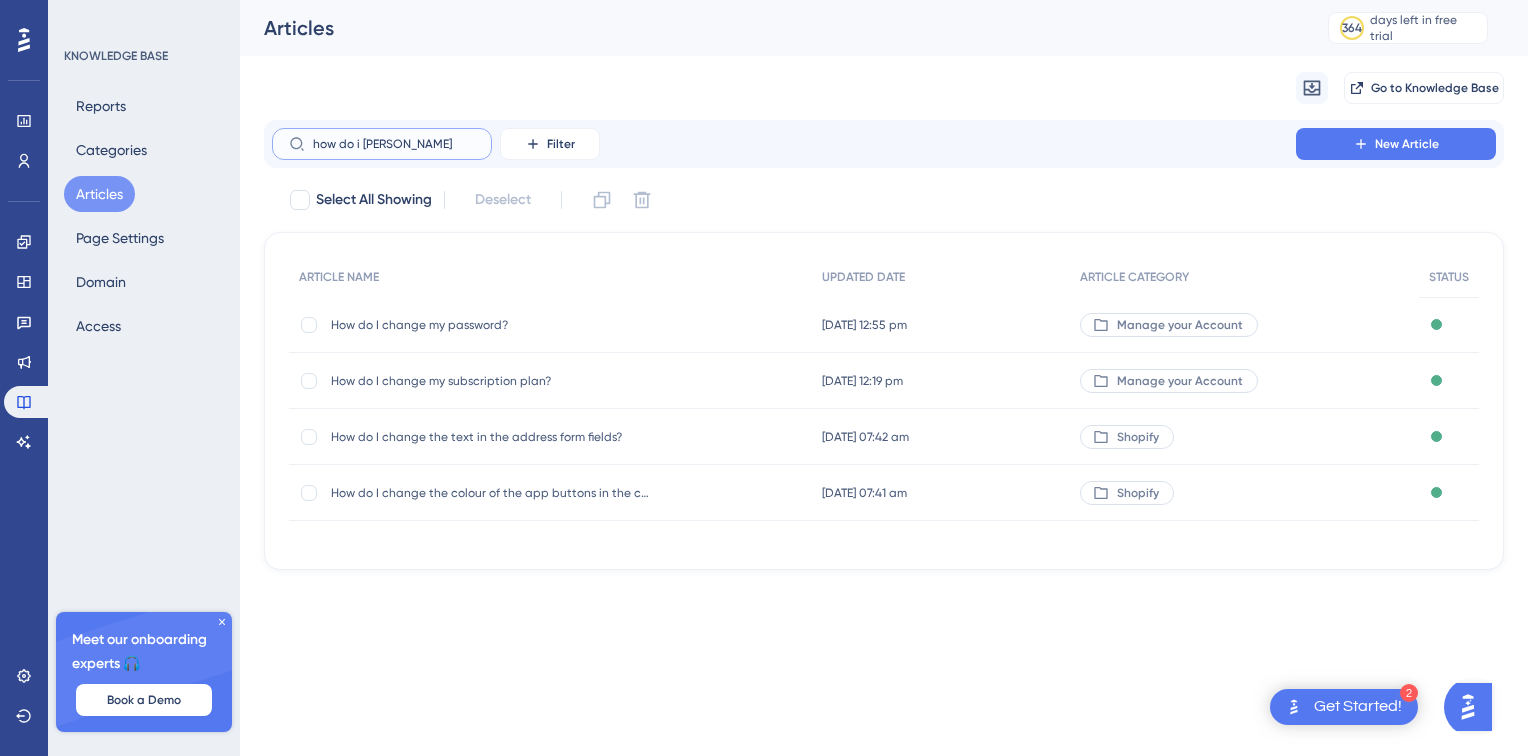 type on "how do i chang" 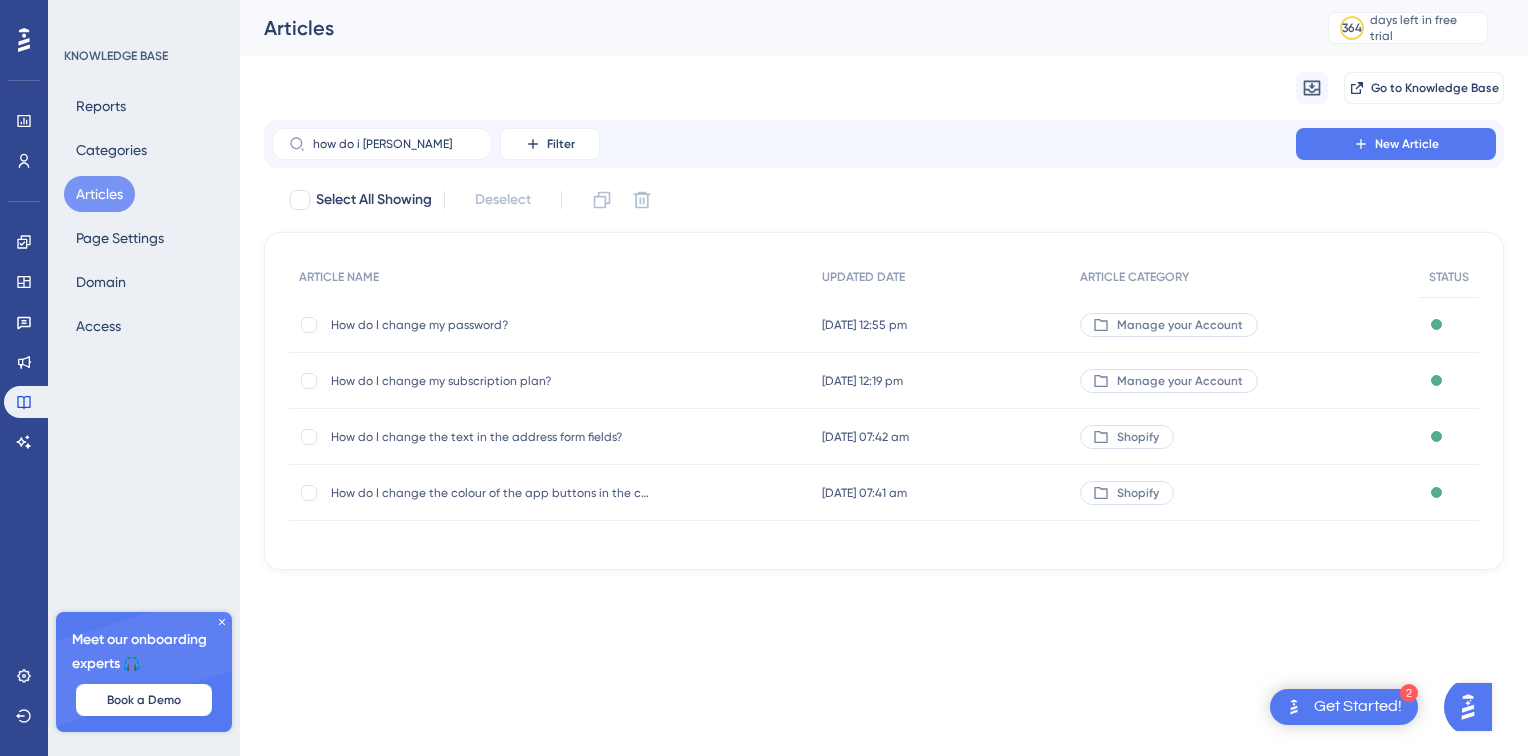 click on "How do I change my subscription plan?" at bounding box center (491, 381) 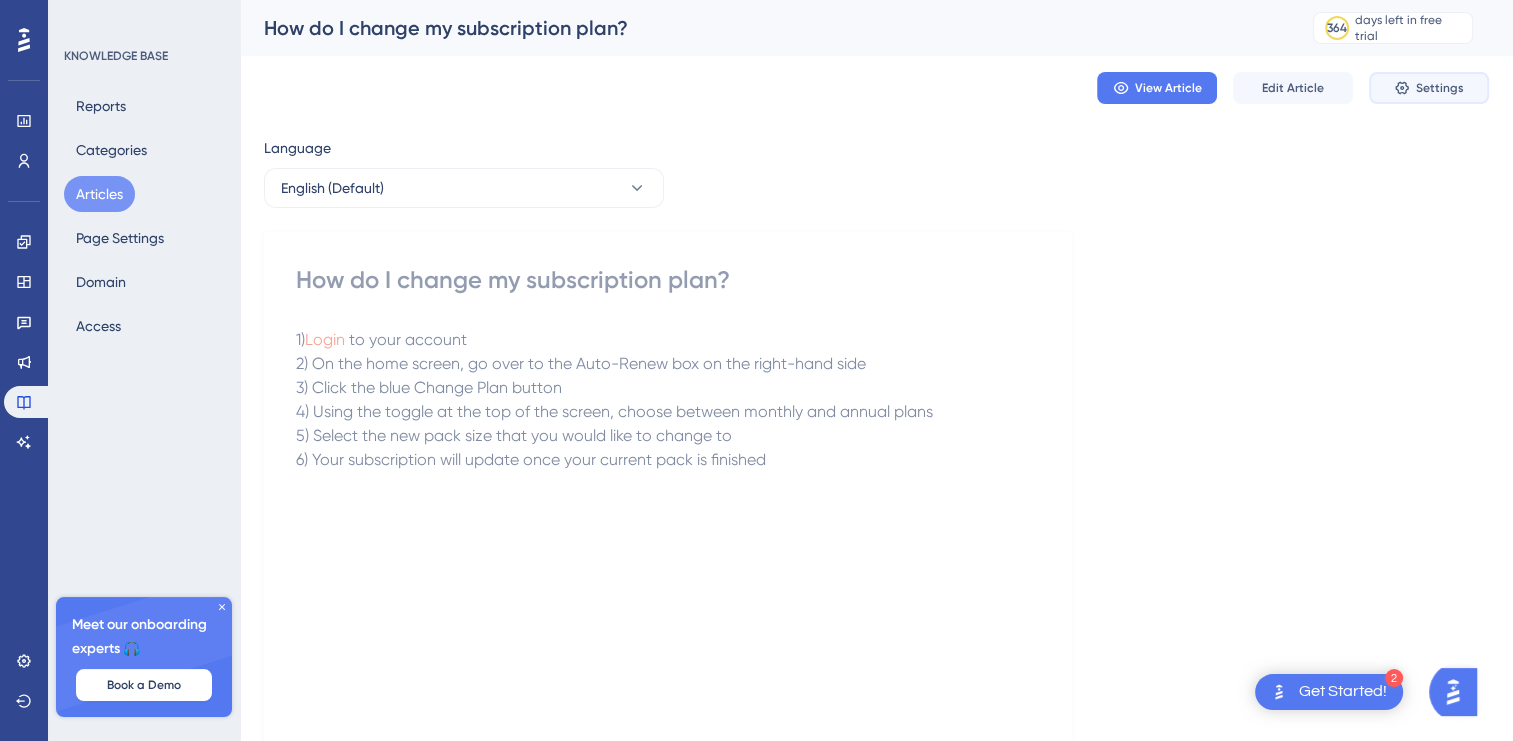 click on "Settings" at bounding box center [1440, 88] 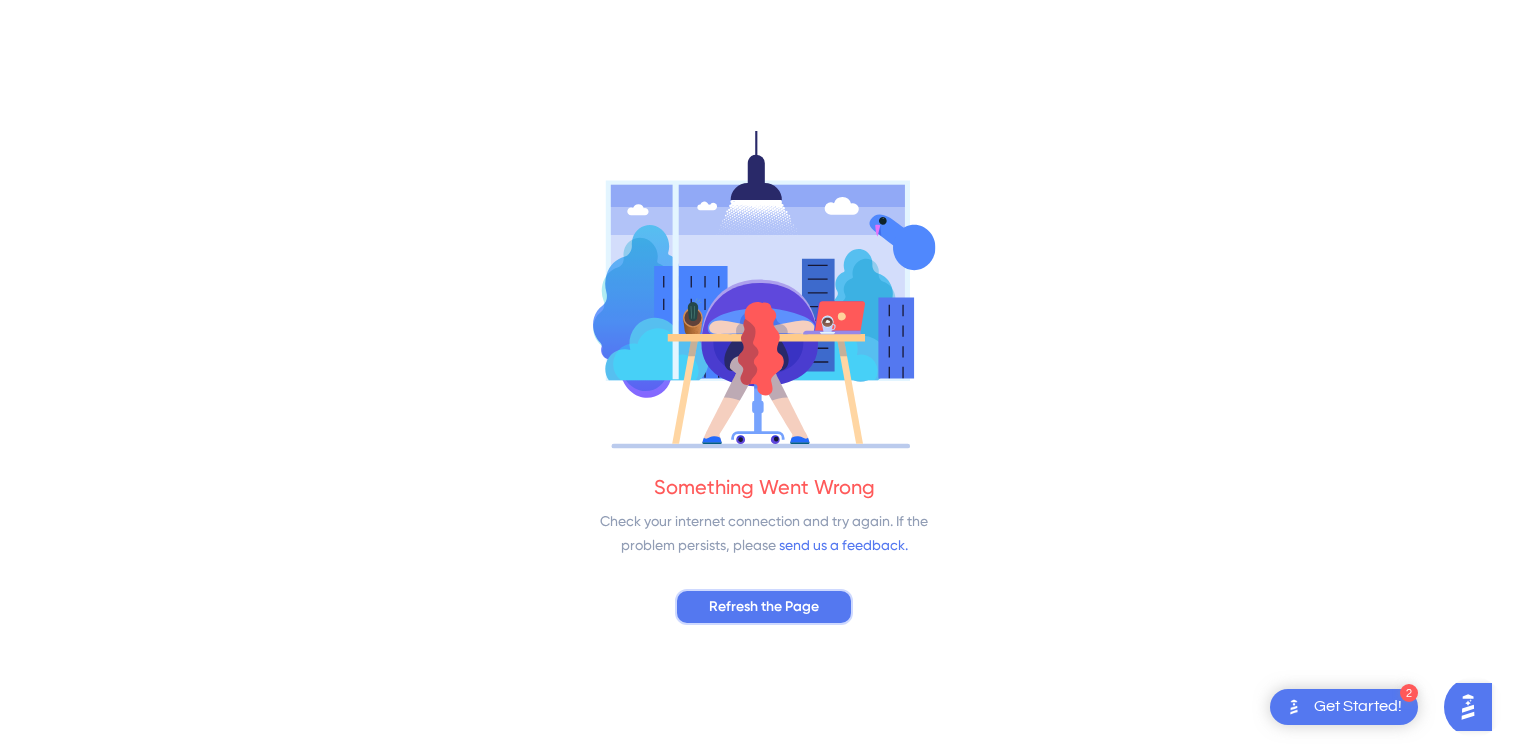 click on "Refresh the Page" at bounding box center [764, 607] 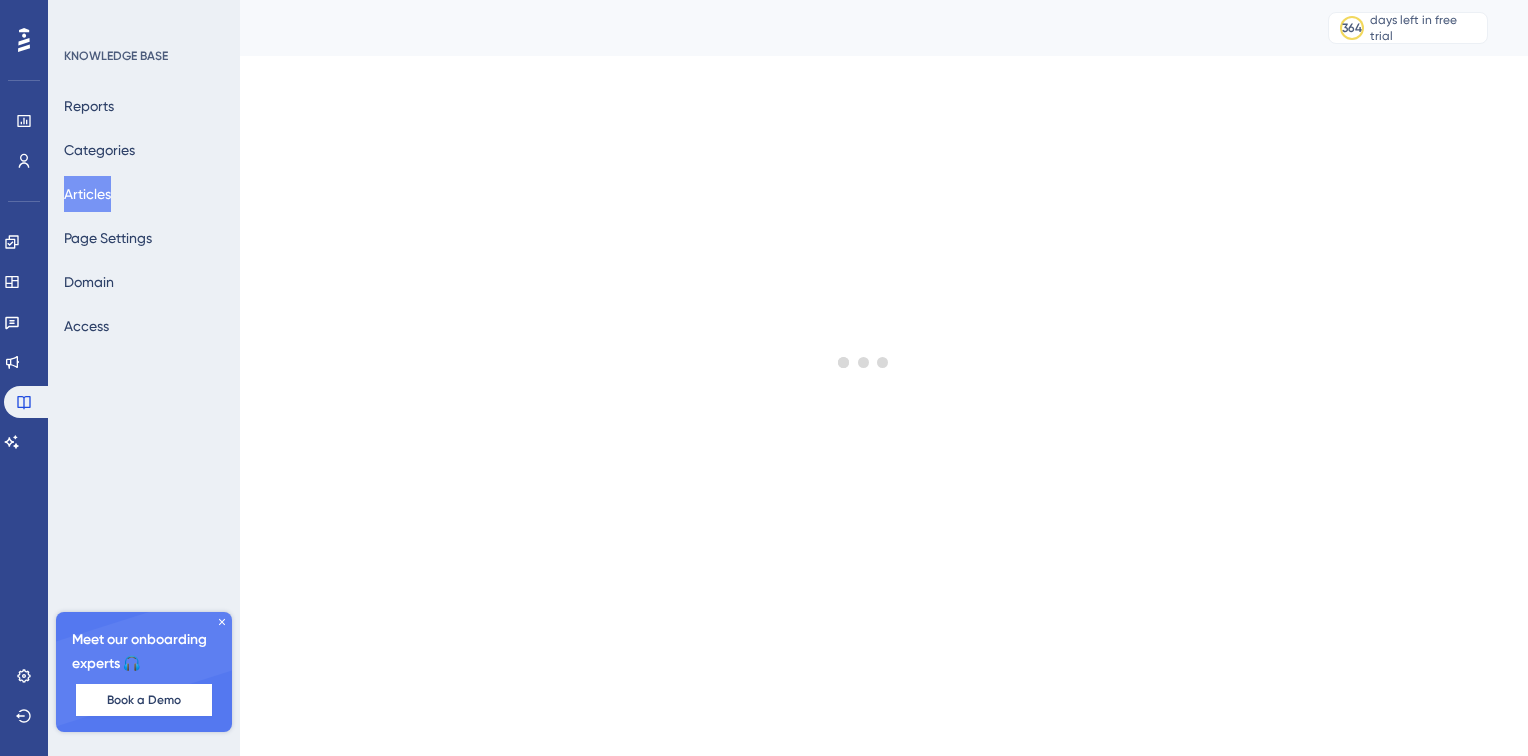 scroll, scrollTop: 0, scrollLeft: 0, axis: both 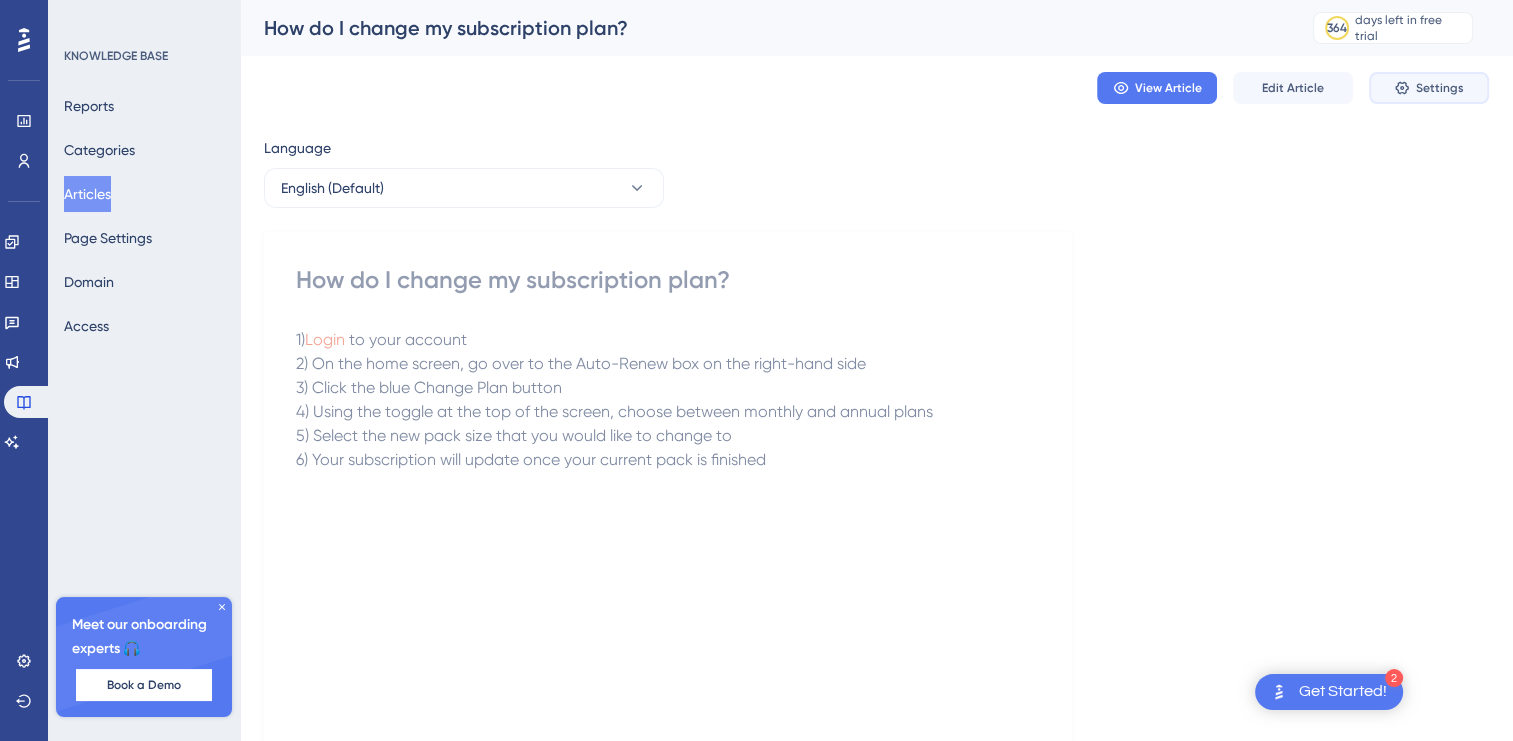 click on "Settings" at bounding box center (1429, 88) 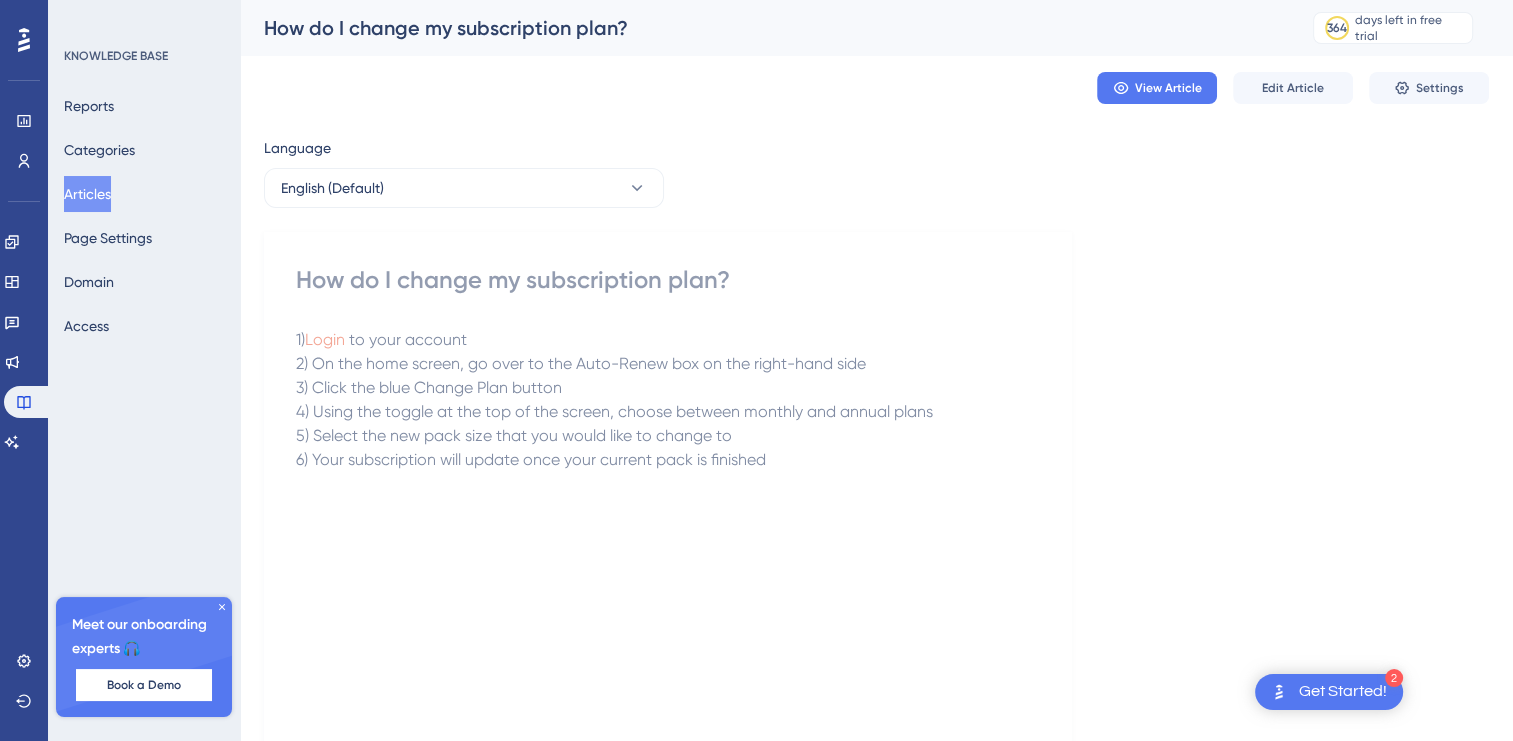 scroll, scrollTop: 0, scrollLeft: 0, axis: both 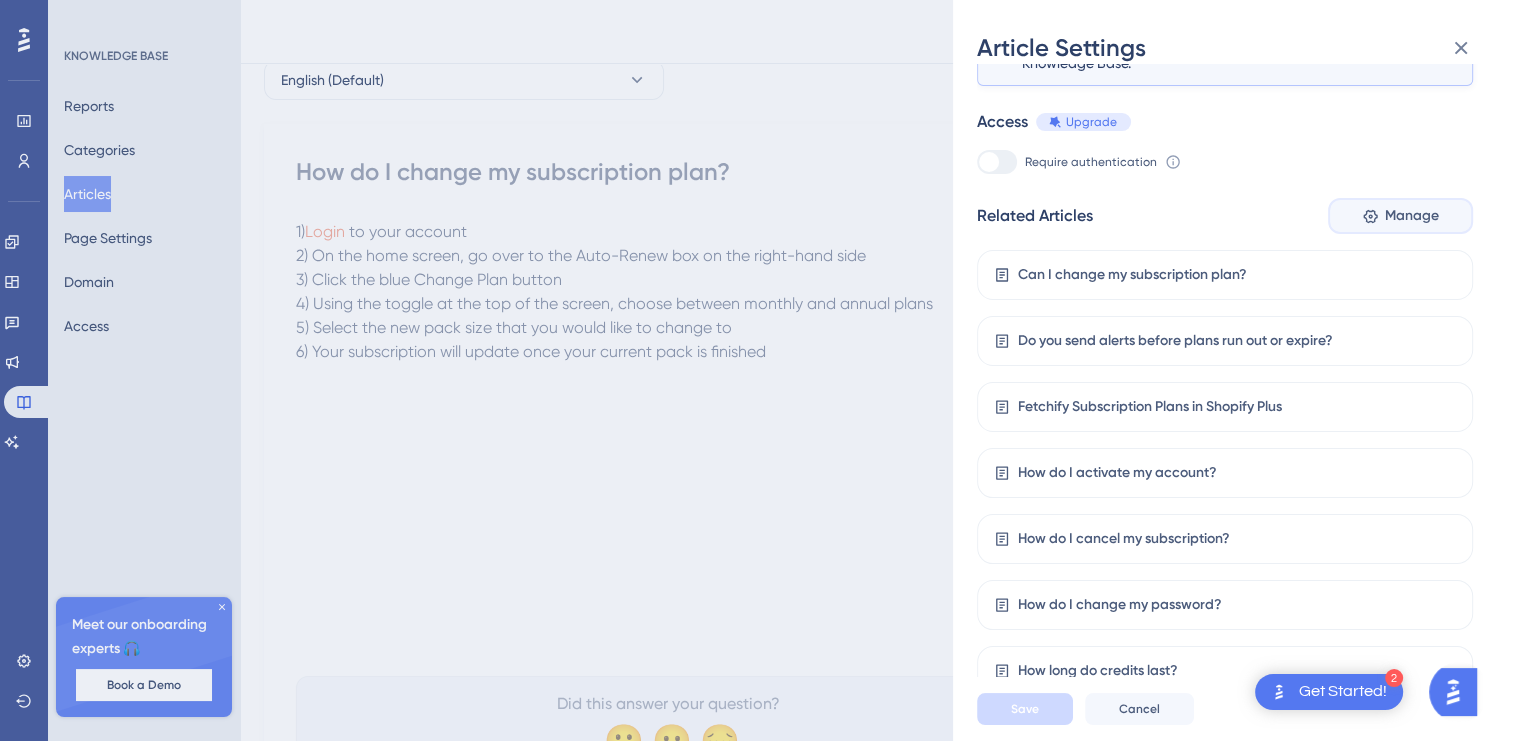 click on "Manage" at bounding box center [1412, 216] 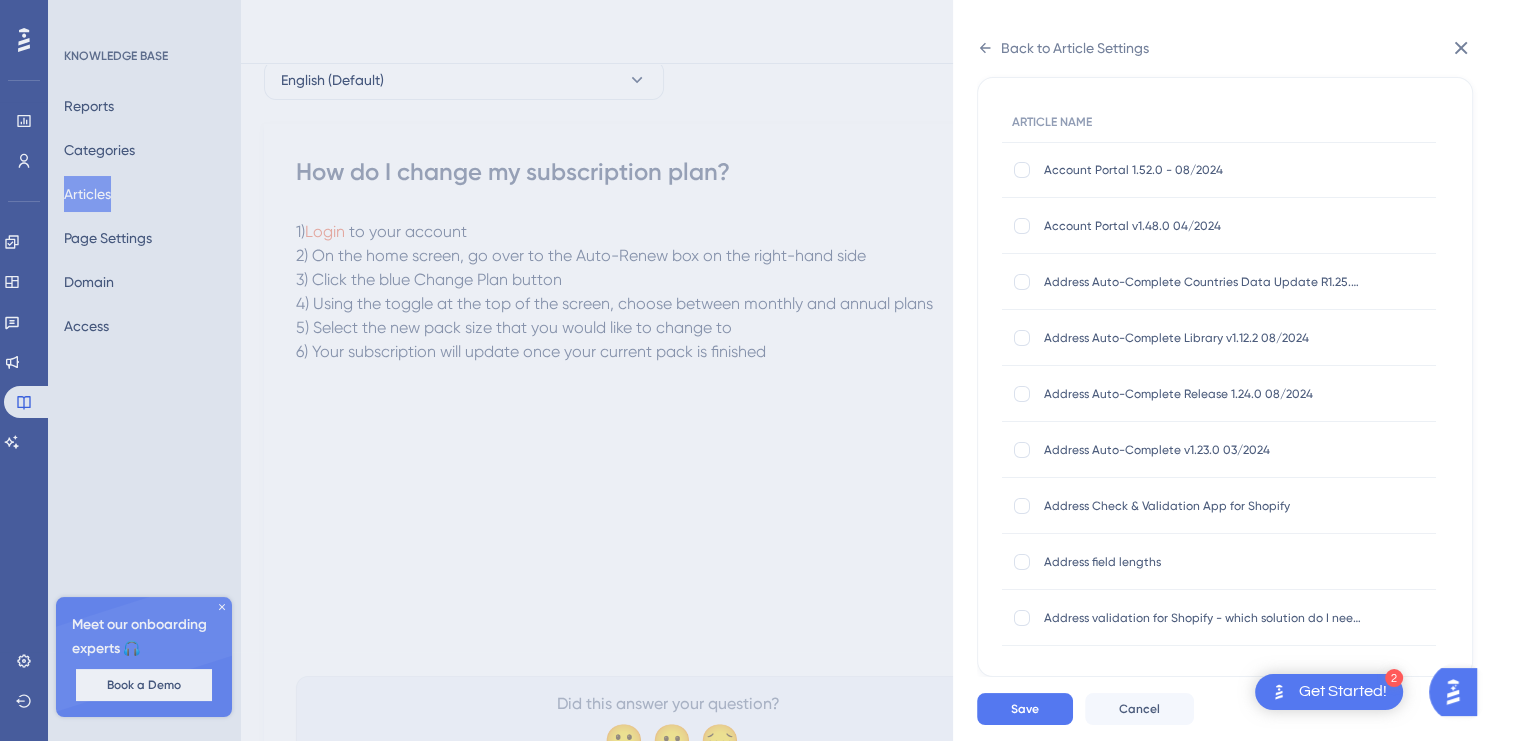 scroll, scrollTop: 140, scrollLeft: 0, axis: vertical 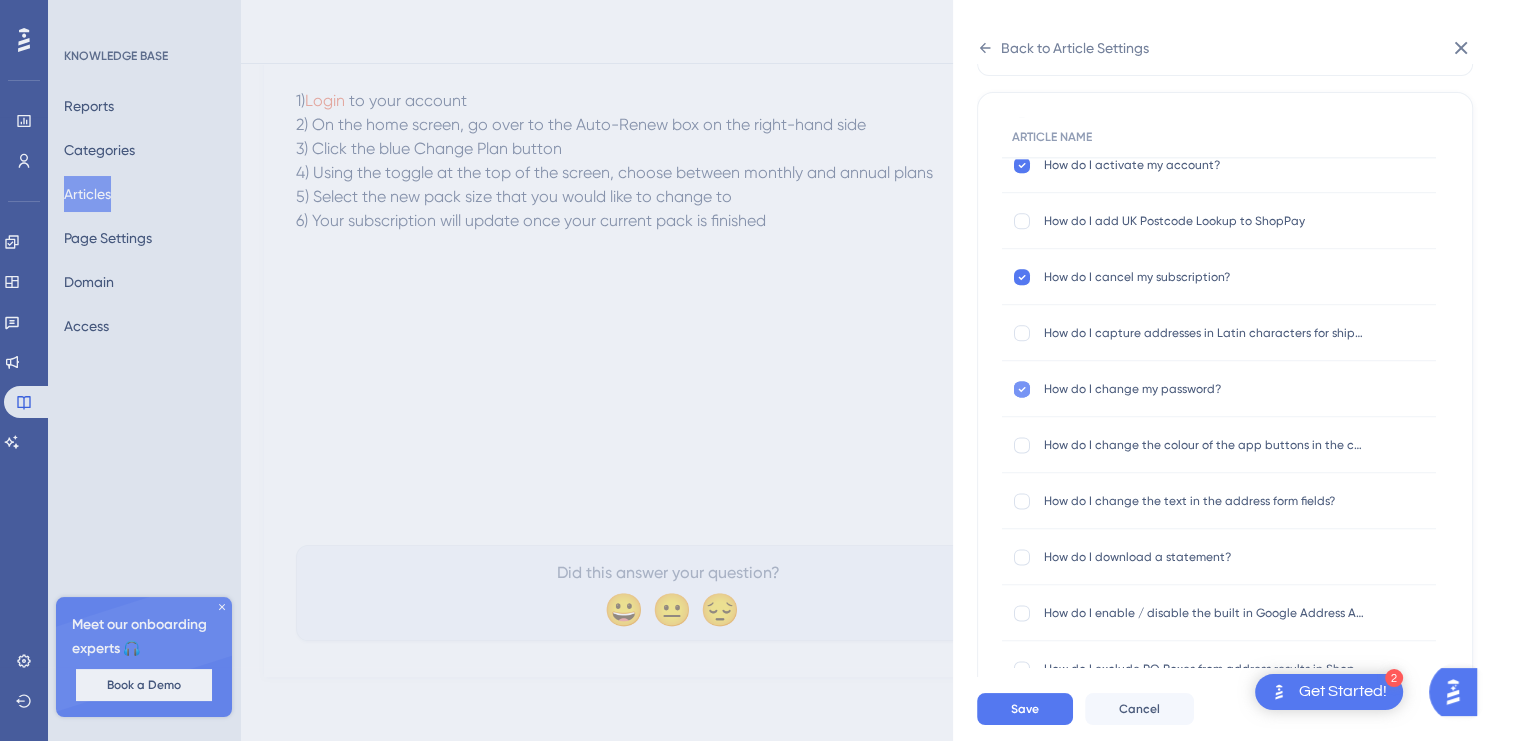 click at bounding box center (1022, 389) 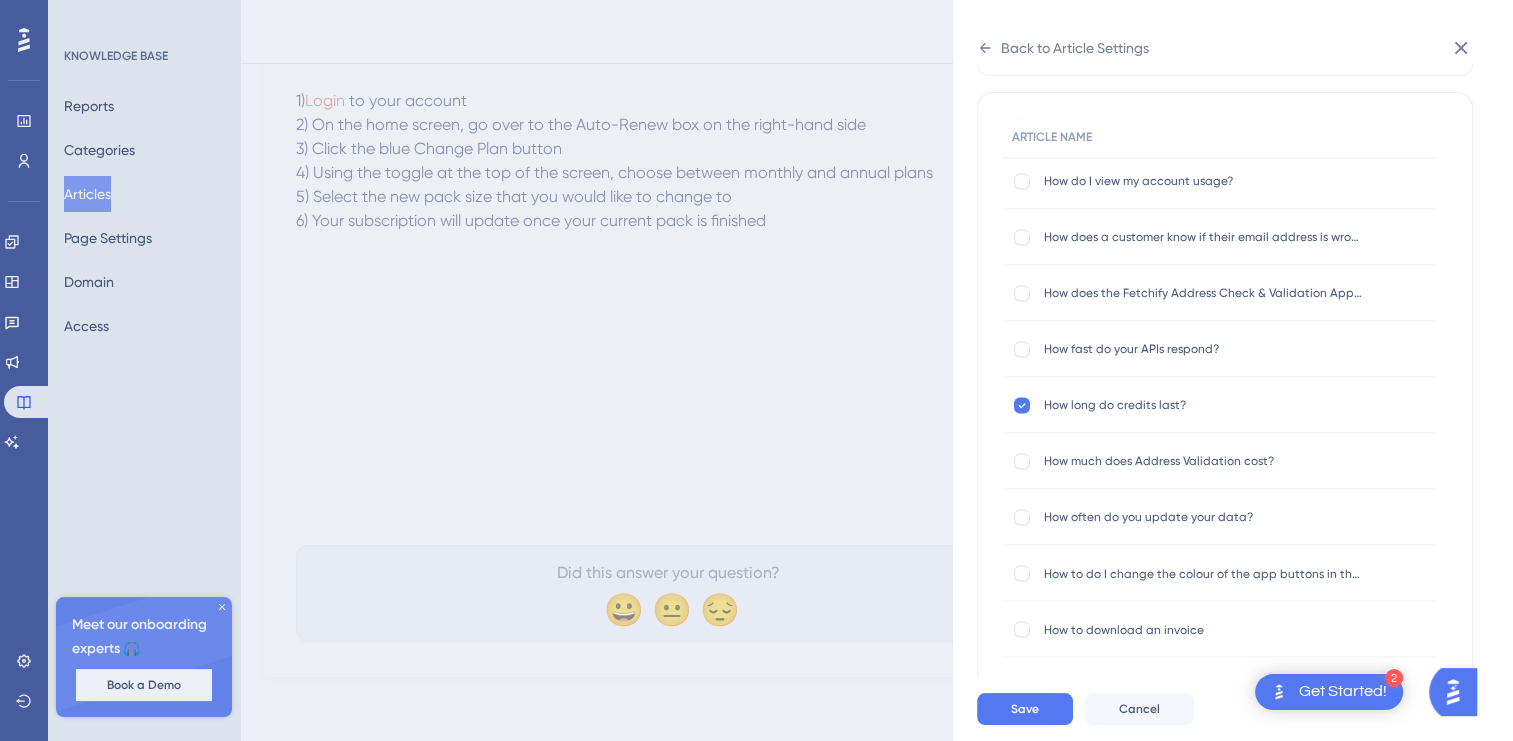 scroll, scrollTop: 3373, scrollLeft: 0, axis: vertical 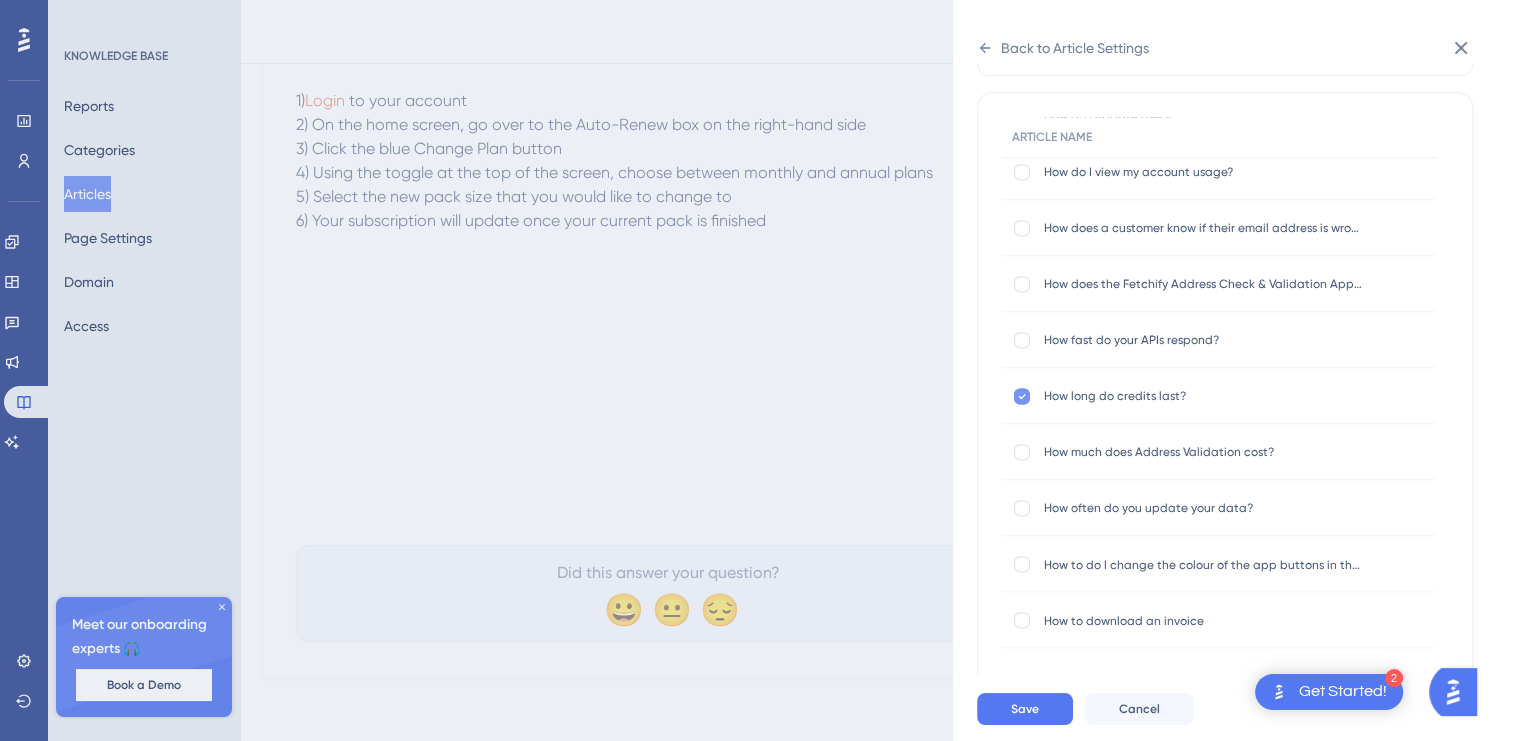 click 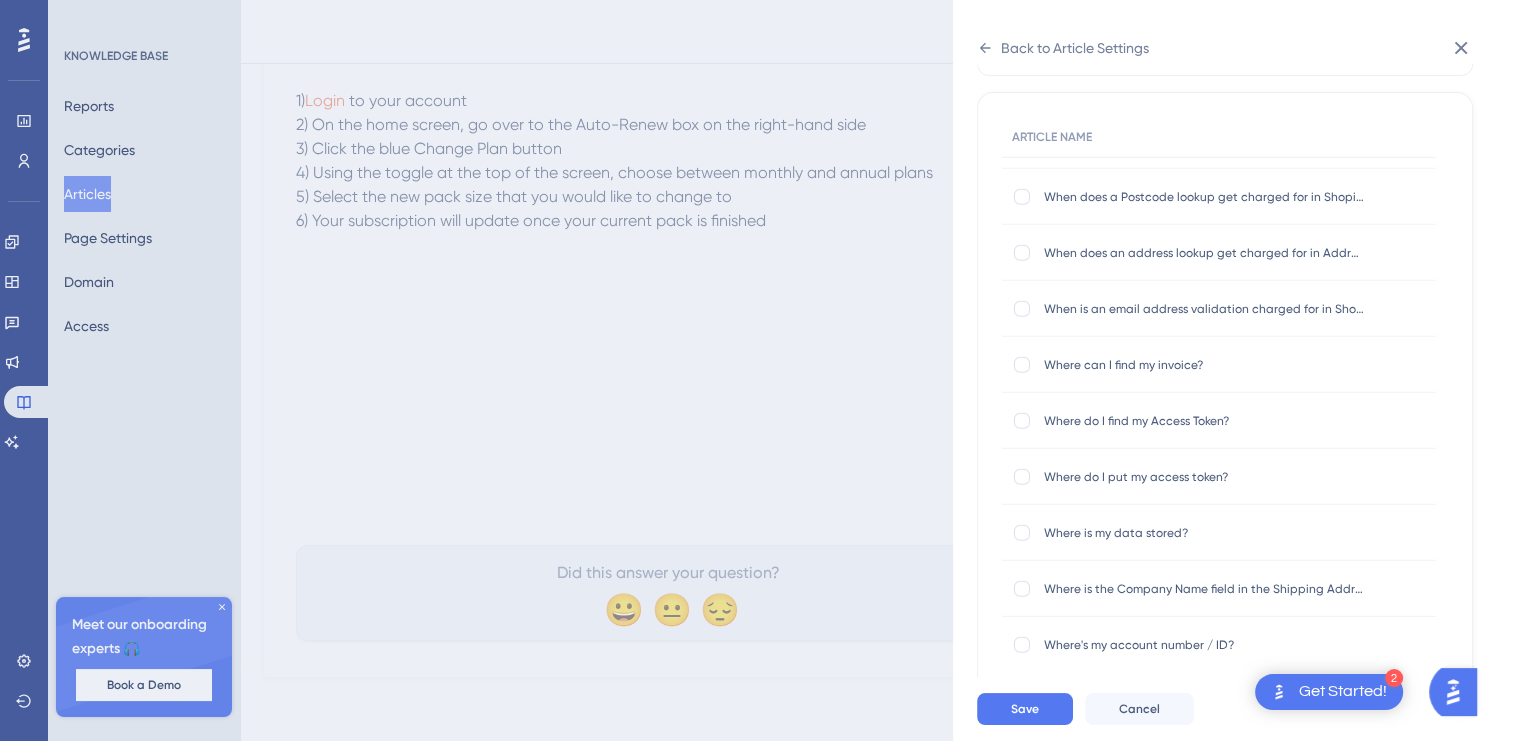scroll, scrollTop: 5719, scrollLeft: 0, axis: vertical 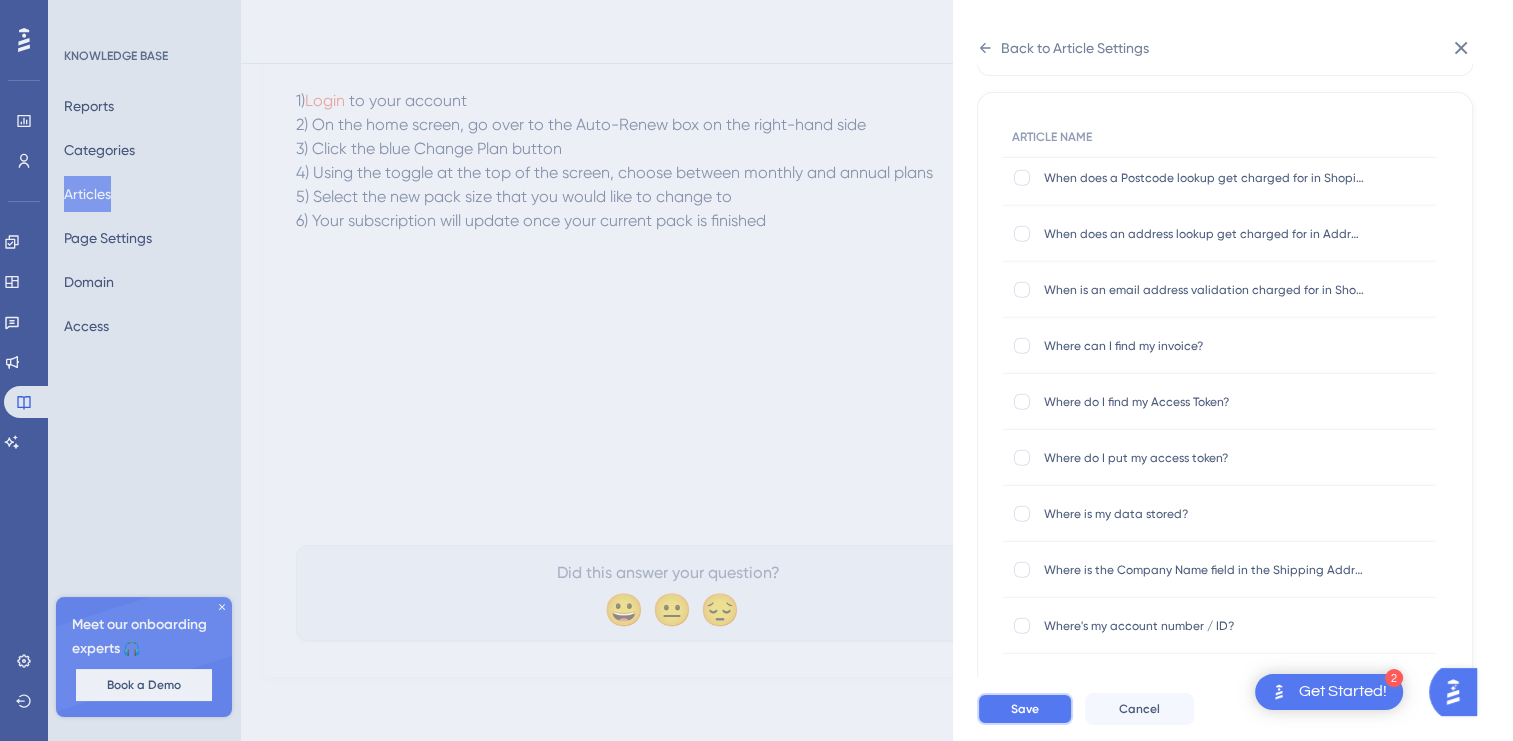 click on "Save" at bounding box center (1025, 709) 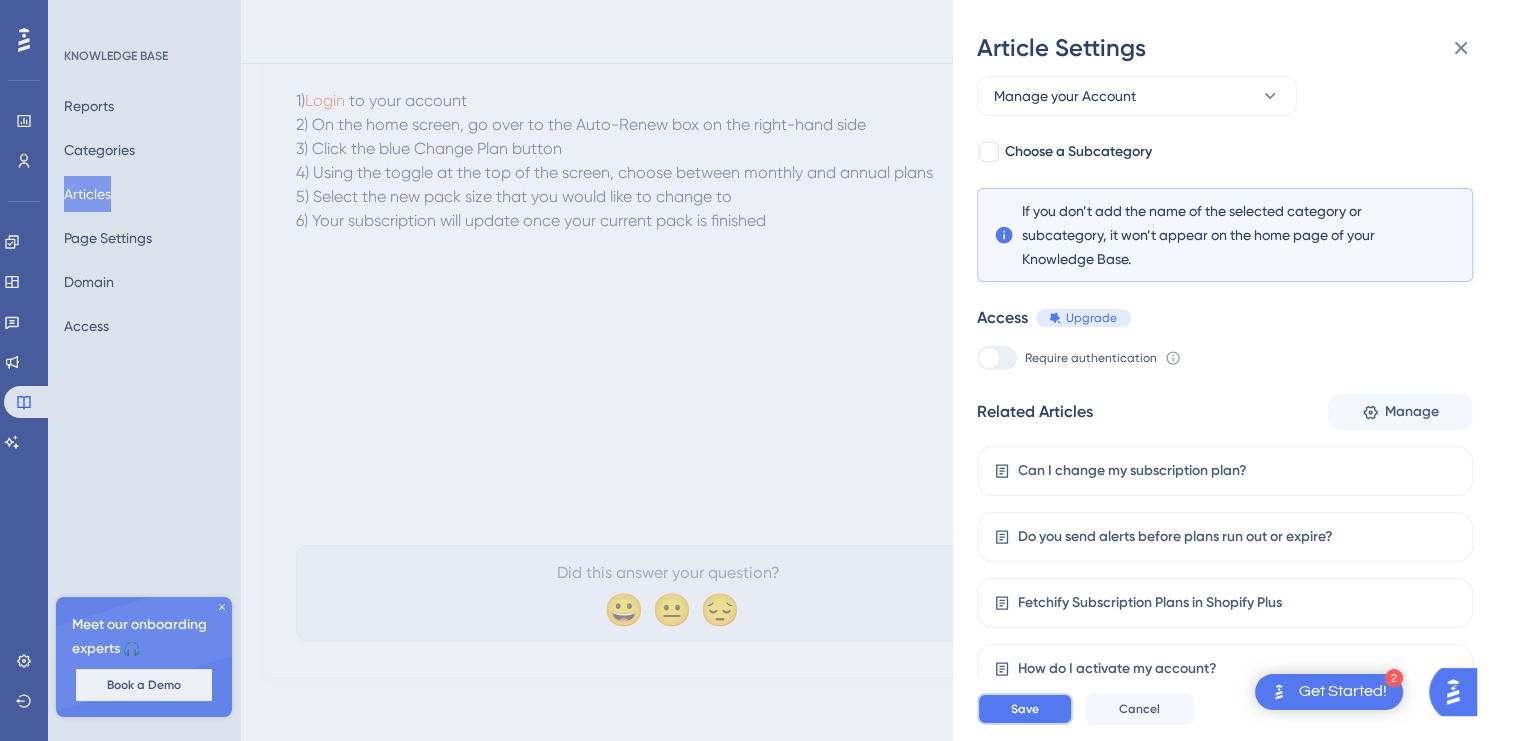 click on "Save" at bounding box center (1025, 709) 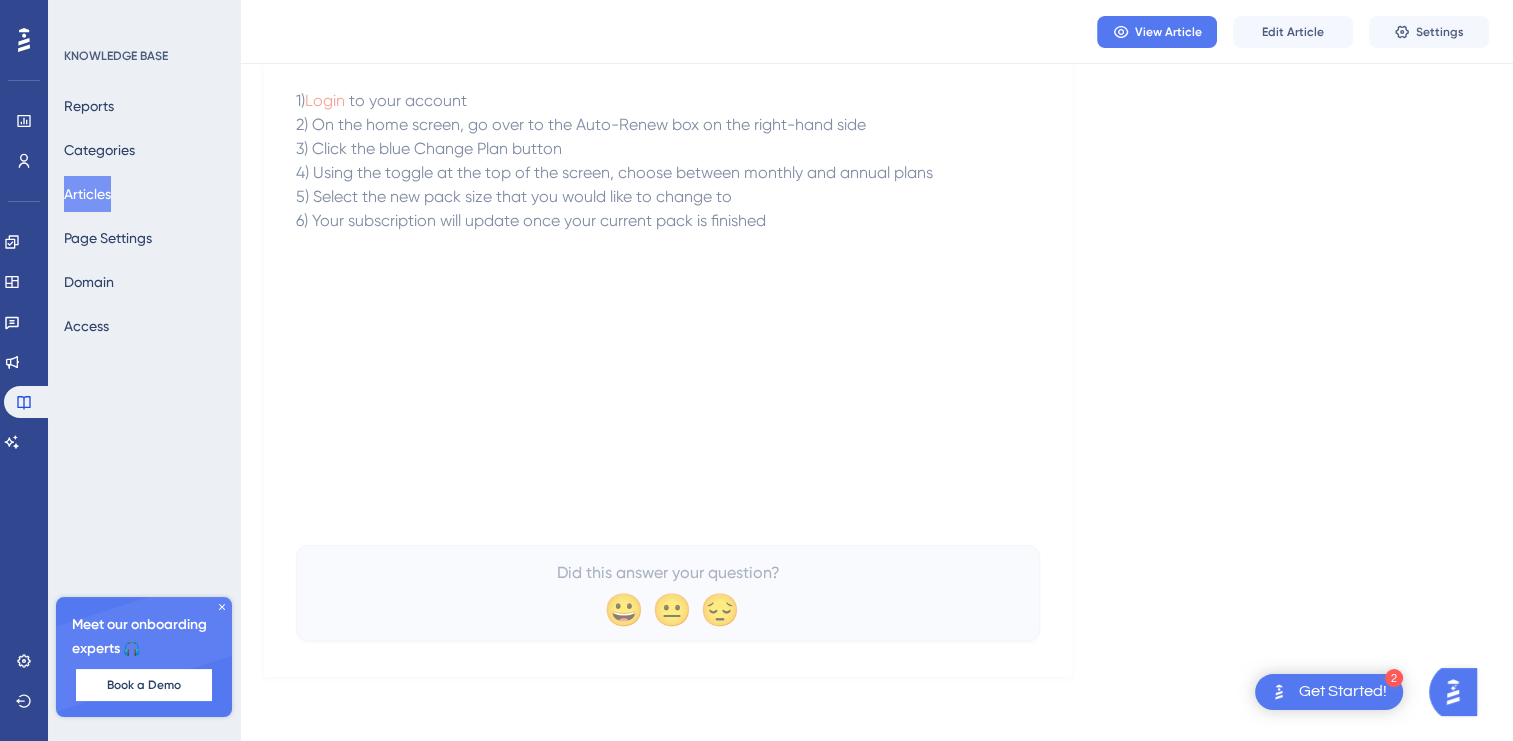 click on "Articles" at bounding box center (87, 194) 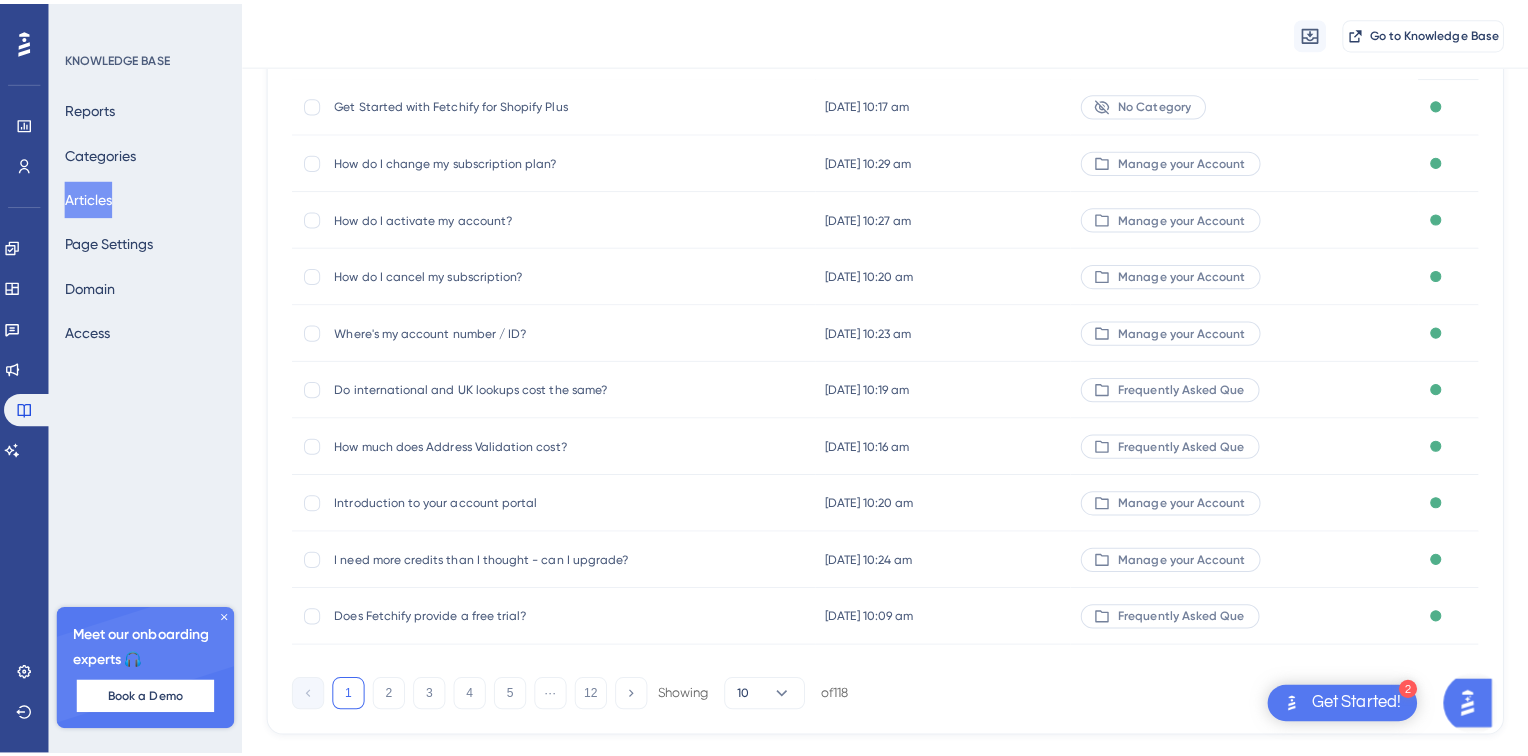 scroll, scrollTop: 0, scrollLeft: 0, axis: both 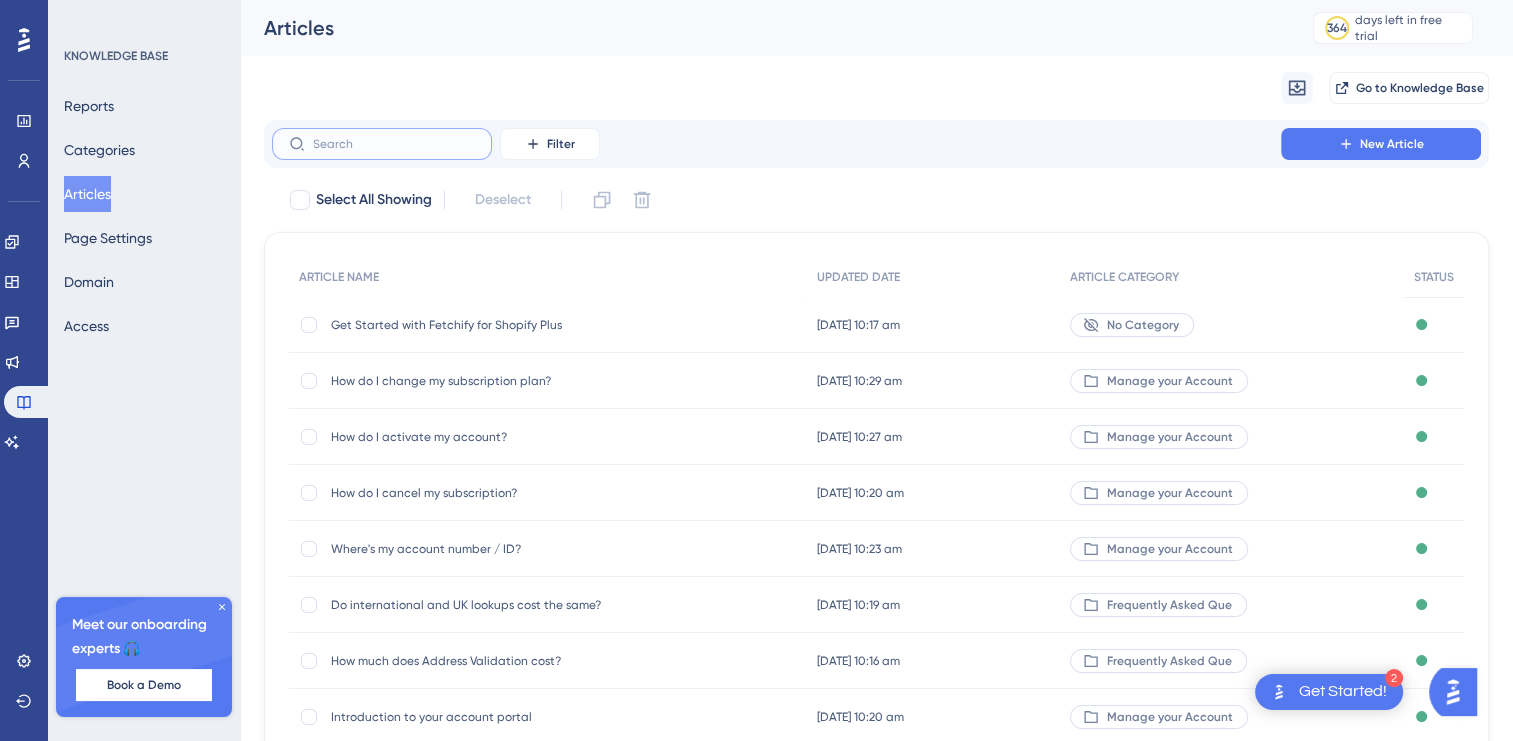 click at bounding box center [394, 144] 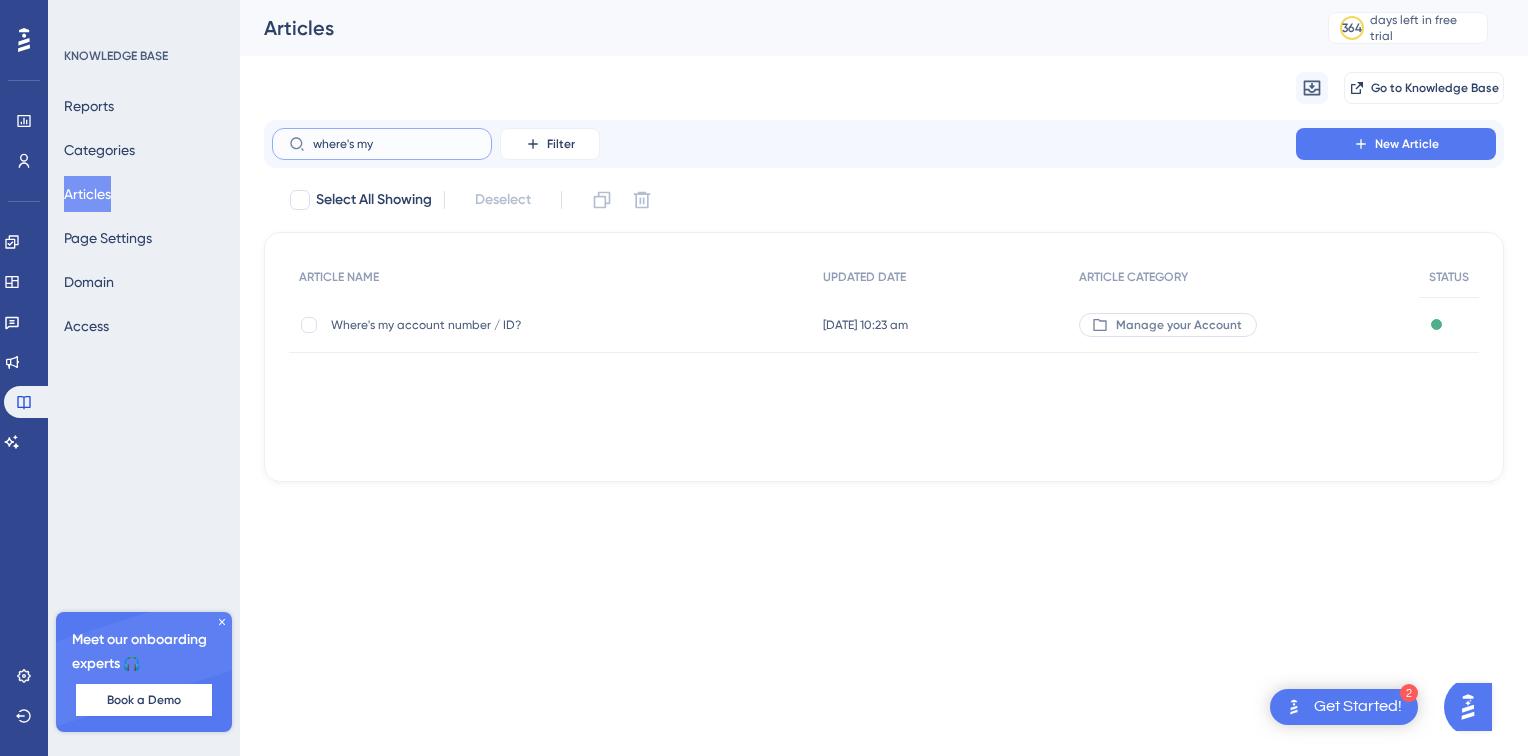 type on "where's my" 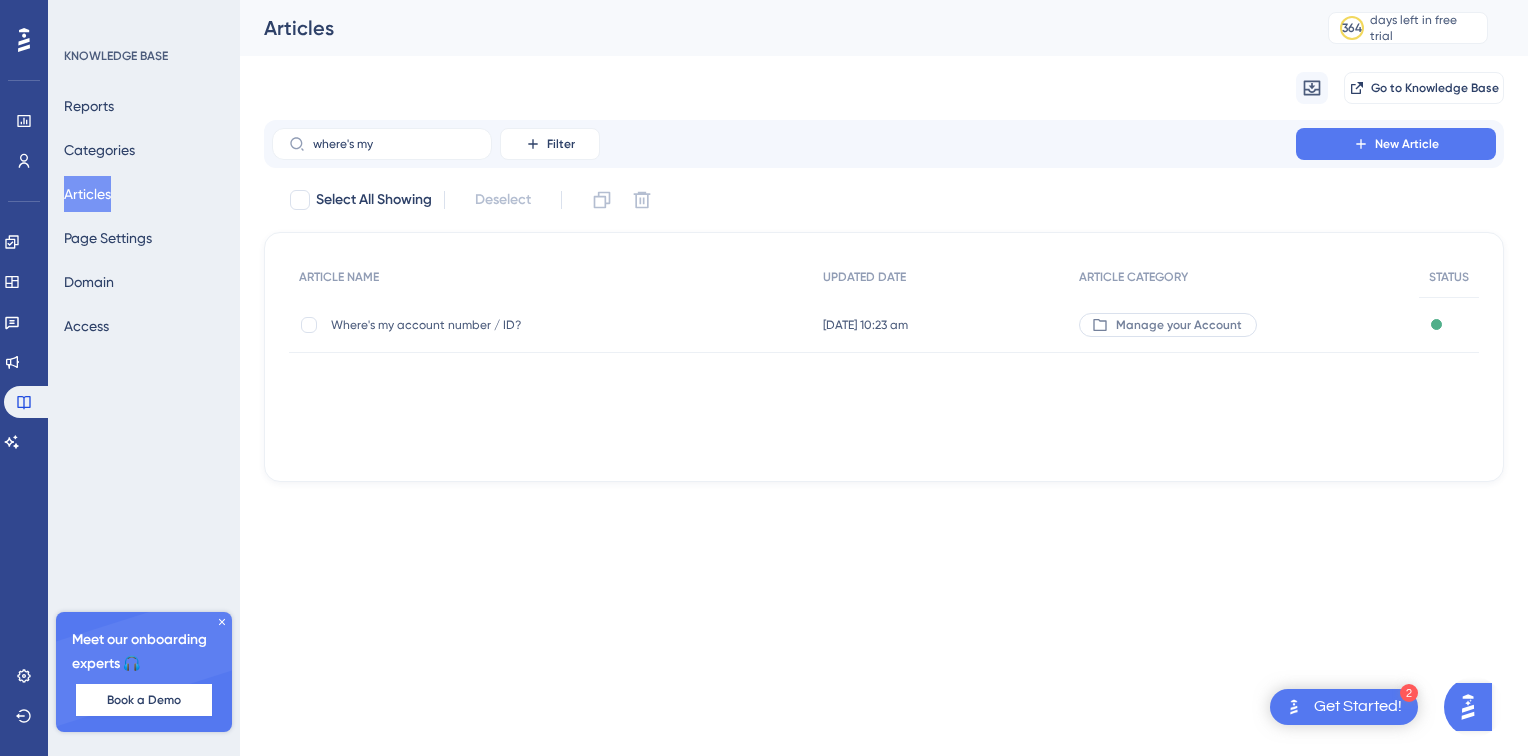 click on "Where's my account number / ID?" at bounding box center (491, 325) 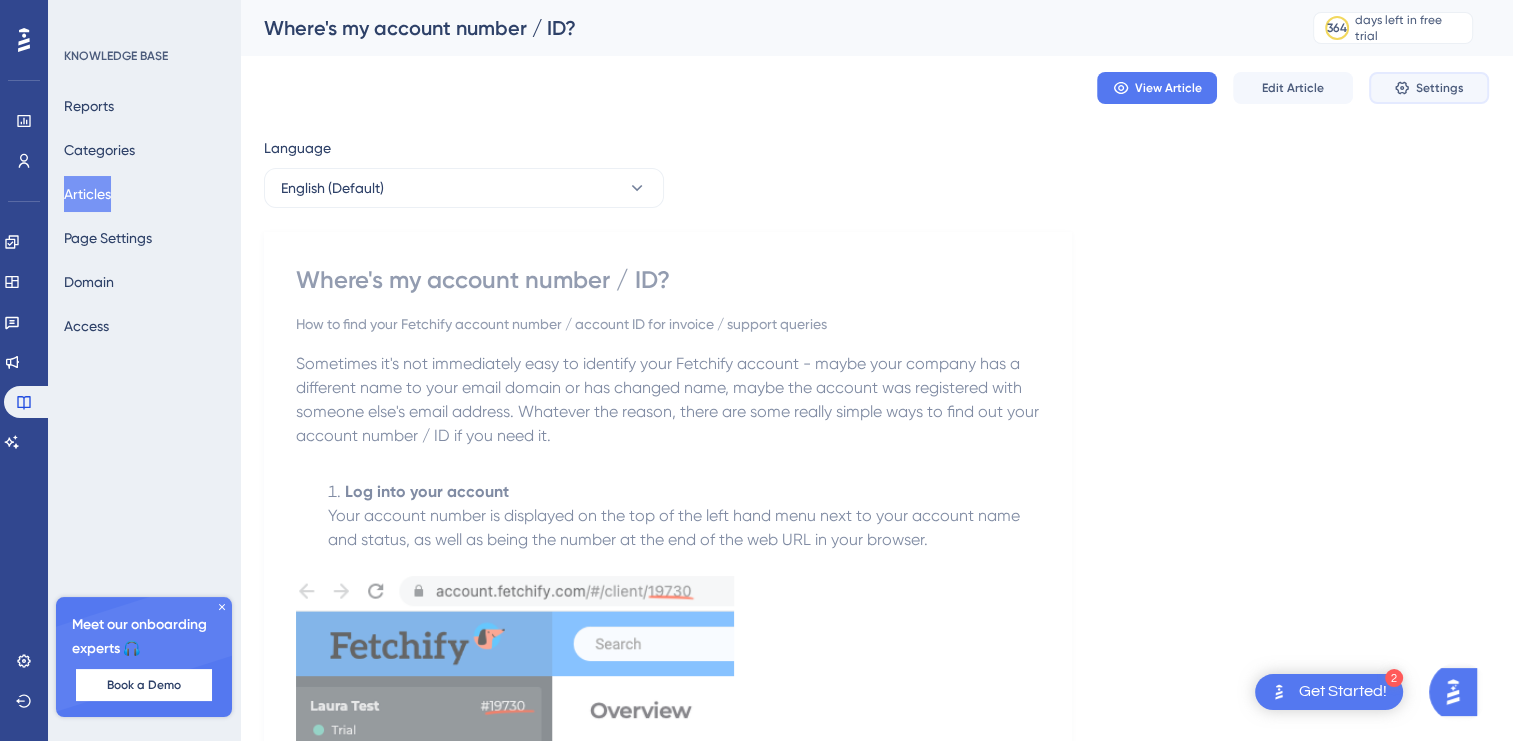 click on "Settings" at bounding box center (1429, 88) 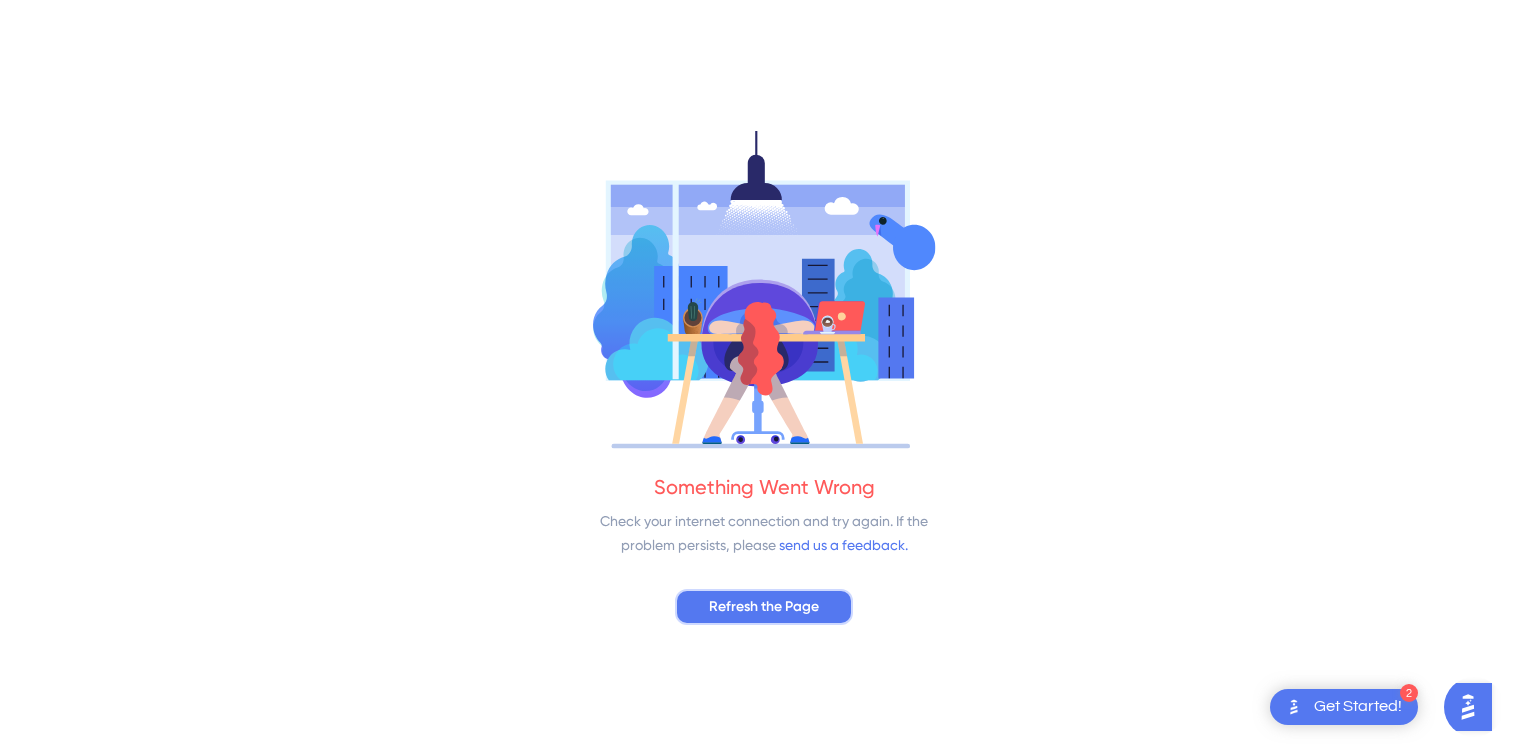 click on "Refresh the Page" at bounding box center (764, 607) 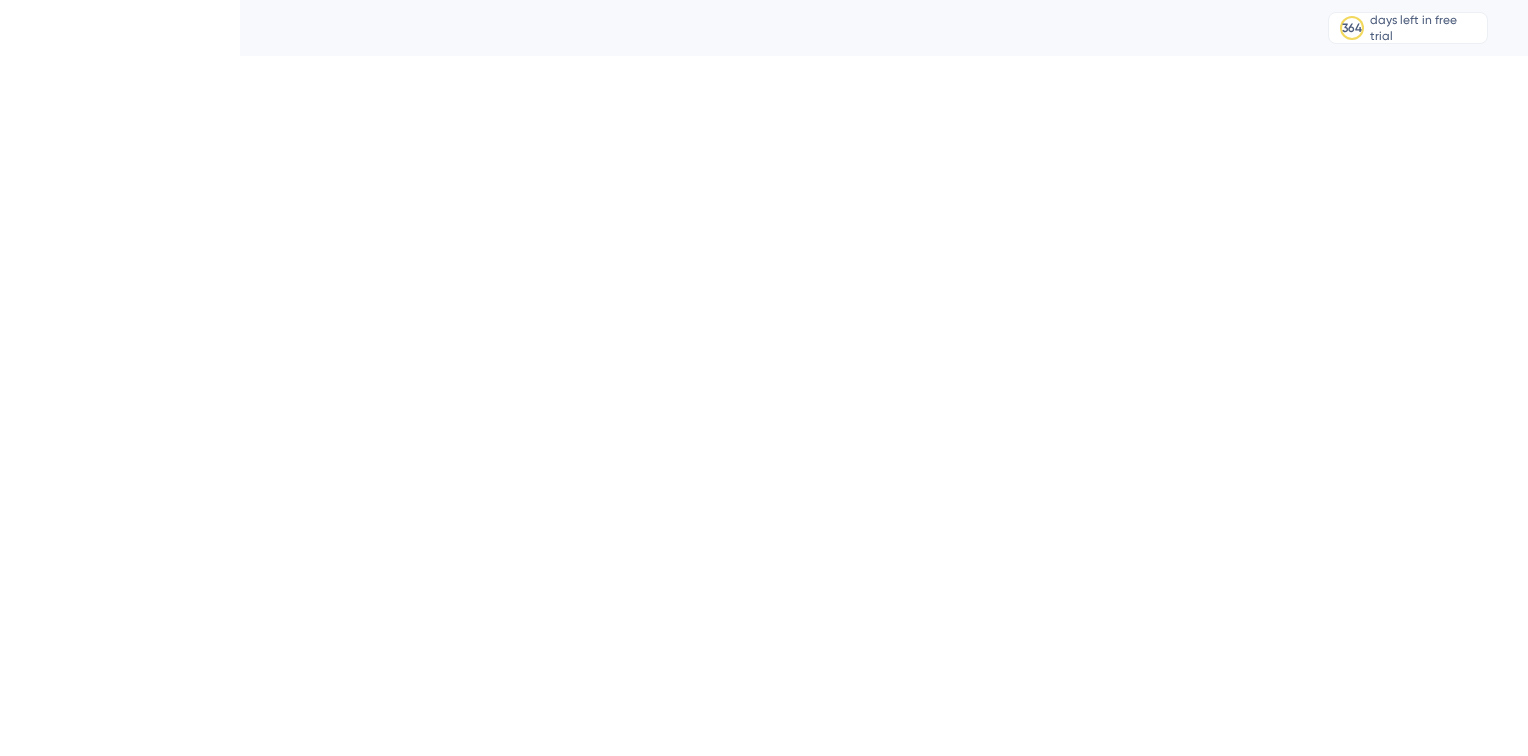 scroll, scrollTop: 0, scrollLeft: 0, axis: both 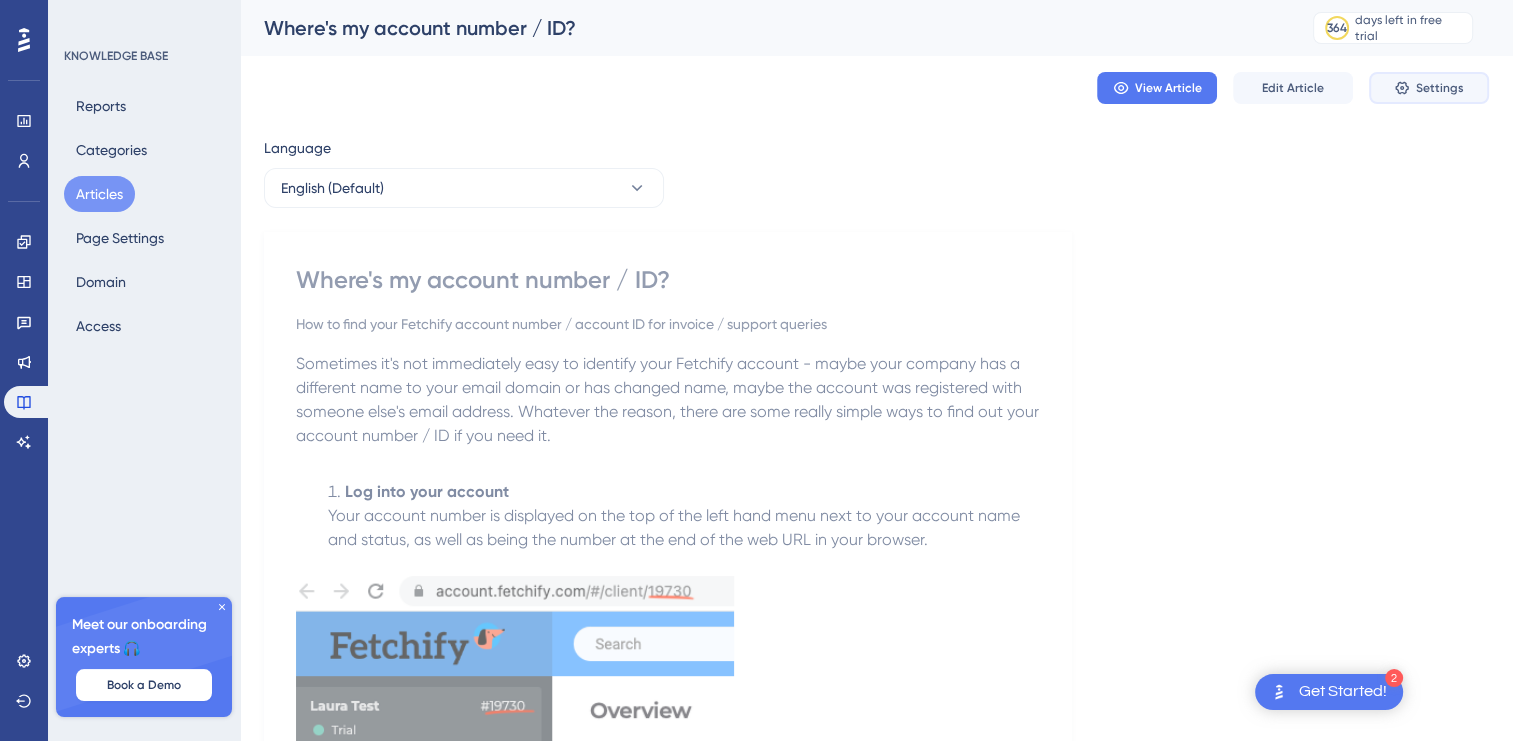 click on "Settings" at bounding box center (1429, 88) 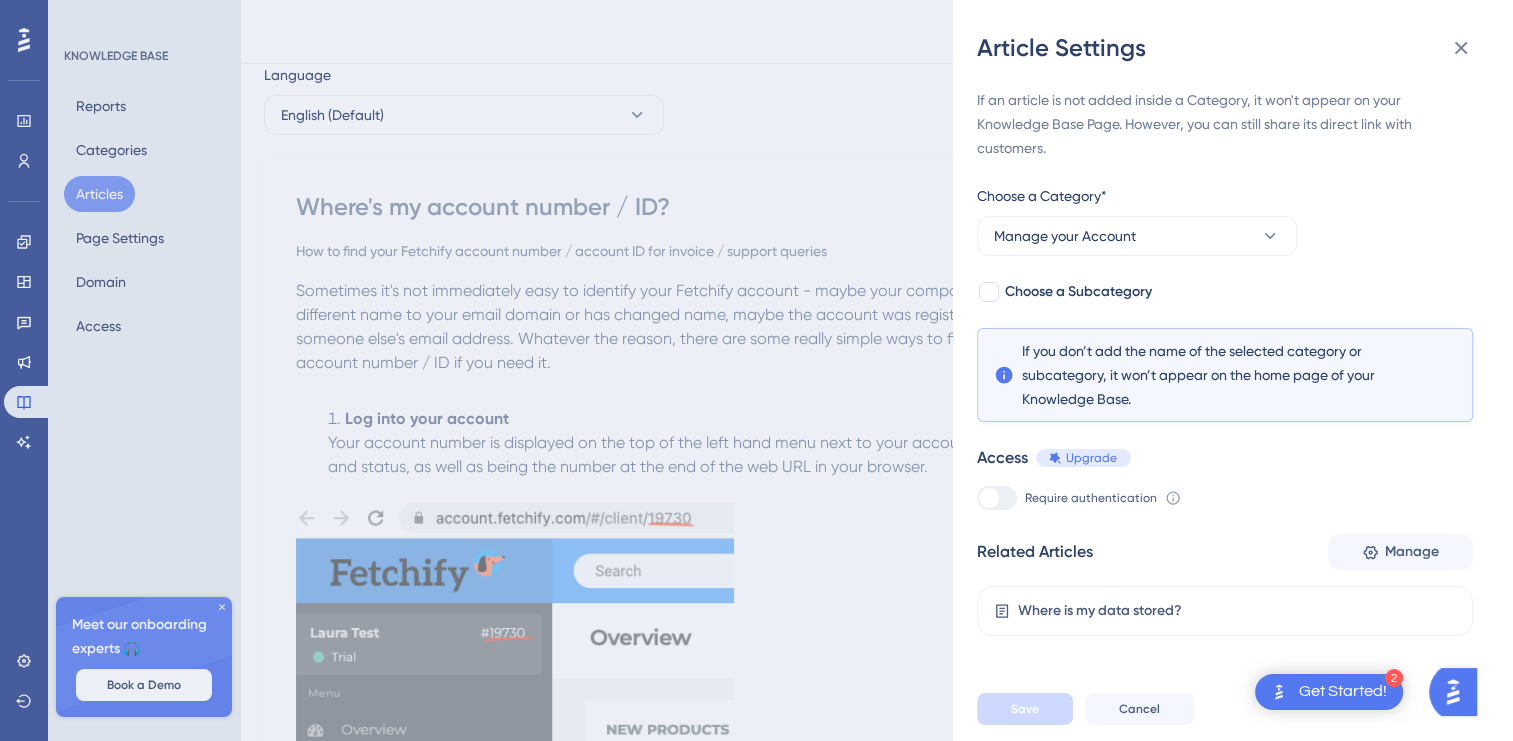 scroll, scrollTop: 100, scrollLeft: 0, axis: vertical 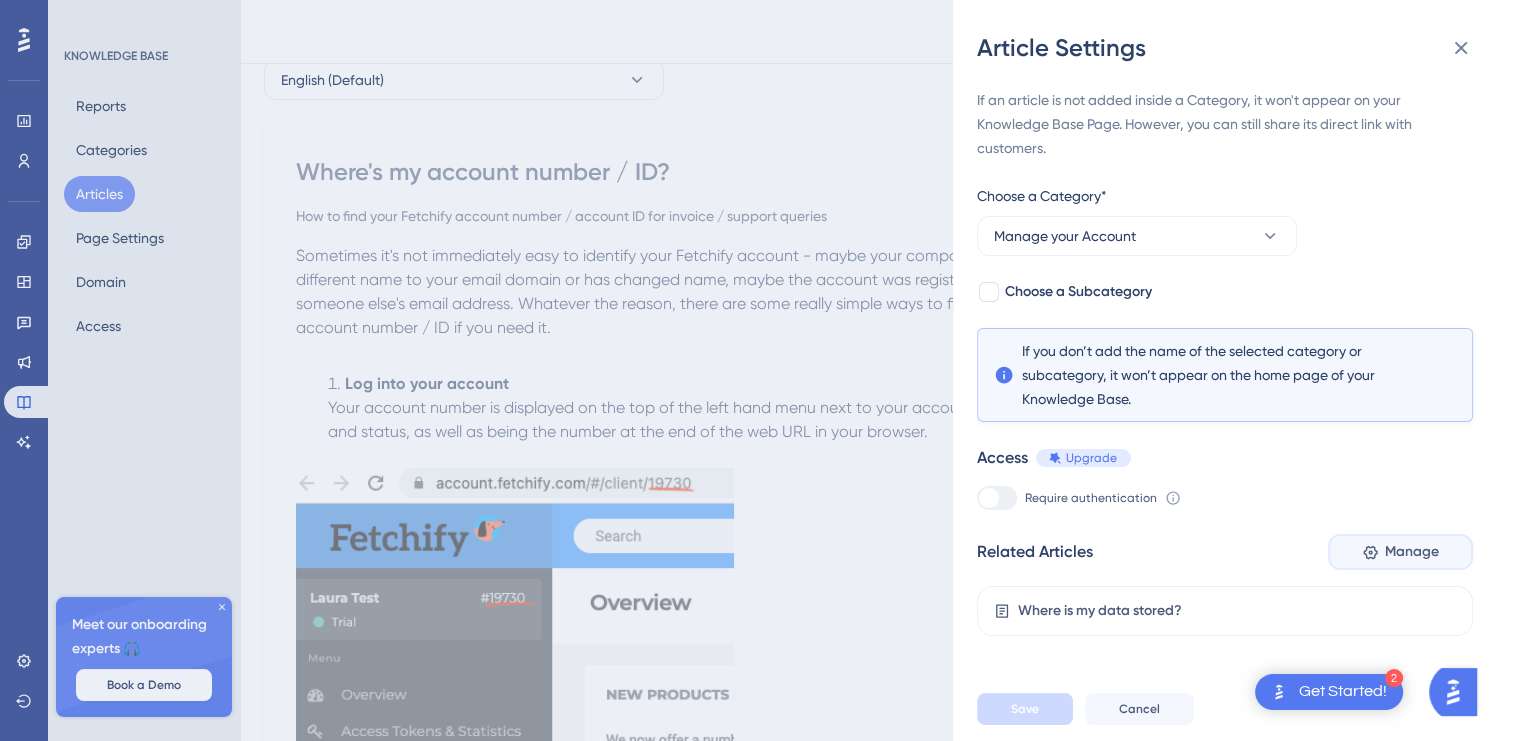click 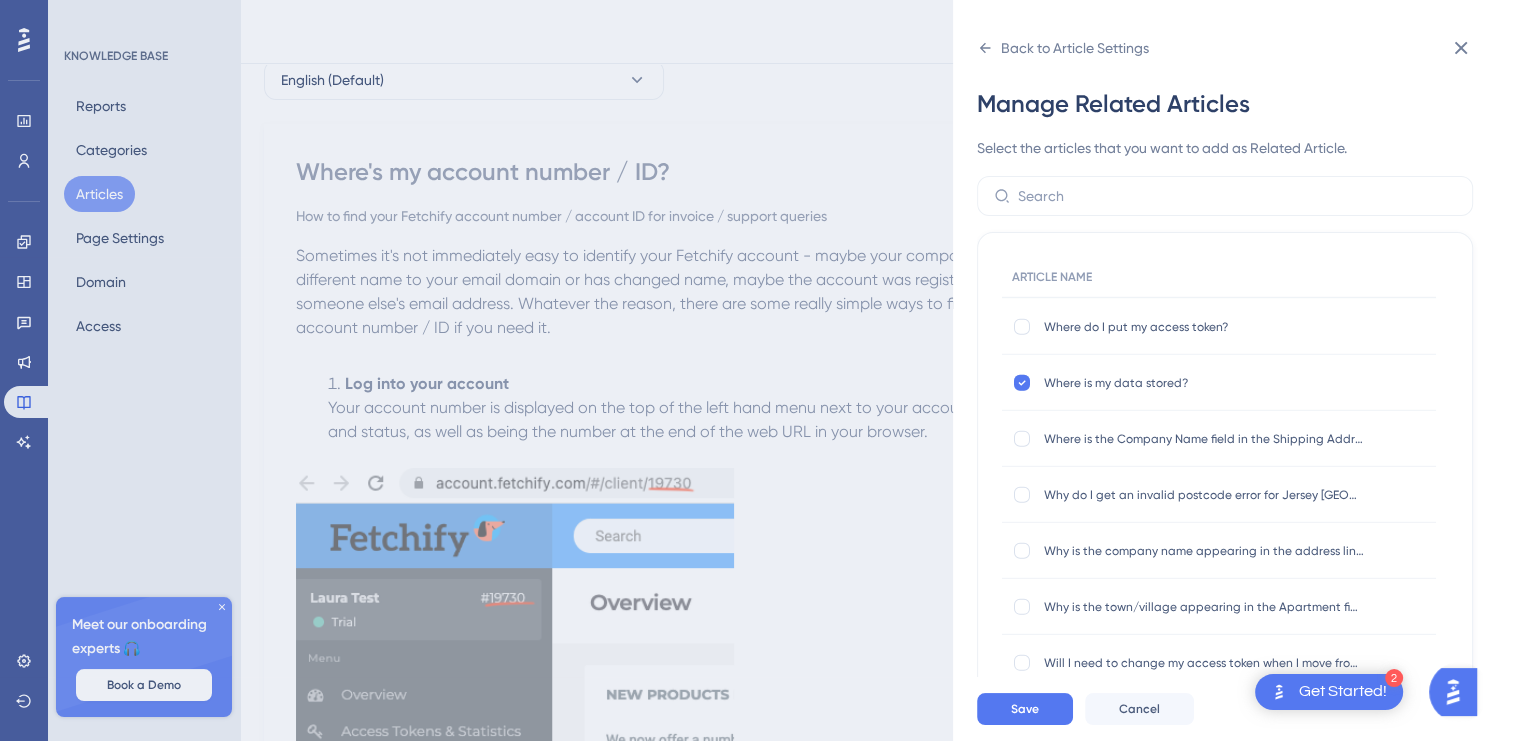 scroll, scrollTop: 5988, scrollLeft: 0, axis: vertical 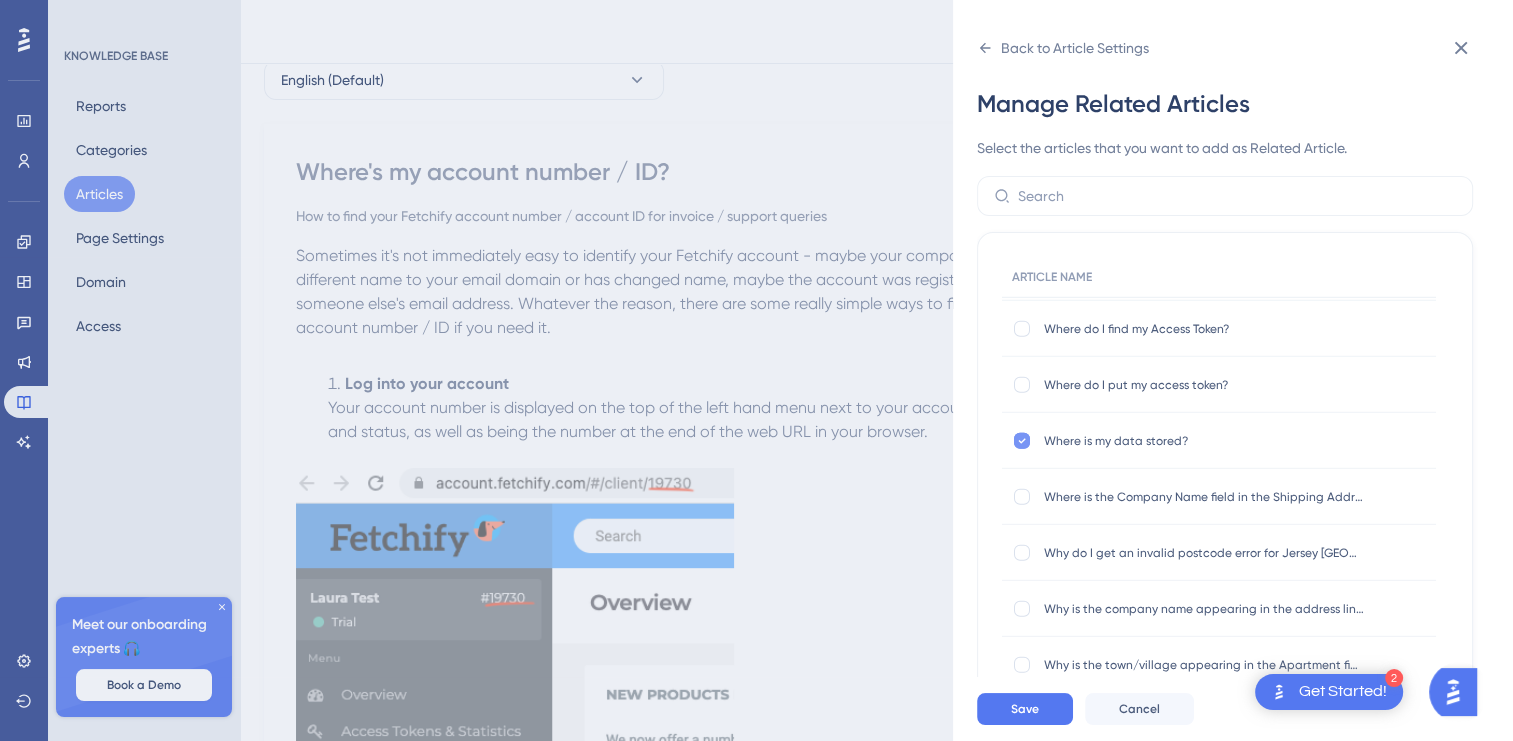 click 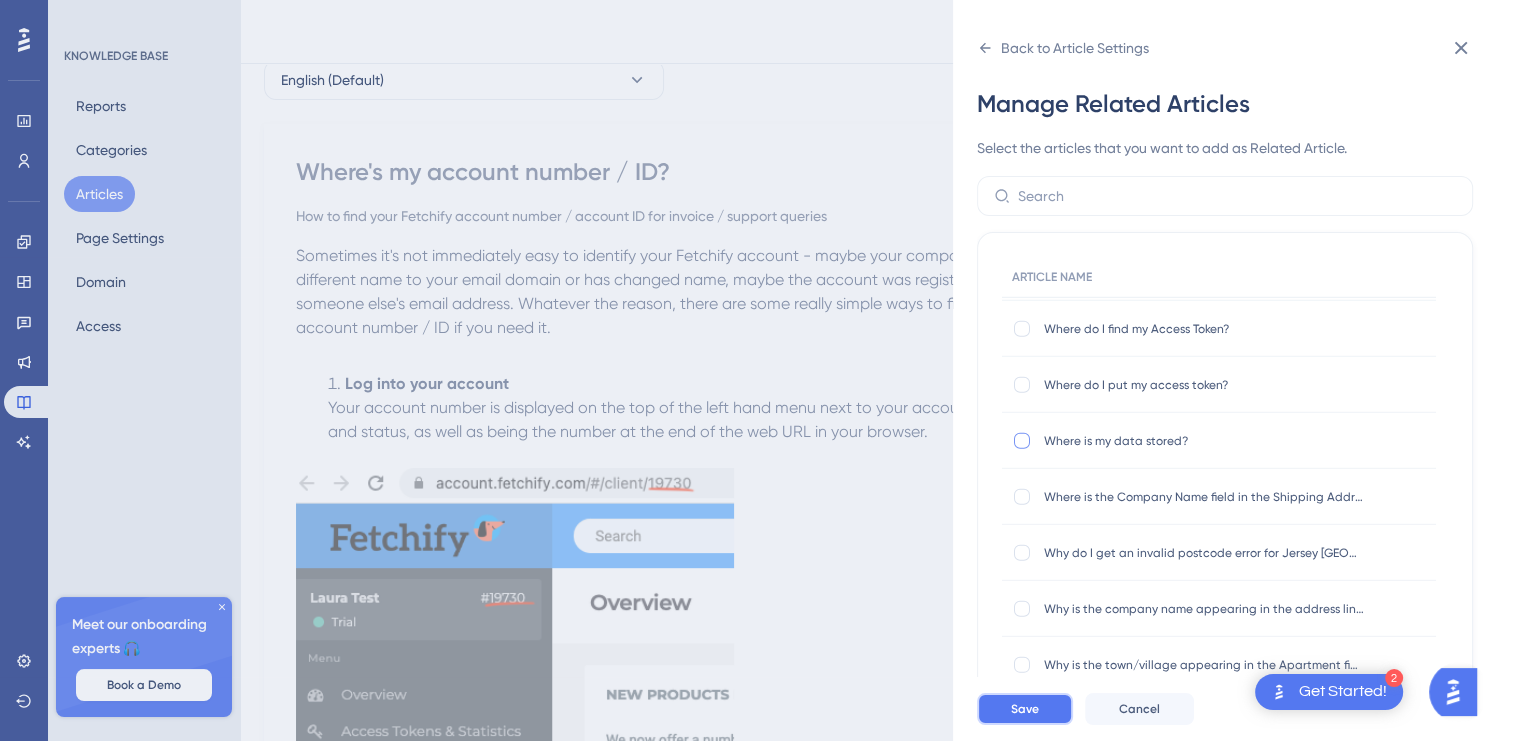drag, startPoint x: 1046, startPoint y: 717, endPoint x: 1072, endPoint y: 687, distance: 39.698868 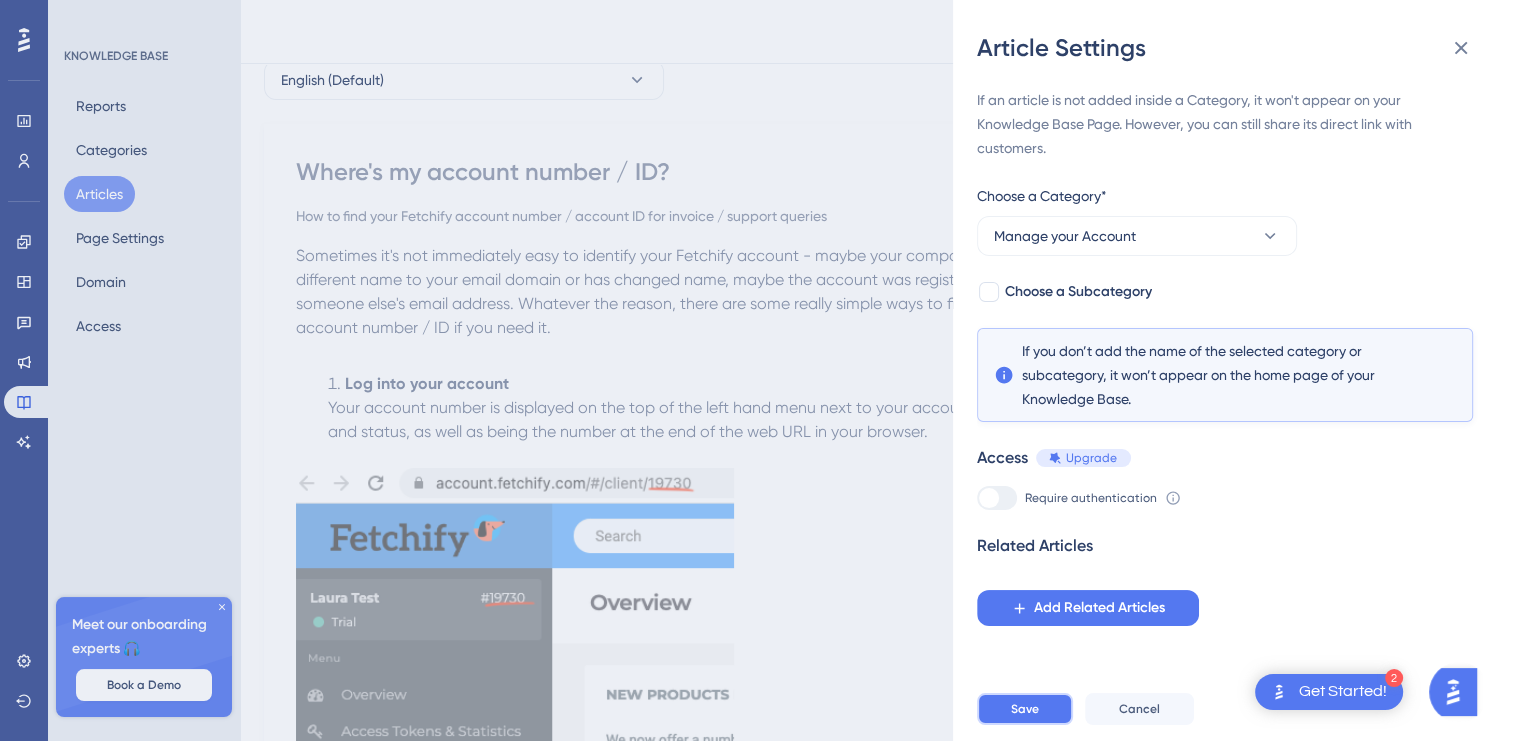 click on "Save" at bounding box center [1025, 709] 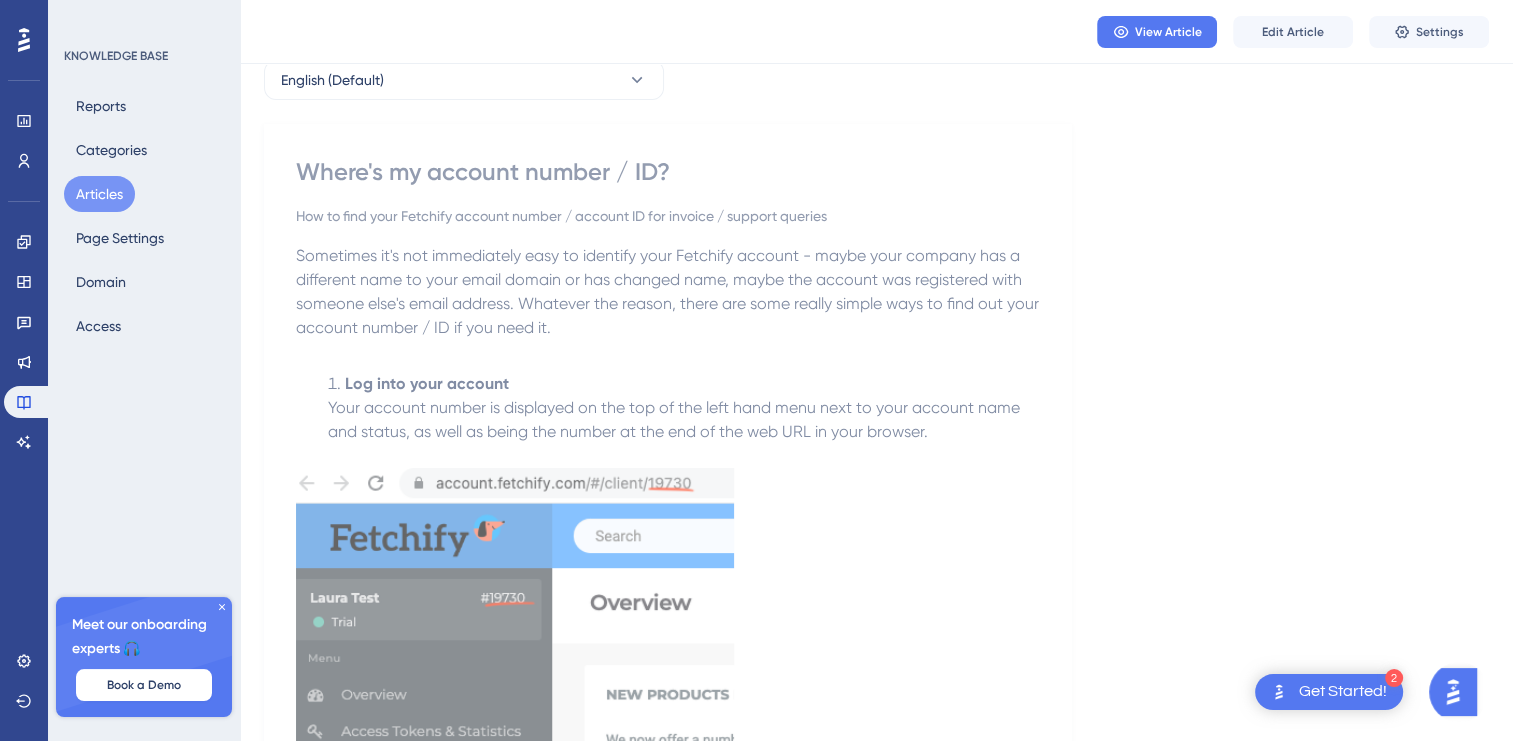 click on "Articles" at bounding box center (99, 194) 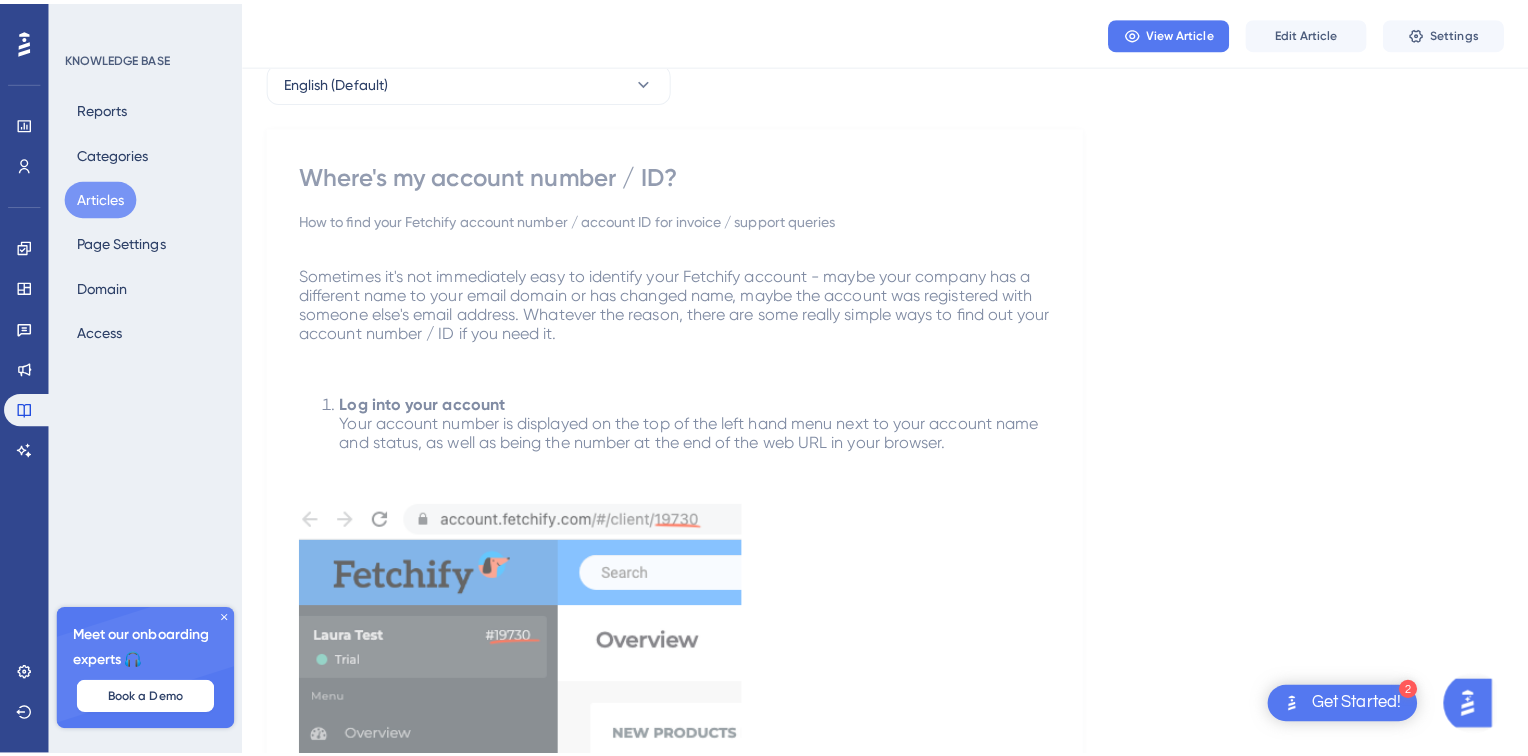 scroll, scrollTop: 0, scrollLeft: 0, axis: both 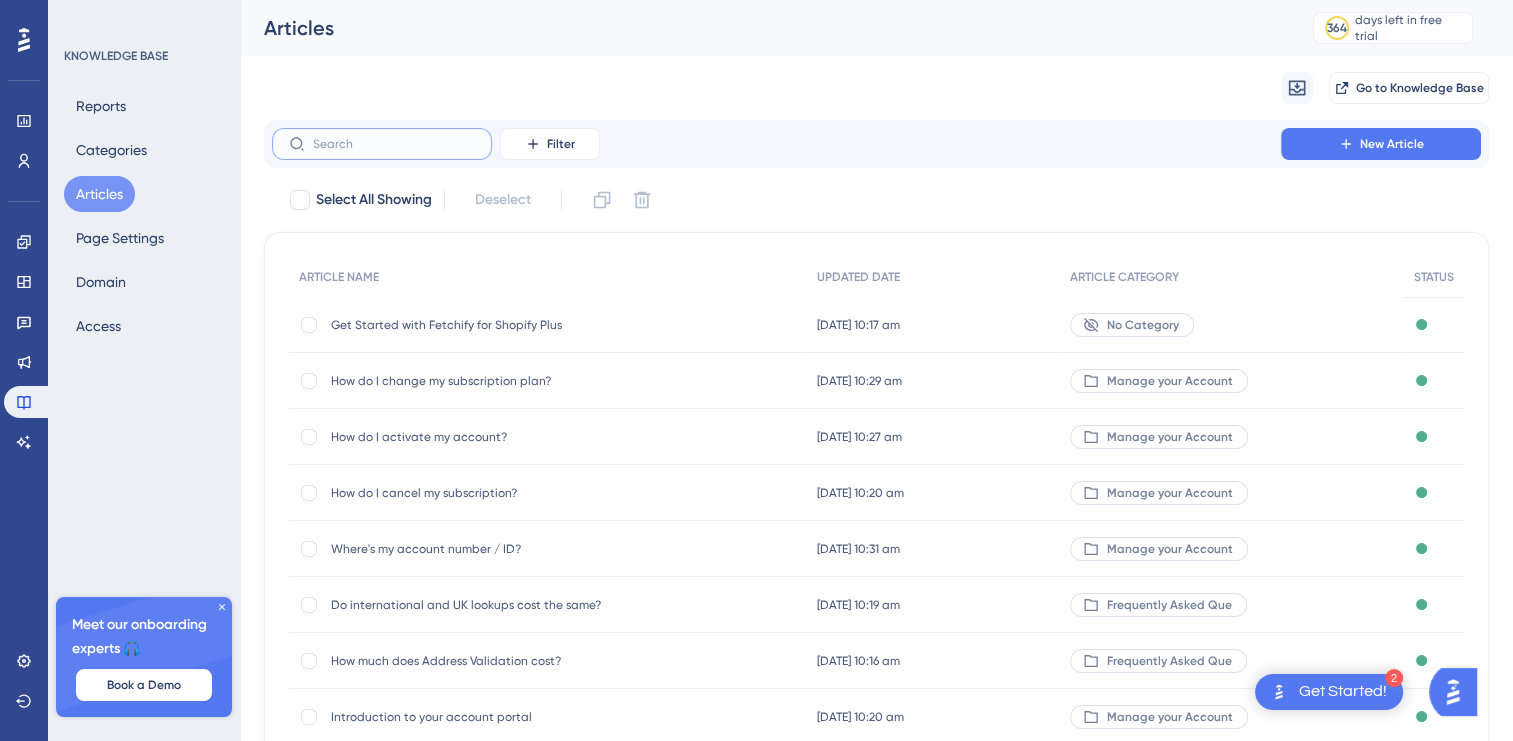 click at bounding box center [394, 144] 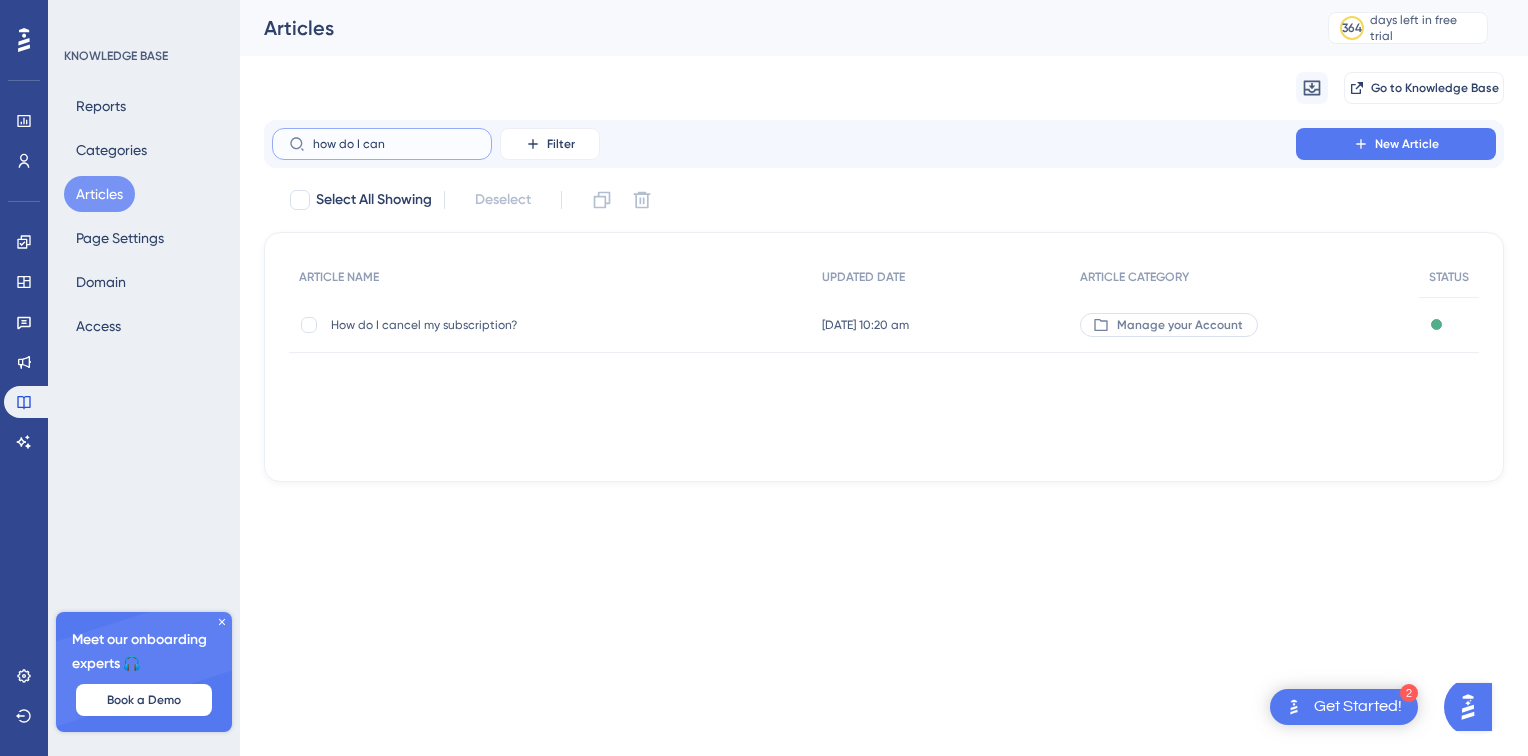 type on "how do I can" 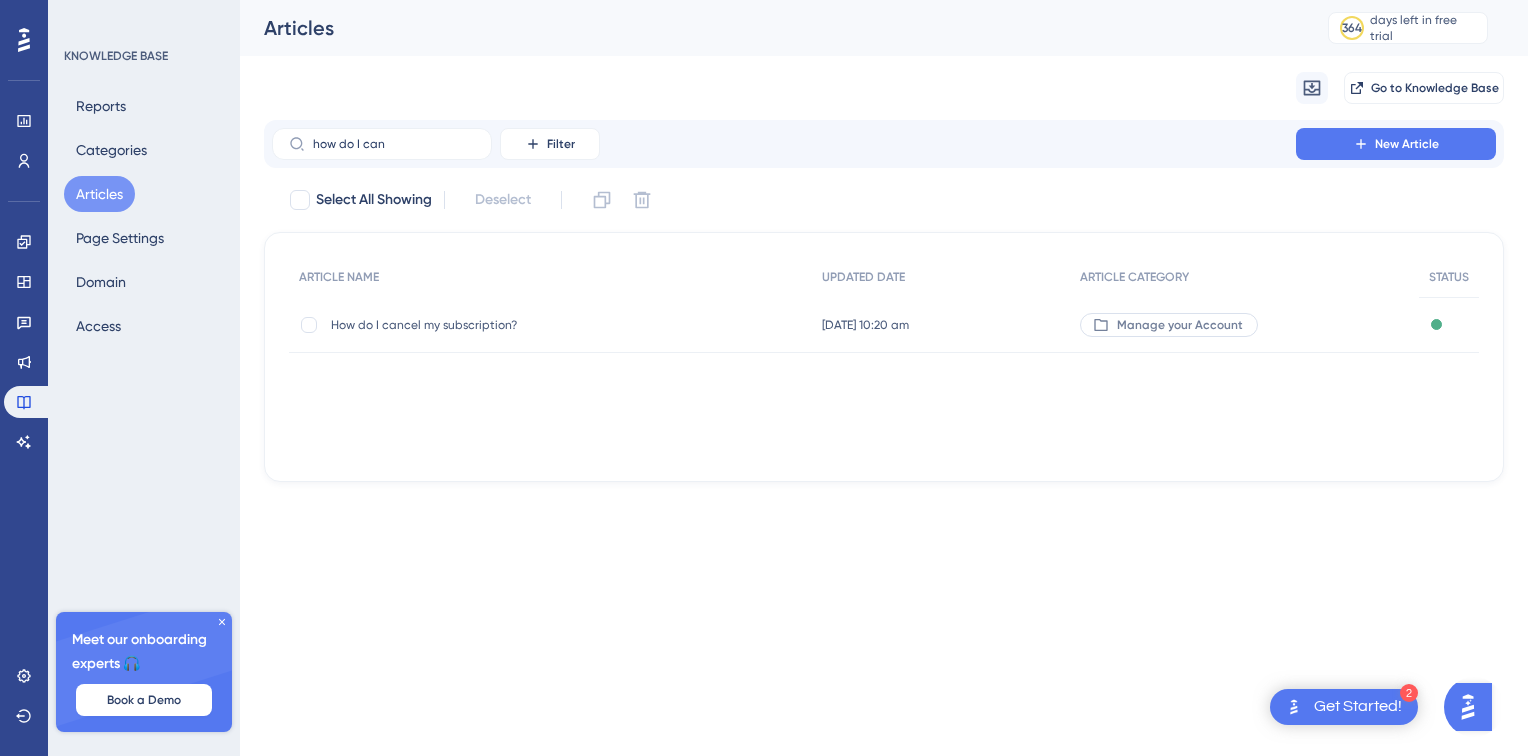 click on "How do I cancel my subscription?" at bounding box center [491, 325] 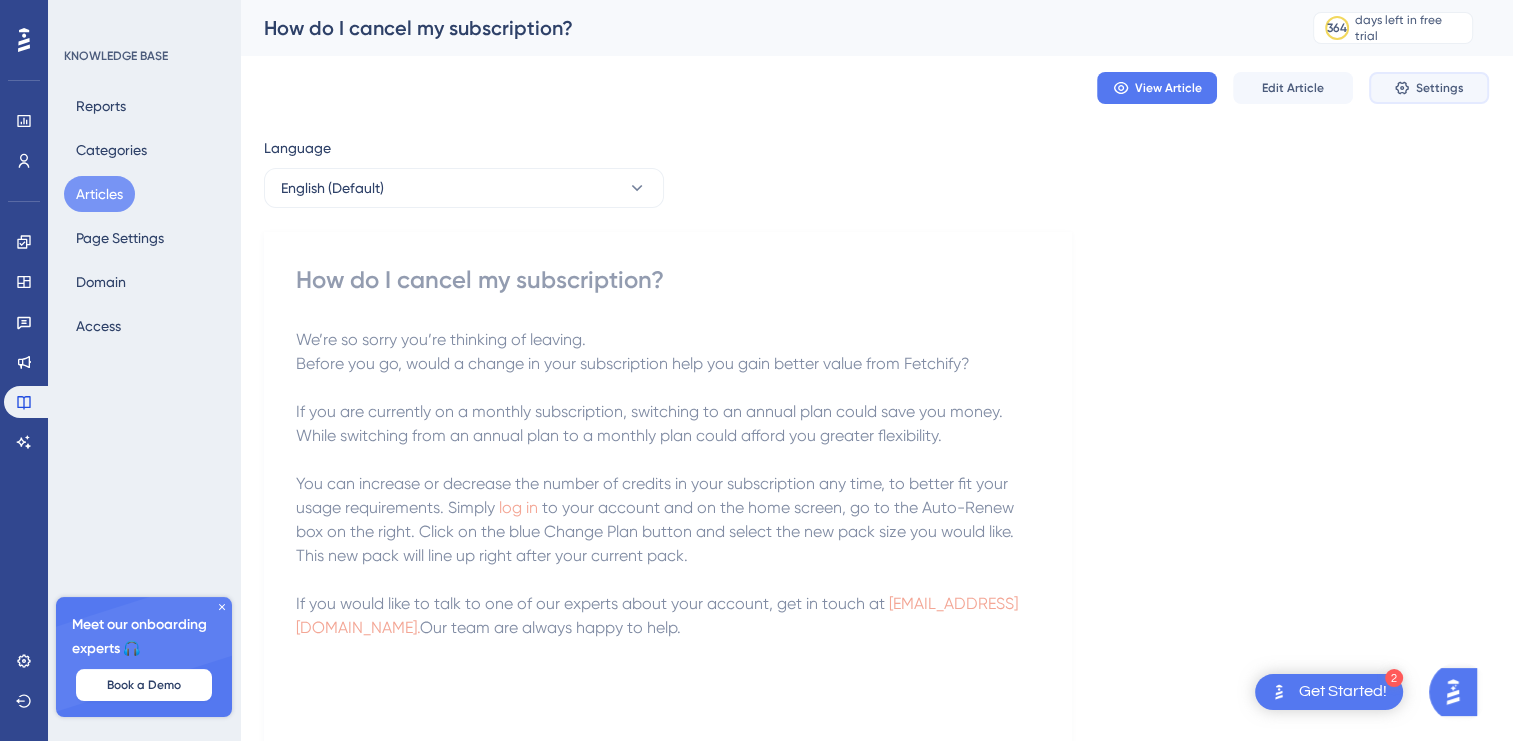 click 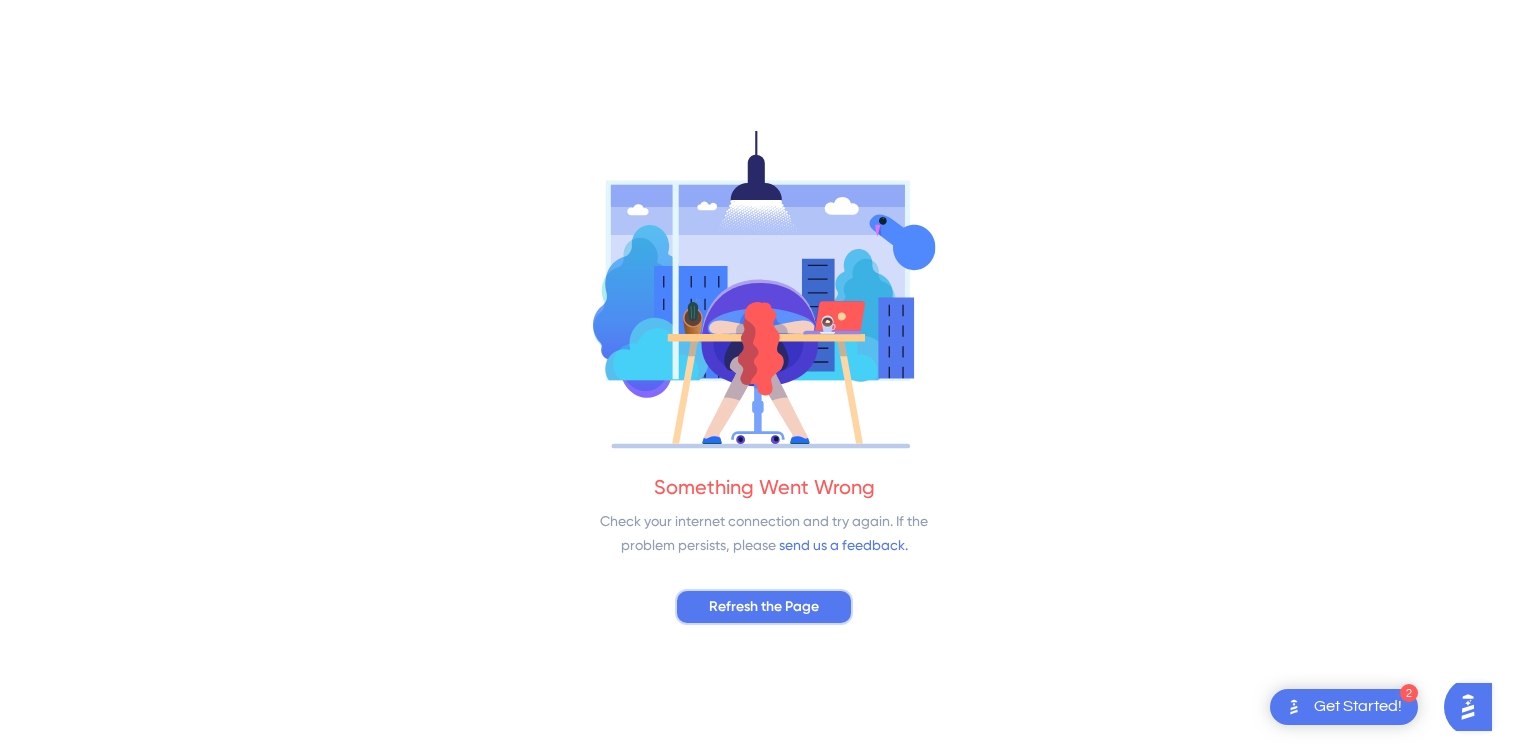 click on "Refresh the Page" at bounding box center [764, 607] 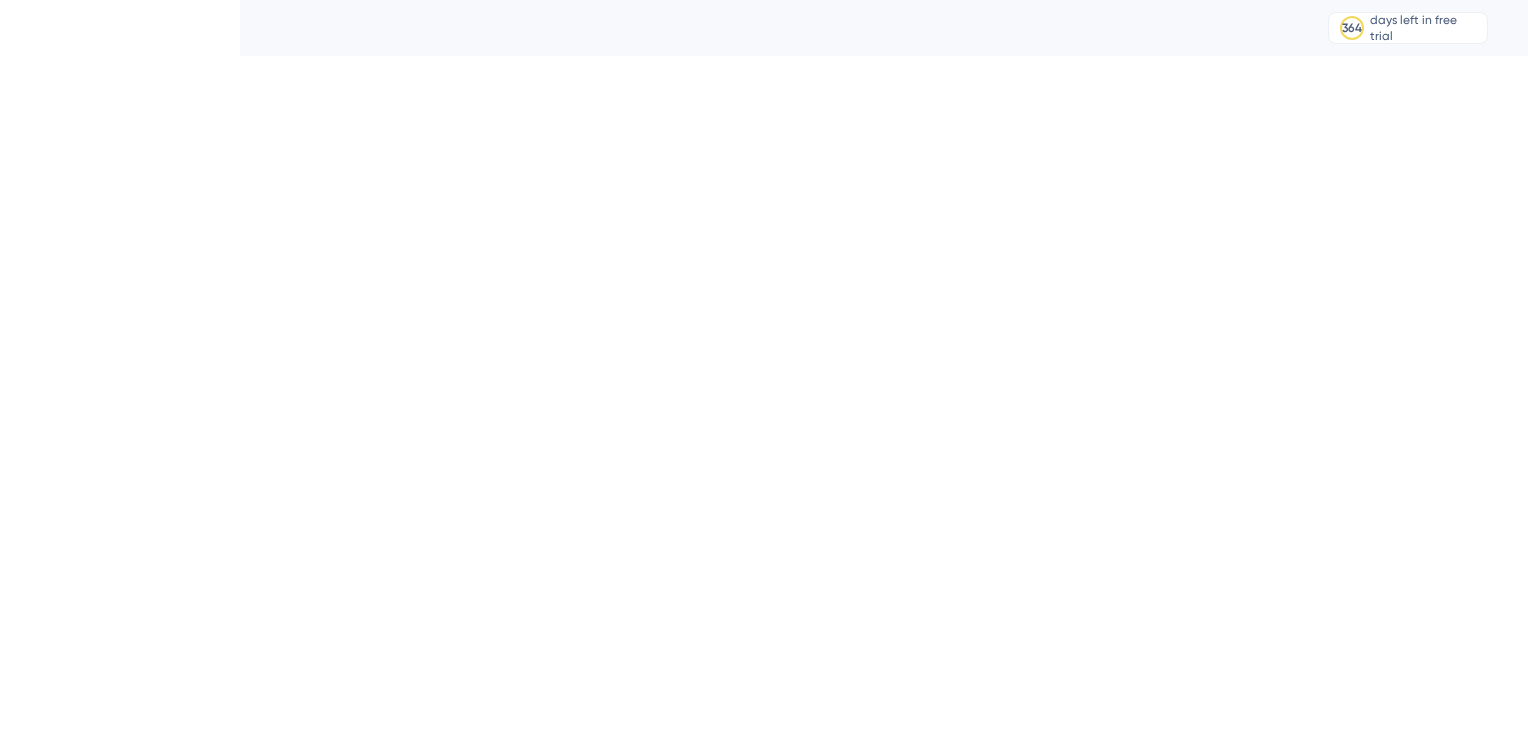 scroll, scrollTop: 0, scrollLeft: 0, axis: both 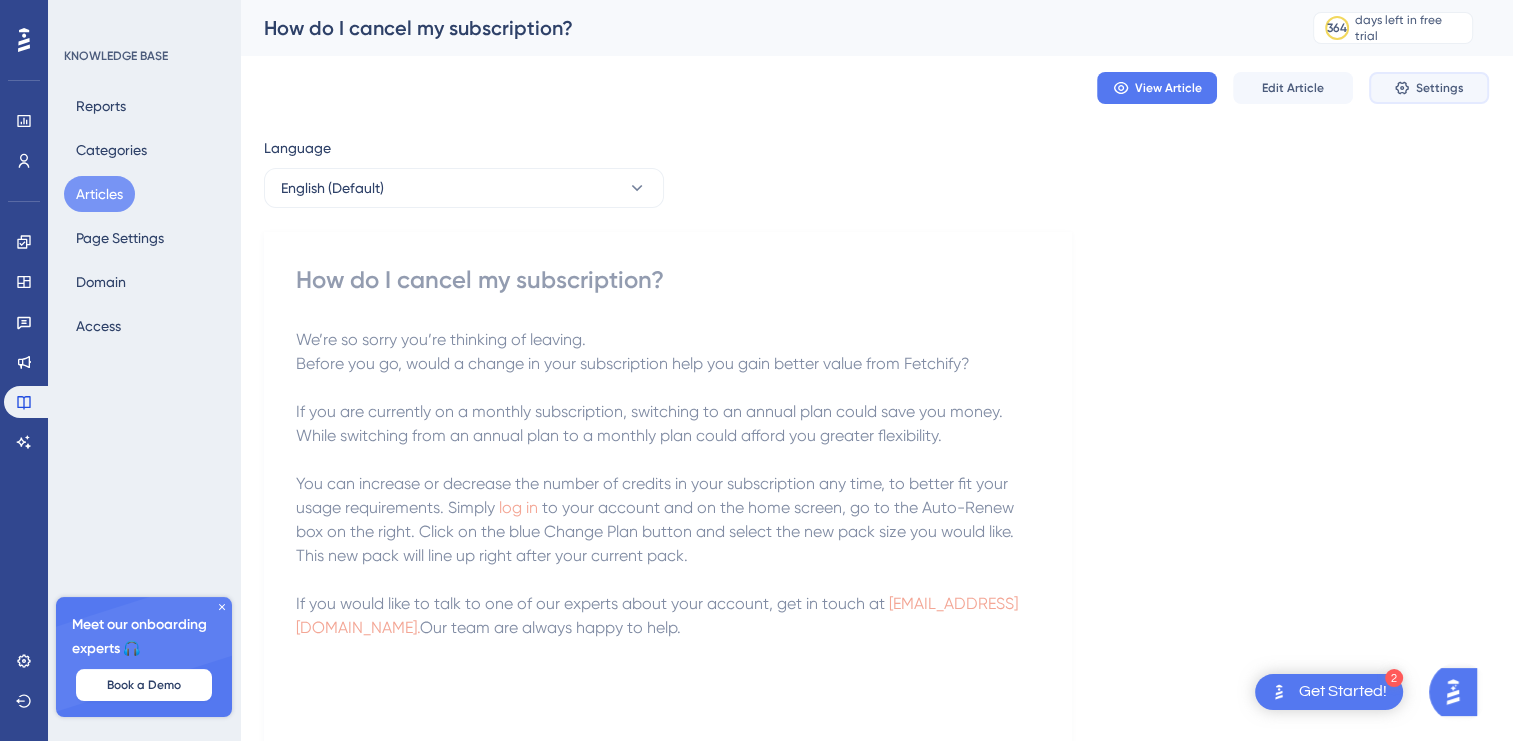click 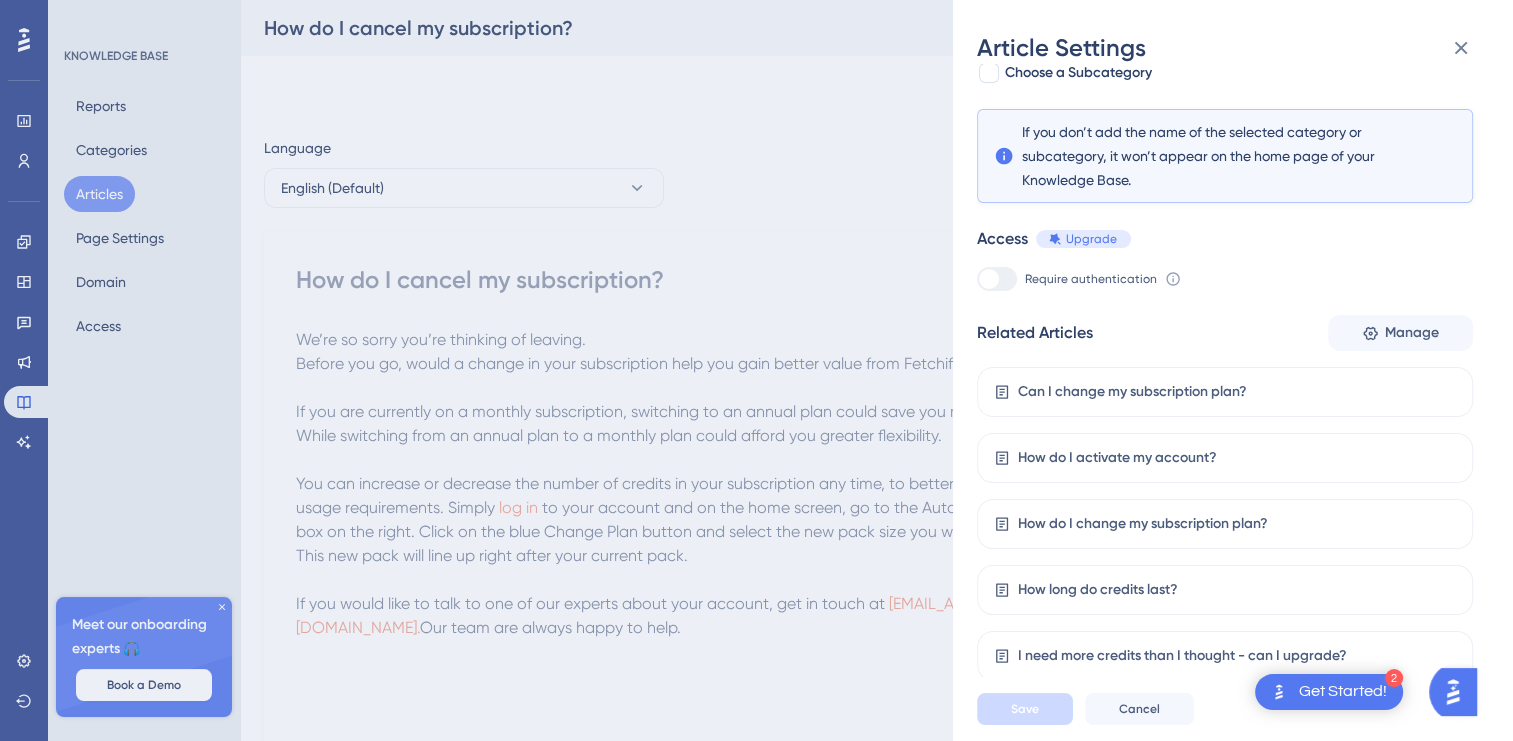 scroll, scrollTop: 300, scrollLeft: 0, axis: vertical 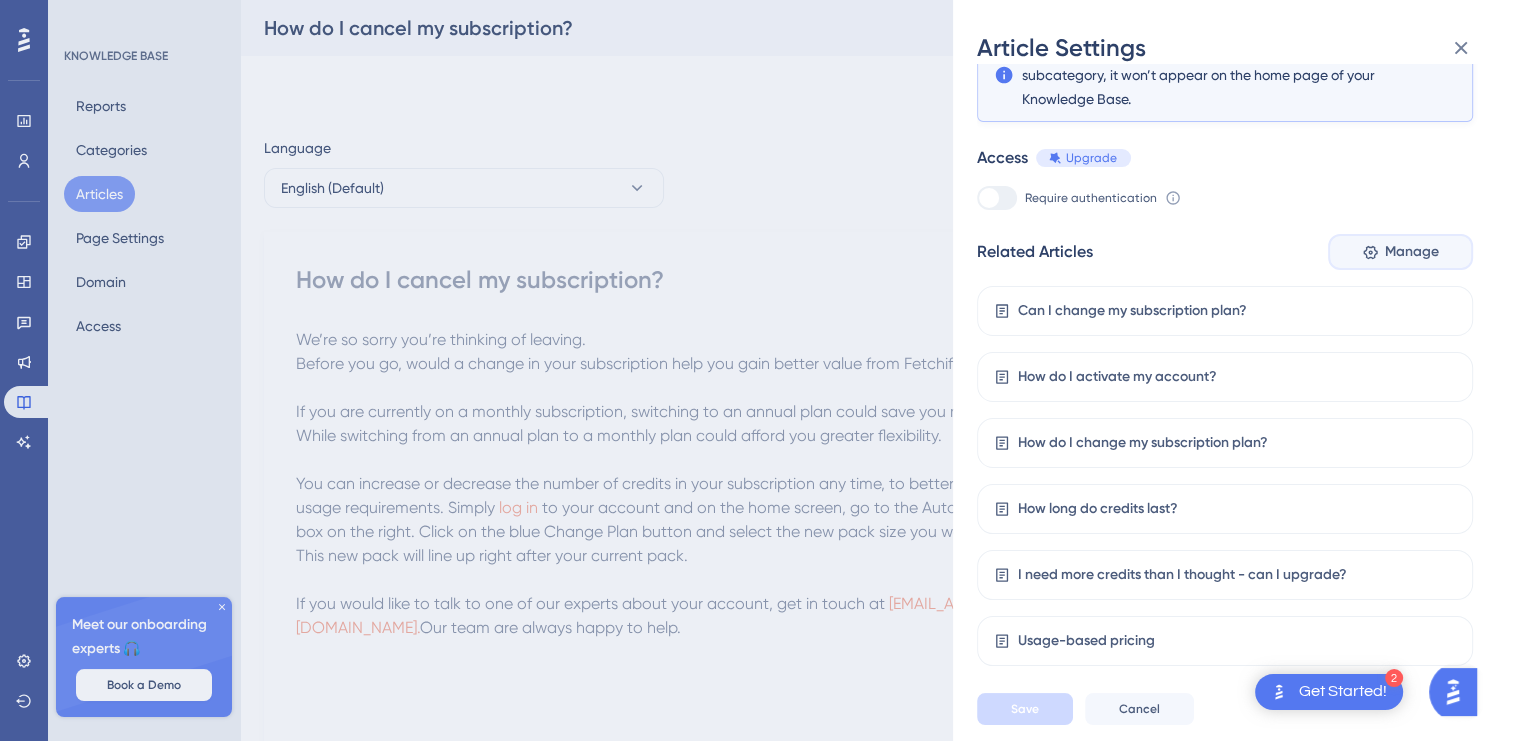 click on "Manage" at bounding box center (1412, 252) 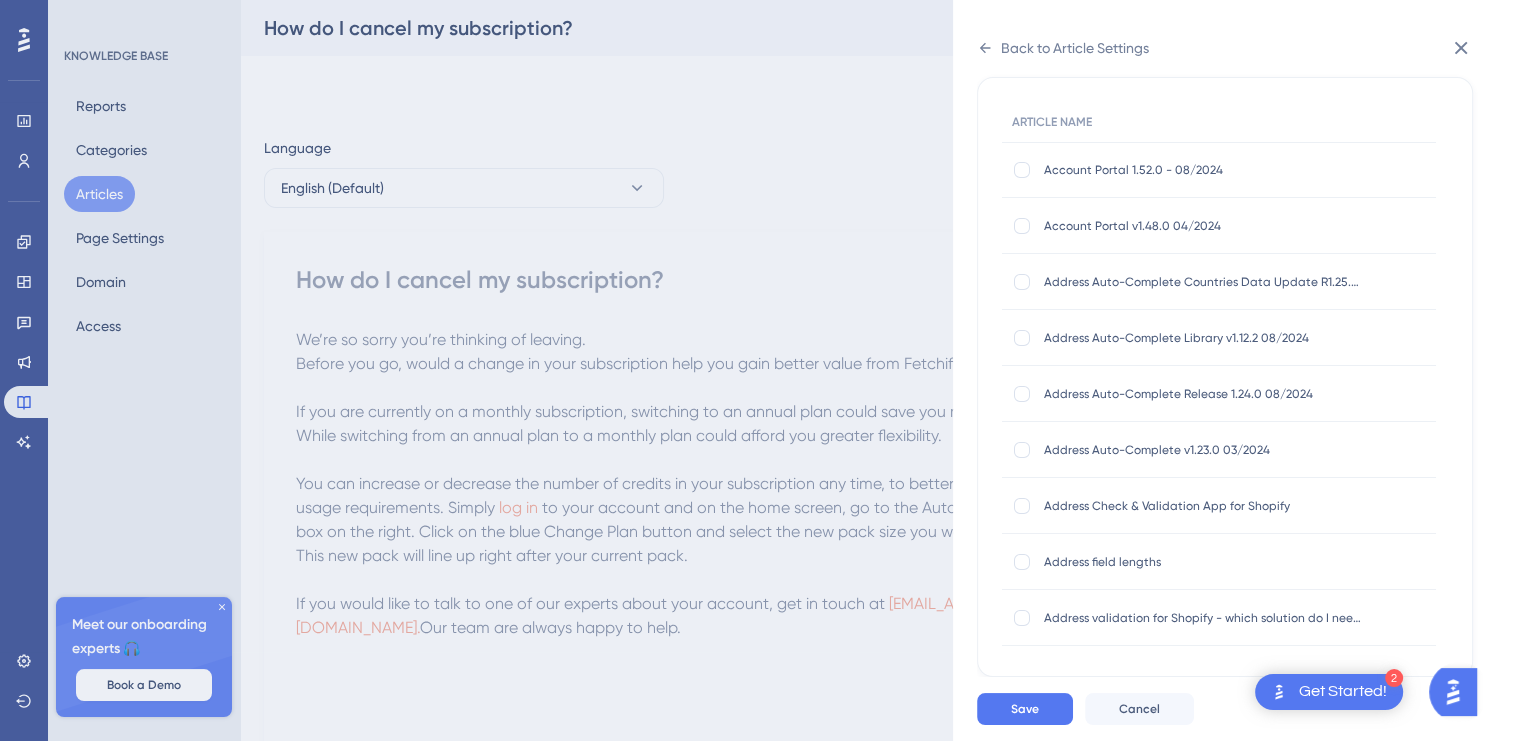 scroll, scrollTop: 140, scrollLeft: 0, axis: vertical 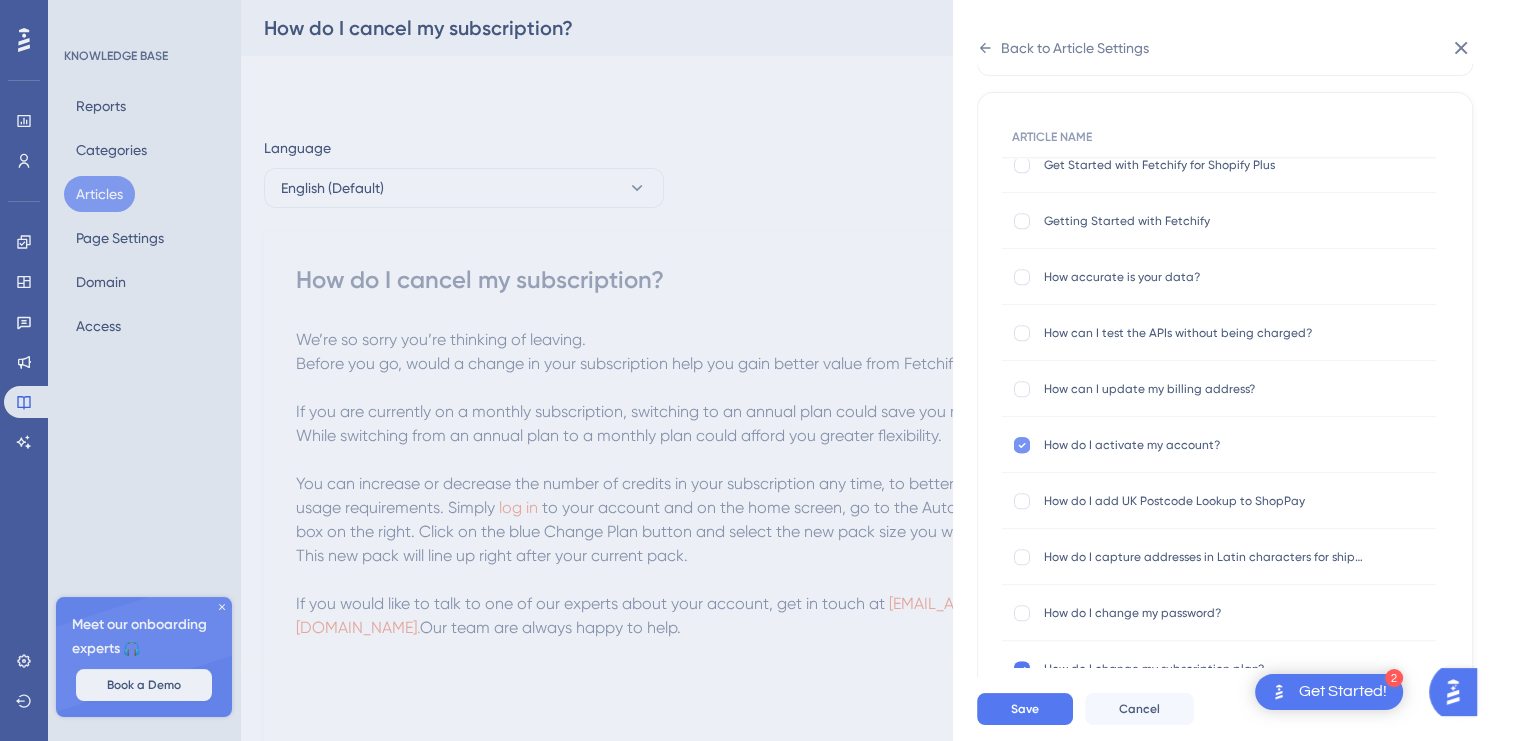 click 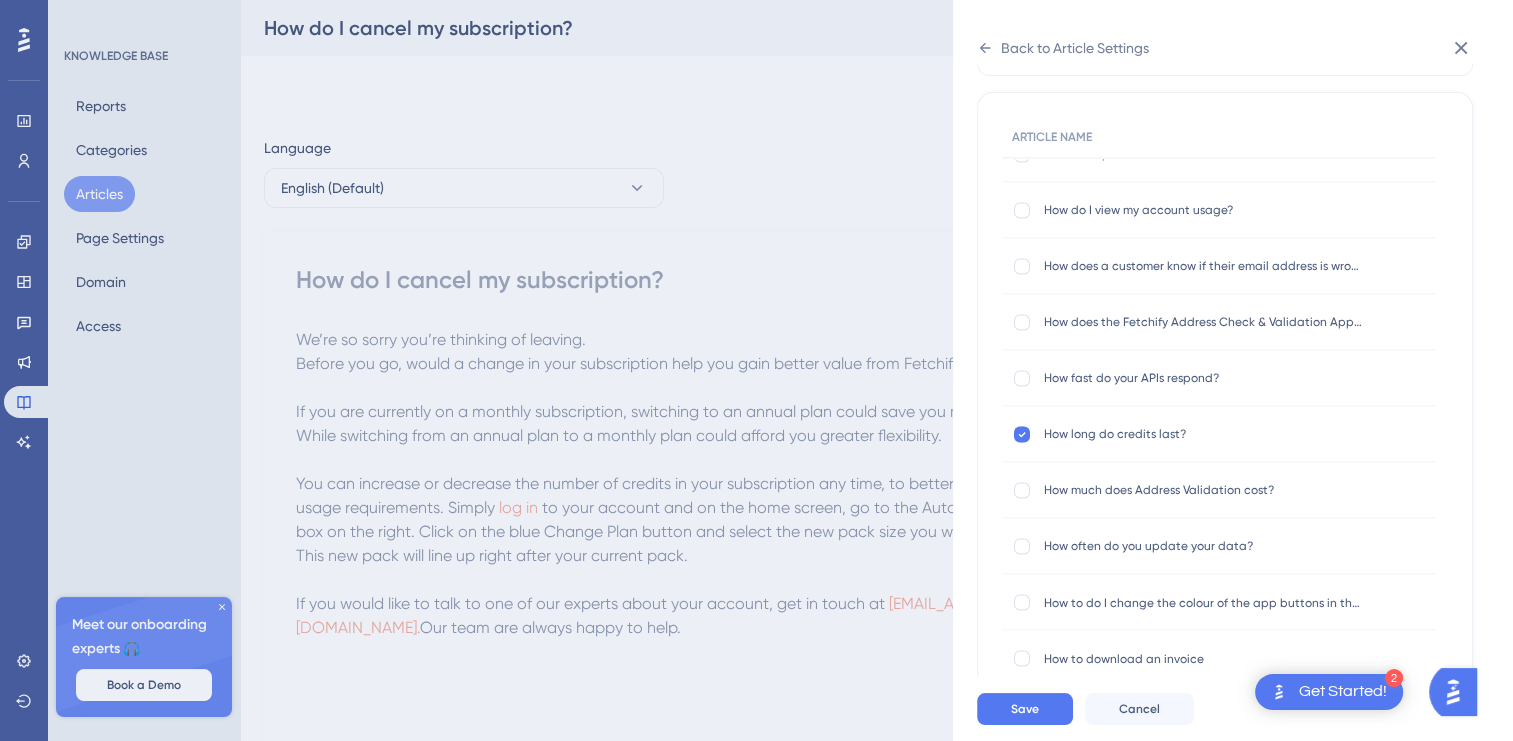 scroll, scrollTop: 3354, scrollLeft: 0, axis: vertical 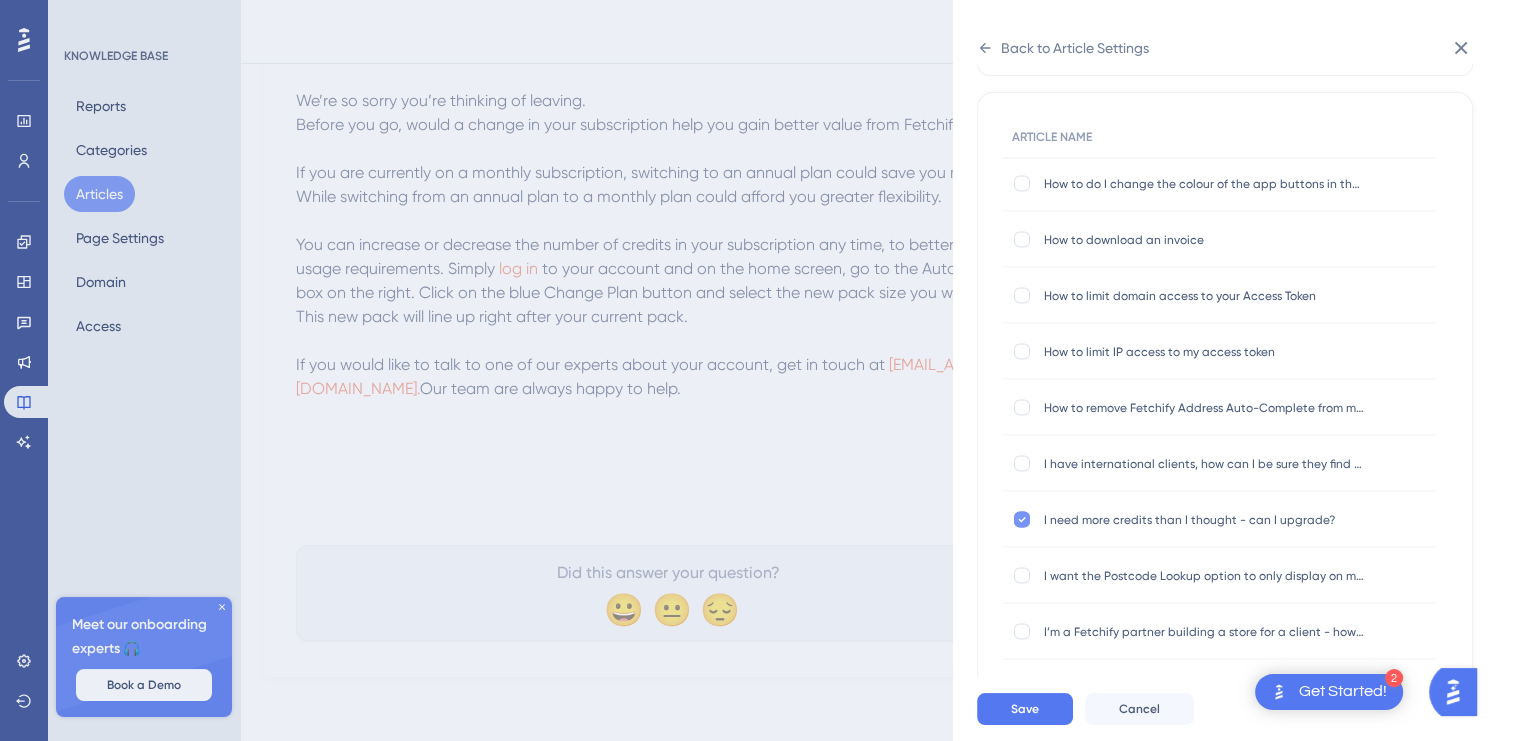 click at bounding box center [1022, 519] 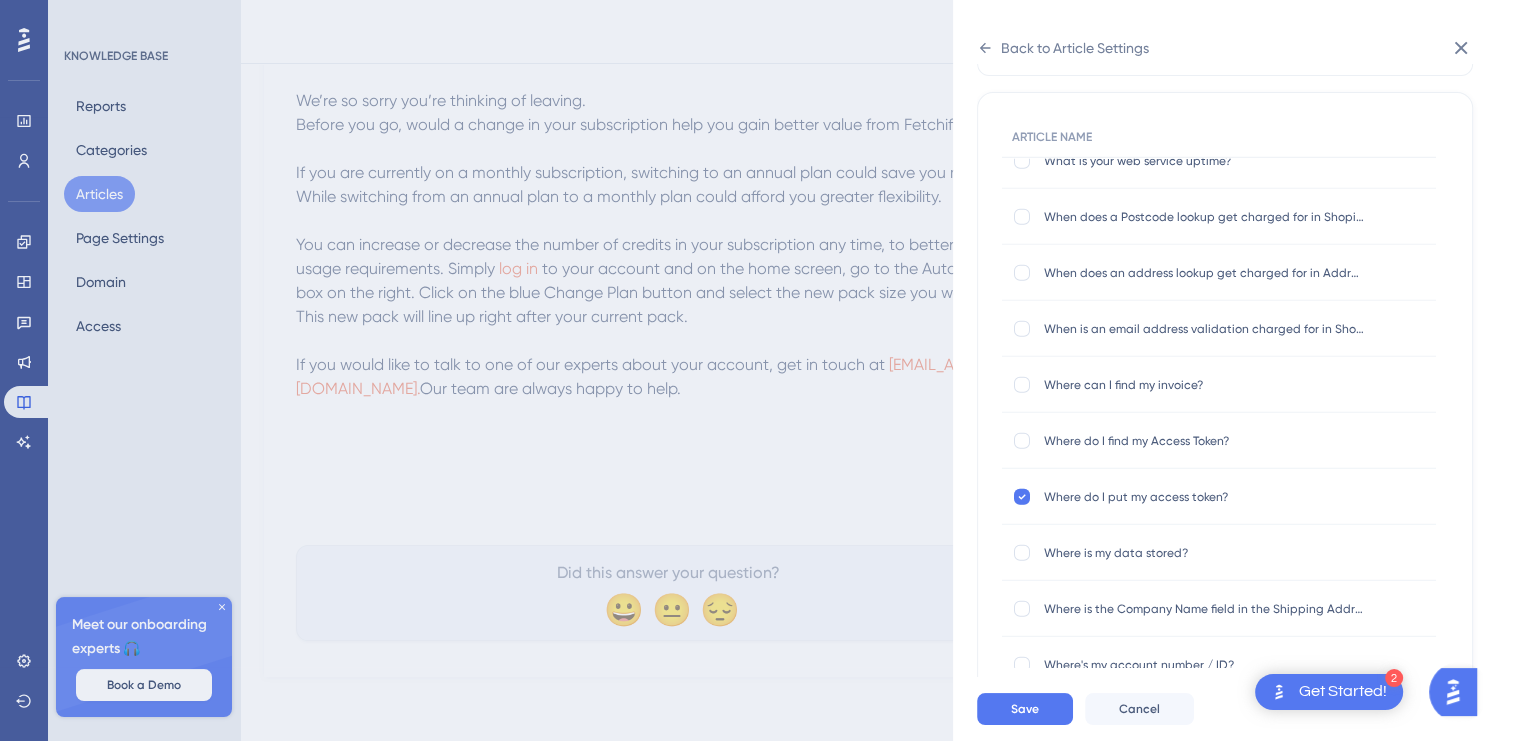 scroll, scrollTop: 5690, scrollLeft: 0, axis: vertical 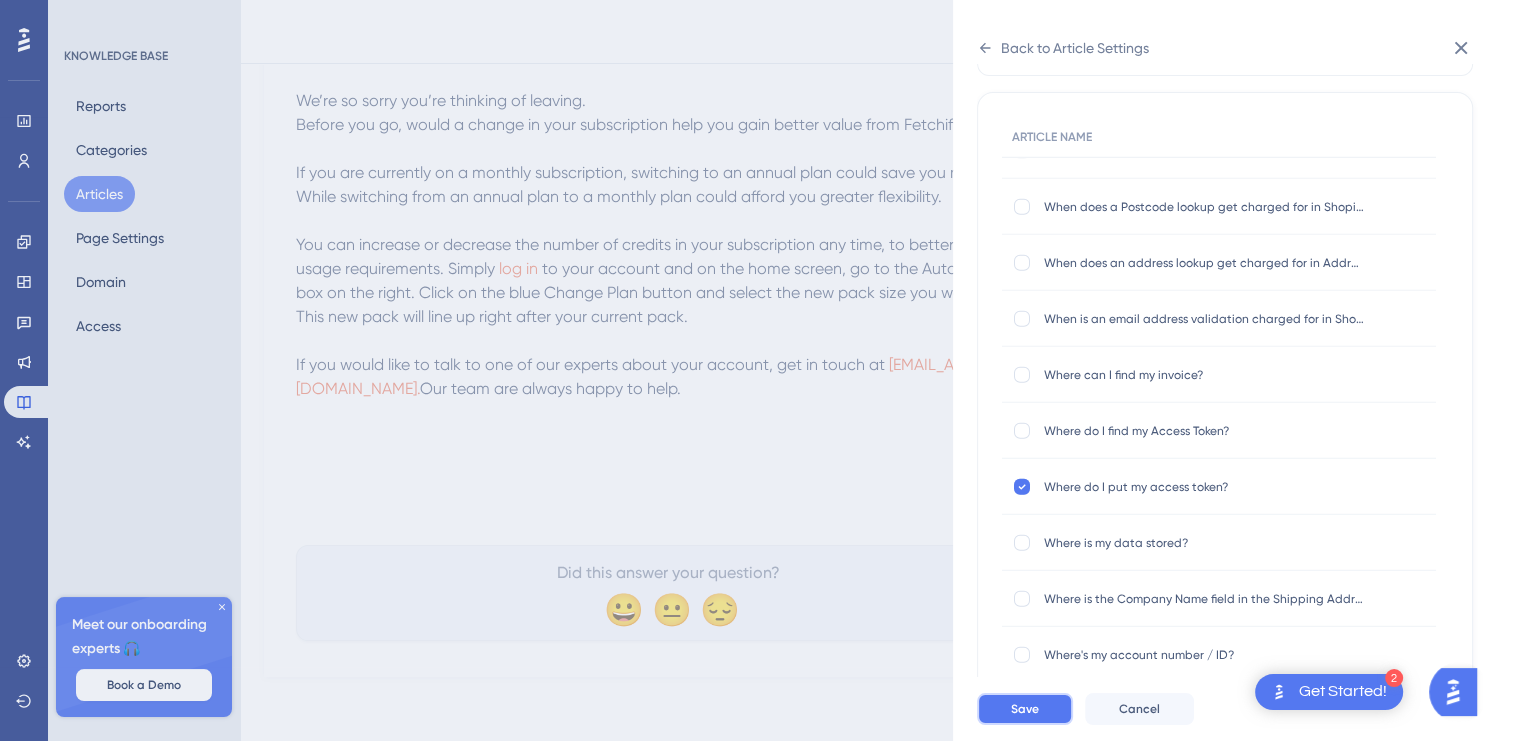 click on "Save" at bounding box center [1025, 709] 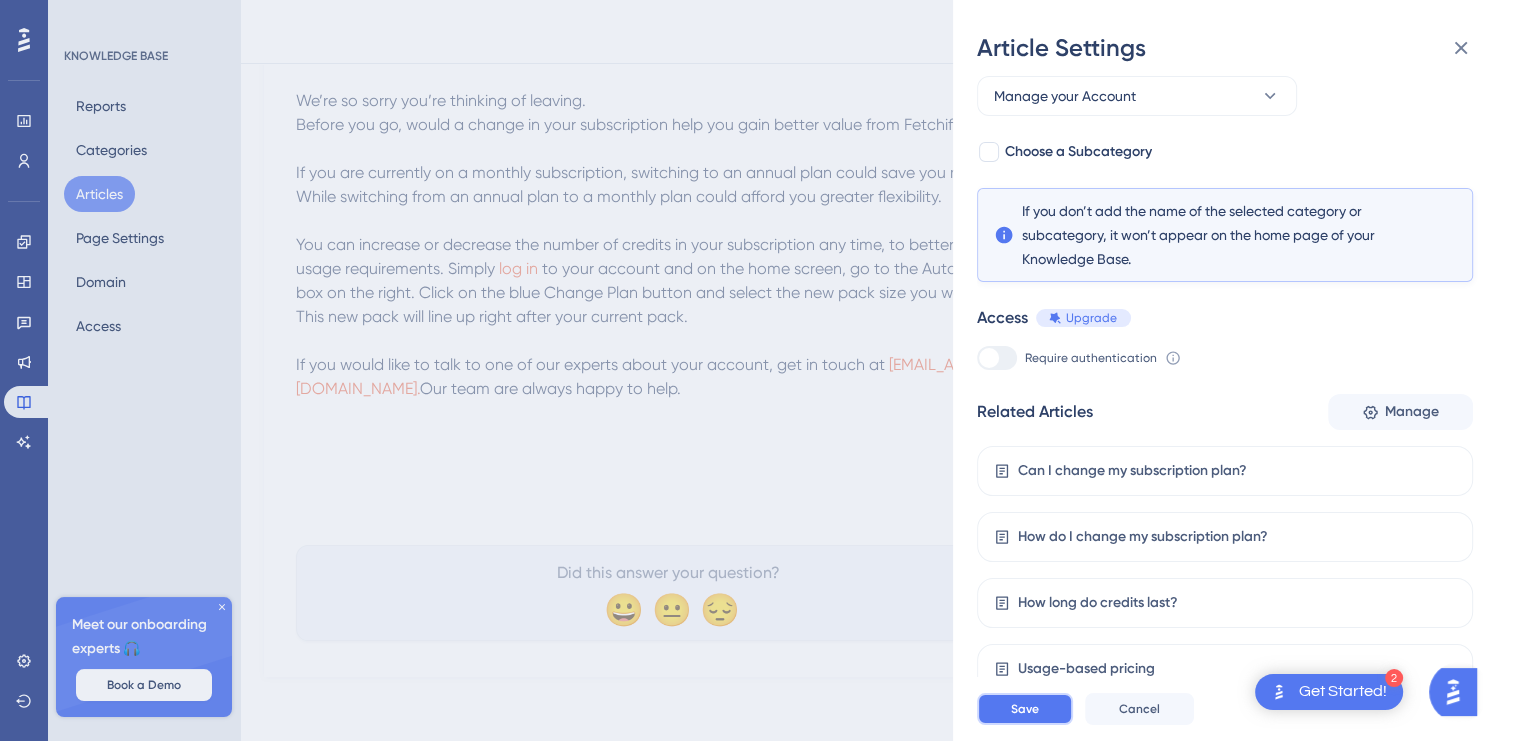 click on "Save" at bounding box center (1025, 709) 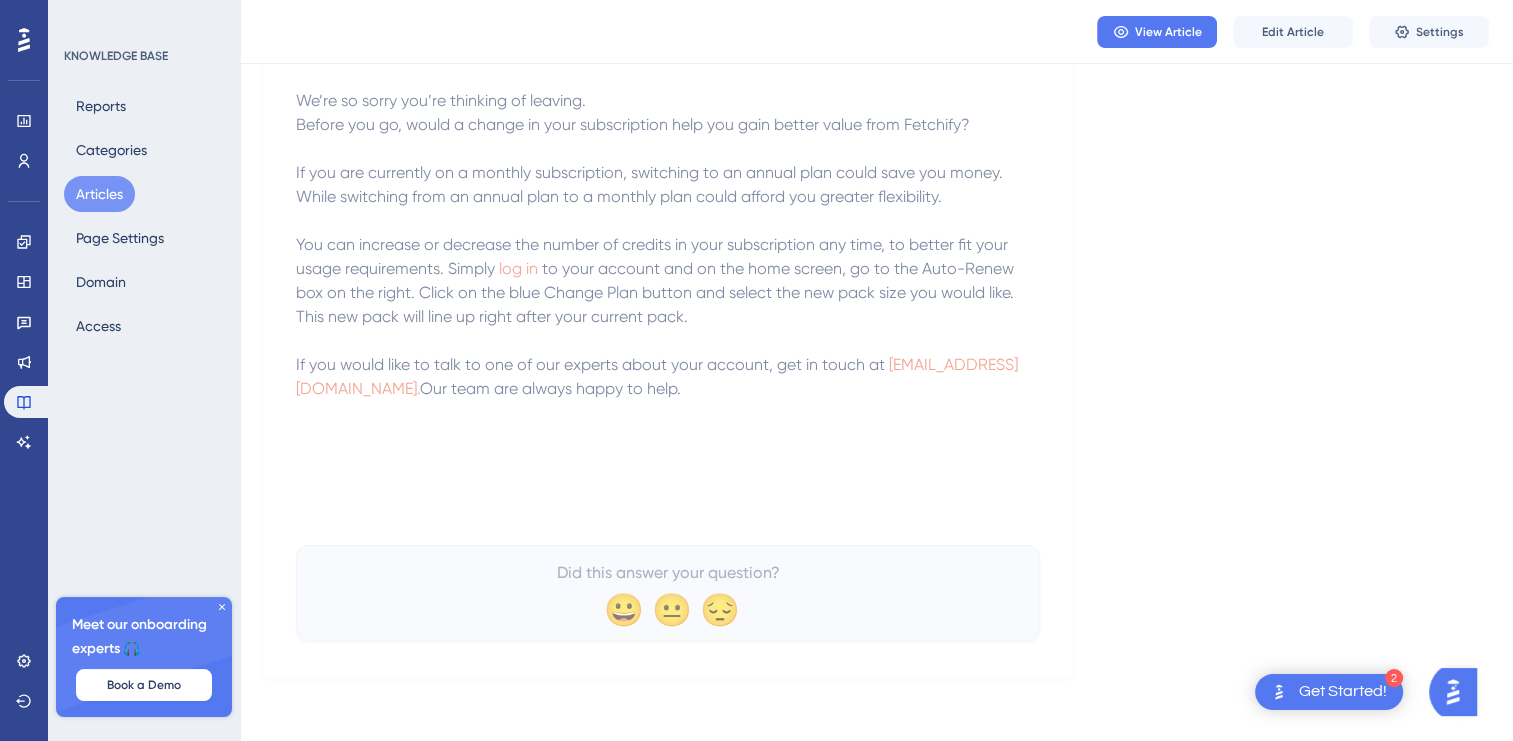 click on "Articles" at bounding box center [99, 194] 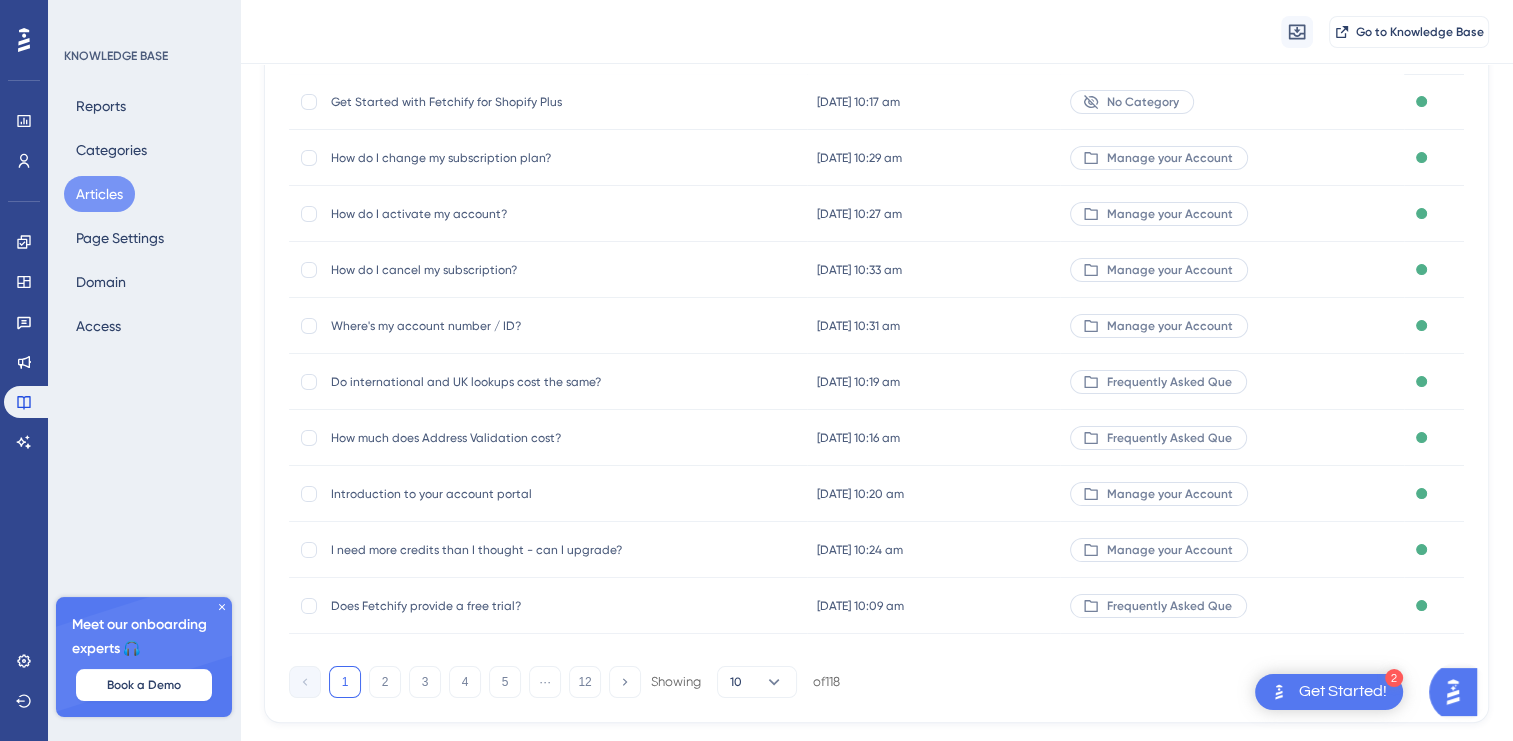 scroll, scrollTop: 0, scrollLeft: 0, axis: both 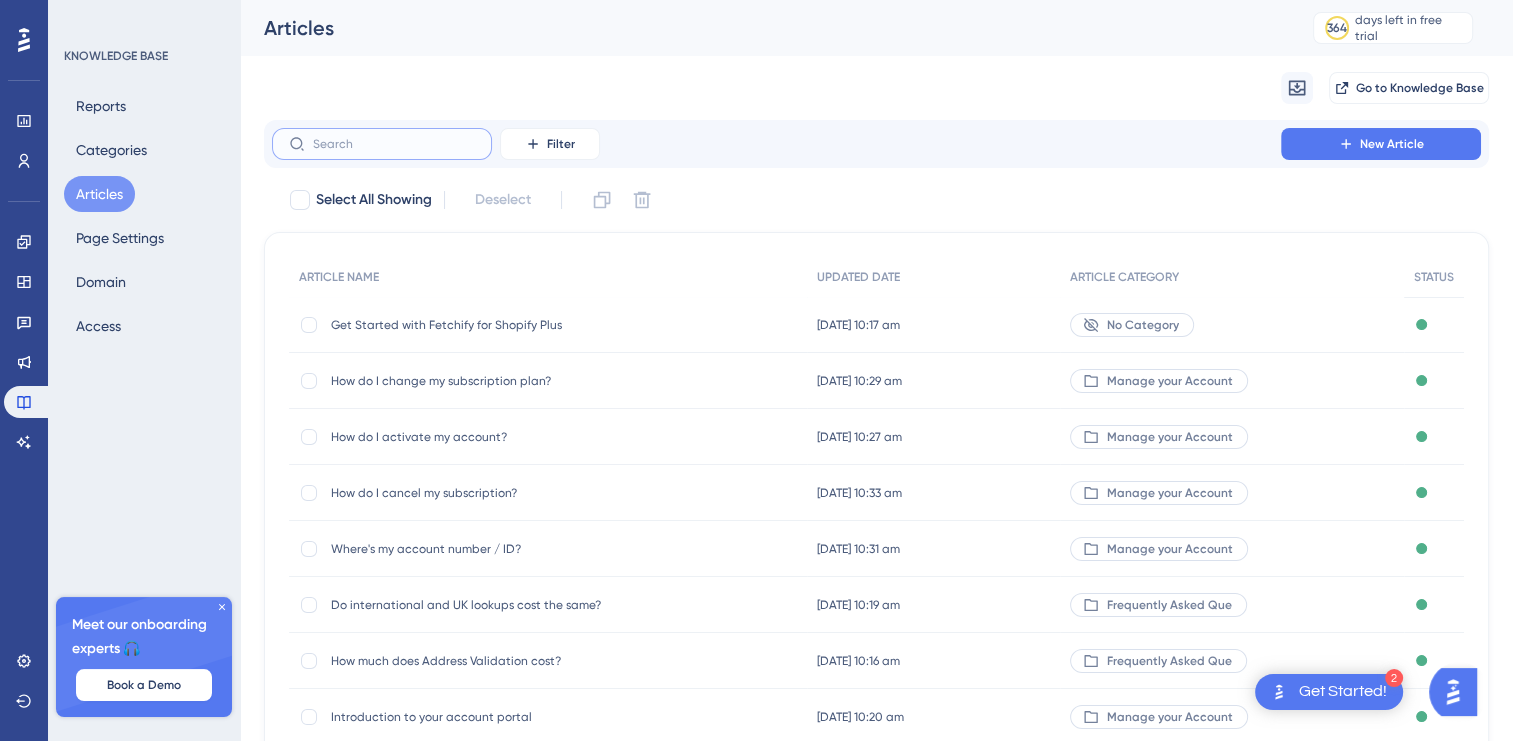 click at bounding box center [394, 144] 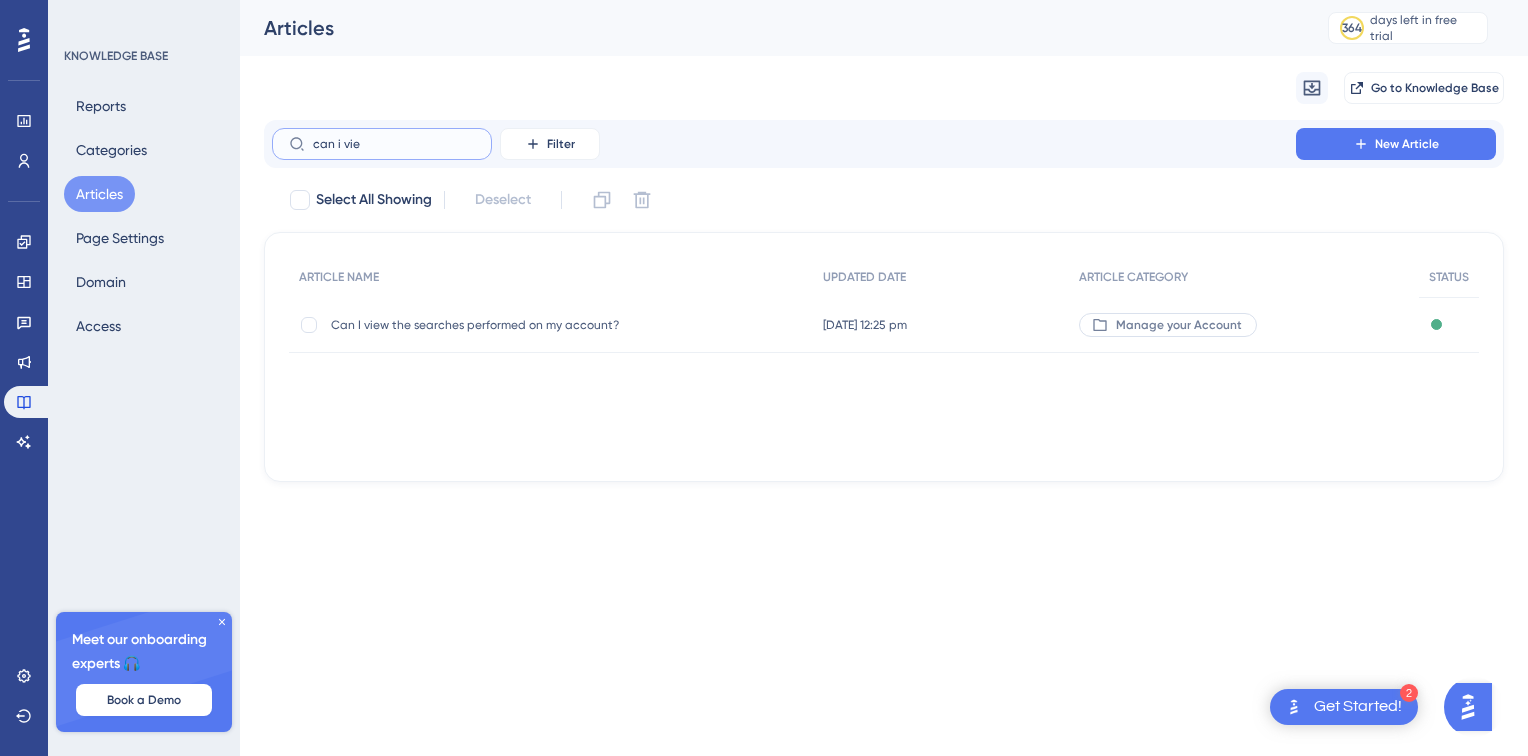 type on "can i vie" 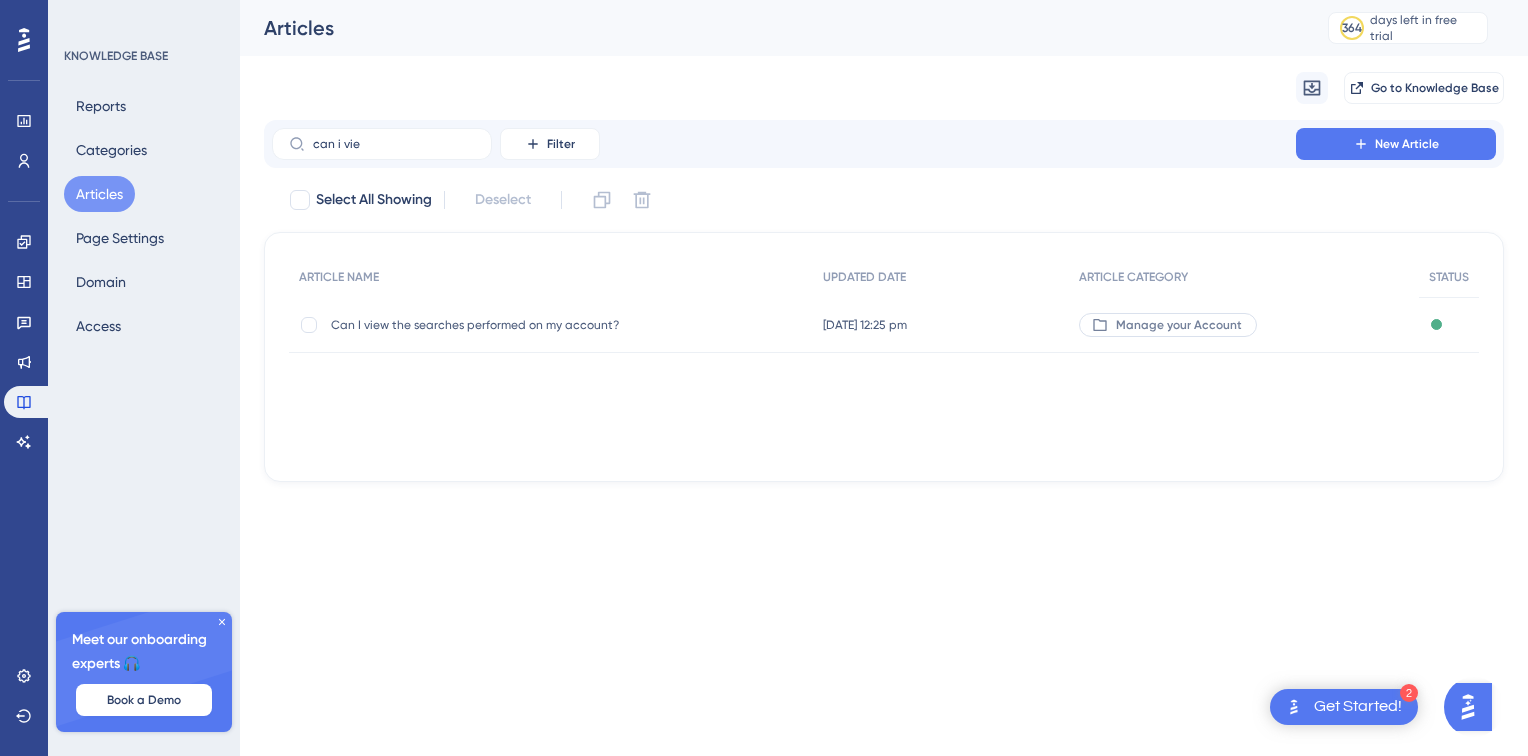 click on "Can I view the searches performed on my account?" at bounding box center [491, 325] 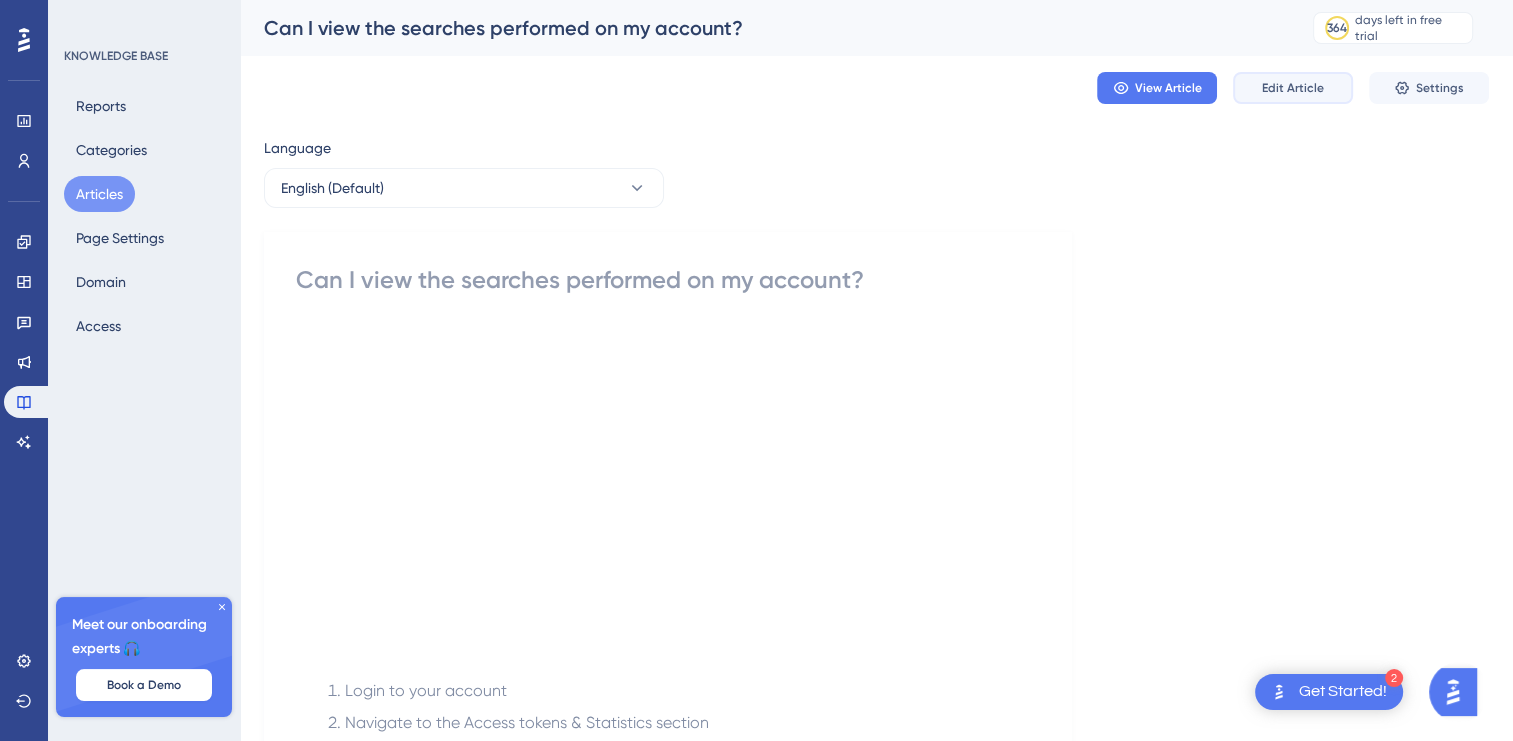 click on "Edit Article" at bounding box center [1293, 88] 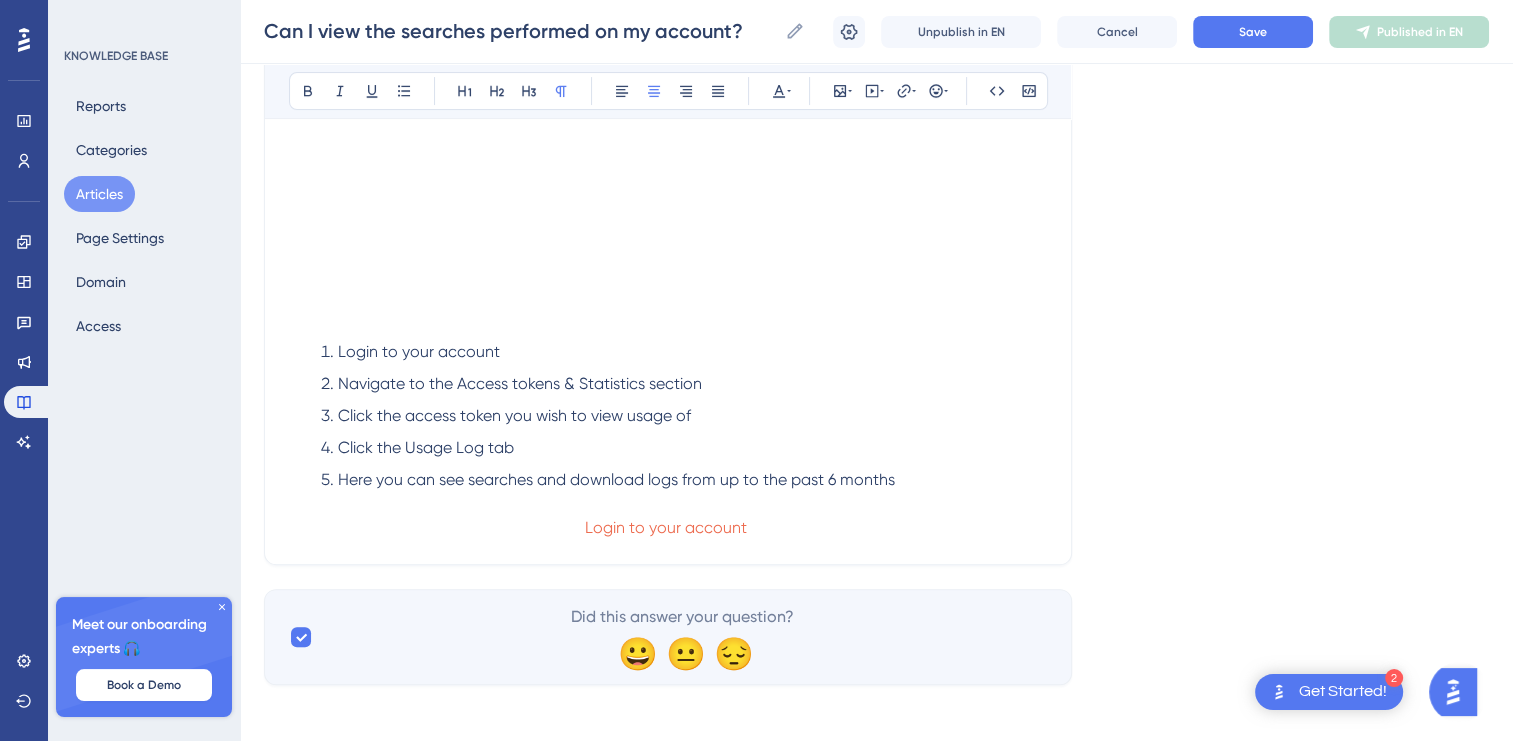 scroll, scrollTop: 443, scrollLeft: 0, axis: vertical 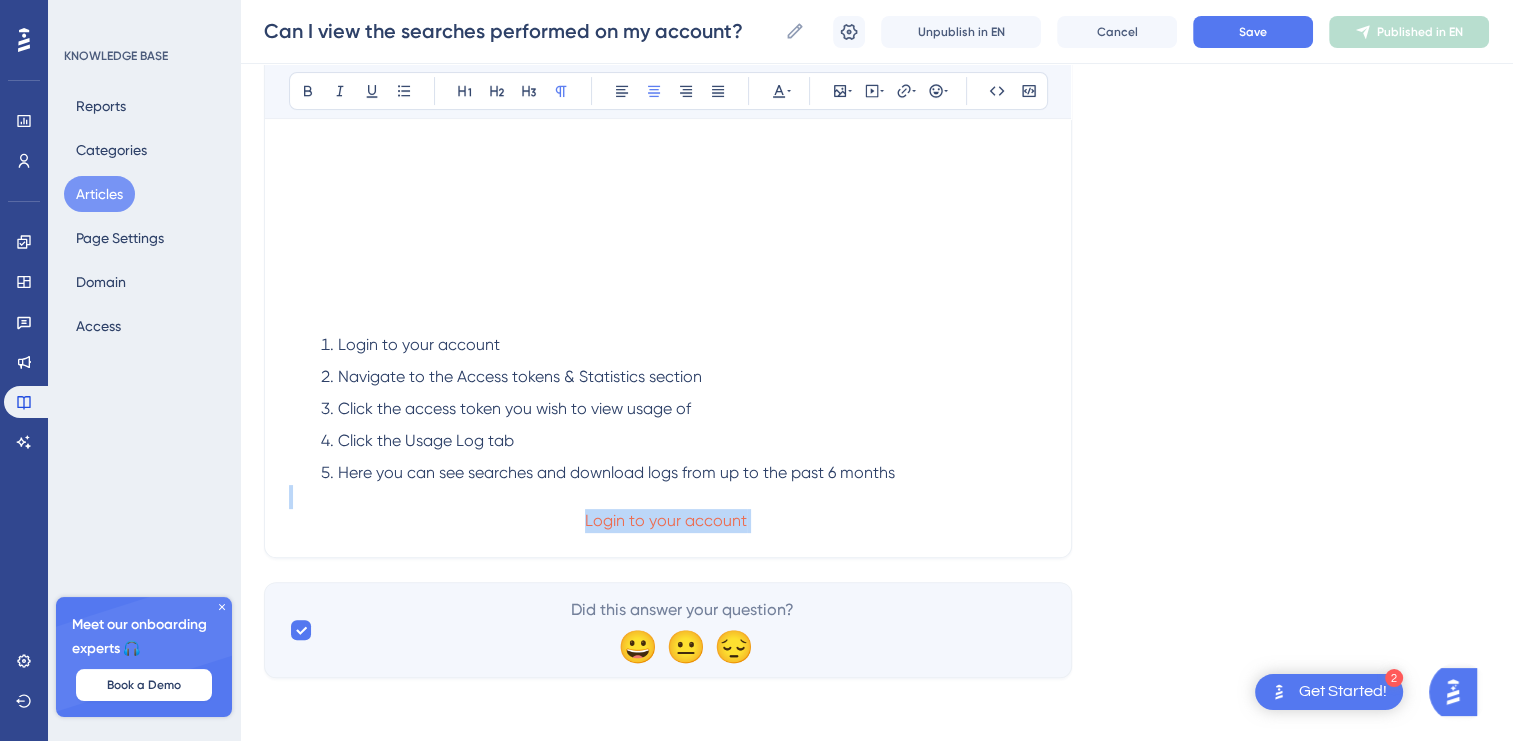 drag, startPoint x: 787, startPoint y: 513, endPoint x: 521, endPoint y: 486, distance: 267.3668 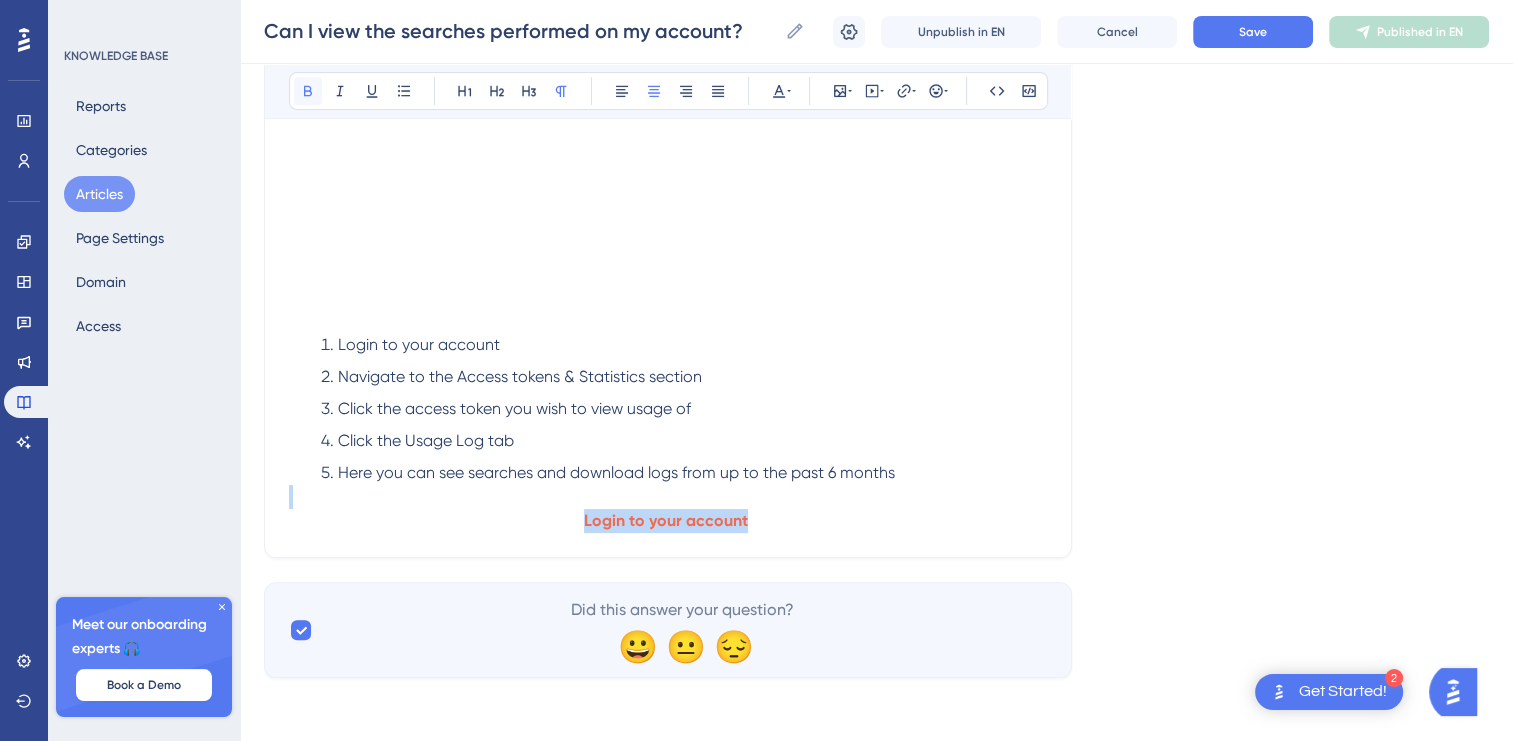 click 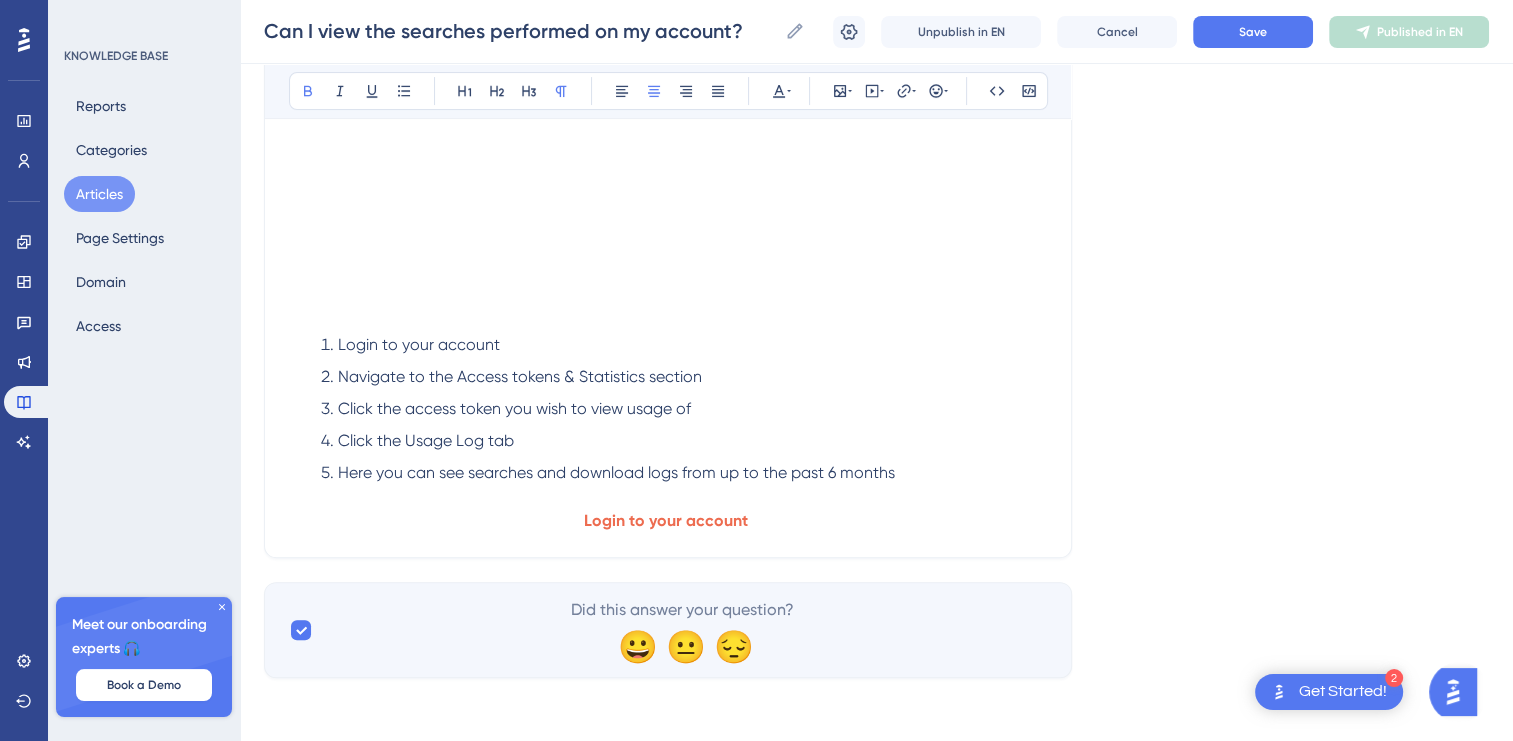 click on "Language English (Default) Can I view the searches performed on my account? Bold Italic Underline Bullet Point Heading 1 Heading 2 Heading 3 Normal Align Left Align Center Align Right Align Justify Text Color Insert Image Embed Video Hyperlink Emojis Code Code Block Login to your account Navigate to the Access tokens & Statistics section Click the access token you wish to view usage of Click the Usage Log tab Here you can see searches and download logs from up to the past 6 months Login to your account   Did this answer your question? 😀 😐 😔" at bounding box center [876, 181] 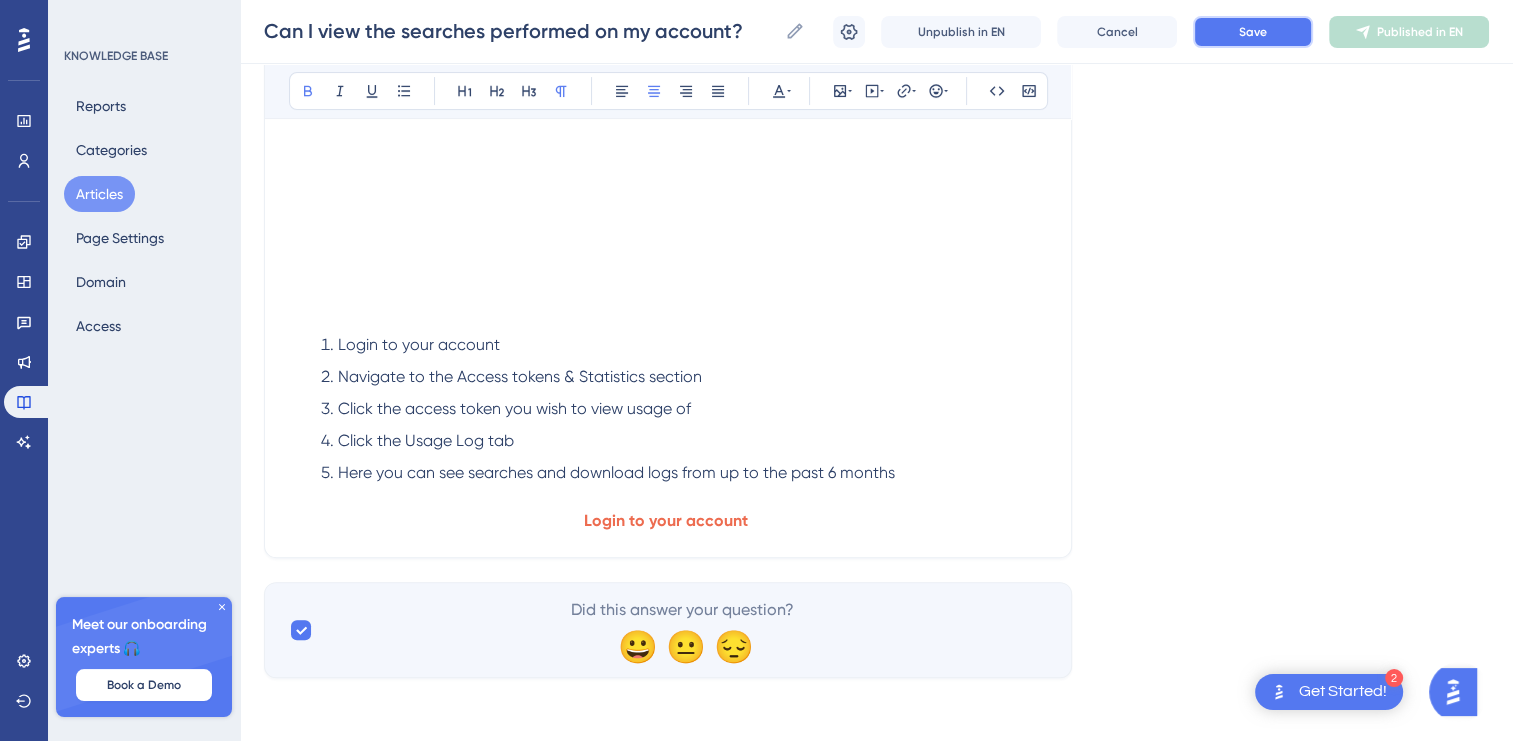 click on "Save" at bounding box center [1253, 32] 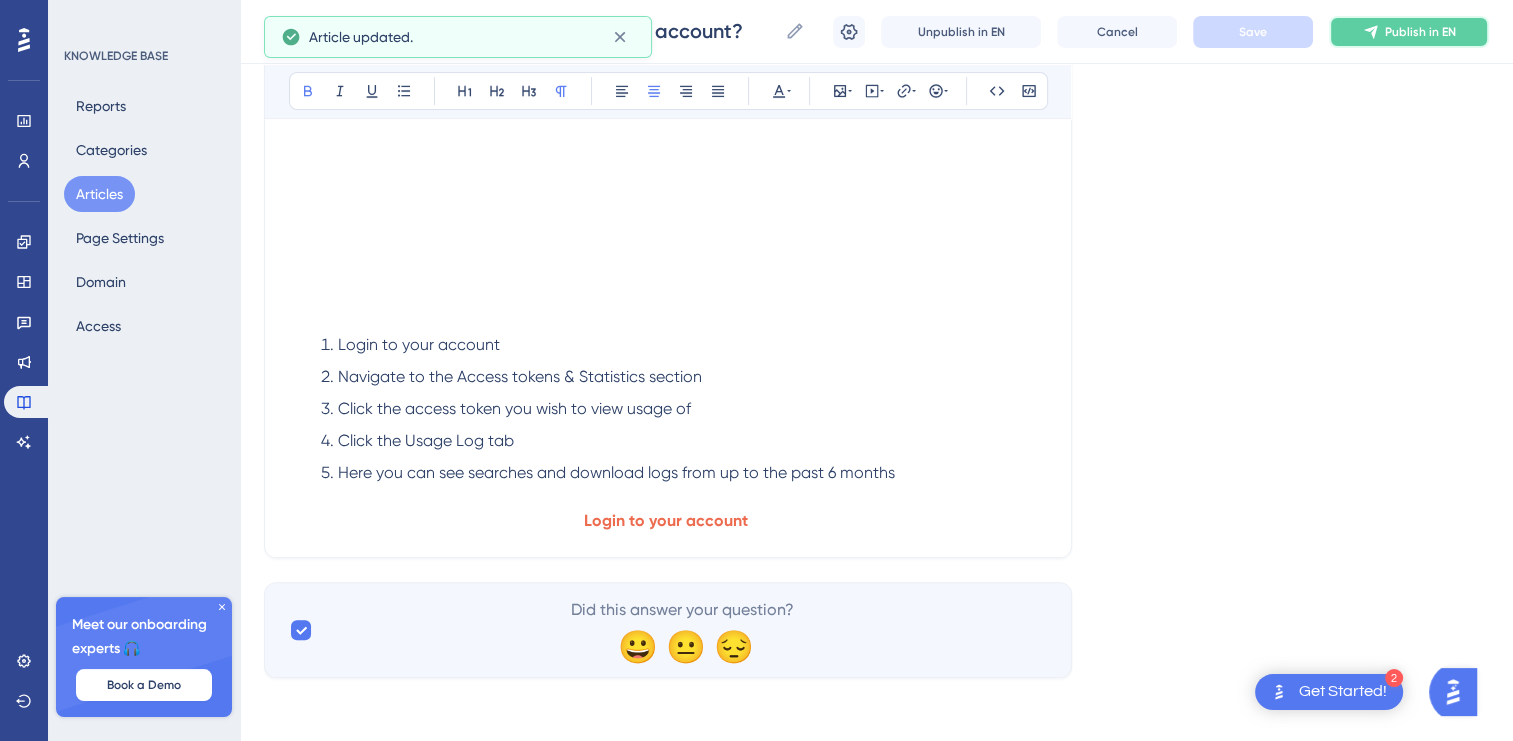 click 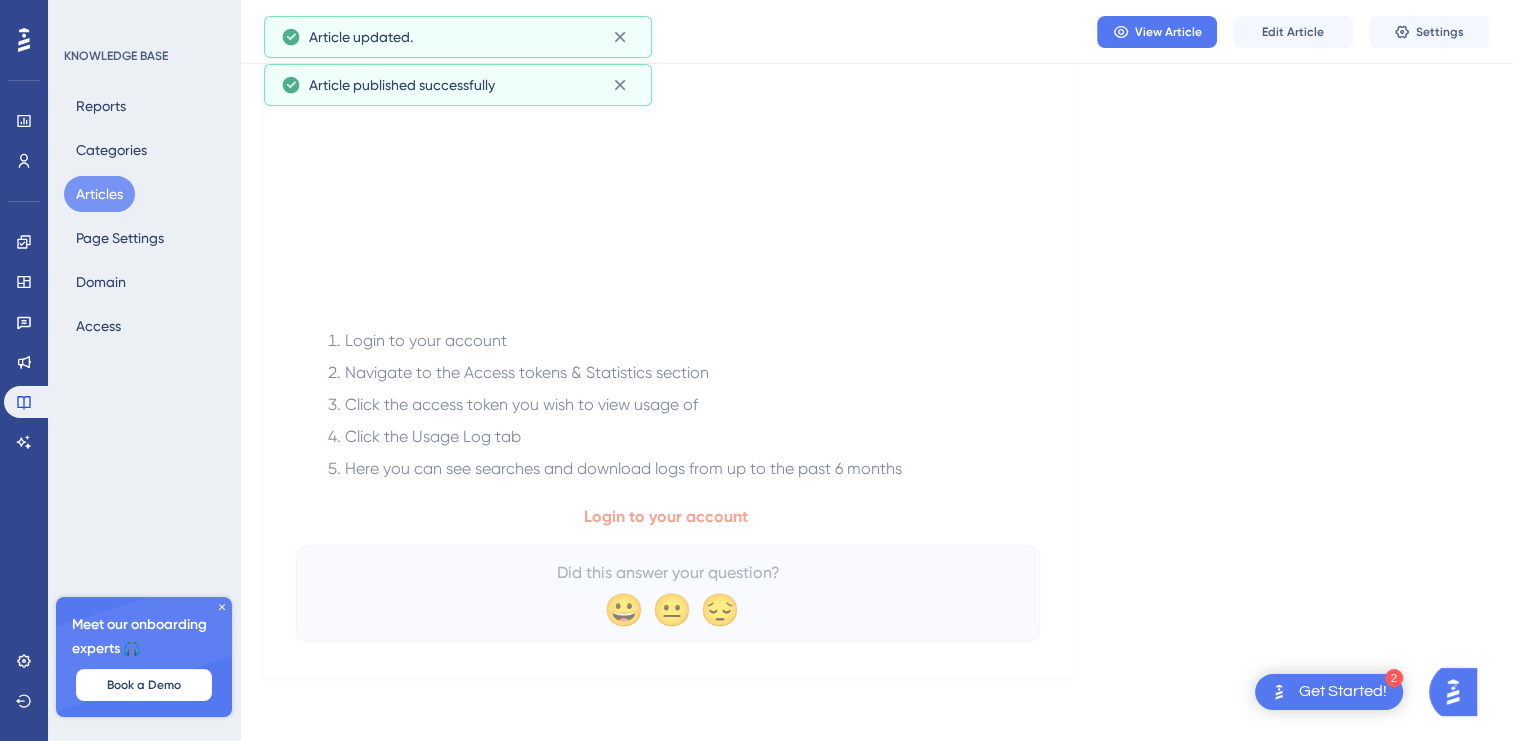 scroll, scrollTop: 343, scrollLeft: 0, axis: vertical 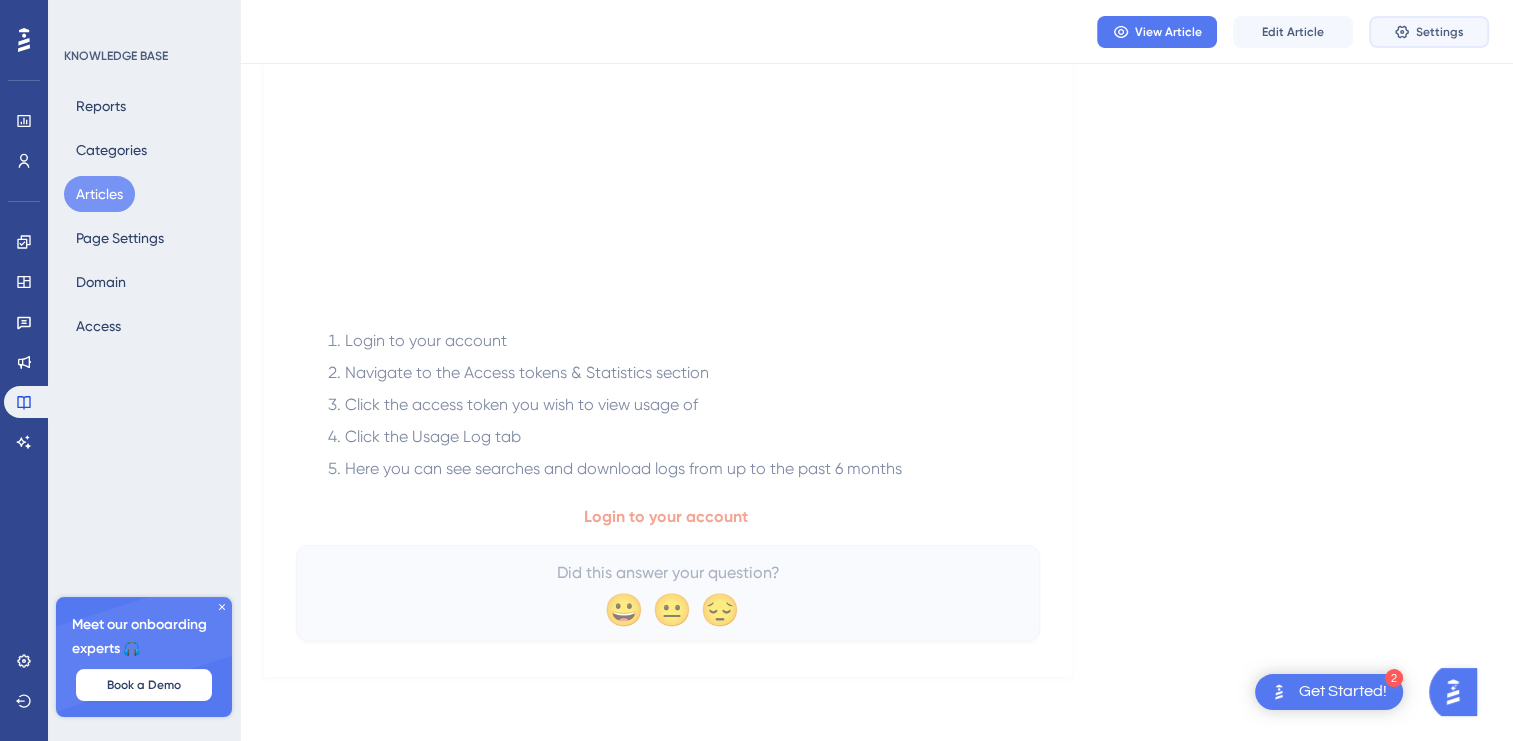 click 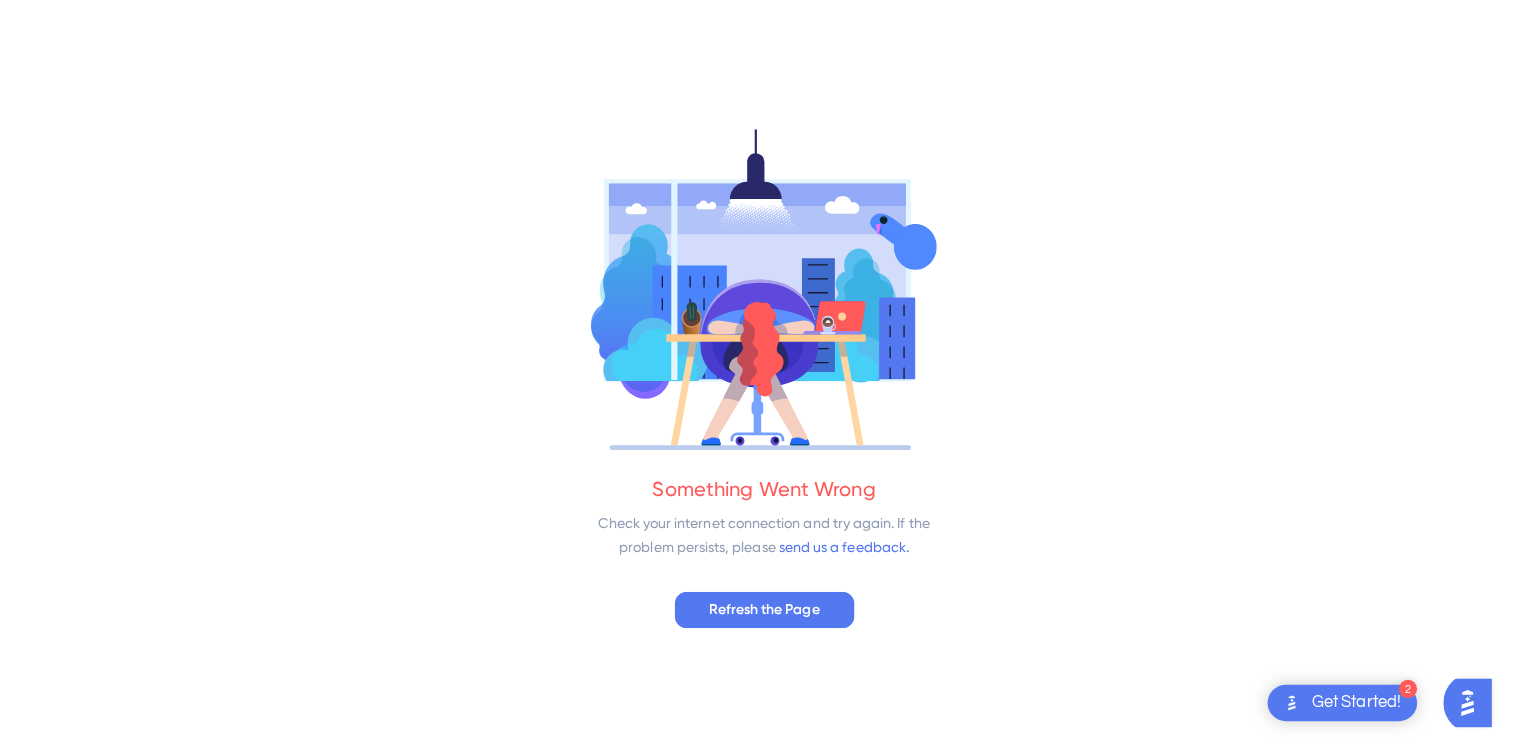 scroll, scrollTop: 0, scrollLeft: 0, axis: both 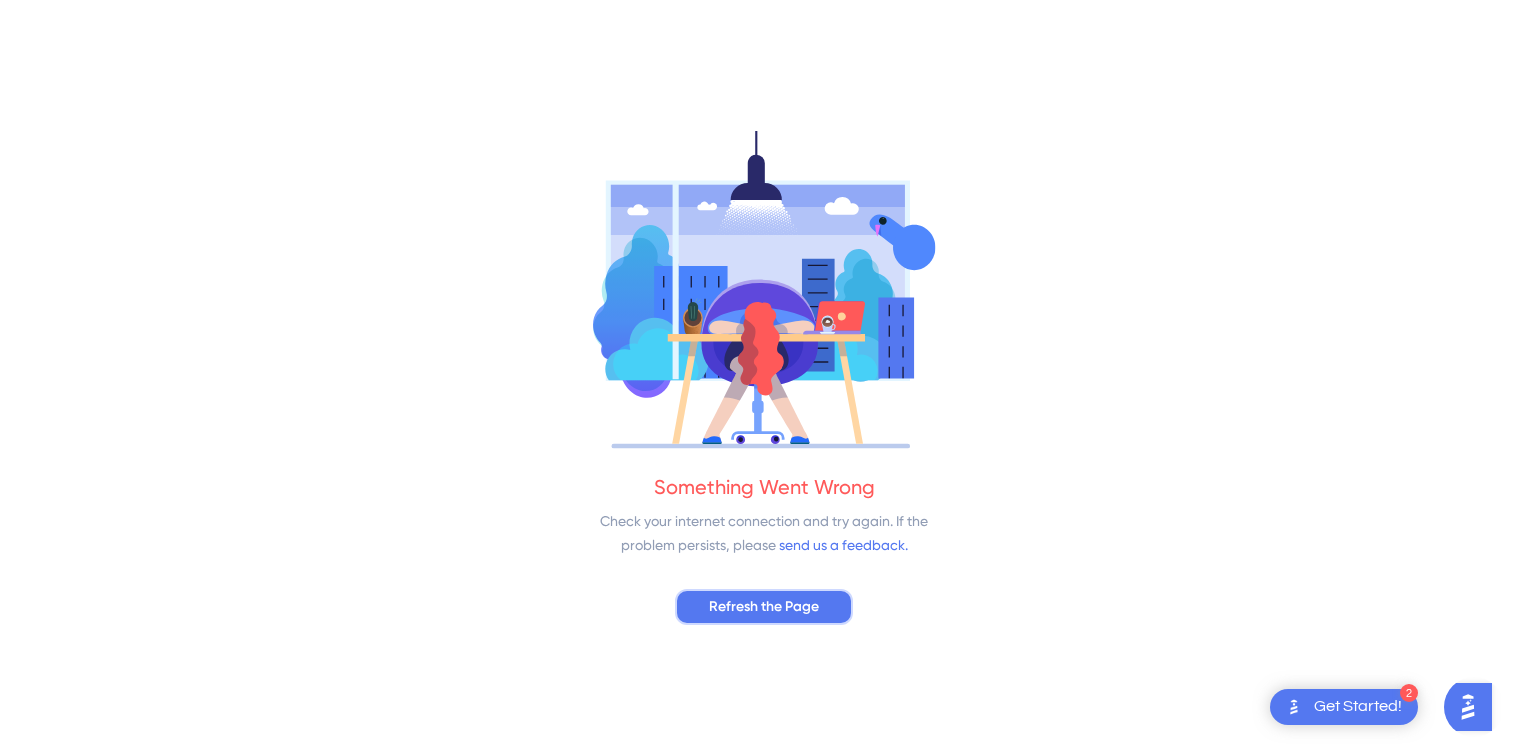 click on "Refresh the Page" at bounding box center (764, 607) 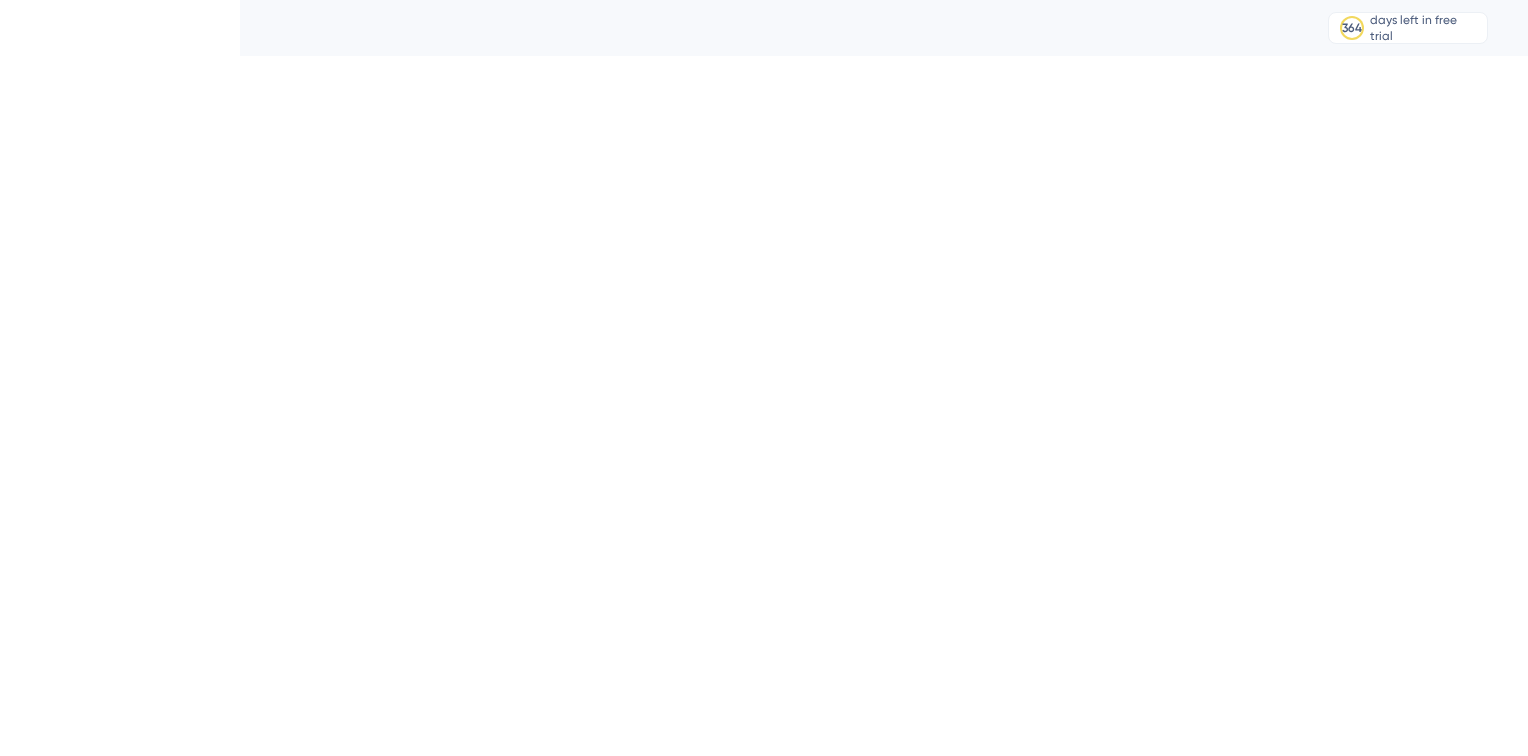 scroll, scrollTop: 0, scrollLeft: 0, axis: both 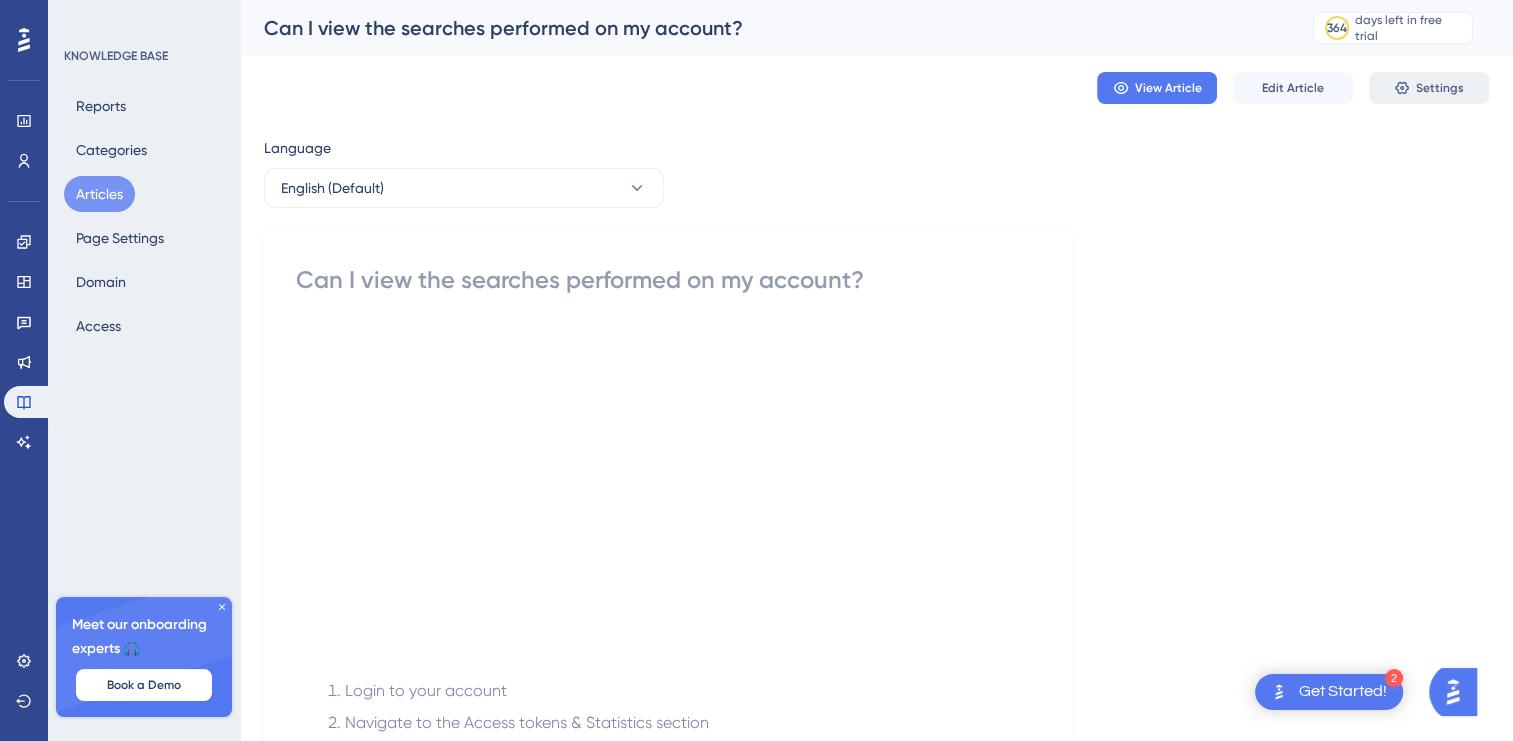 click on "Settings" at bounding box center [1429, 88] 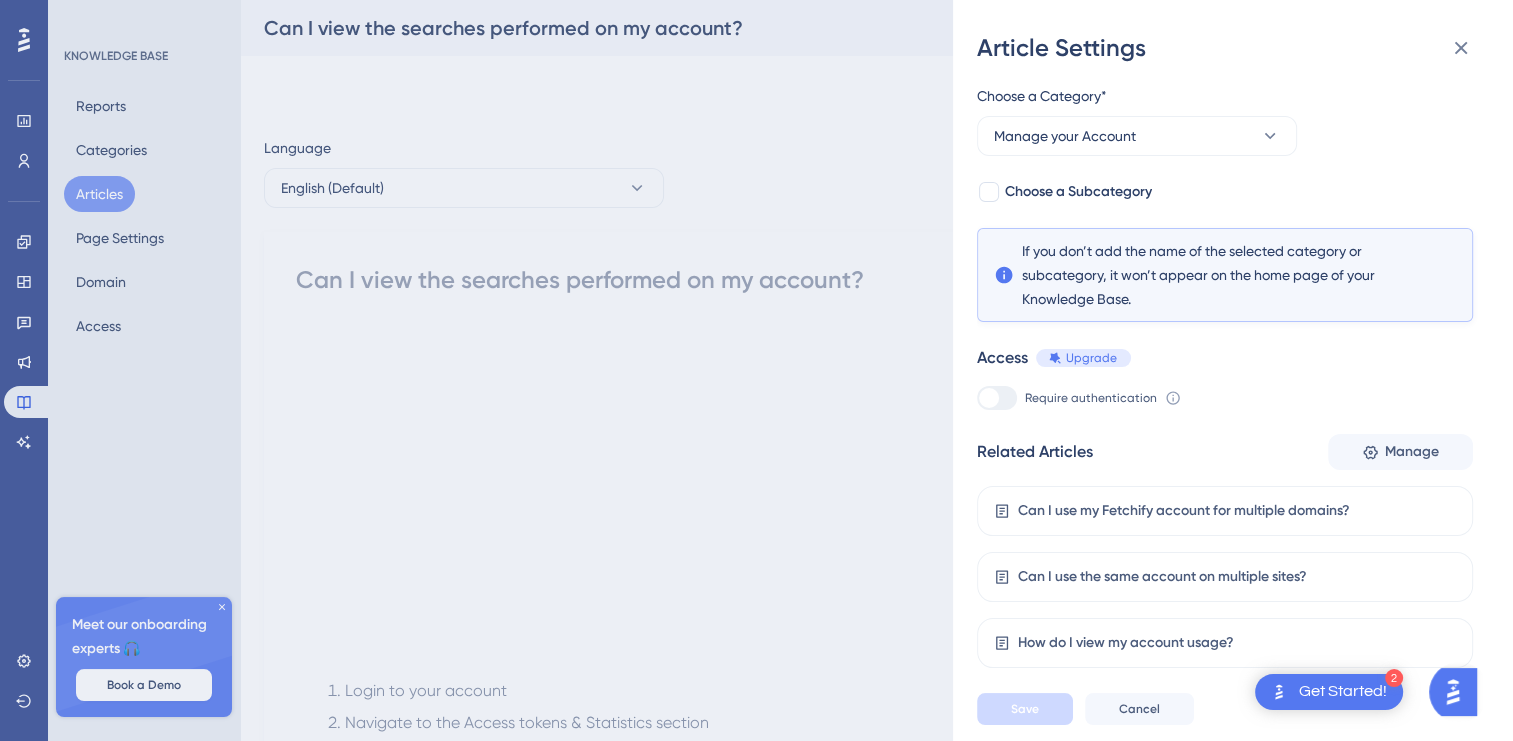 scroll, scrollTop: 200, scrollLeft: 0, axis: vertical 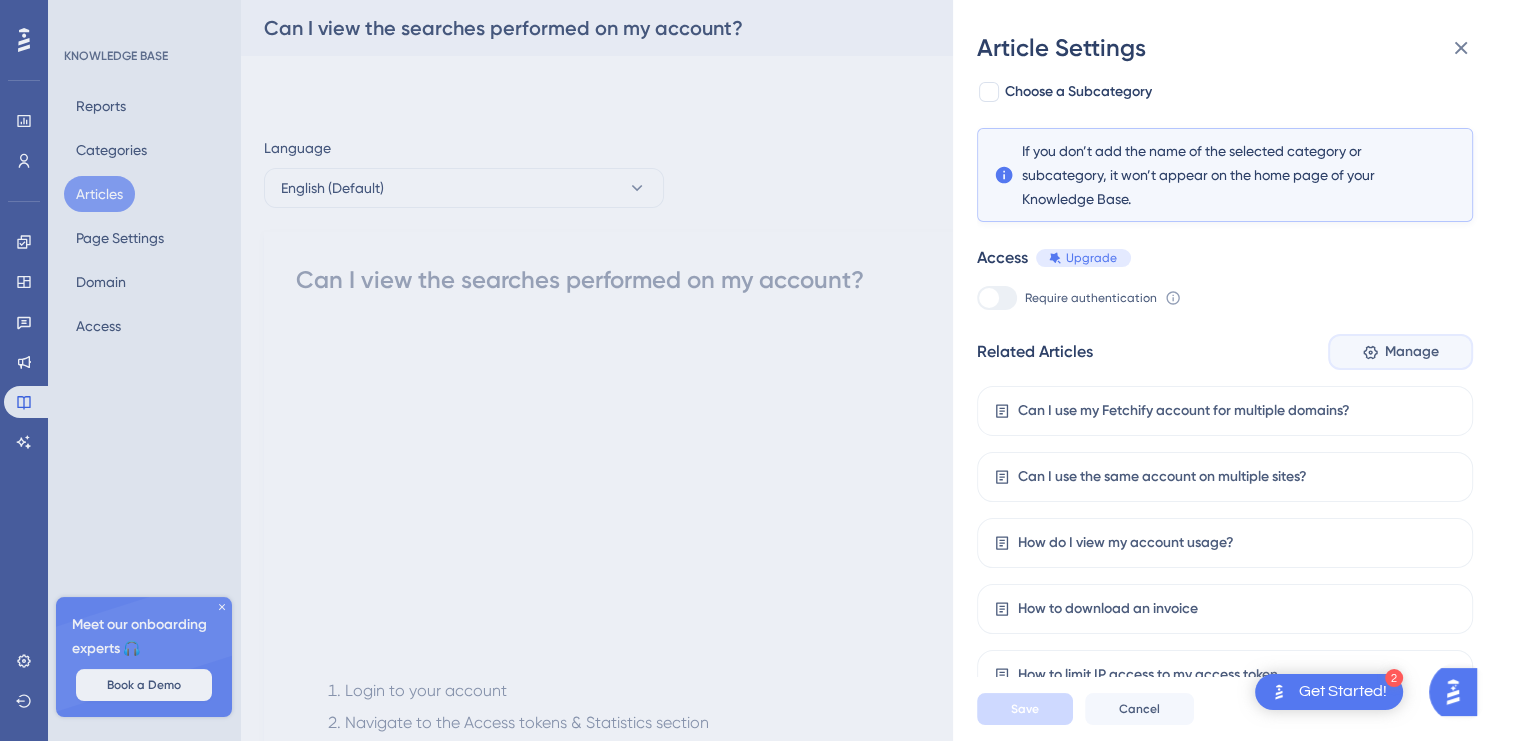 click 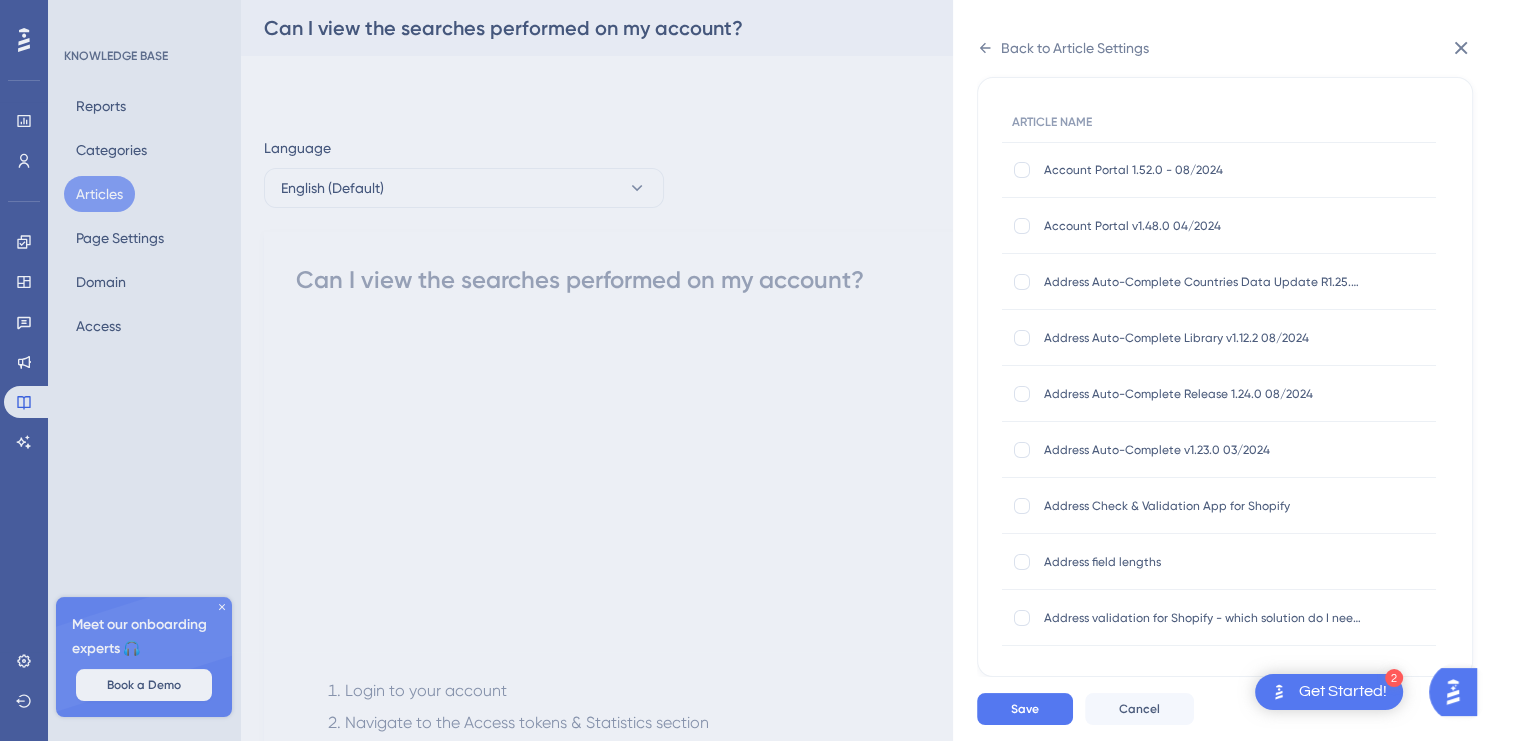 scroll, scrollTop: 140, scrollLeft: 0, axis: vertical 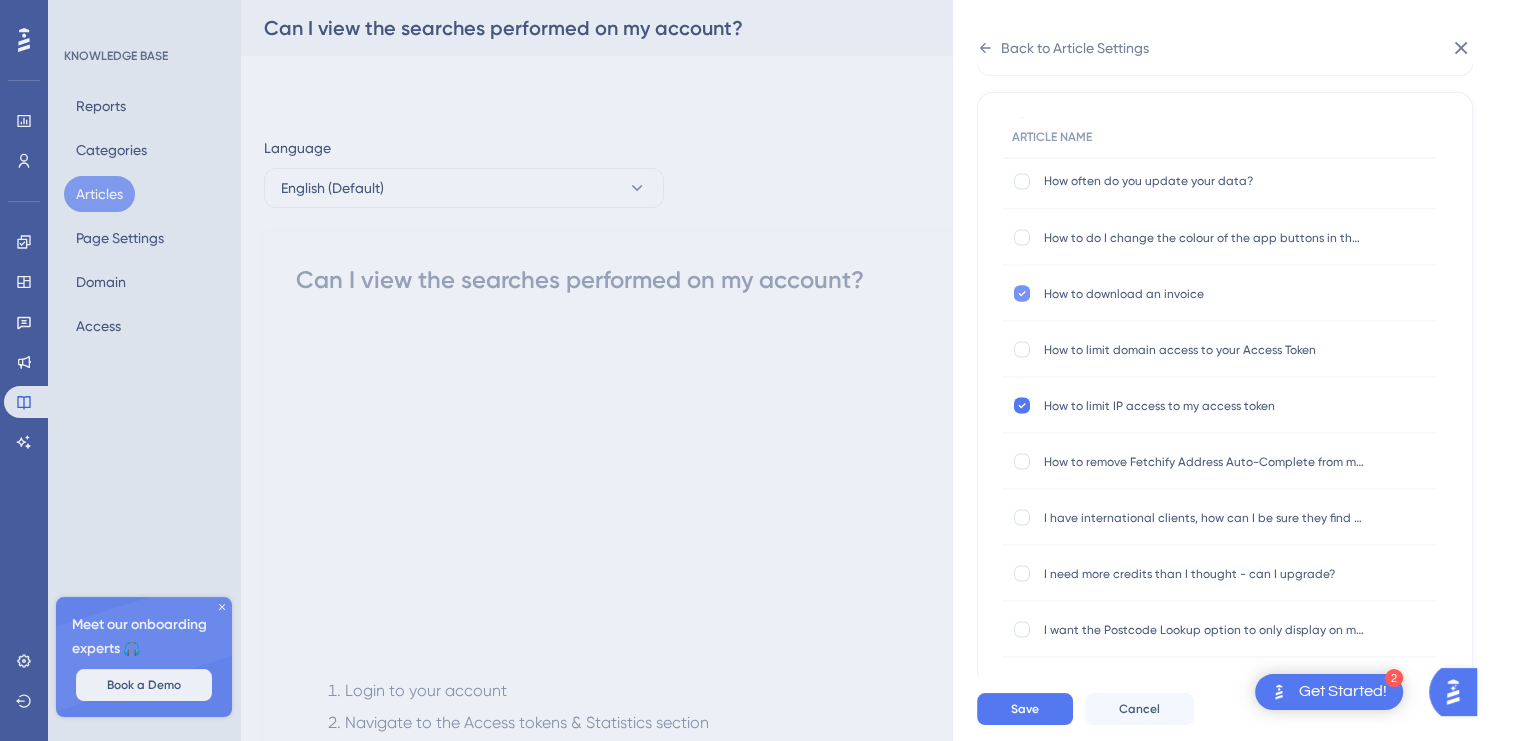 click at bounding box center [1022, 293] 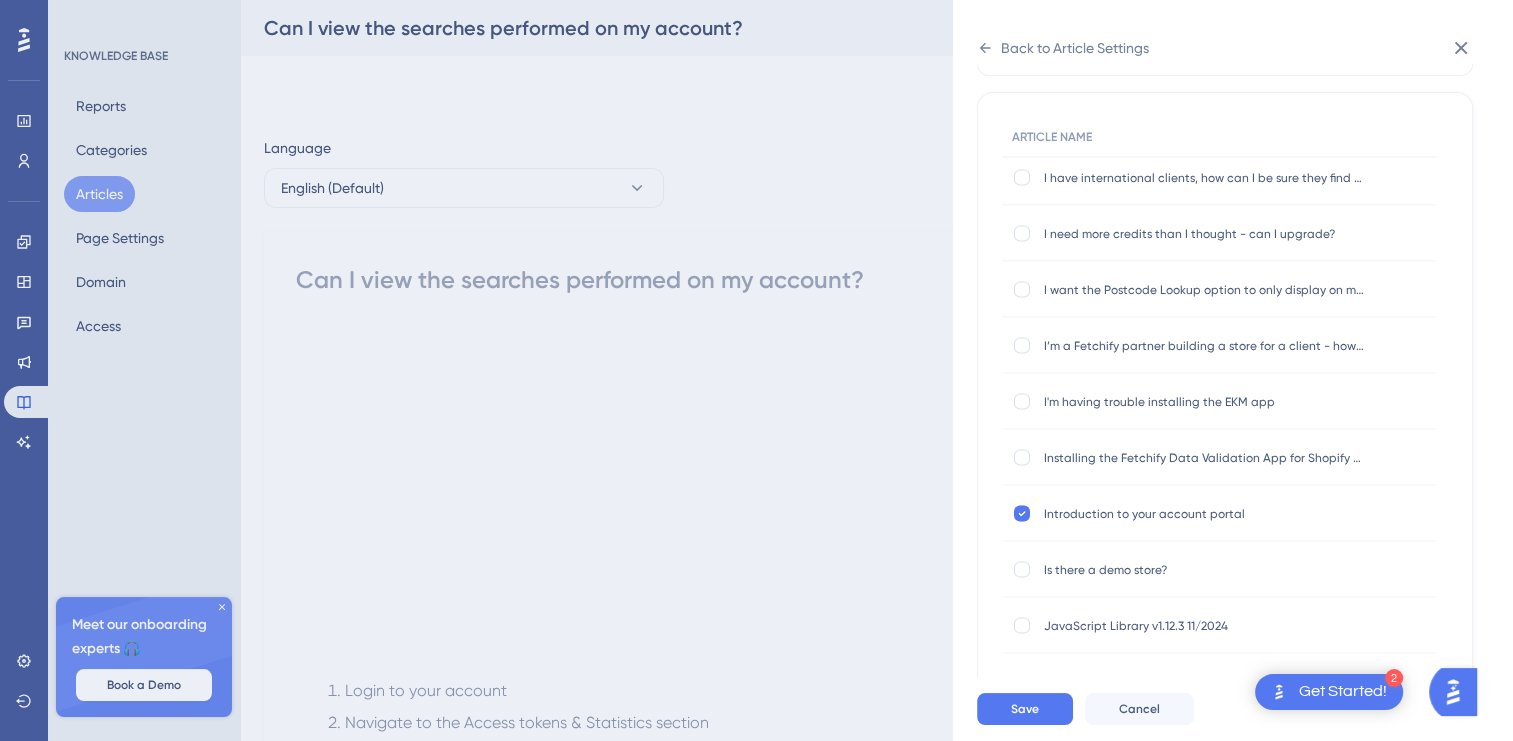 scroll, scrollTop: 4100, scrollLeft: 0, axis: vertical 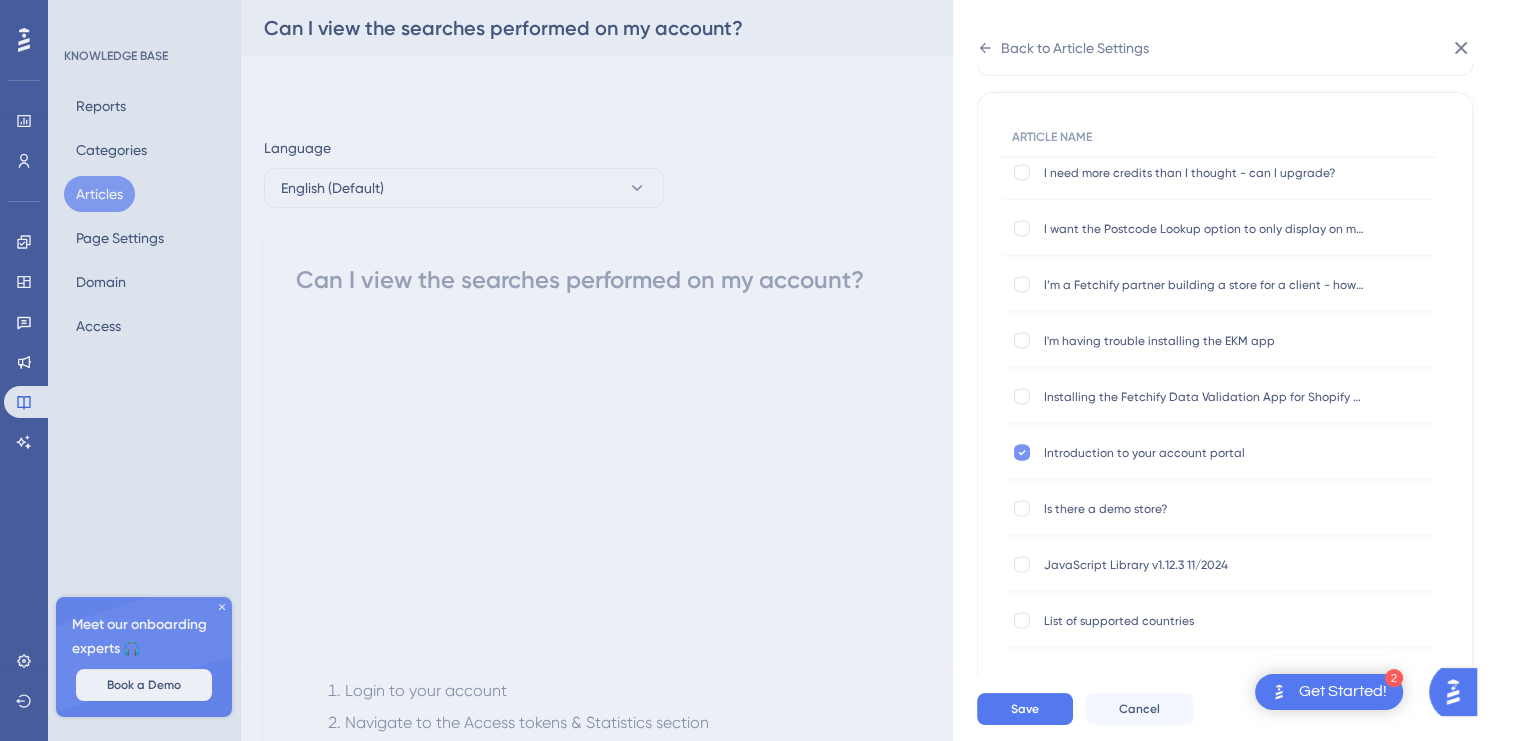 click 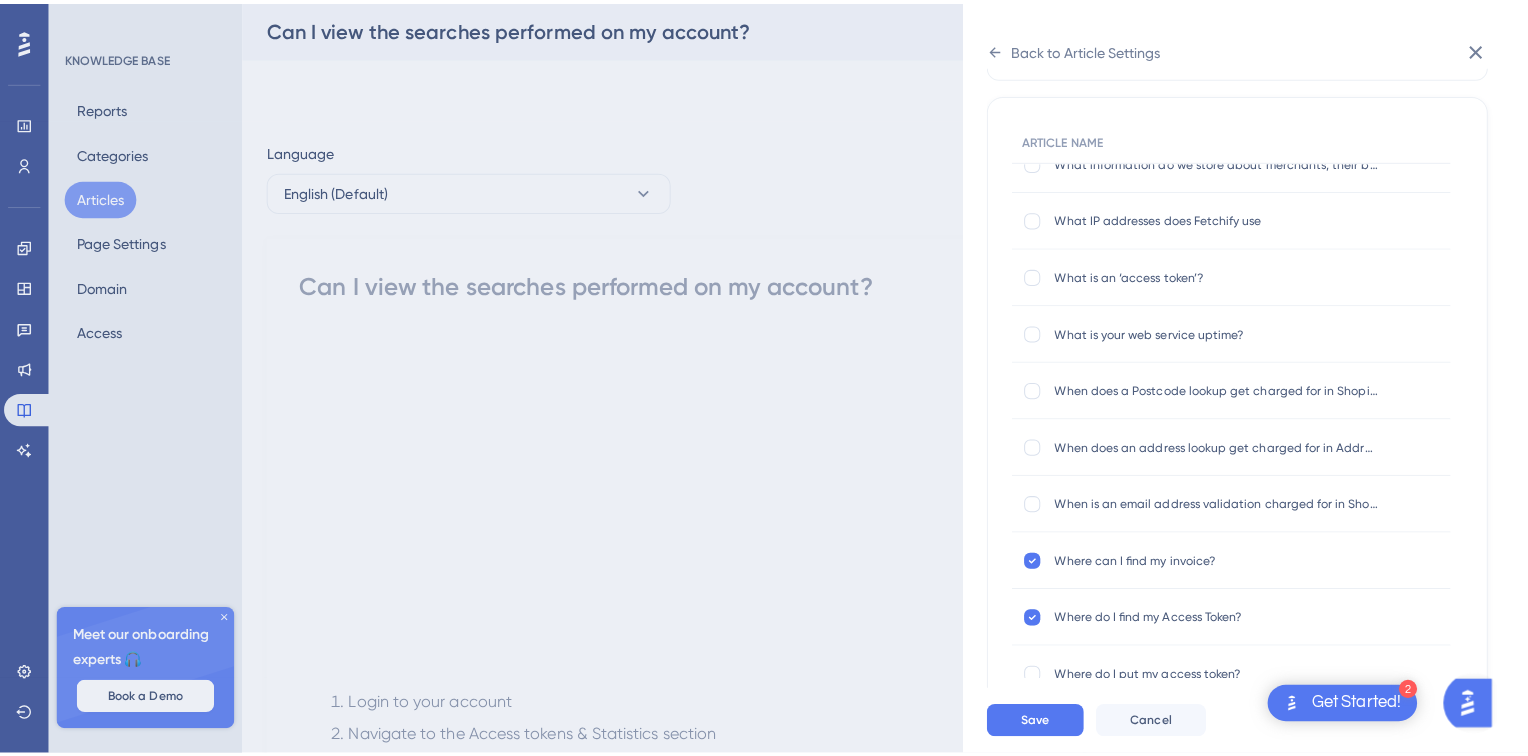 scroll, scrollTop: 5600, scrollLeft: 0, axis: vertical 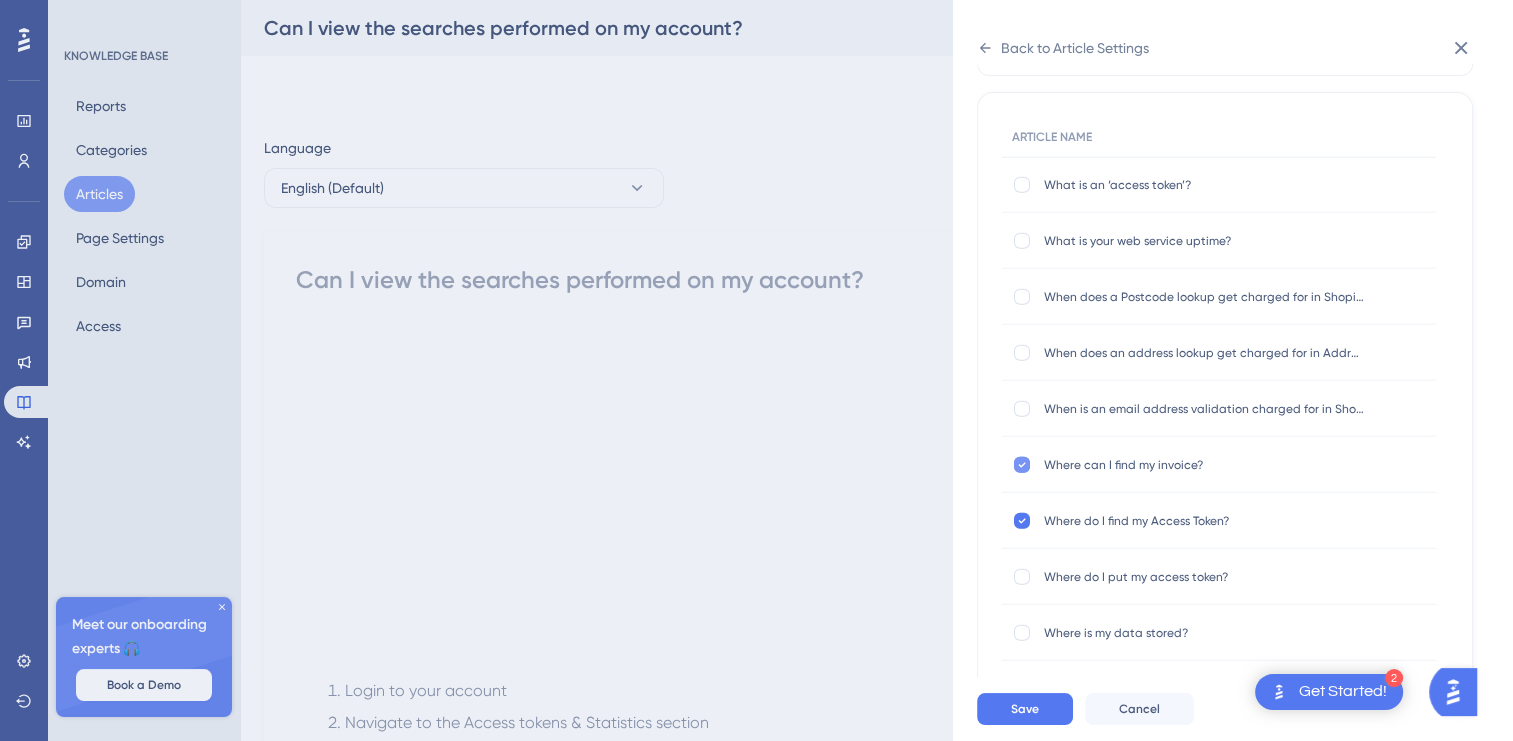 click 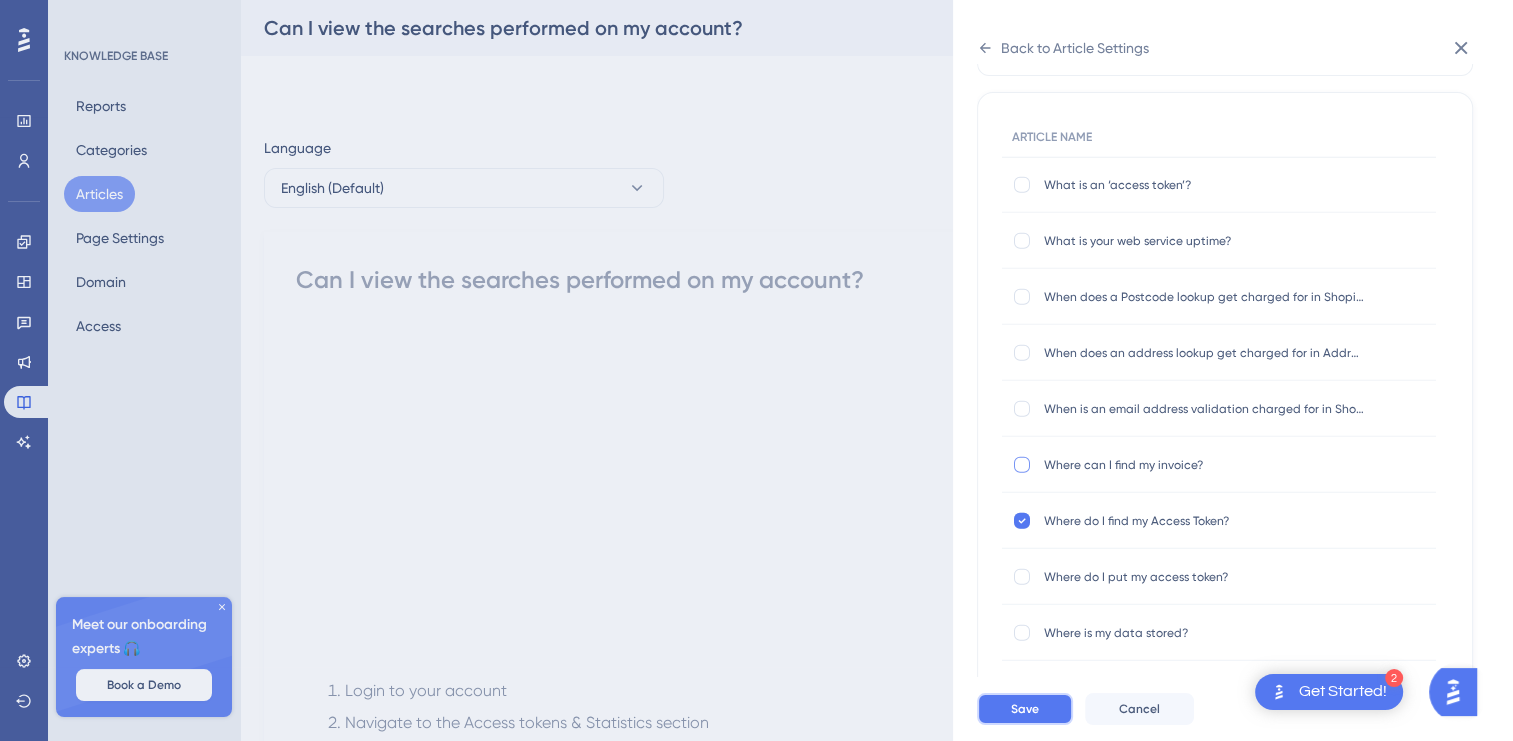 click on "Save" at bounding box center (1025, 709) 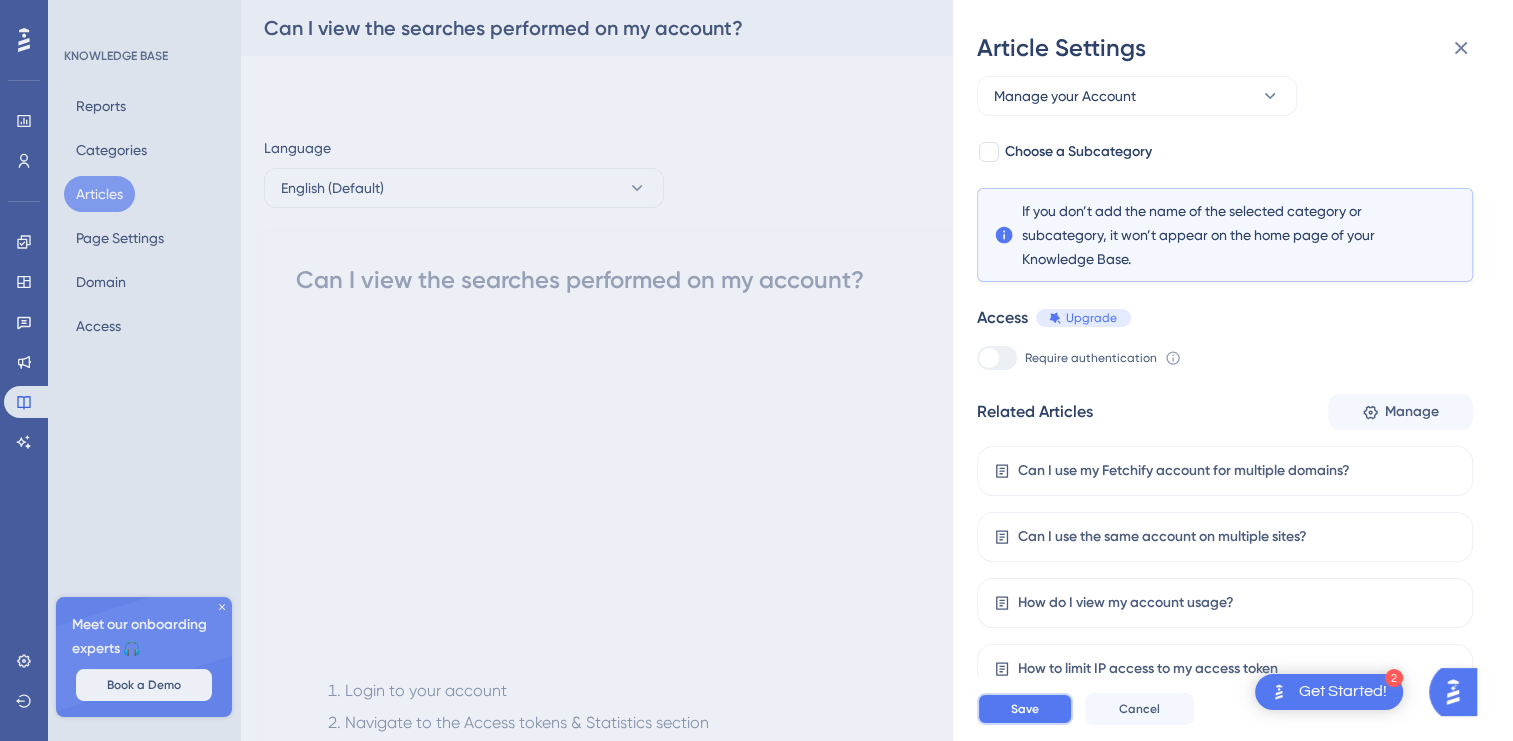 click on "Save" at bounding box center [1025, 709] 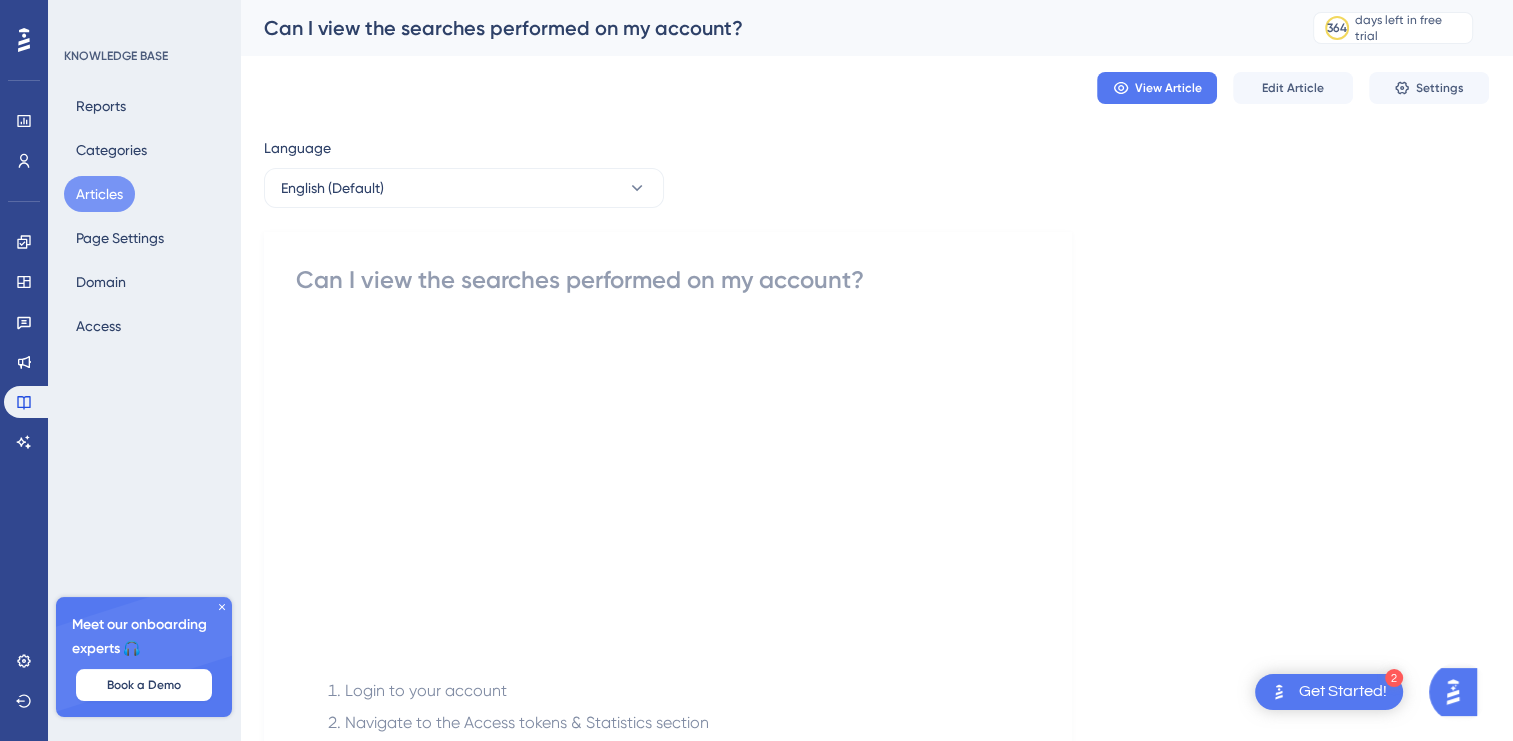 click on "Articles" at bounding box center (99, 194) 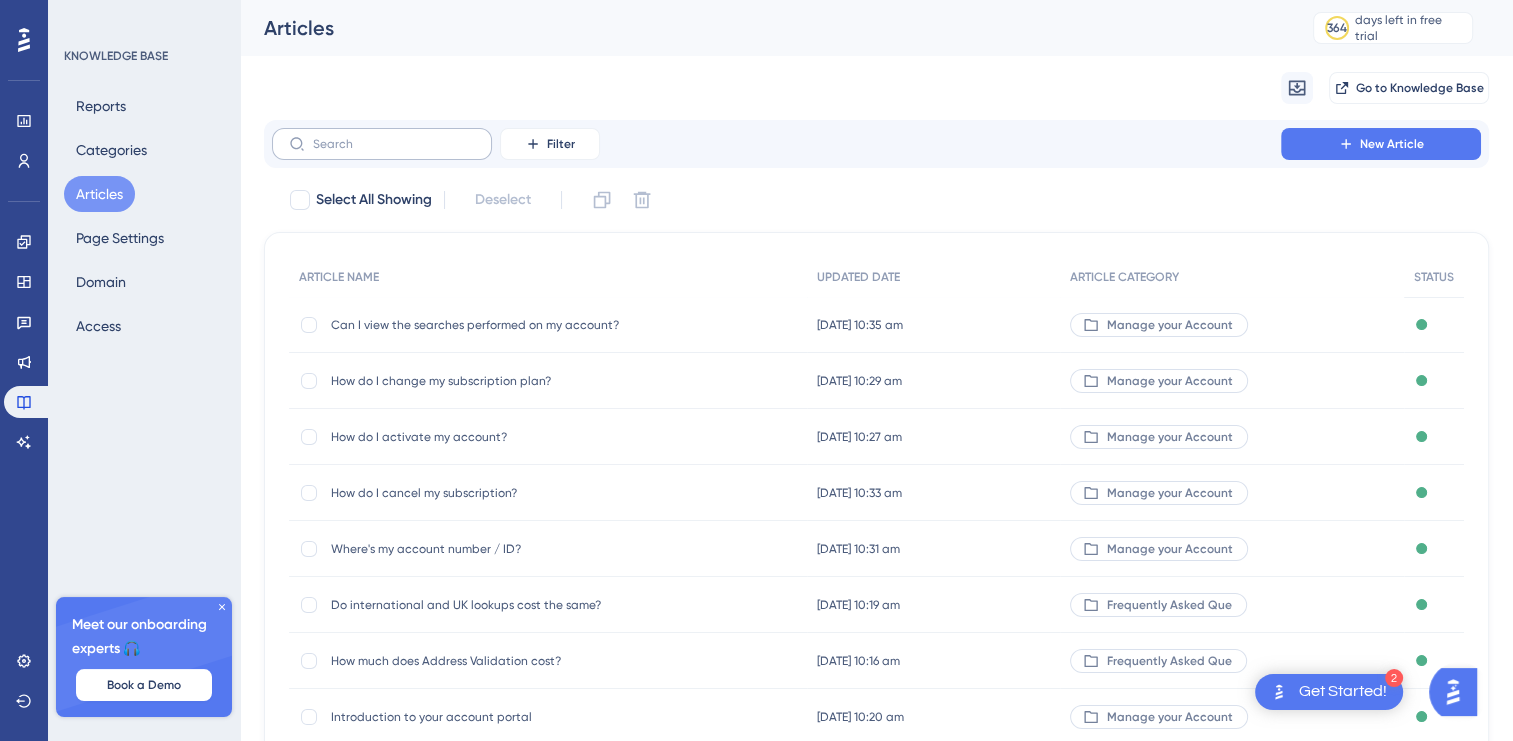 click at bounding box center (382, 144) 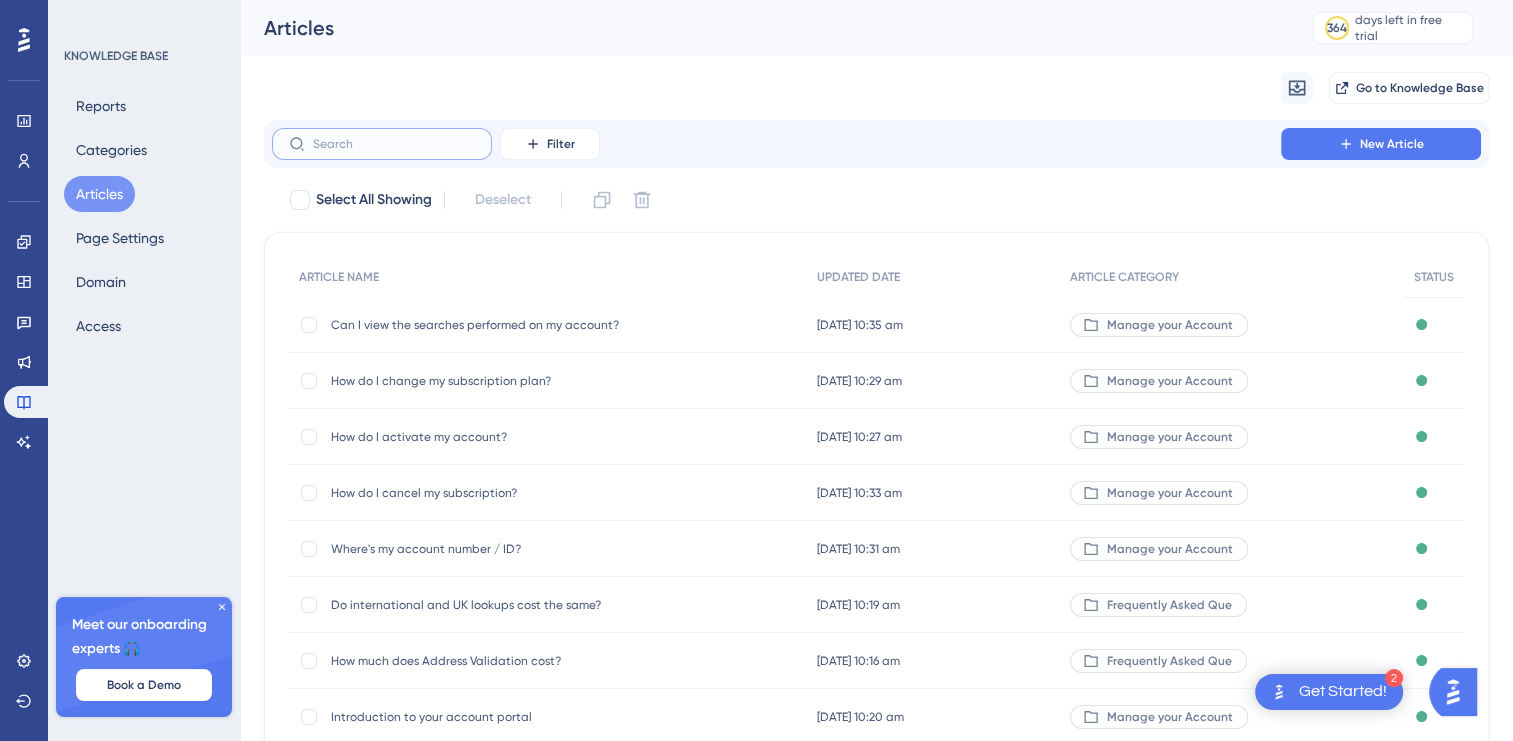 click at bounding box center [394, 144] 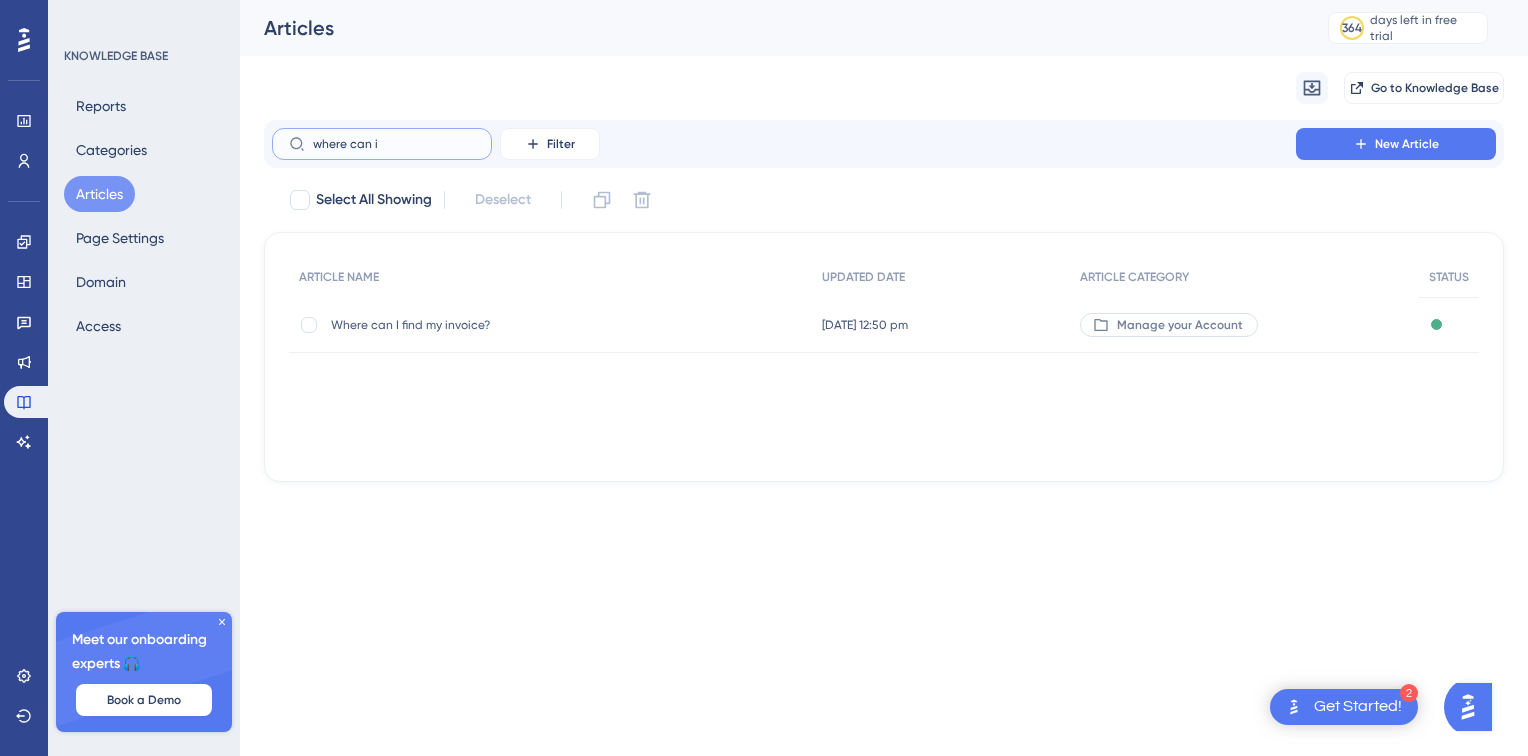 type on "where can i" 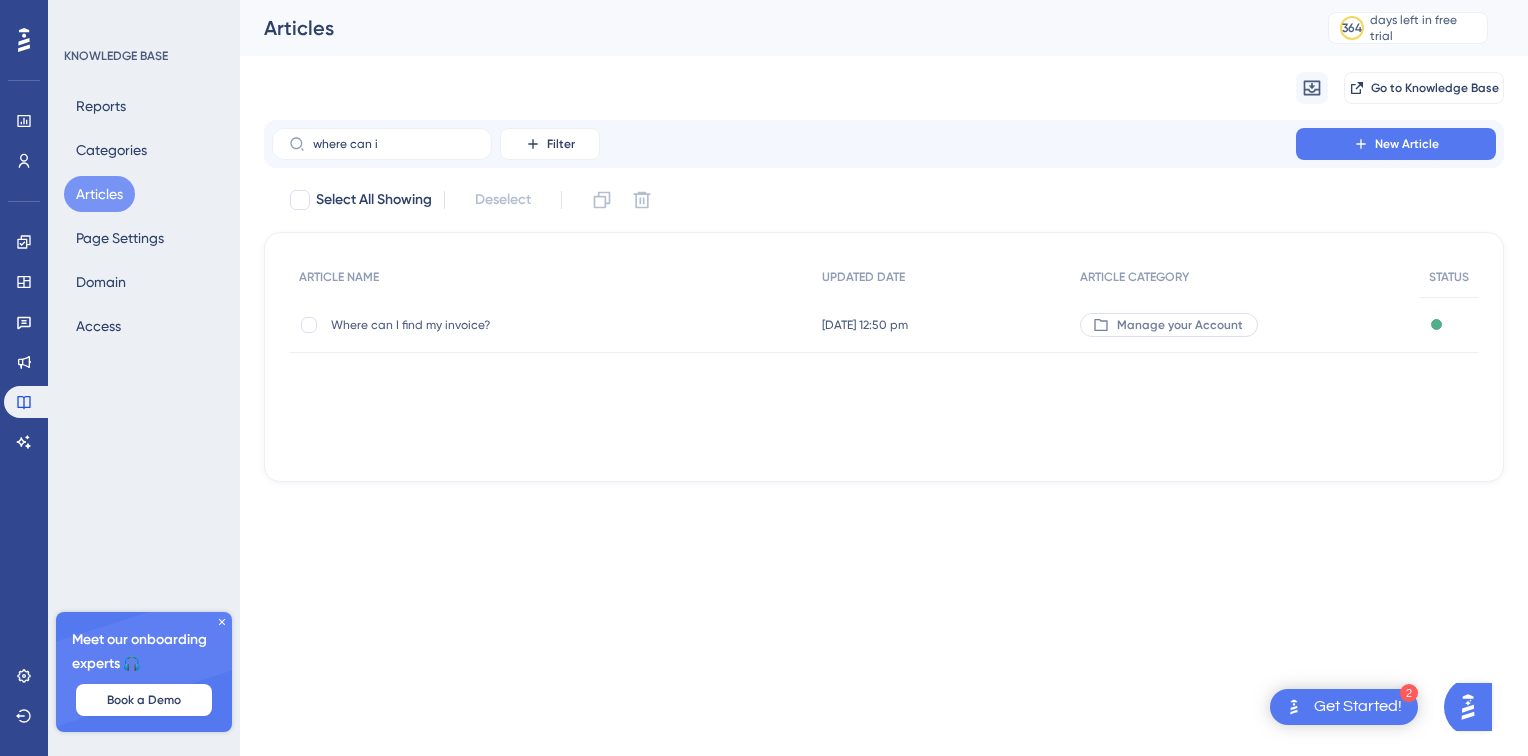 click on "Where can I find my invoice?" at bounding box center [491, 325] 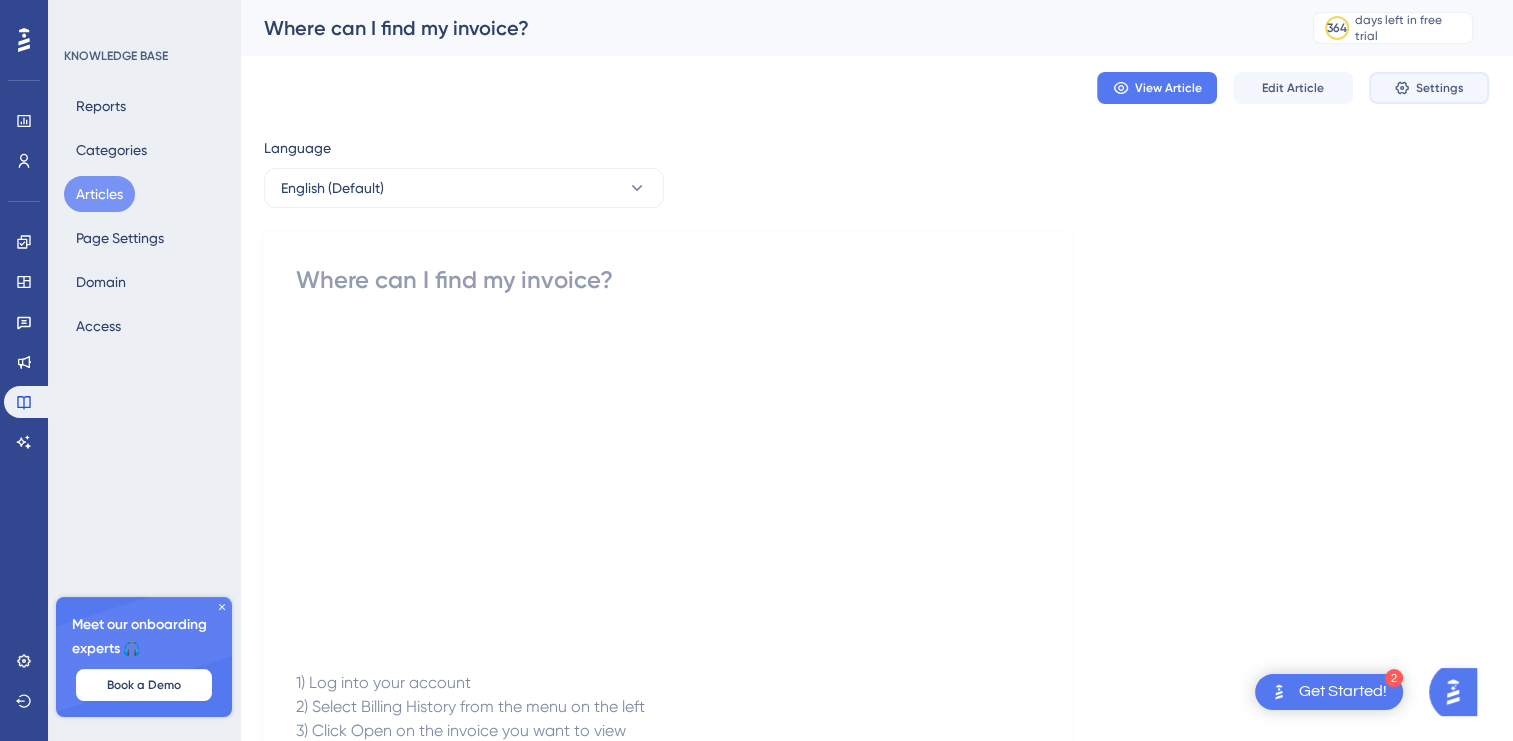 click 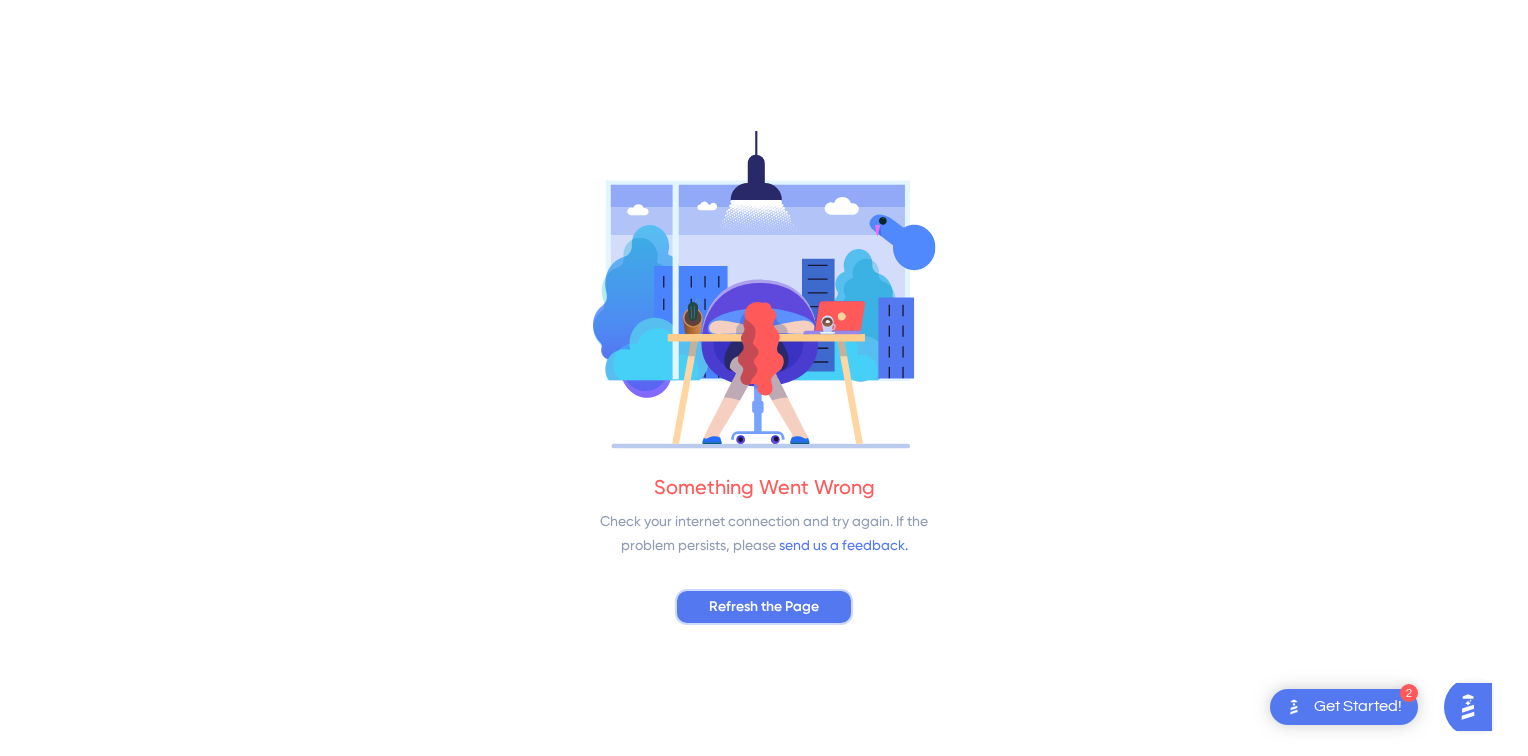 click on "Refresh the Page" at bounding box center [764, 607] 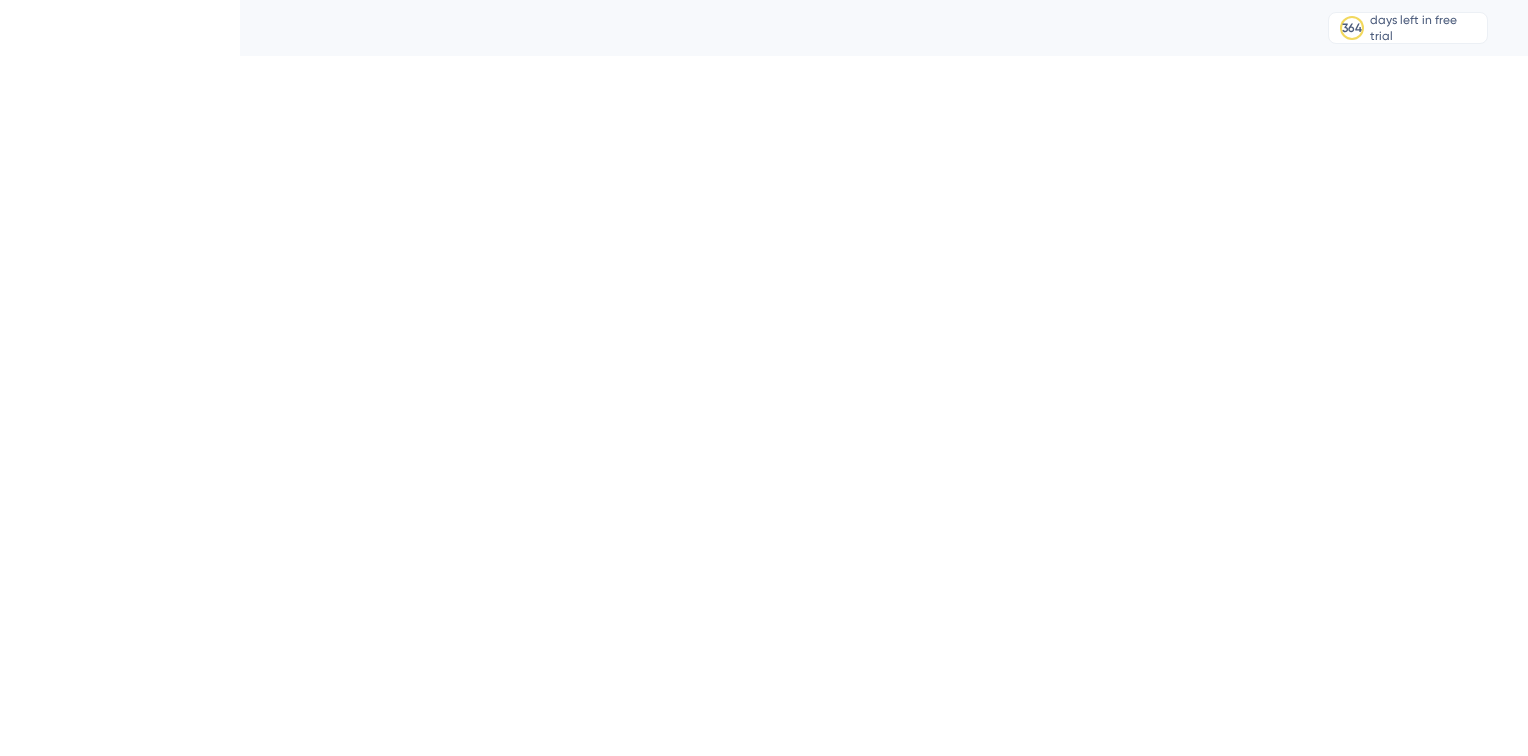 scroll, scrollTop: 0, scrollLeft: 0, axis: both 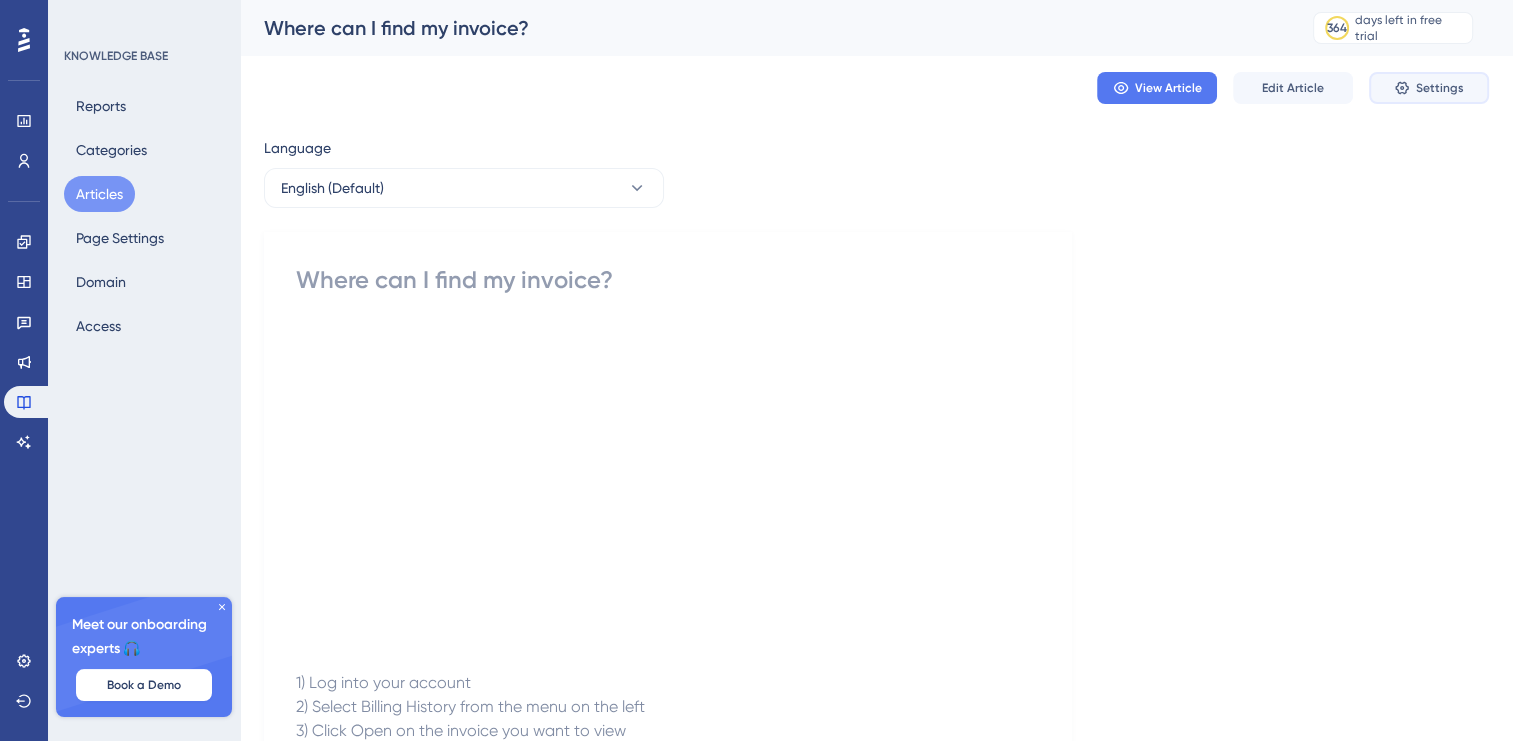 click 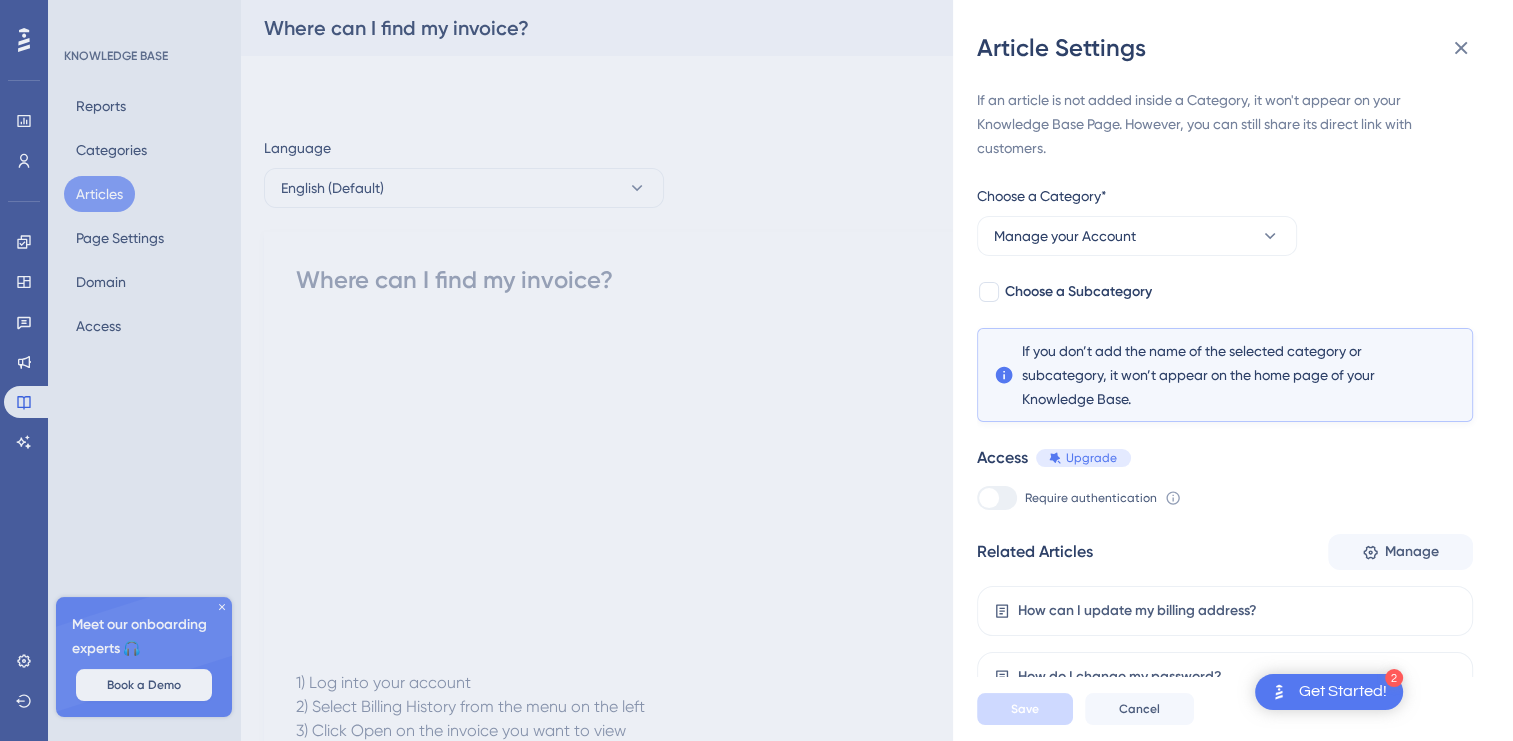 scroll, scrollTop: 0, scrollLeft: 0, axis: both 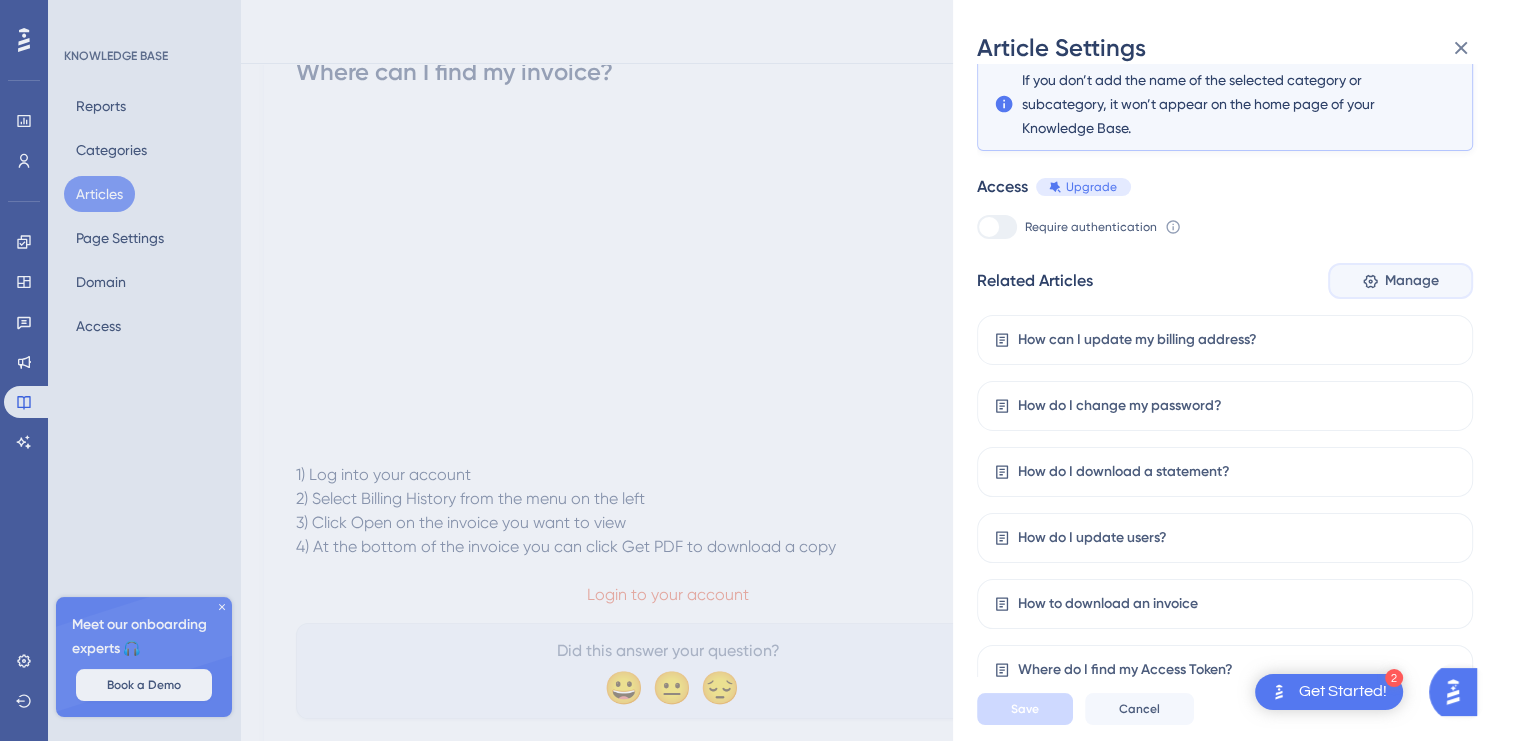 click on "Manage" at bounding box center (1412, 281) 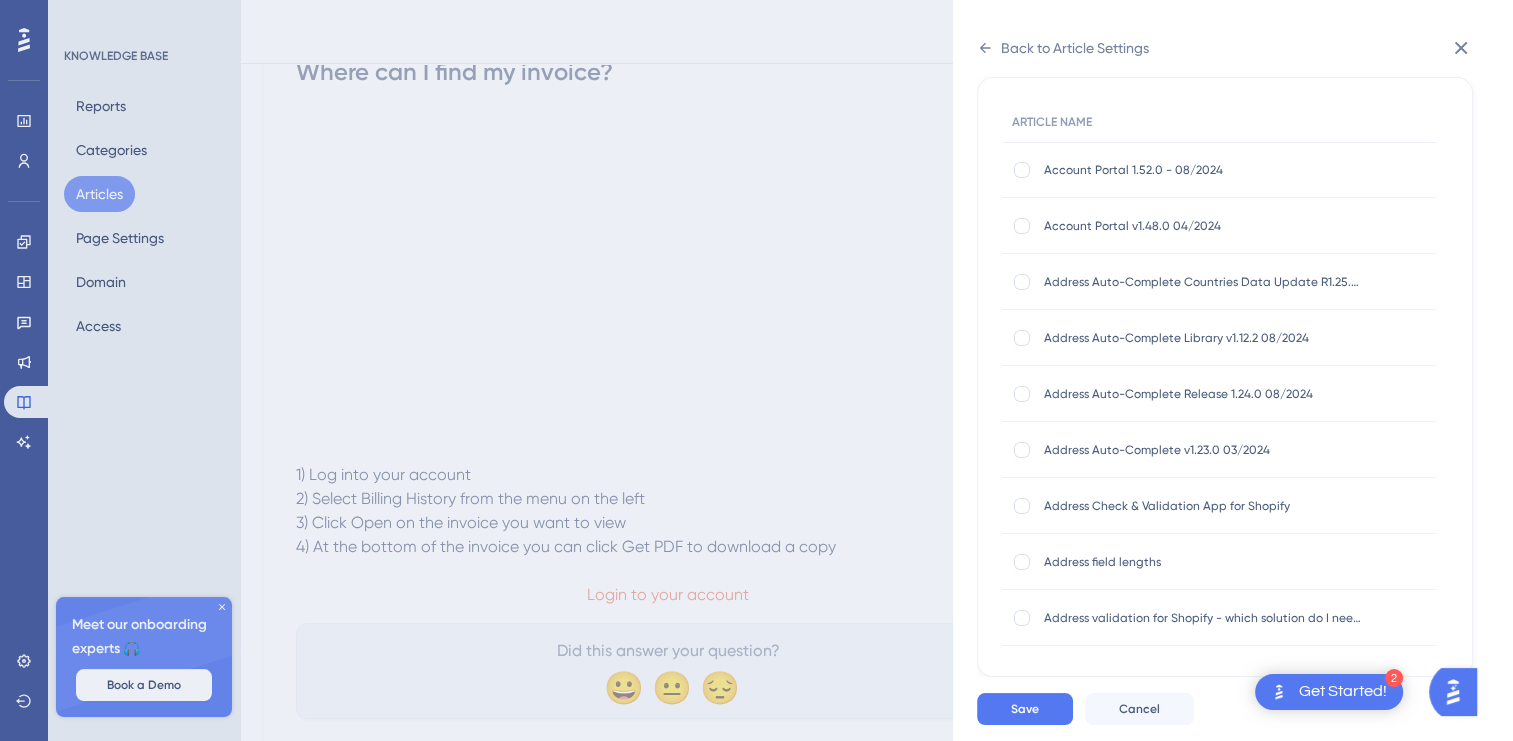 scroll, scrollTop: 140, scrollLeft: 0, axis: vertical 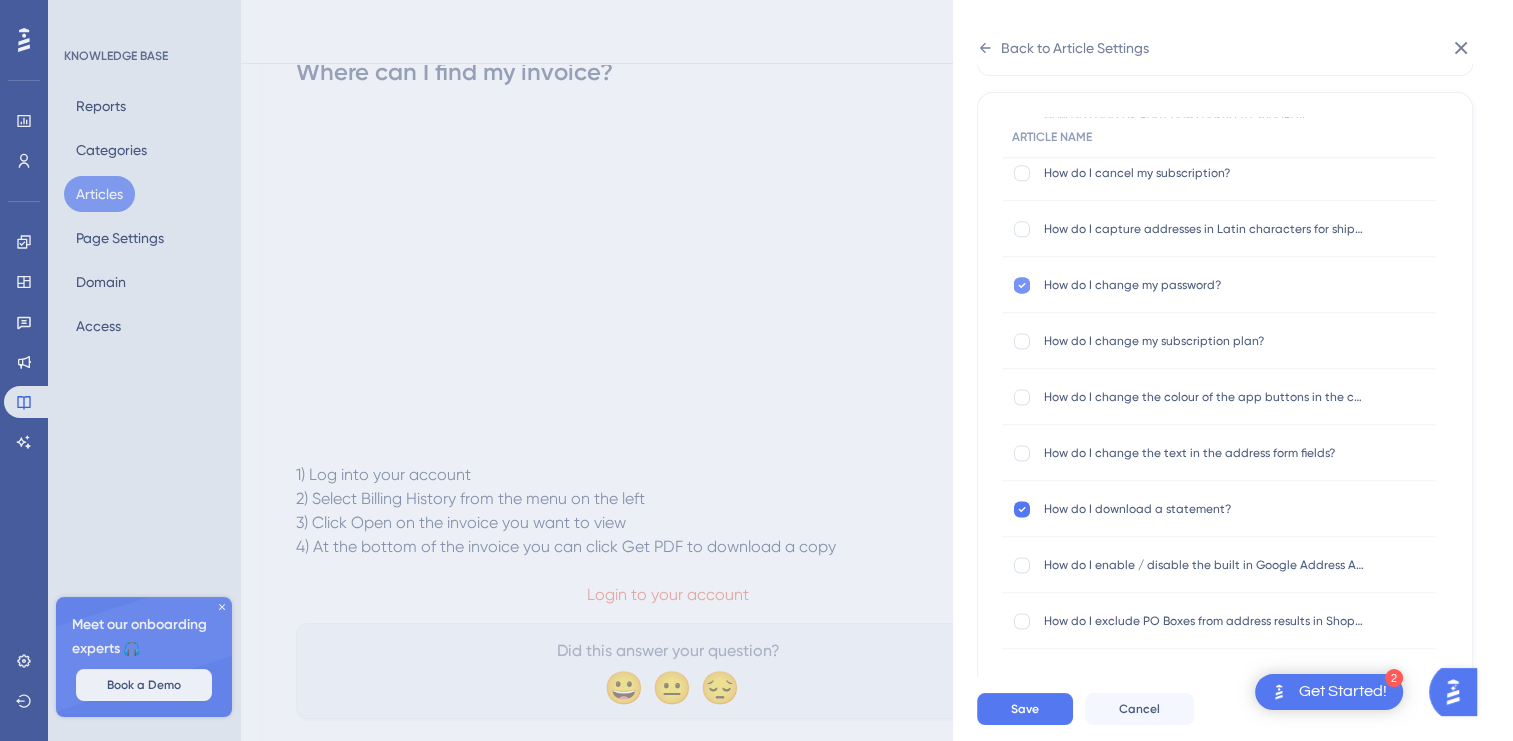 click 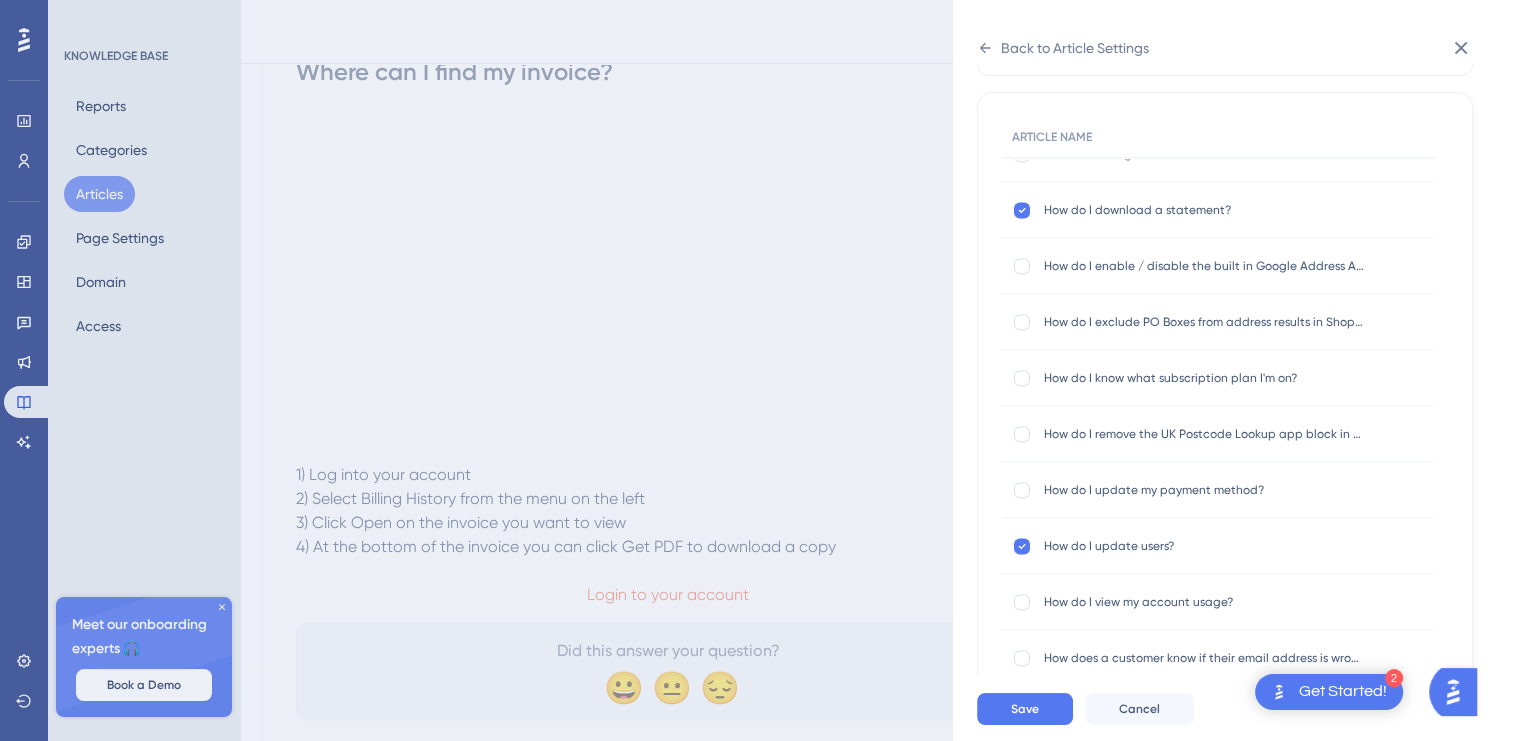 scroll, scrollTop: 3100, scrollLeft: 0, axis: vertical 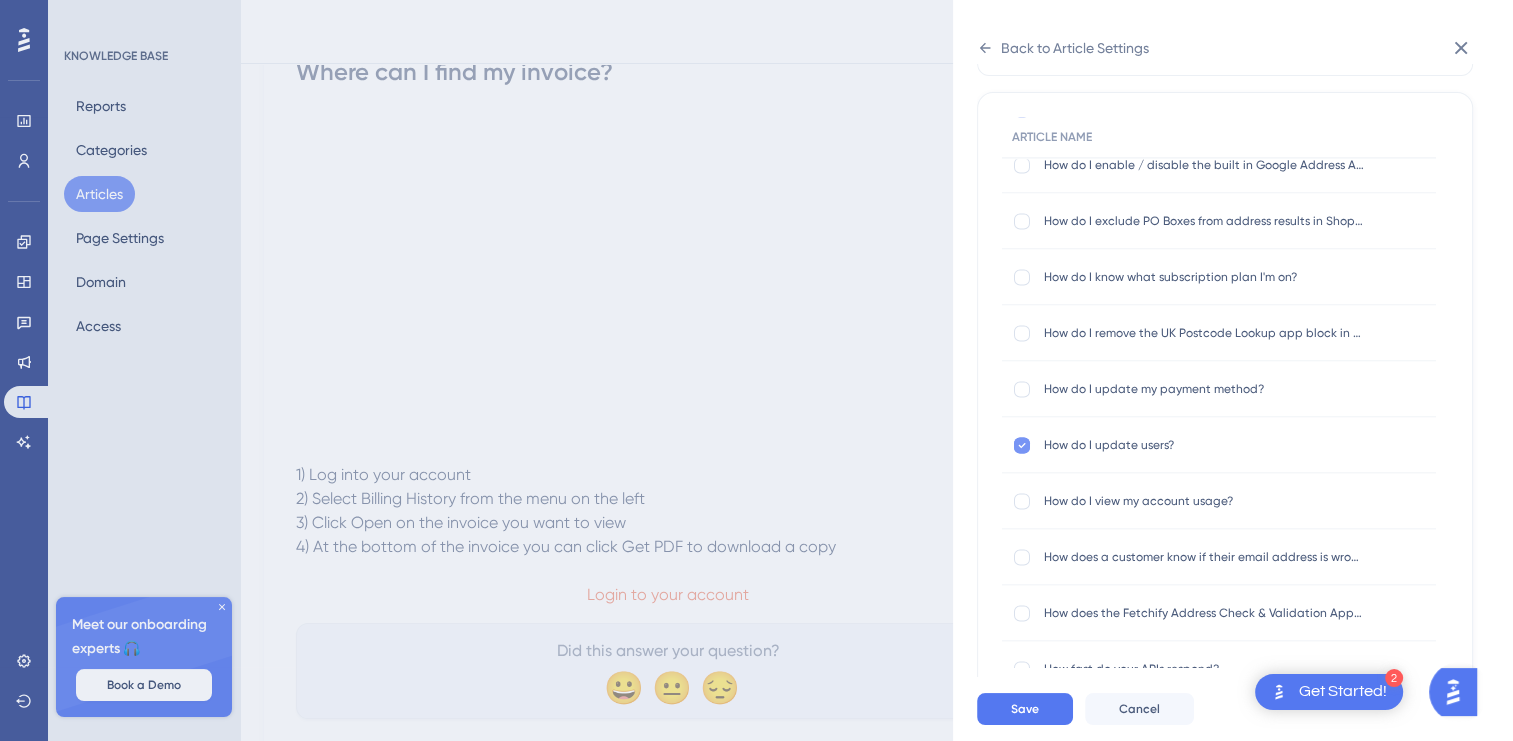 click 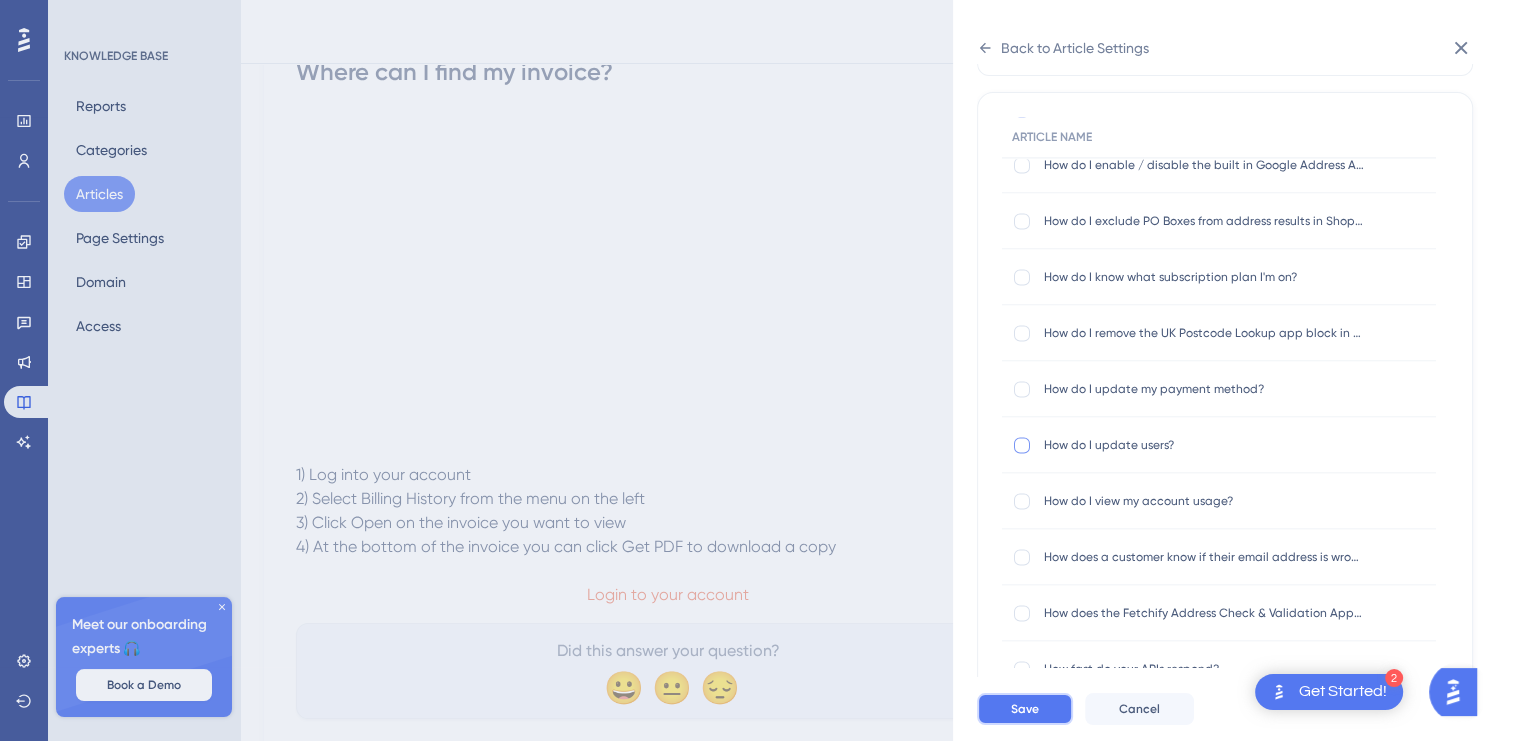 click on "Save" at bounding box center [1025, 709] 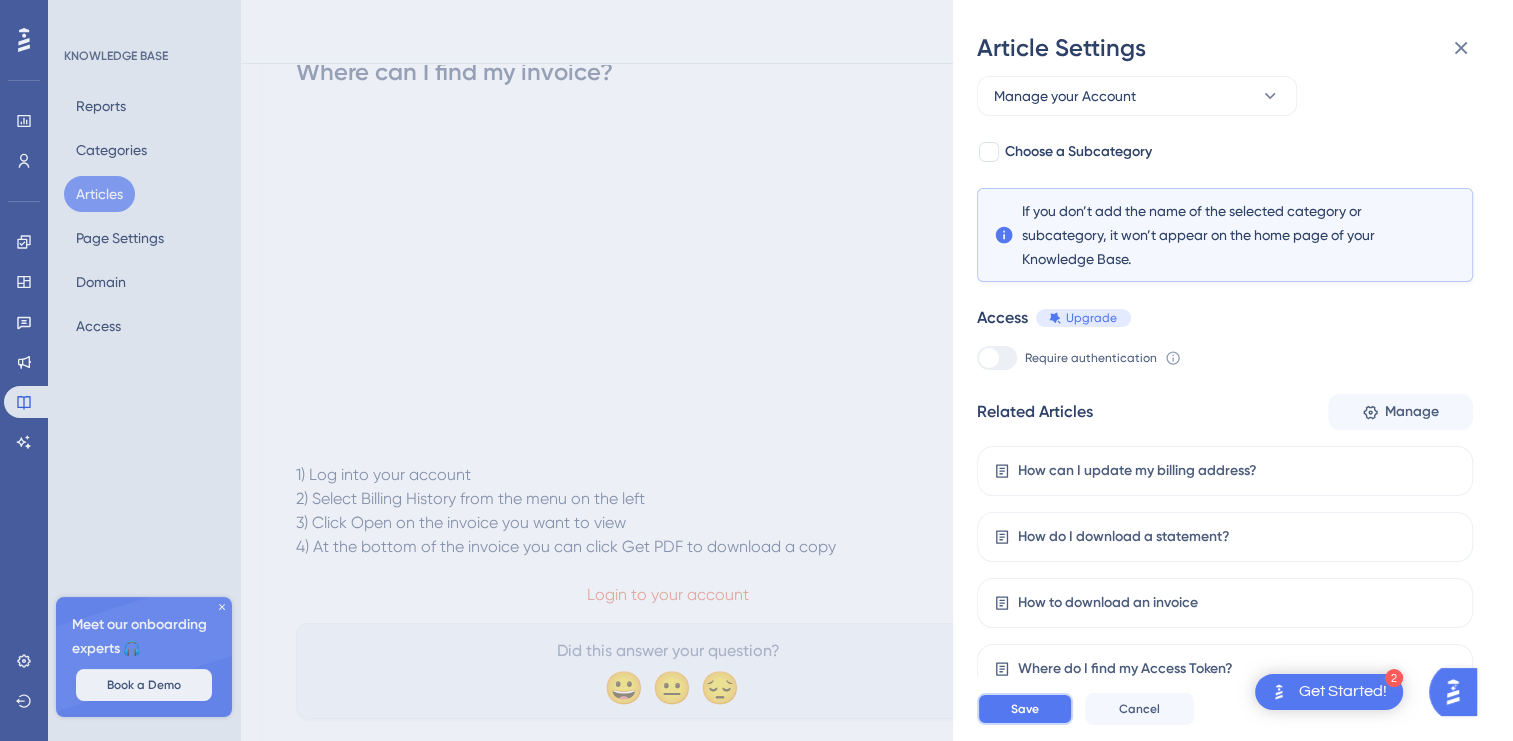 click on "Save" at bounding box center [1025, 709] 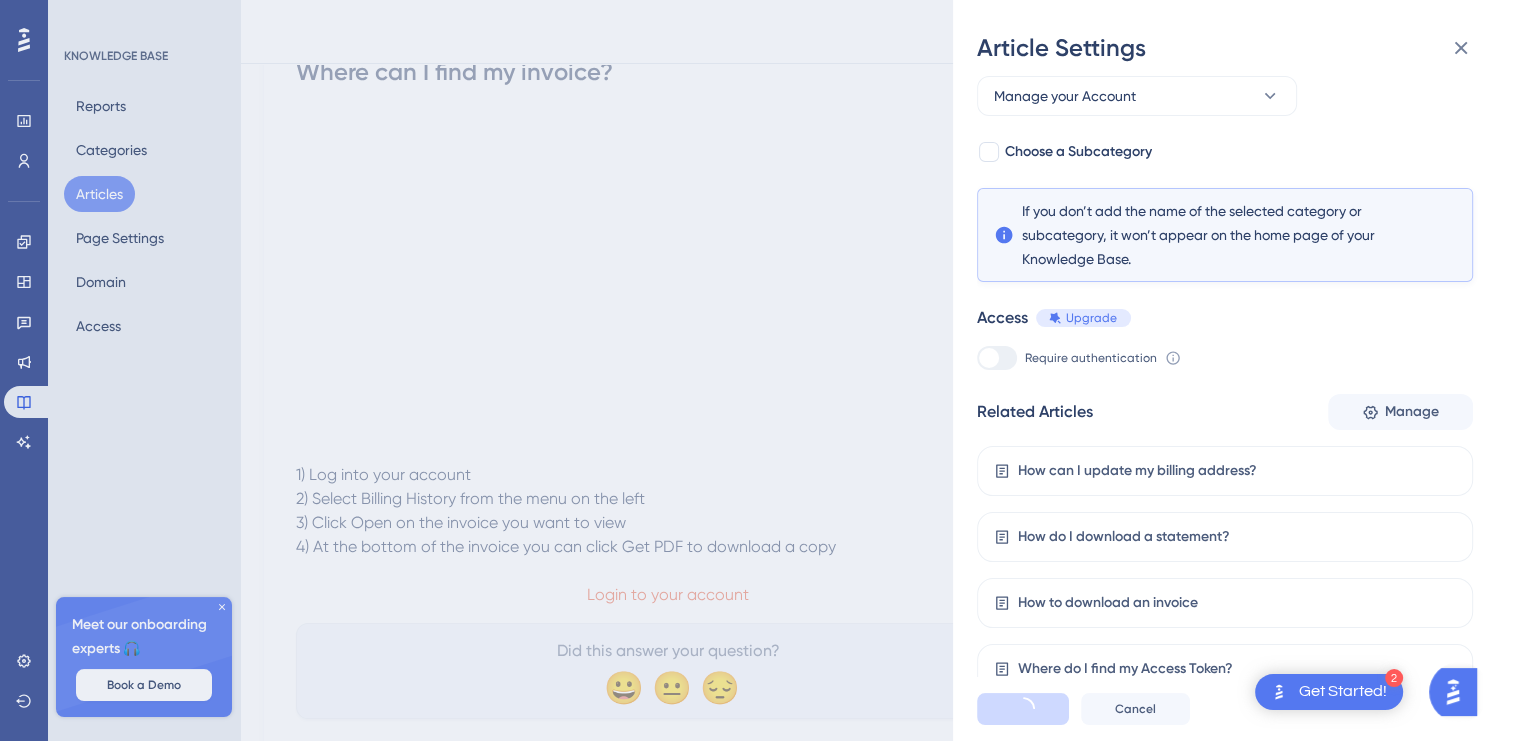 scroll, scrollTop: 0, scrollLeft: 0, axis: both 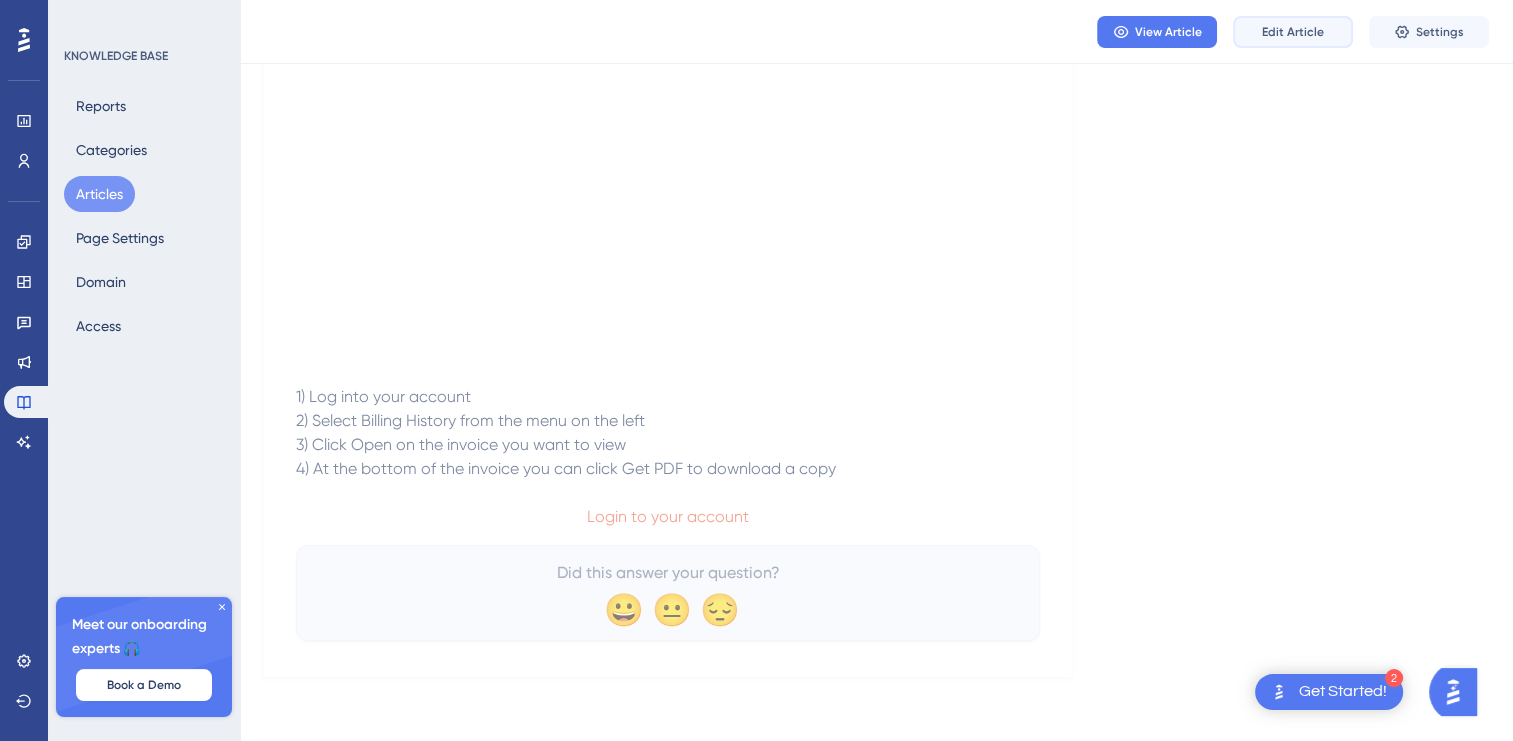 click on "Edit Article" at bounding box center [1293, 32] 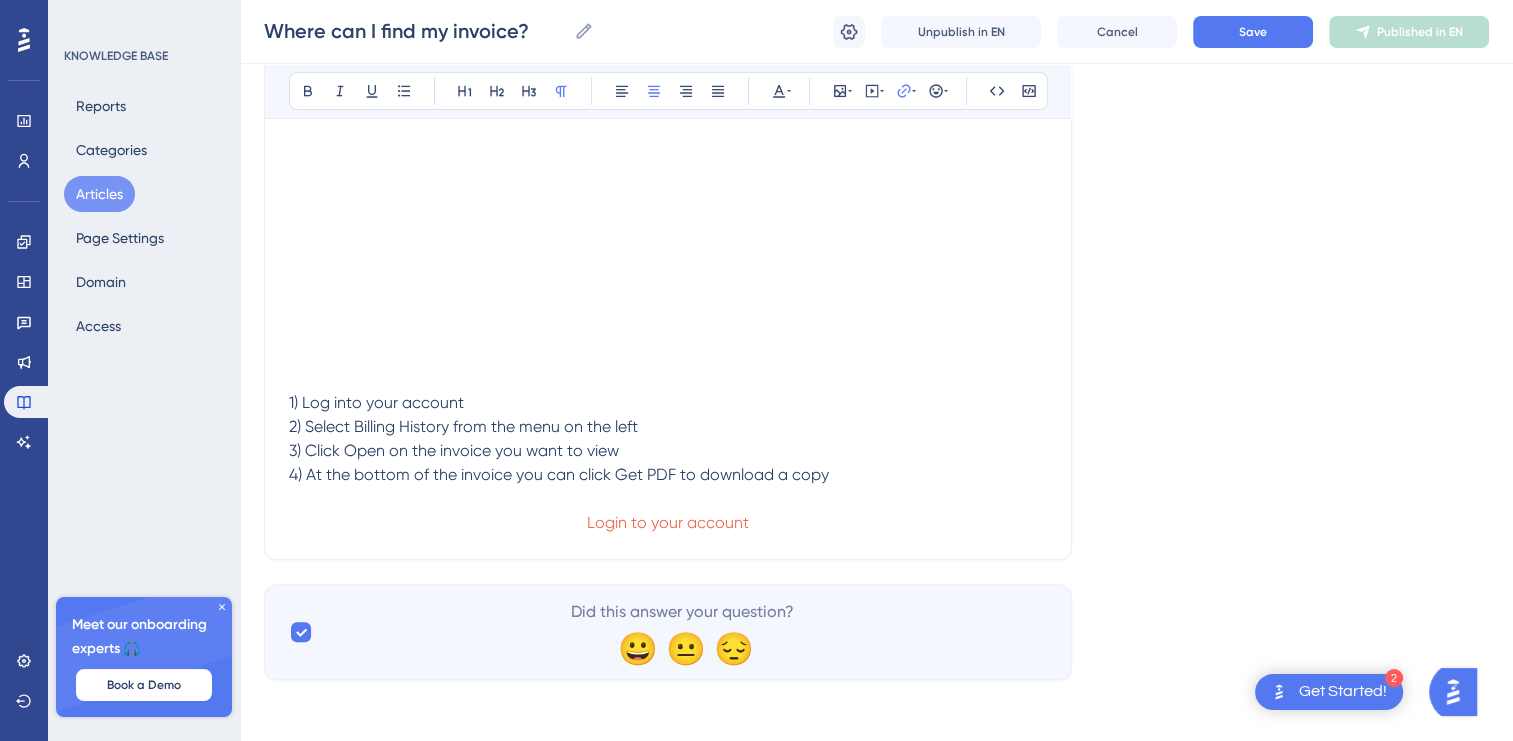 scroll, scrollTop: 379, scrollLeft: 0, axis: vertical 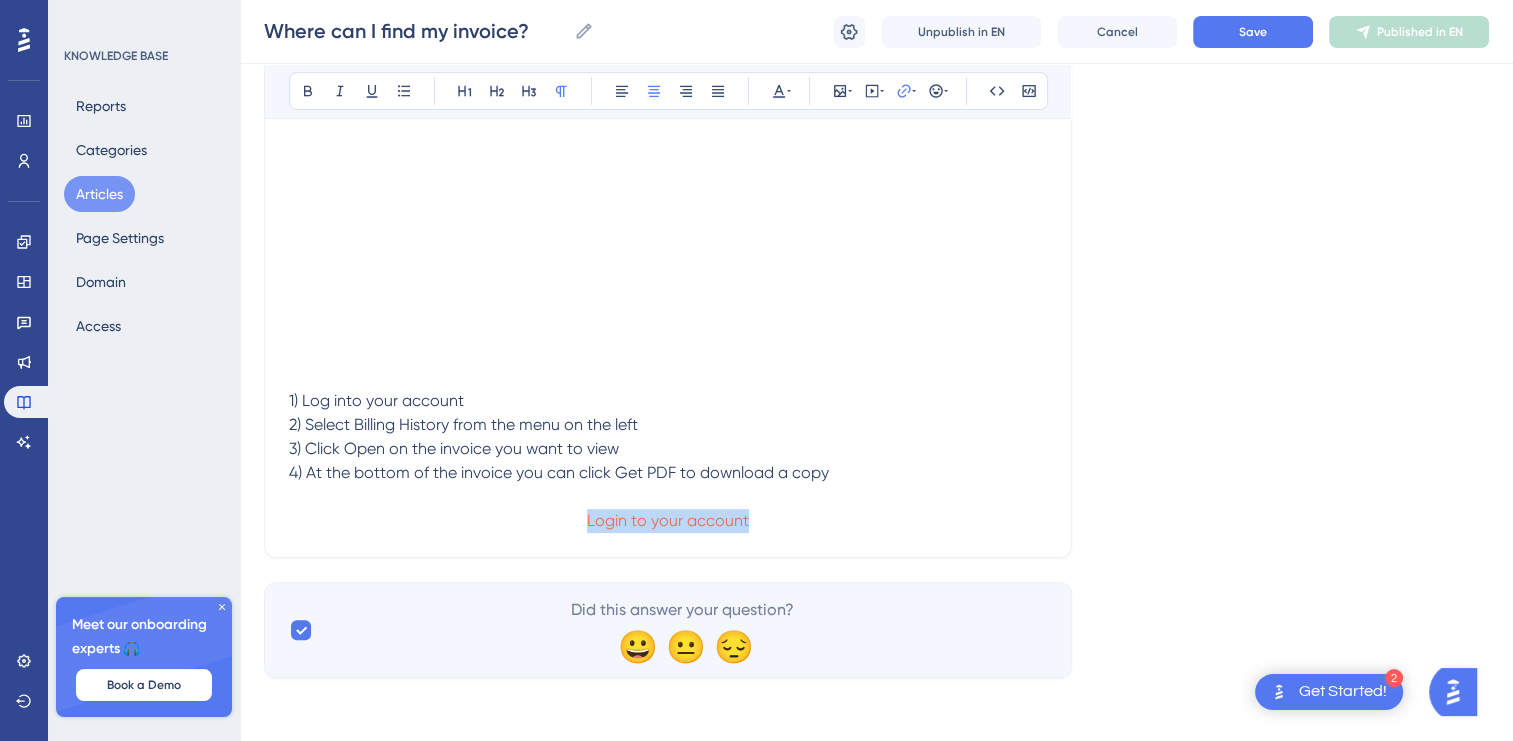 drag, startPoint x: 765, startPoint y: 526, endPoint x: 584, endPoint y: 513, distance: 181.46625 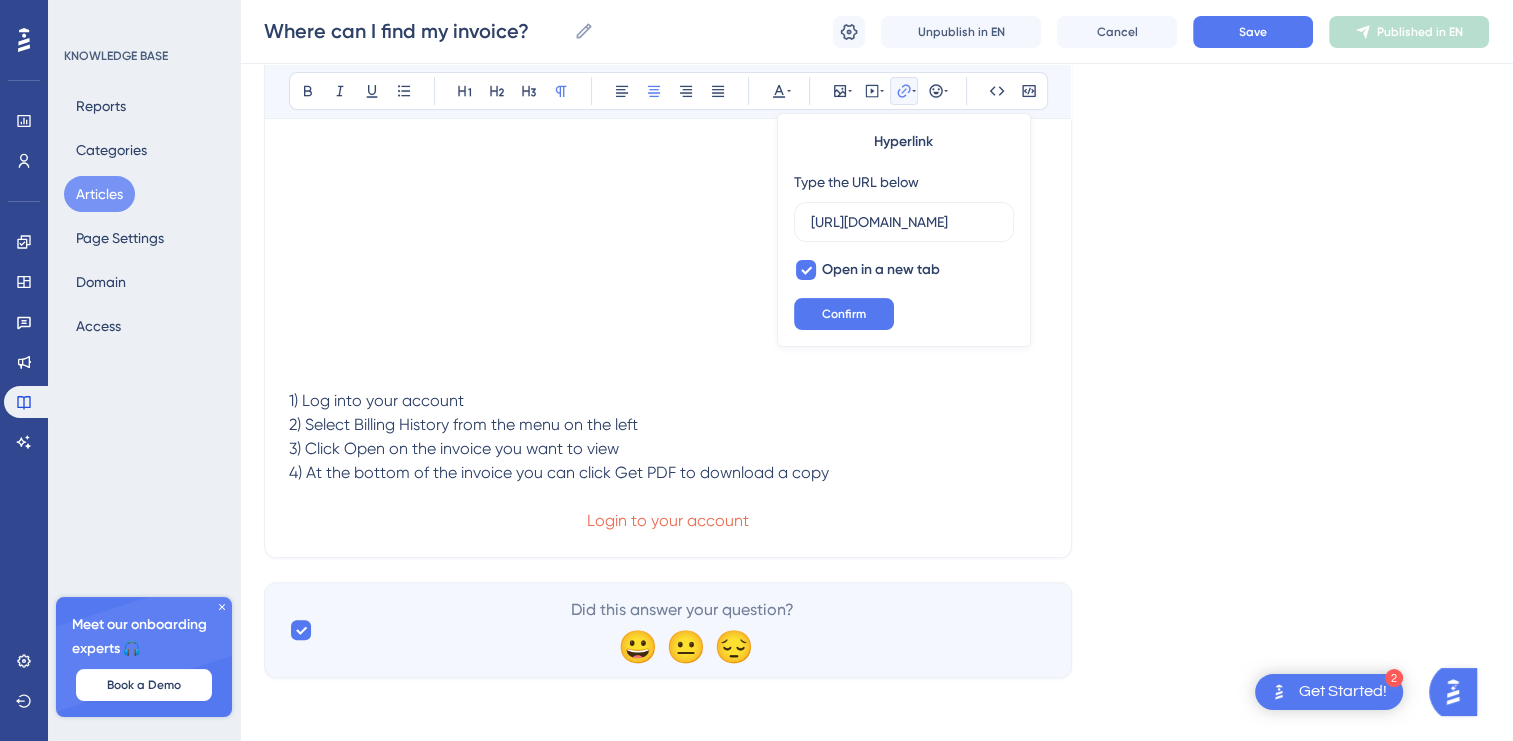 scroll, scrollTop: 0, scrollLeft: 6, axis: horizontal 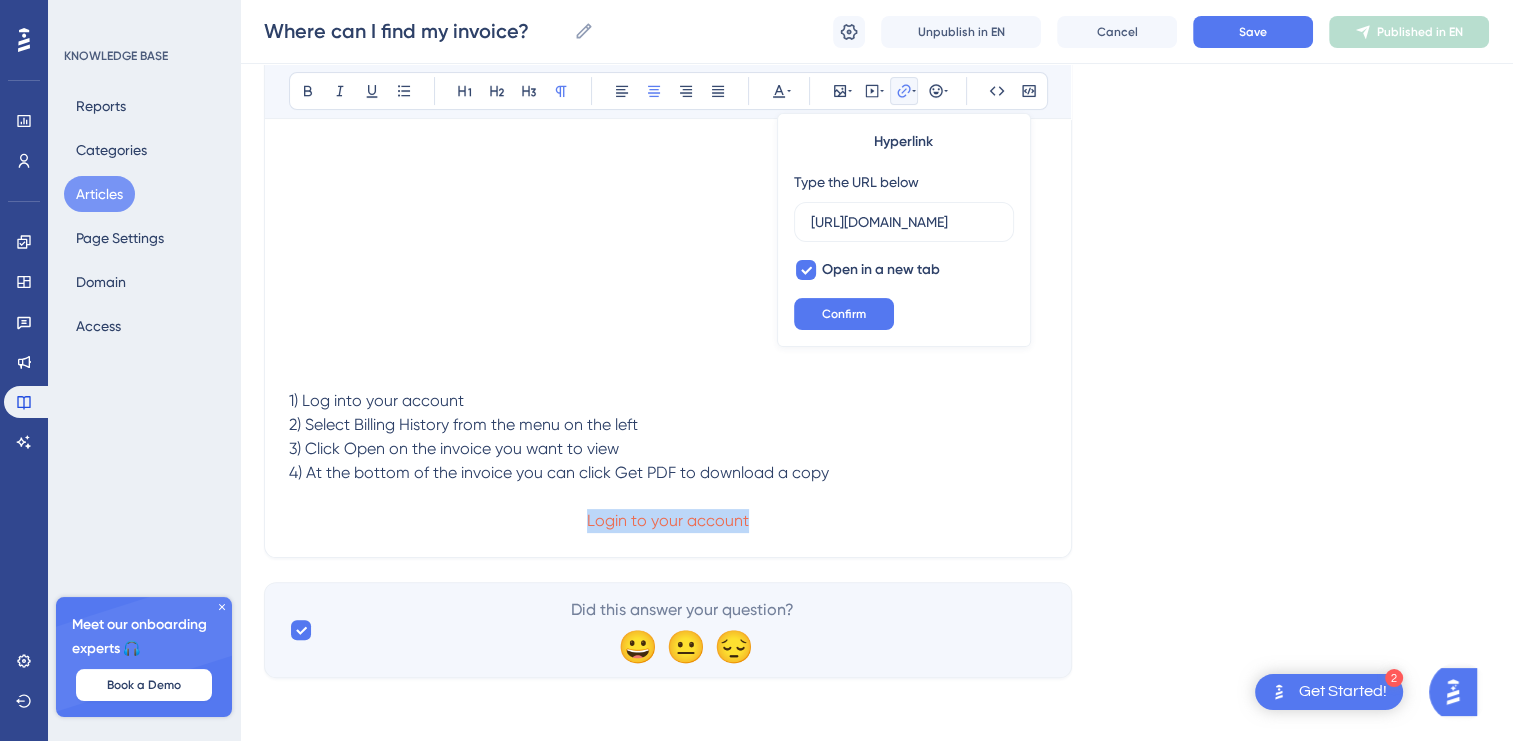 drag, startPoint x: 548, startPoint y: 521, endPoint x: 784, endPoint y: 519, distance: 236.00847 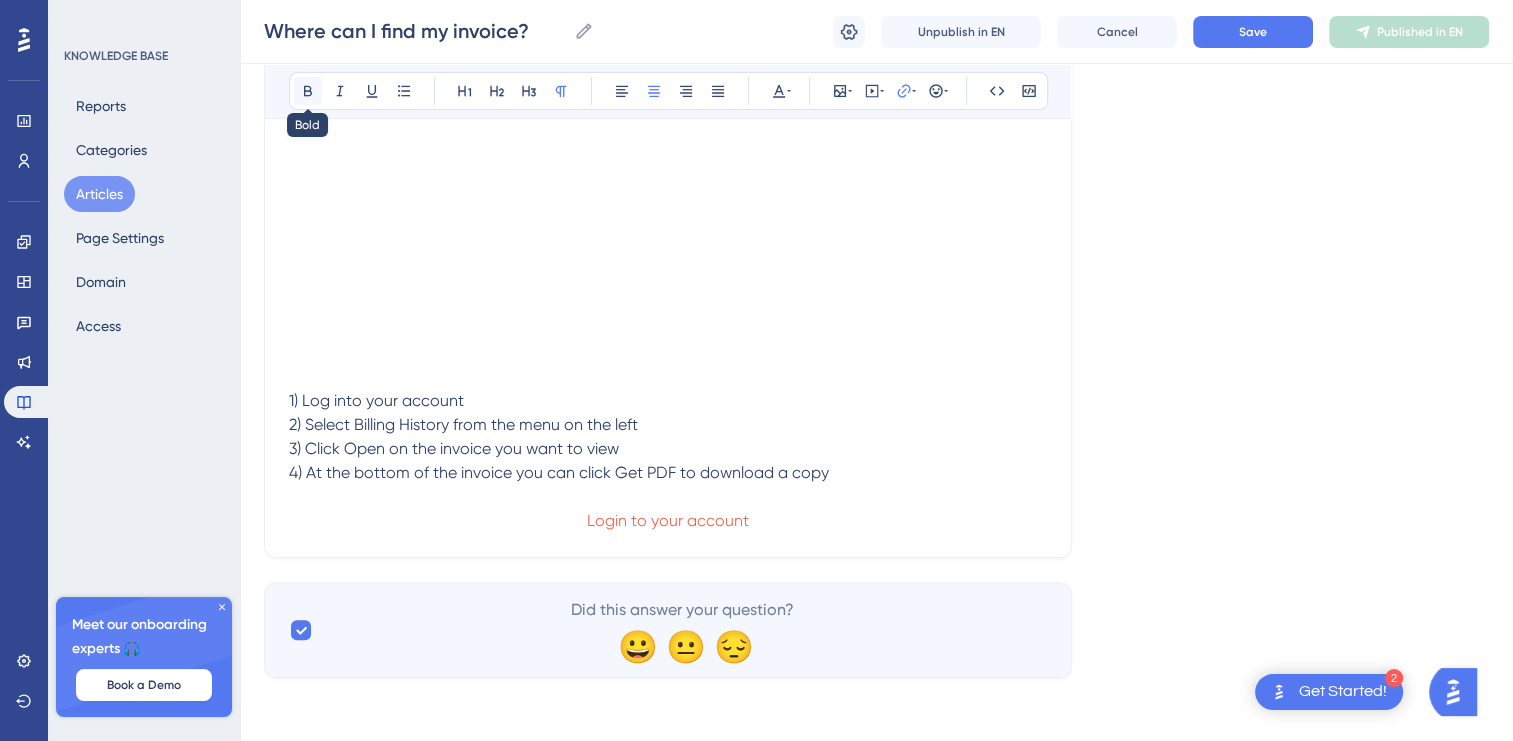 click 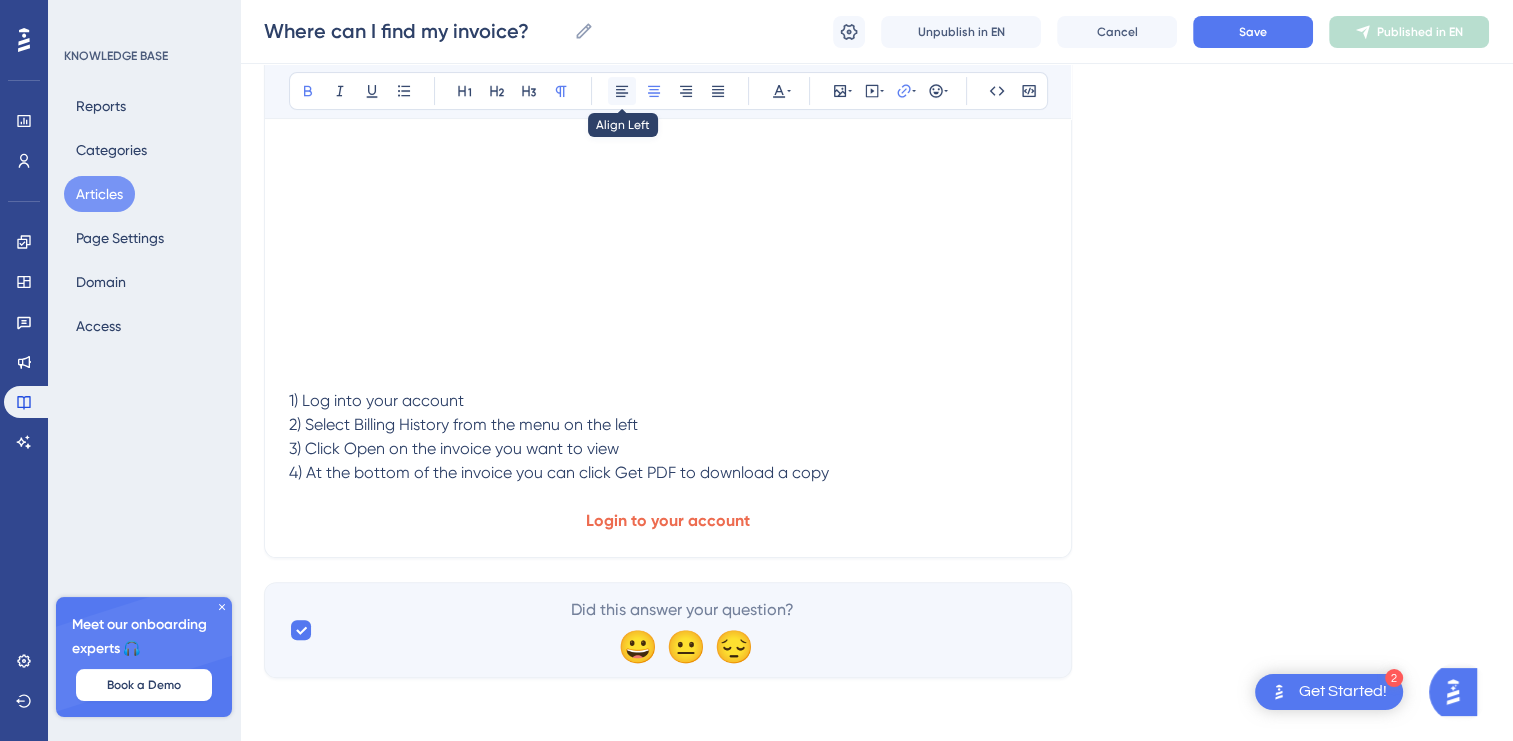 click 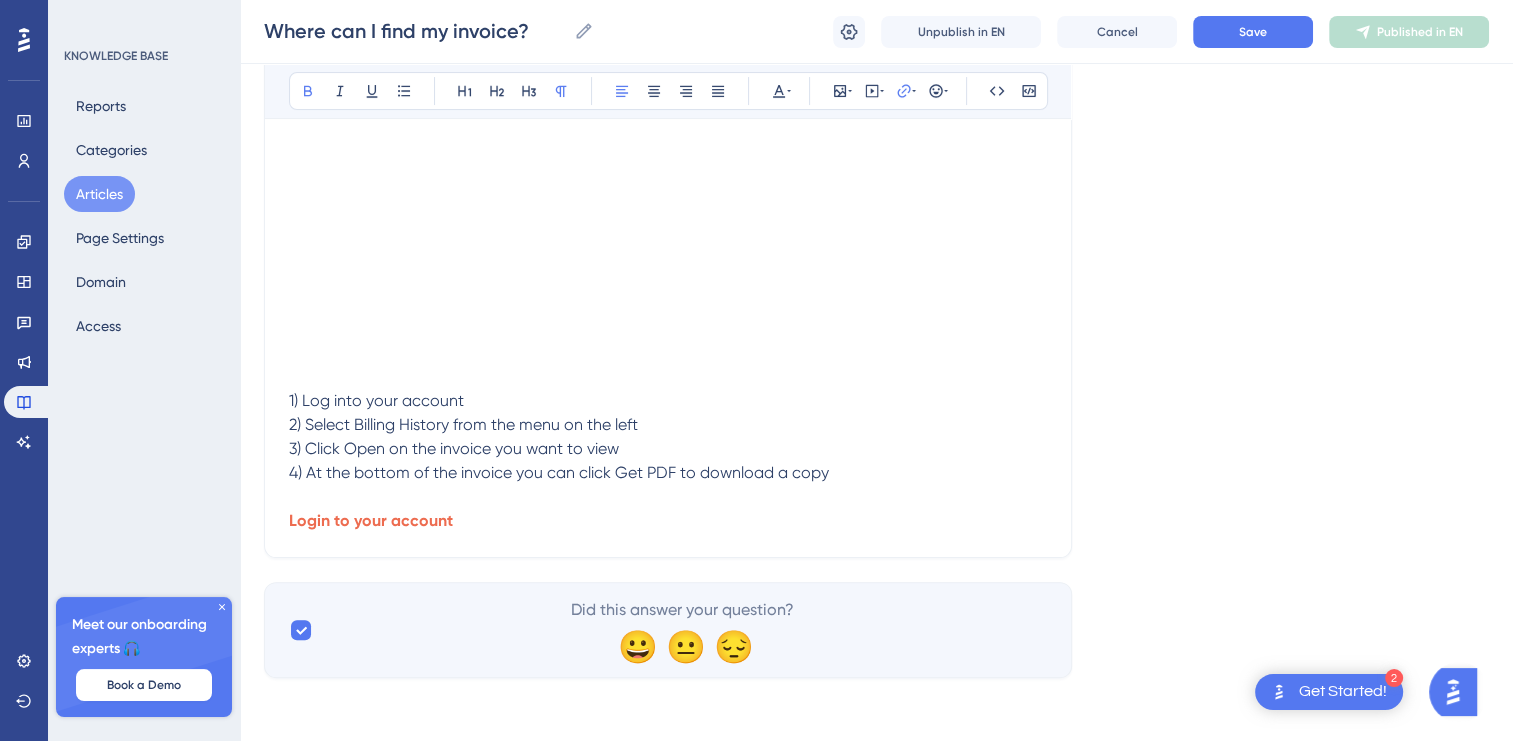 click at bounding box center (668, 229) 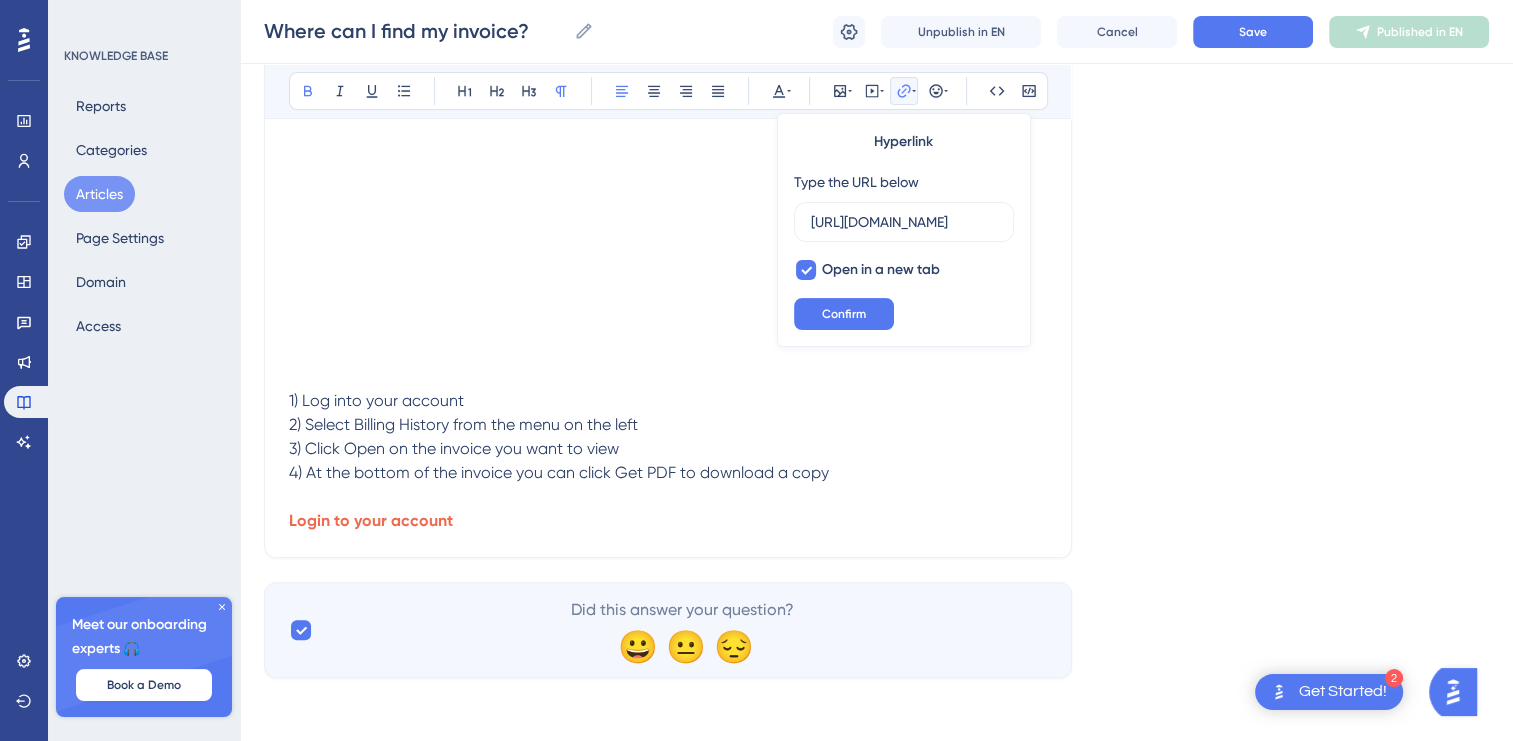 scroll, scrollTop: 0, scrollLeft: 6, axis: horizontal 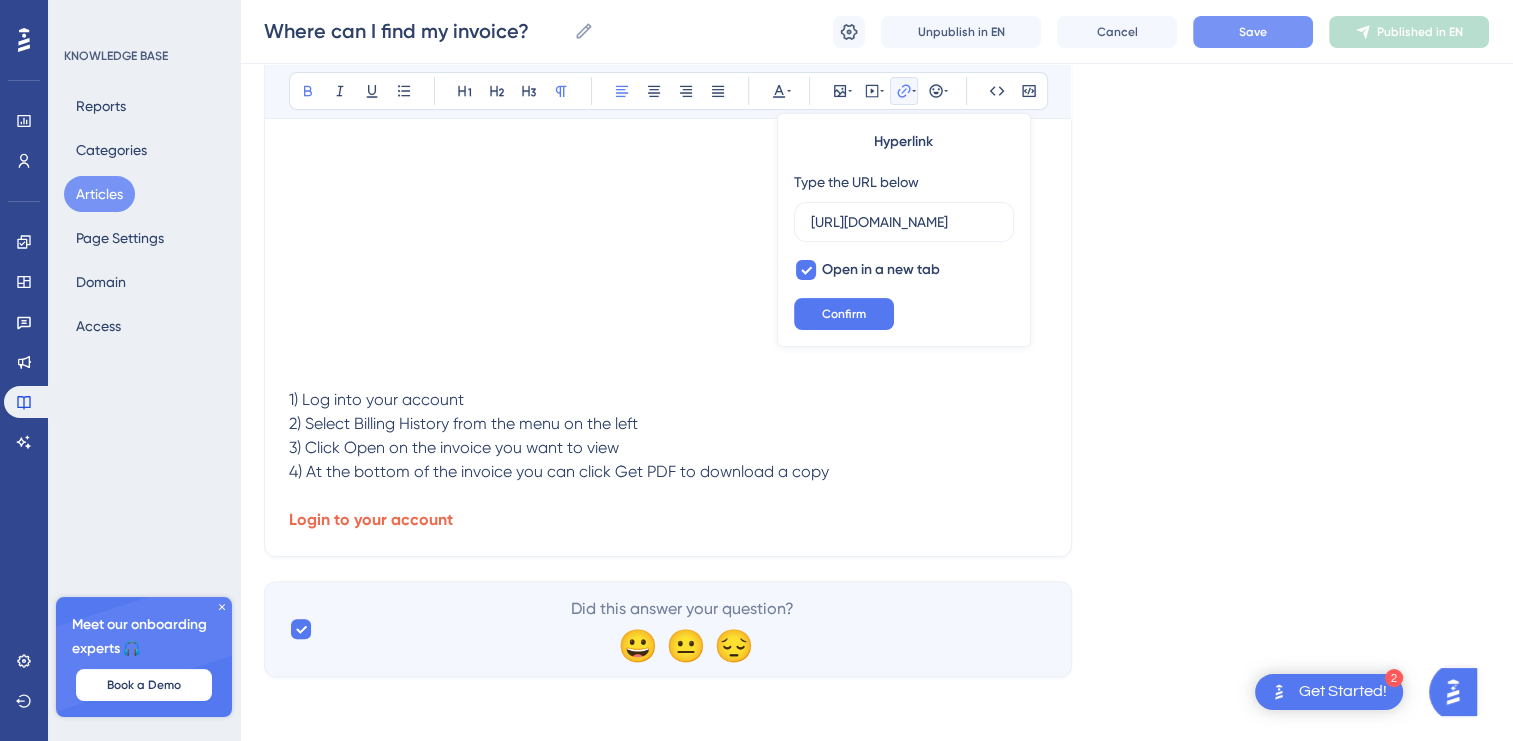 click on "Save" at bounding box center [1253, 32] 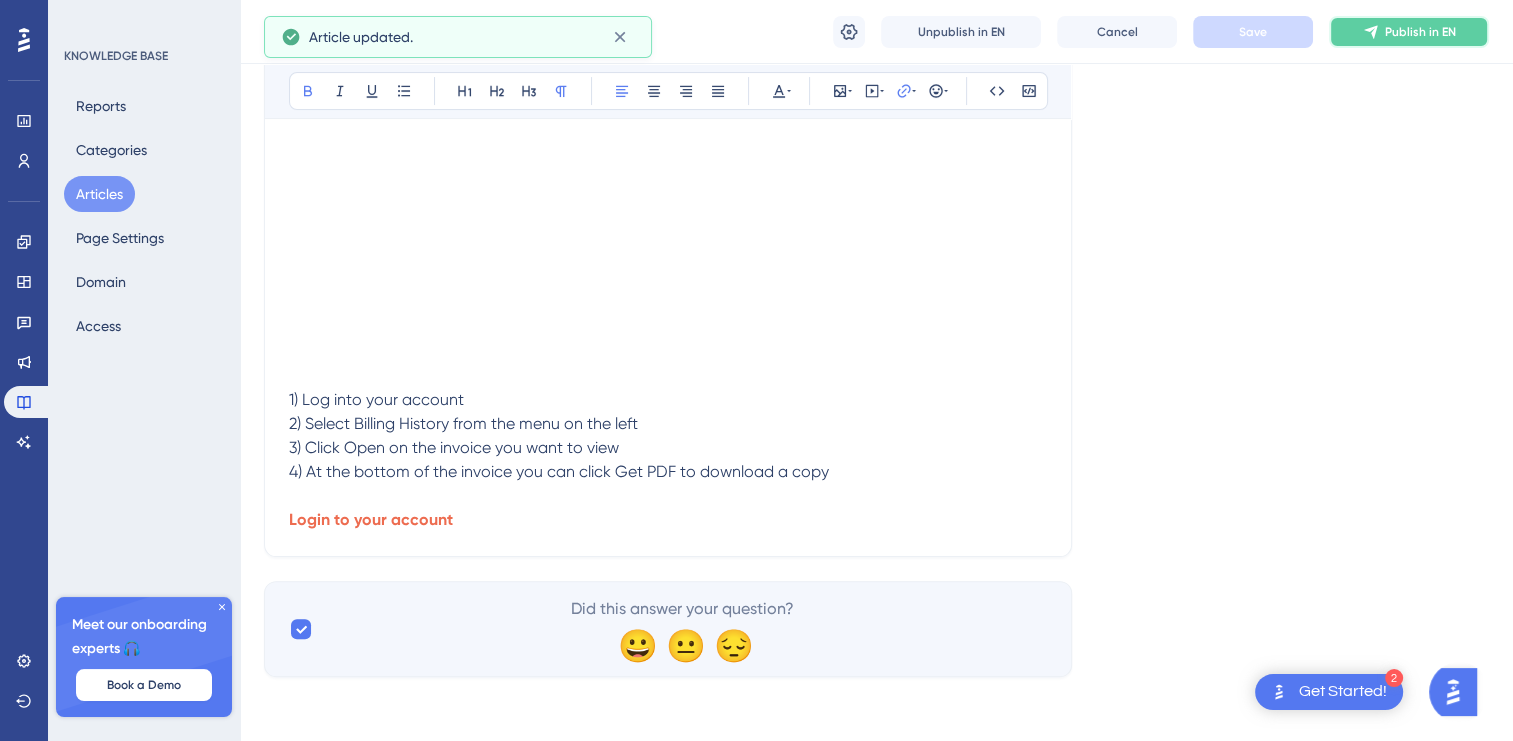 click on "Publish in EN" at bounding box center [1420, 32] 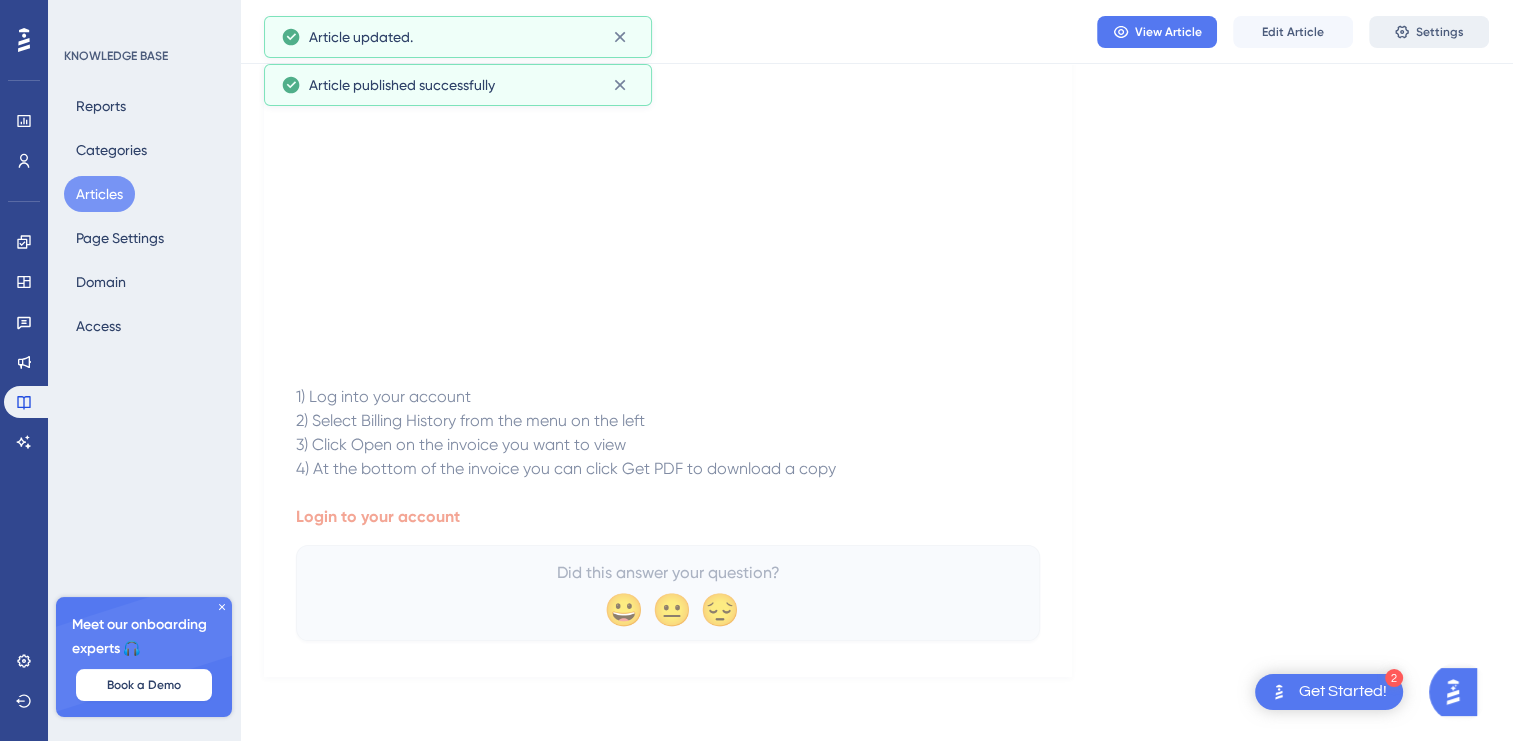 scroll, scrollTop: 279, scrollLeft: 0, axis: vertical 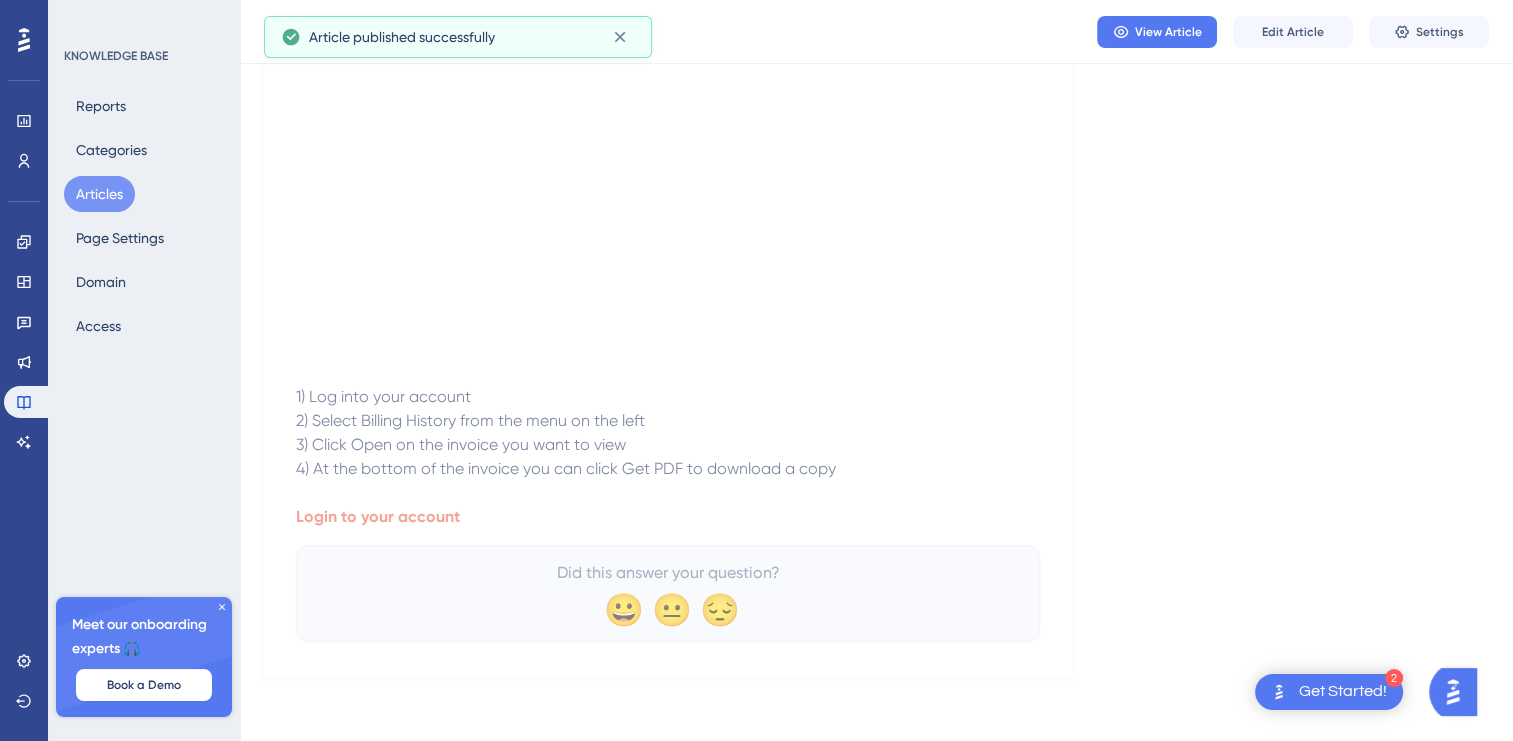 click on "Articles" at bounding box center (99, 194) 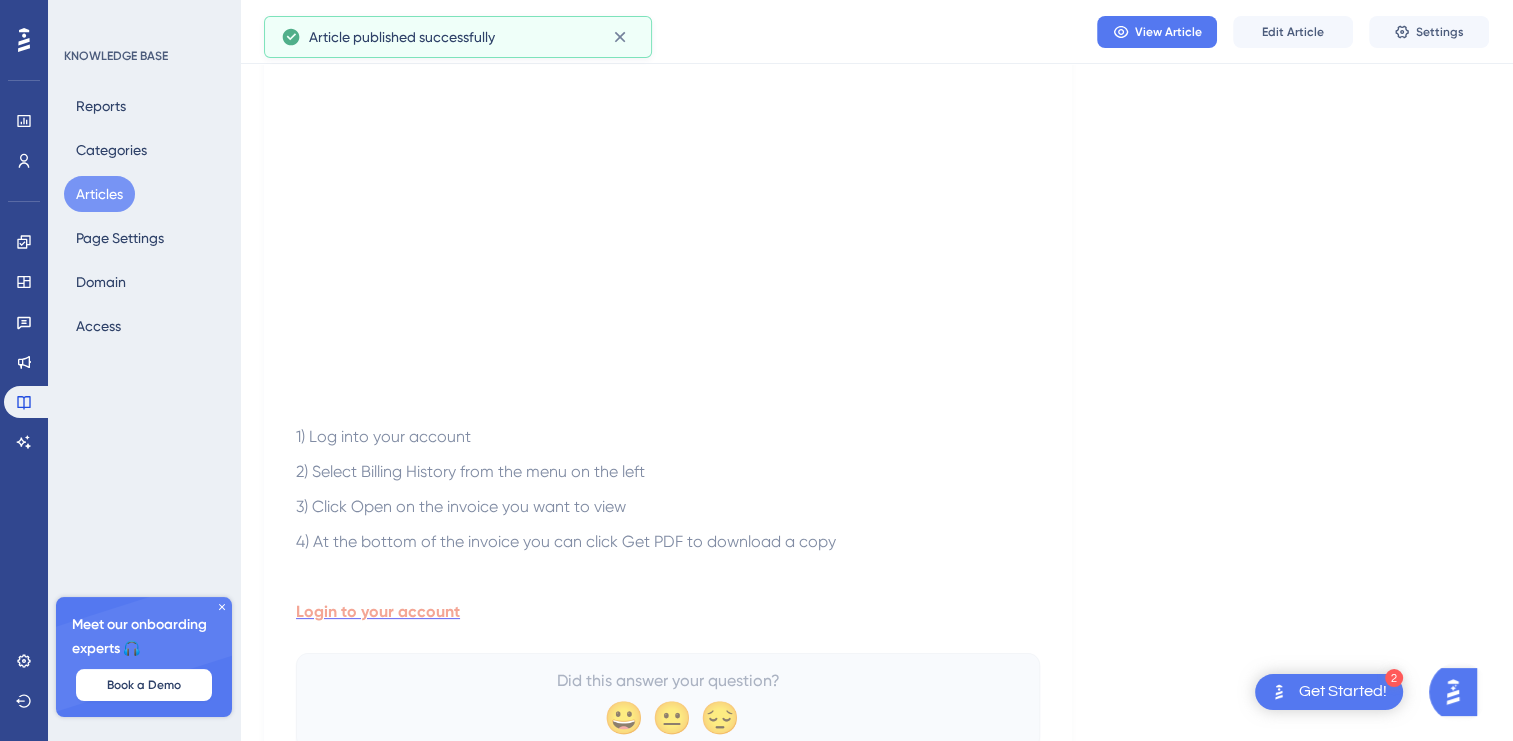 scroll, scrollTop: 0, scrollLeft: 0, axis: both 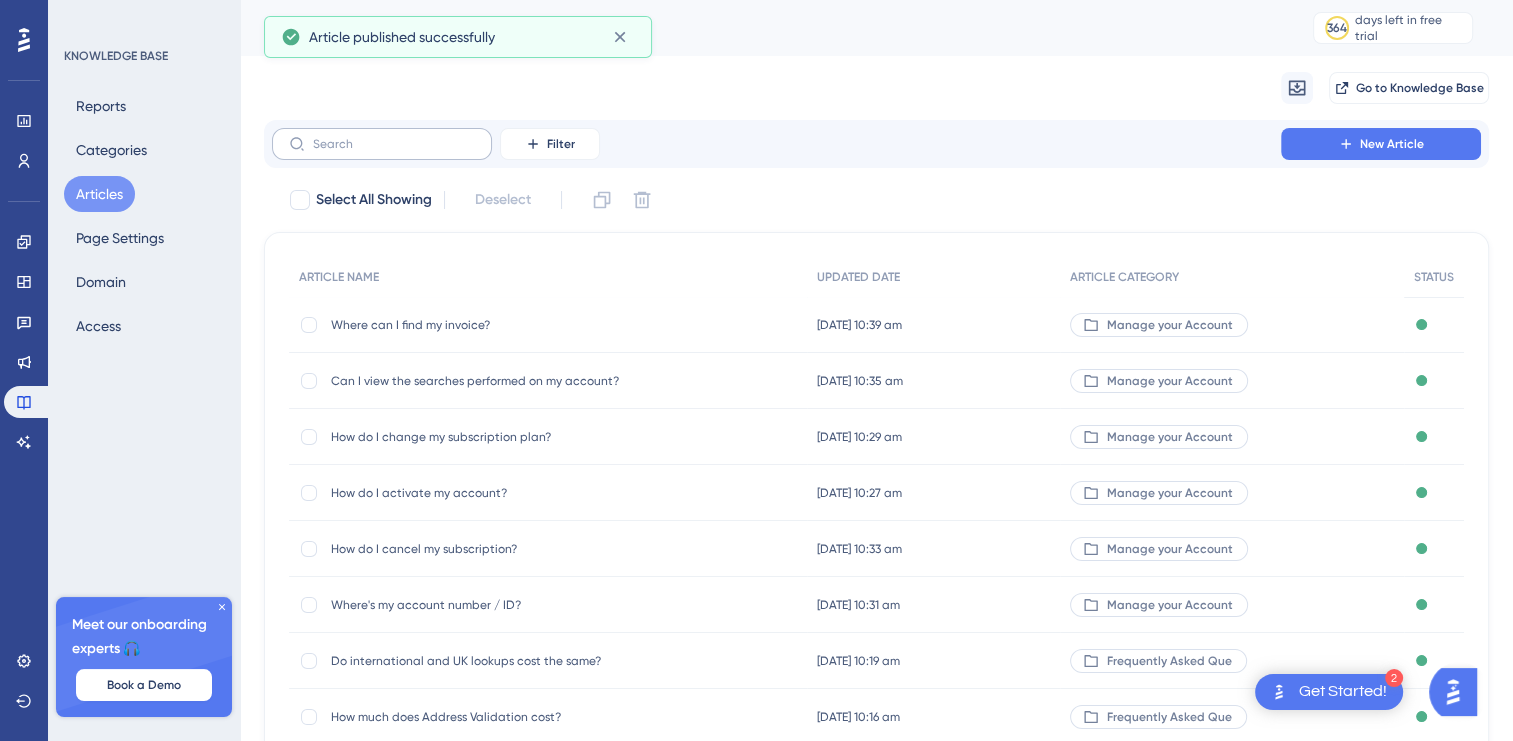 click at bounding box center (382, 144) 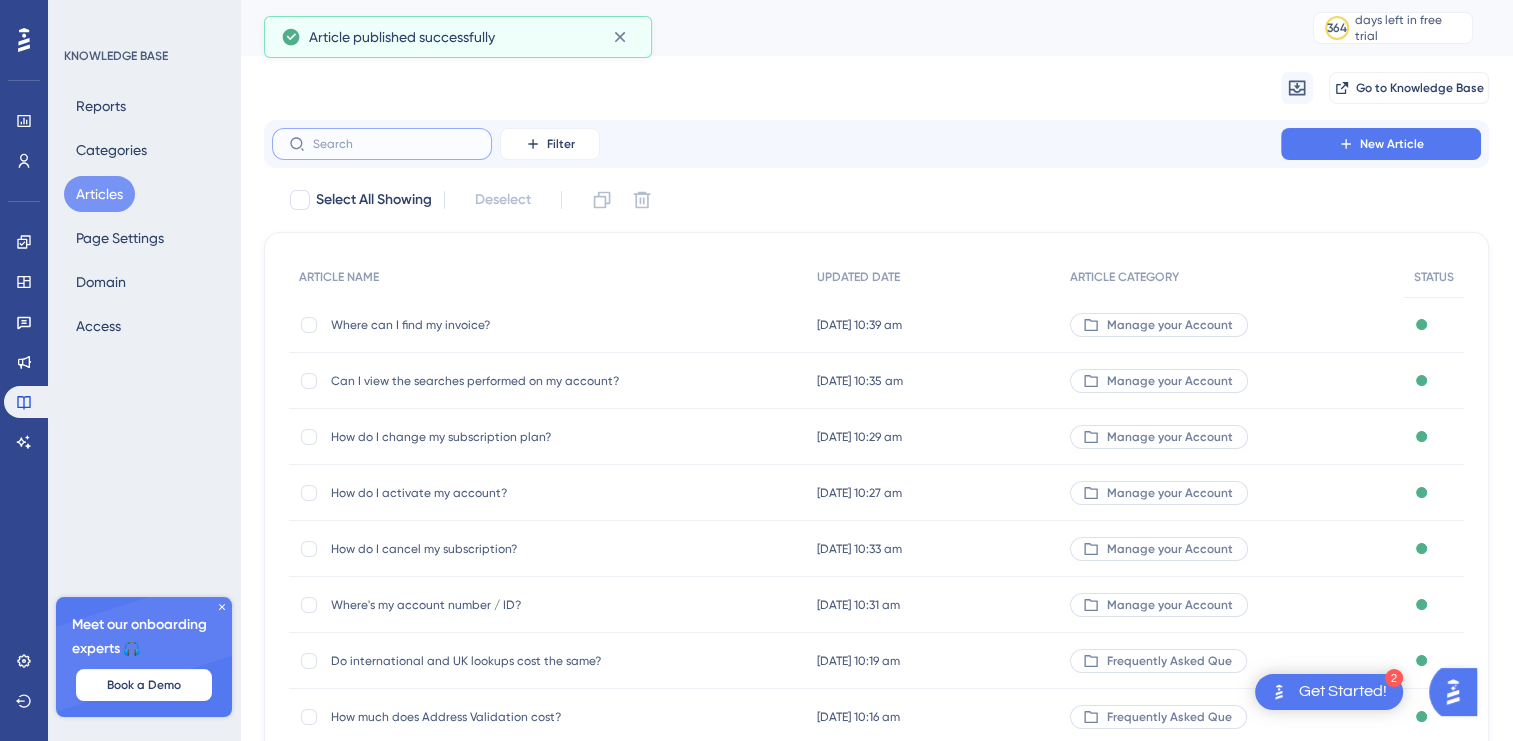 click at bounding box center [394, 144] 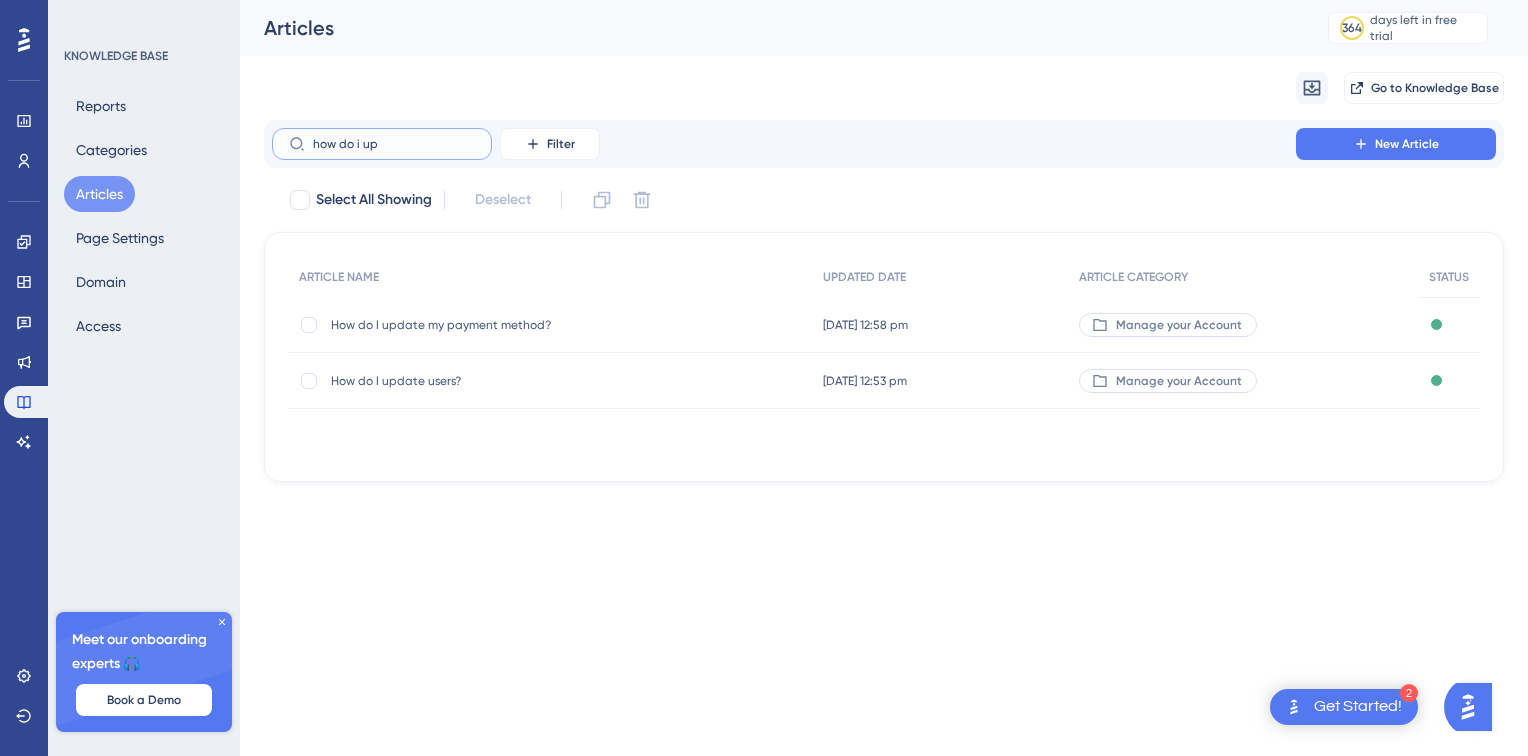 type on "how do i up" 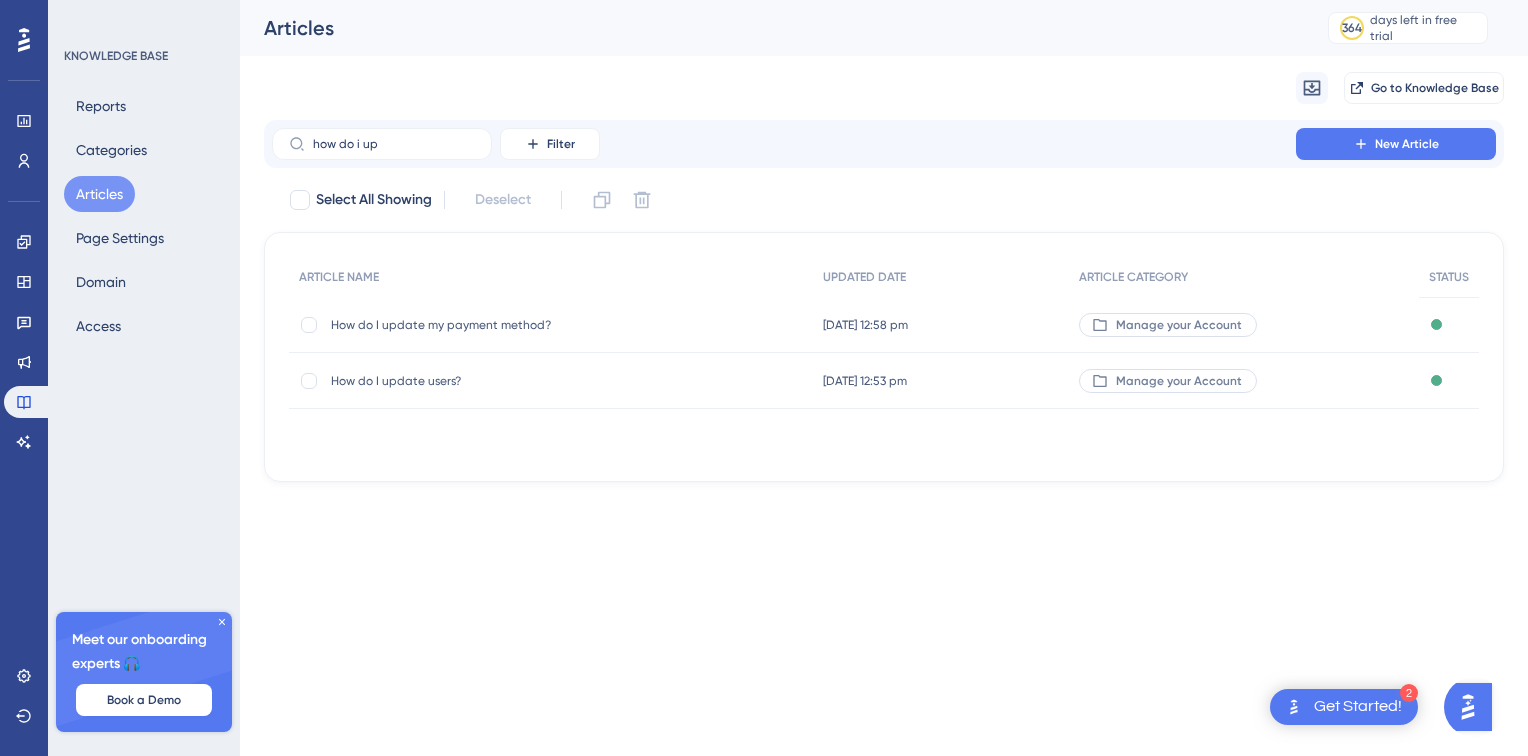 click on "How do I update users?" at bounding box center (491, 381) 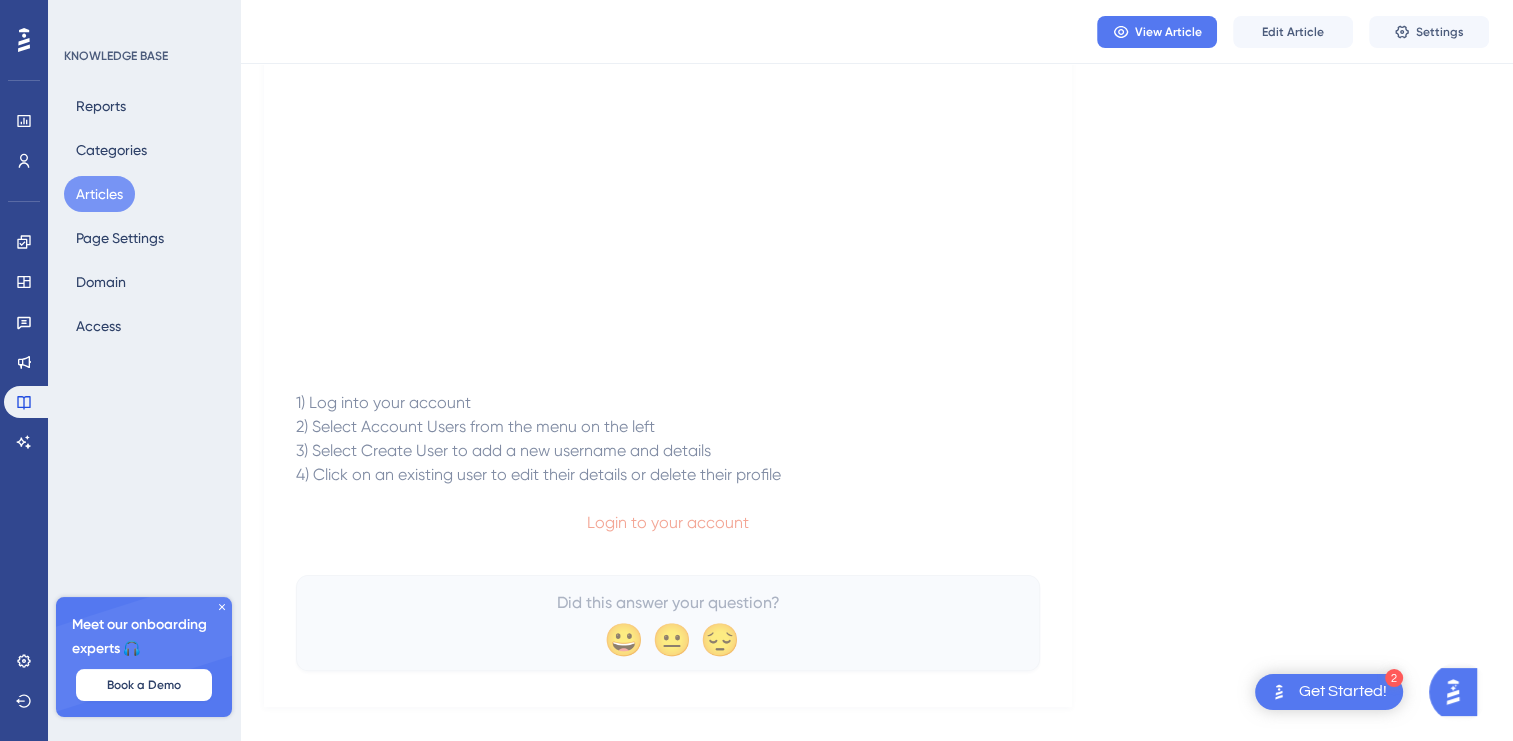 scroll, scrollTop: 326, scrollLeft: 0, axis: vertical 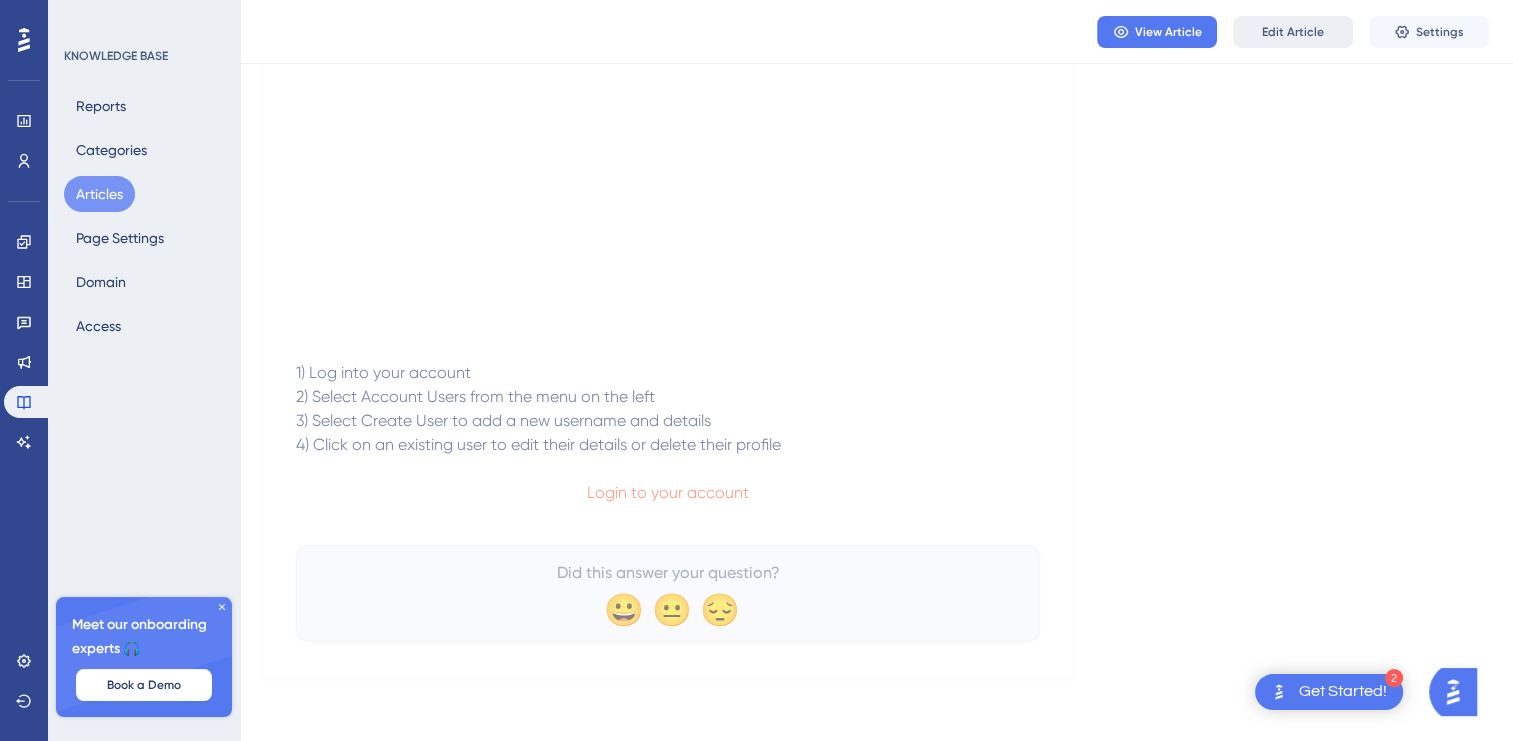 click on "Edit Article" at bounding box center [1293, 32] 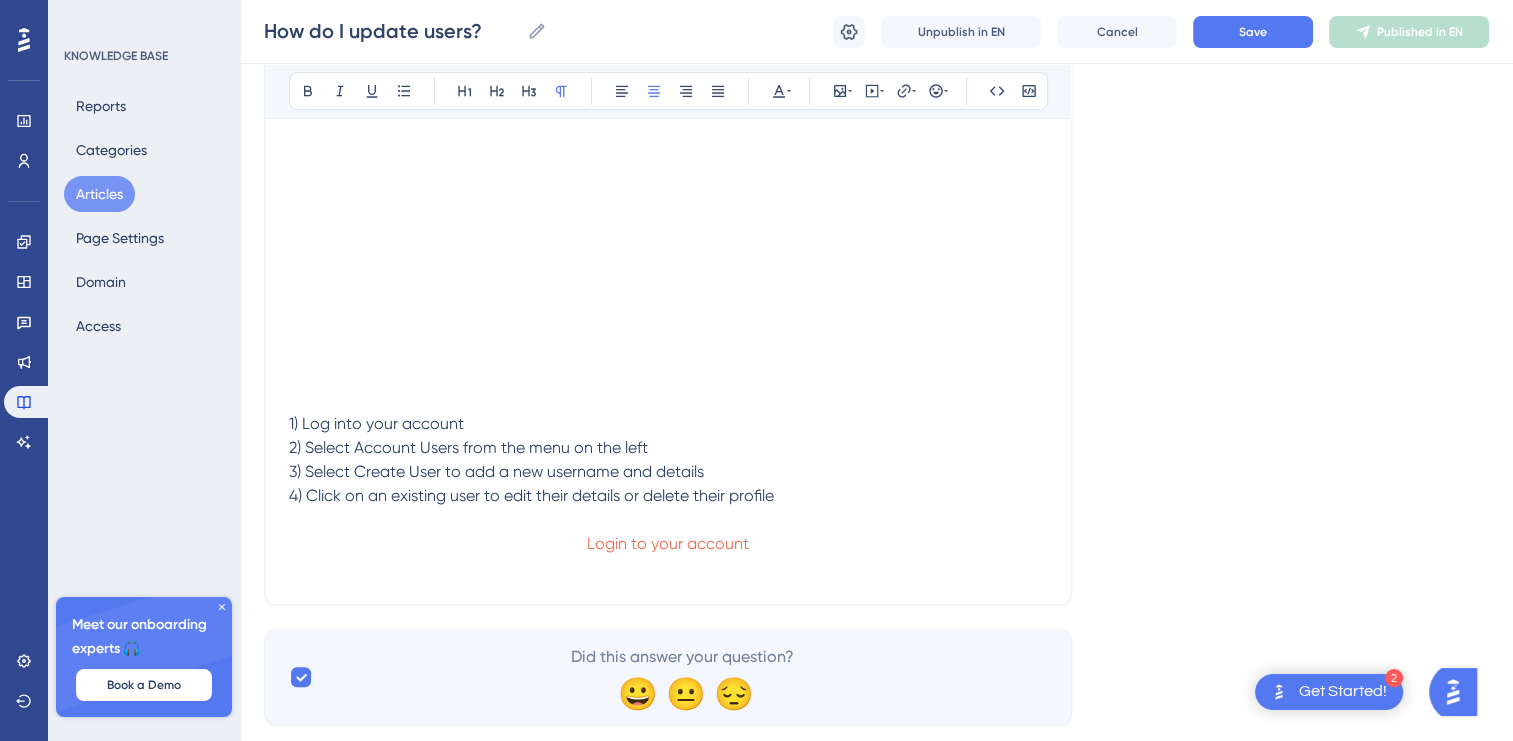 scroll, scrollTop: 427, scrollLeft: 0, axis: vertical 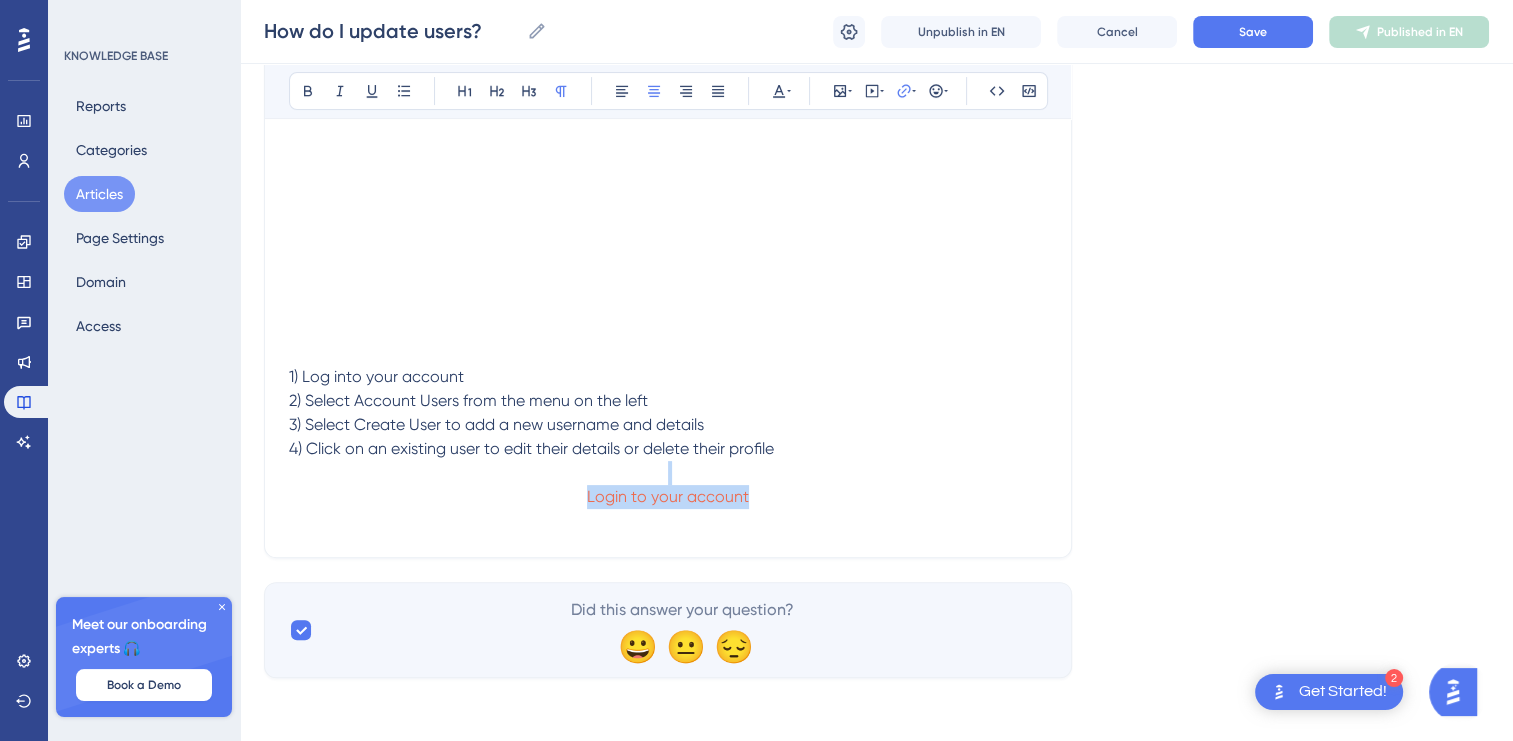 drag, startPoint x: 776, startPoint y: 491, endPoint x: 505, endPoint y: 480, distance: 271.22314 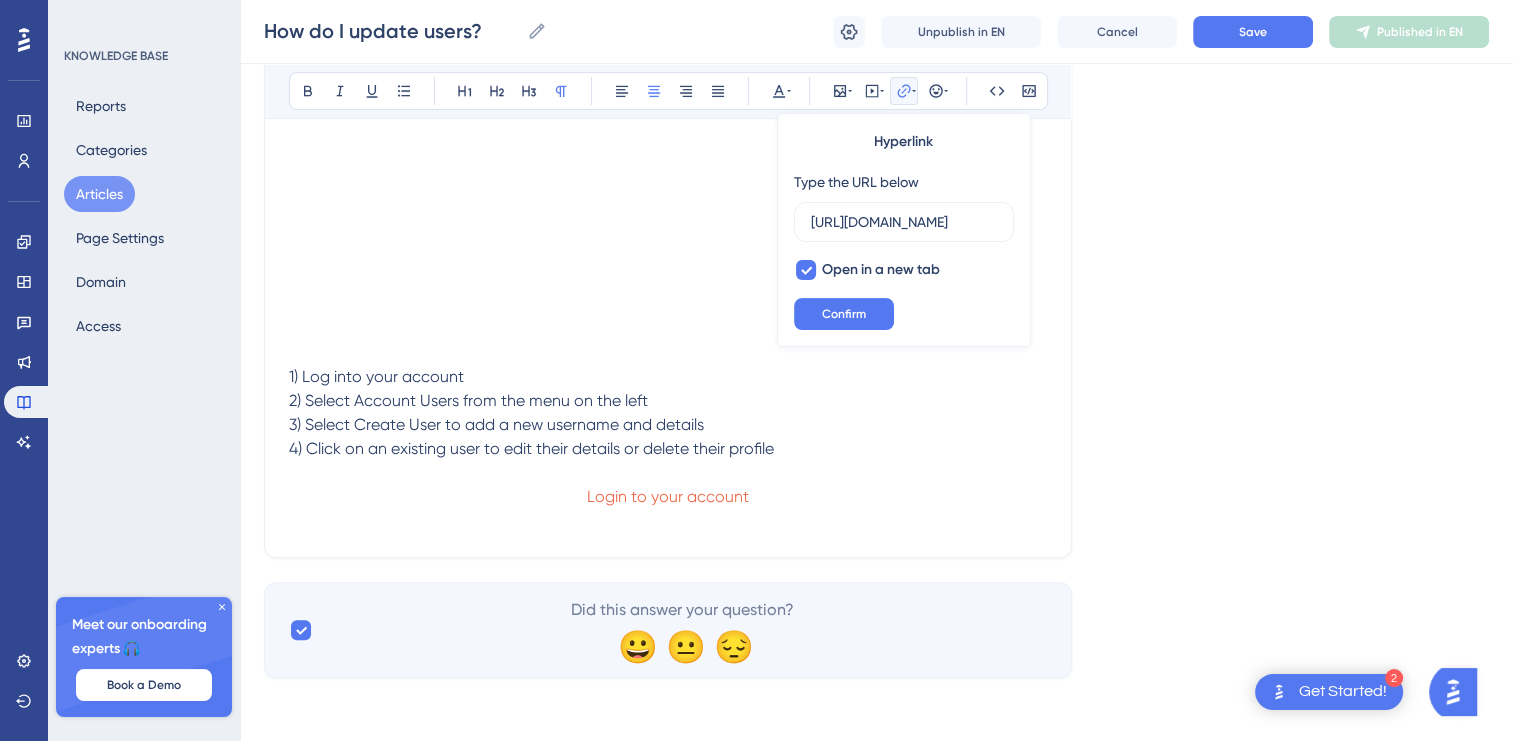 scroll, scrollTop: 0, scrollLeft: 6, axis: horizontal 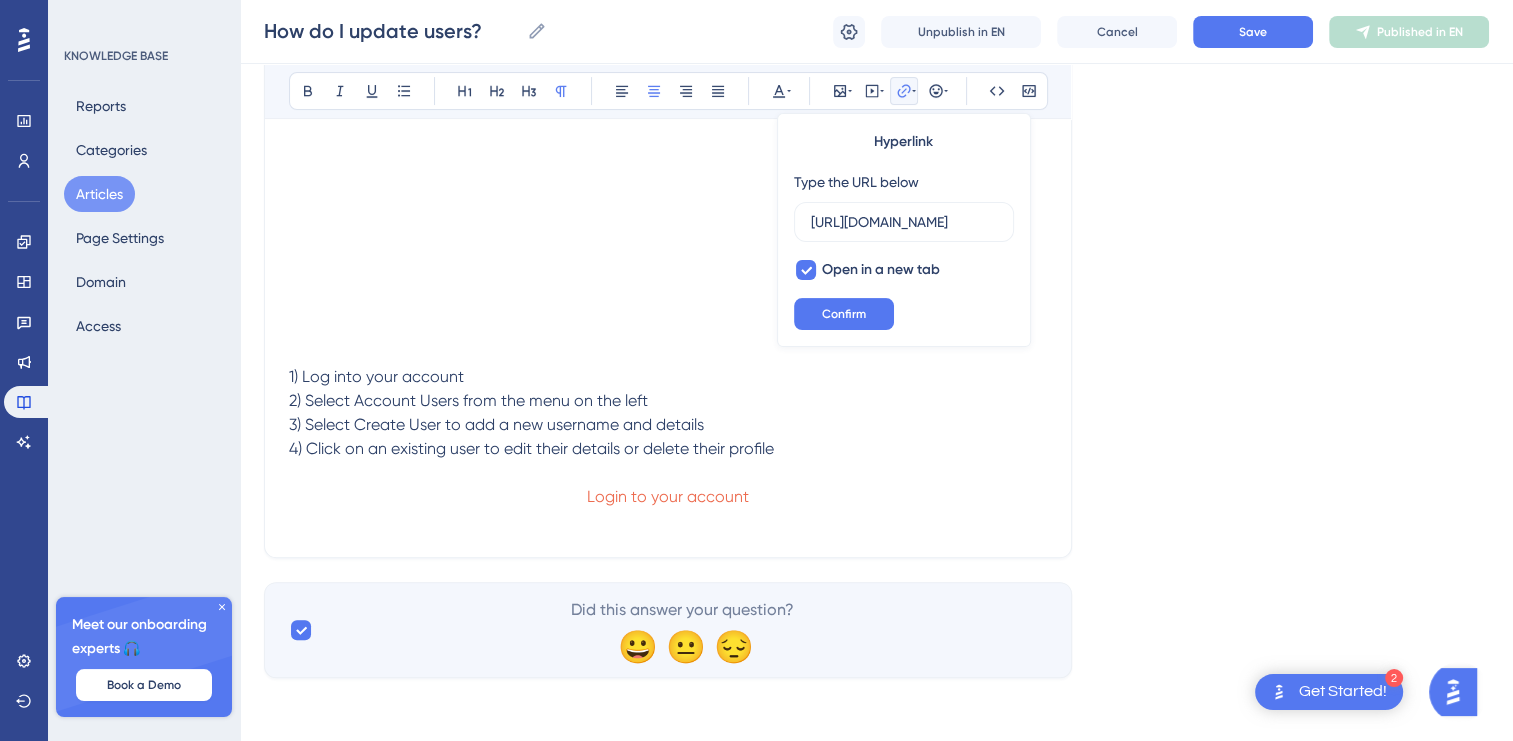 click on "Login to your account" at bounding box center [668, 497] 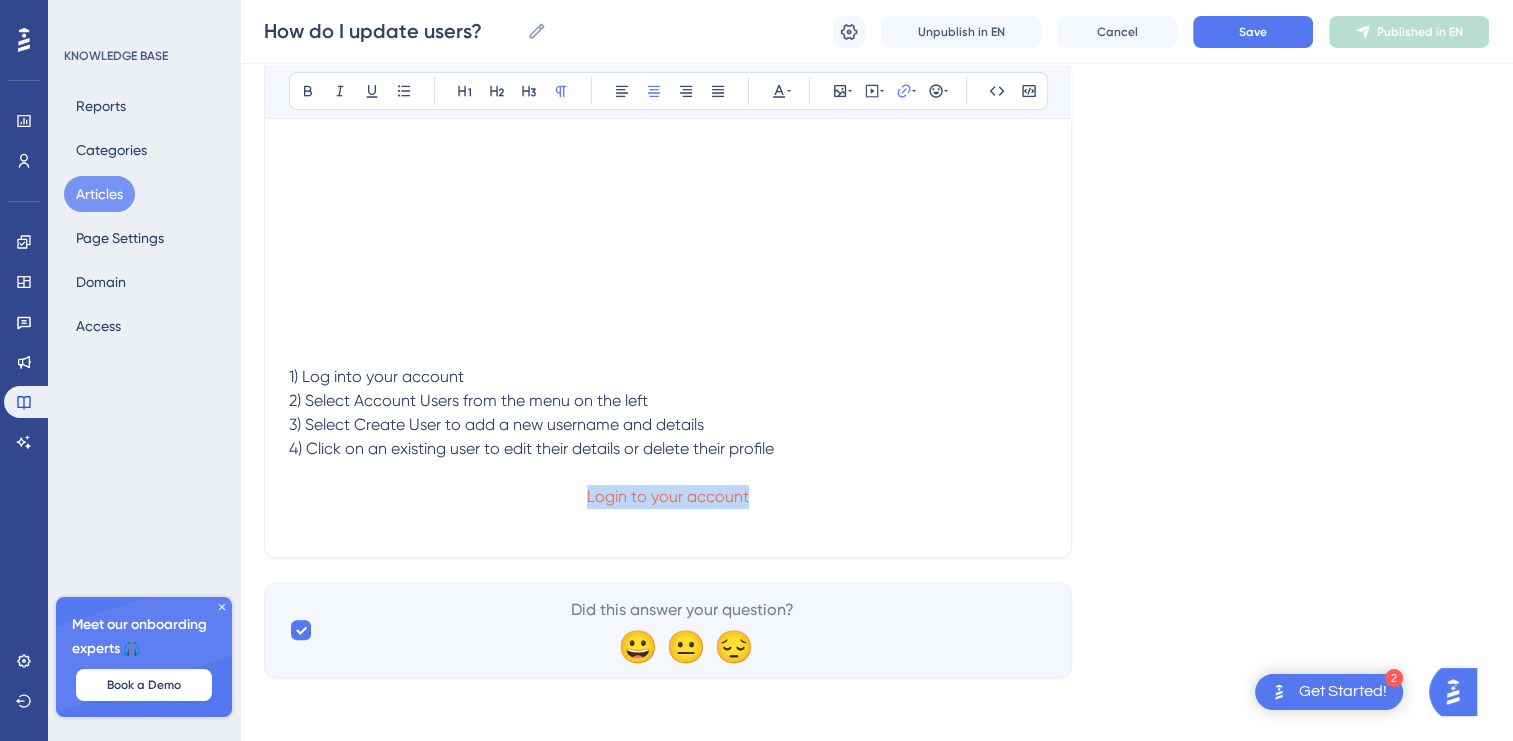 drag, startPoint x: 774, startPoint y: 492, endPoint x: 552, endPoint y: 488, distance: 222.03603 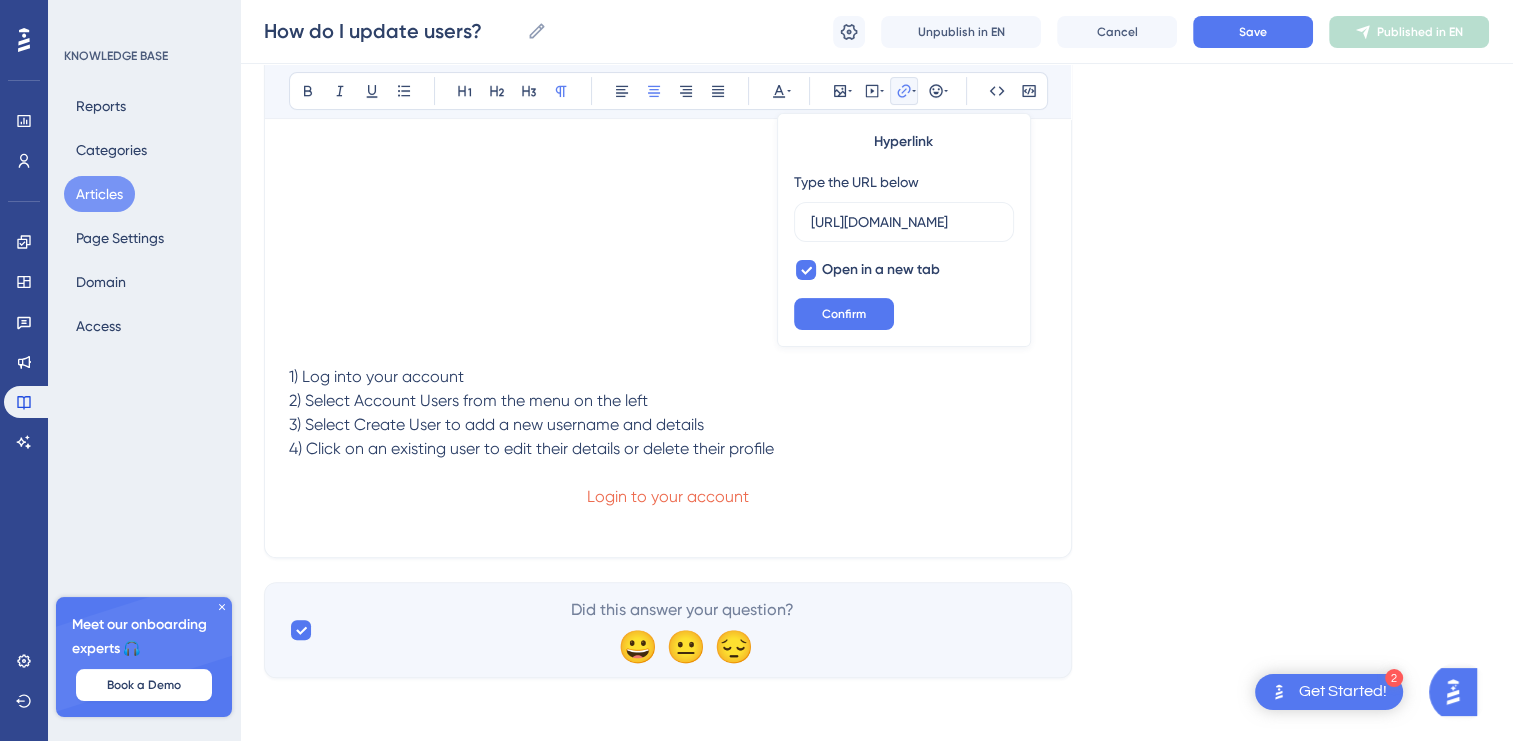 scroll, scrollTop: 0, scrollLeft: 6, axis: horizontal 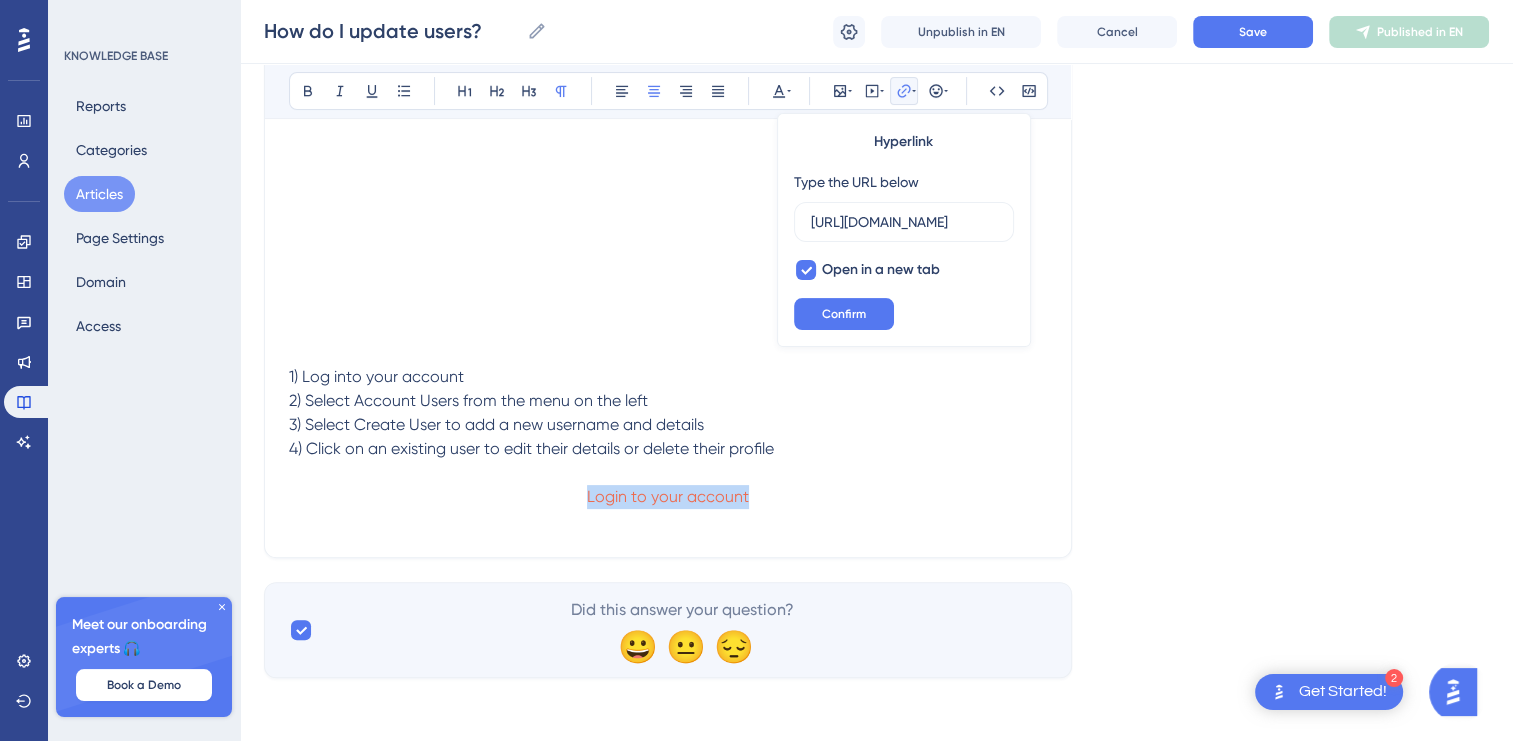 drag, startPoint x: 770, startPoint y: 497, endPoint x: 577, endPoint y: 486, distance: 193.31322 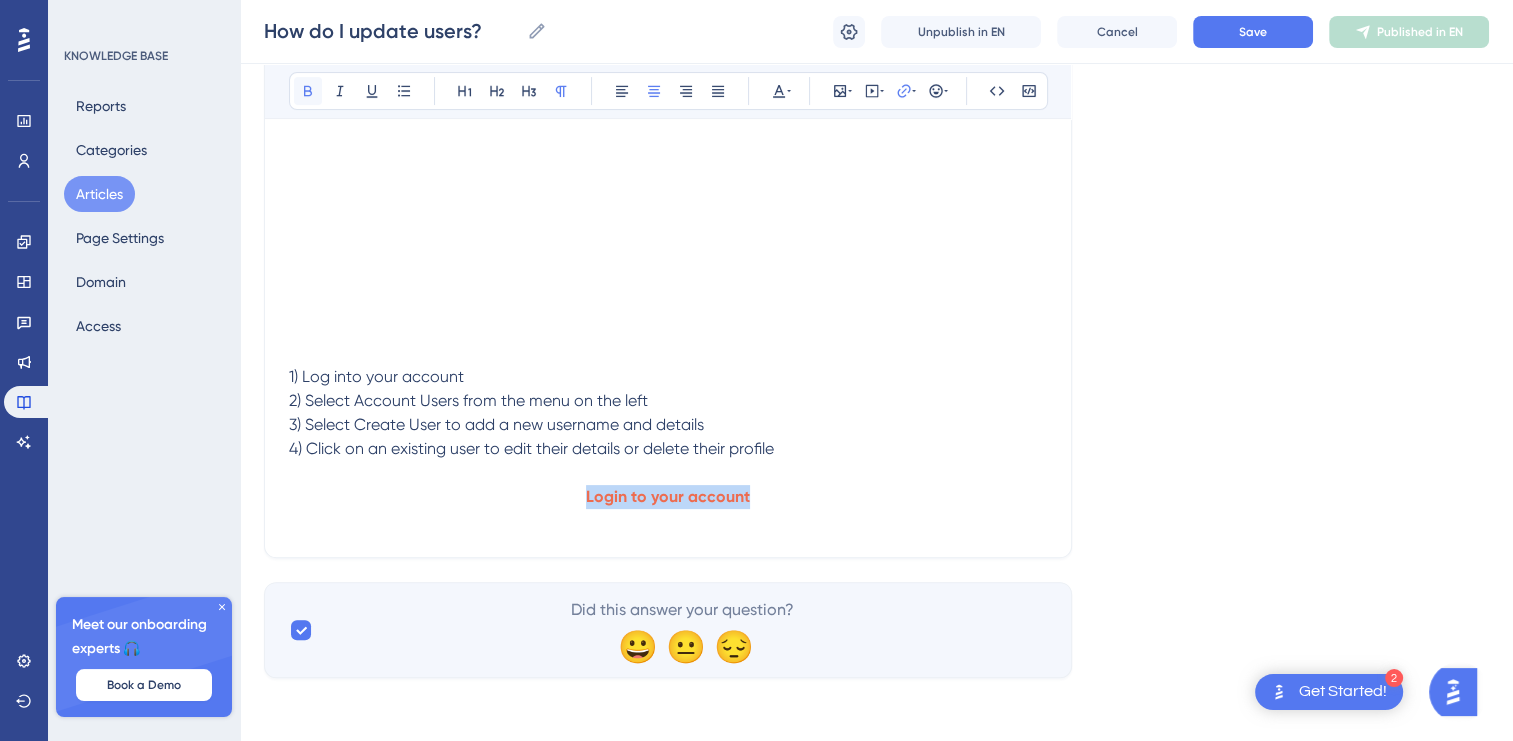 click 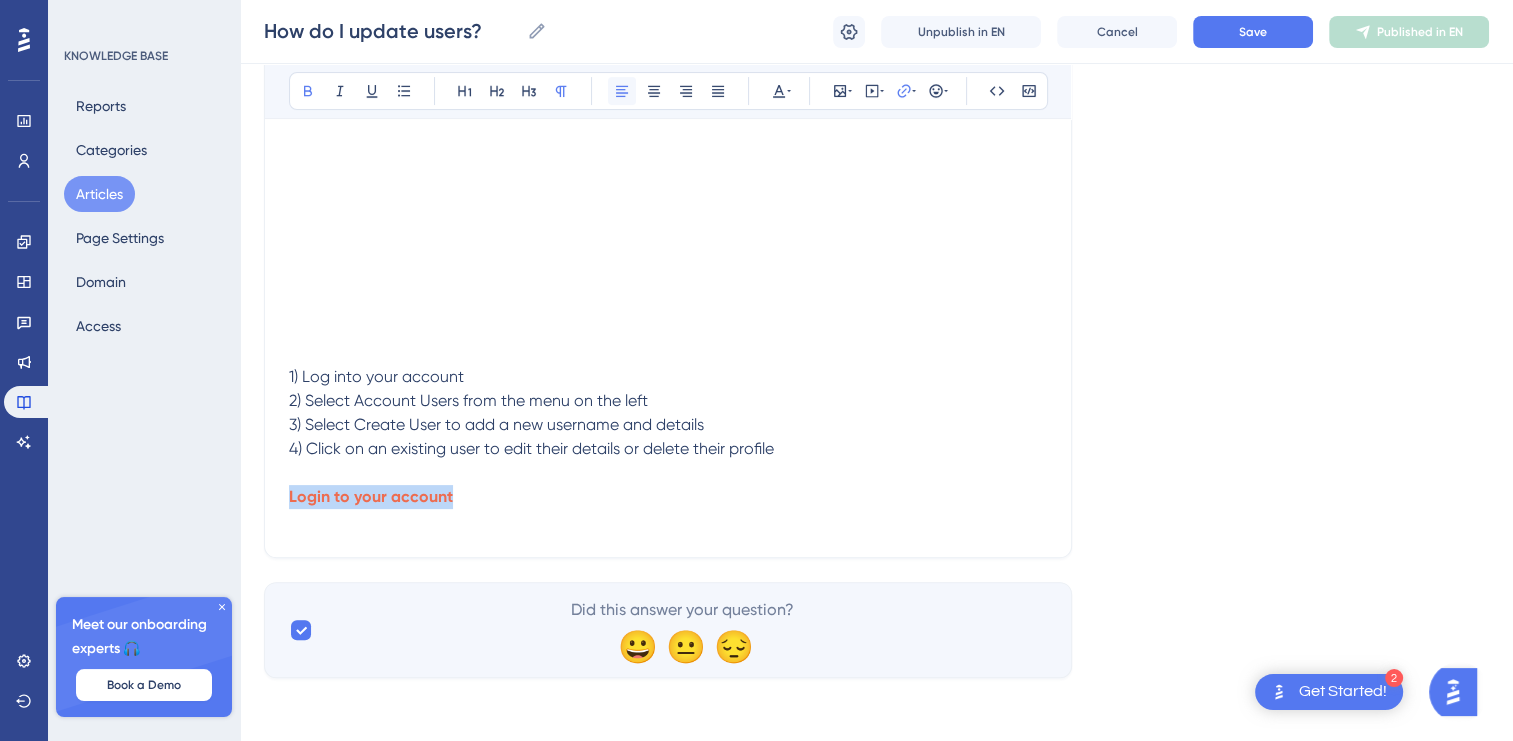 click 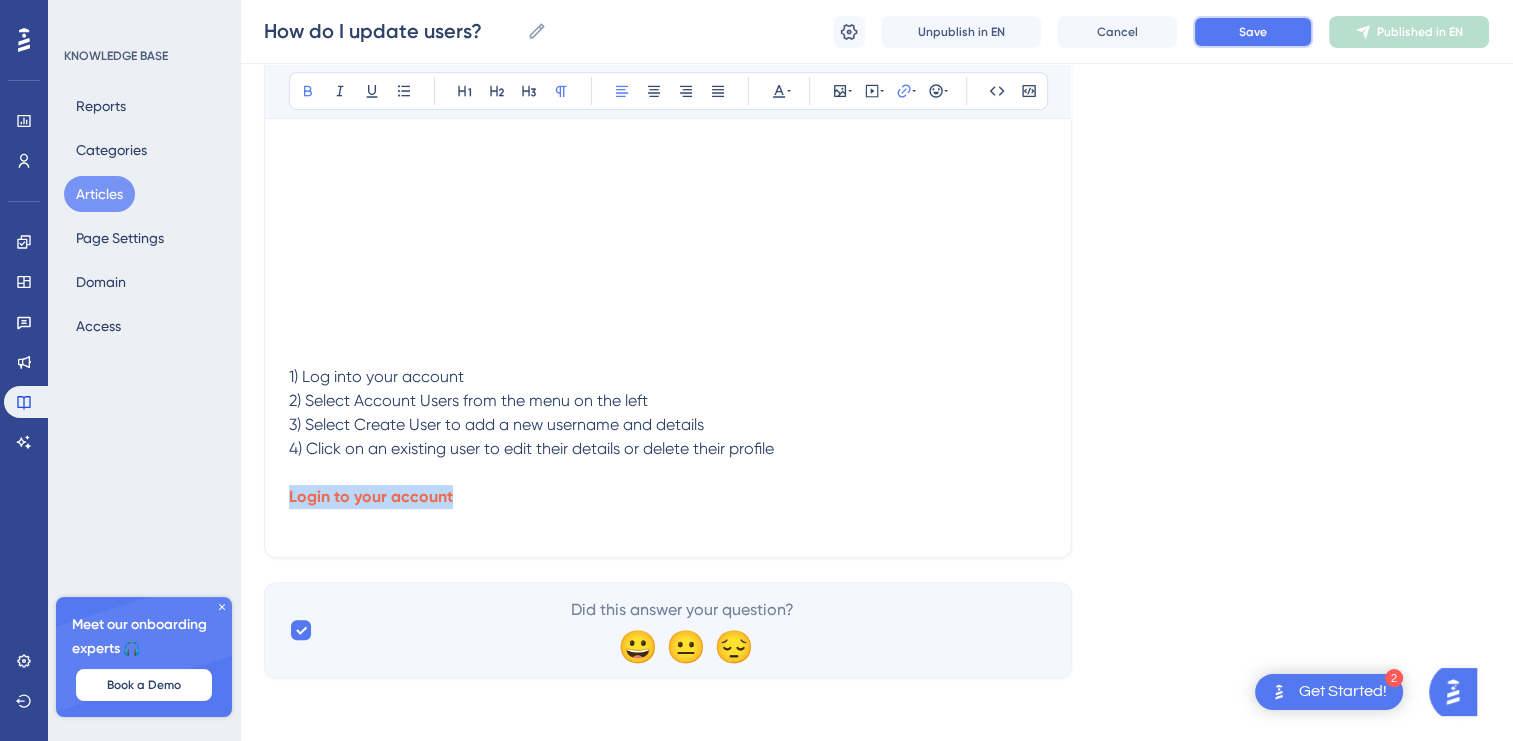click on "Save" at bounding box center [1253, 32] 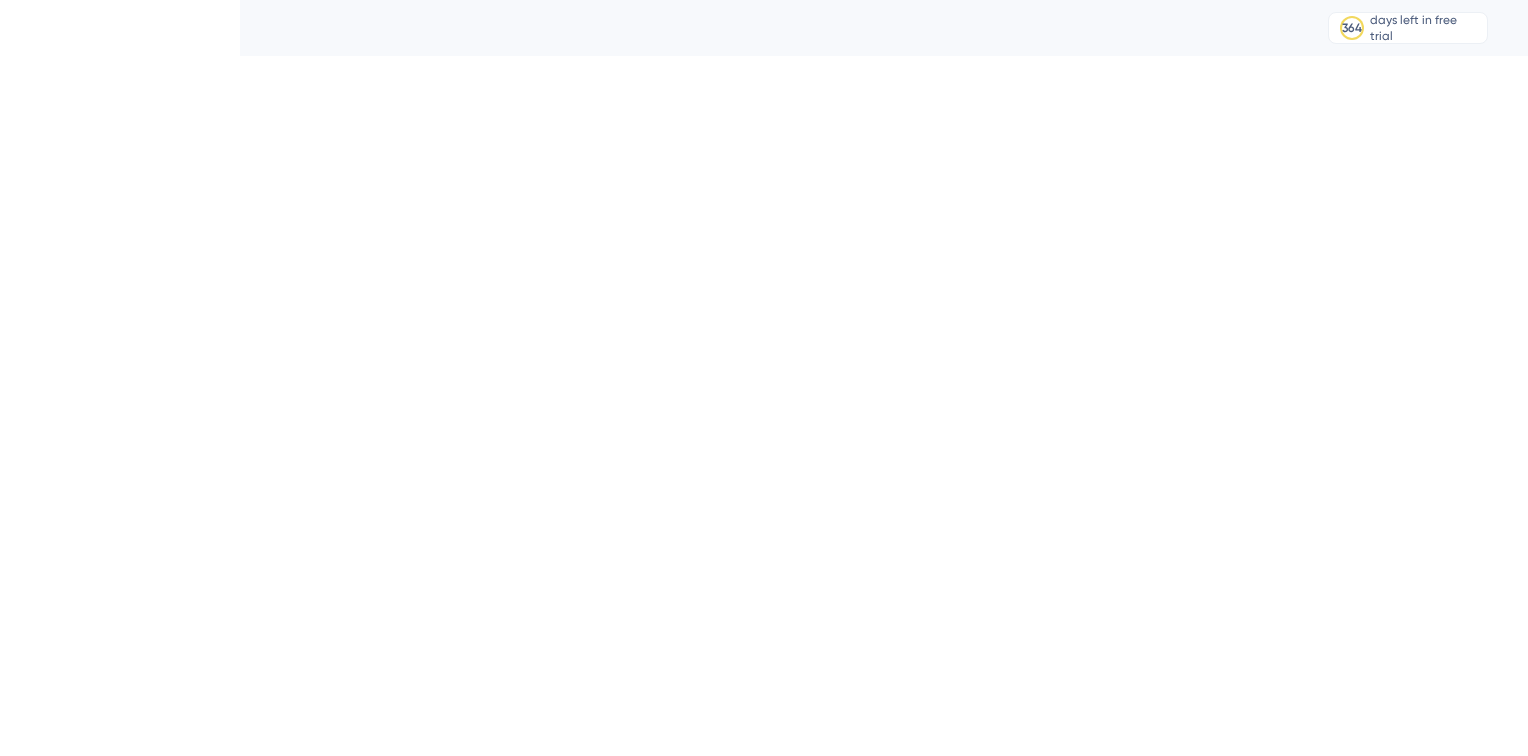 scroll, scrollTop: 0, scrollLeft: 0, axis: both 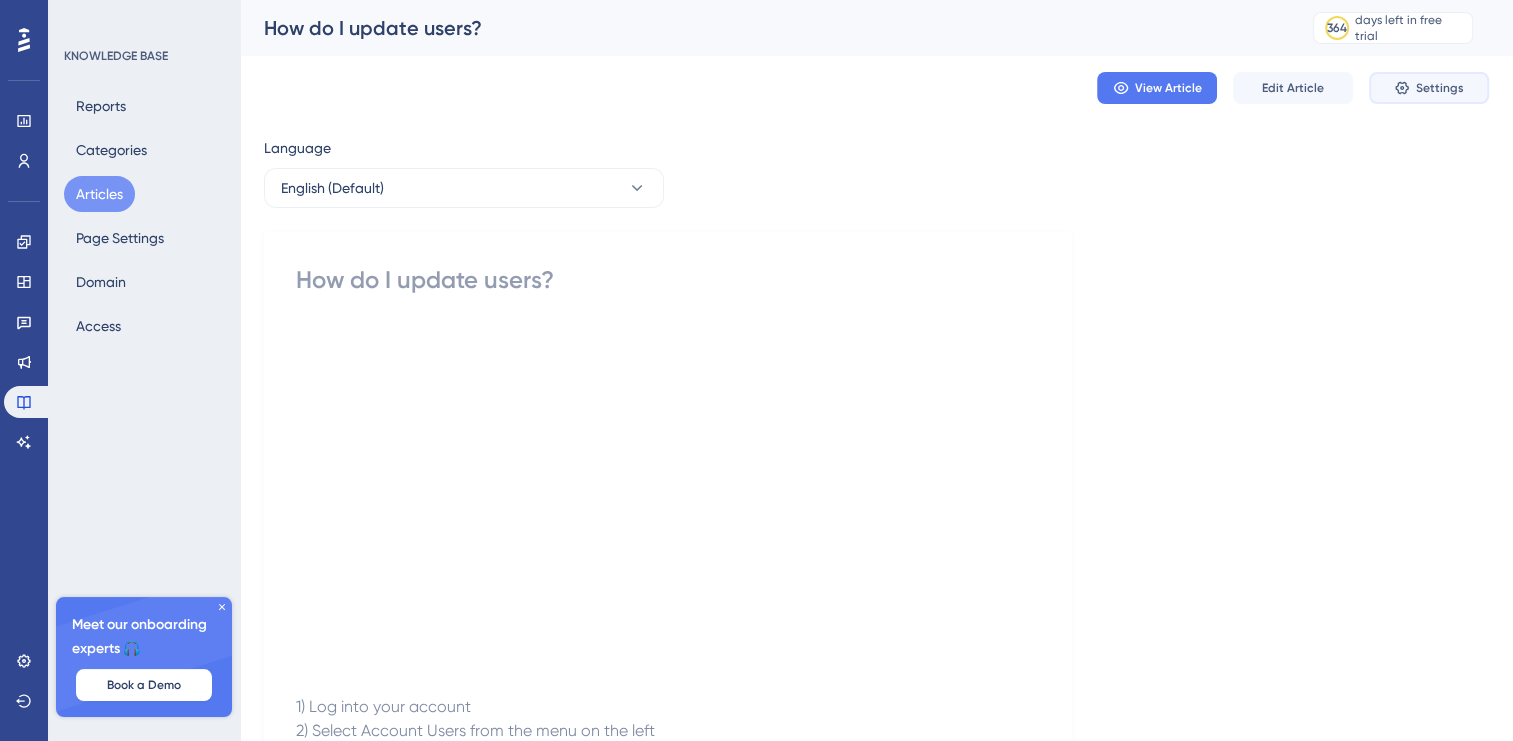 click 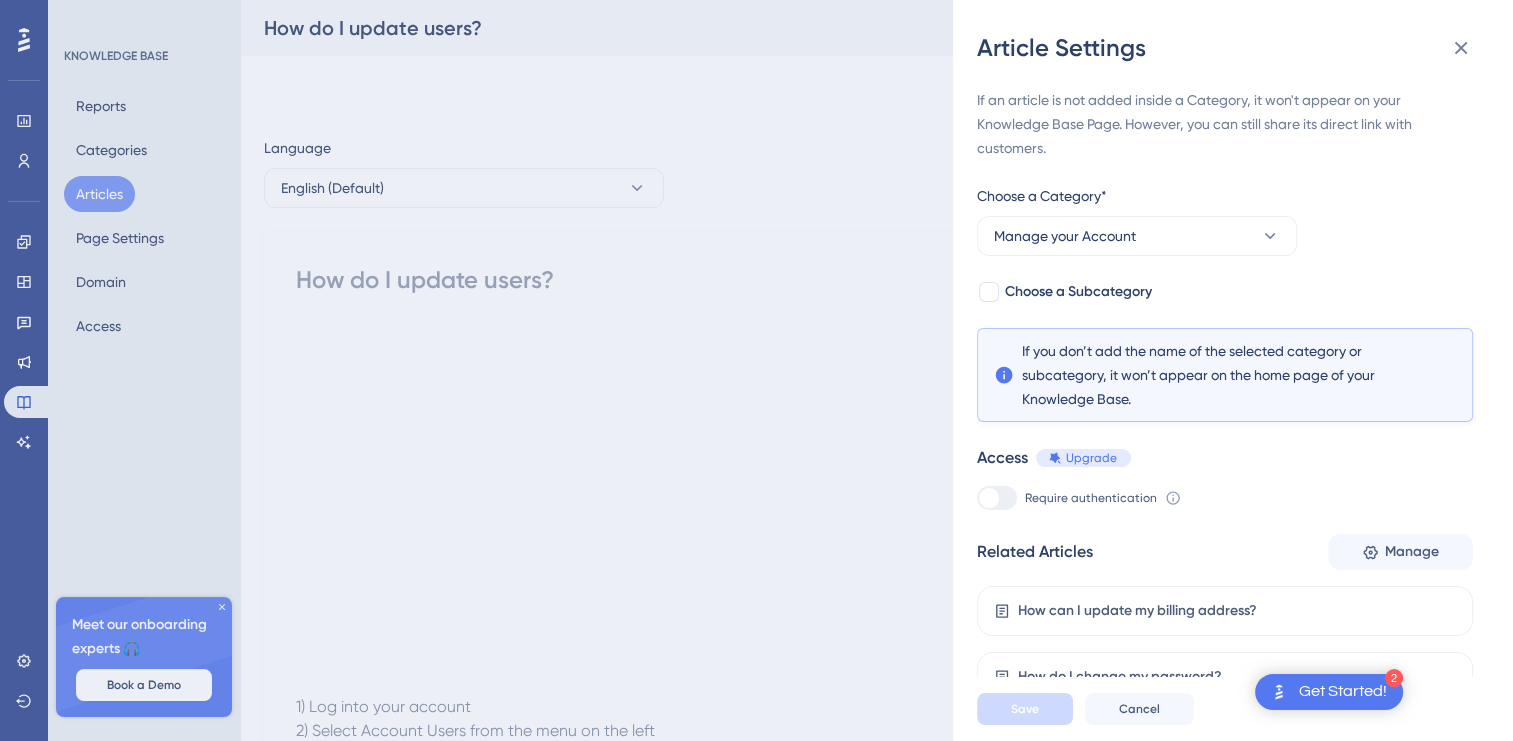 scroll, scrollTop: 0, scrollLeft: 0, axis: both 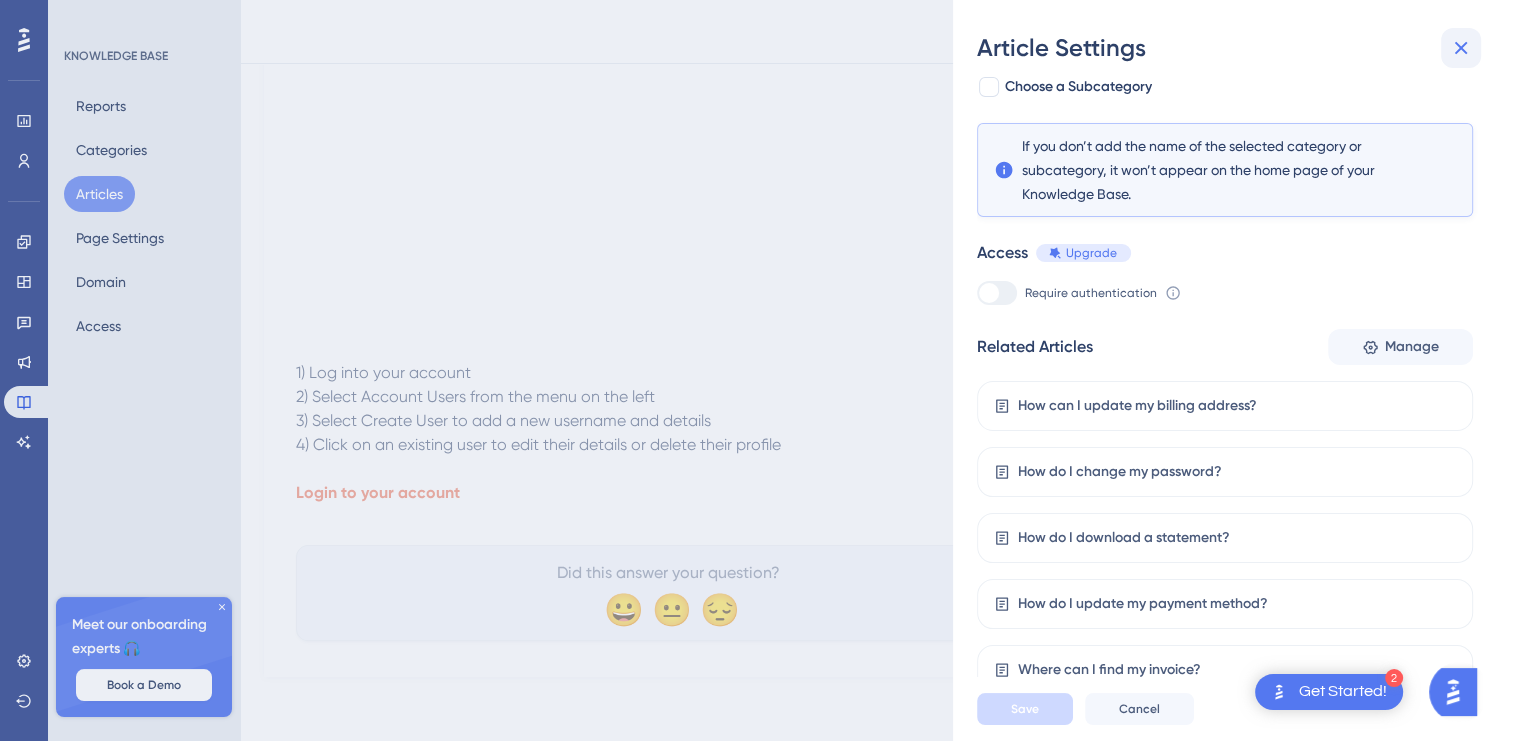 click 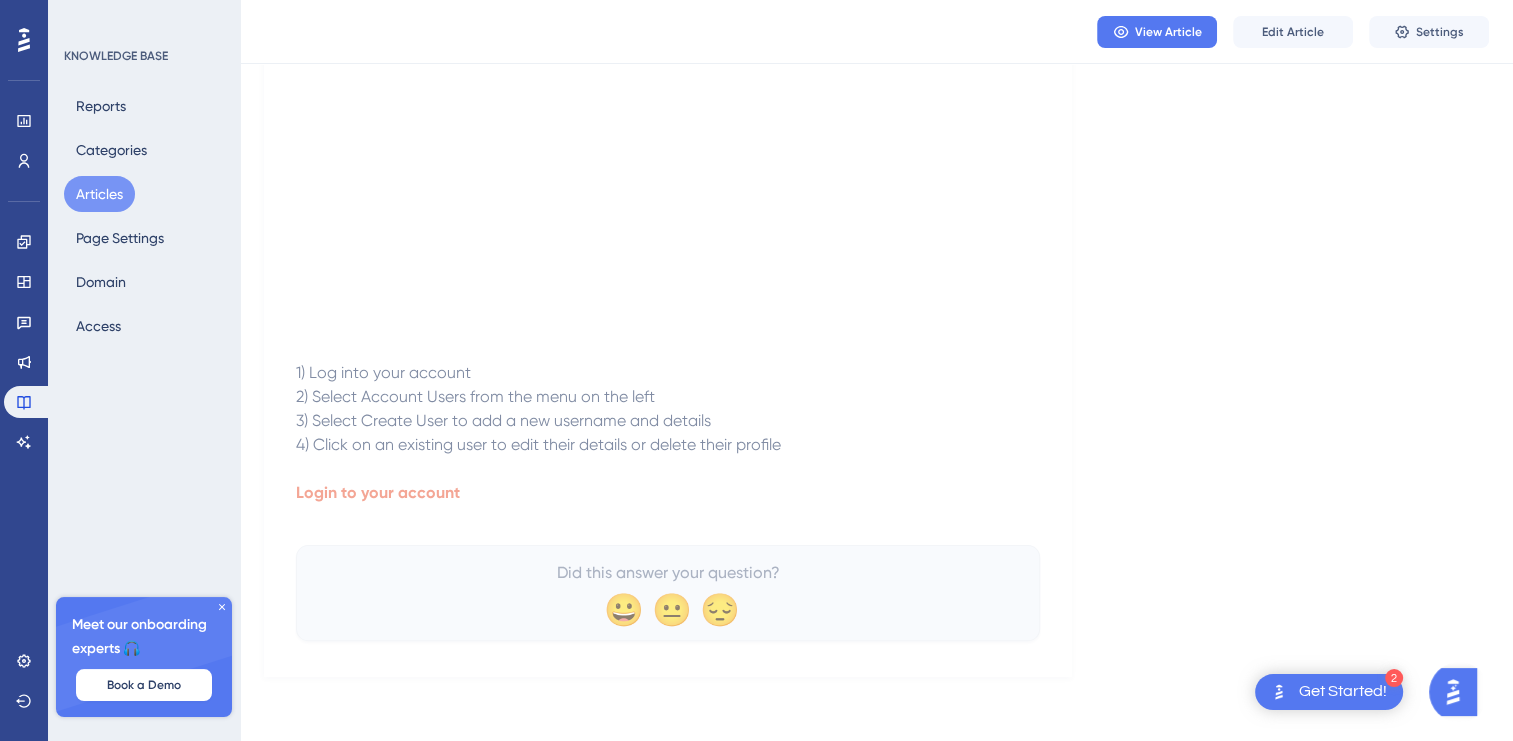 click on "Articles" at bounding box center [99, 194] 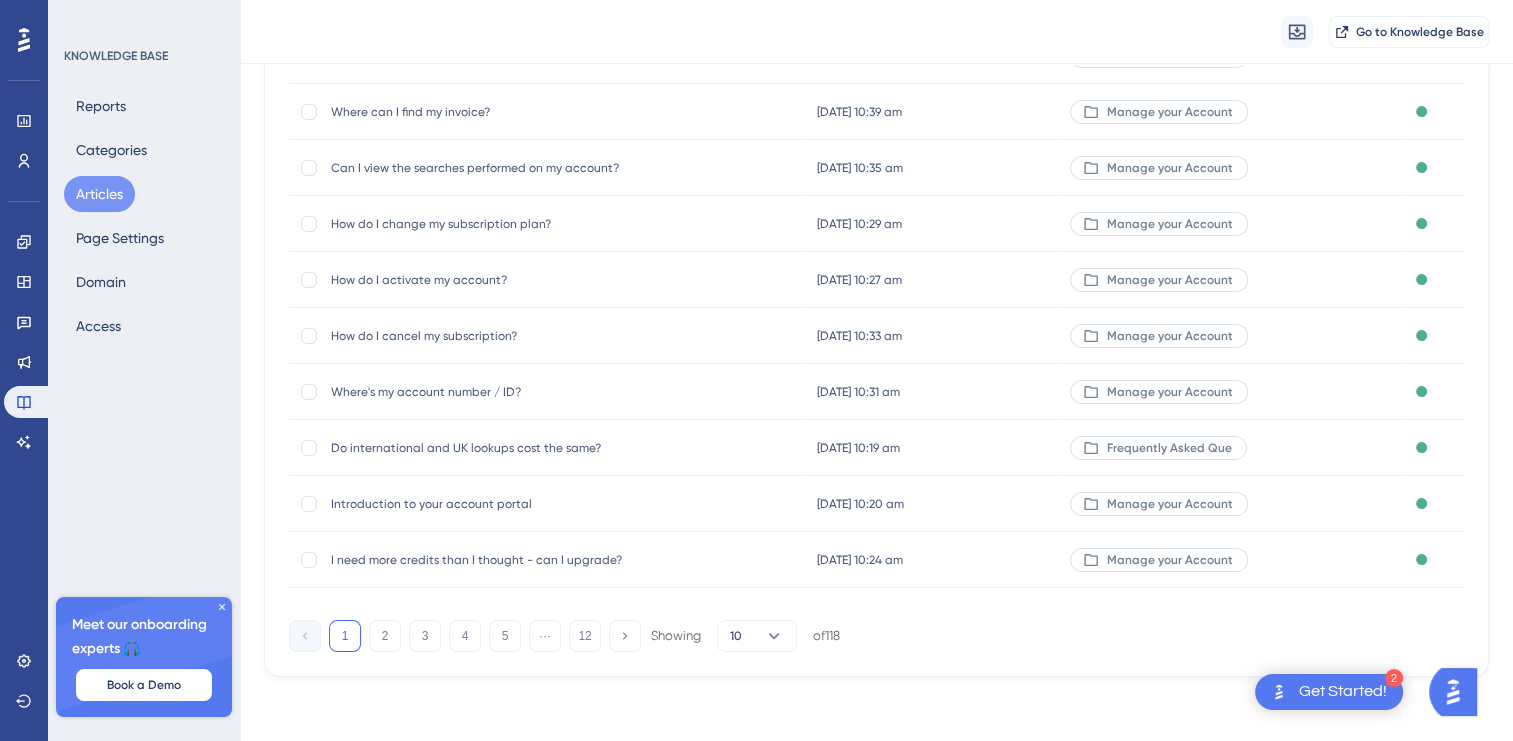 scroll, scrollTop: 0, scrollLeft: 0, axis: both 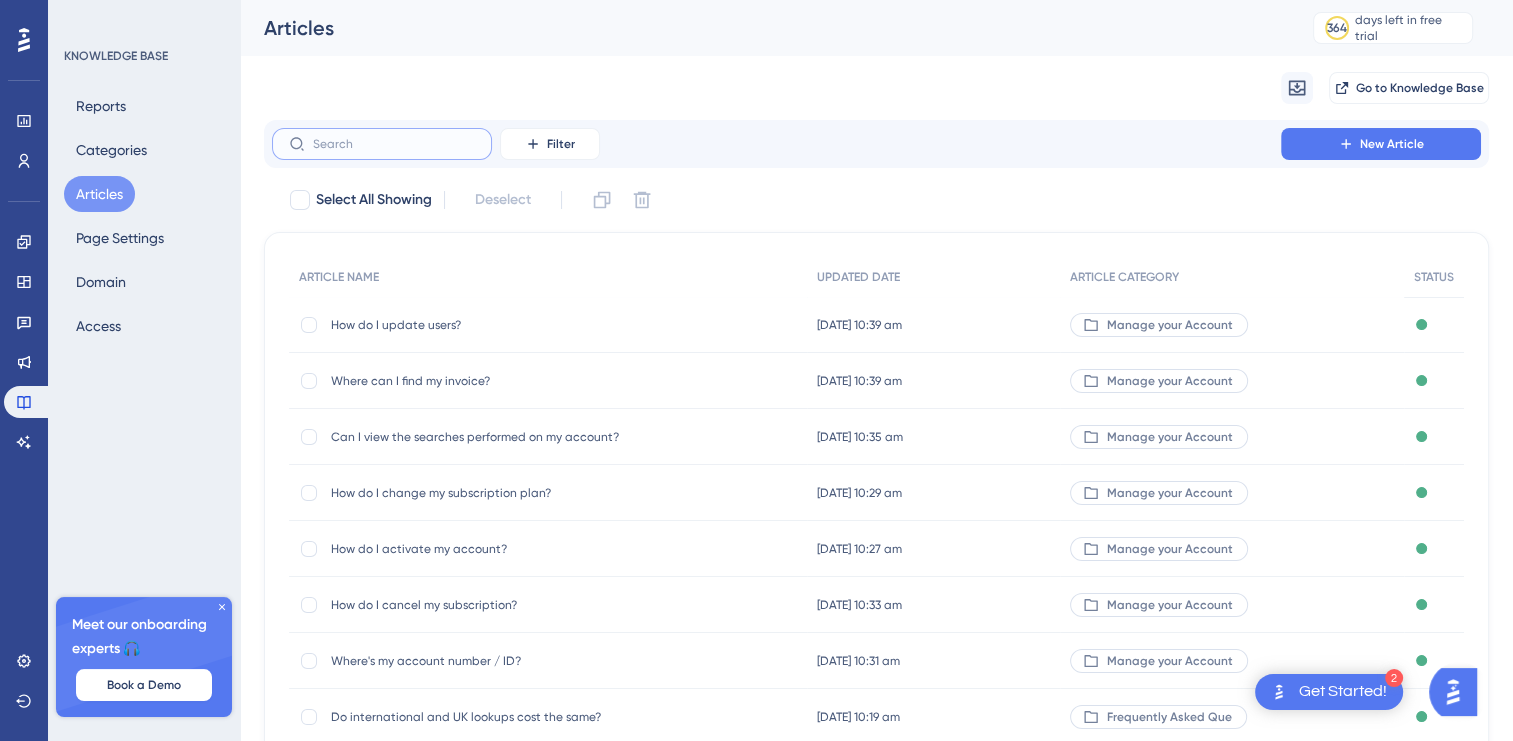click at bounding box center (394, 144) 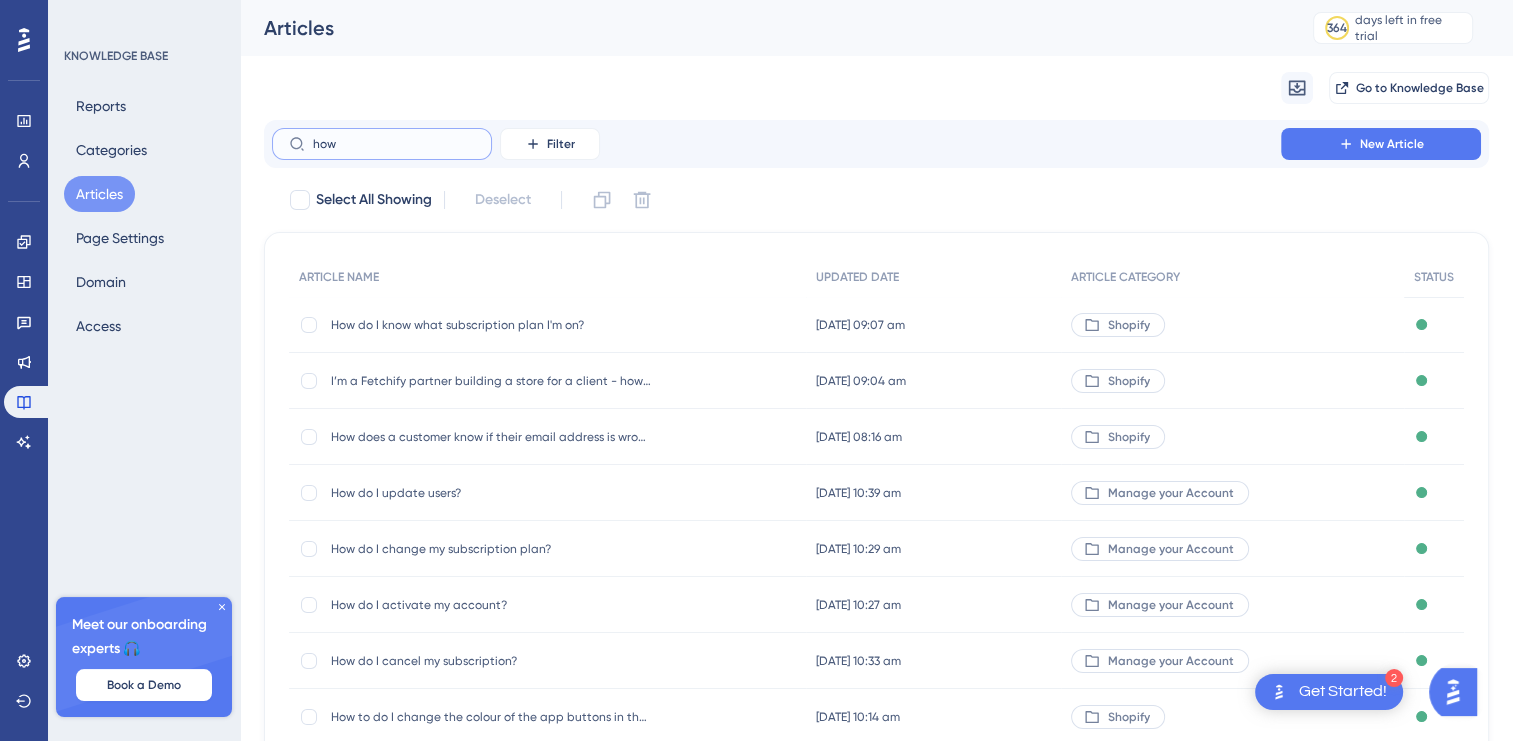 type on "how" 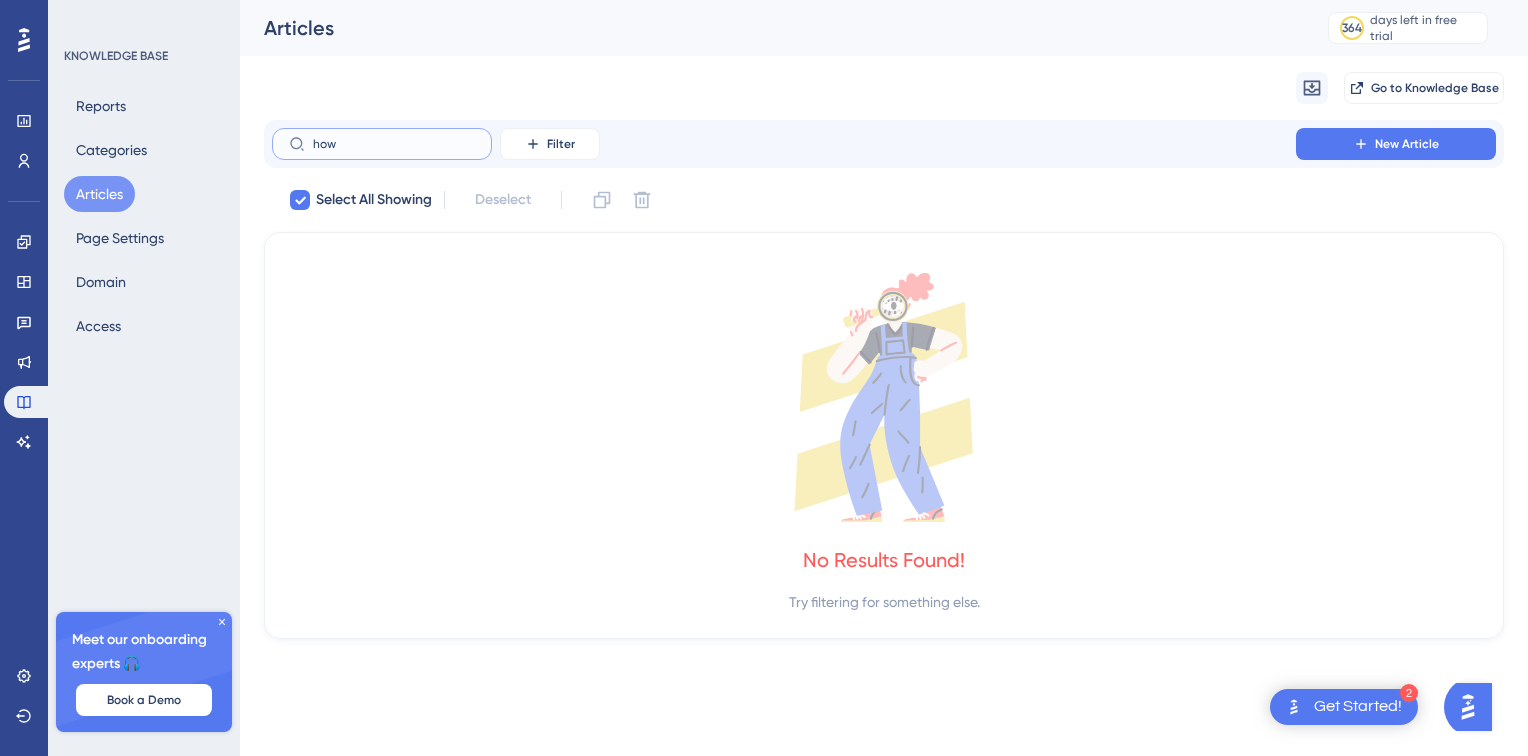 type on "how" 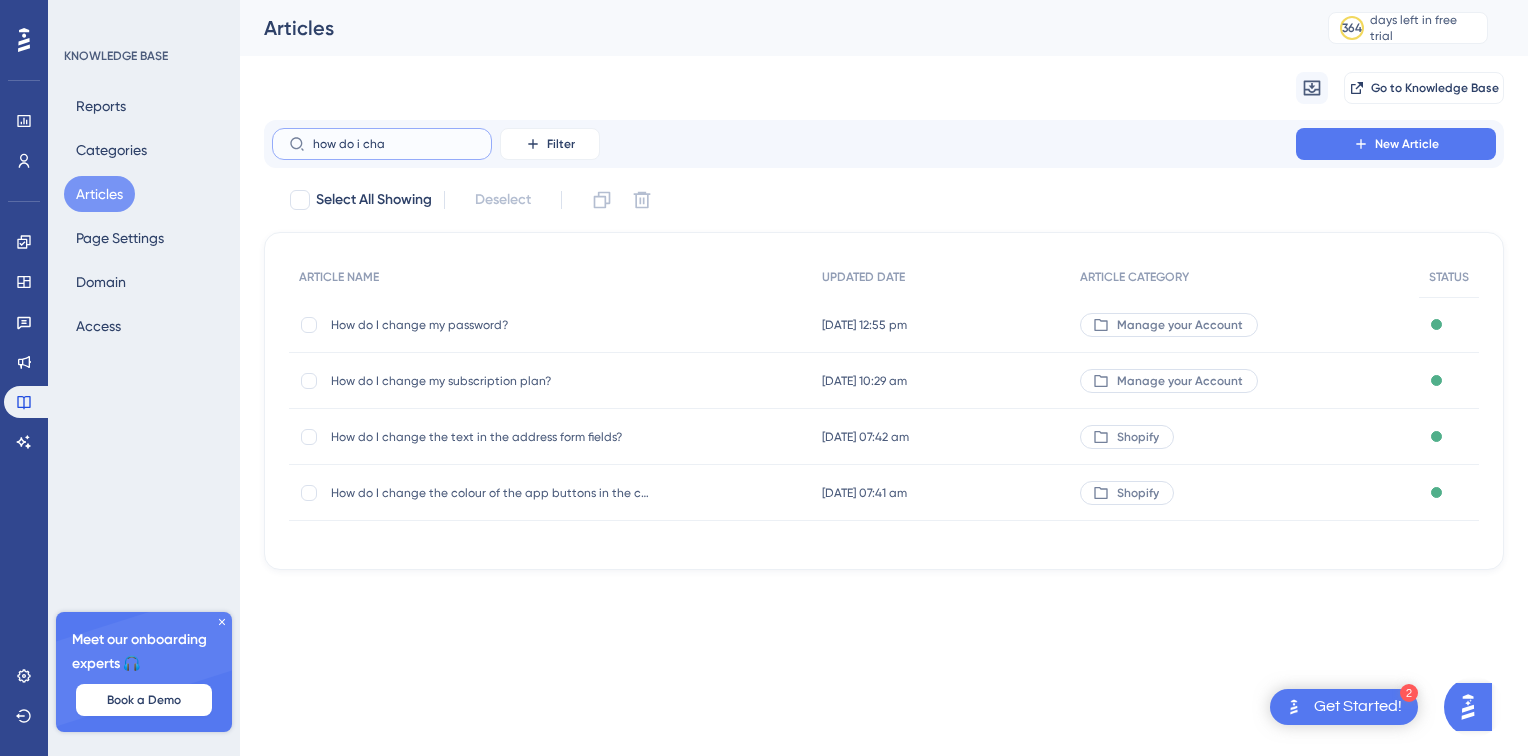 type on "how do i chag" 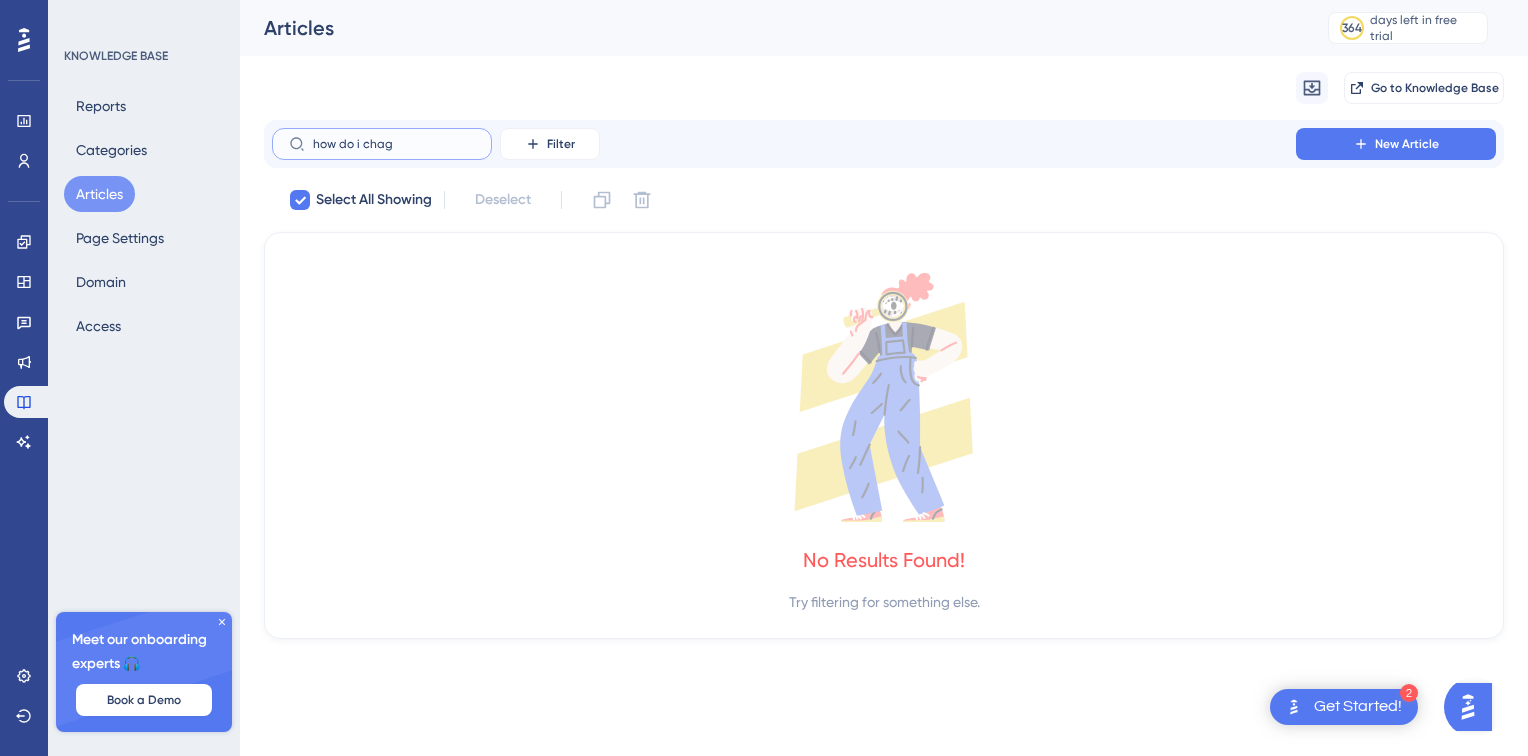 type on "how do i cha" 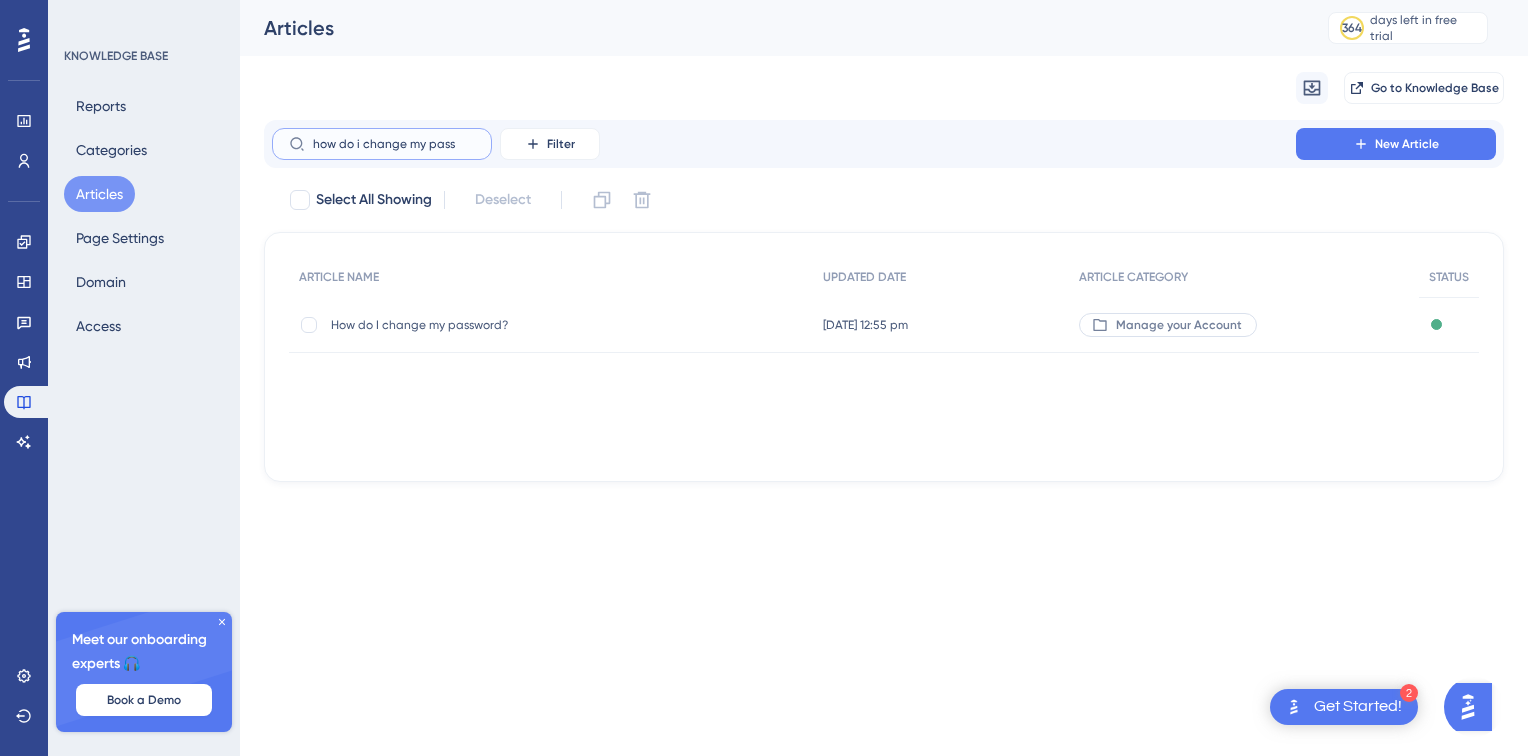 type on "how do i change my pass" 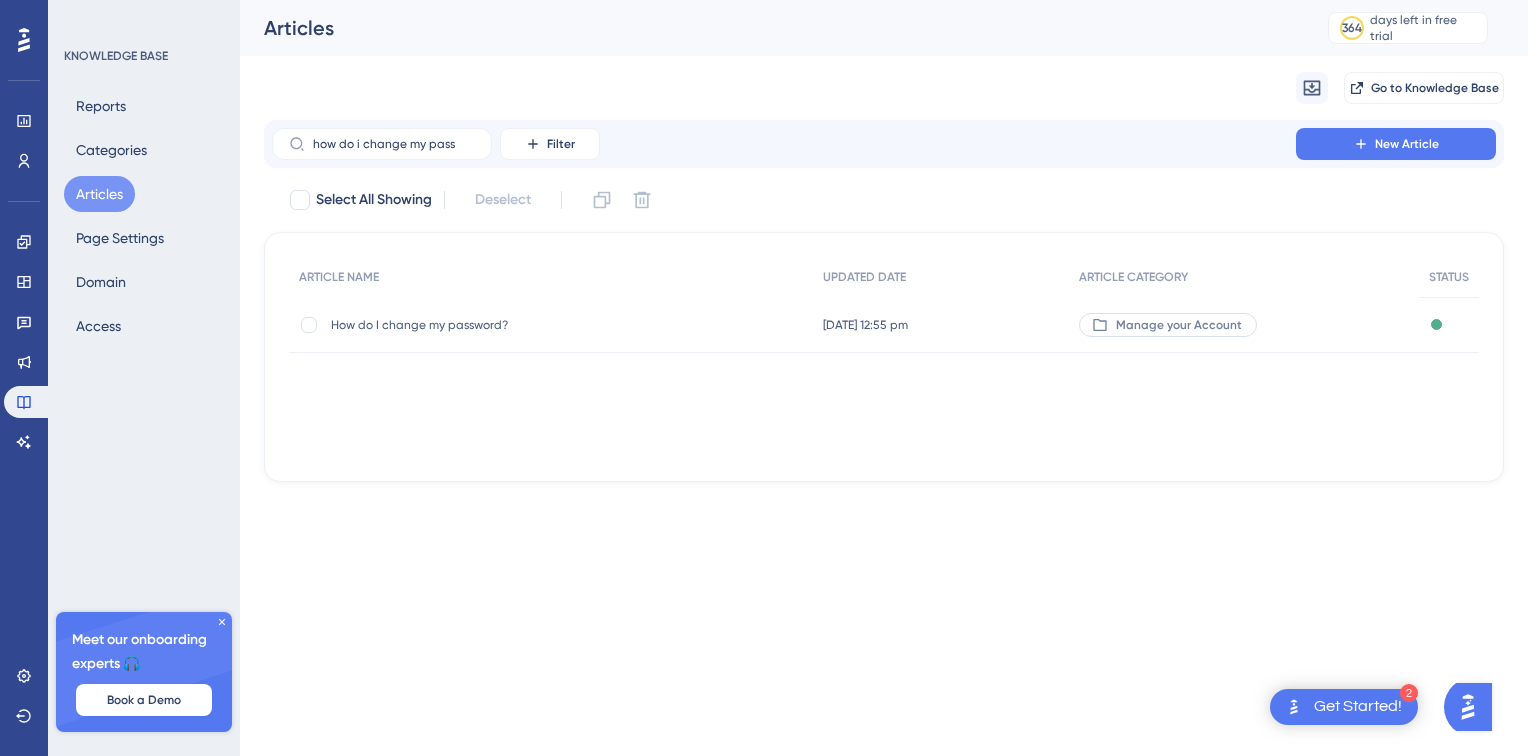 click on "How do I change my password?" at bounding box center (491, 325) 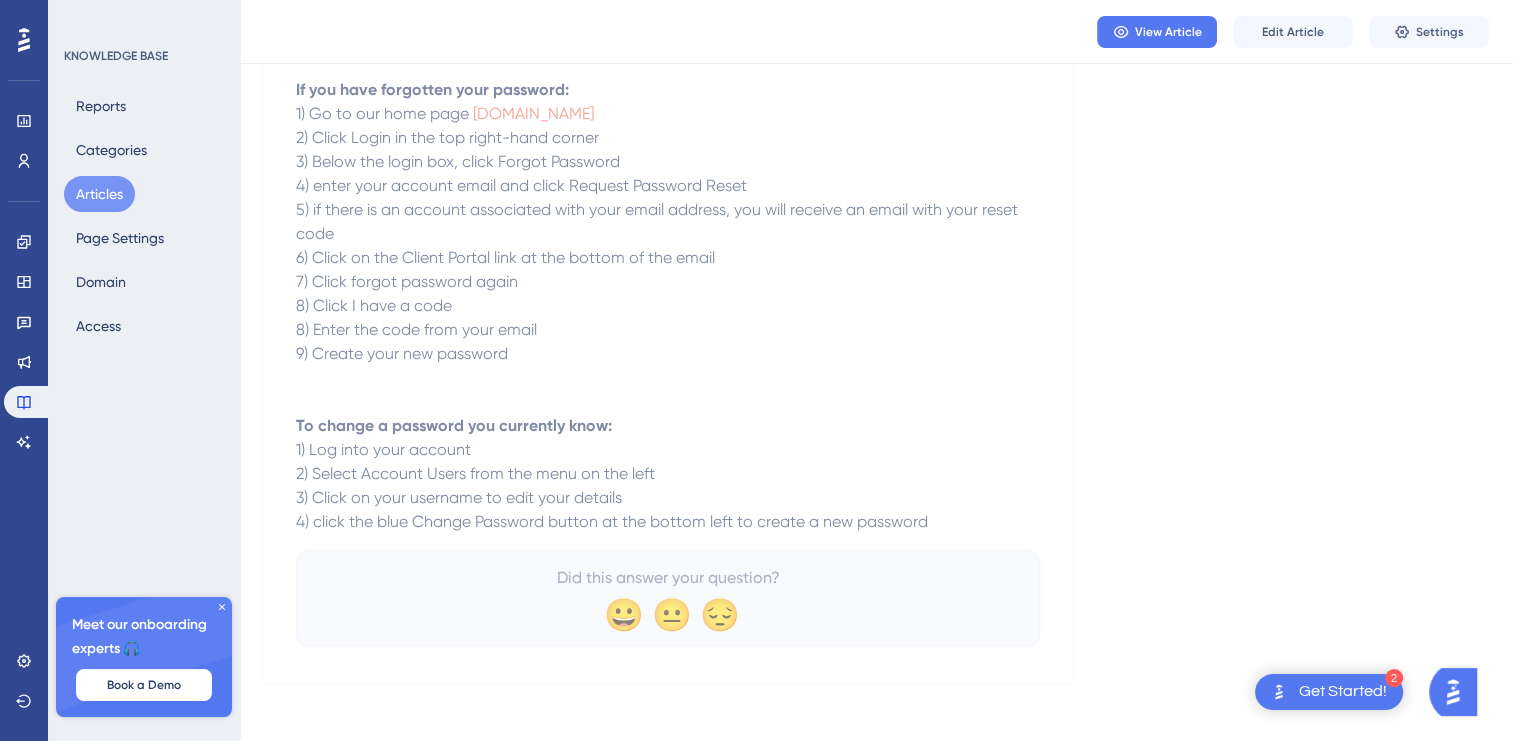 scroll, scrollTop: 248, scrollLeft: 0, axis: vertical 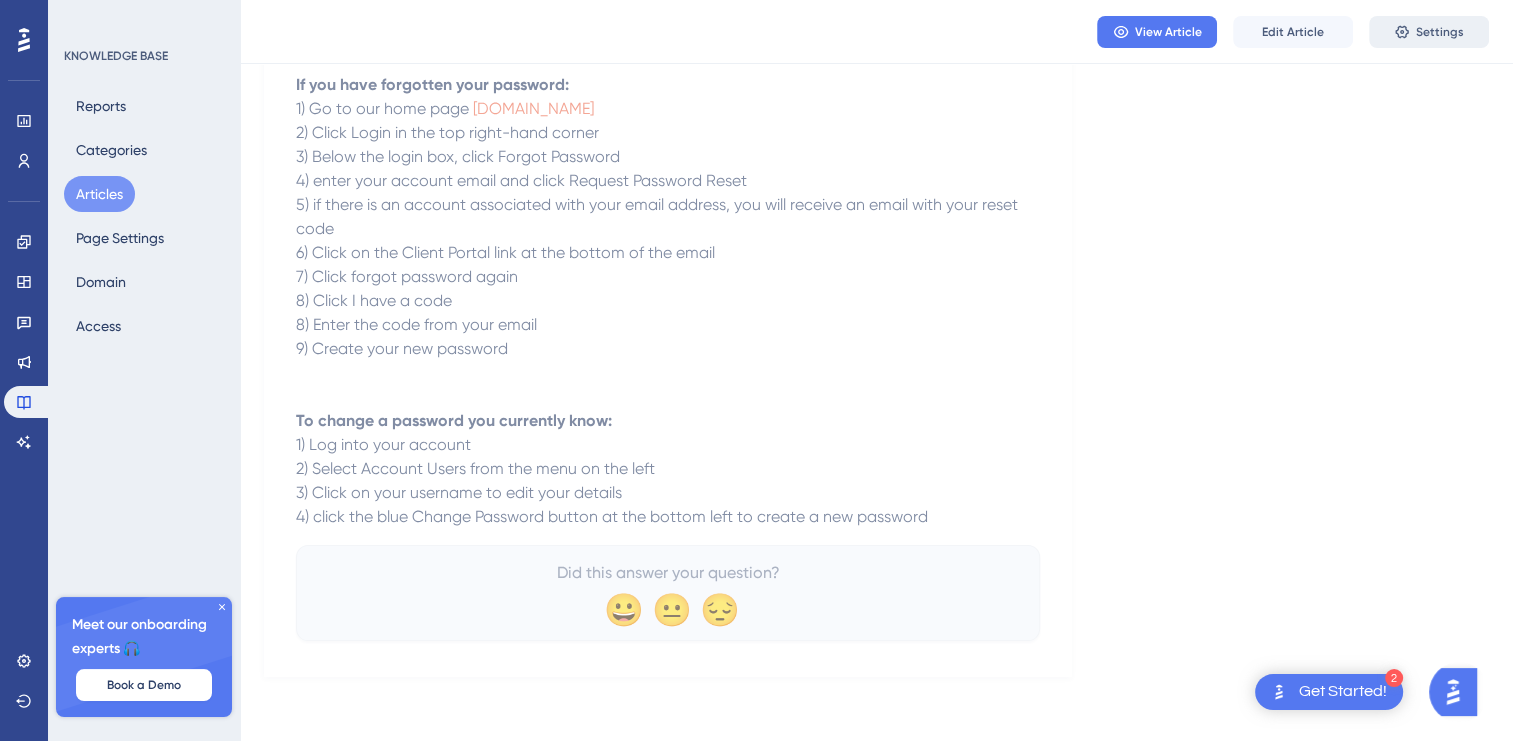 click 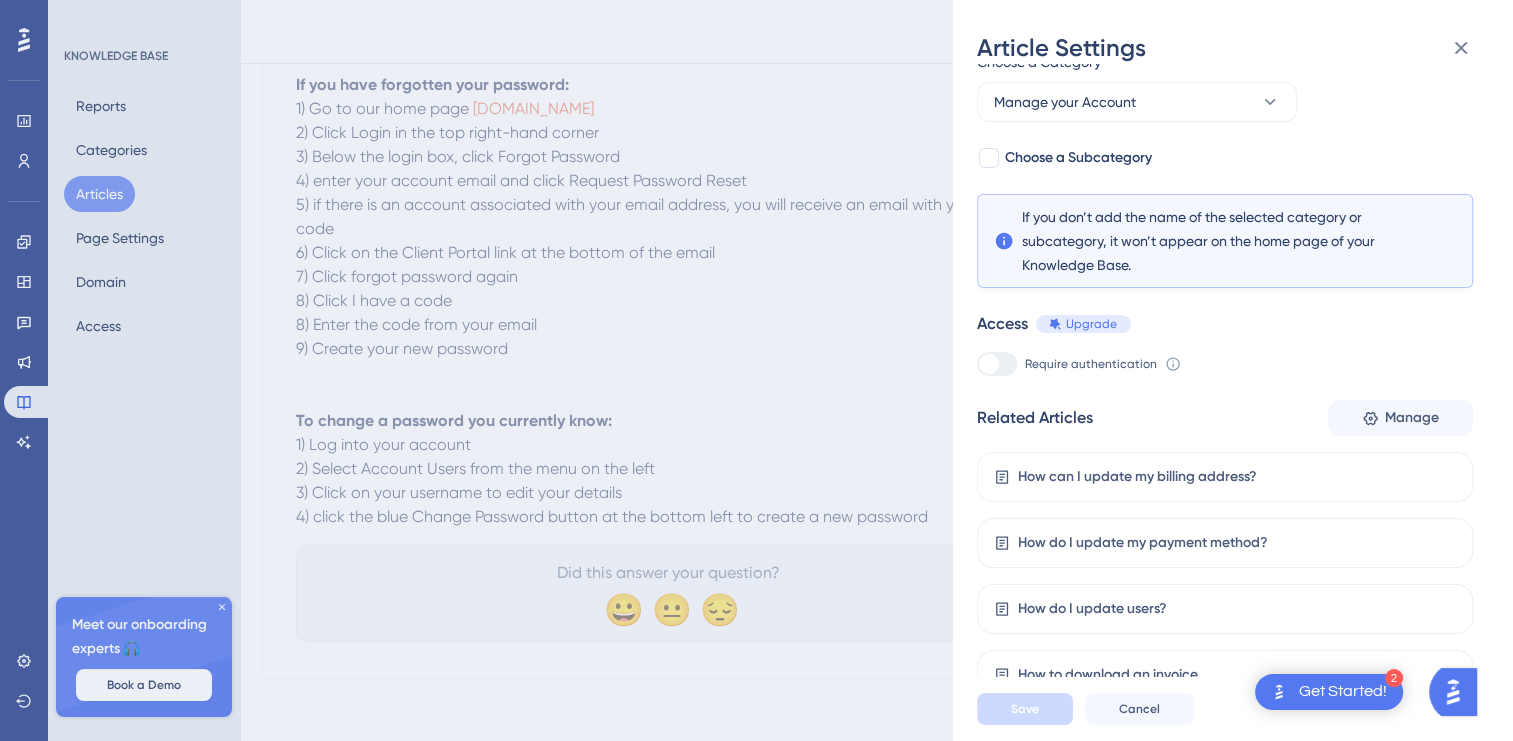 scroll, scrollTop: 140, scrollLeft: 0, axis: vertical 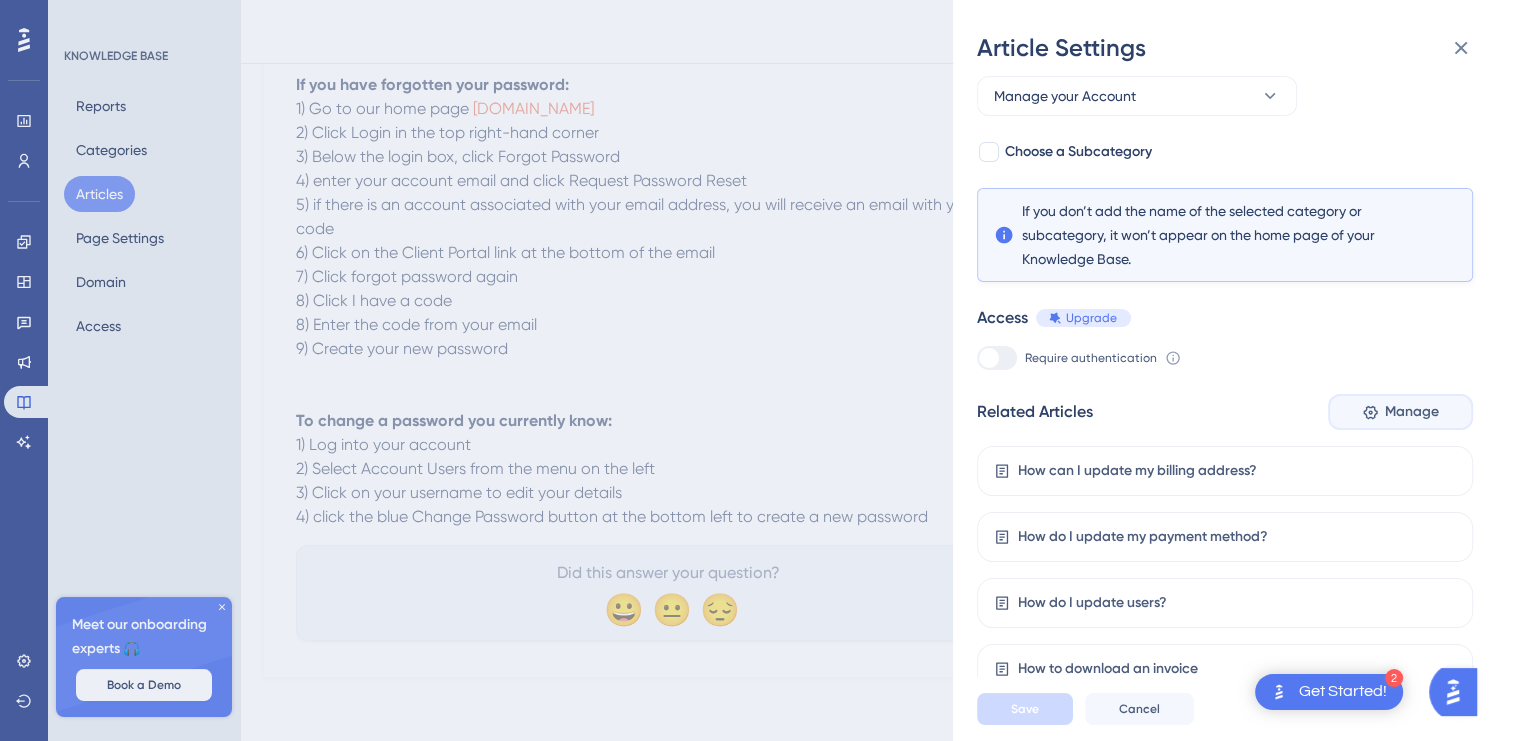 click on "Manage" at bounding box center (1400, 412) 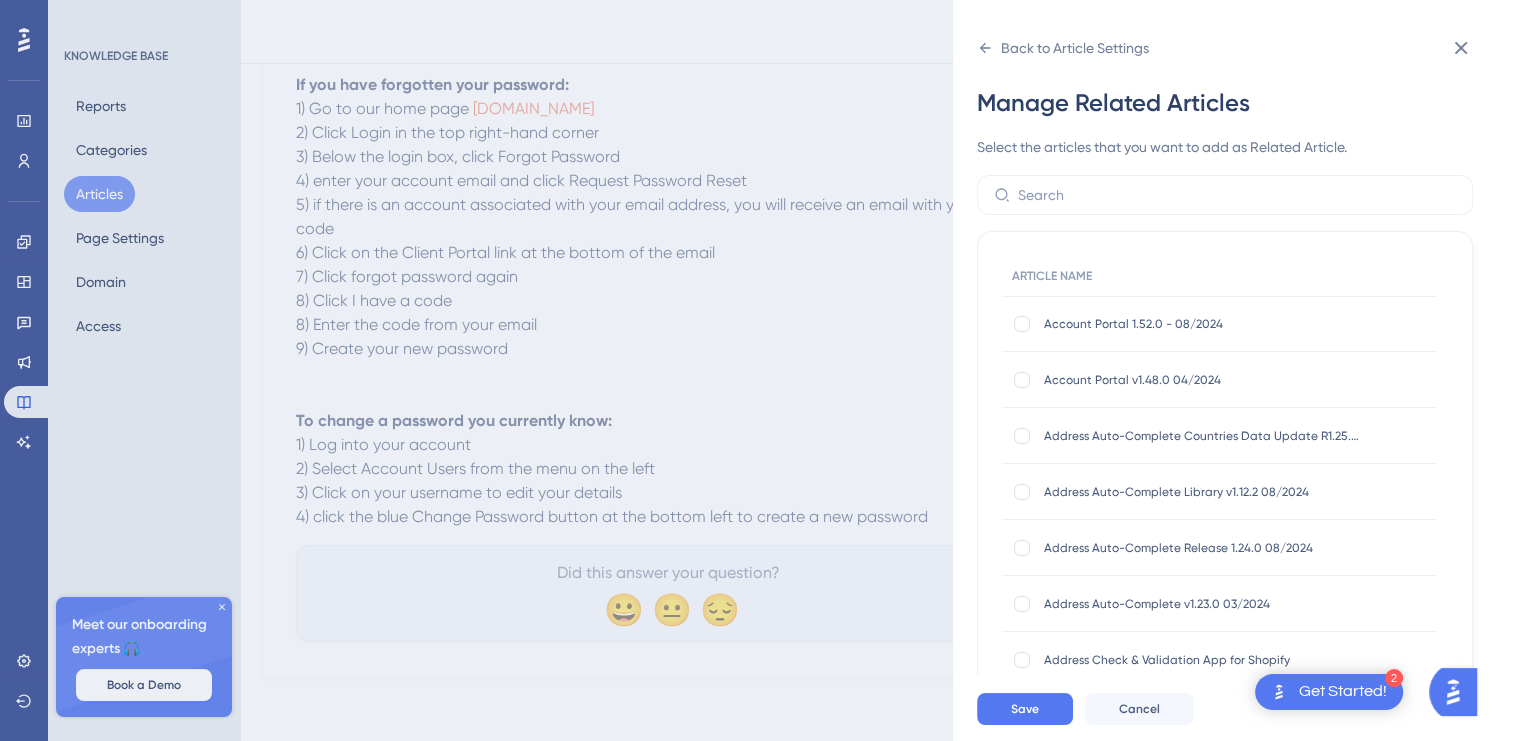 scroll, scrollTop: 0, scrollLeft: 0, axis: both 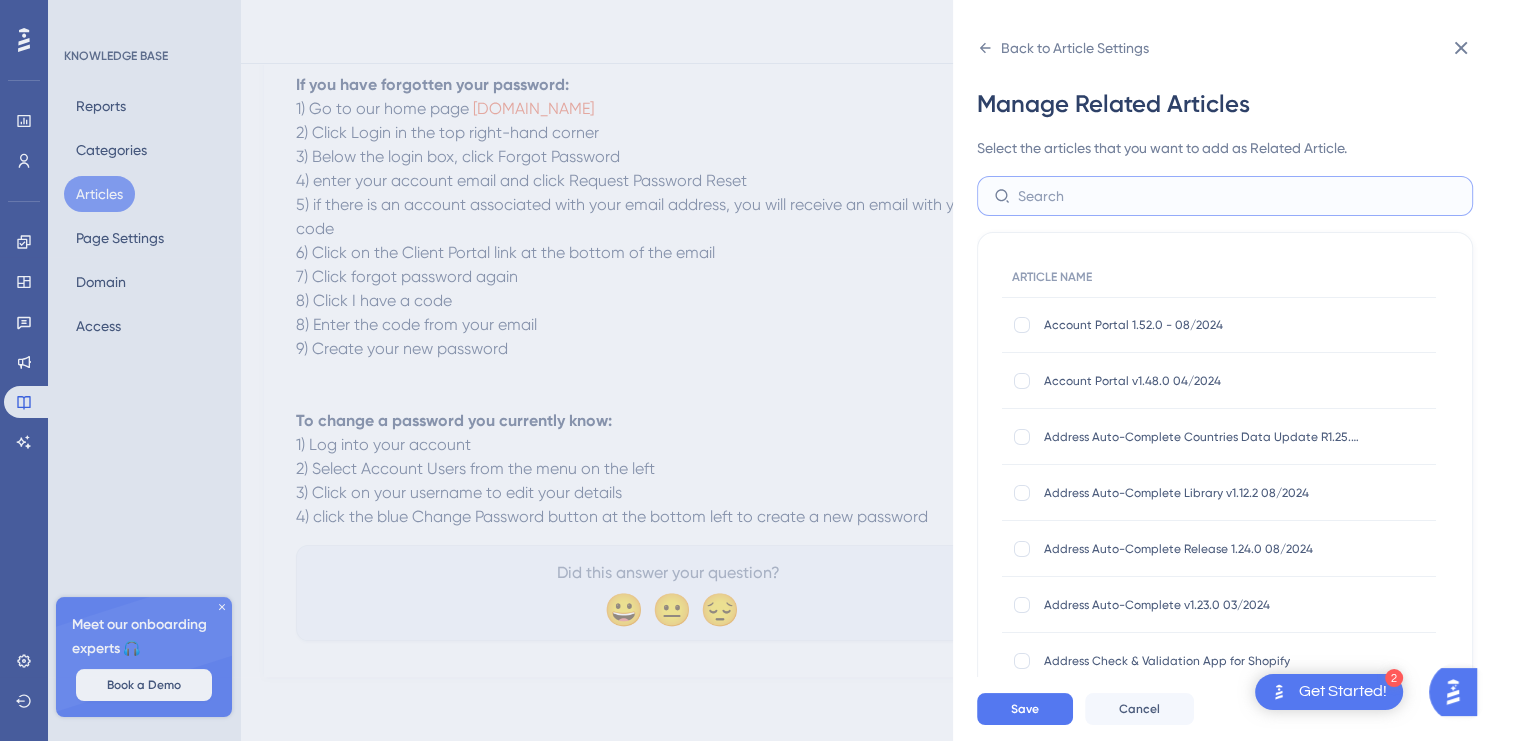 click at bounding box center [1237, 196] 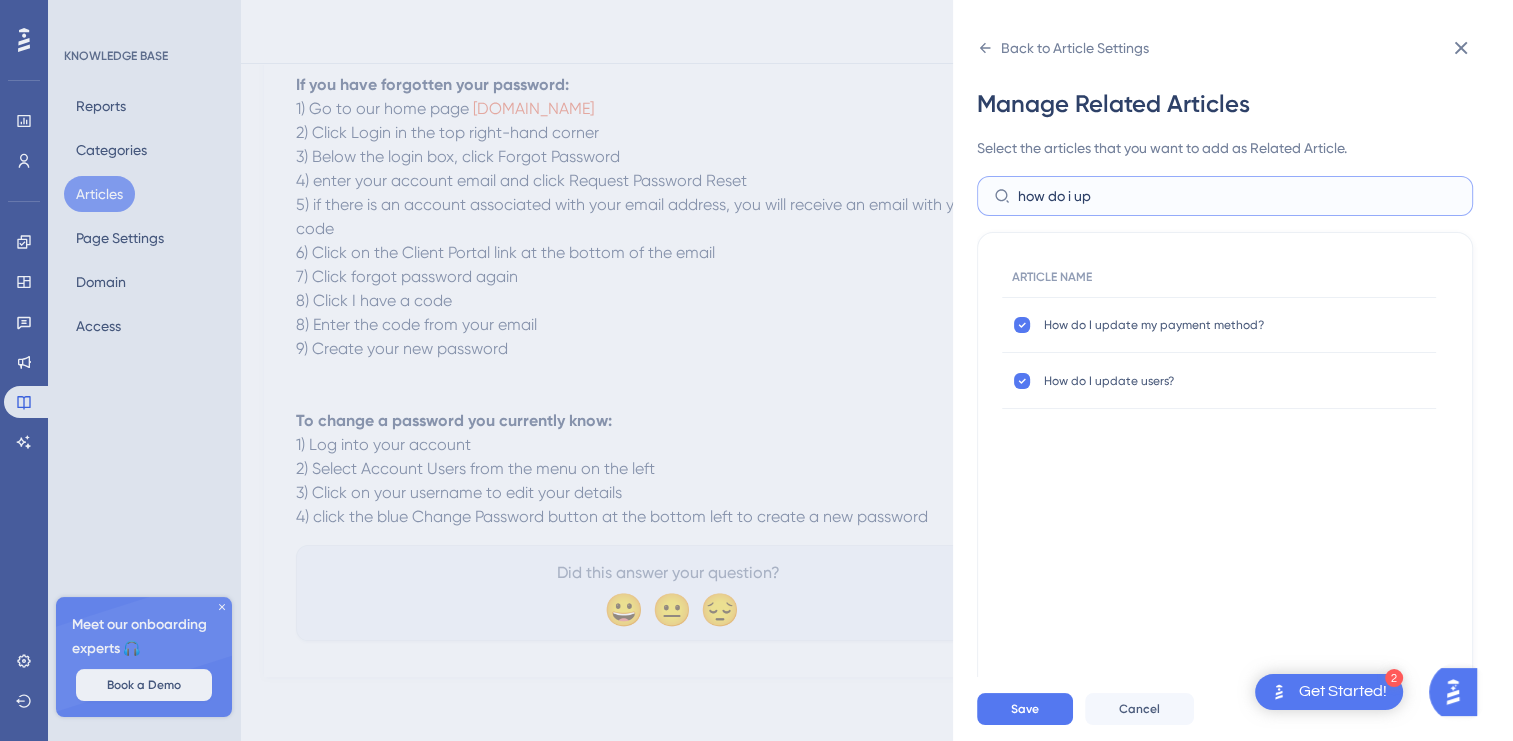 drag, startPoint x: 1143, startPoint y: 200, endPoint x: 1076, endPoint y: 198, distance: 67.02985 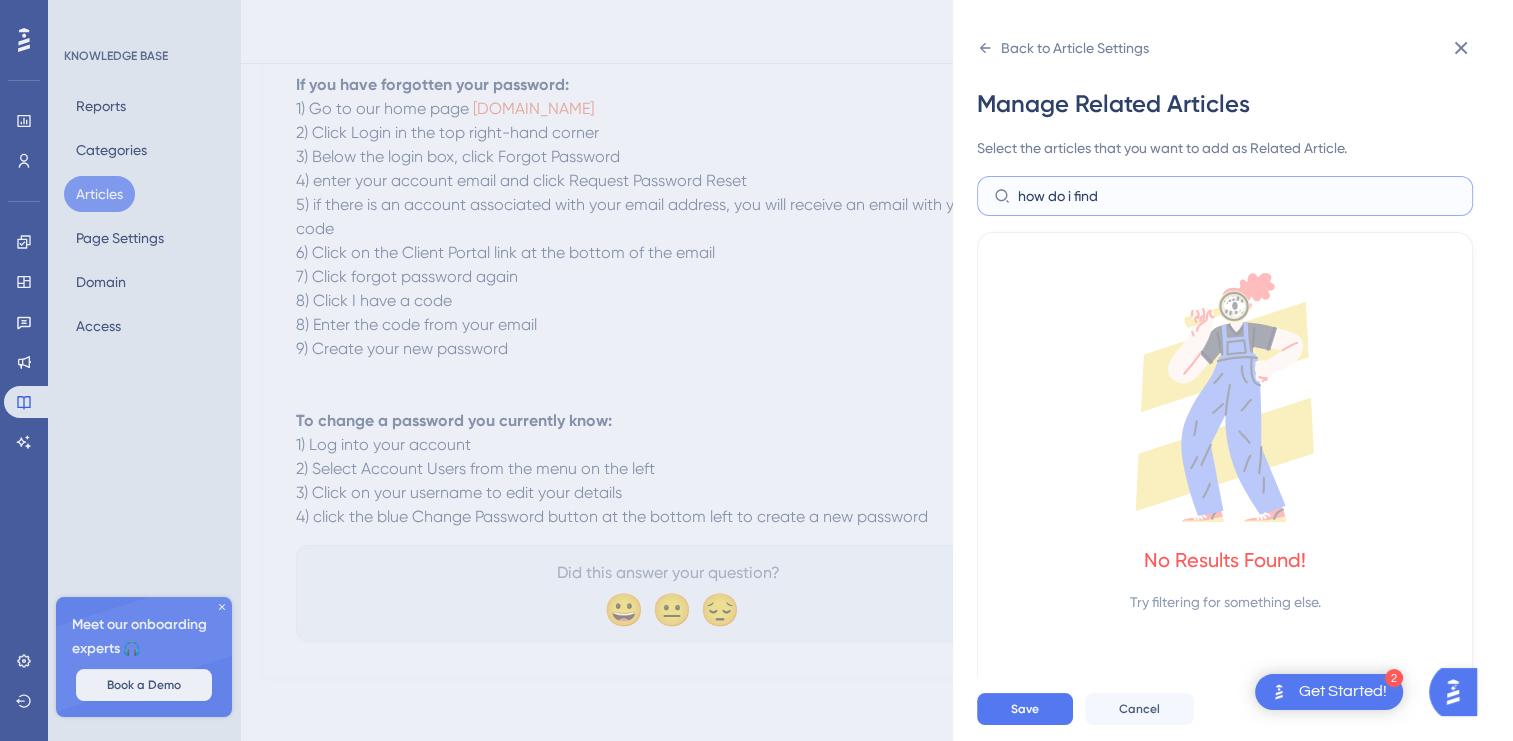 drag, startPoint x: 1051, startPoint y: 190, endPoint x: 1167, endPoint y: 197, distance: 116.21101 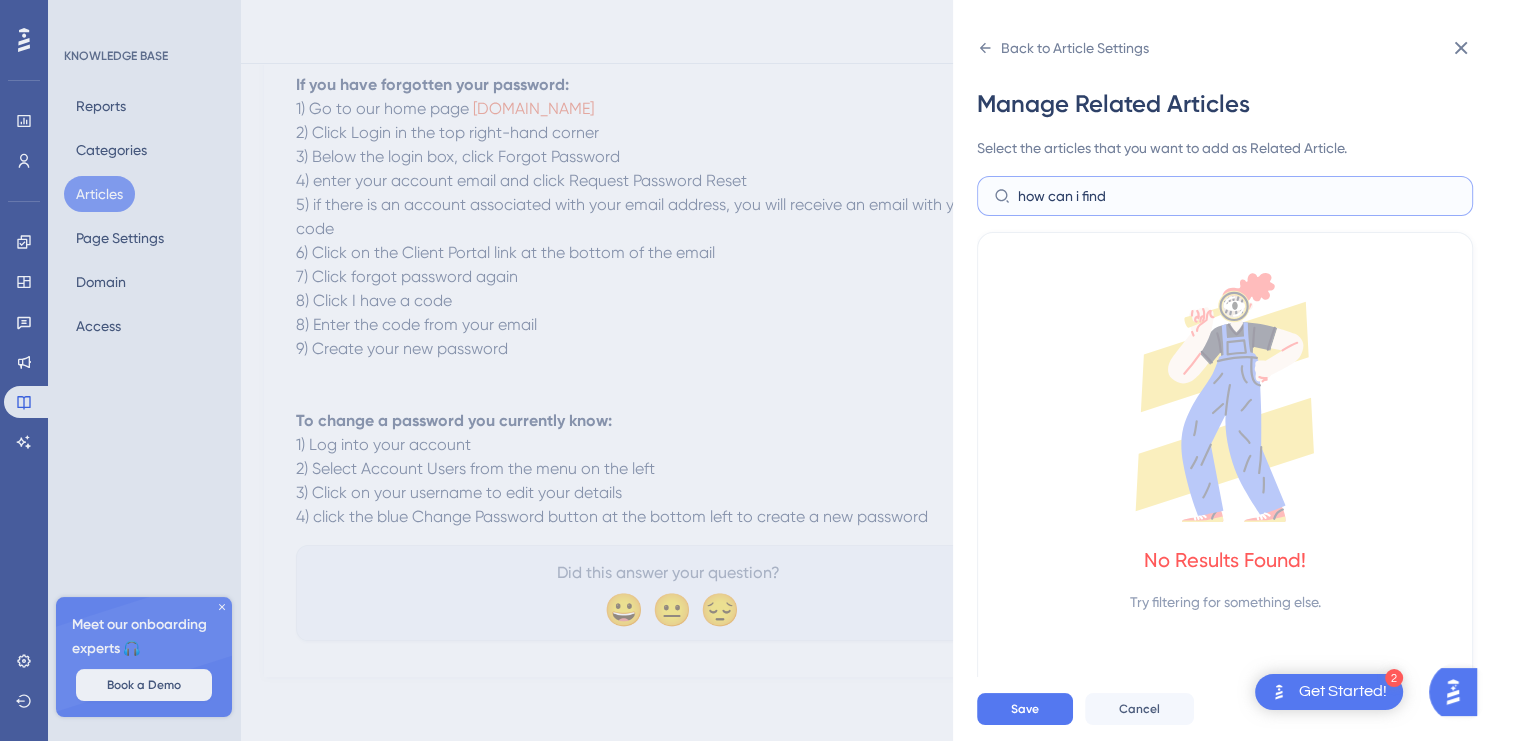click on "how can i find" at bounding box center [1237, 196] 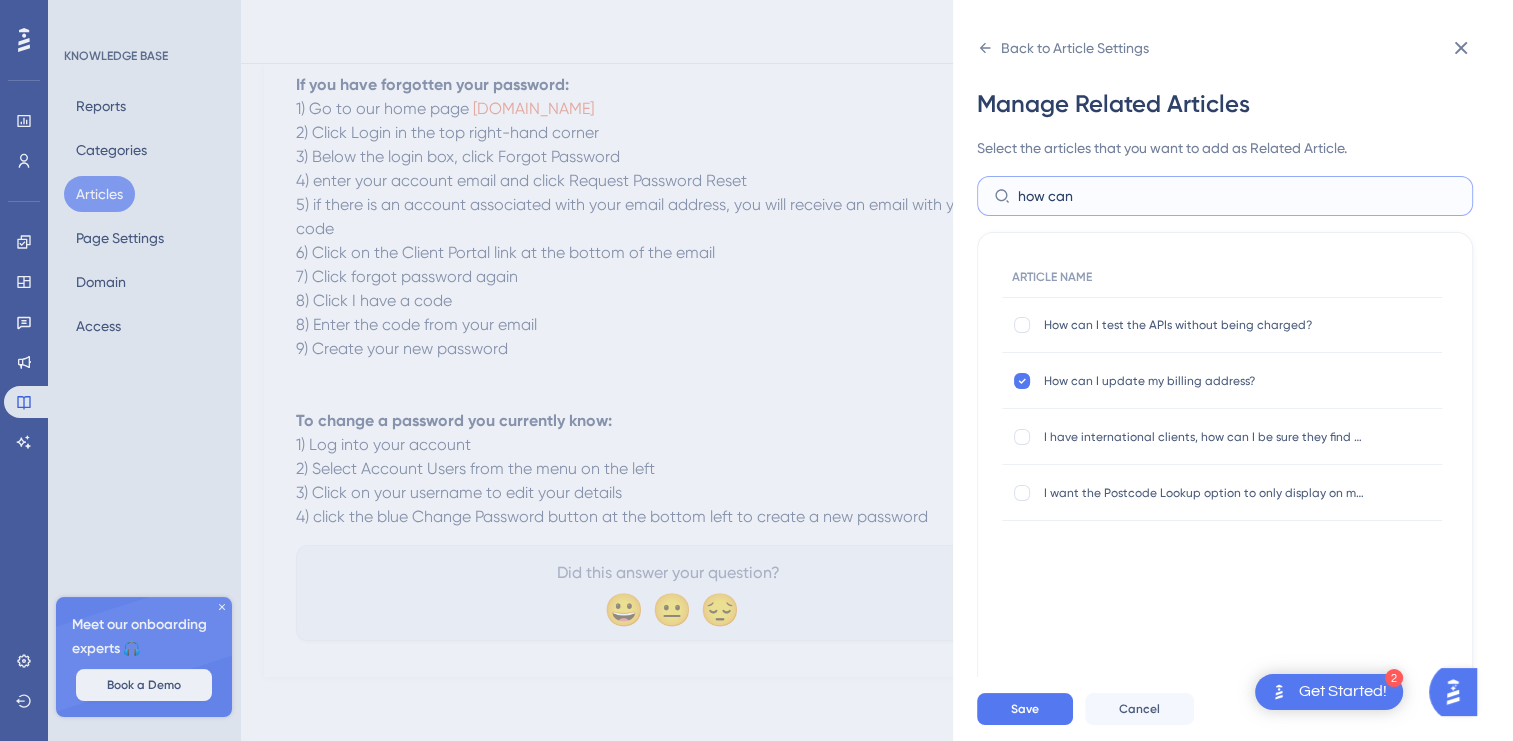 drag, startPoint x: 1100, startPoint y: 201, endPoint x: 1056, endPoint y: 202, distance: 44.011364 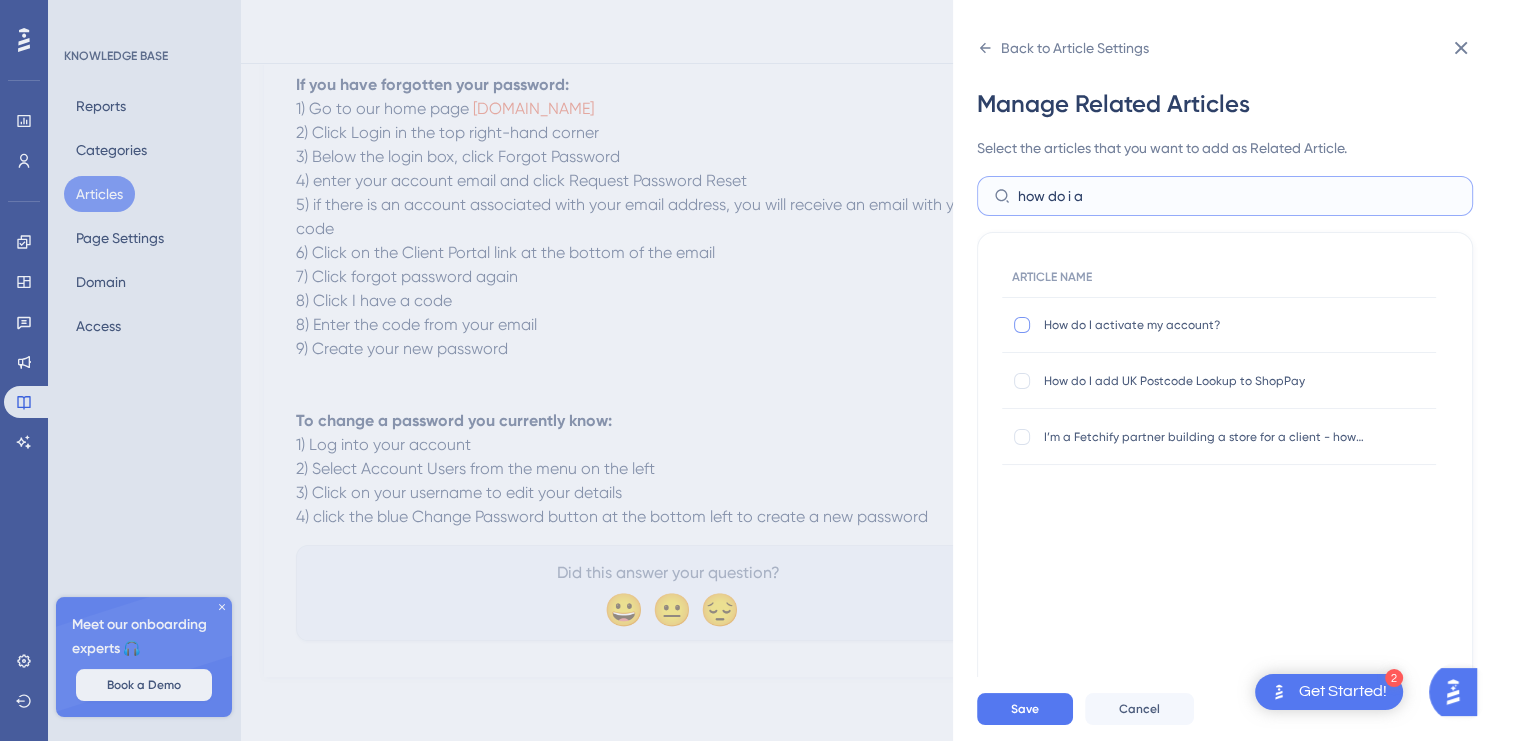 type on "how do i a" 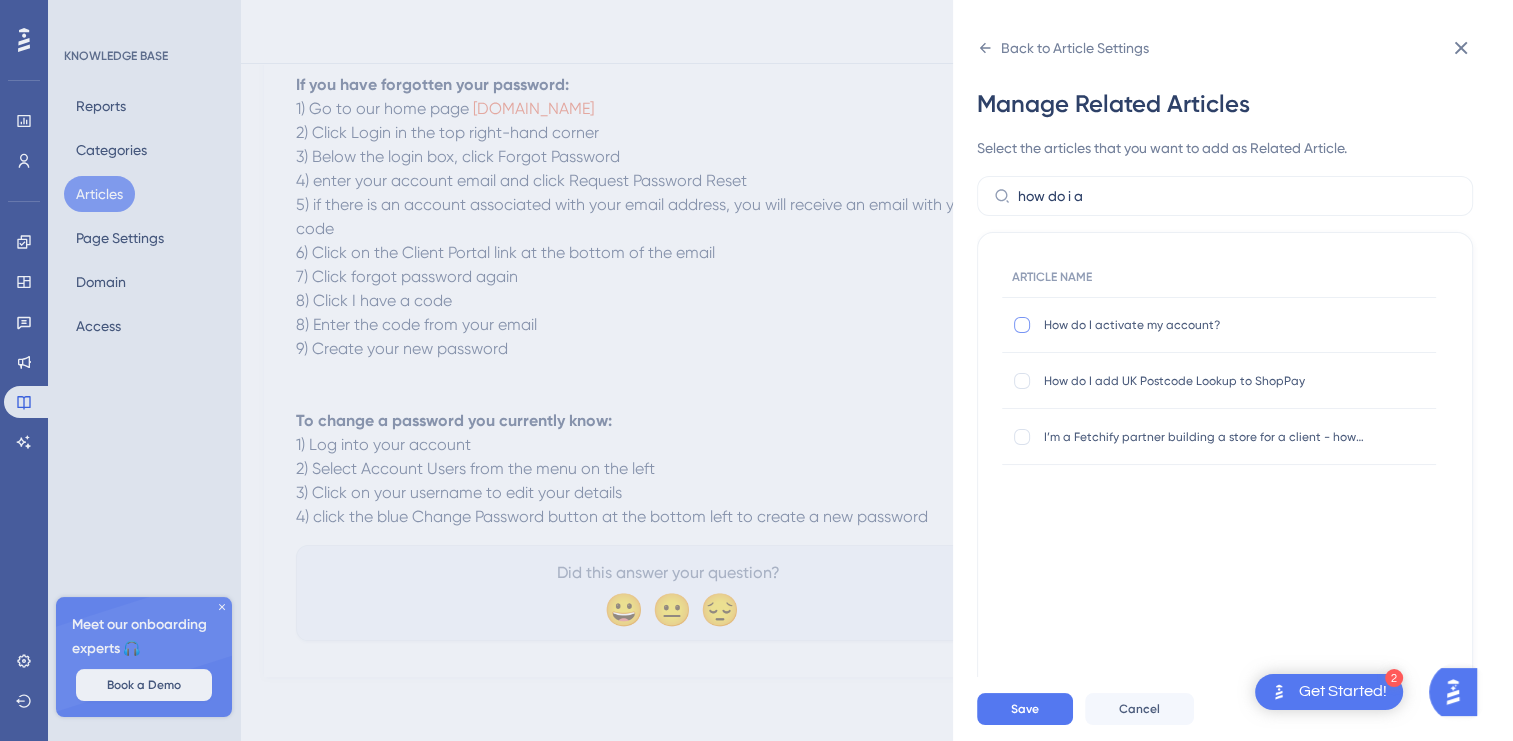 click at bounding box center (1022, 325) 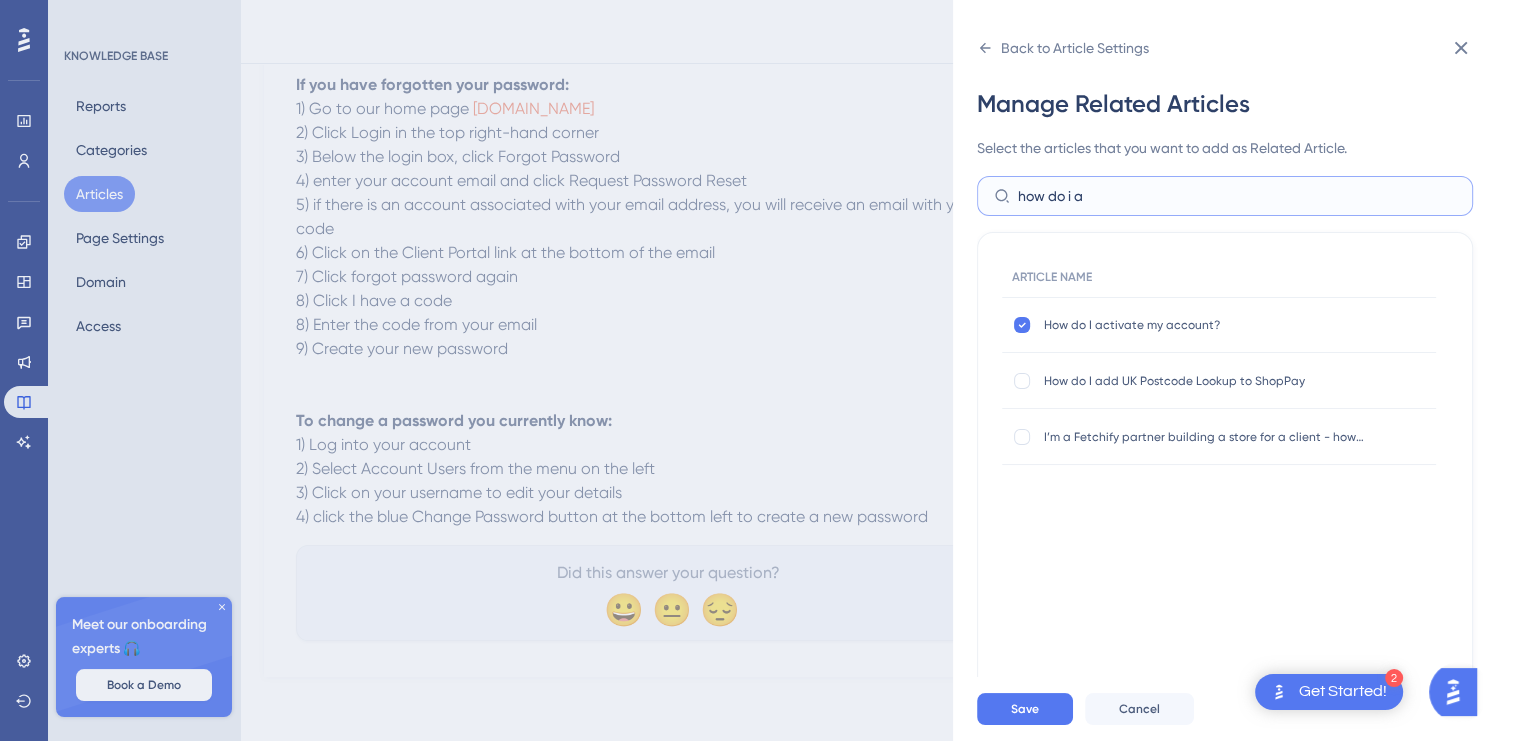 drag, startPoint x: 1070, startPoint y: 197, endPoint x: 1124, endPoint y: 191, distance: 54.33231 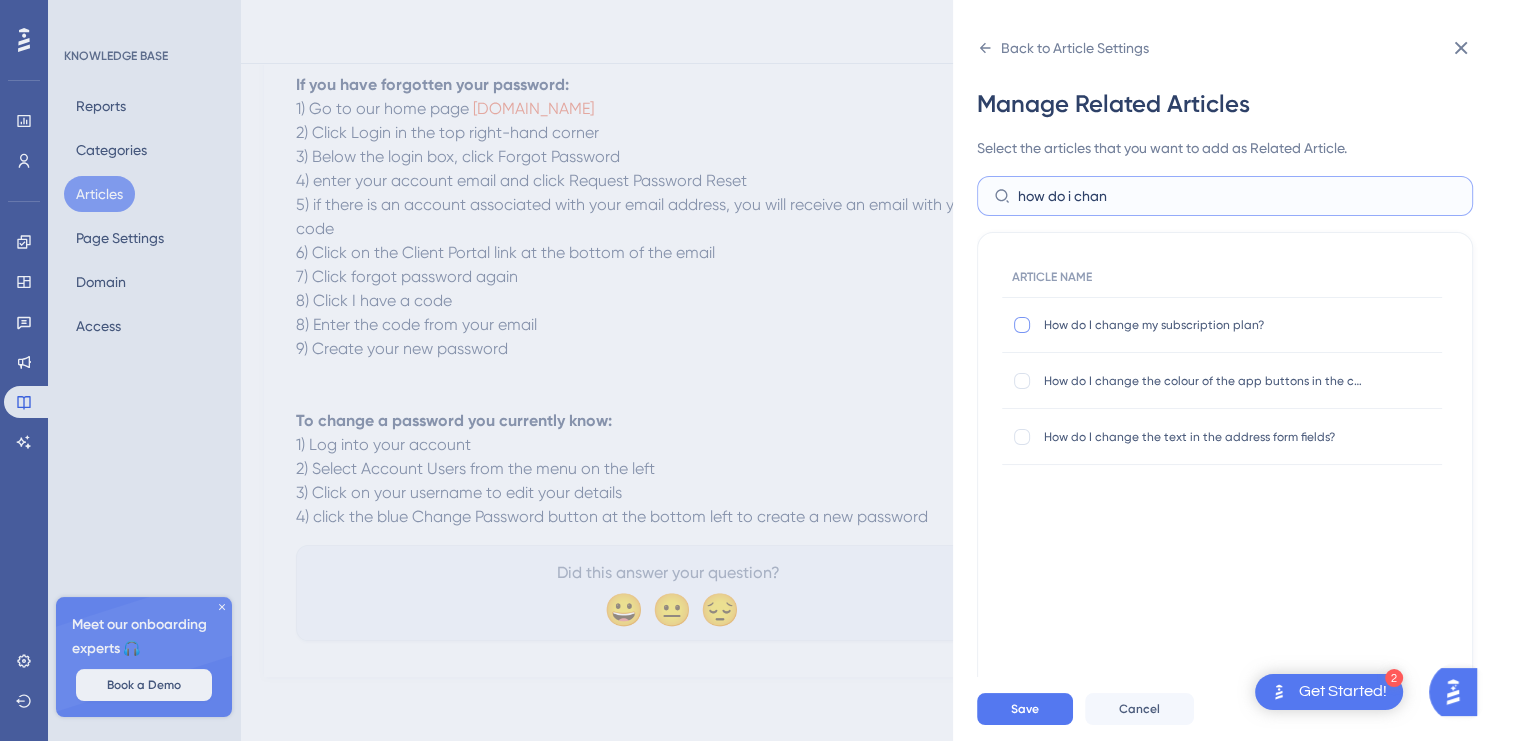 type on "how do i chan" 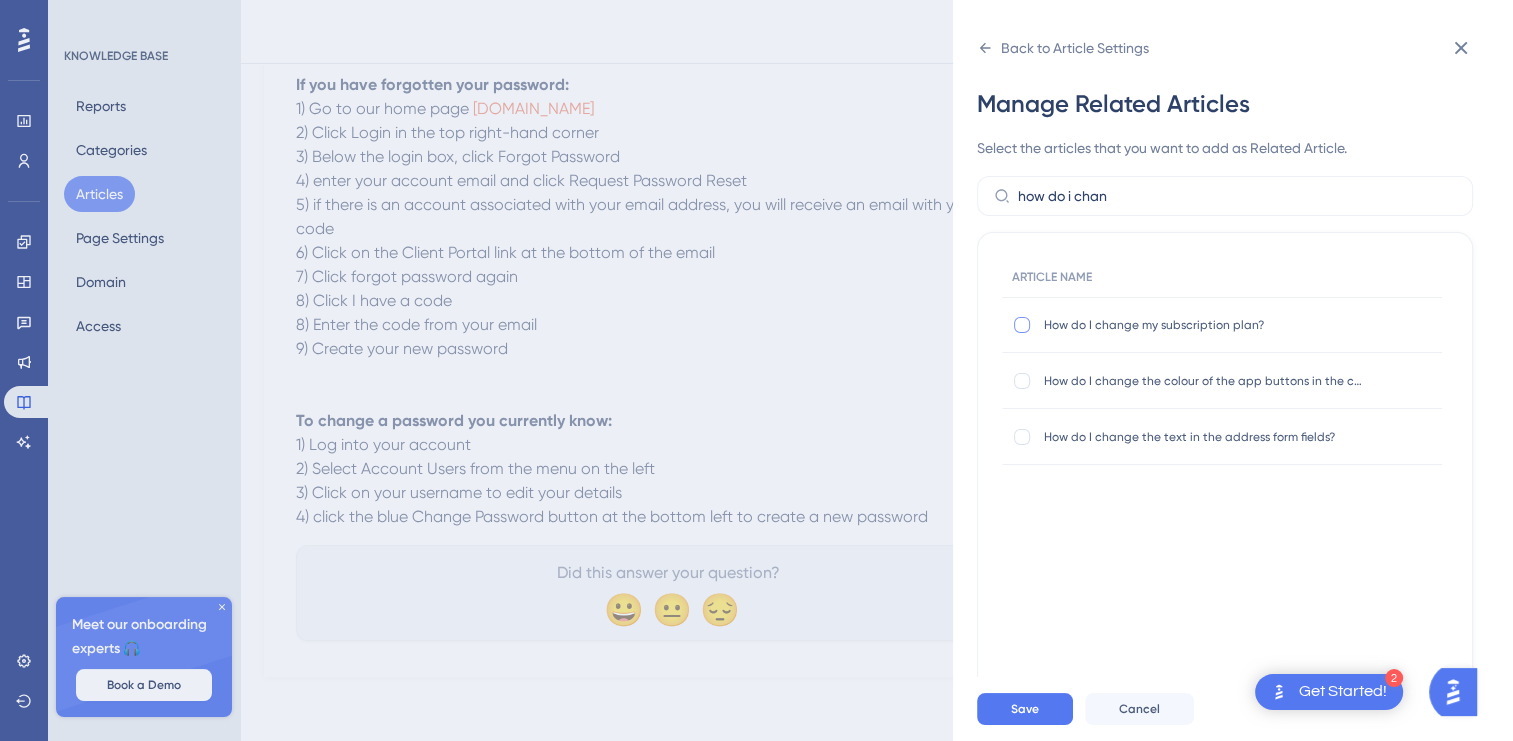 click at bounding box center [1022, 325] 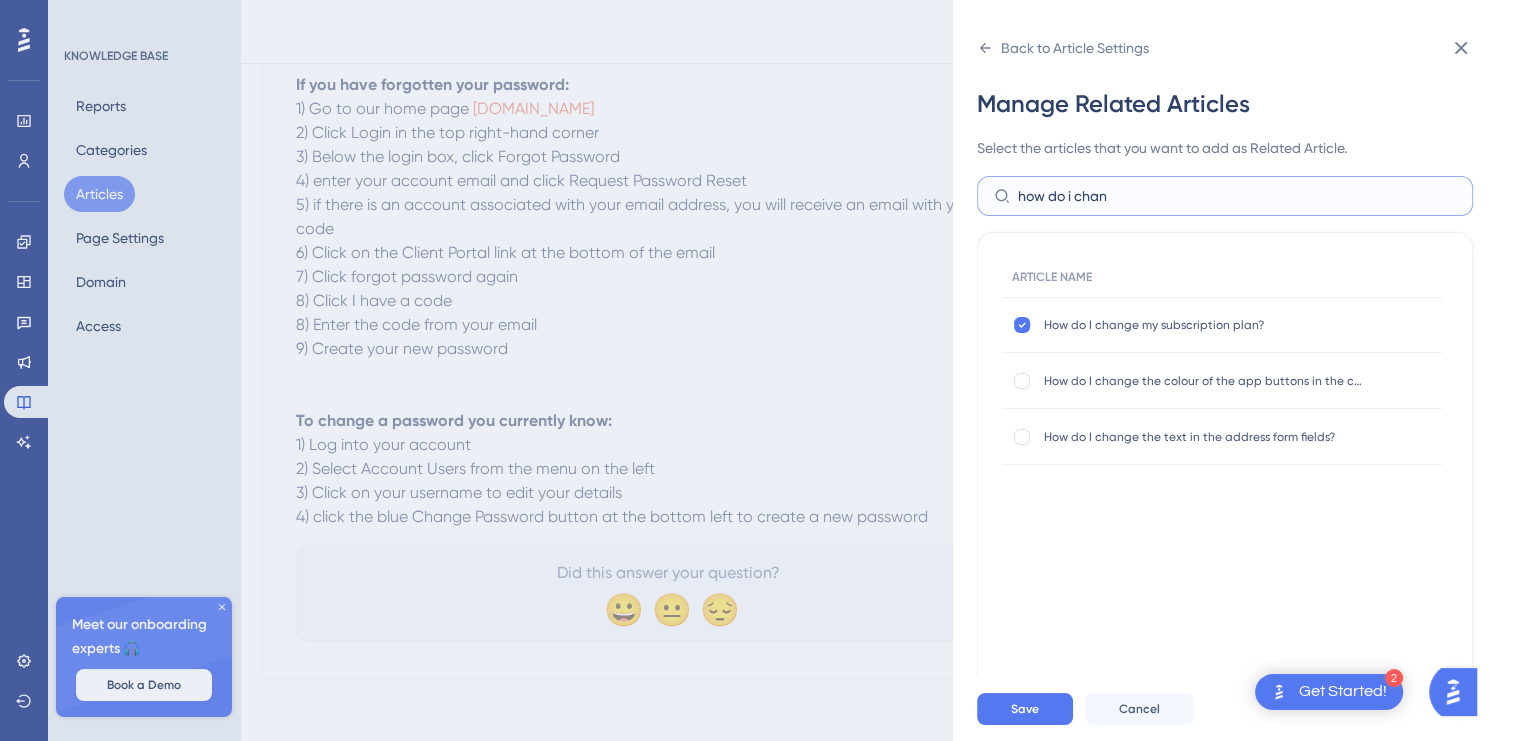 drag, startPoint x: 1121, startPoint y: 197, endPoint x: 953, endPoint y: 194, distance: 168.02678 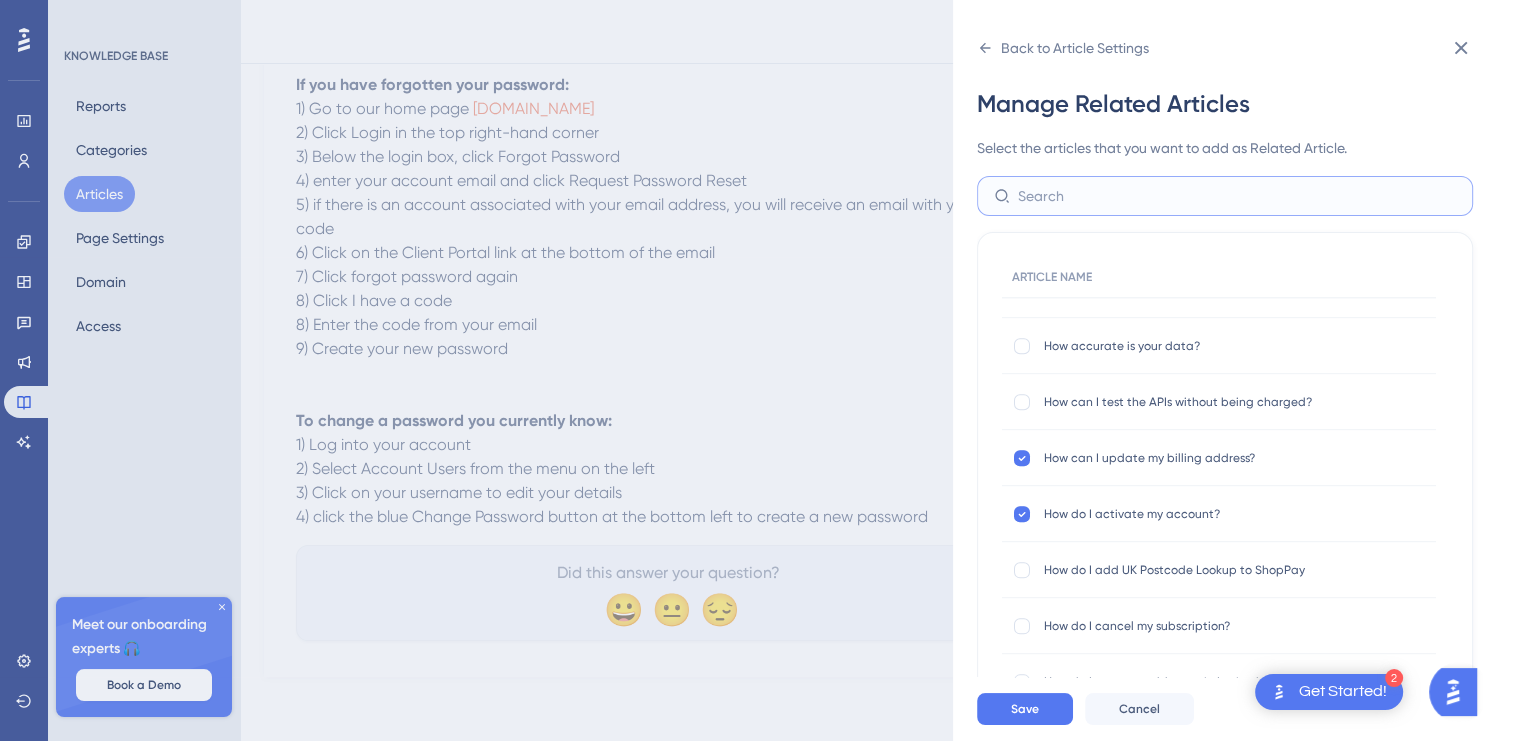 scroll, scrollTop: 2400, scrollLeft: 0, axis: vertical 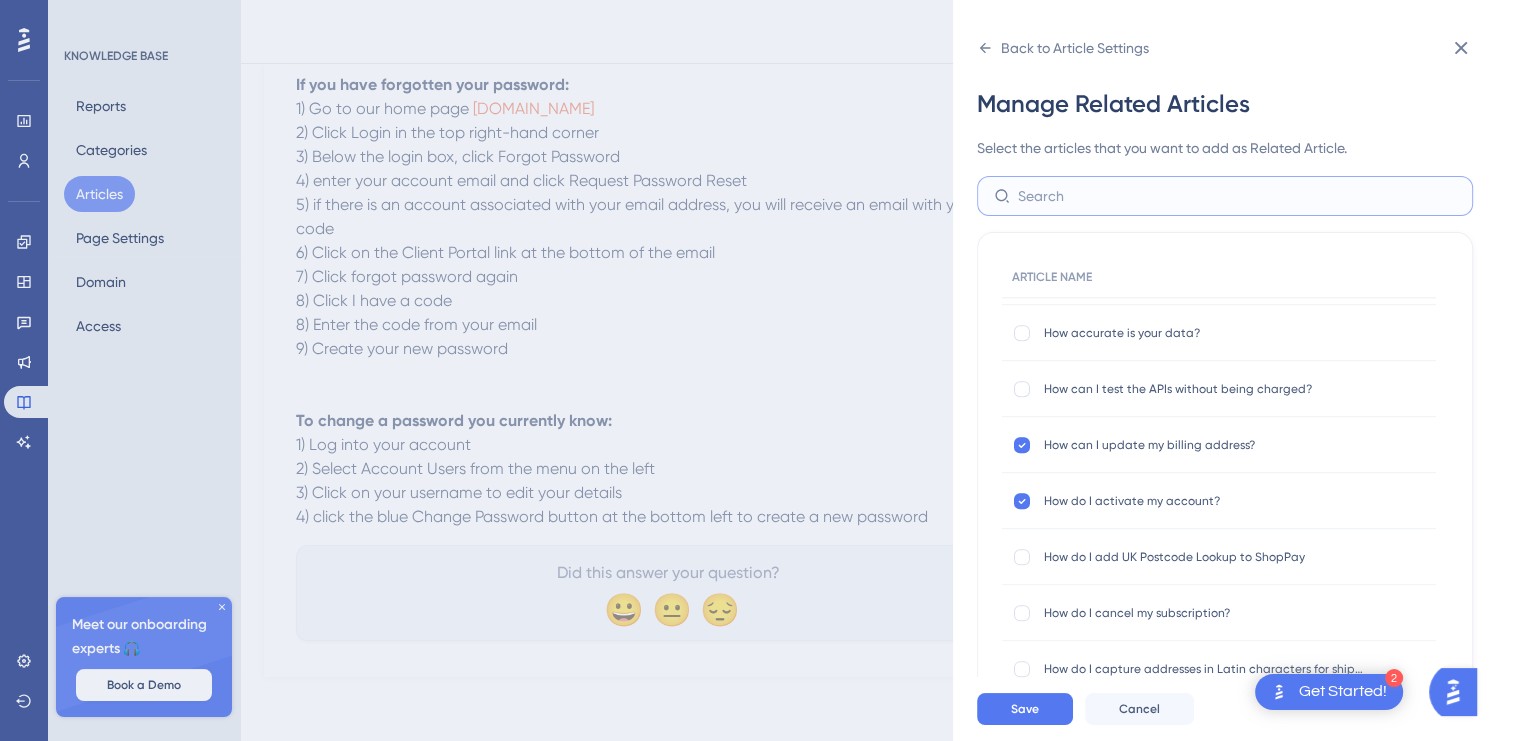 type 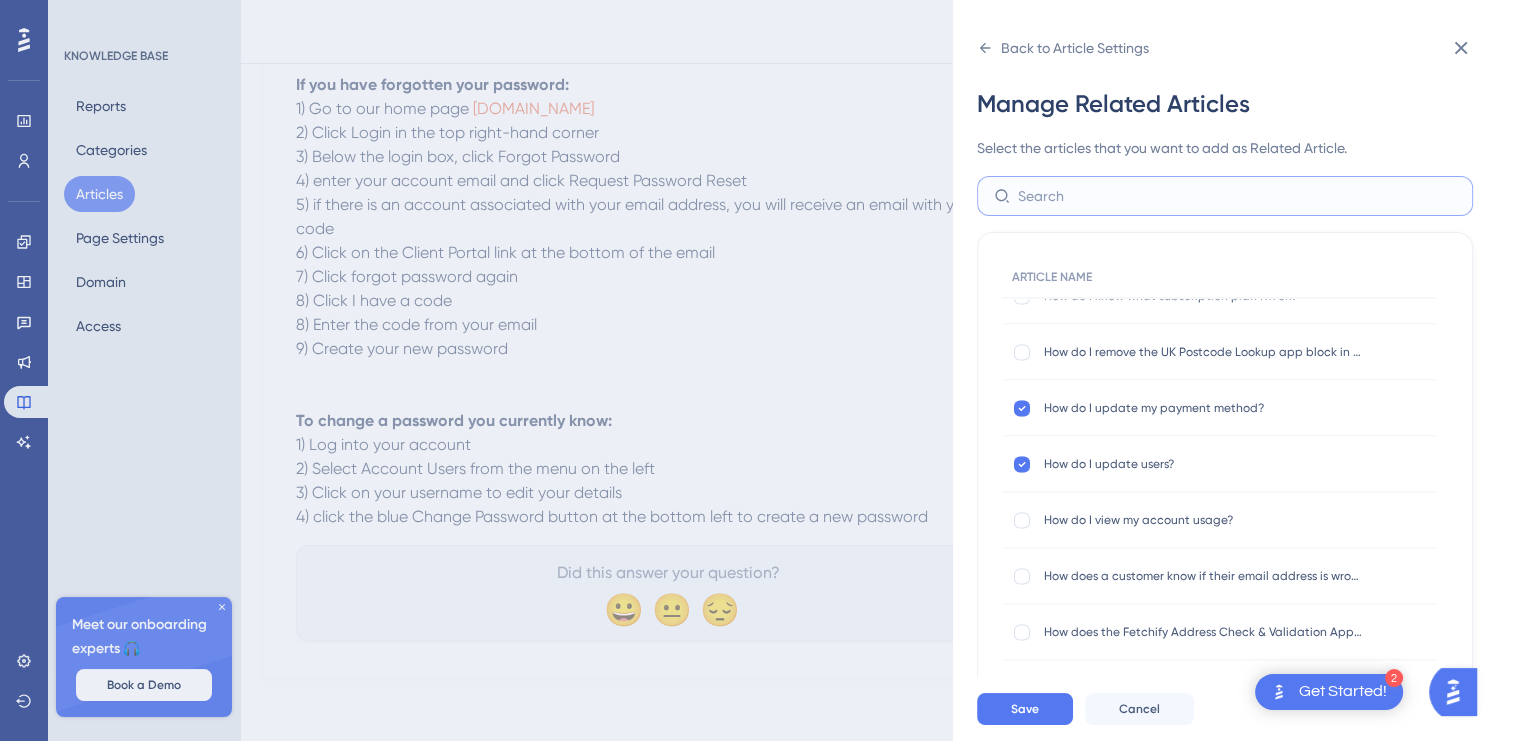 scroll, scrollTop: 3200, scrollLeft: 0, axis: vertical 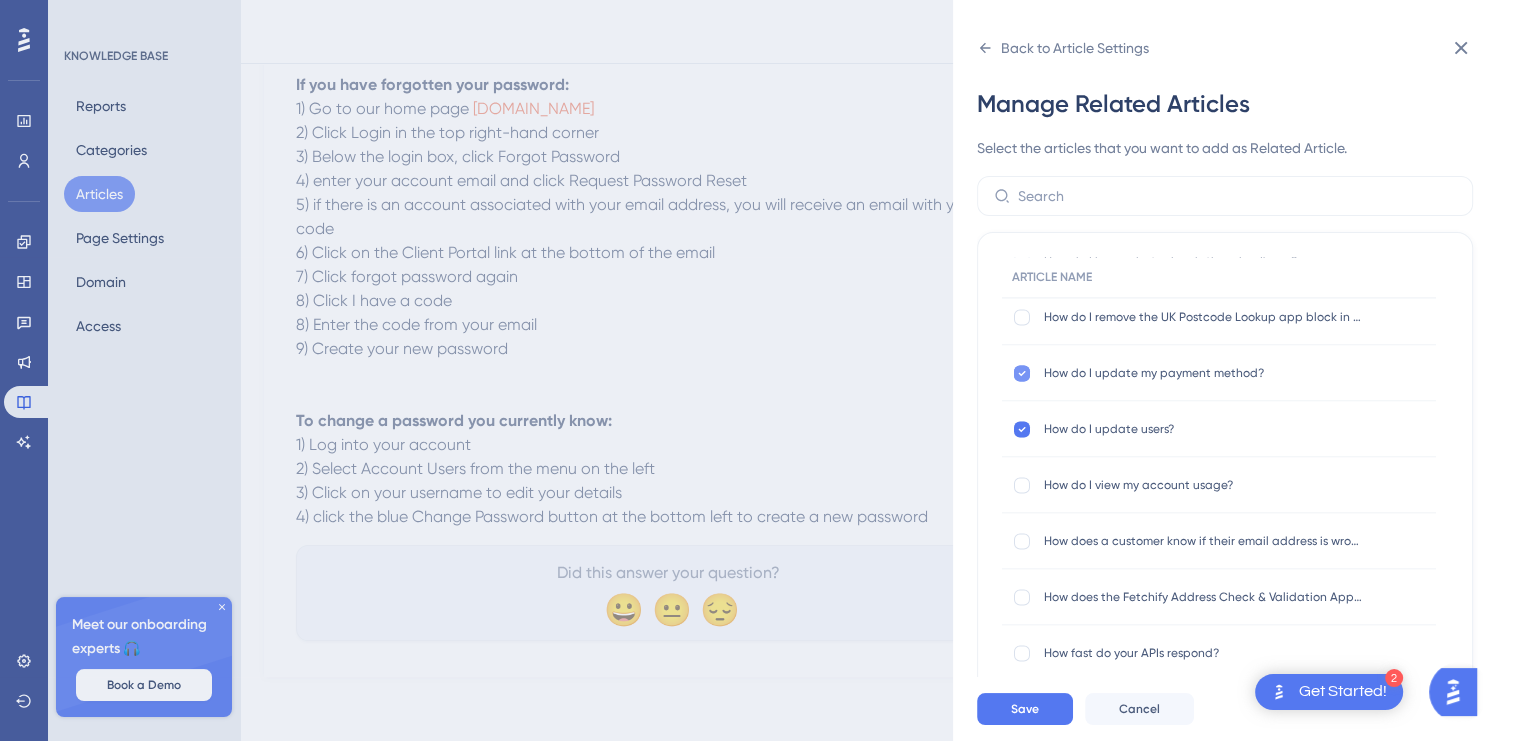 click 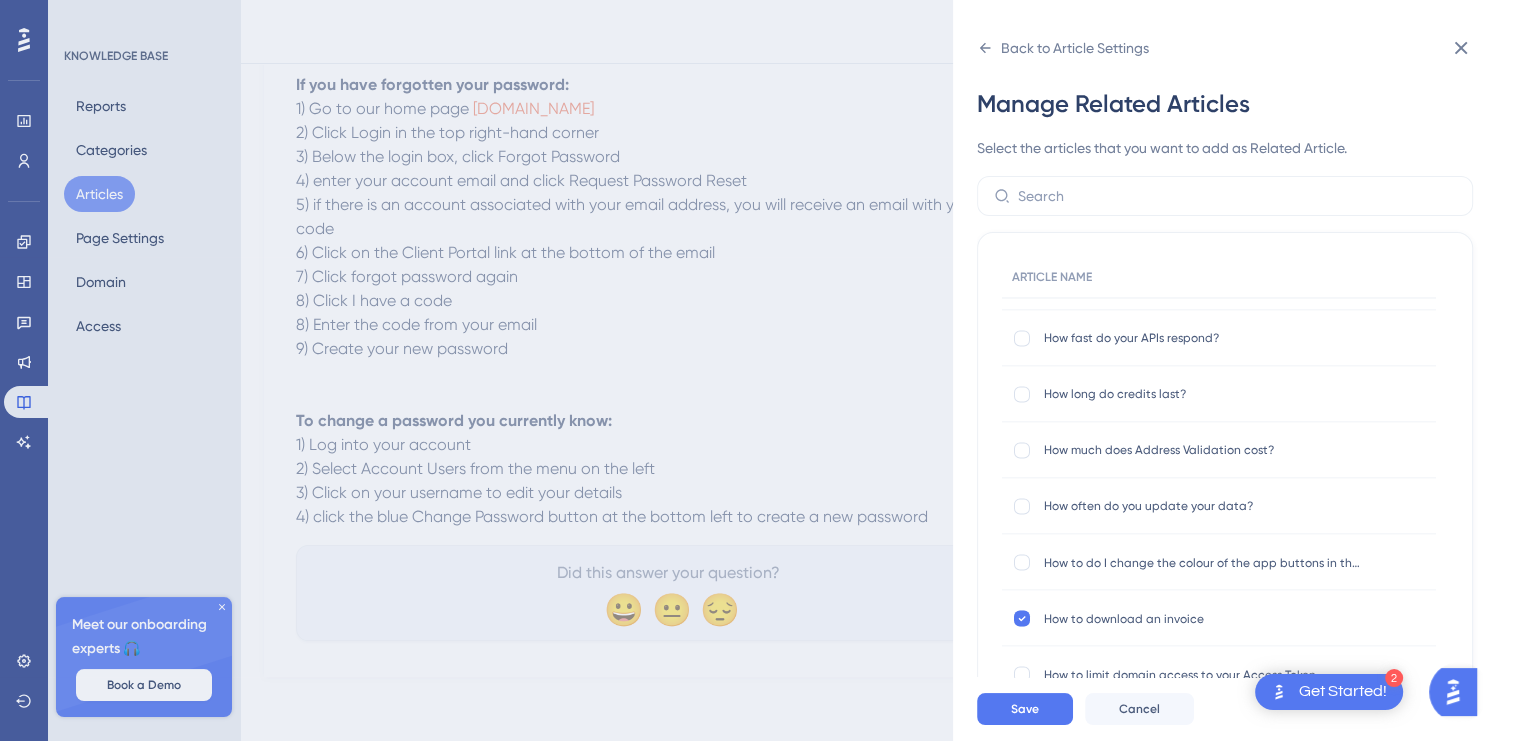 scroll, scrollTop: 3700, scrollLeft: 0, axis: vertical 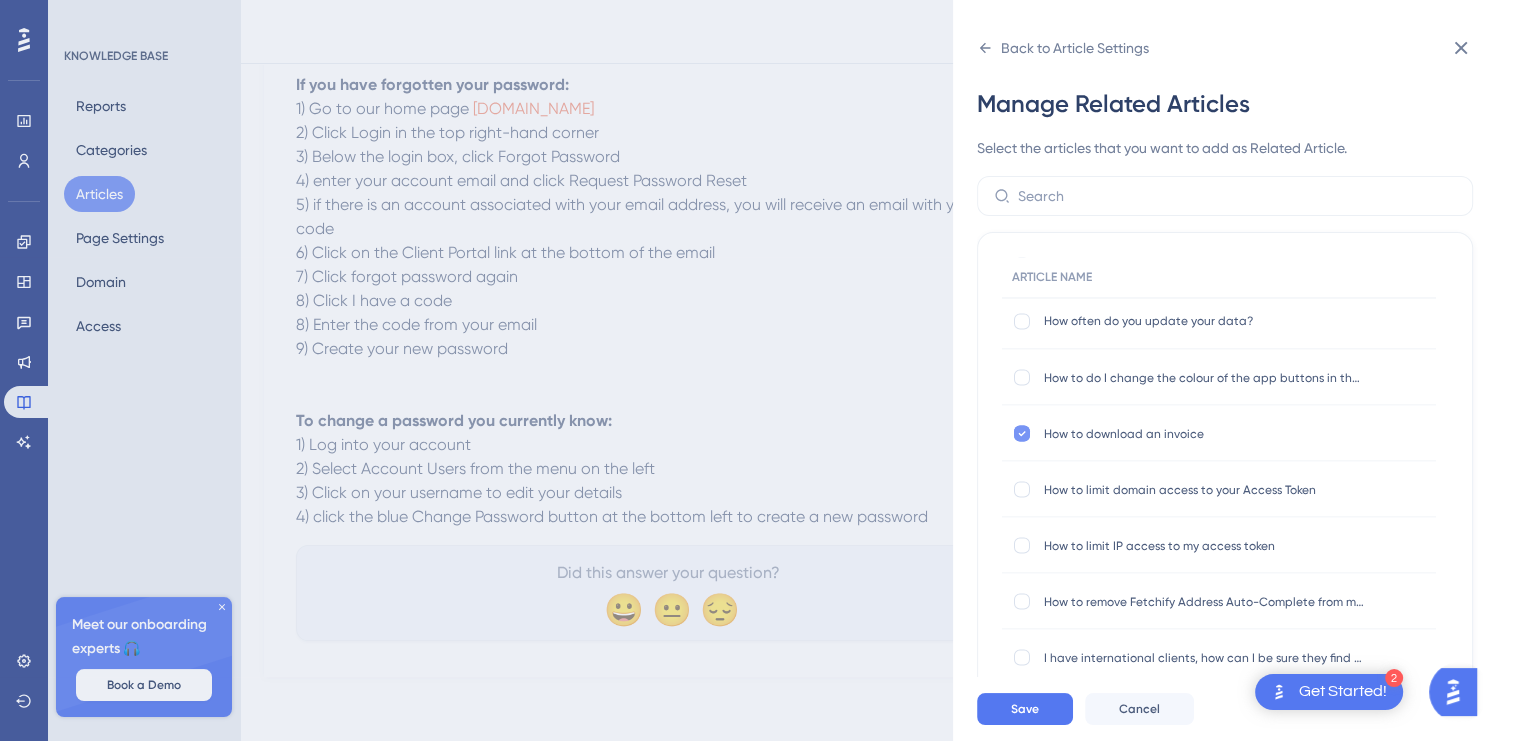 click at bounding box center [1022, 433] 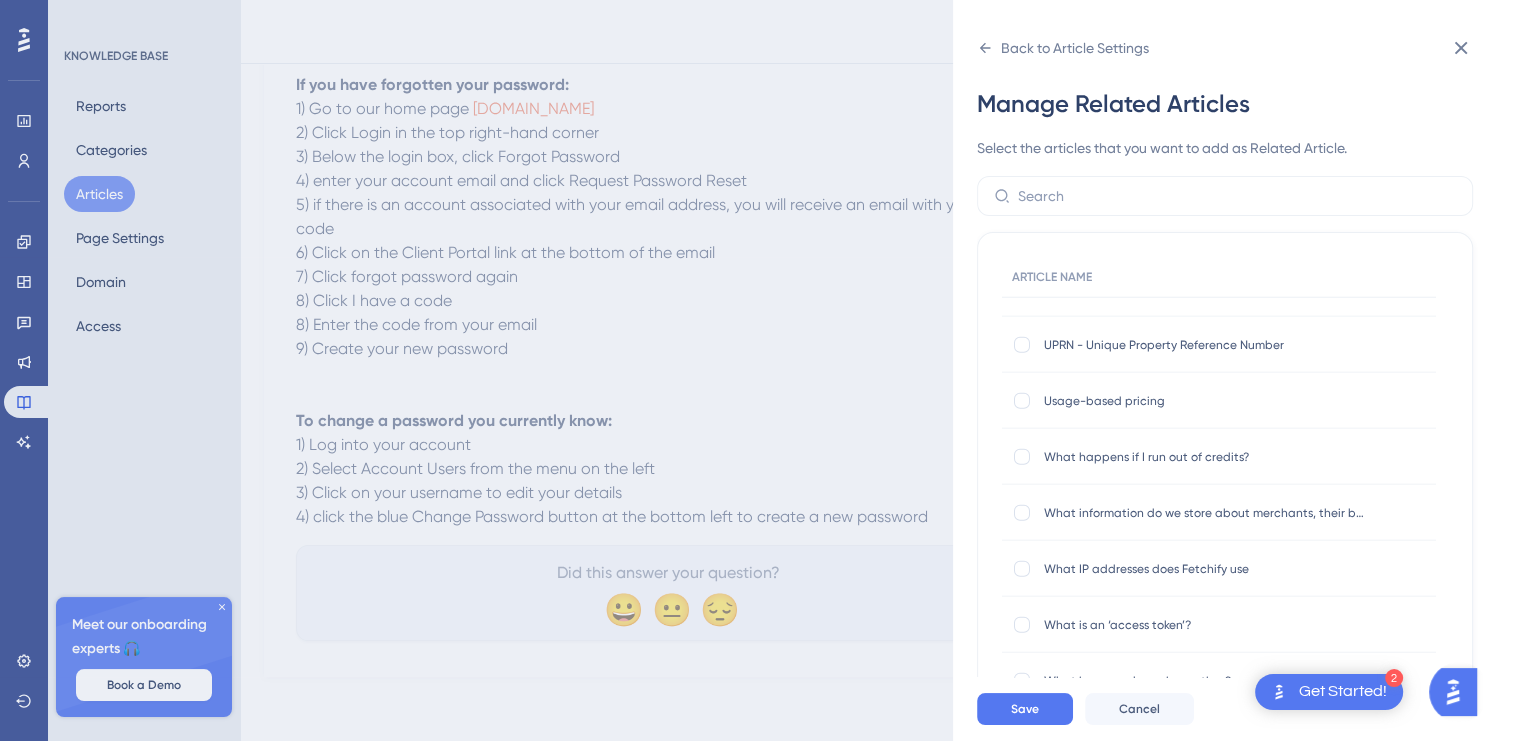scroll, scrollTop: 5900, scrollLeft: 0, axis: vertical 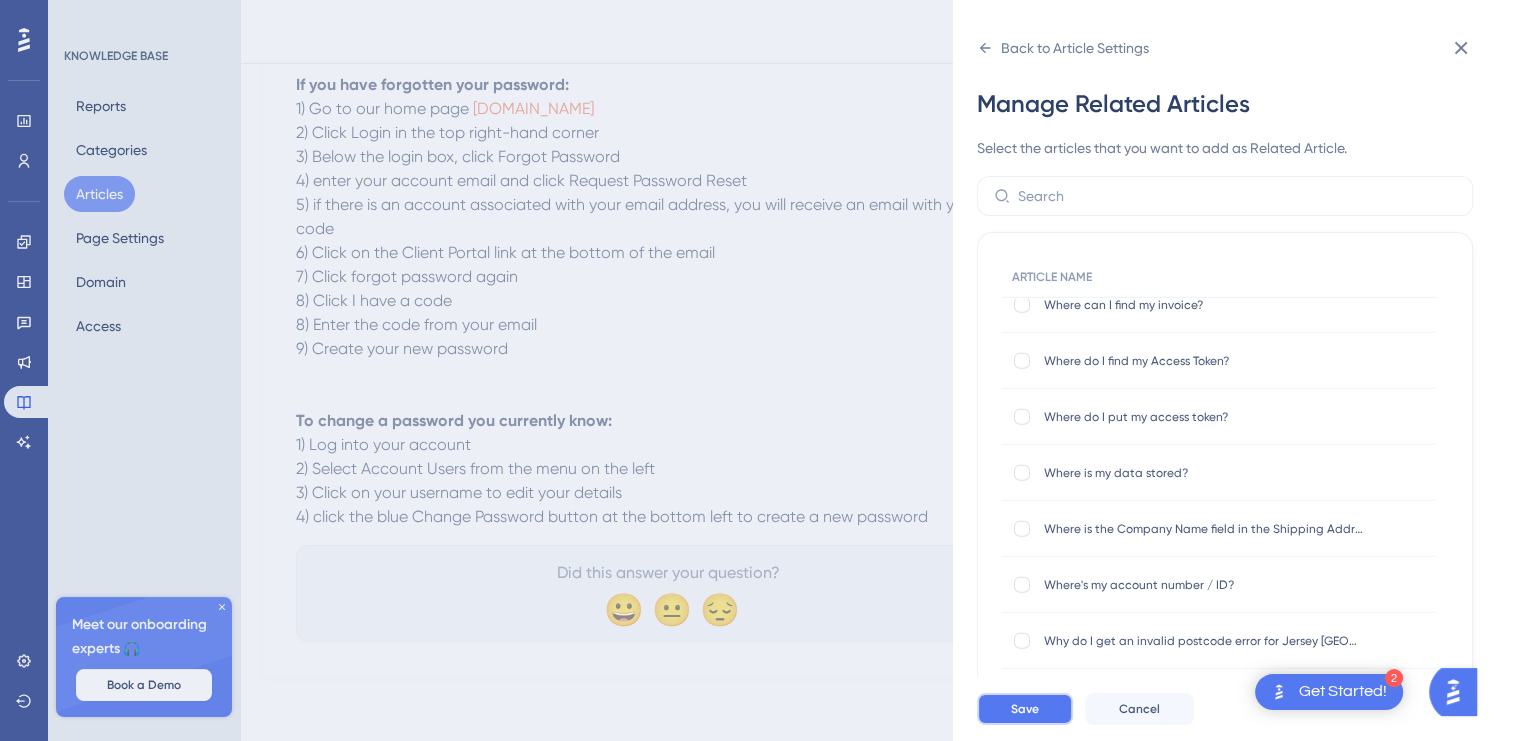 click on "Save" at bounding box center [1025, 709] 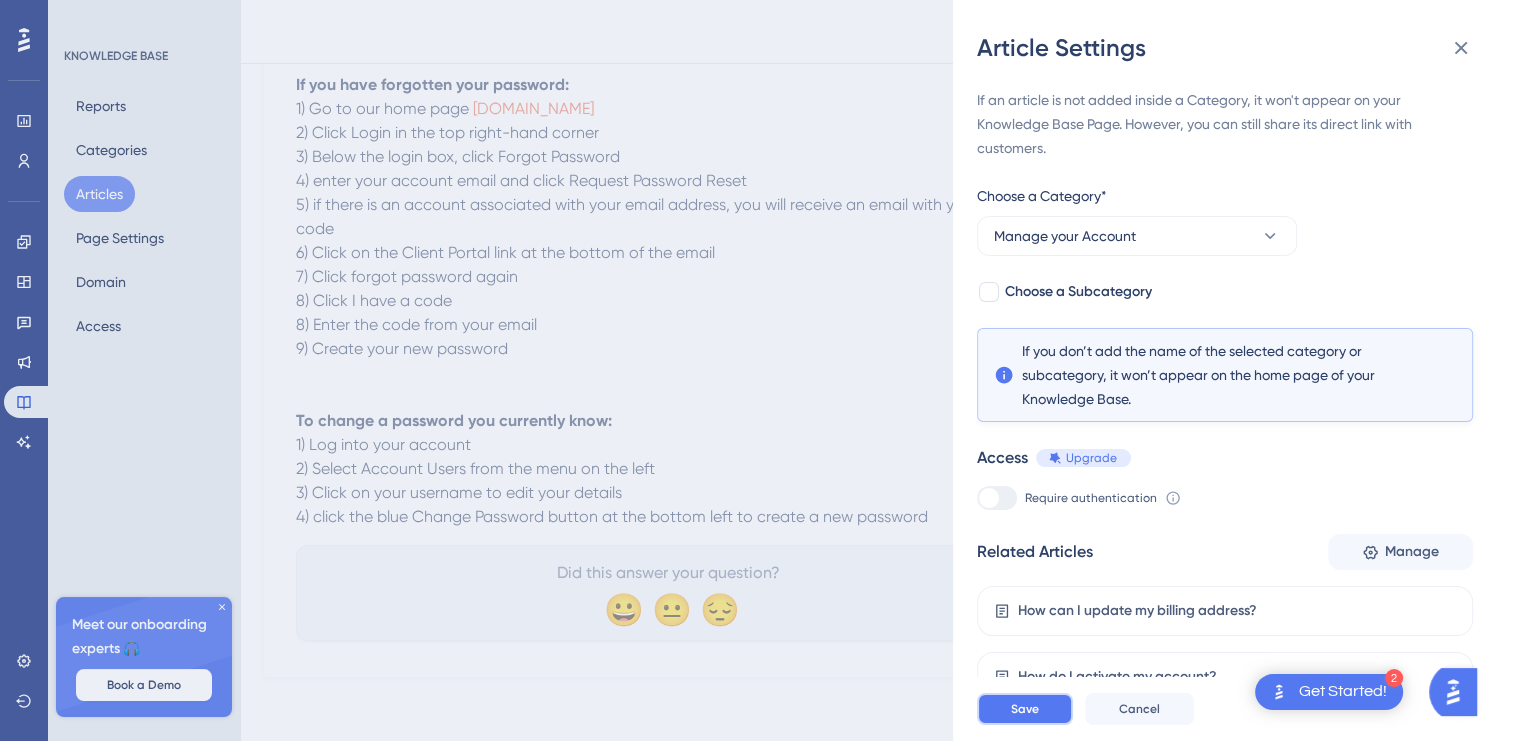 click on "Save" at bounding box center [1025, 709] 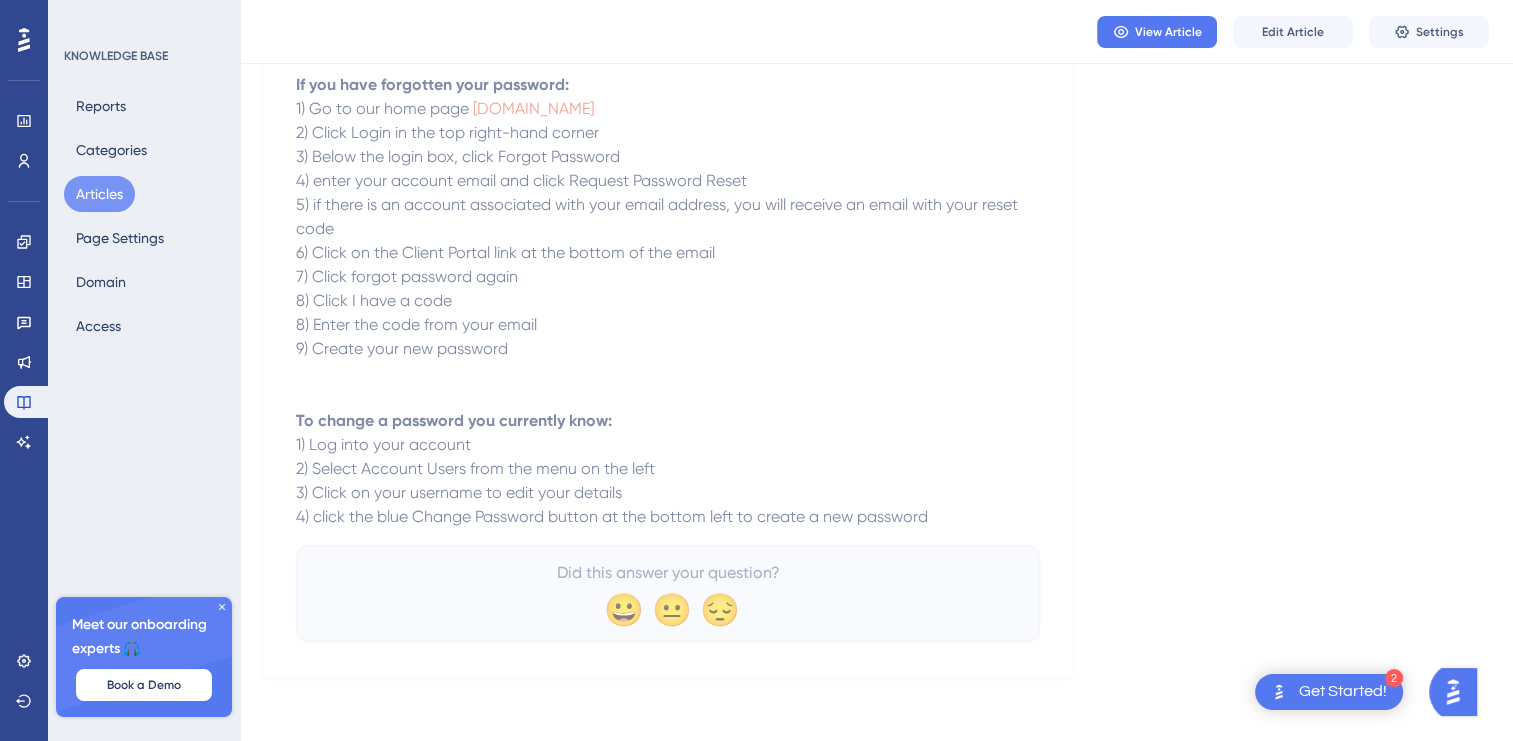 drag, startPoint x: 101, startPoint y: 190, endPoint x: 249, endPoint y: 107, distance: 169.685 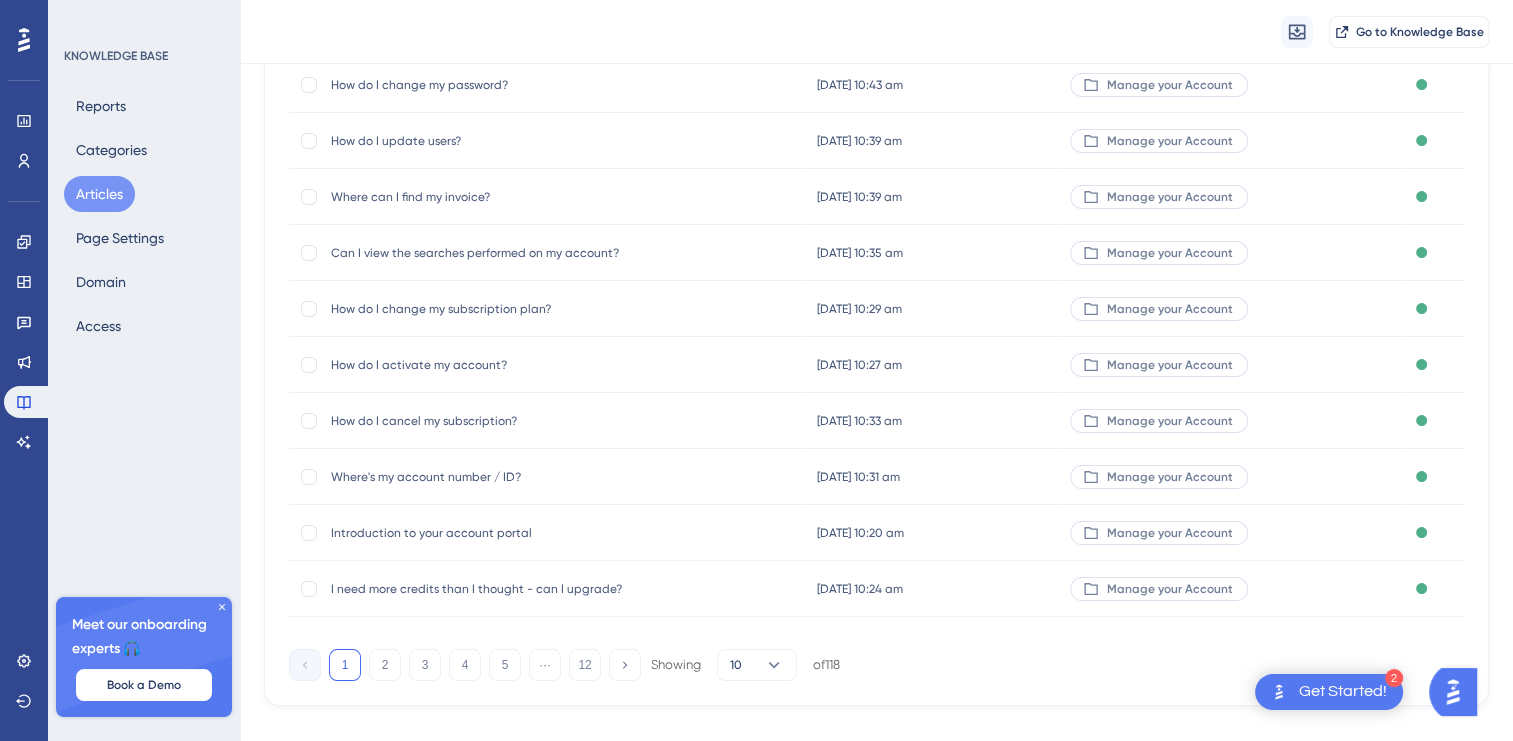 scroll, scrollTop: 0, scrollLeft: 0, axis: both 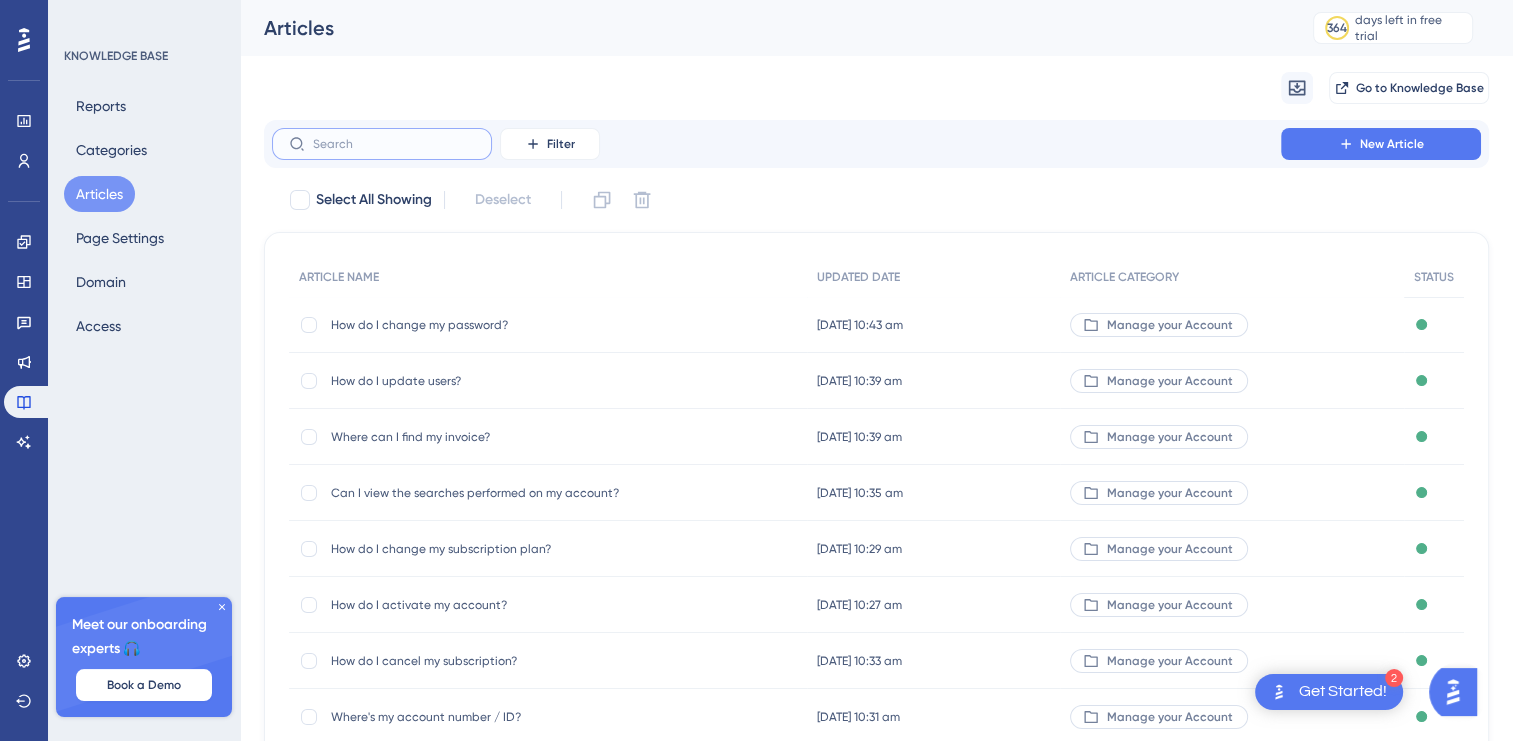 click at bounding box center (394, 144) 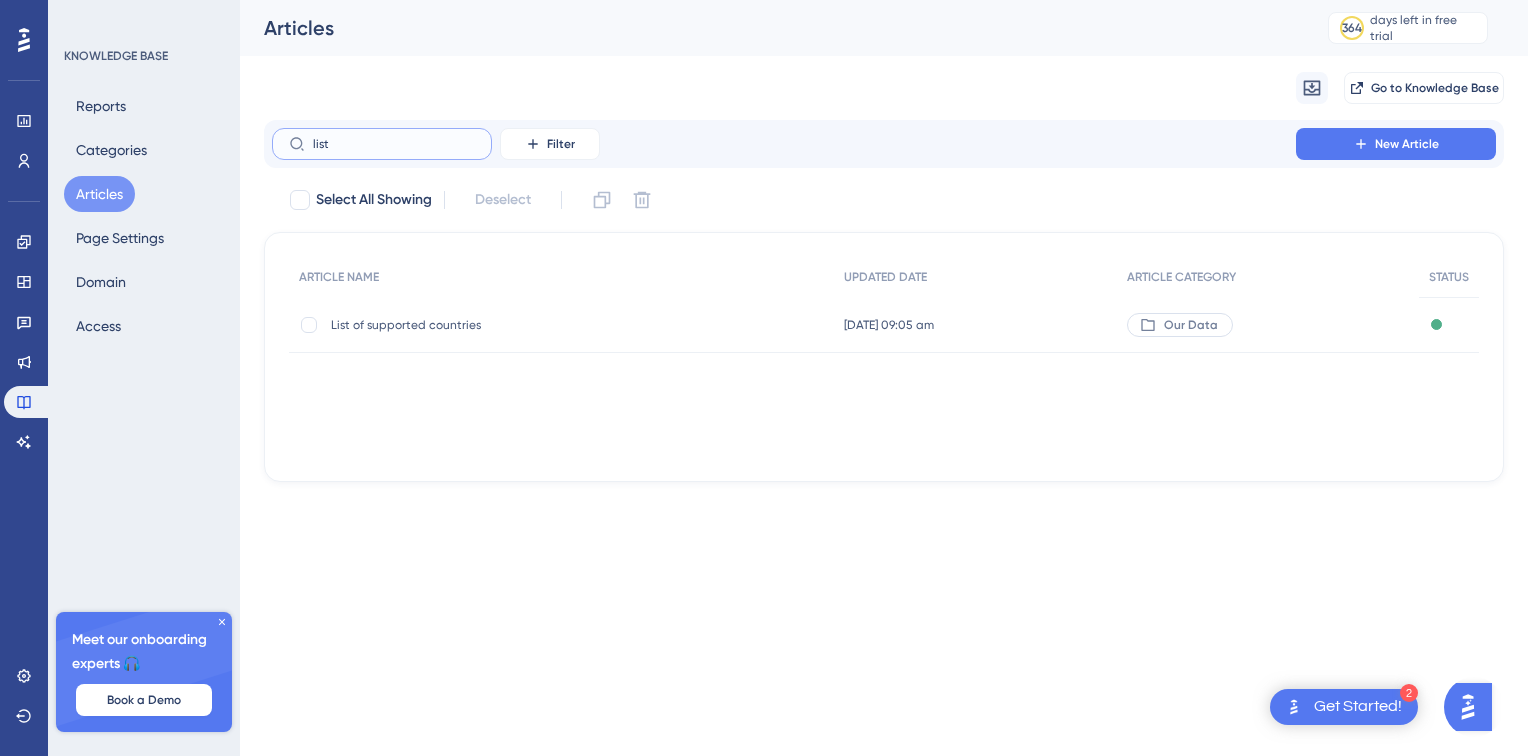 type on "list" 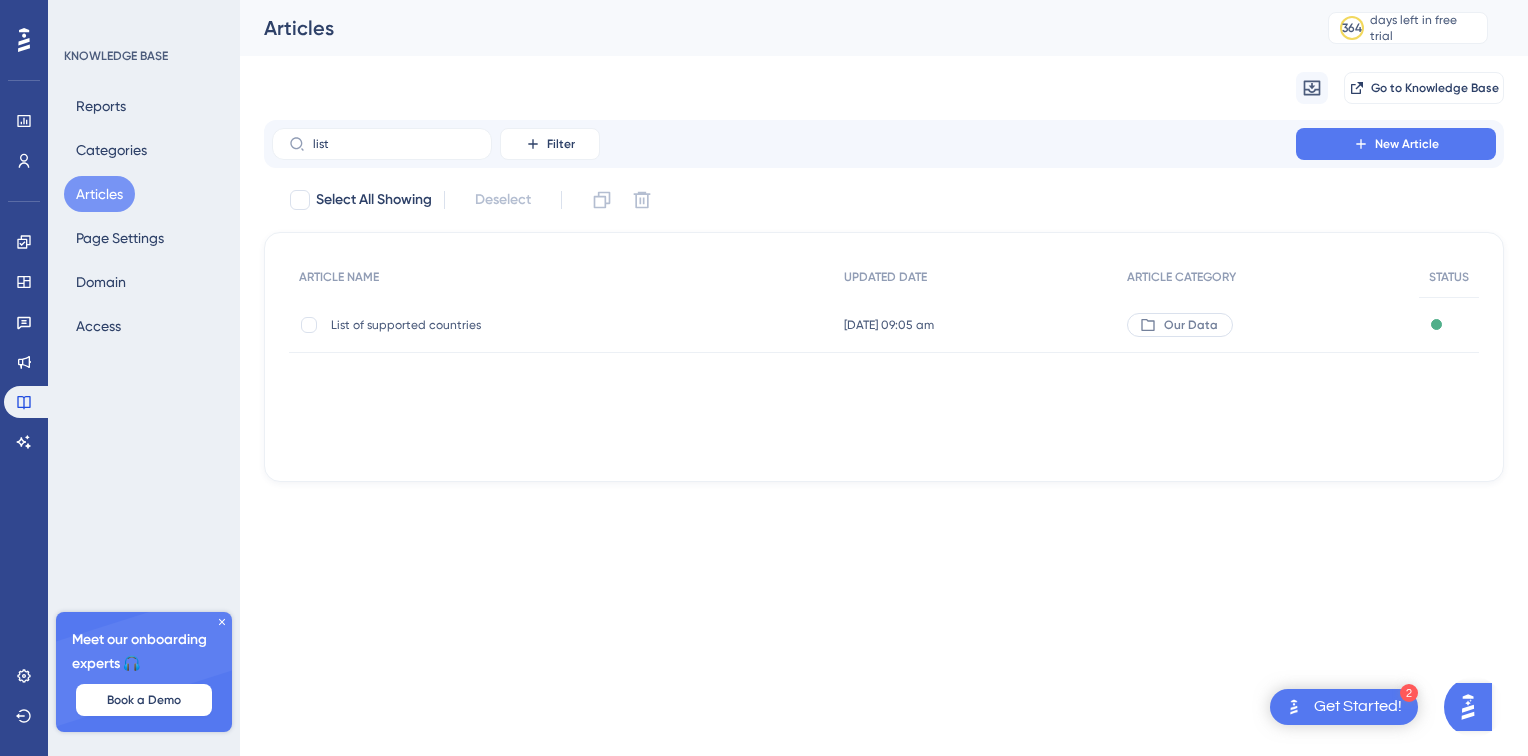 click on "List of supported countries" at bounding box center (491, 325) 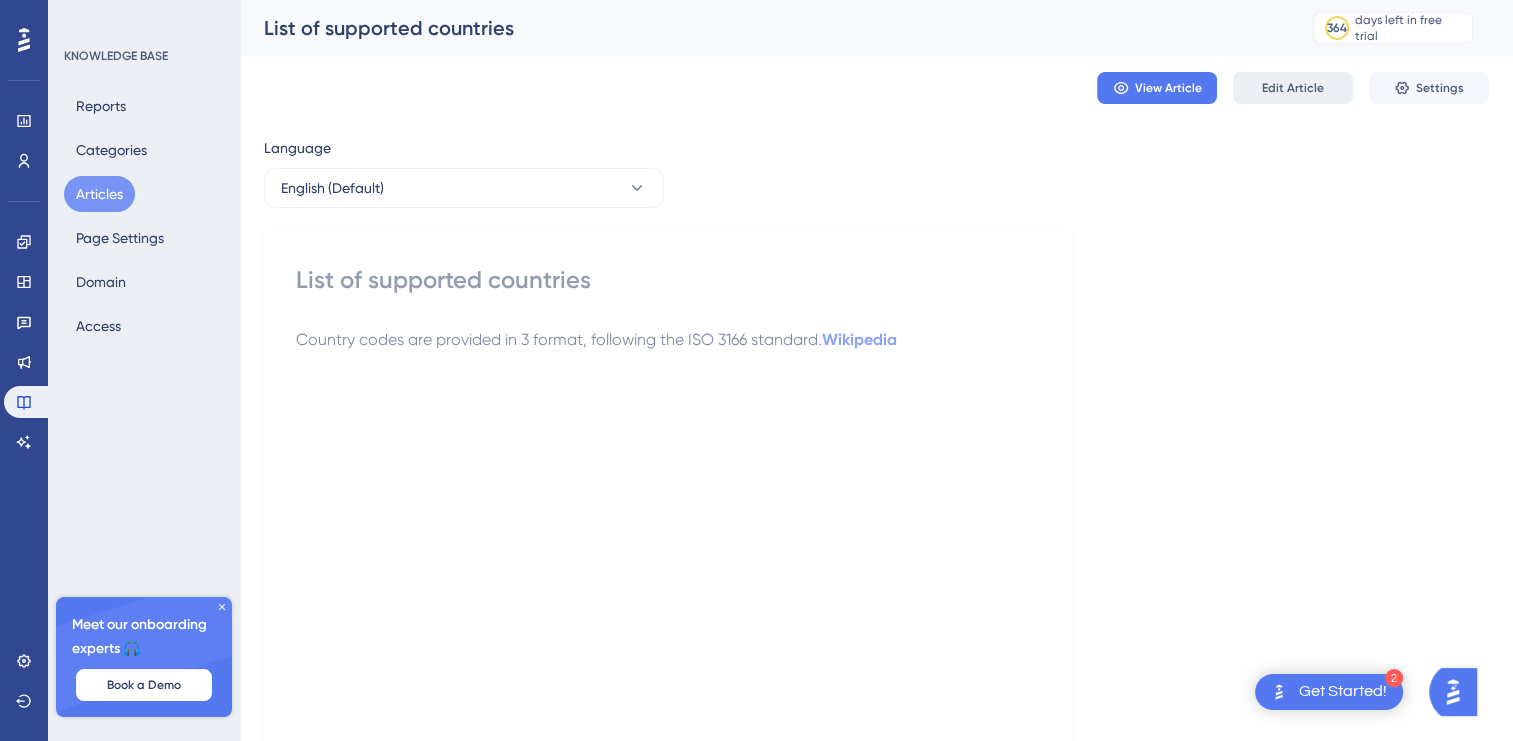 click on "Edit Article" at bounding box center [1293, 88] 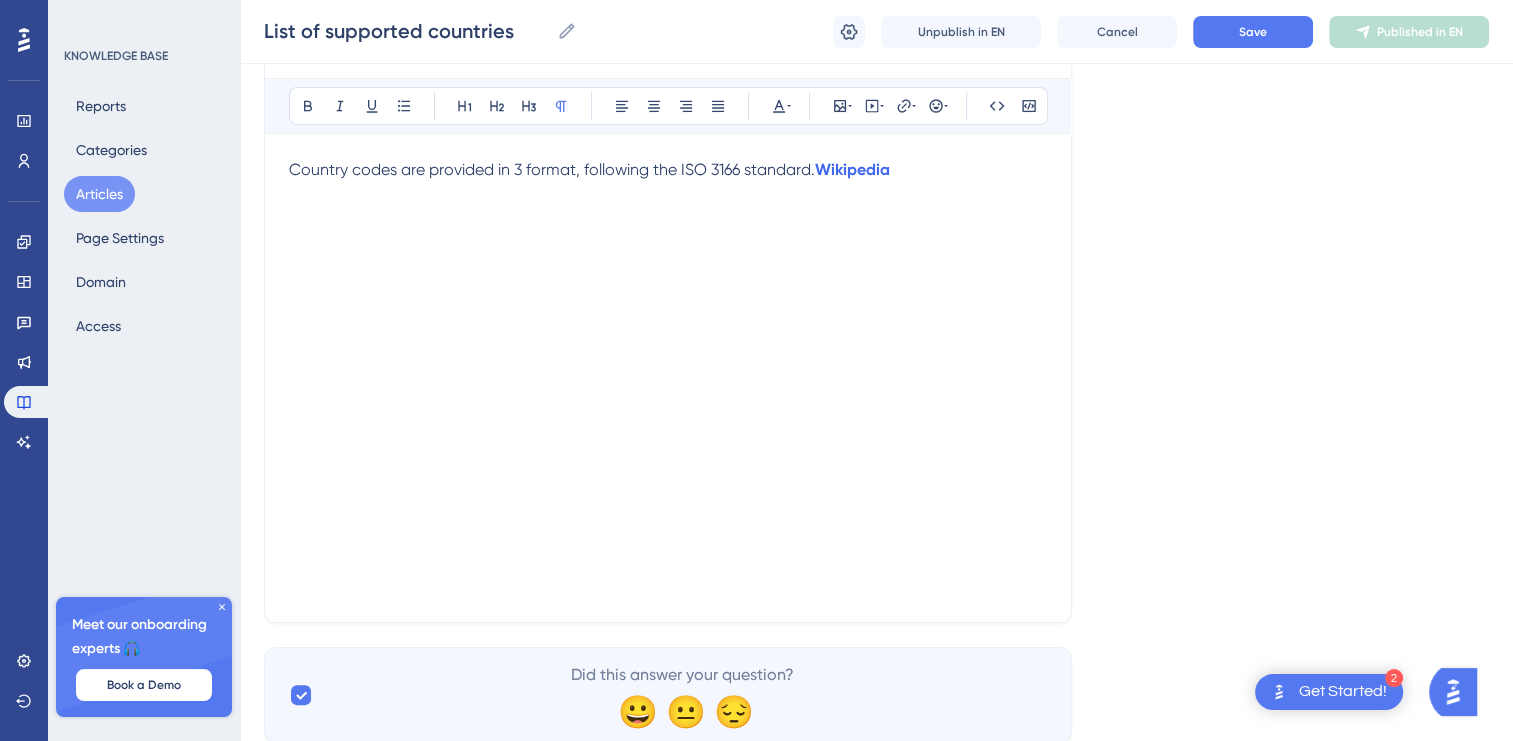 scroll, scrollTop: 232, scrollLeft: 0, axis: vertical 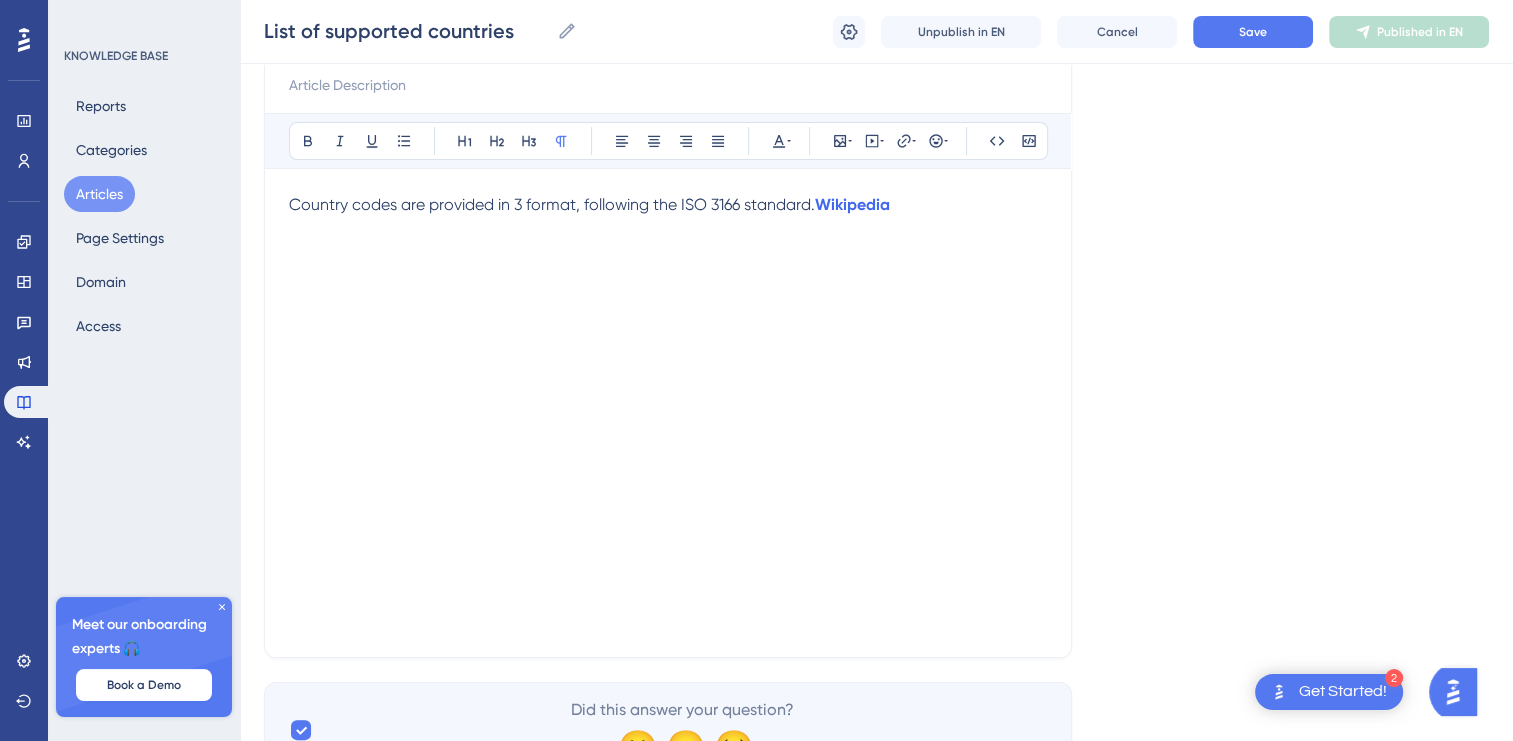 click on "Country codes are provided in 3 format, following the ISO 3166 standard.  Wikipedia" at bounding box center (668, 205) 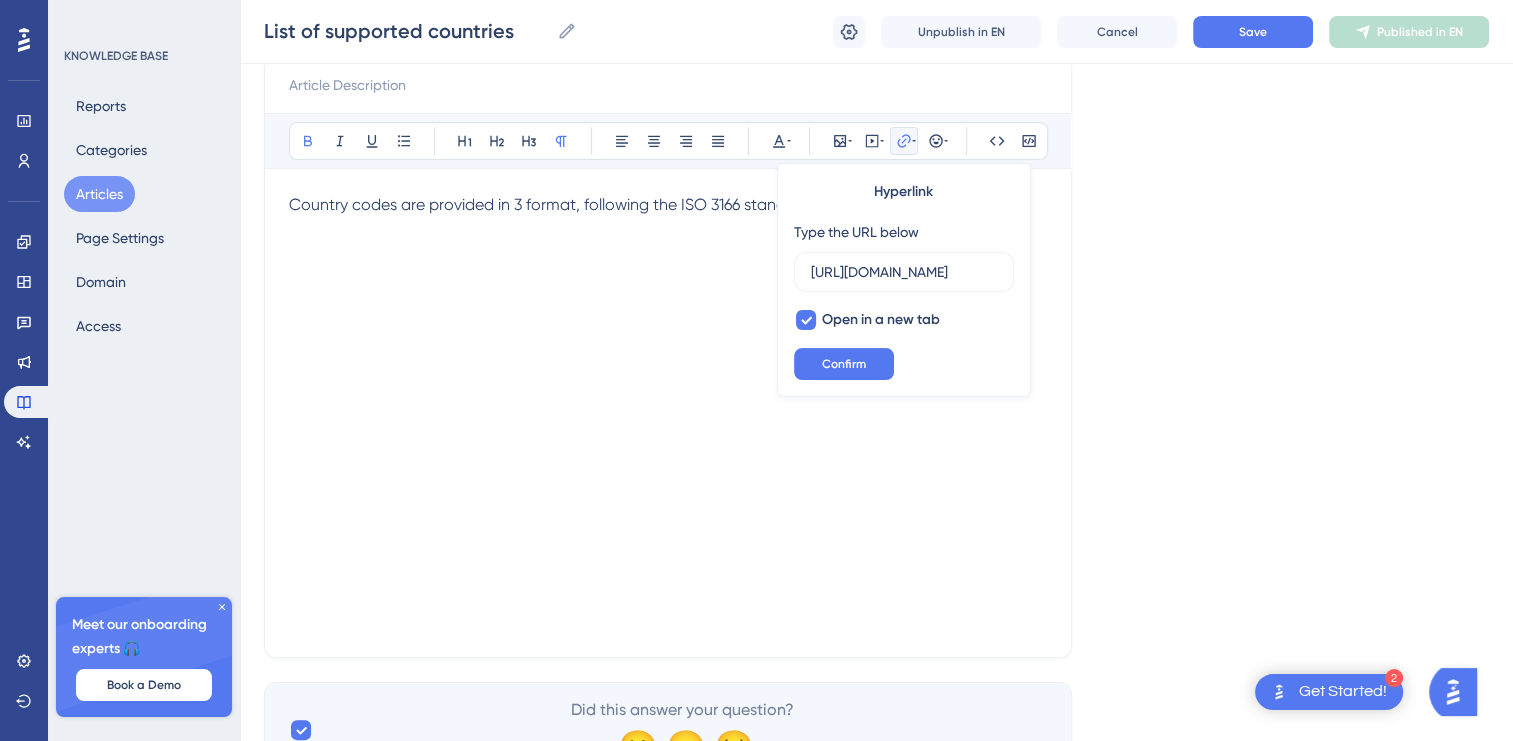 scroll, scrollTop: 0, scrollLeft: 210, axis: horizontal 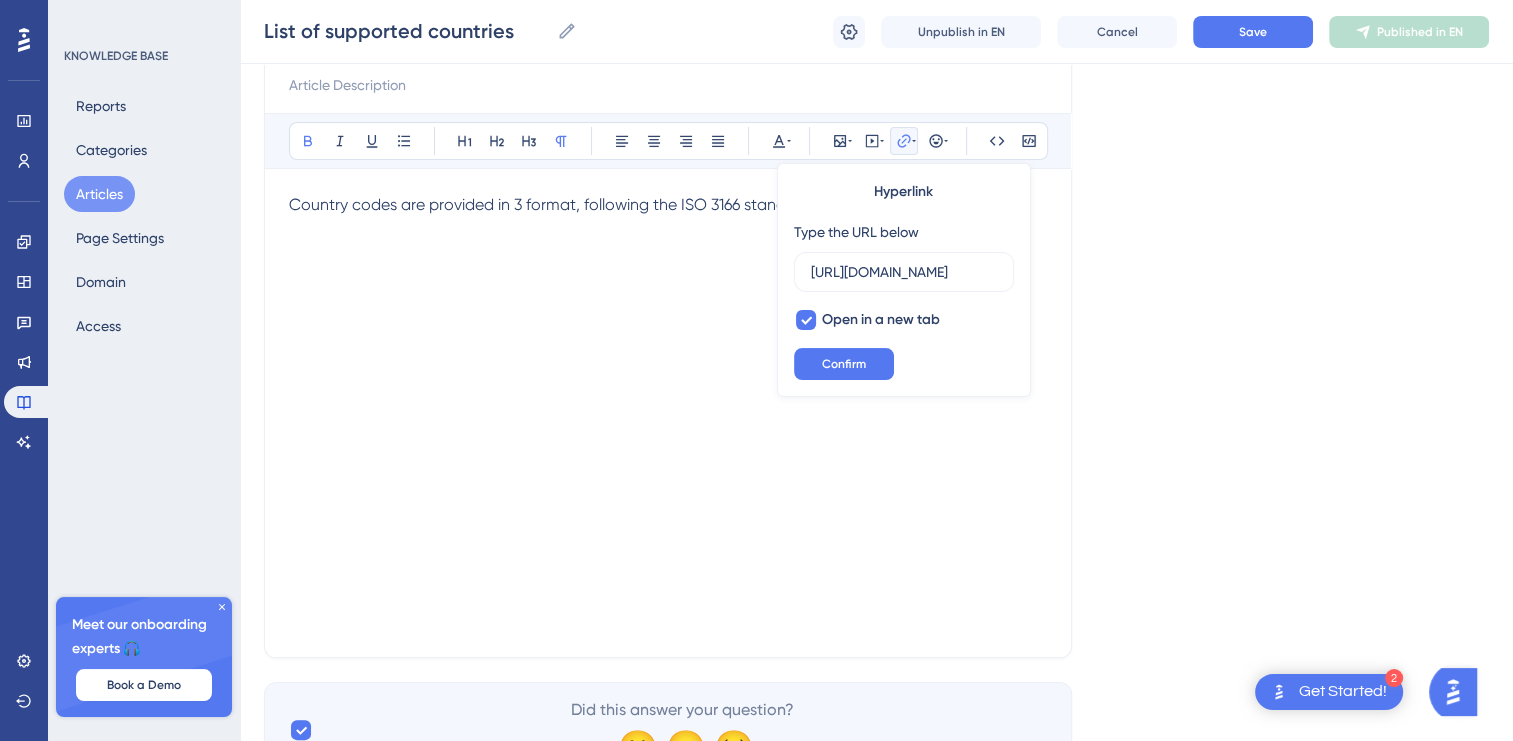 click on "Country codes are provided in 3 format, following the ISO 3166 standard.  Wikipedia" at bounding box center [668, 413] 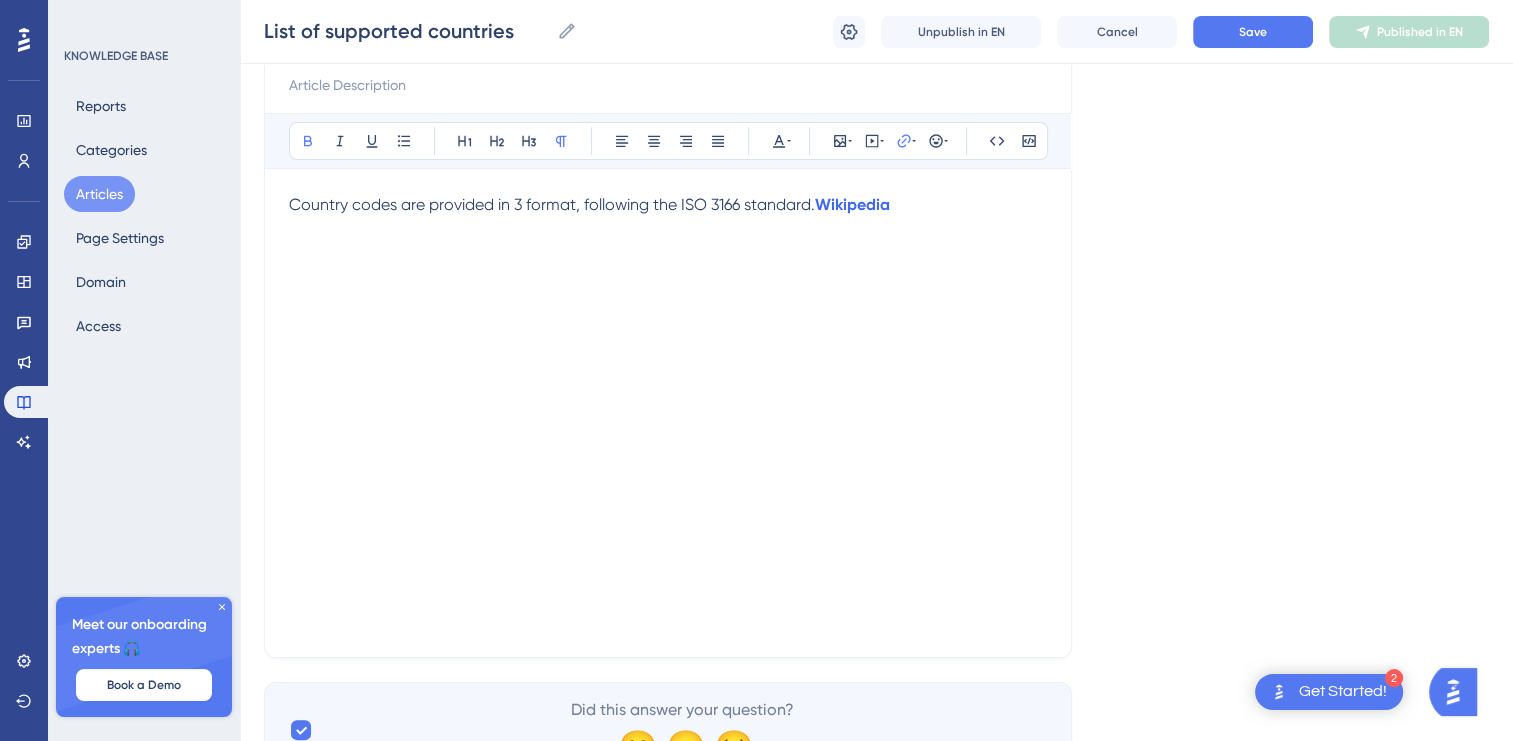 click on "Country codes are provided in 3 format, following the ISO 3166 standard.  Wikipedia" at bounding box center (668, 205) 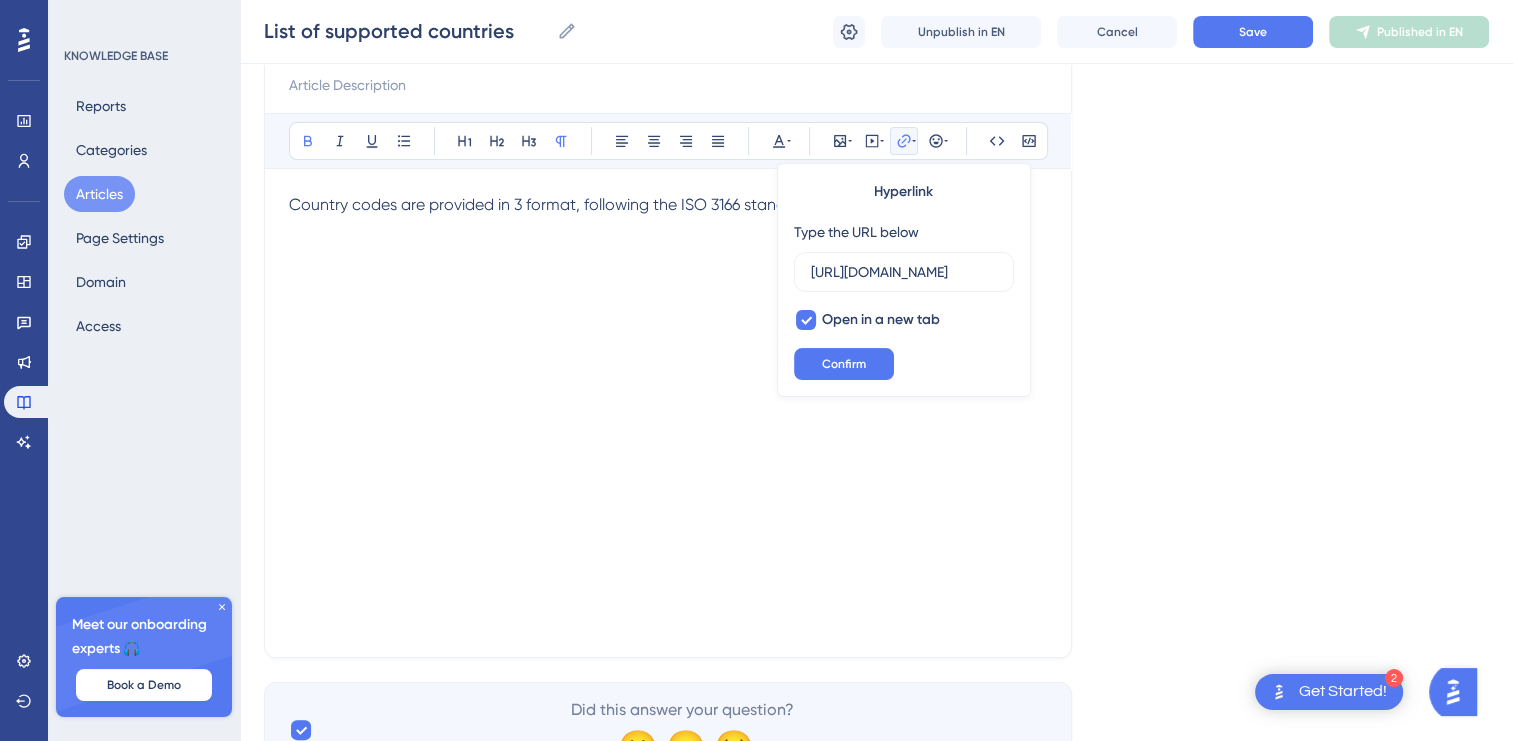 scroll, scrollTop: 0, scrollLeft: 210, axis: horizontal 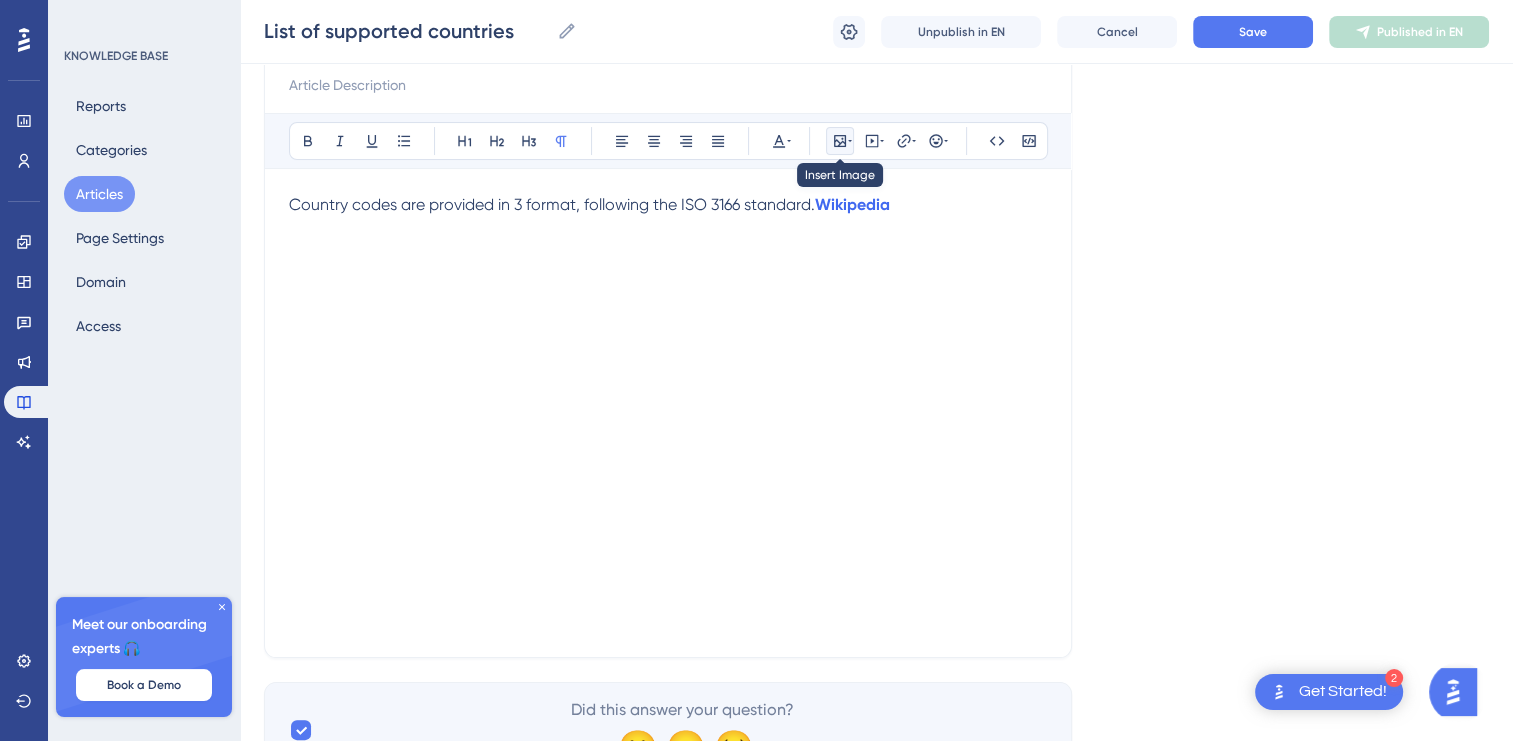 click 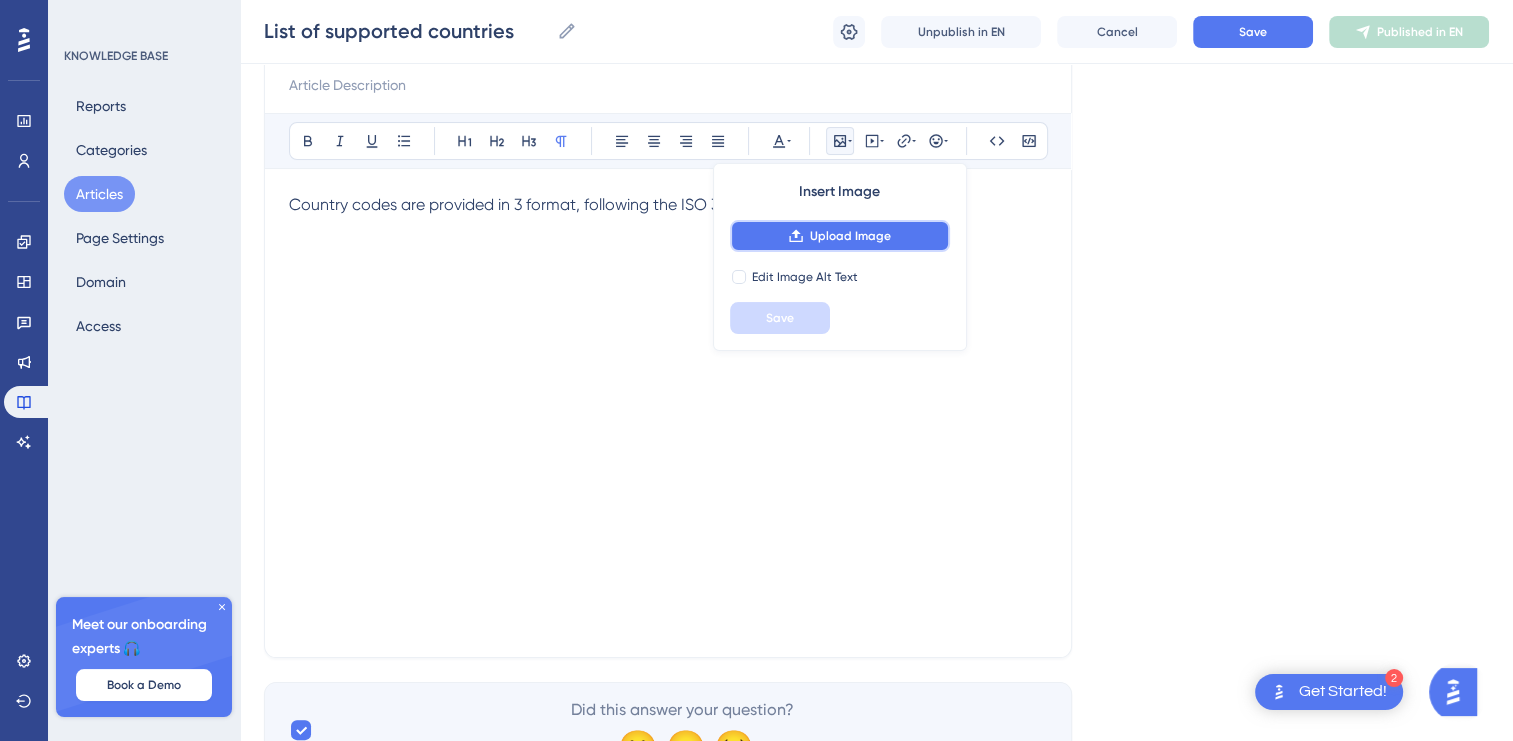 click on "Upload Image" at bounding box center [850, 236] 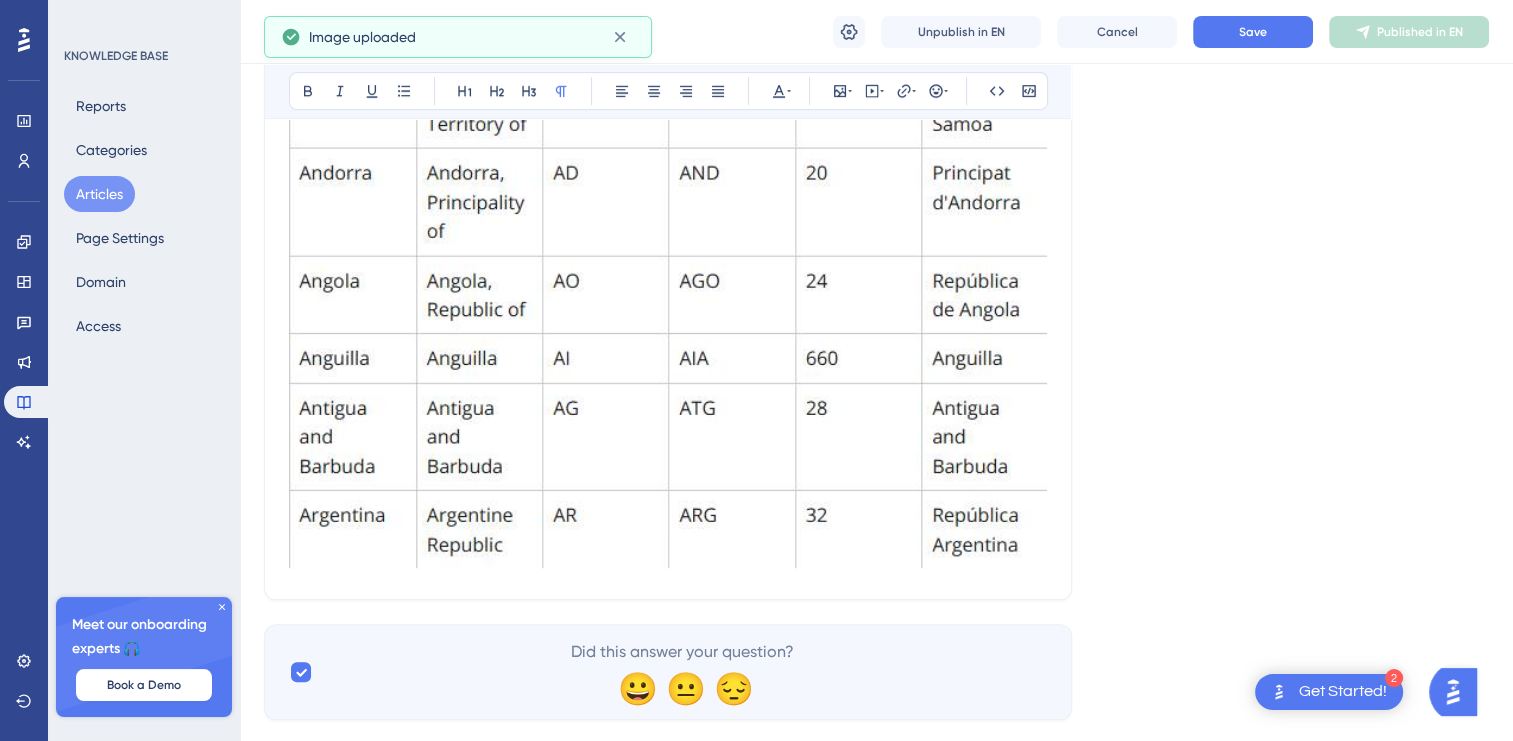 scroll, scrollTop: 1052, scrollLeft: 0, axis: vertical 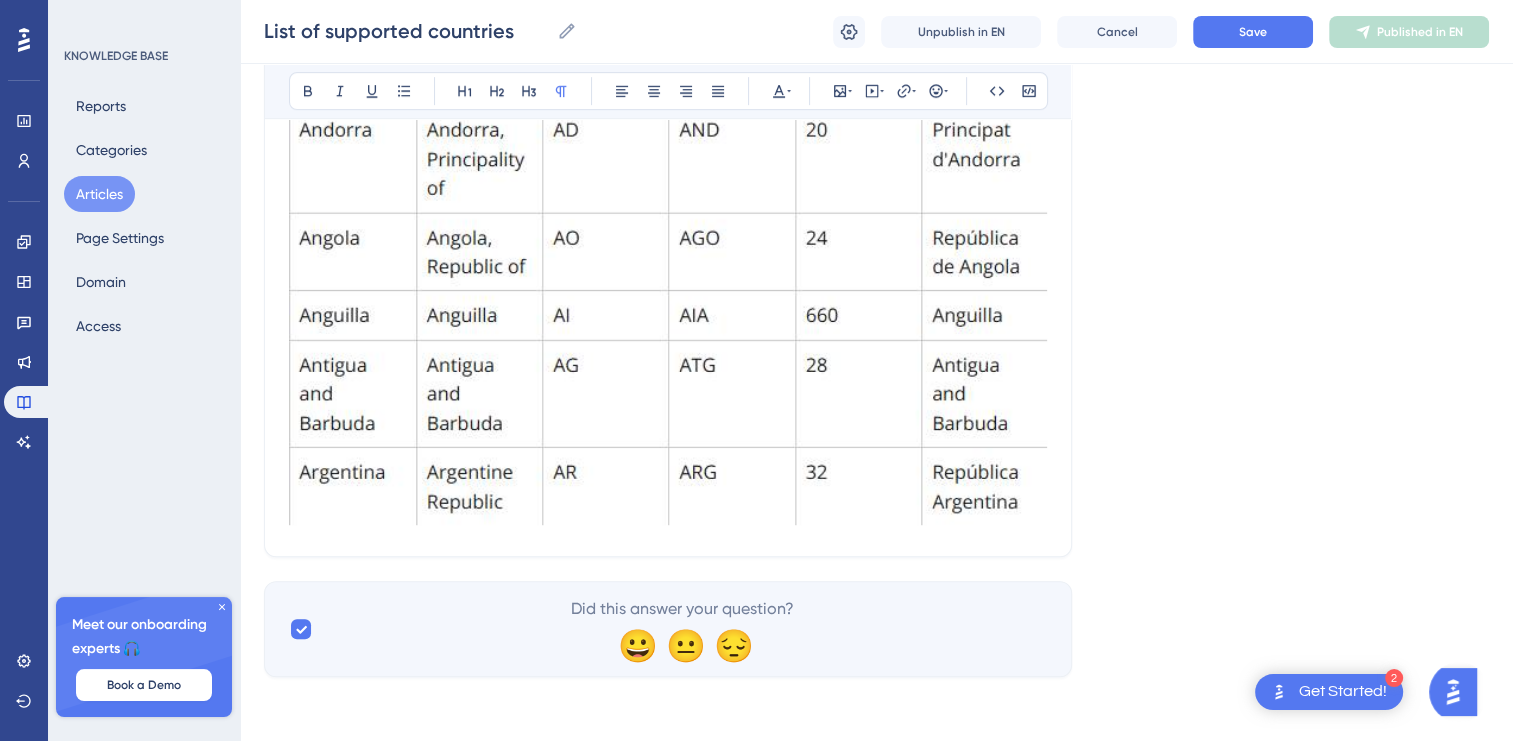 click at bounding box center [668, -27] 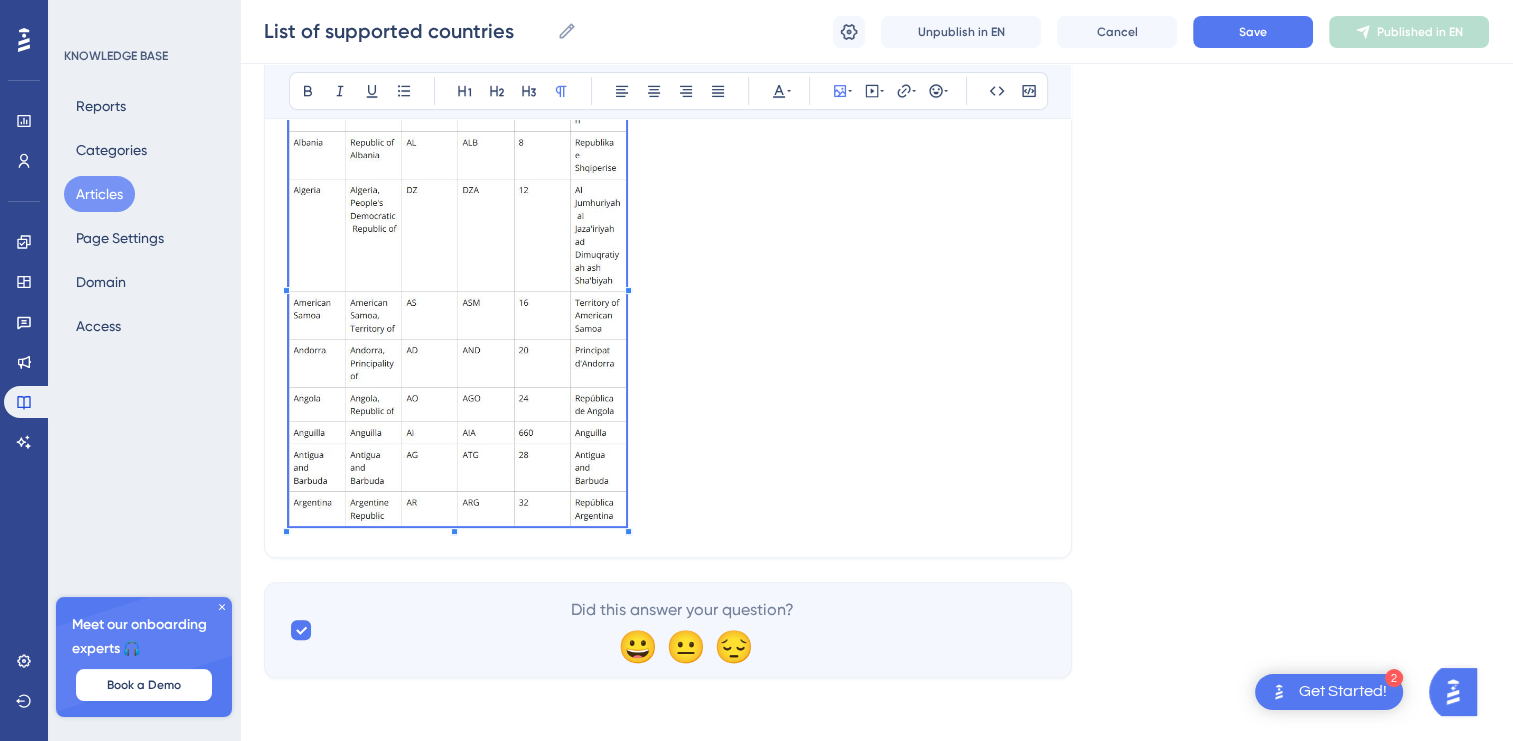 click at bounding box center (668, 284) 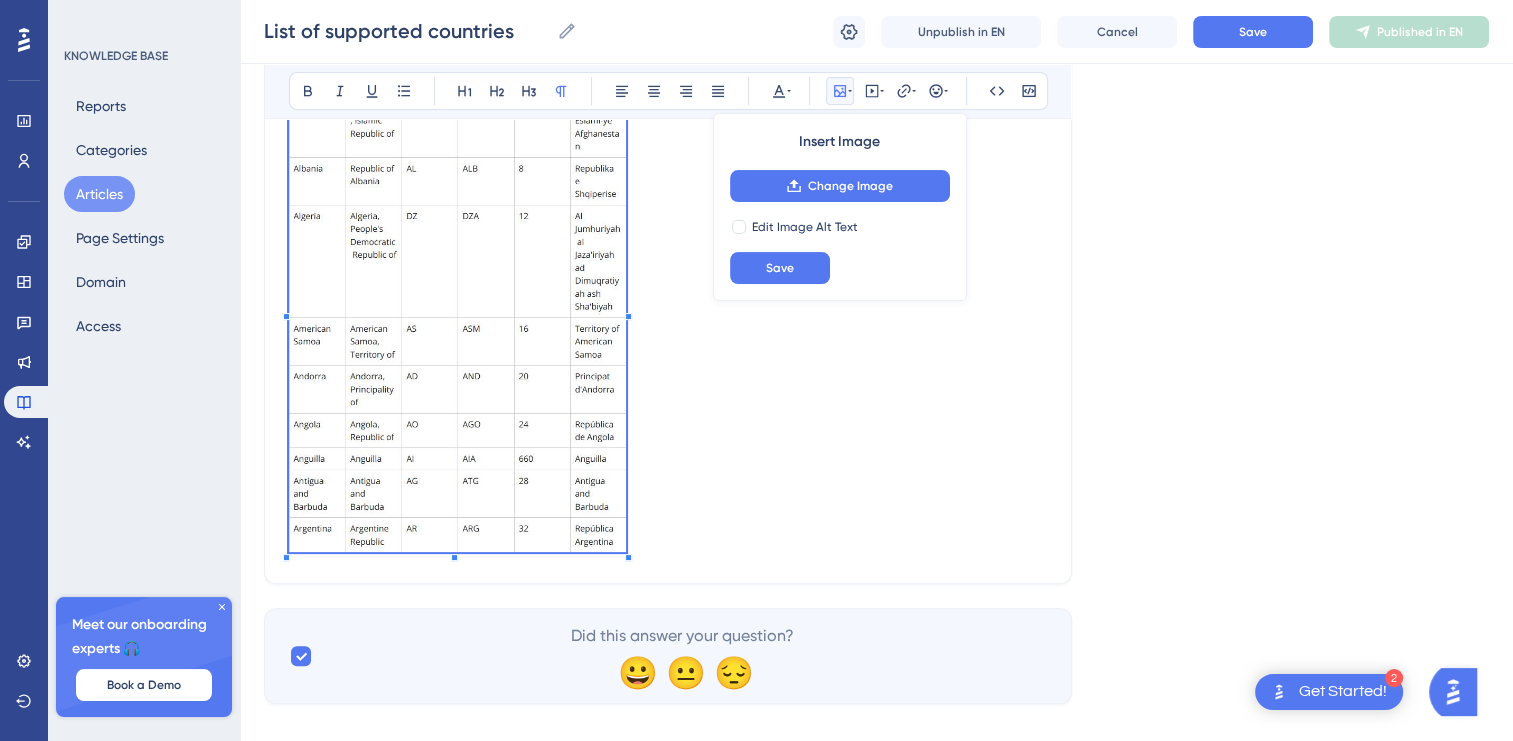 scroll, scrollTop: 438, scrollLeft: 0, axis: vertical 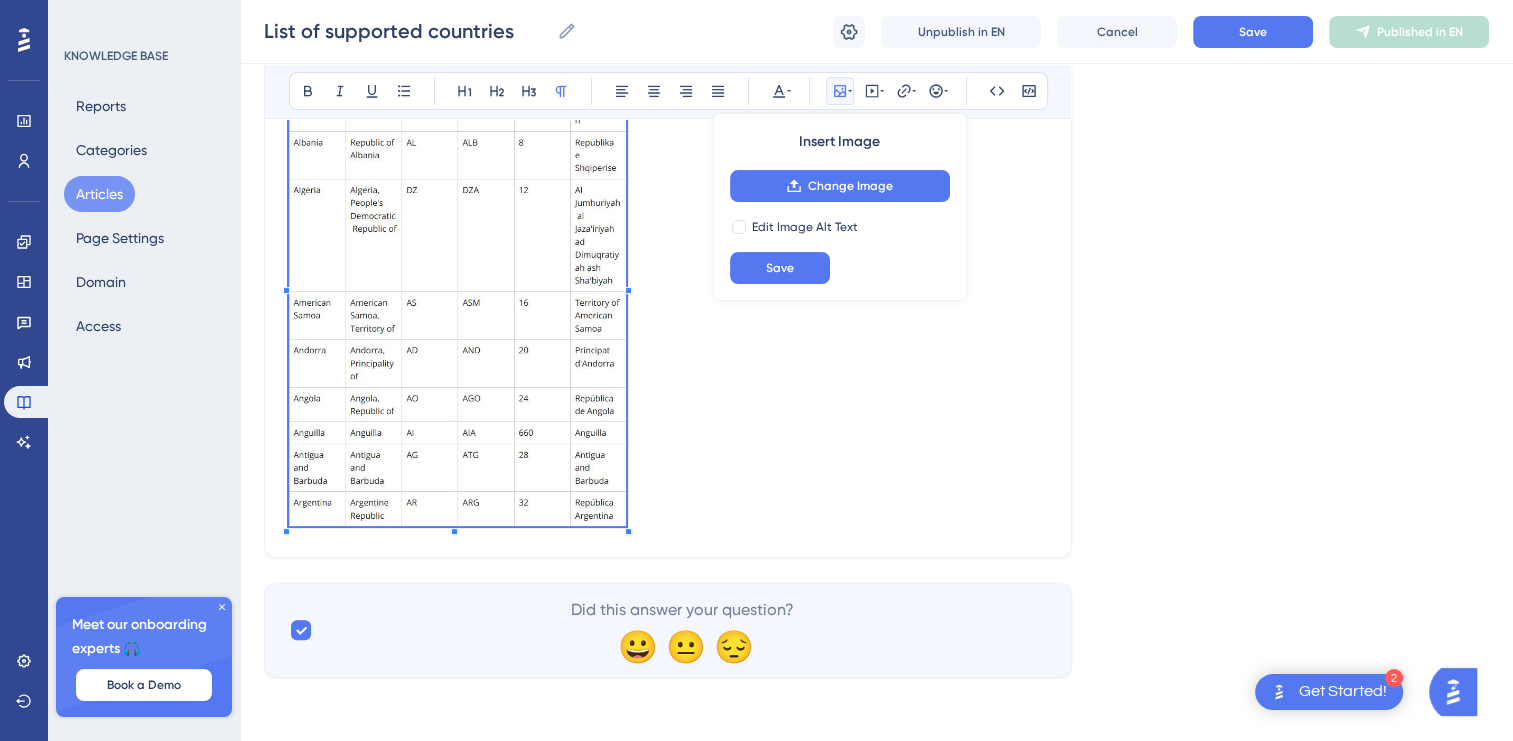 click at bounding box center (668, 284) 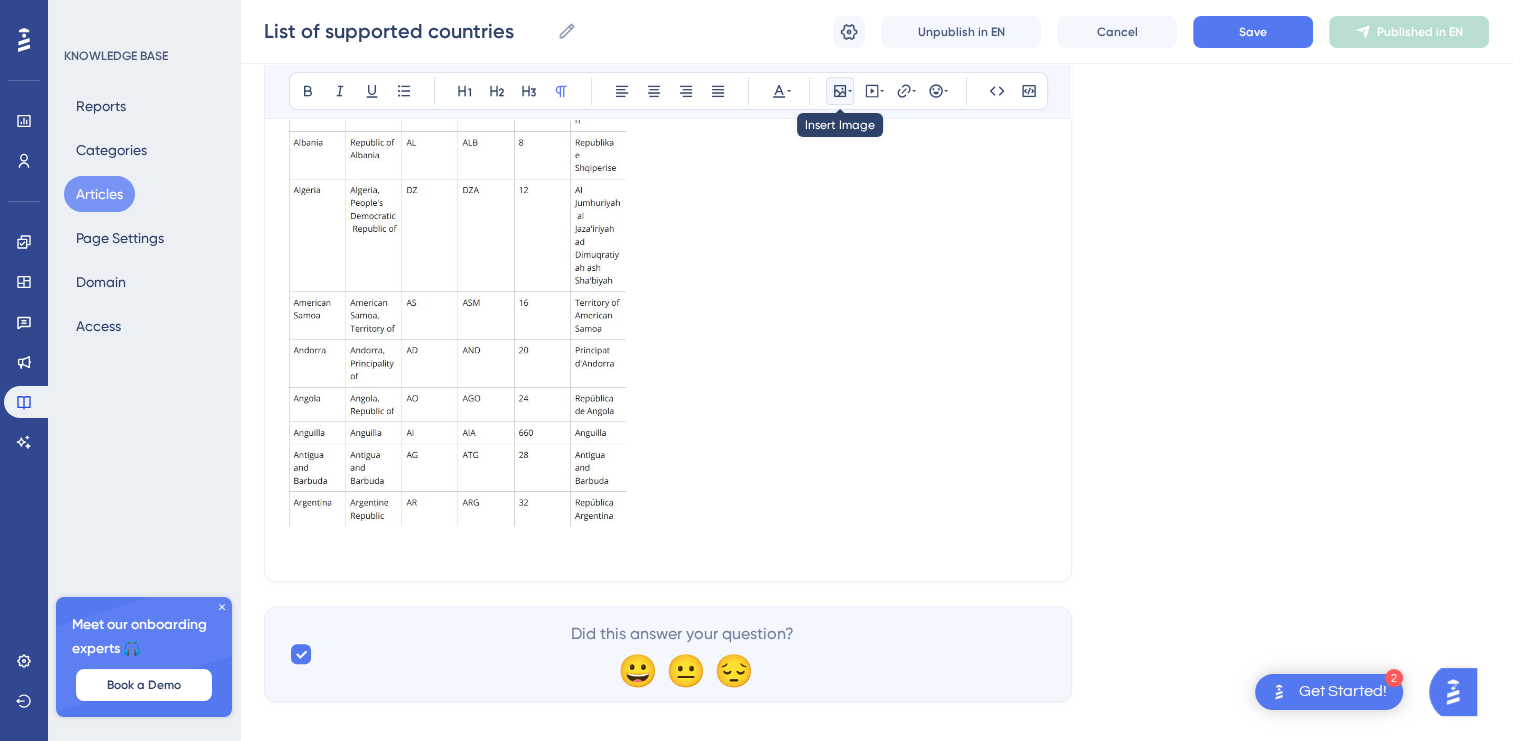 click 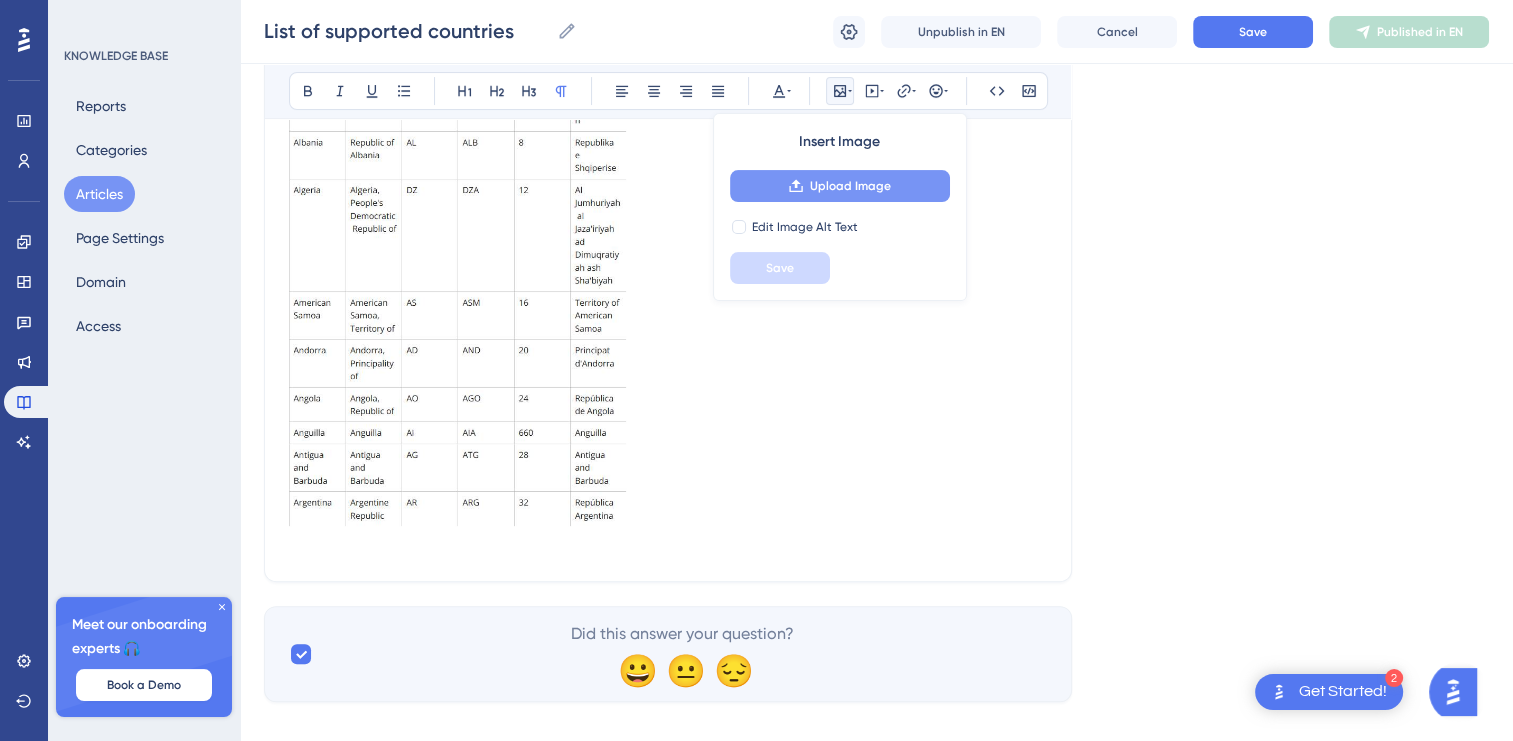 click on "Upload Image" at bounding box center (850, 186) 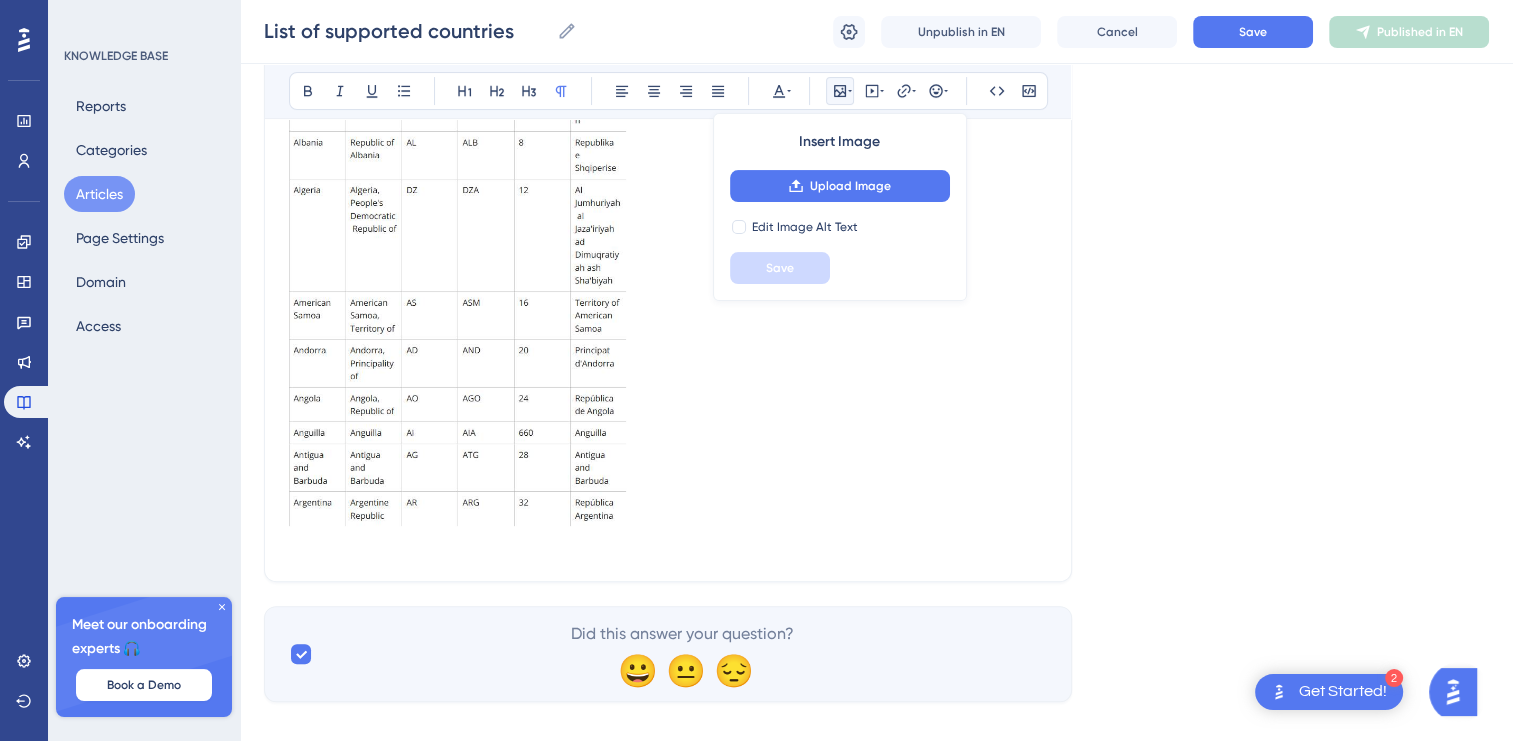 click at bounding box center (668, 545) 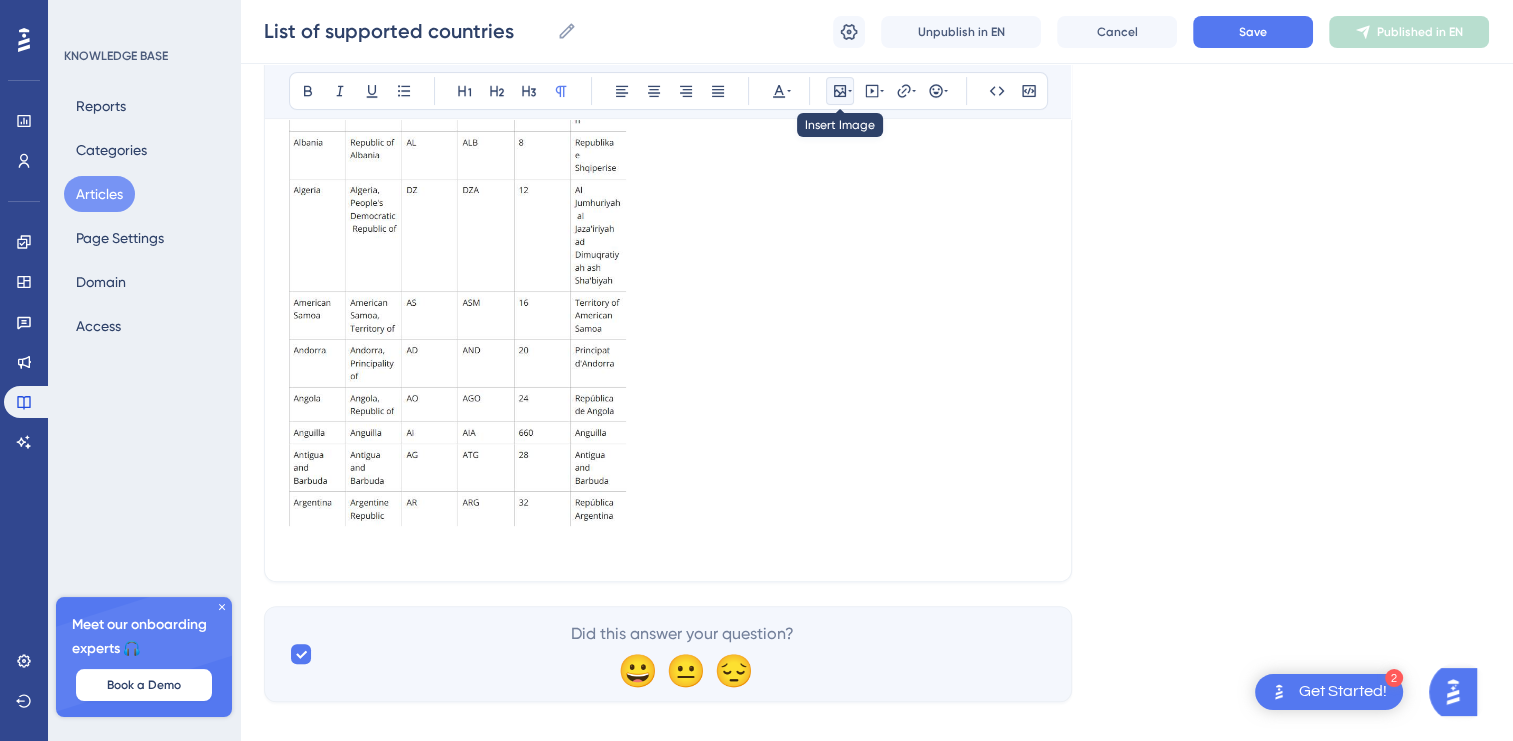 click 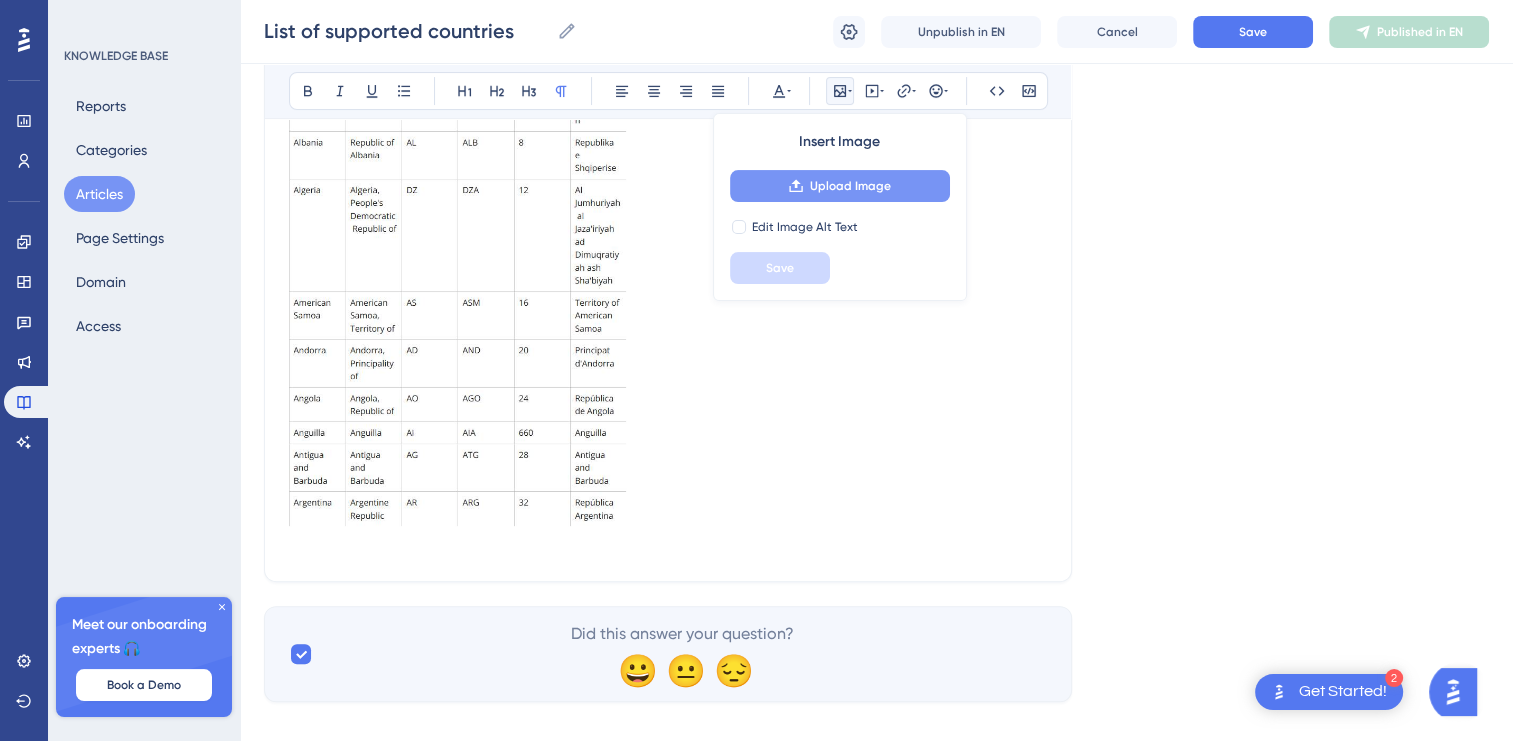 click on "Upload Image" at bounding box center [850, 186] 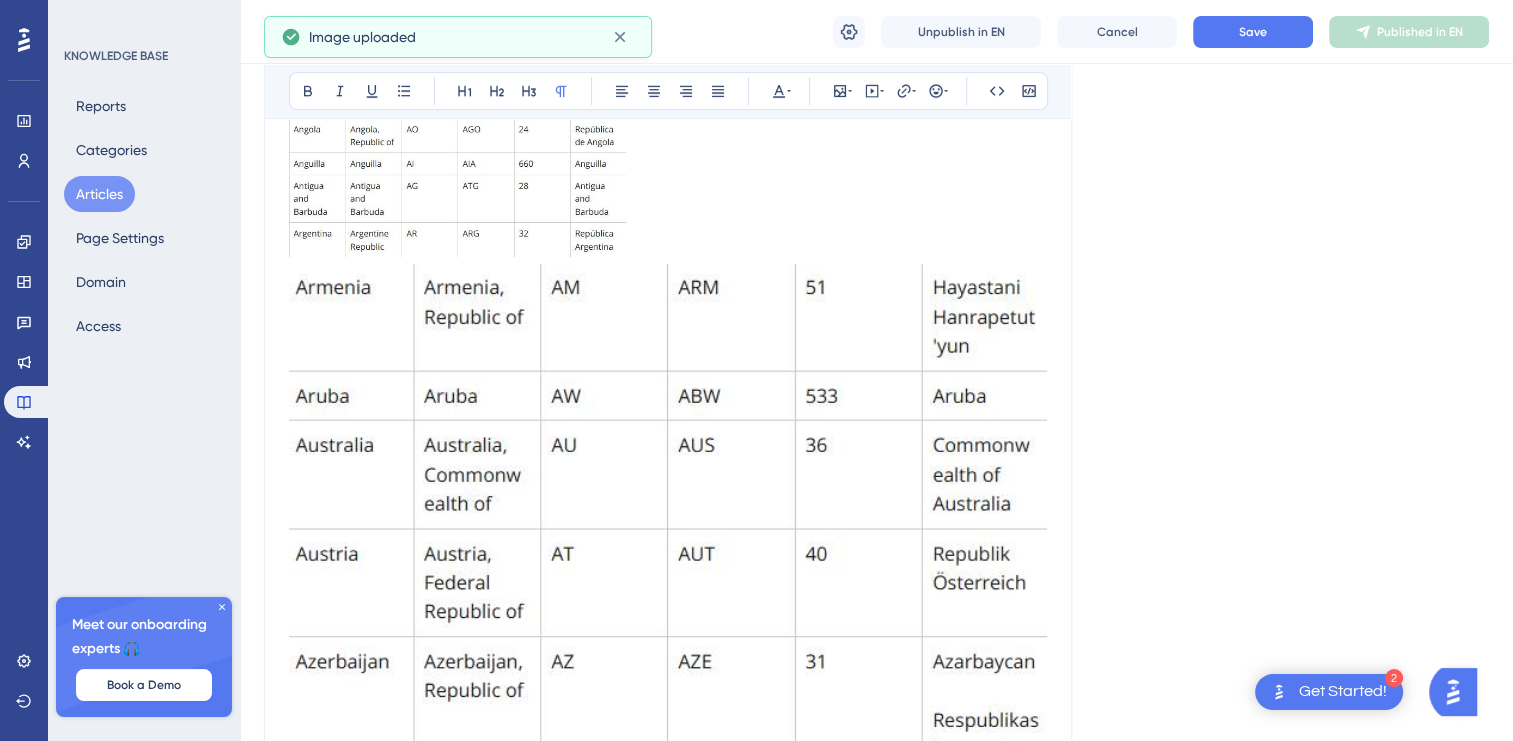 scroll, scrollTop: 738, scrollLeft: 0, axis: vertical 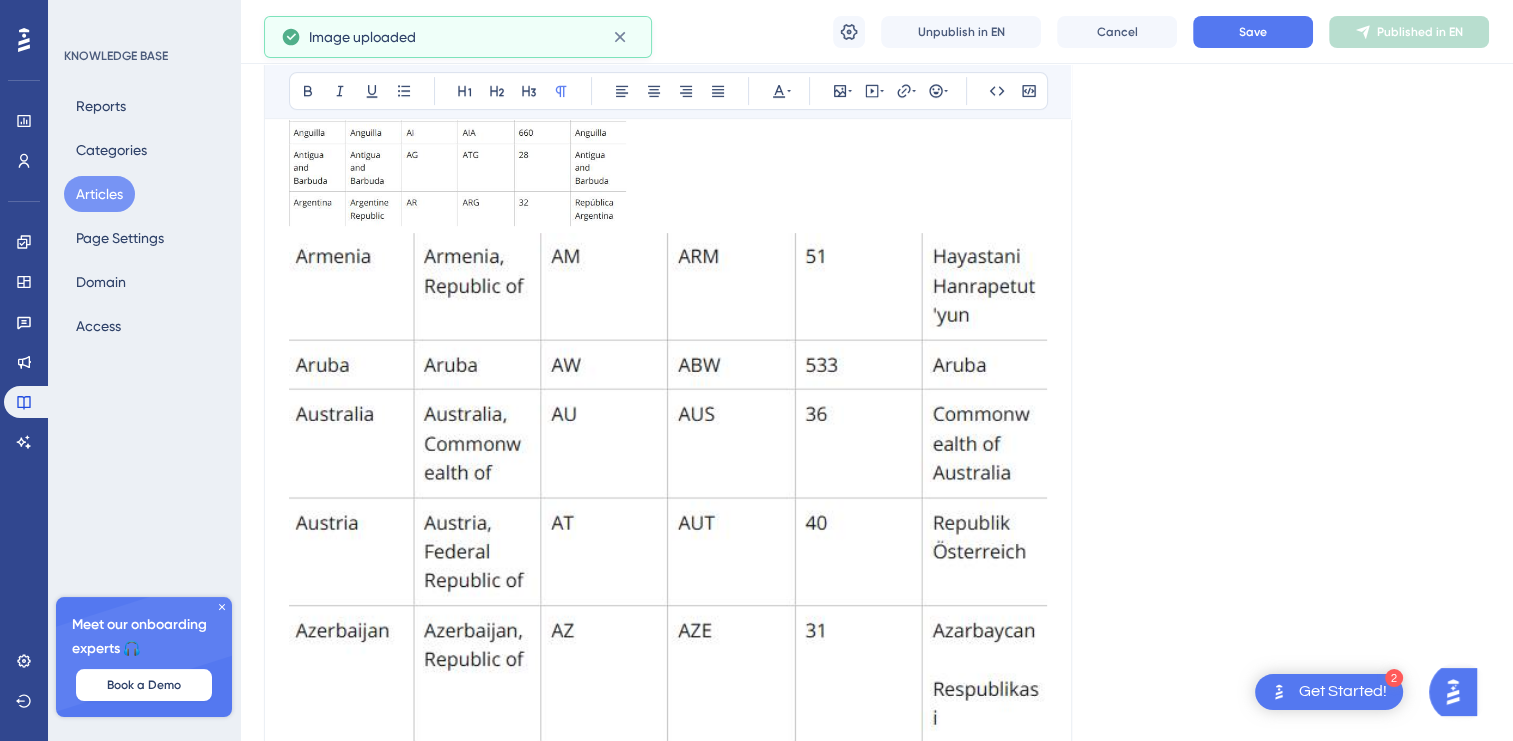 click at bounding box center (668, 777) 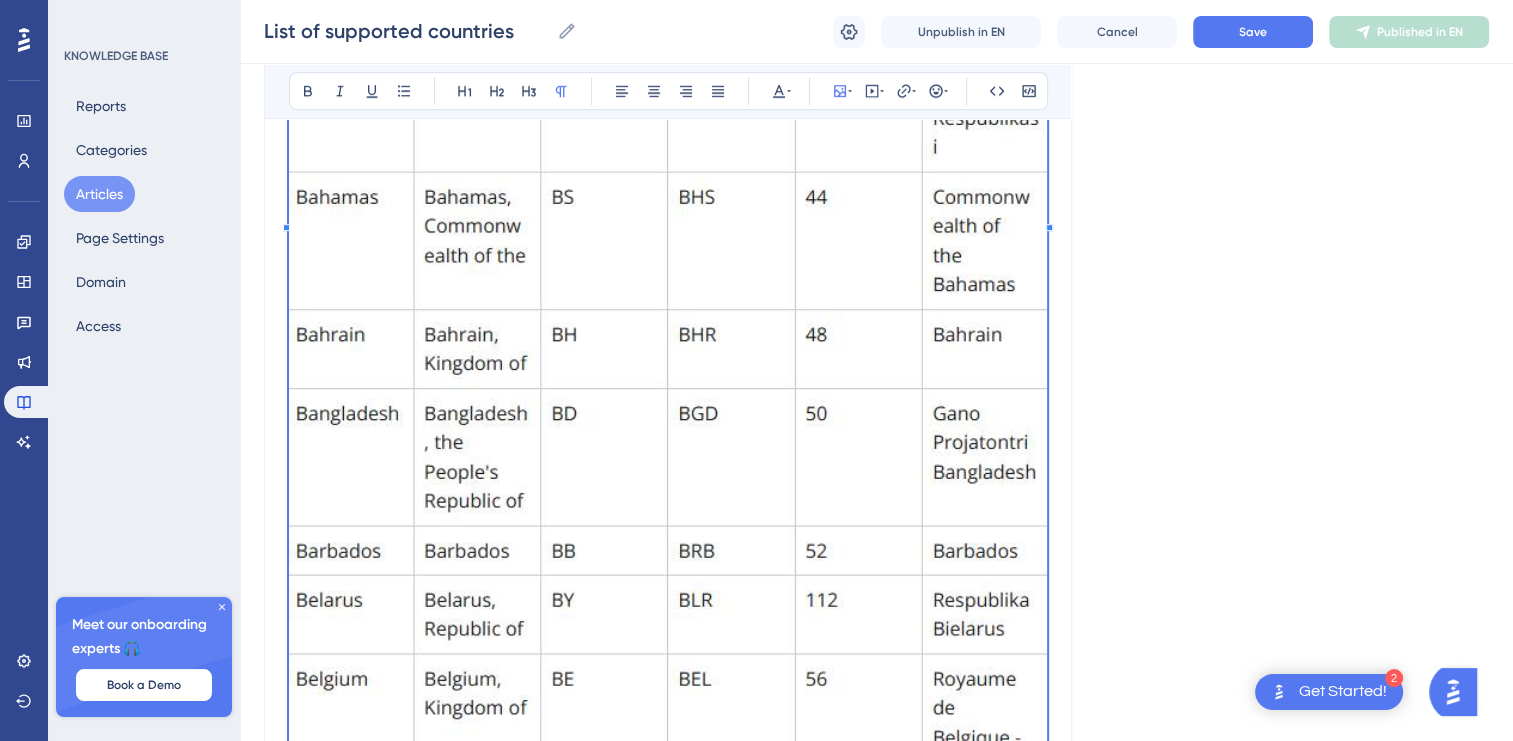 scroll, scrollTop: 1533, scrollLeft: 0, axis: vertical 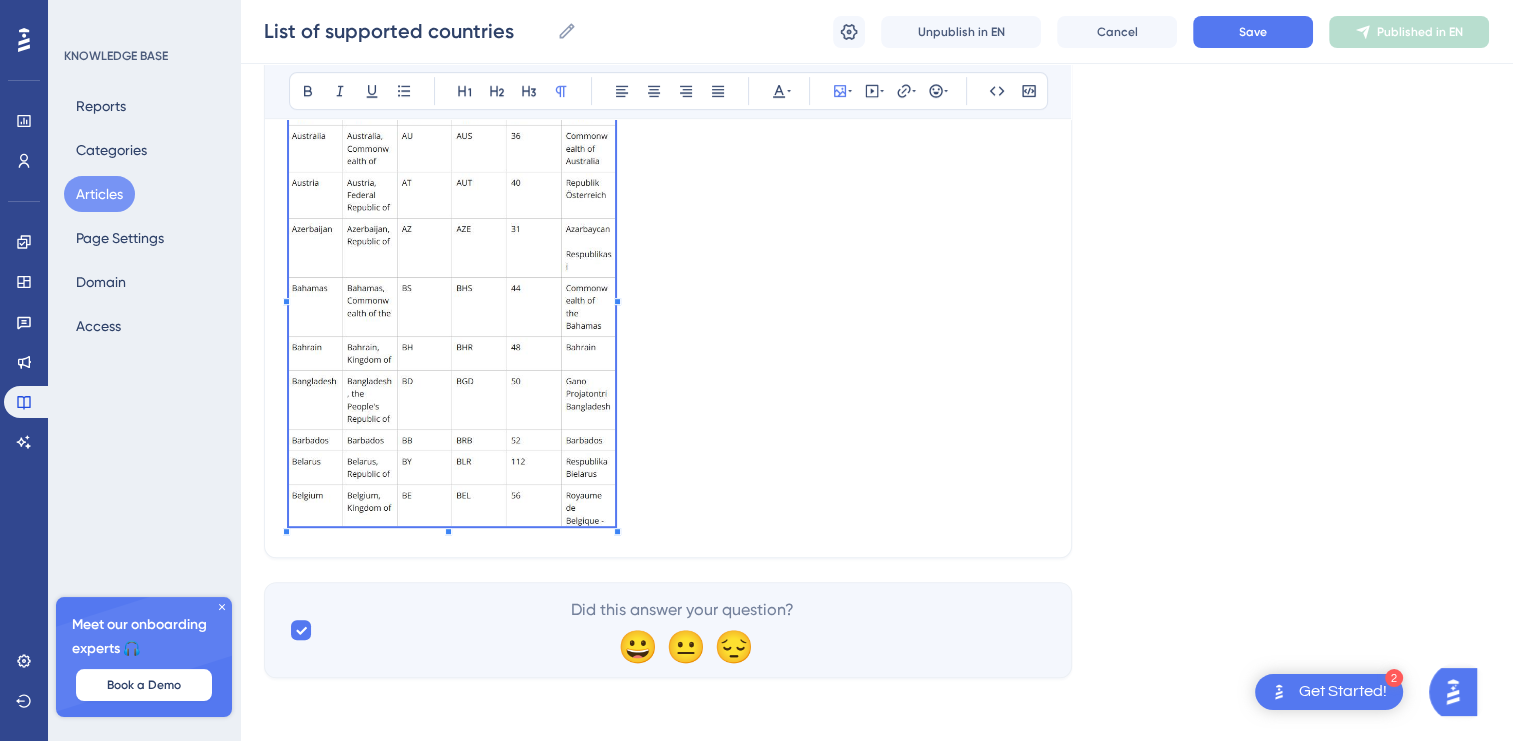 click at bounding box center (452, 295) 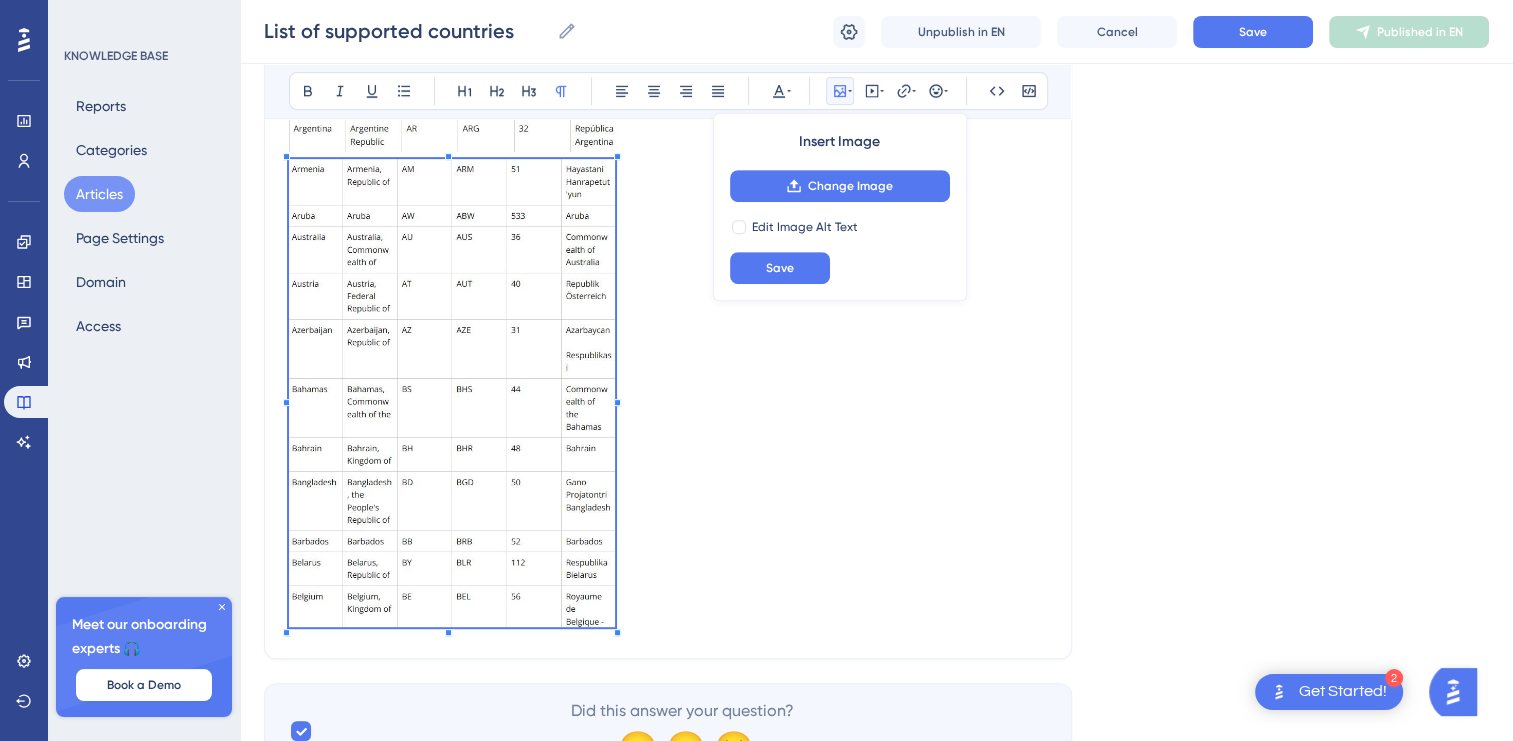 scroll, scrollTop: 813, scrollLeft: 0, axis: vertical 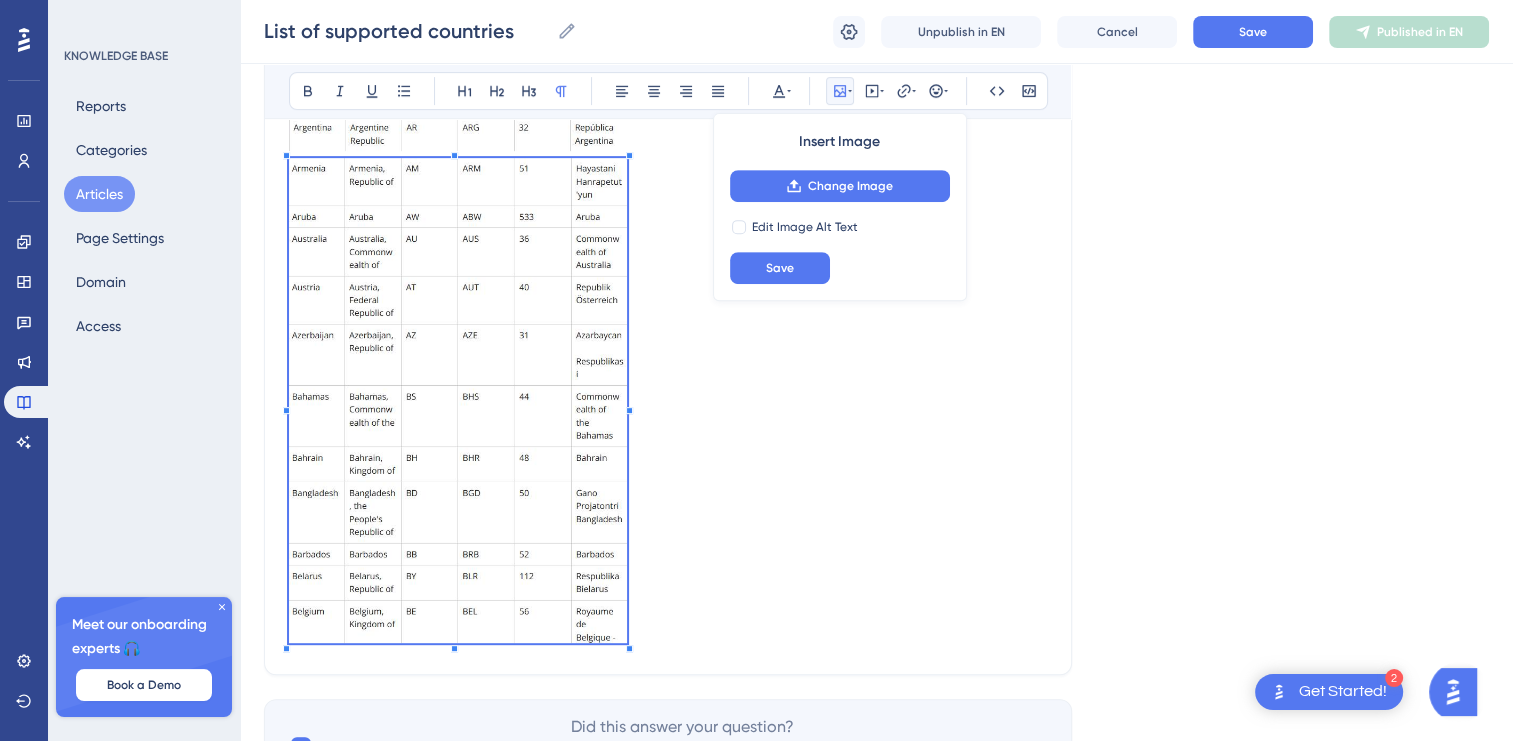 click at bounding box center [668, 404] 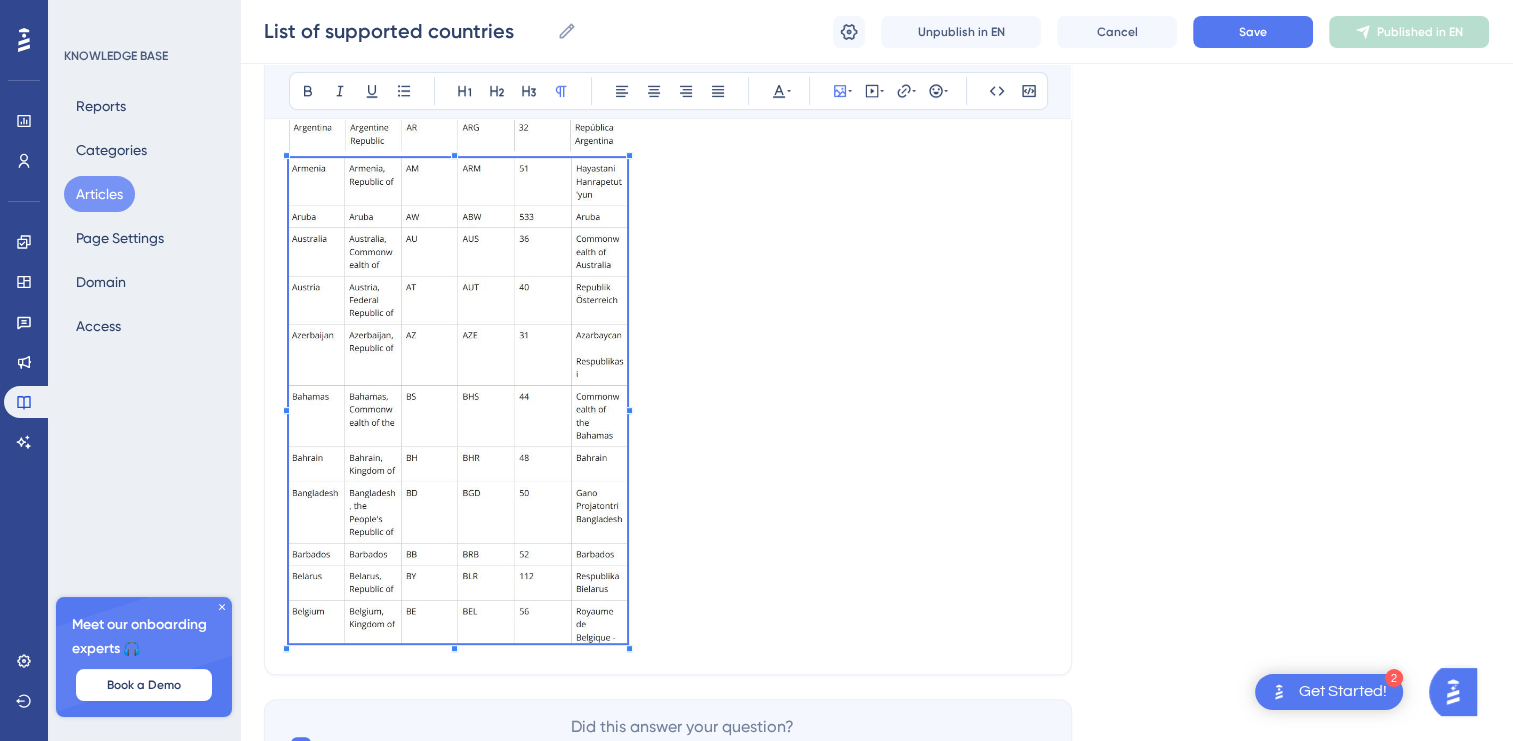 click at bounding box center [668, 404] 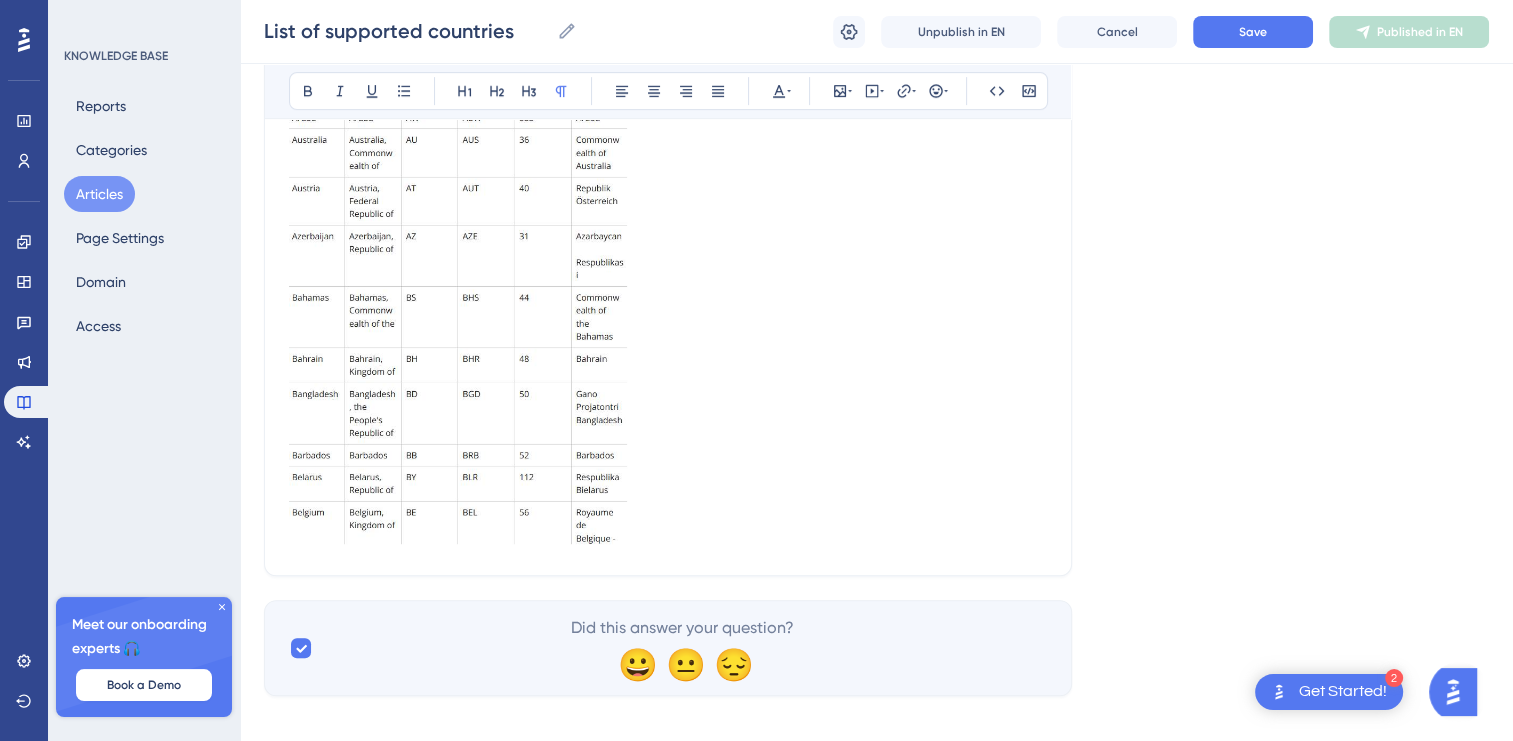 scroll, scrollTop: 913, scrollLeft: 0, axis: vertical 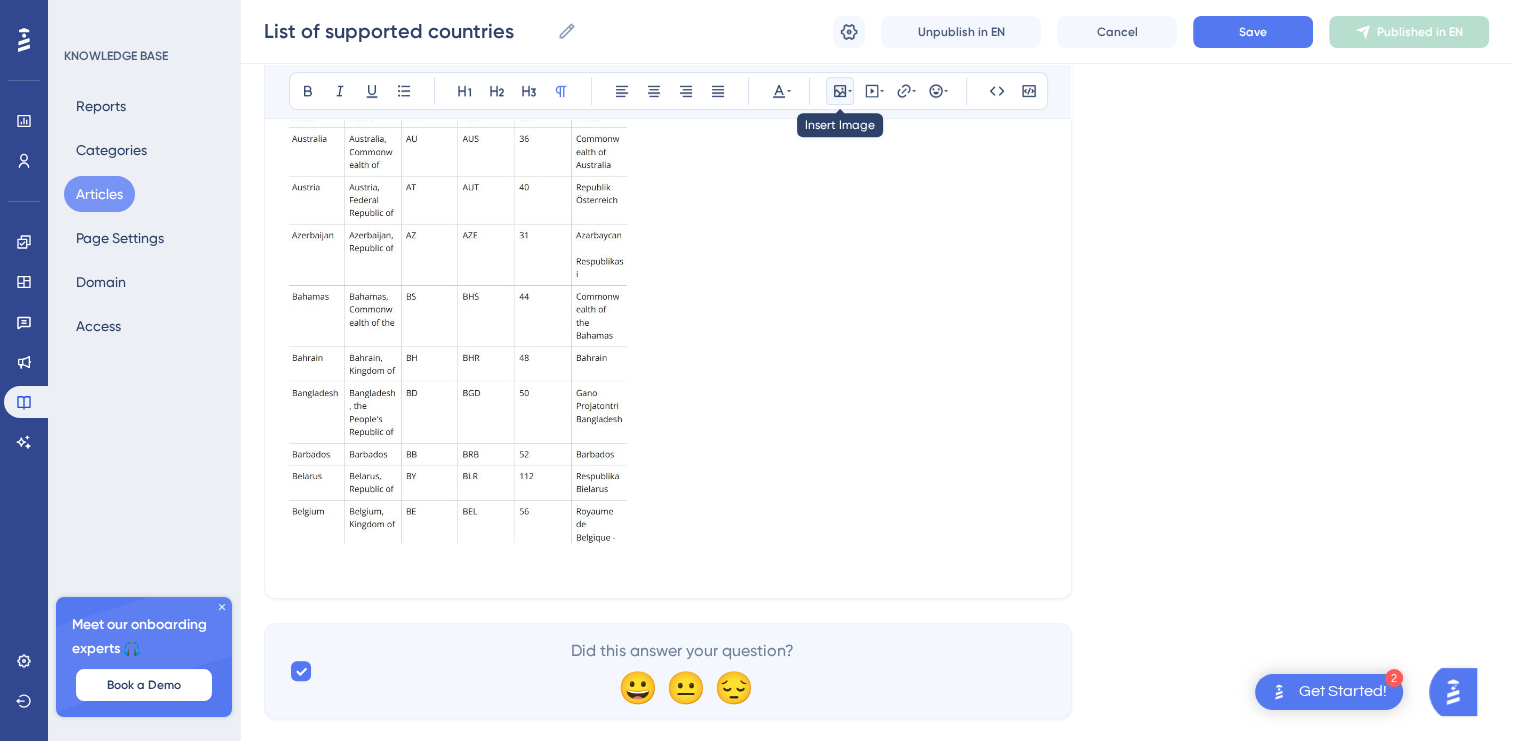 click 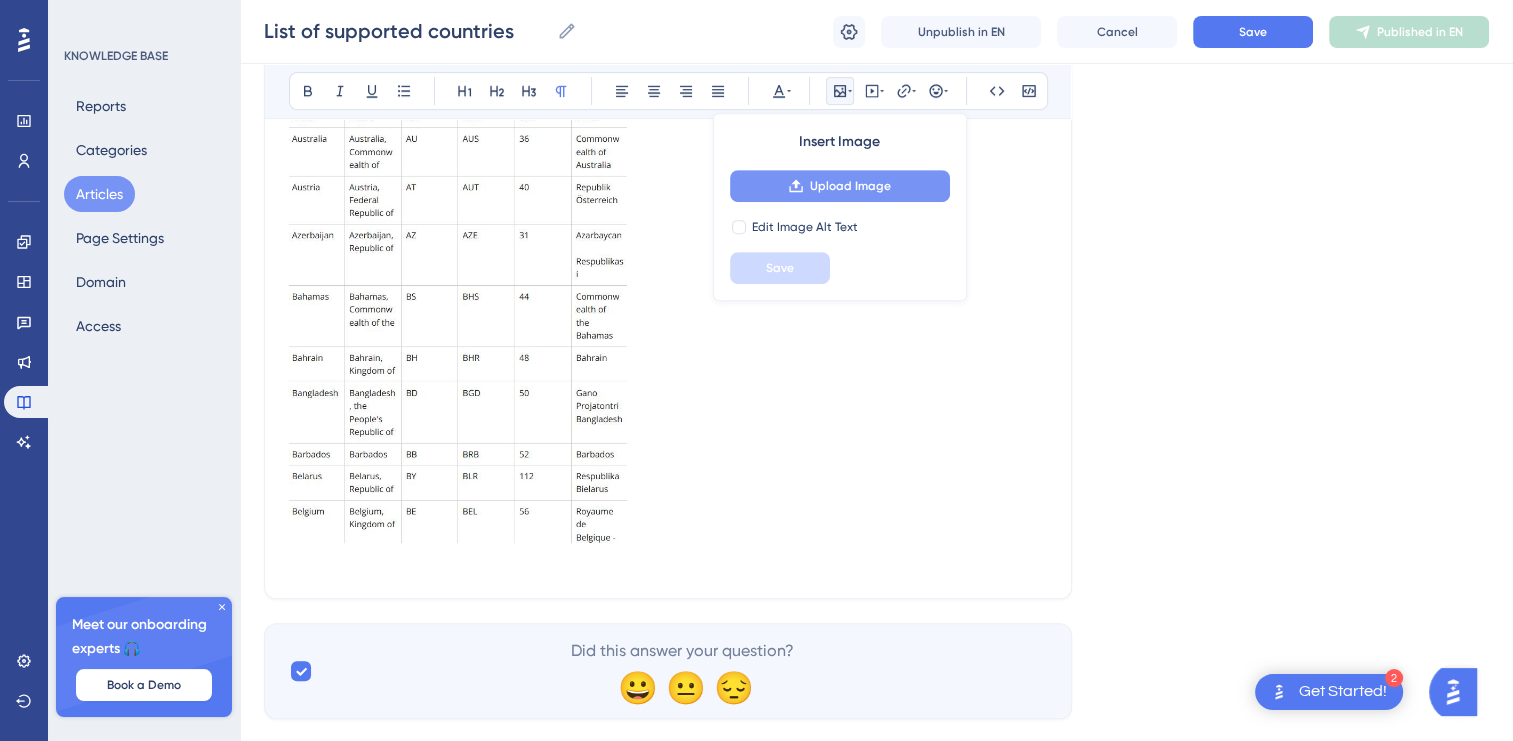 click on "Upload Image" at bounding box center (840, 186) 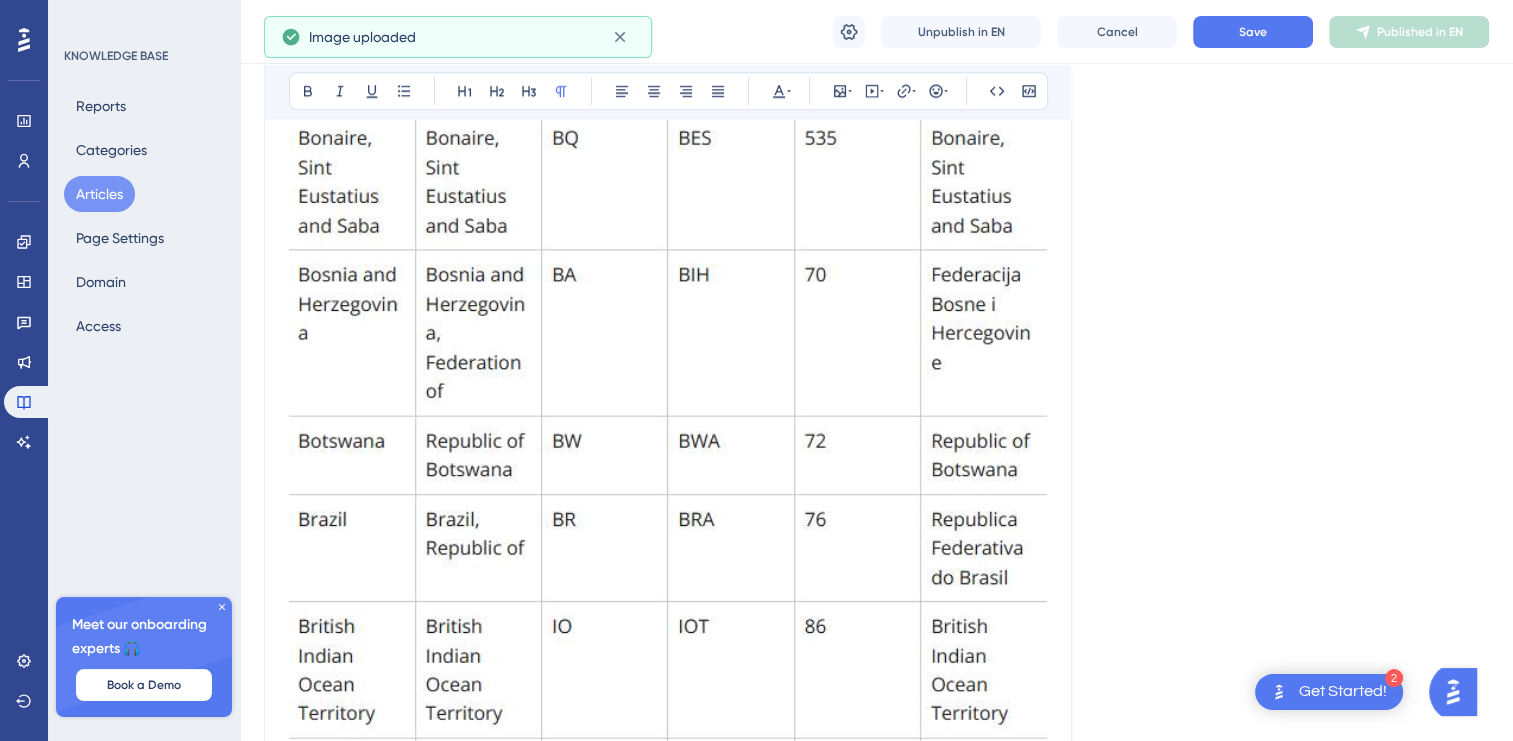 scroll, scrollTop: 1913, scrollLeft: 0, axis: vertical 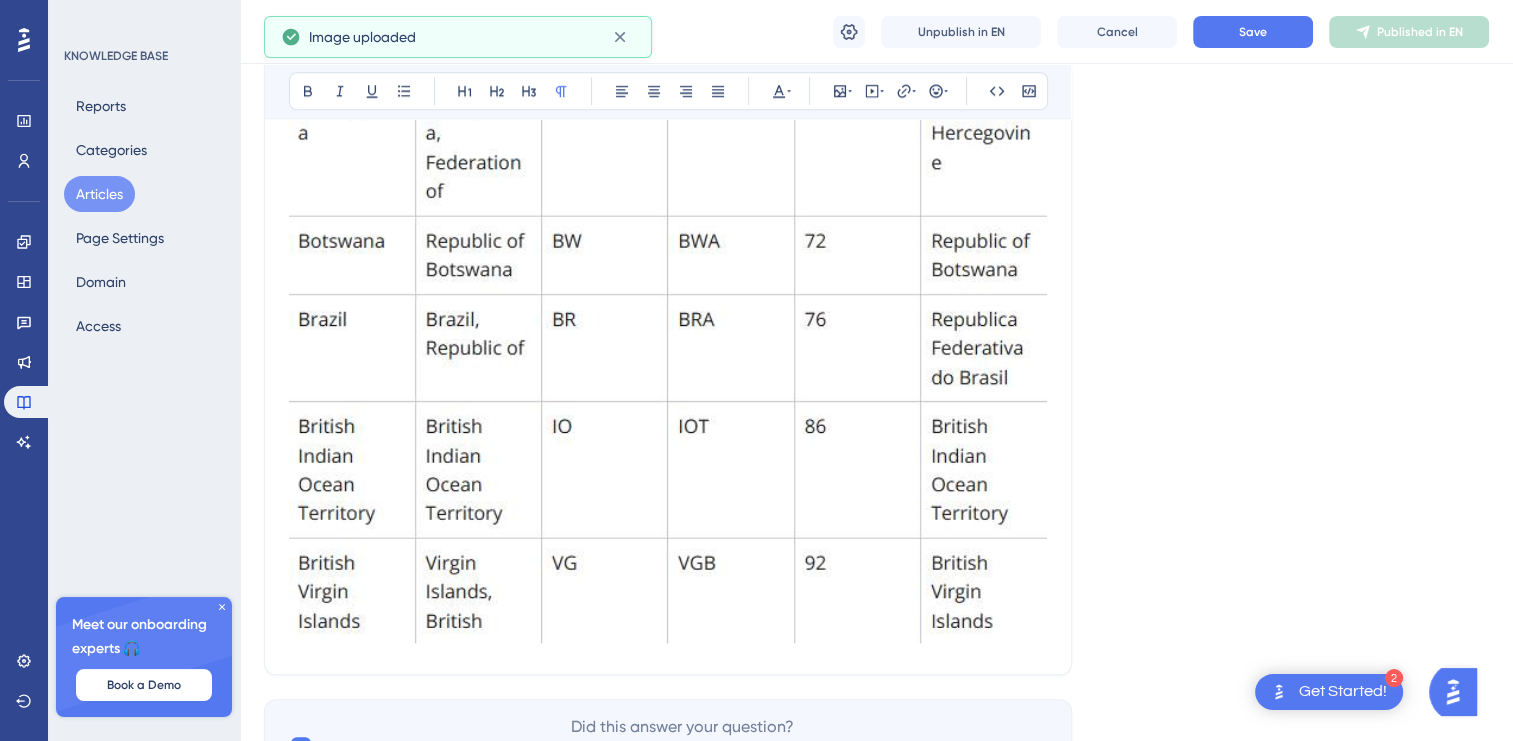 click at bounding box center [668, 96] 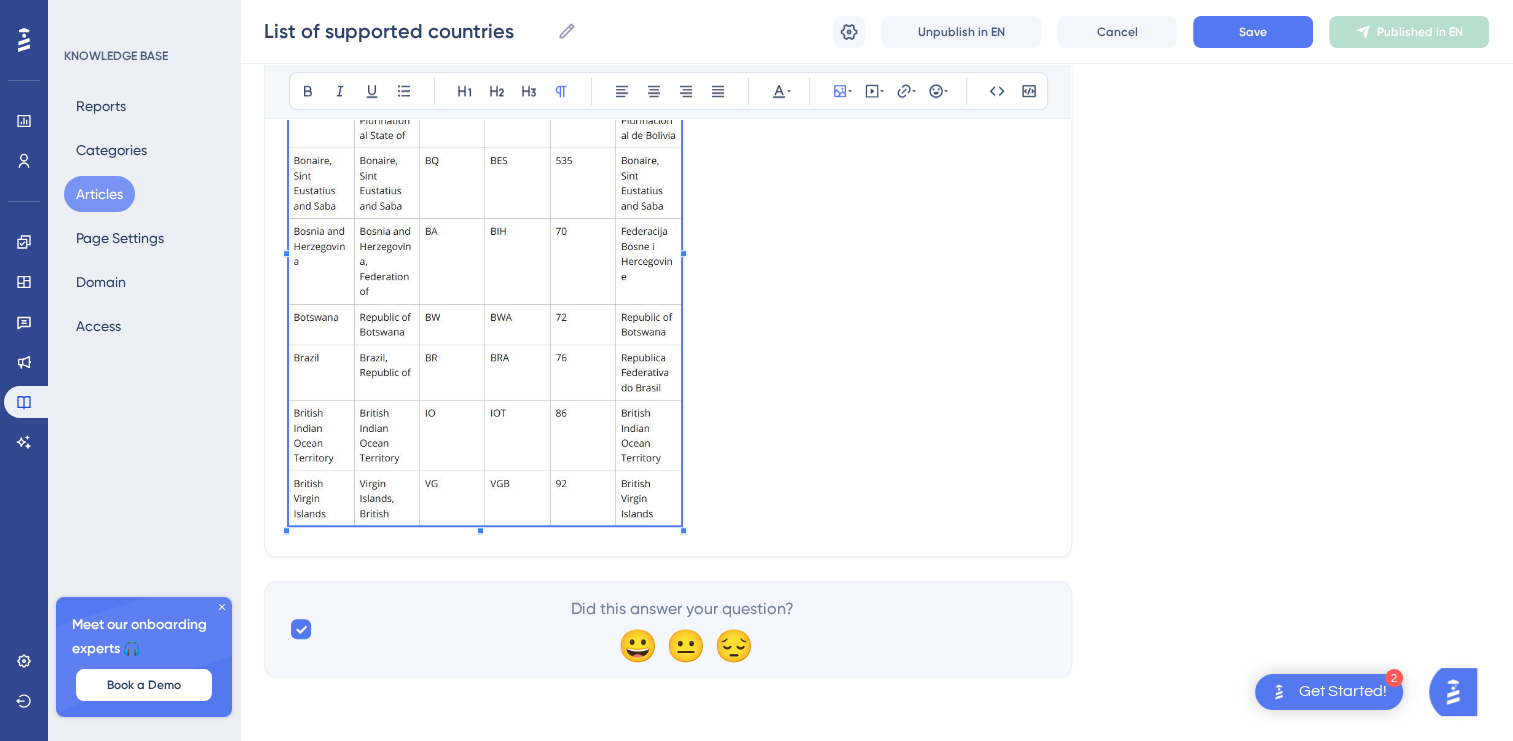 click on "List of supported countries Bold Italic Underline Bullet Point Heading 1 Heading 2 Heading 3 Normal Align Left Align Center Align Right Align Justify Text Color Insert Image Embed Video Hyperlink Emojis Code Code Block Country codes are provided in 3 format, following the ISO 3166 standard.  Wikipedia" at bounding box center (668, -361) 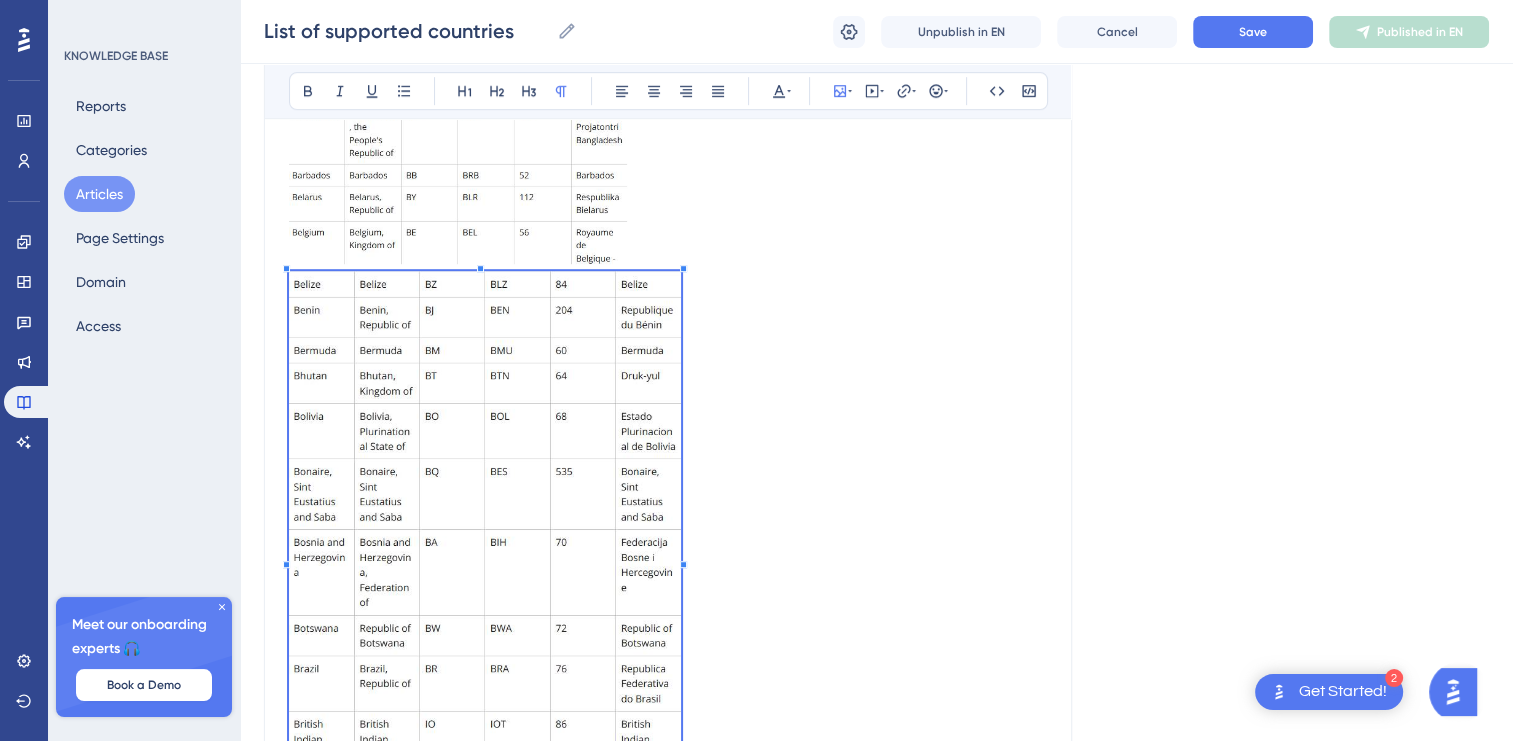 scroll, scrollTop: 1103, scrollLeft: 0, axis: vertical 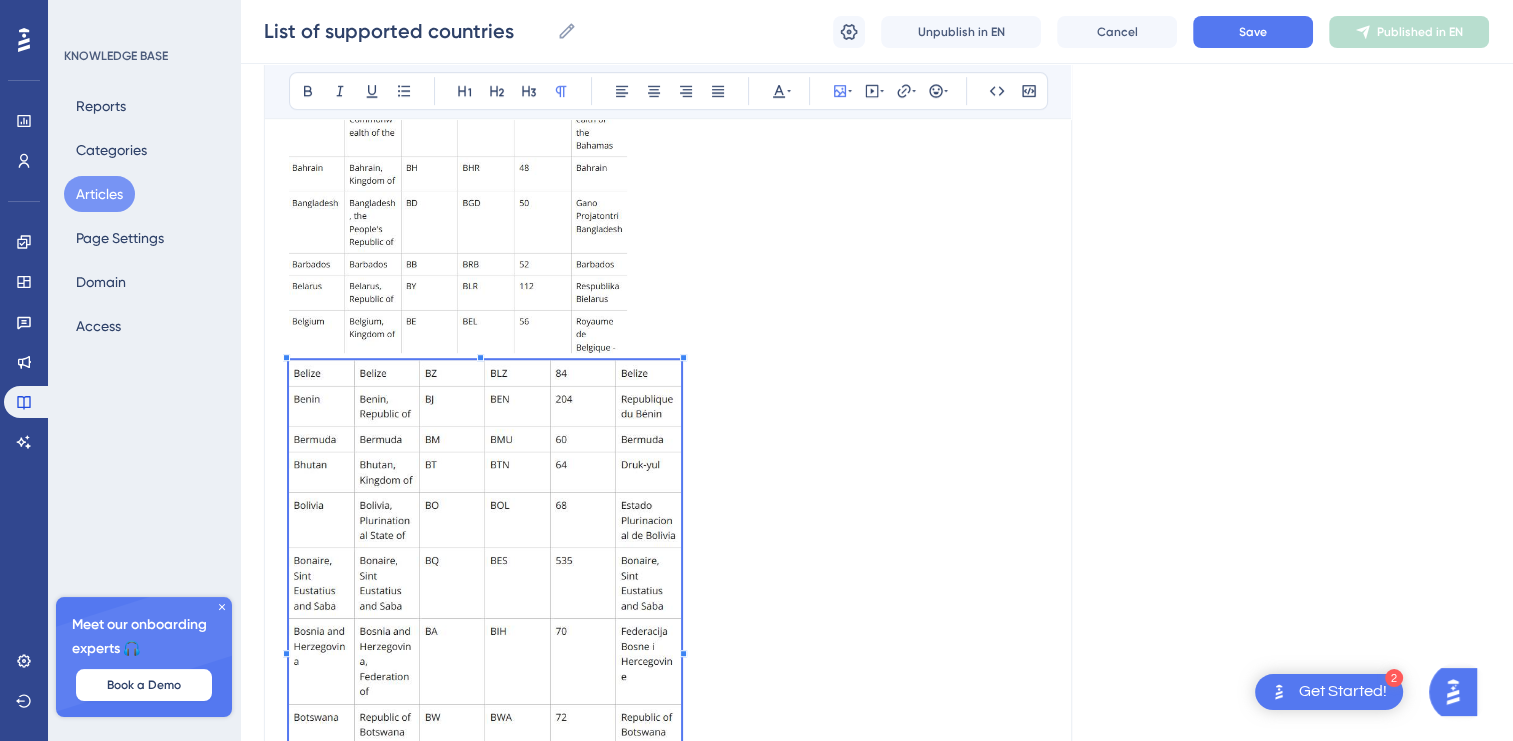 click at bounding box center [458, 110] 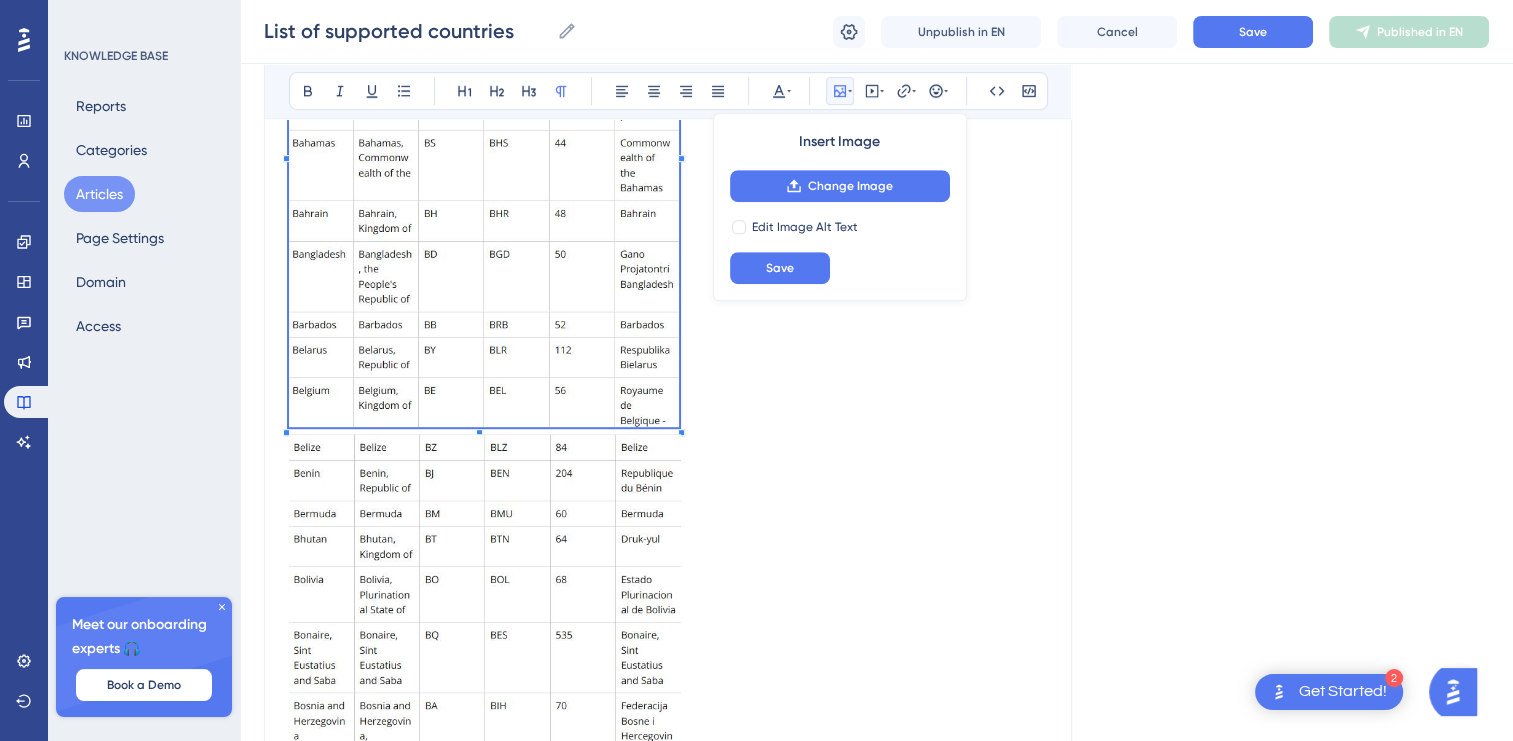 click at bounding box center [484, 151] 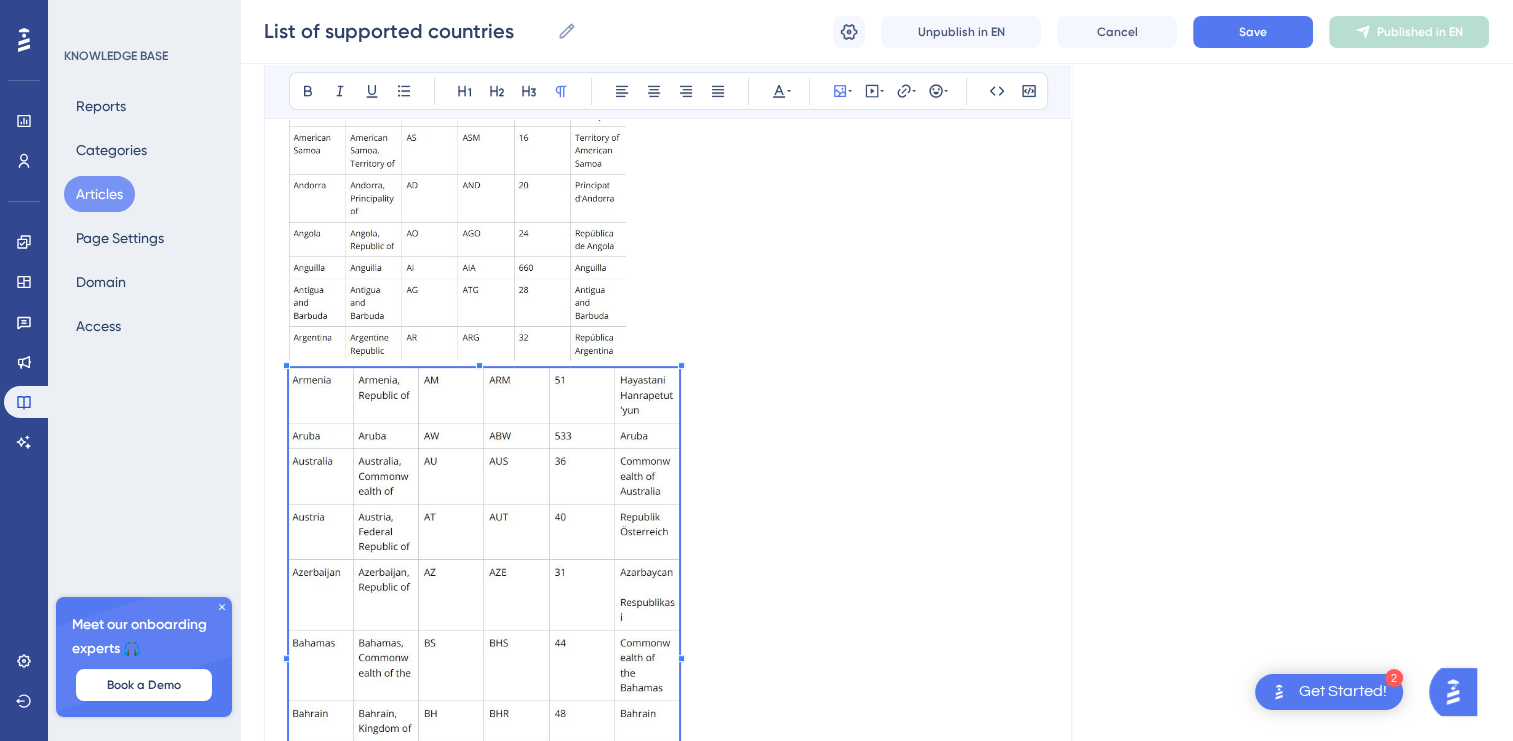 scroll, scrollTop: 403, scrollLeft: 0, axis: vertical 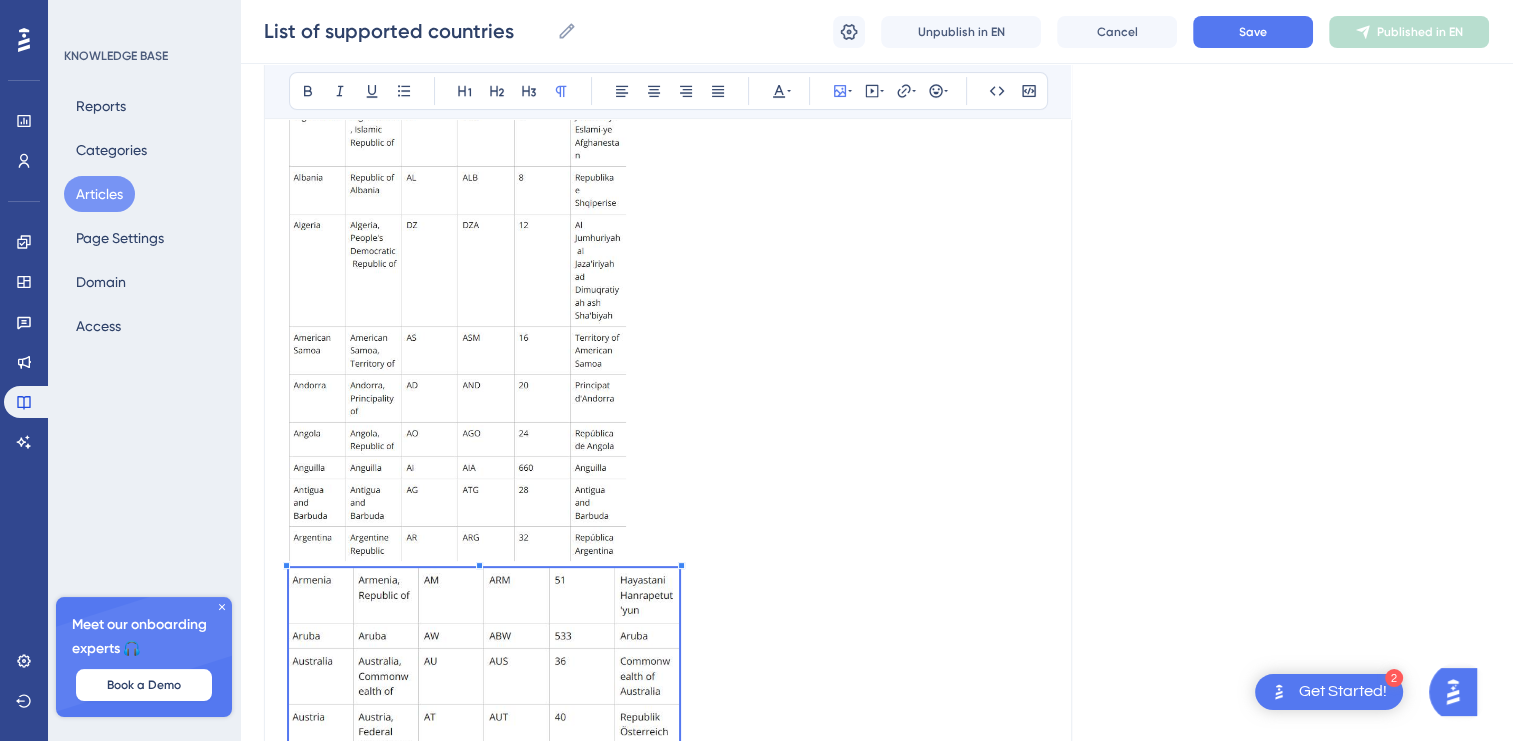 click at bounding box center (457, 315) 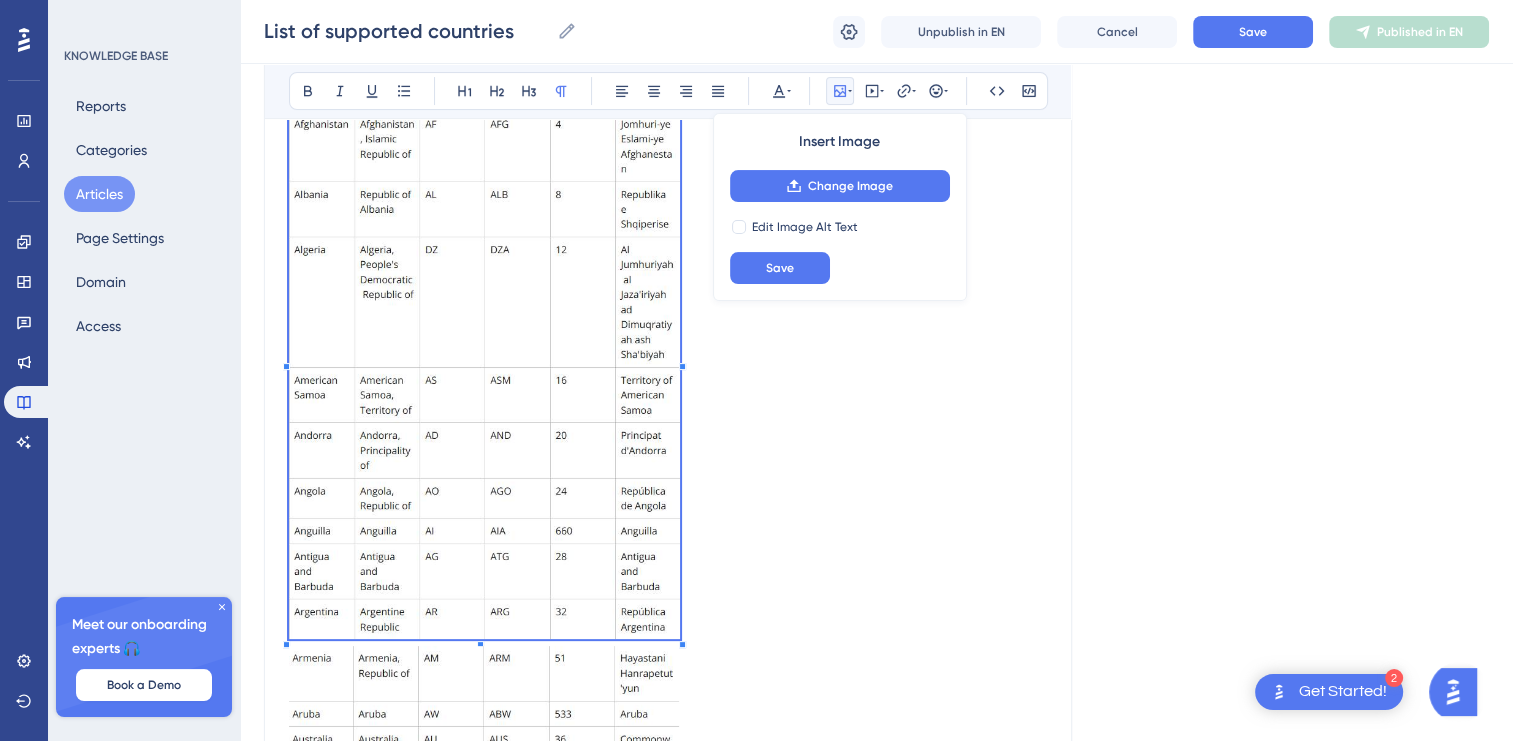 click at bounding box center [484, 358] 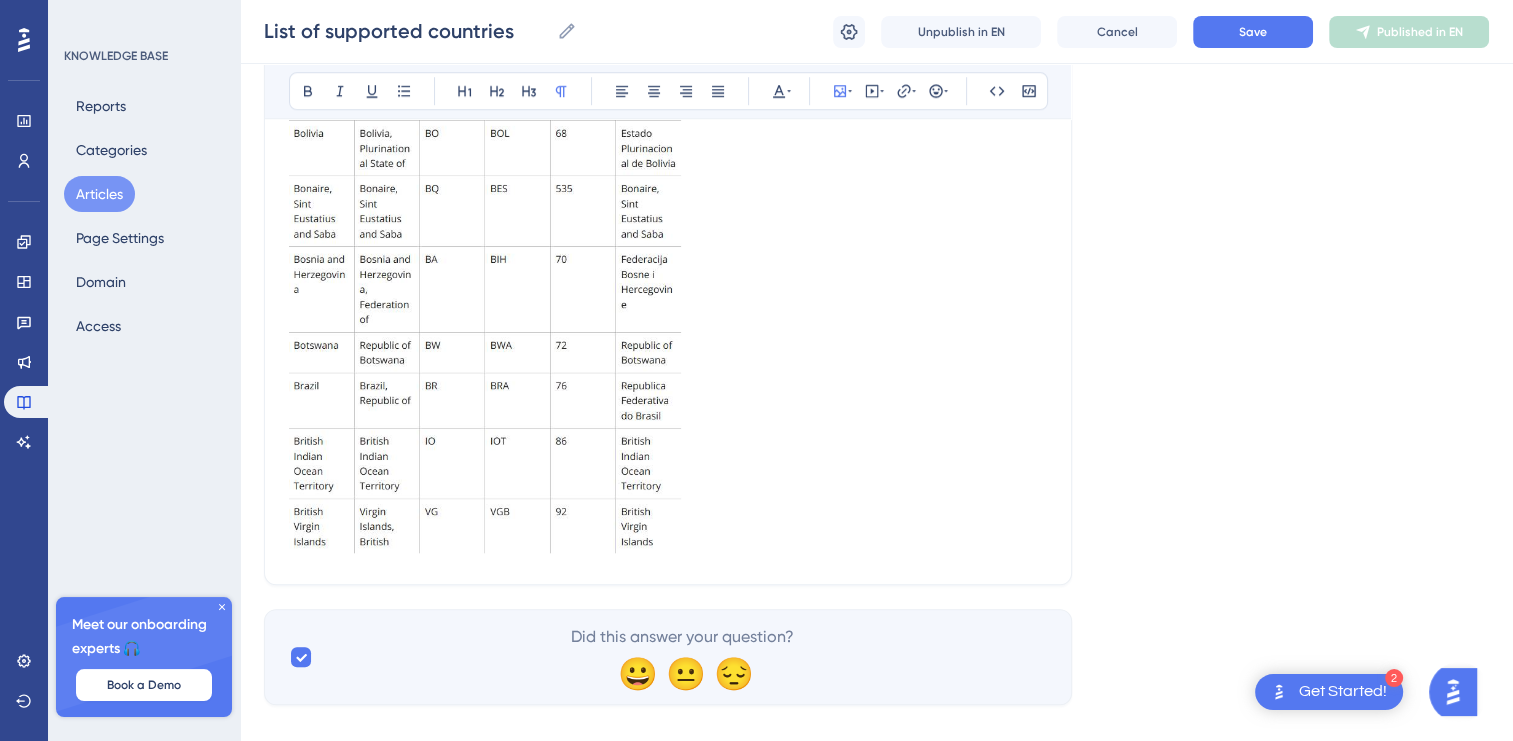 scroll, scrollTop: 1656, scrollLeft: 0, axis: vertical 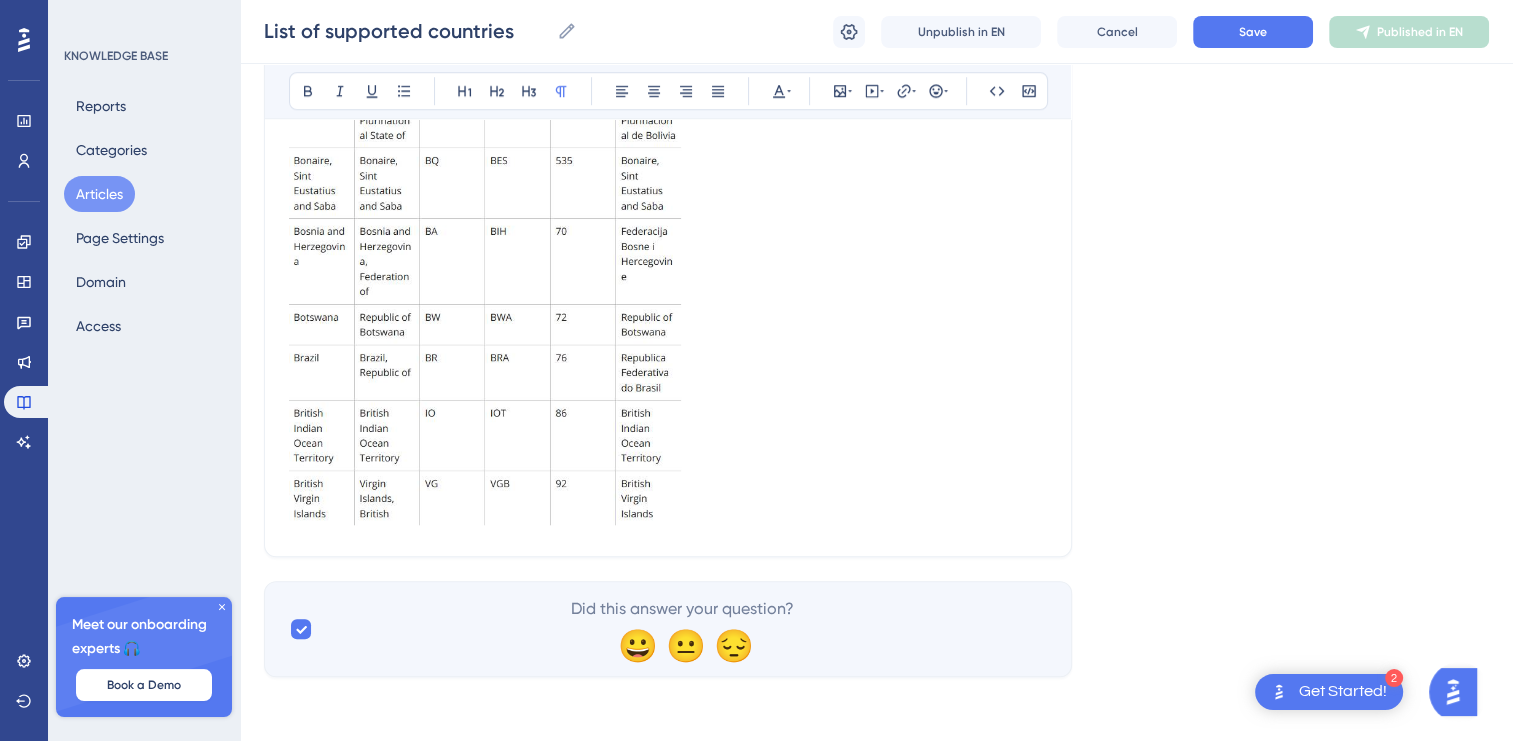 click at bounding box center (668, 246) 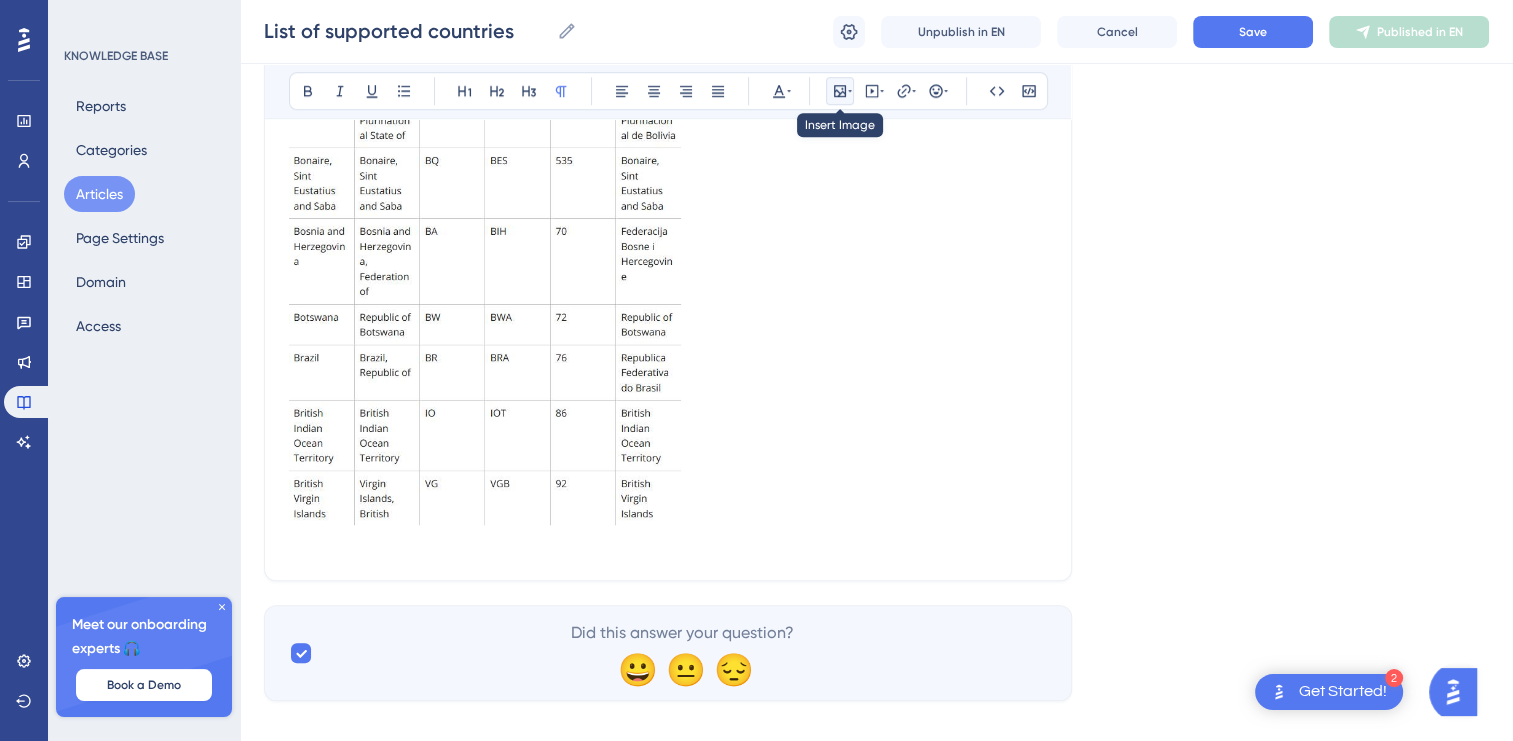 click 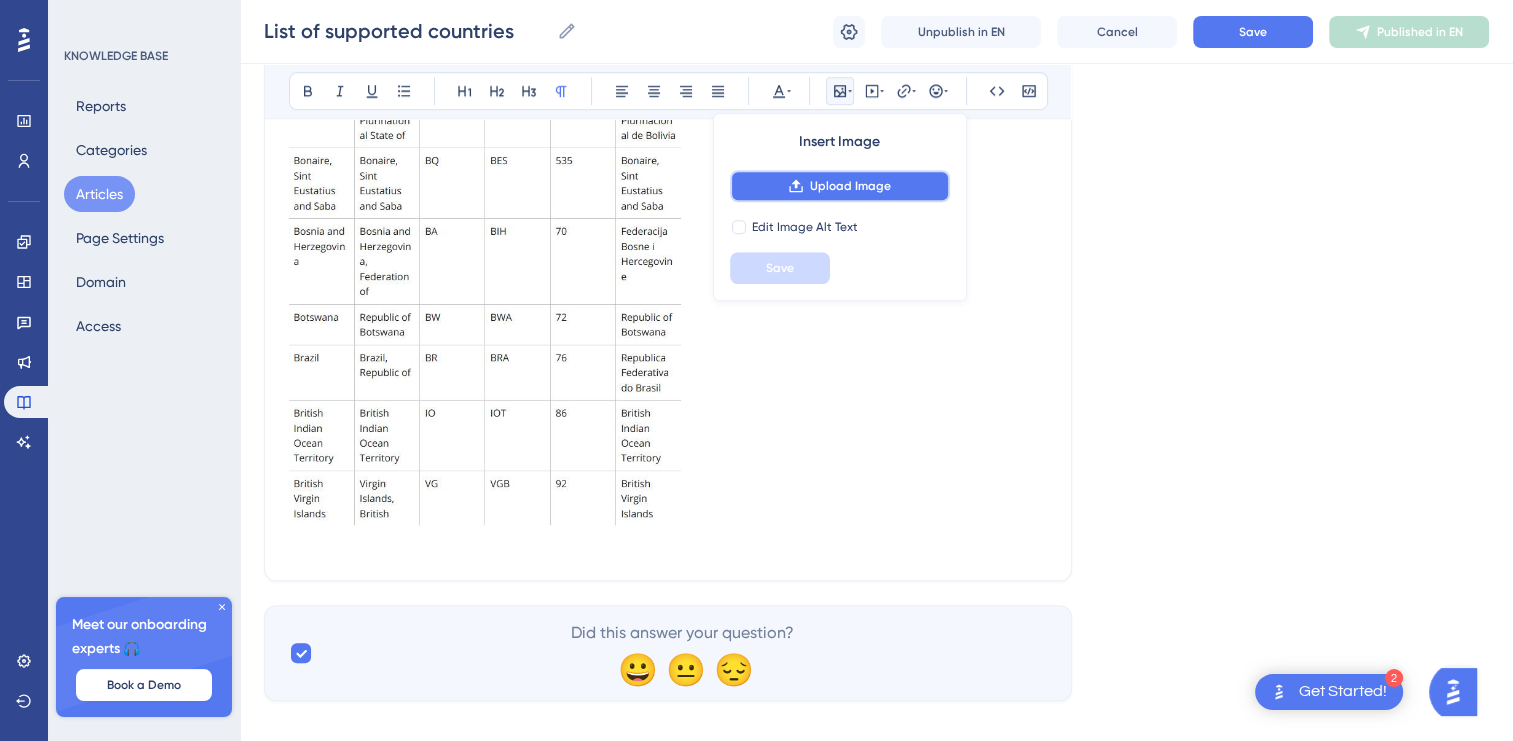 click on "Upload Image" at bounding box center [850, 186] 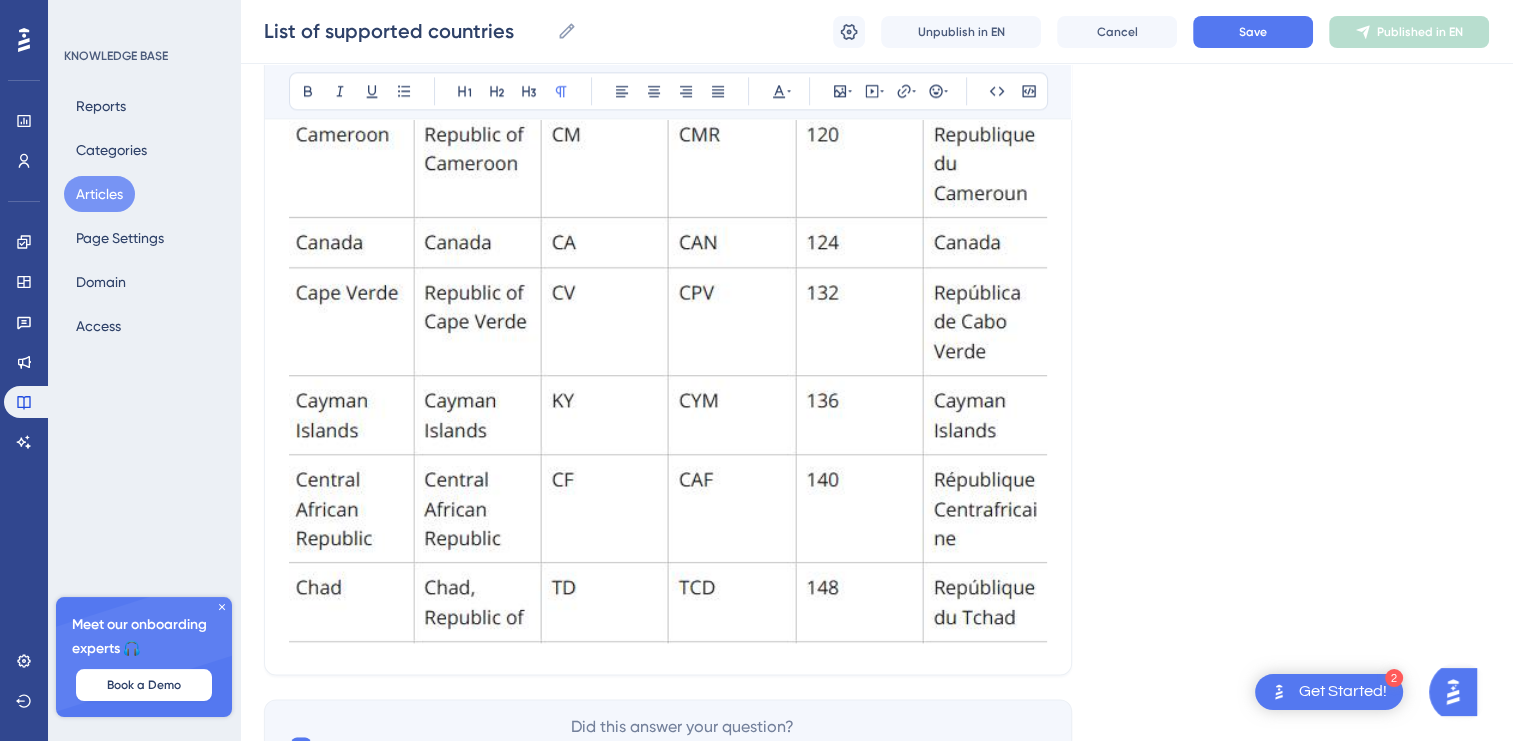 scroll, scrollTop: 2770, scrollLeft: 0, axis: vertical 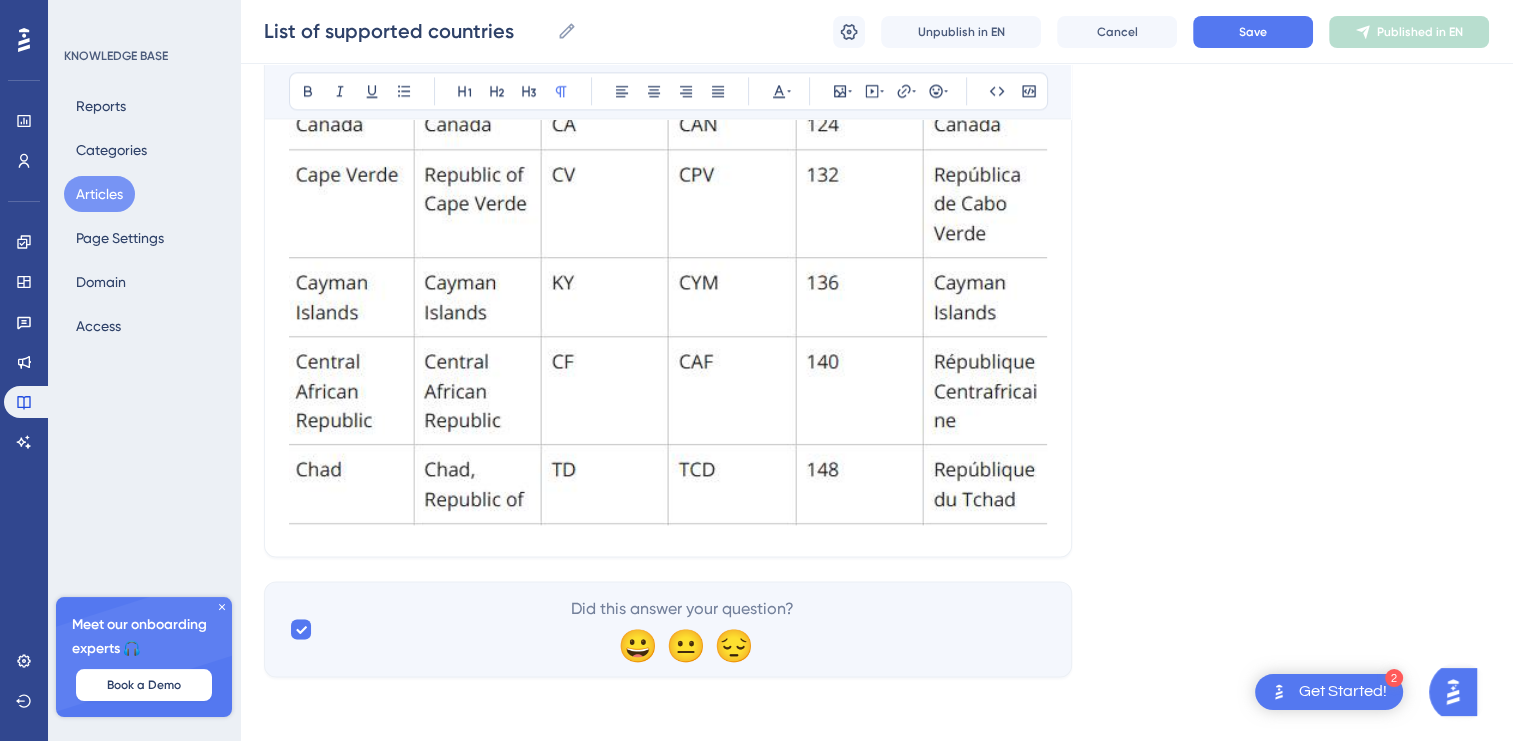click at bounding box center (668, -29) 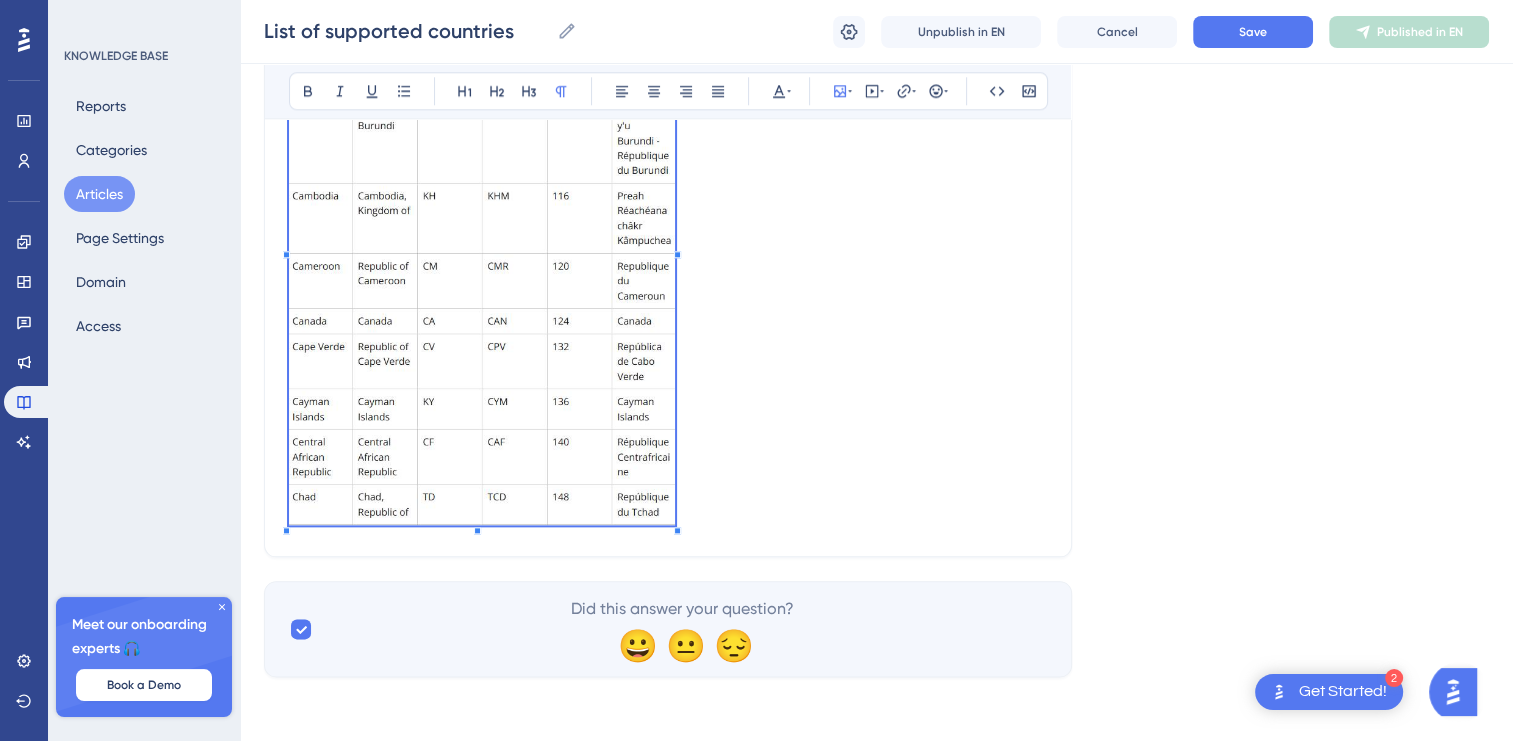 click at bounding box center [668, 246] 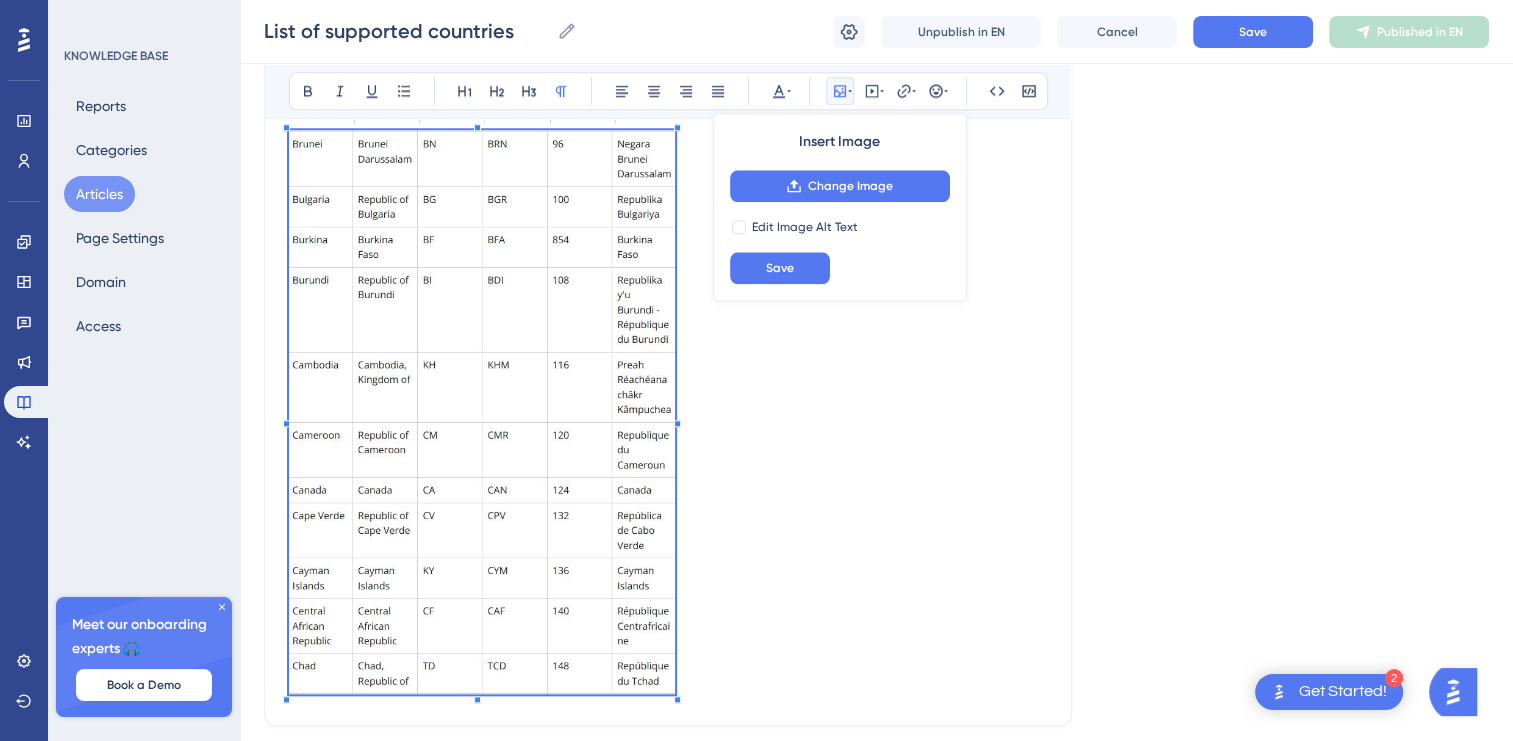 scroll, scrollTop: 2027, scrollLeft: 0, axis: vertical 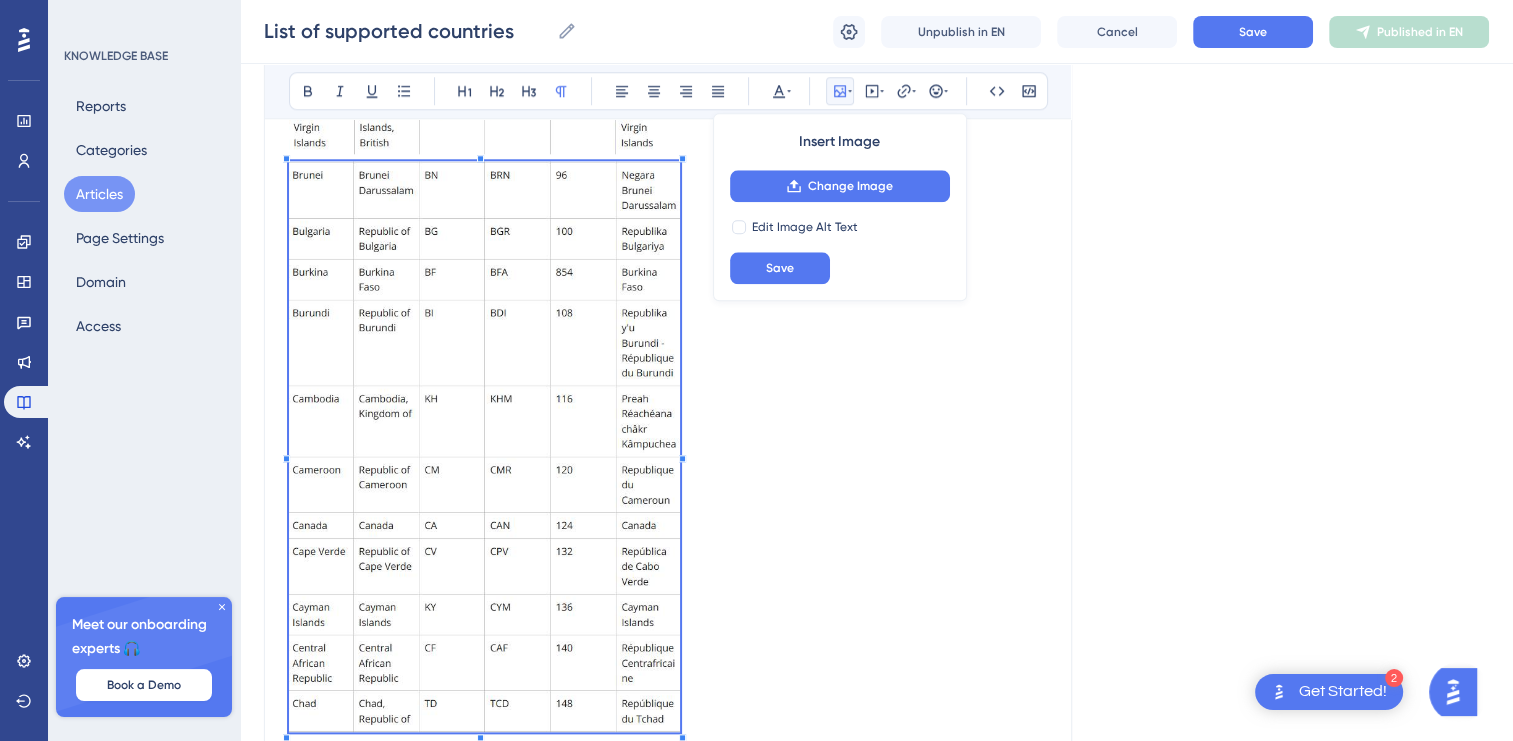 click at bounding box center (668, 450) 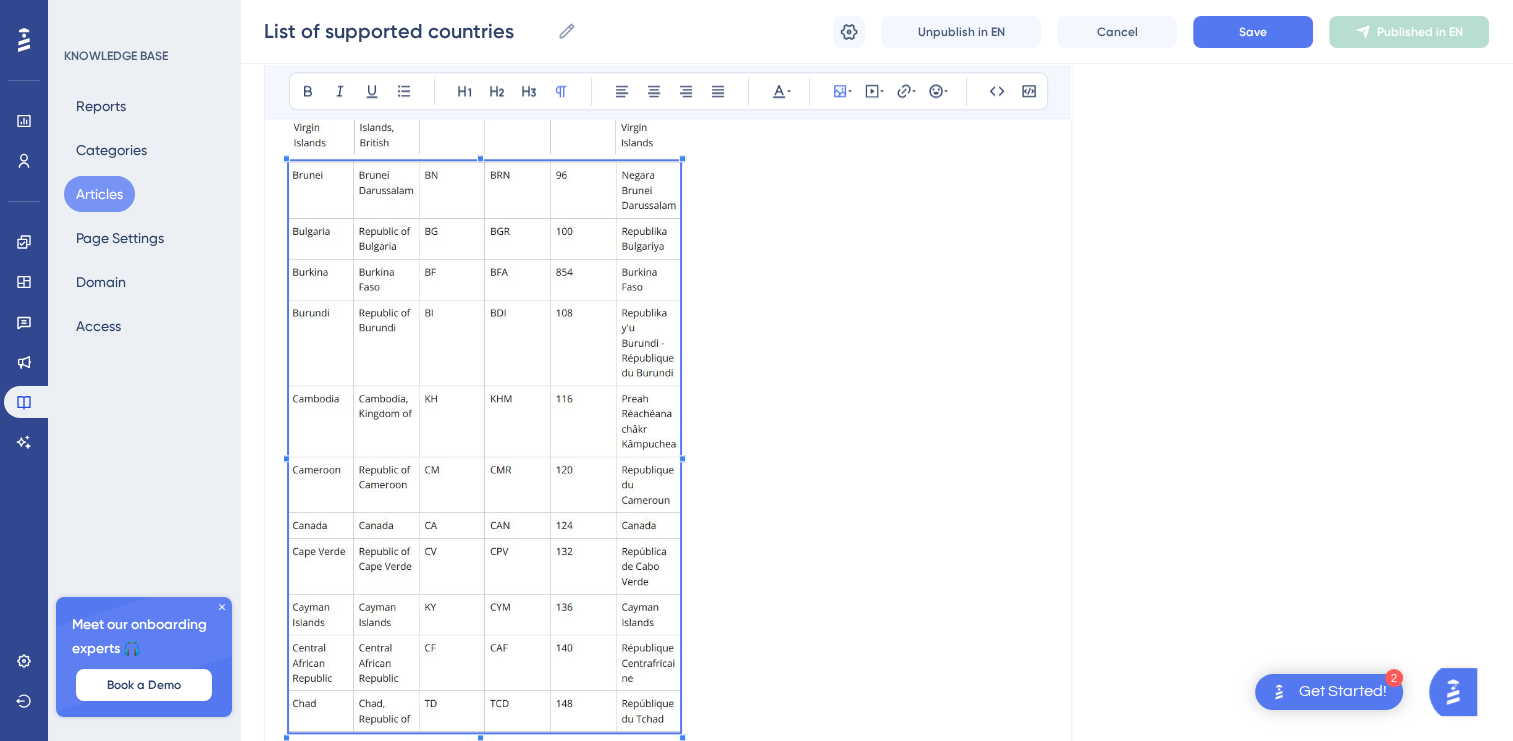 click at bounding box center (668, 450) 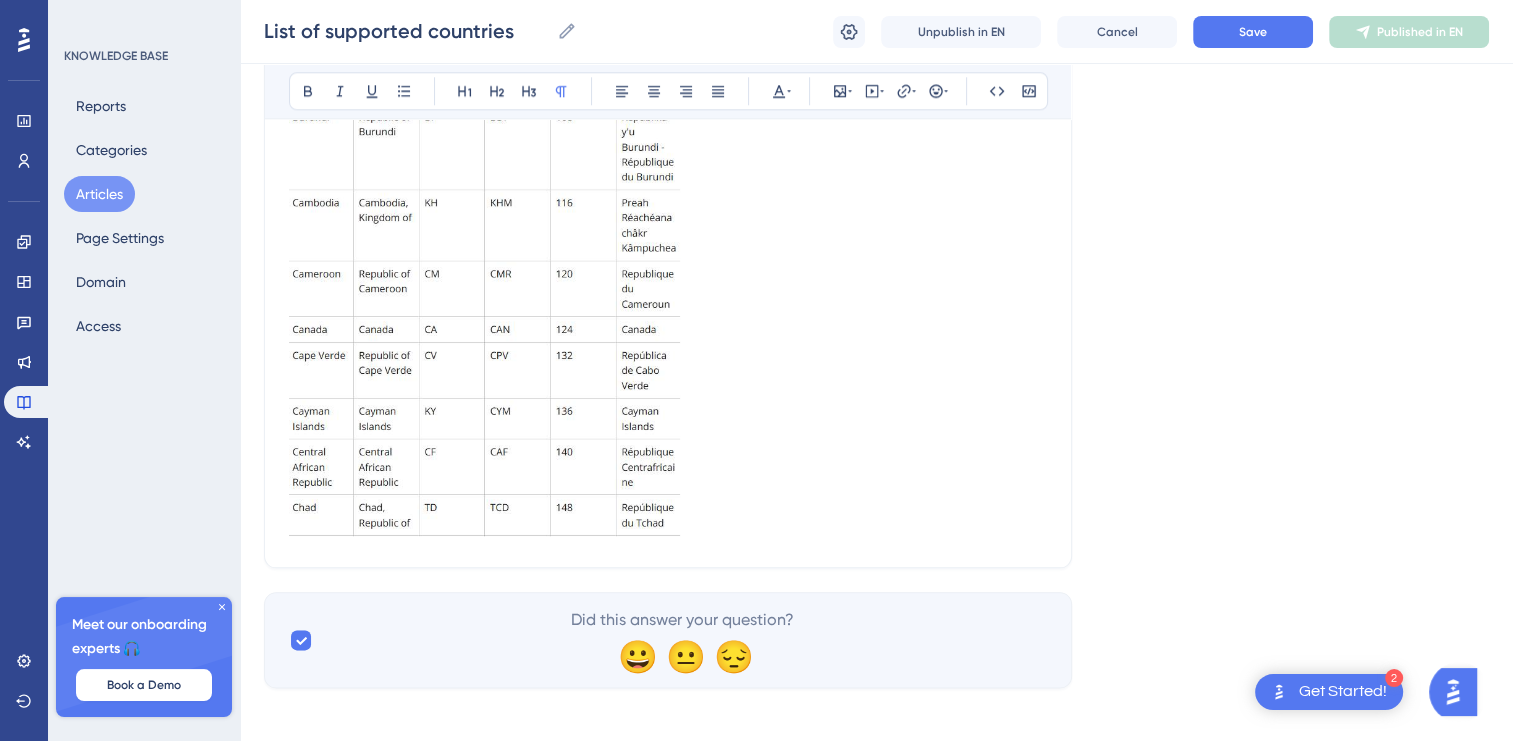 scroll, scrollTop: 2234, scrollLeft: 0, axis: vertical 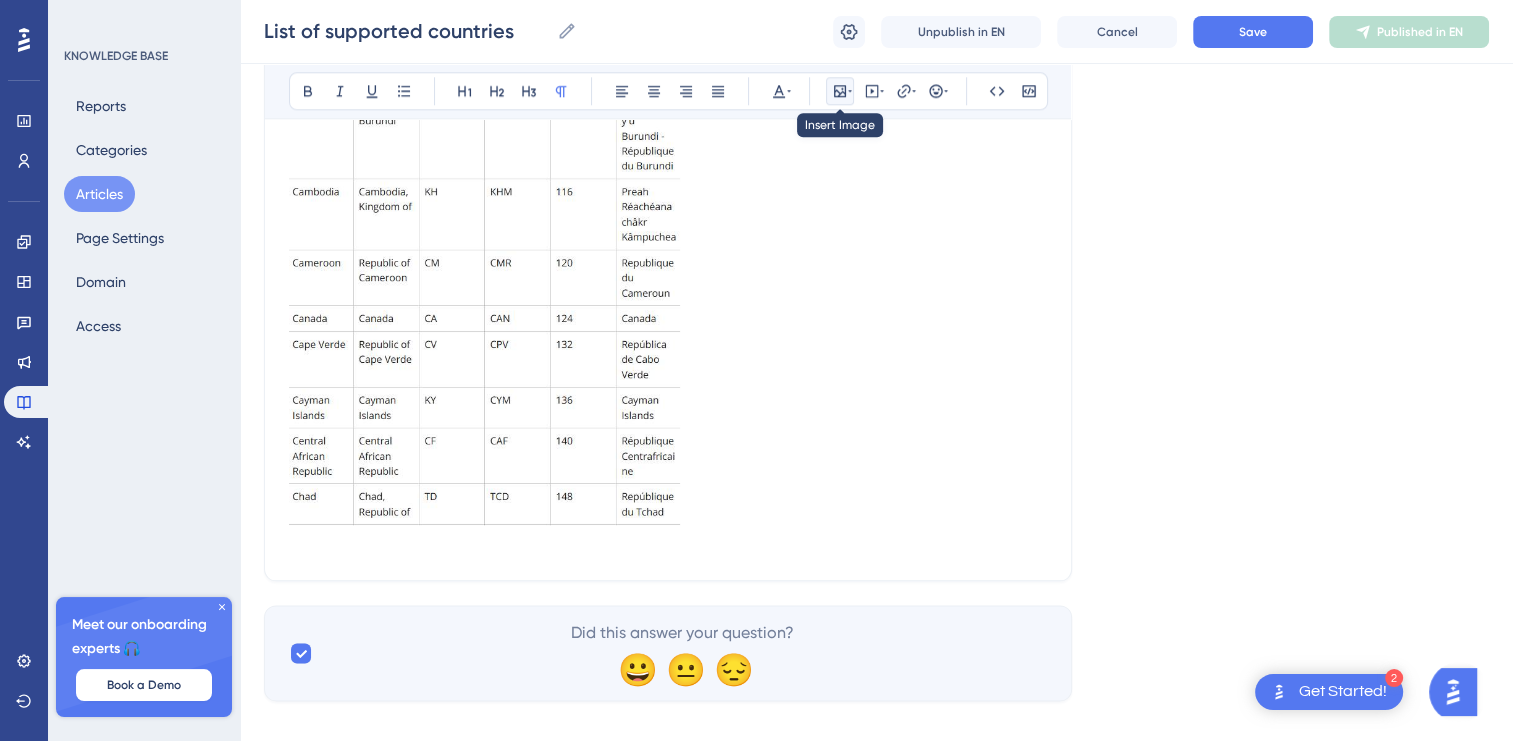 click 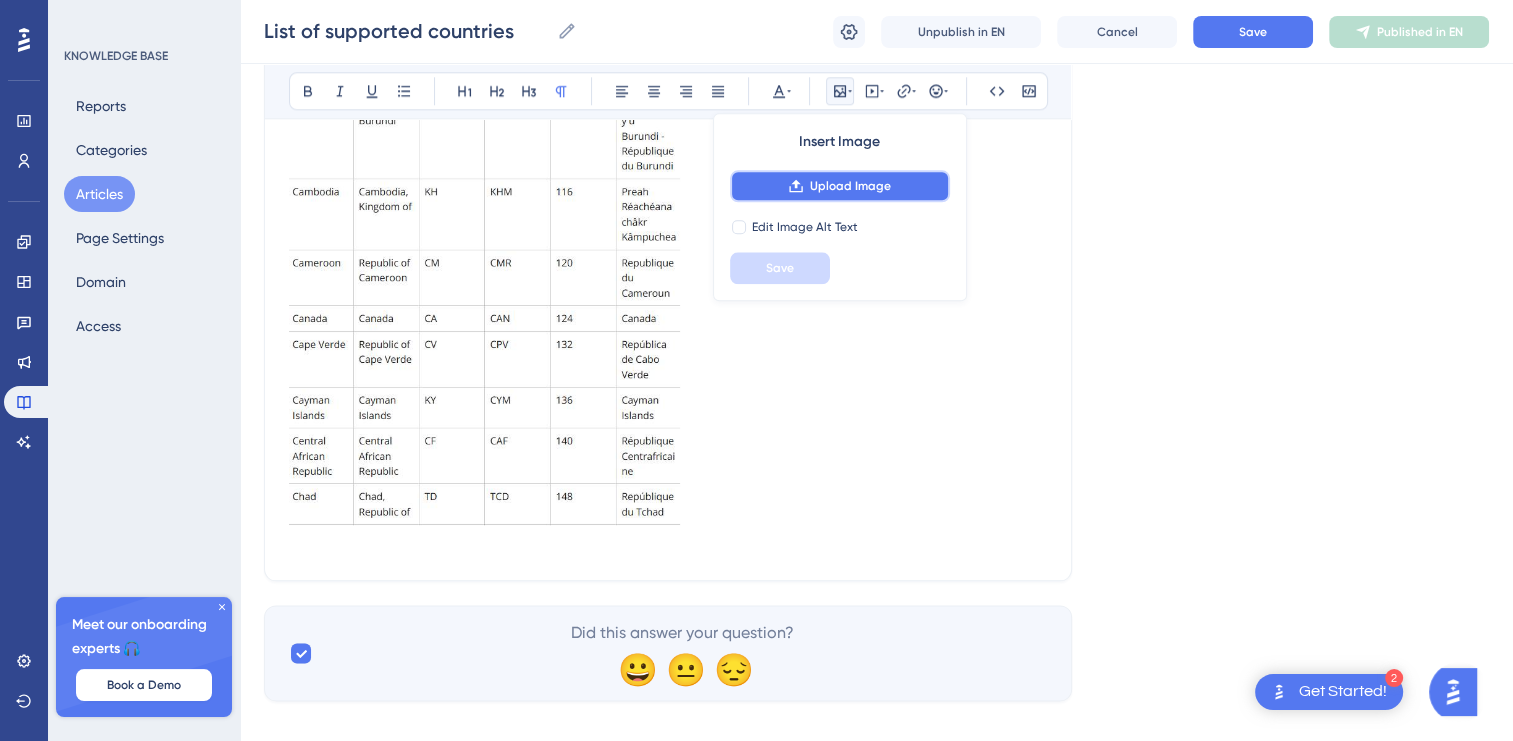 click on "Upload Image" at bounding box center (850, 186) 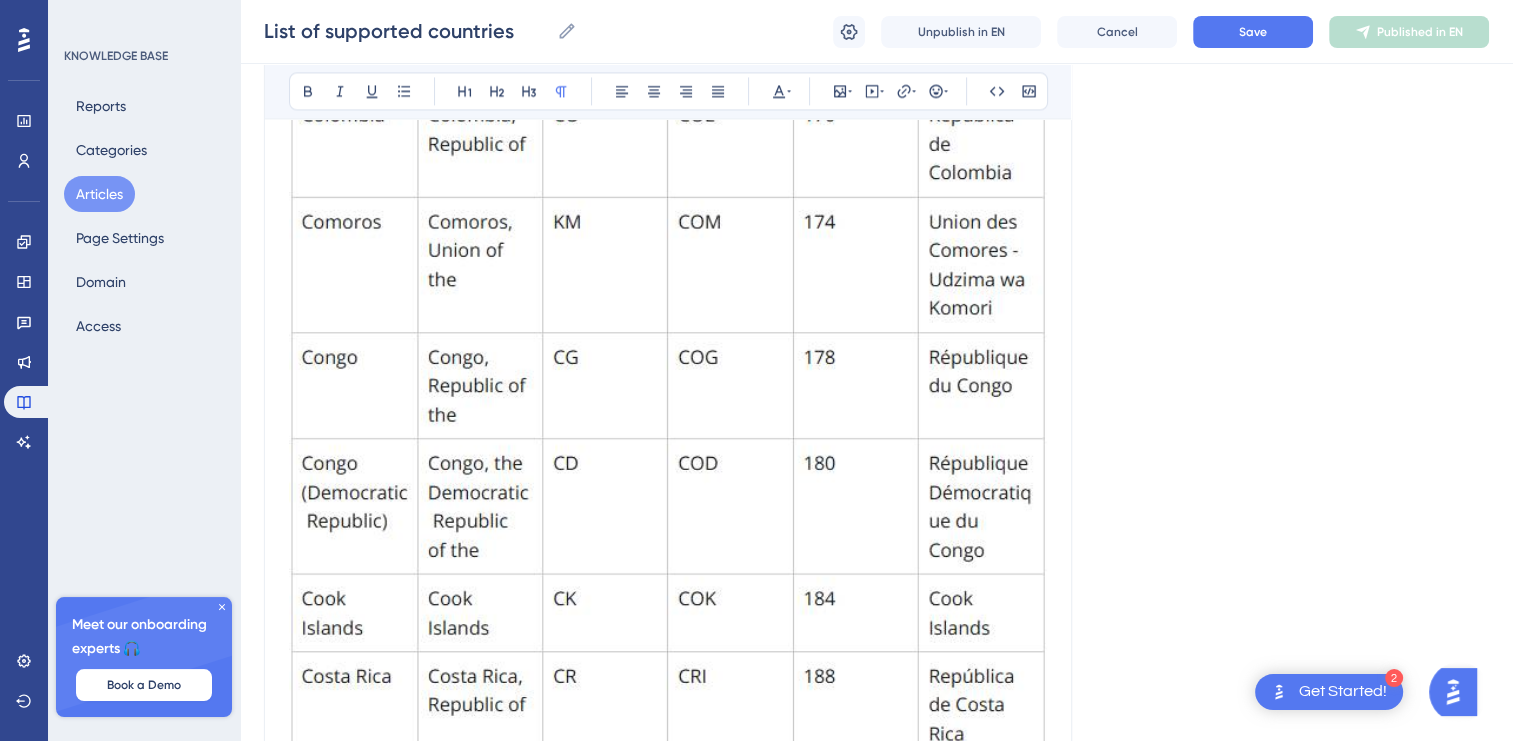 scroll, scrollTop: 3360, scrollLeft: 0, axis: vertical 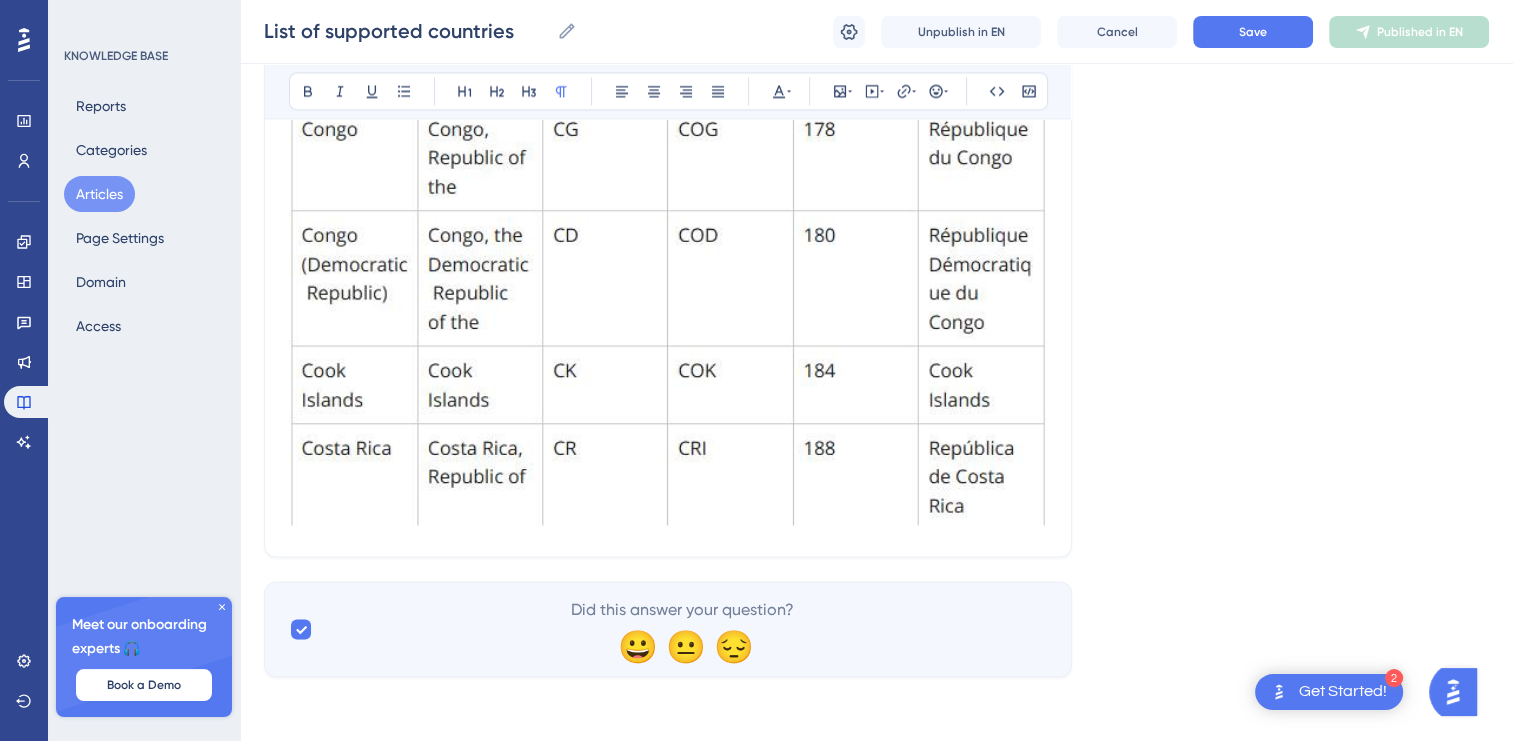 click at bounding box center [668, -34] 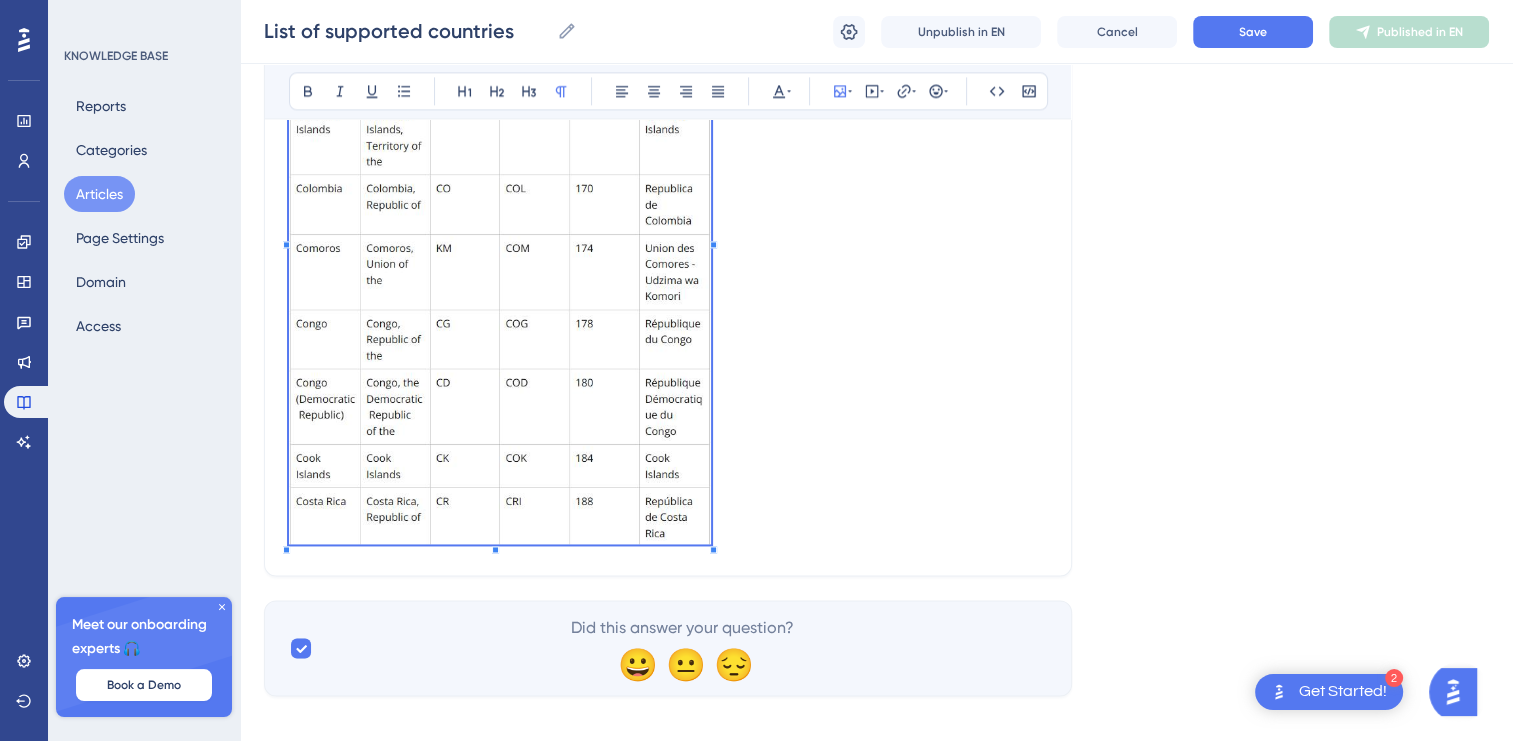 click at bounding box center (500, 236) 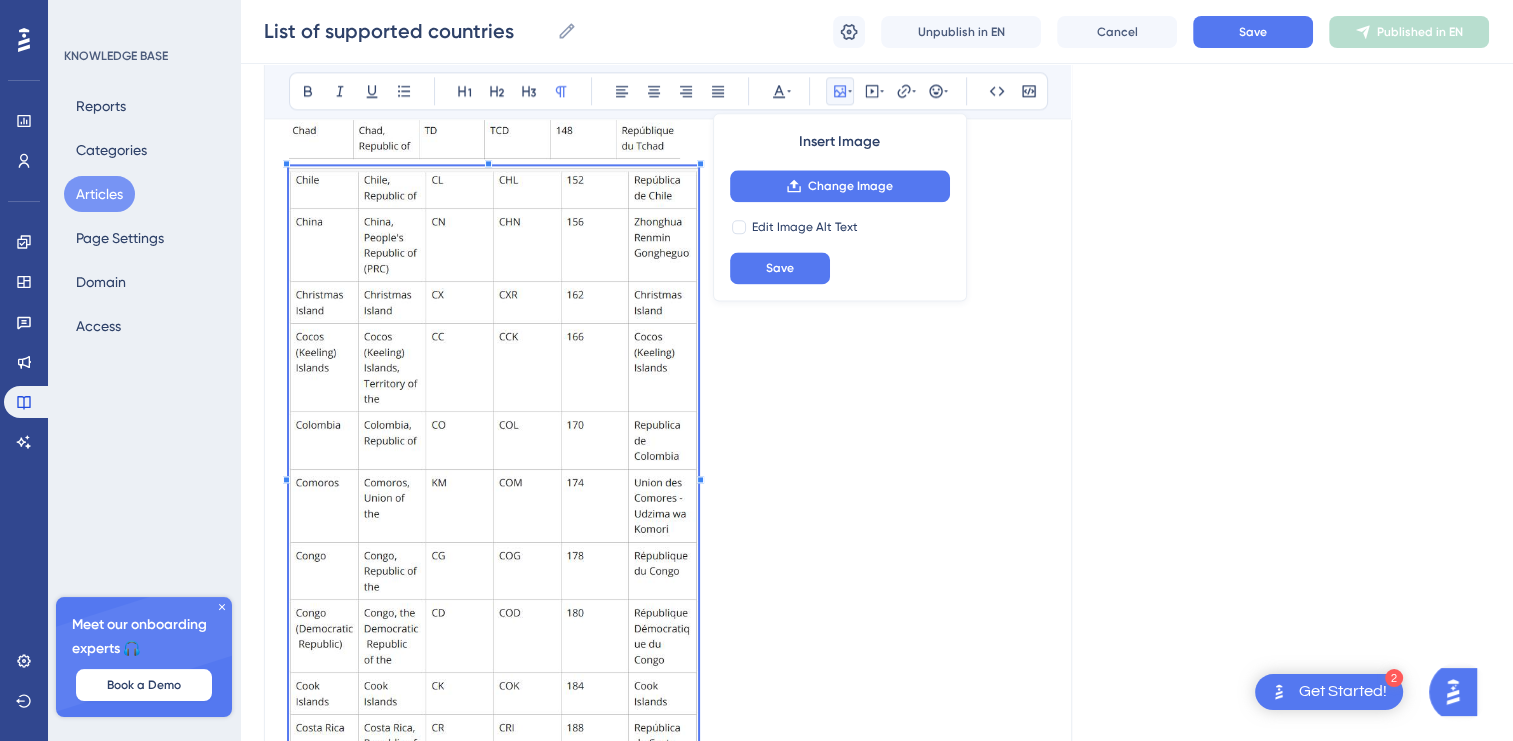 scroll, scrollTop: 2645, scrollLeft: 0, axis: vertical 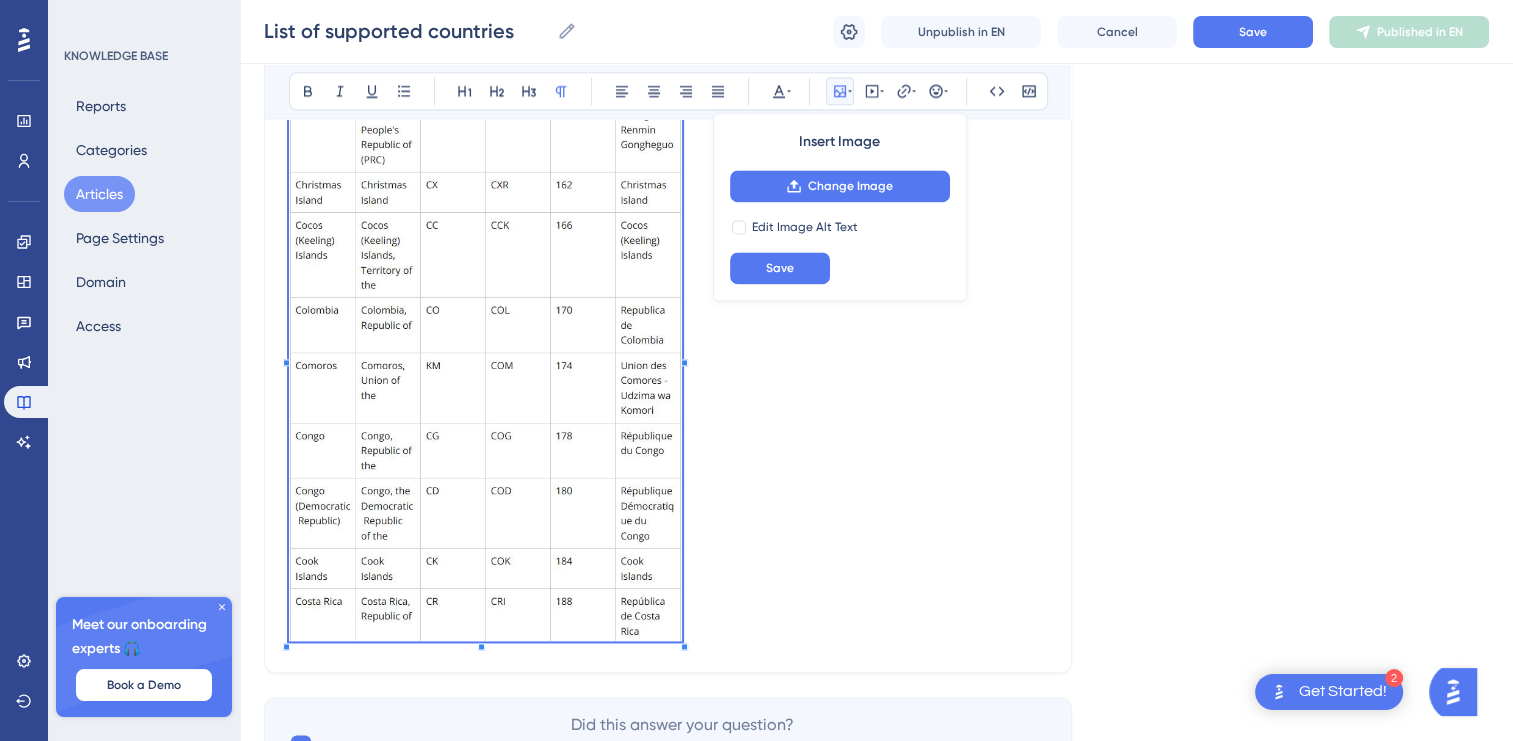 click on "List of supported countries Bold Italic Underline Bullet Point Heading 1 Heading 2 Heading 3 Normal Align Left Align Center Align Right Align Justify Text Color Insert Image Change Image Edit Image Alt Text Save Embed Video Hyperlink Emojis Code Code Block Country codes are provided in 3 format, following the ISO 3166 standard.  Wikipedia" at bounding box center [668, -904] 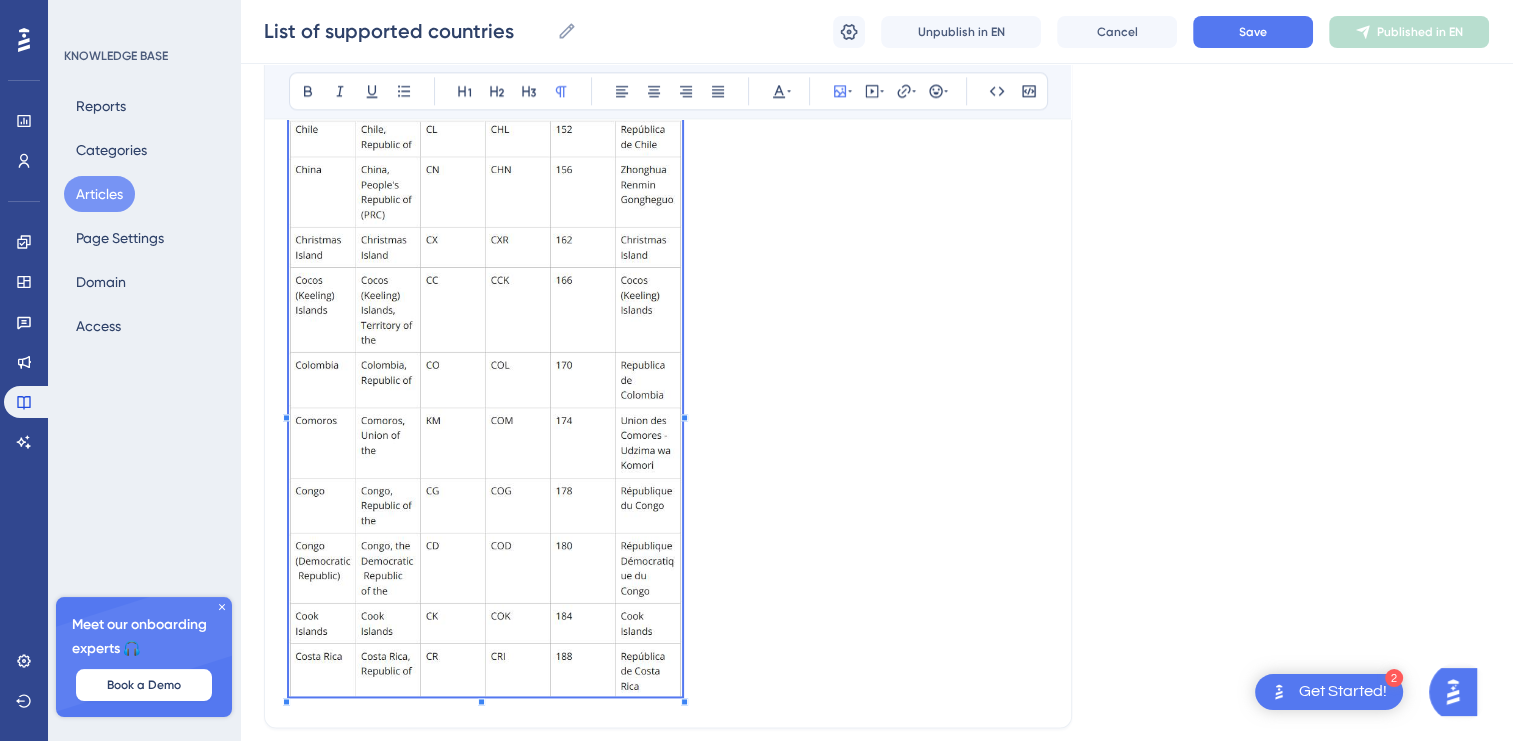 scroll, scrollTop: 2605, scrollLeft: 0, axis: vertical 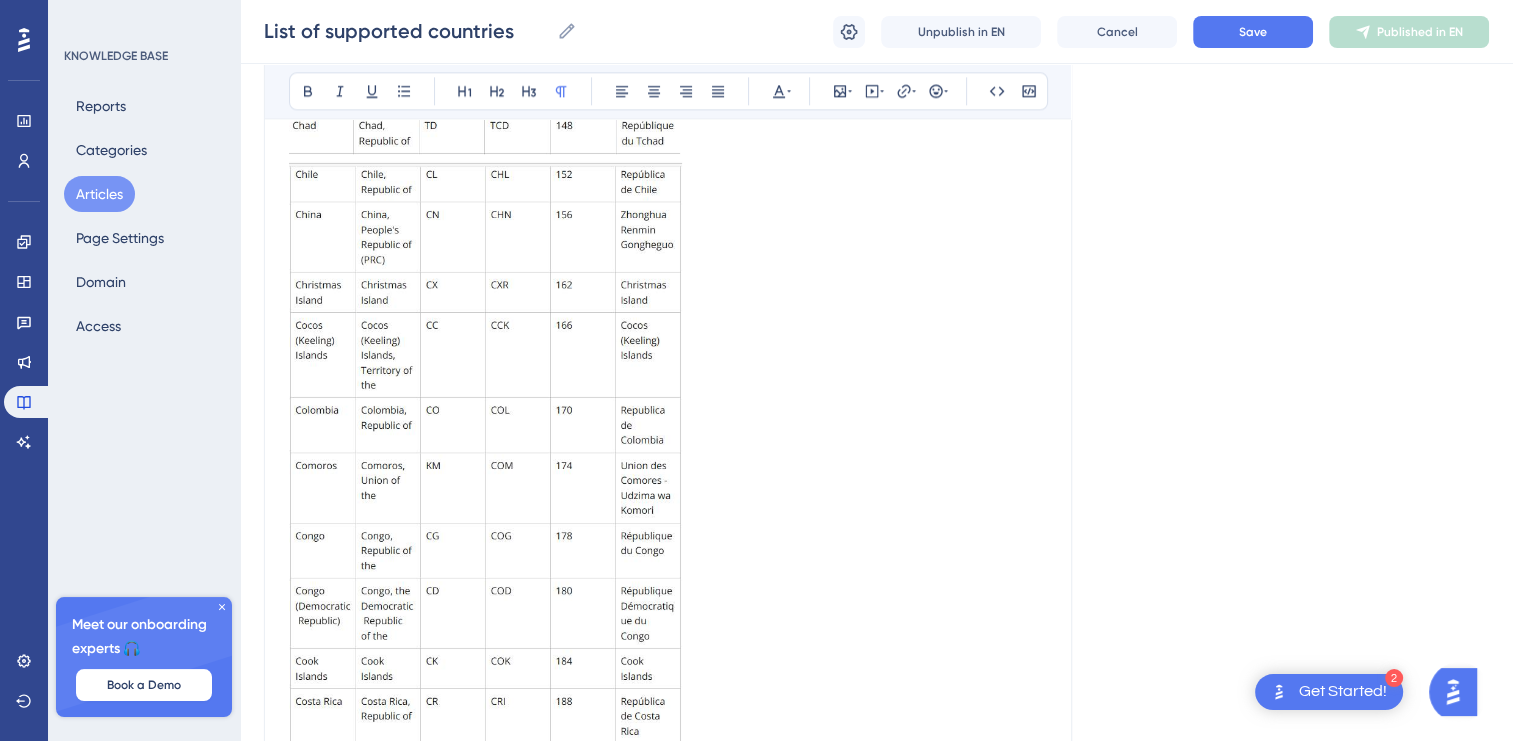 click at bounding box center [668, 454] 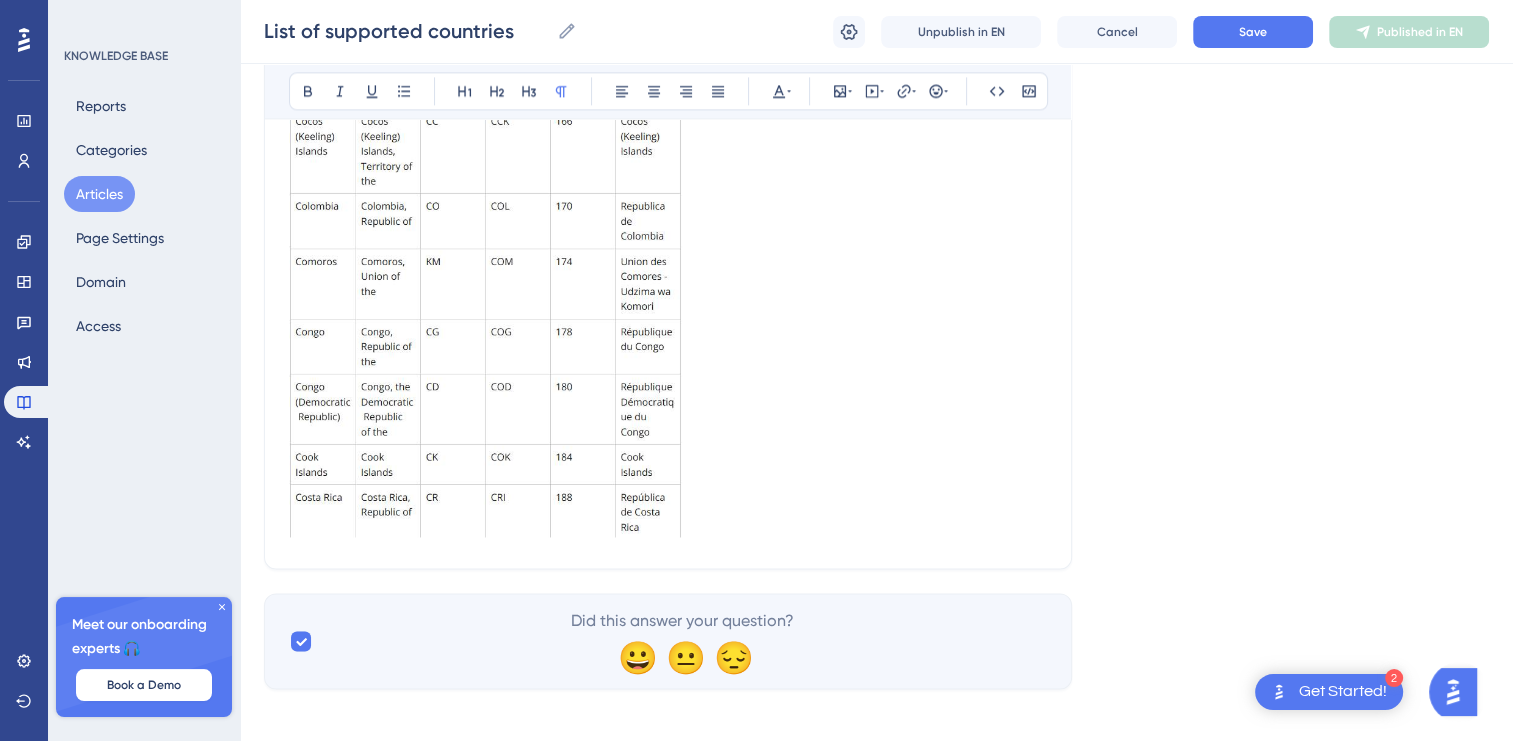 scroll, scrollTop: 2821, scrollLeft: 0, axis: vertical 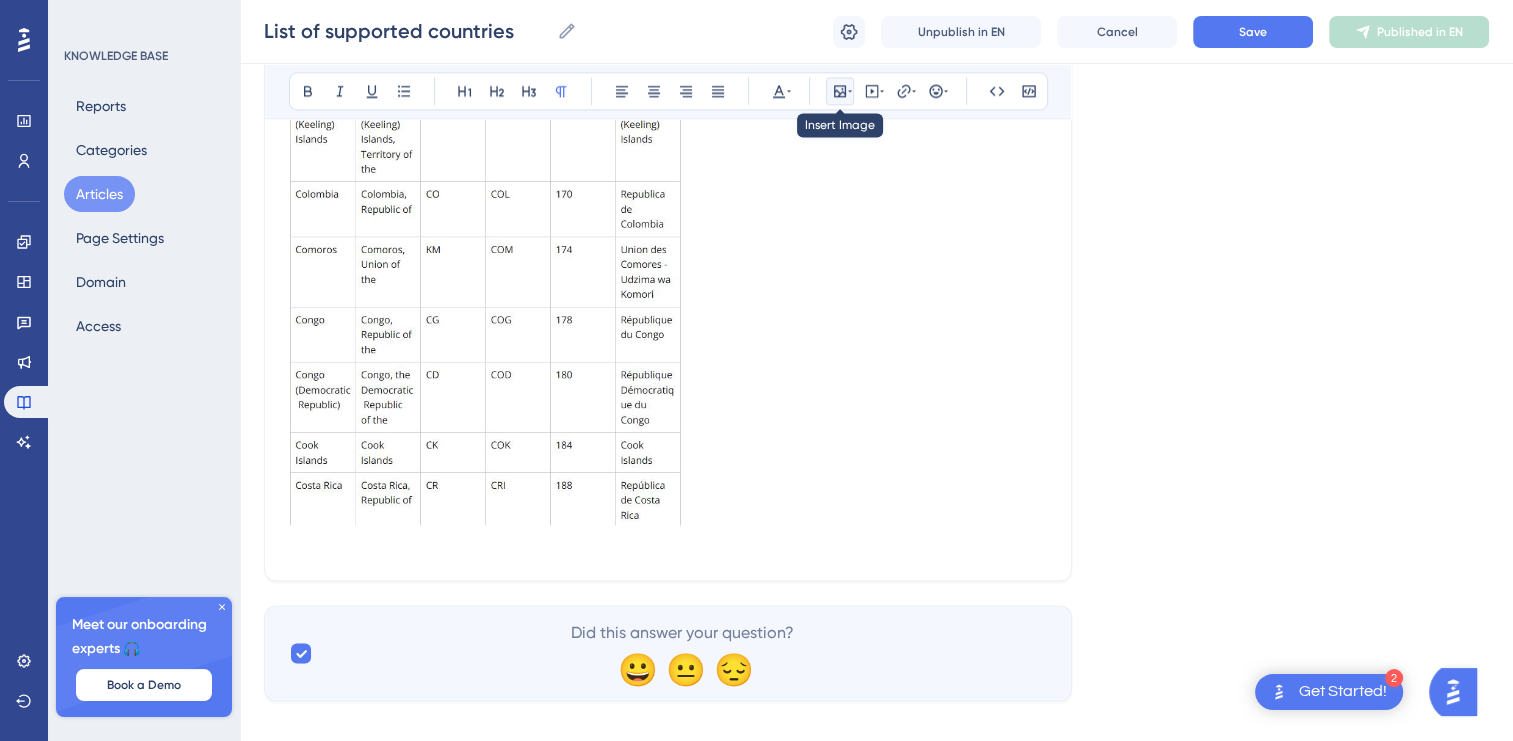click 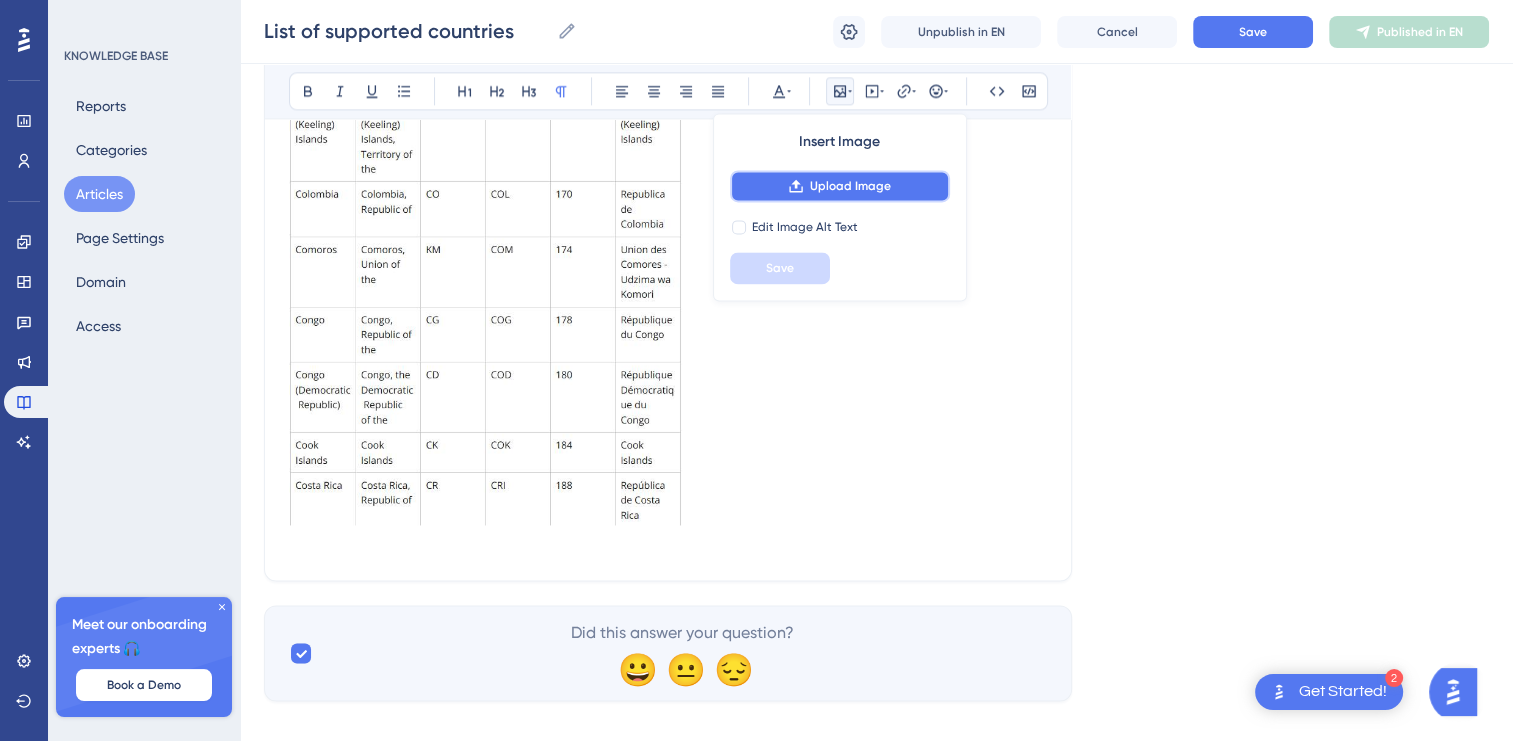click on "Upload Image" at bounding box center [840, 186] 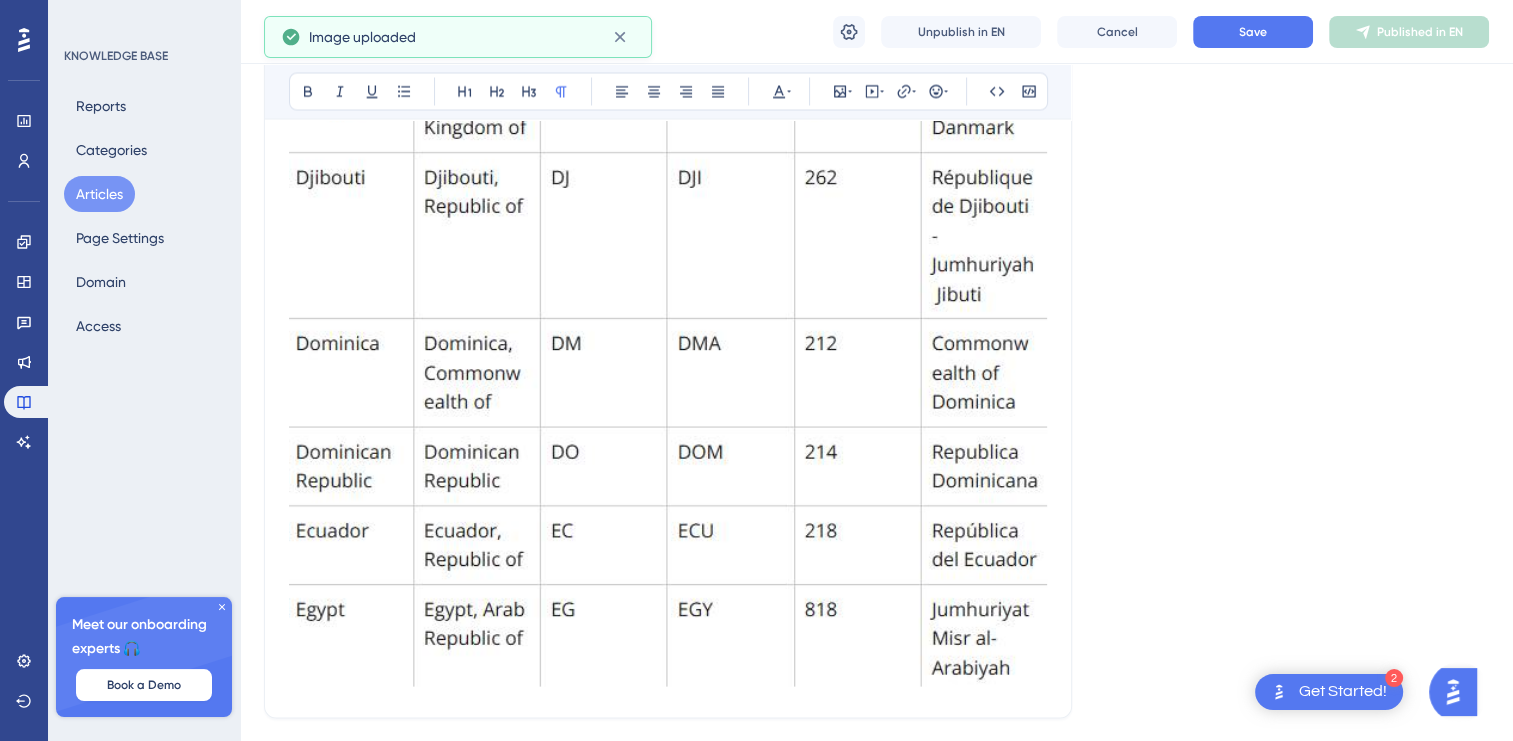 scroll, scrollTop: 3910, scrollLeft: 0, axis: vertical 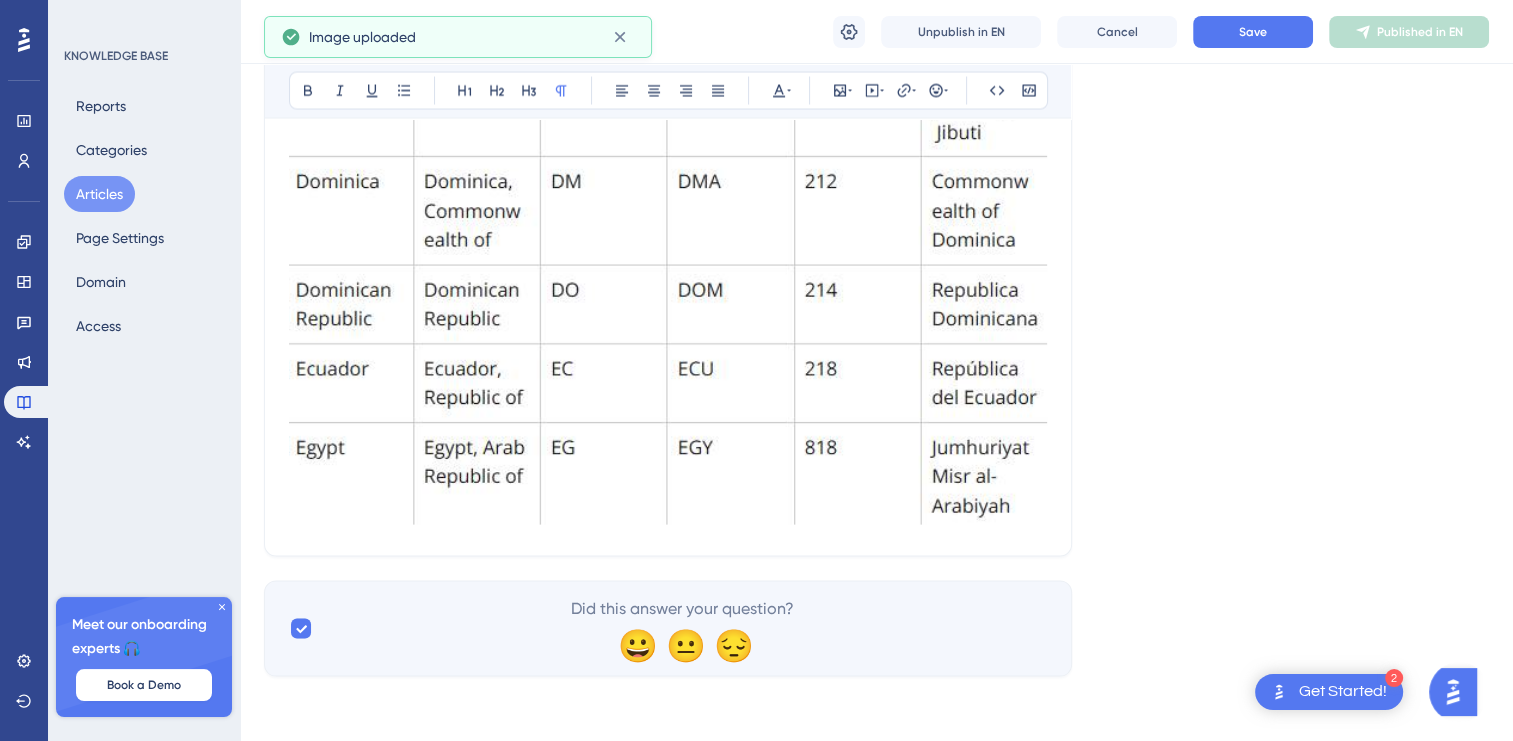 click at bounding box center [668, -16] 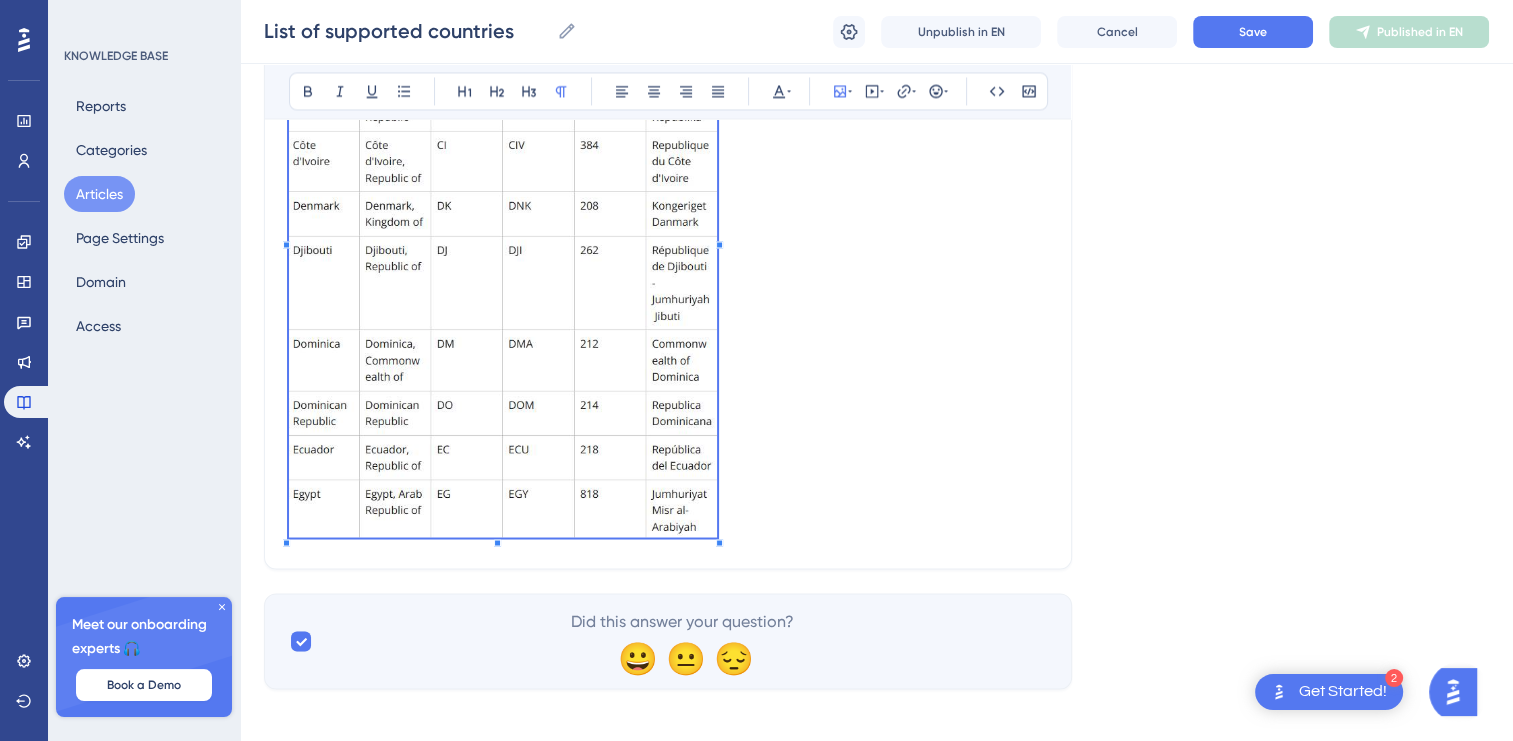 click at bounding box center [668, 236] 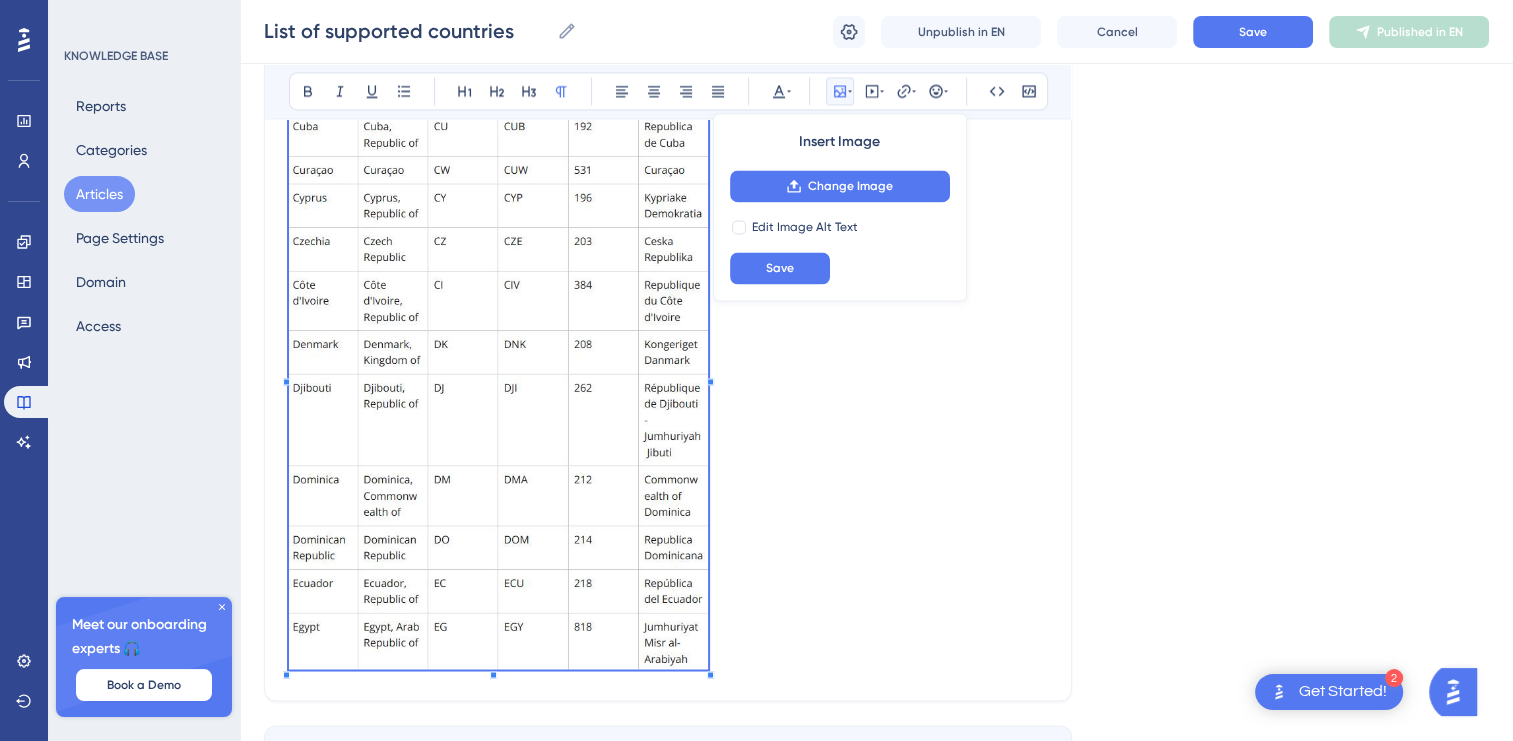 scroll, scrollTop: 3326, scrollLeft: 0, axis: vertical 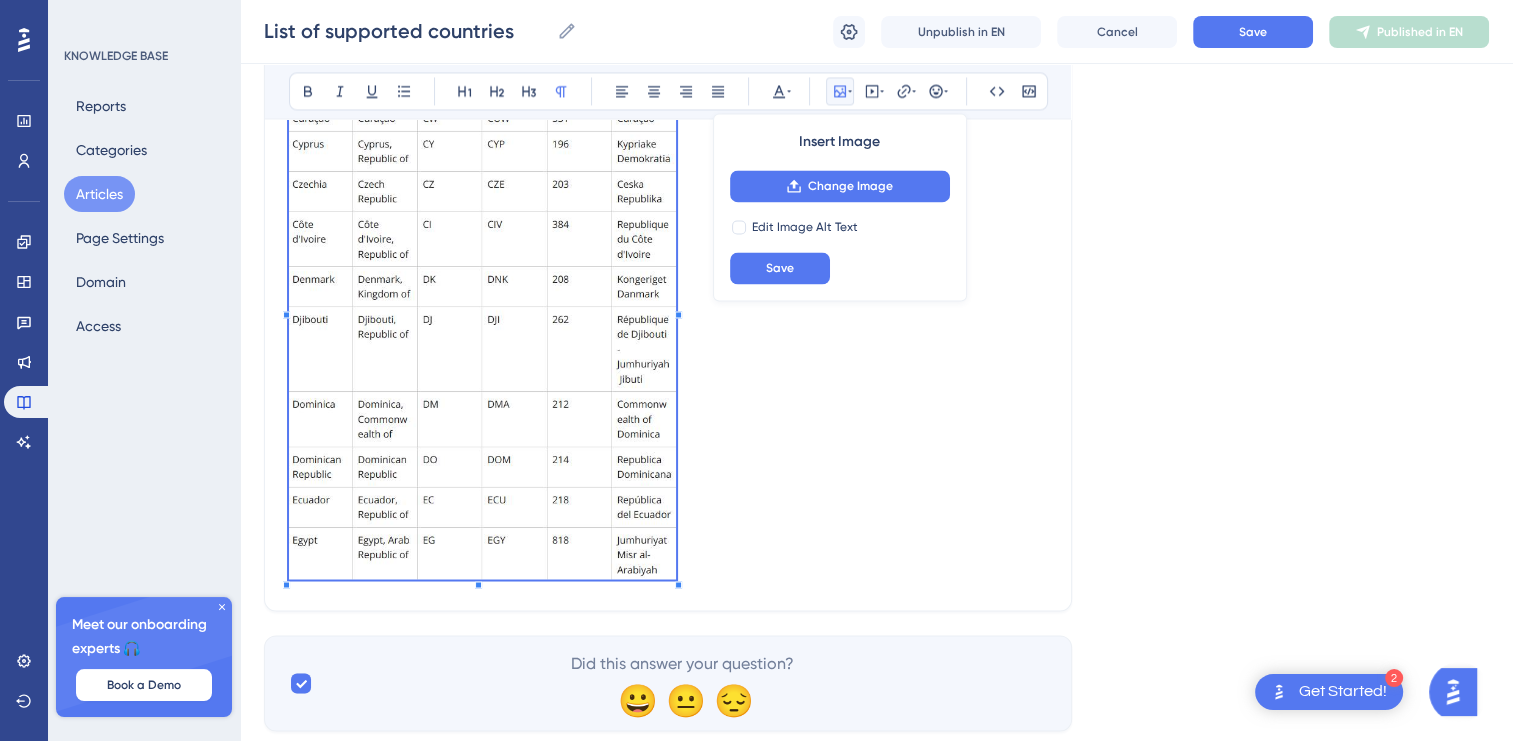 click on "Language English (Default) List of supported countries Bold Italic Underline Bullet Point Heading 1 Heading 2 Heading 3 Normal Align Left Align Center Align Right Align Justify Text Color Insert Image Change Image Edit Image Alt Text Save Embed Video Hyperlink Emojis Code Code Block Country codes are provided in 3 format, following the ISO 3166 standard.  Wikipedia Did this answer your question? 😀 😐 😔" at bounding box center (876, -1234) 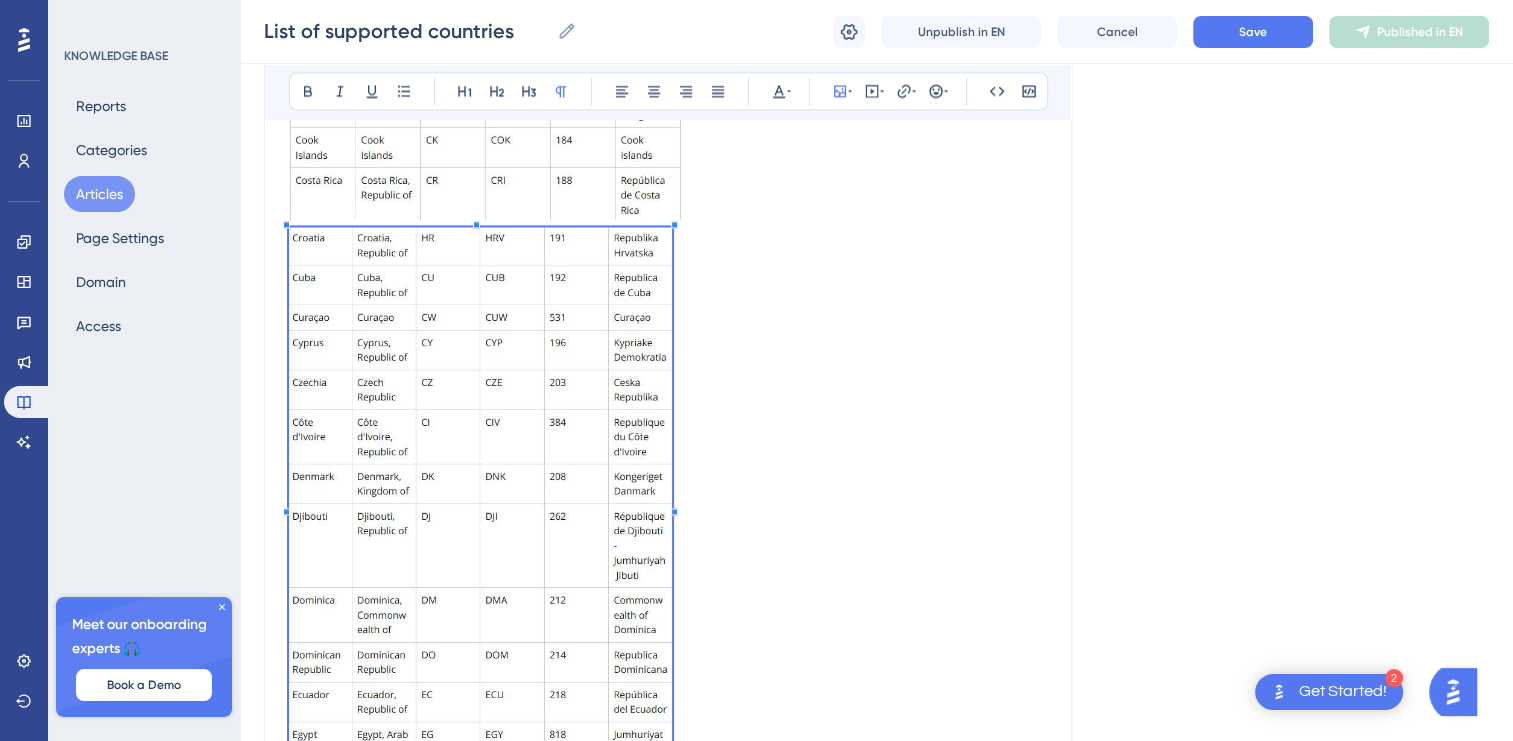 scroll, scrollTop: 3226, scrollLeft: 0, axis: vertical 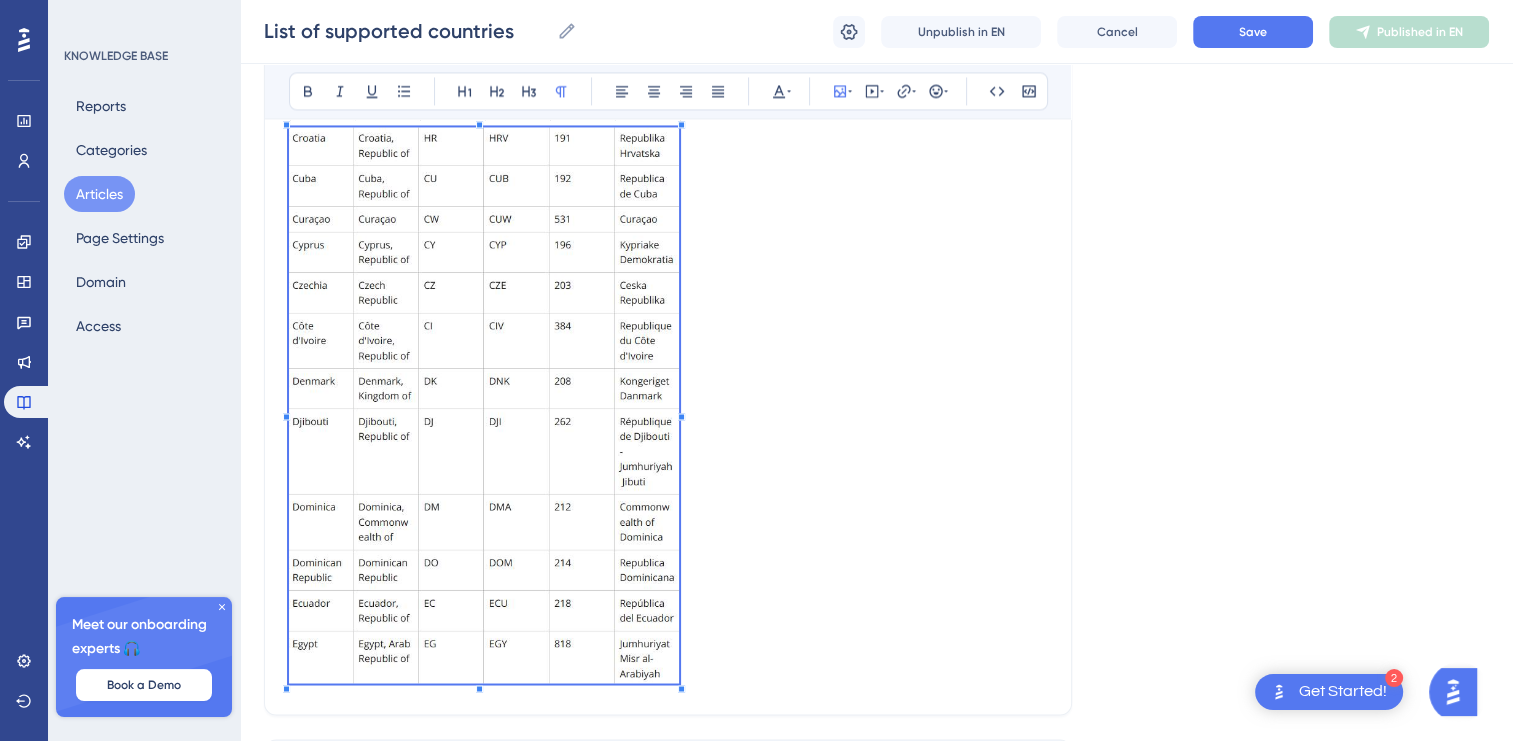 click on "List of supported countries Bold Italic Underline Bullet Point Heading 1 Heading 2 Heading 3 Normal Align Left Align Center Align Right Align Justify Text Color Insert Image Embed Video Hyperlink Emojis Code Code Block Country codes are provided in 3 format, following the ISO 3166 standard.  Wikipedia" at bounding box center [668, -1144] 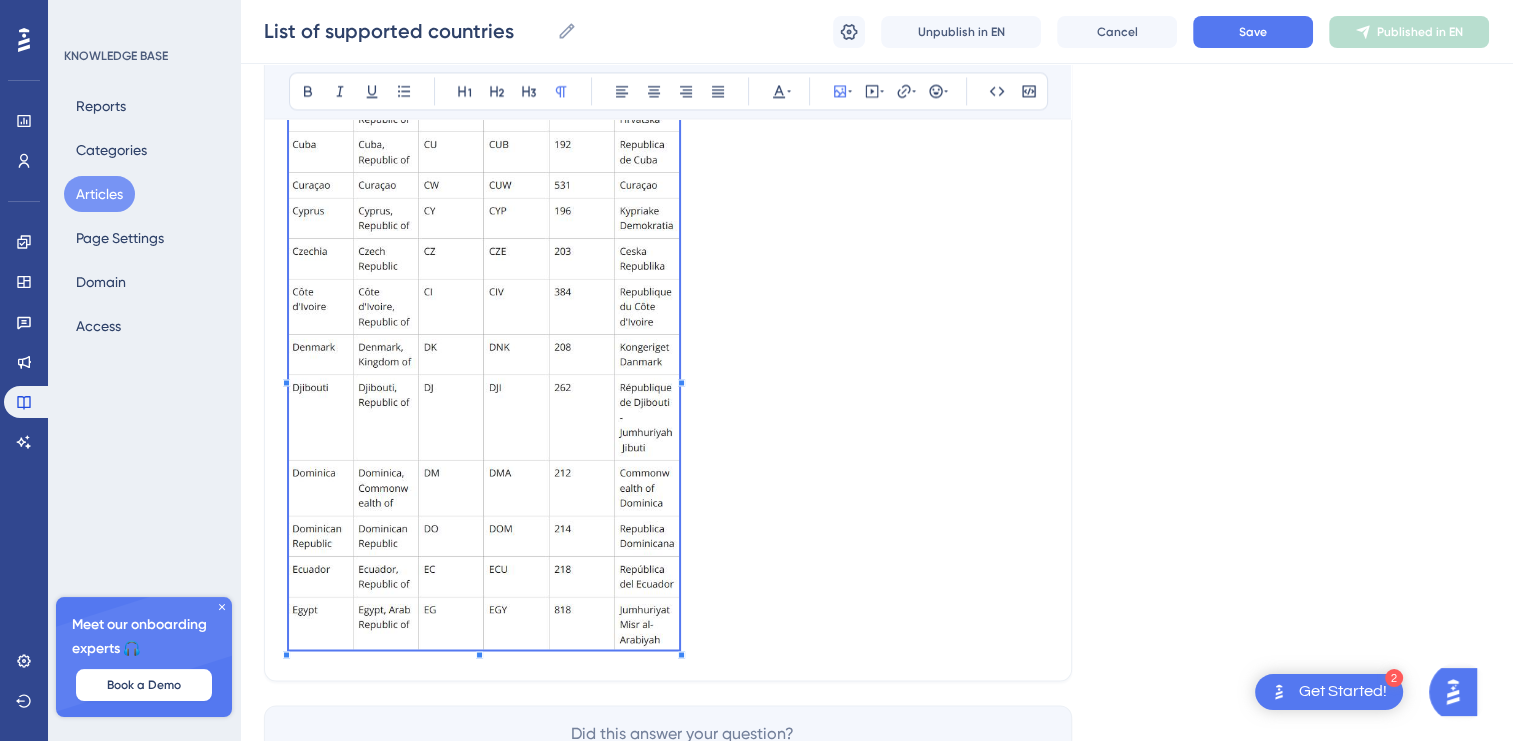 scroll, scrollTop: 3326, scrollLeft: 0, axis: vertical 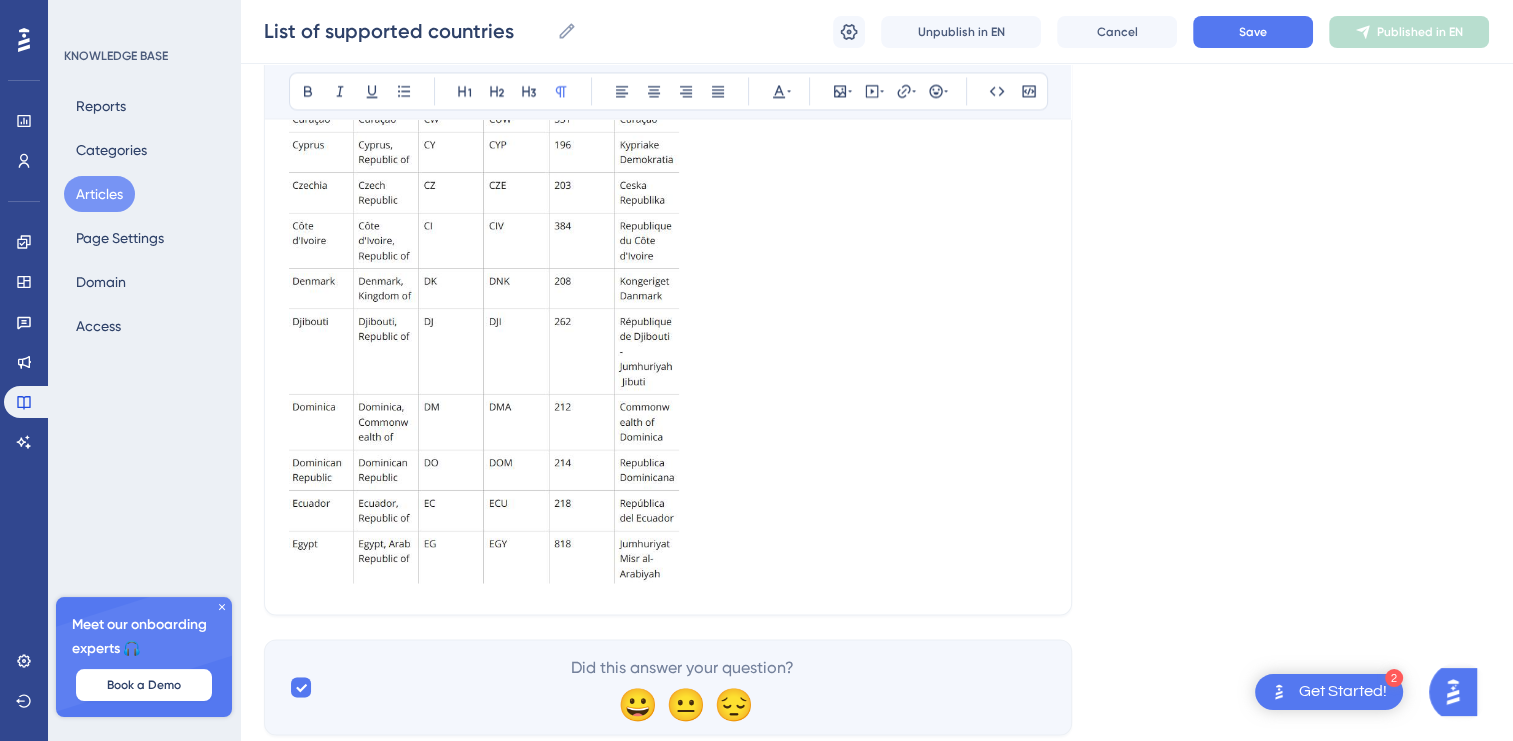 click at bounding box center (668, 308) 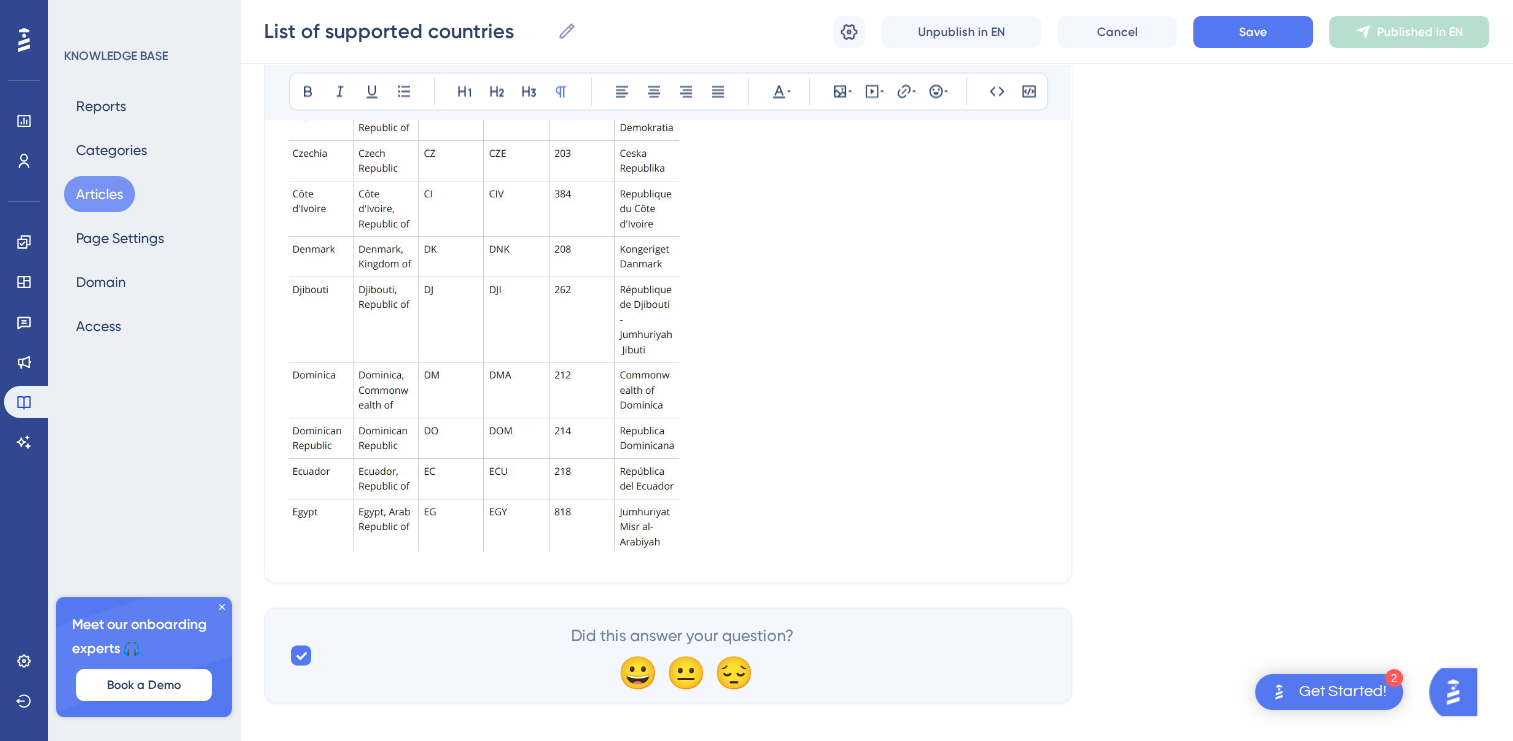 scroll, scrollTop: 3385, scrollLeft: 0, axis: vertical 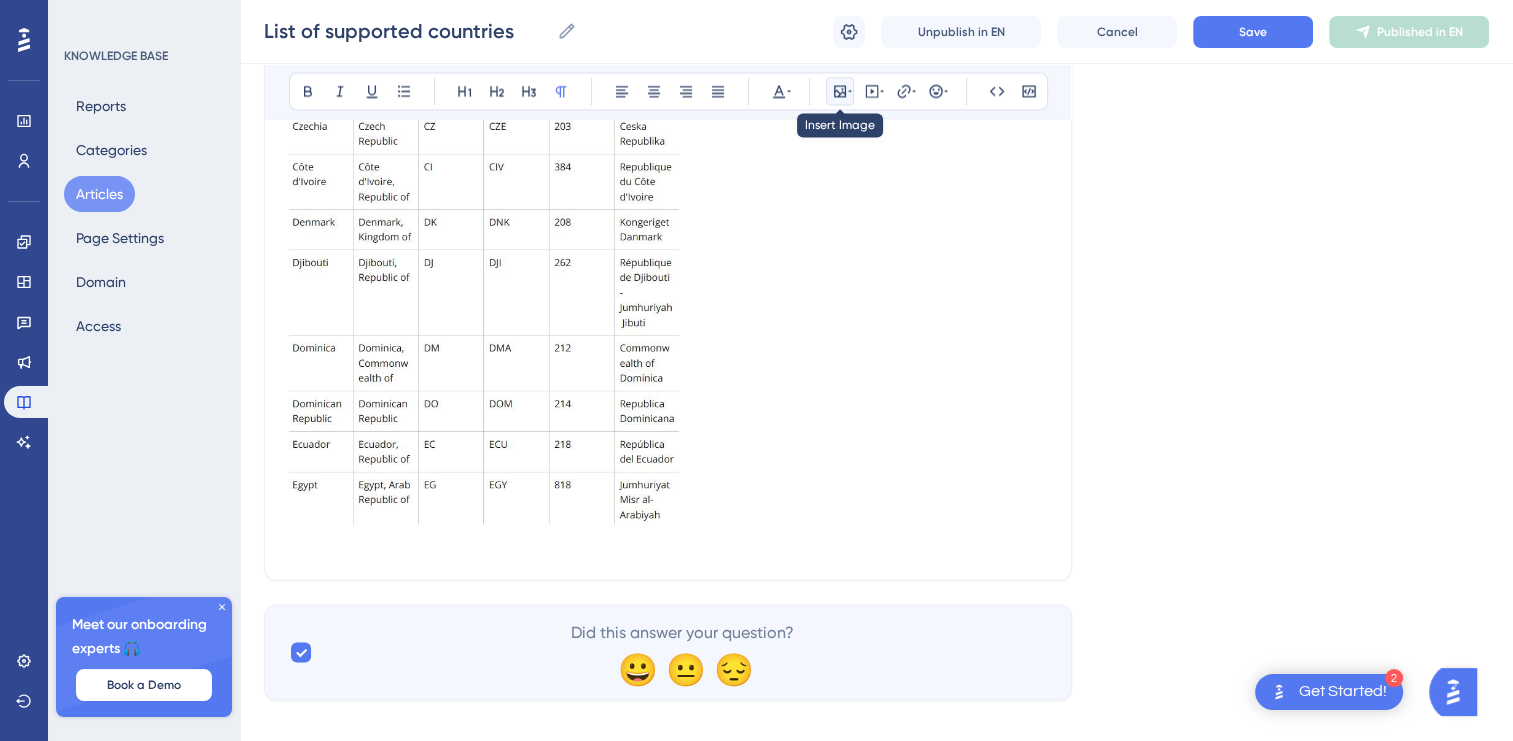 click 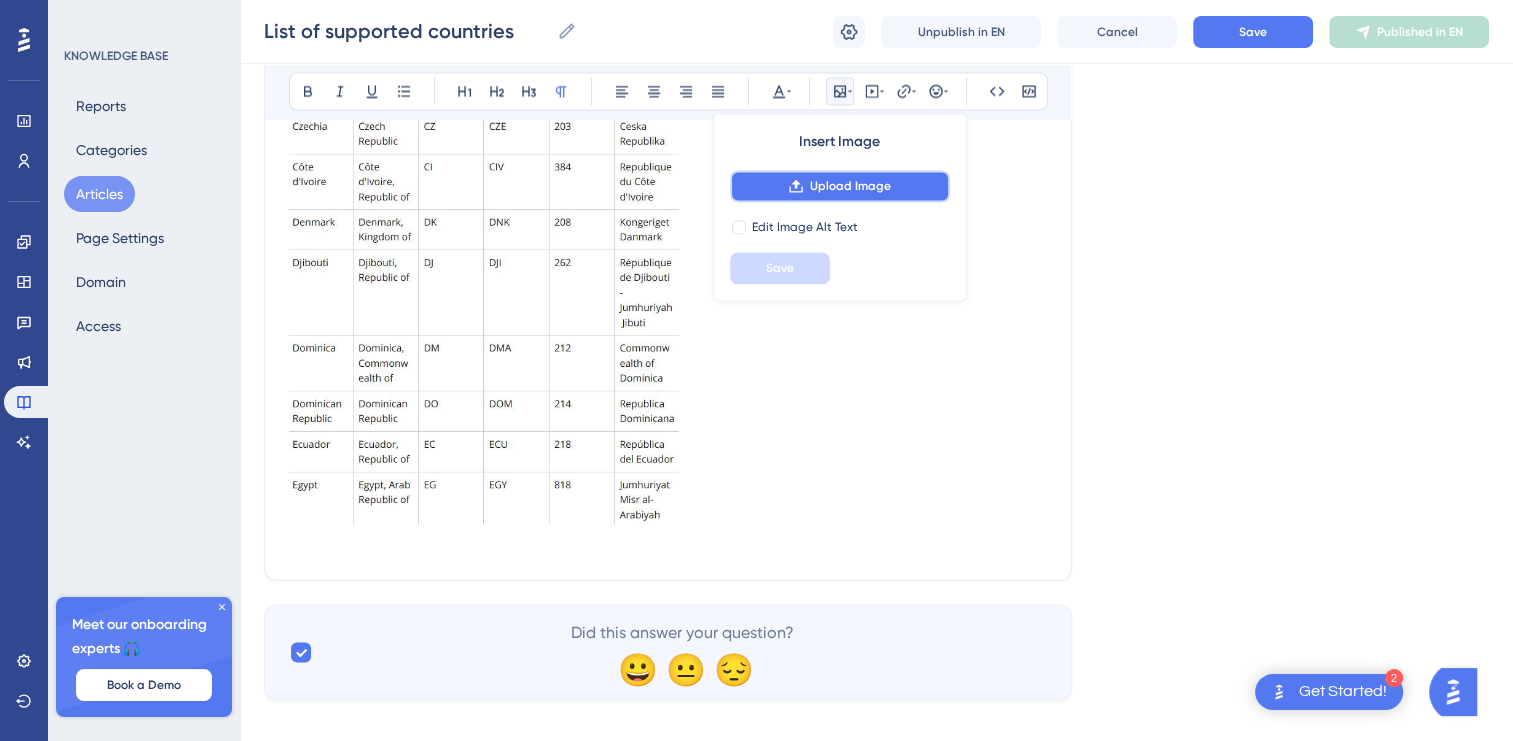 click on "Upload Image" at bounding box center [840, 186] 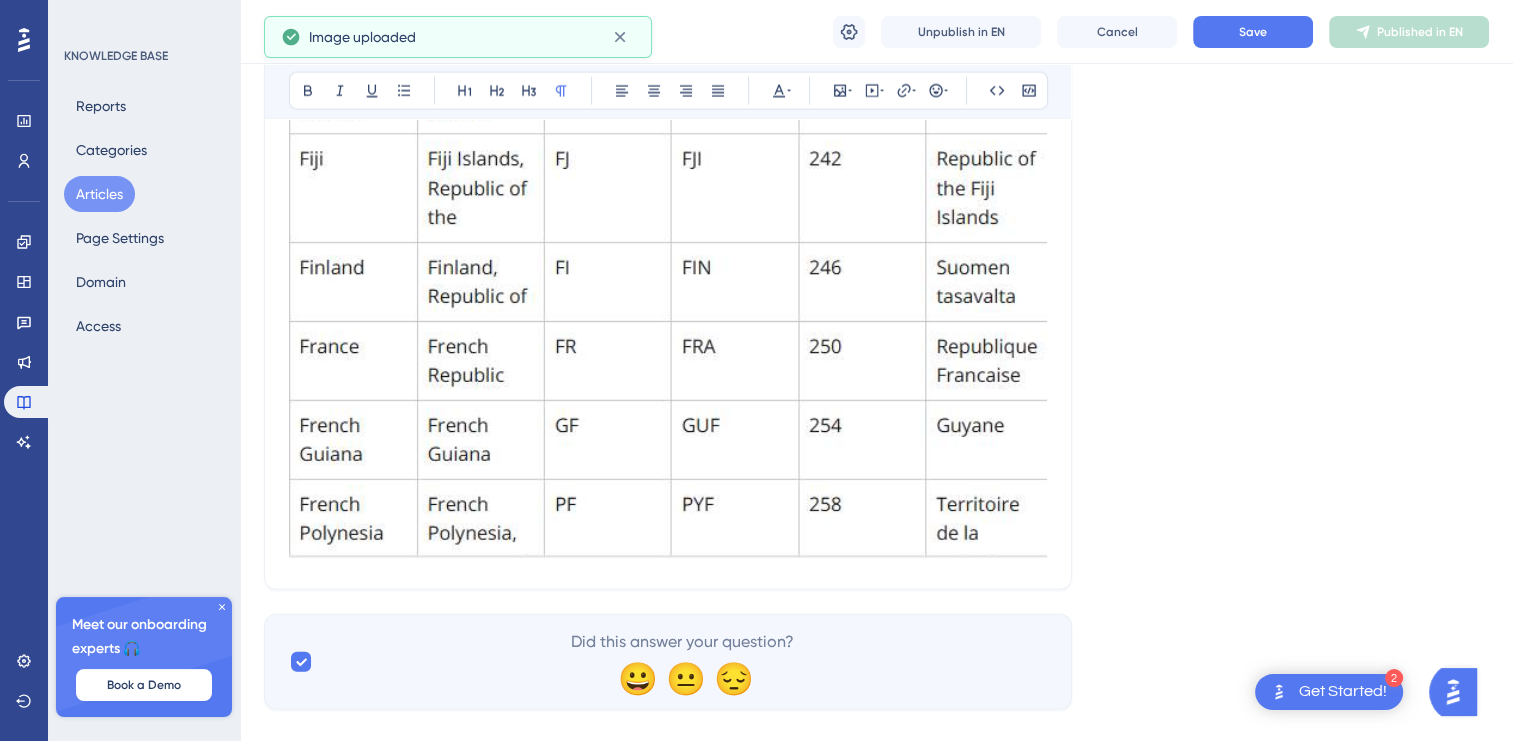 scroll, scrollTop: 4479, scrollLeft: 0, axis: vertical 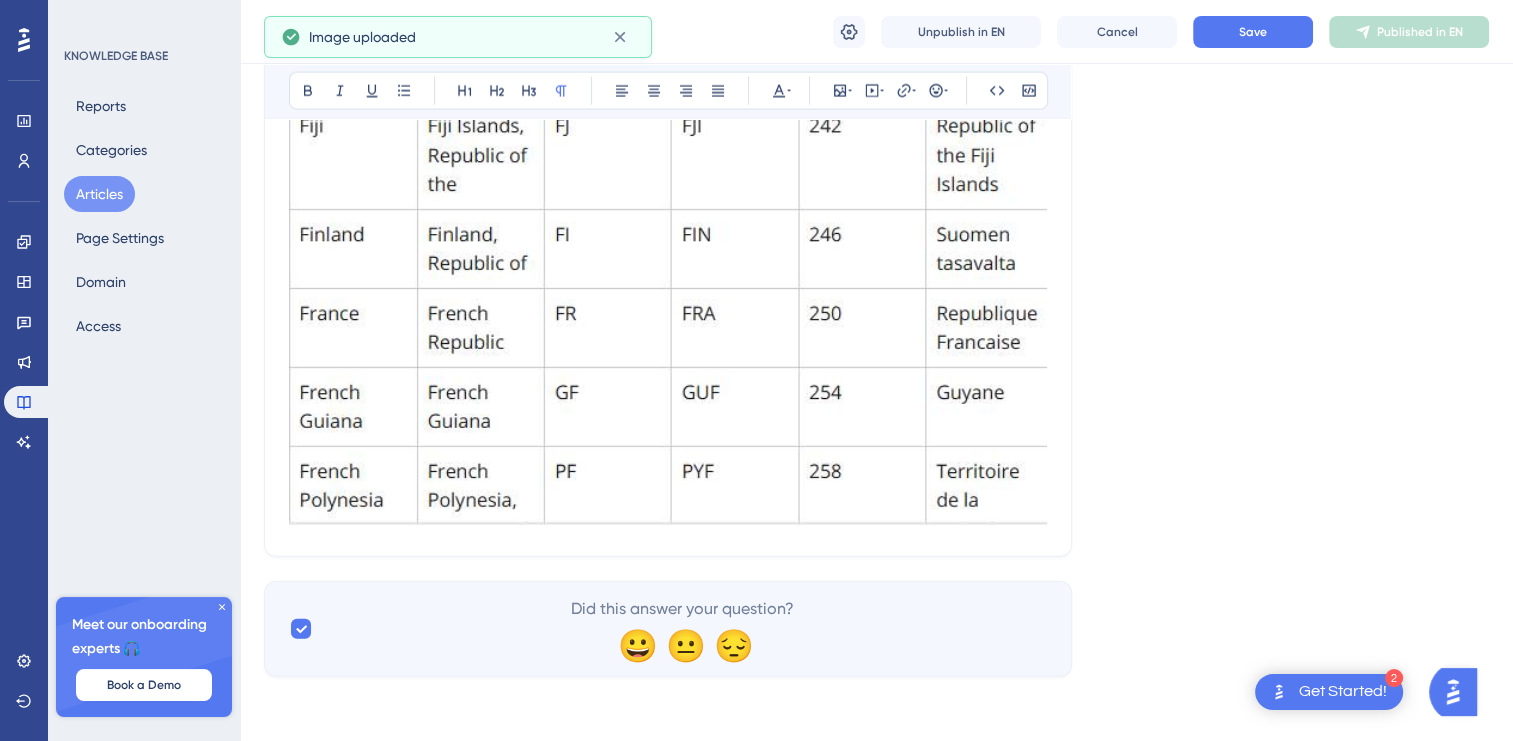 click at bounding box center [668, -19] 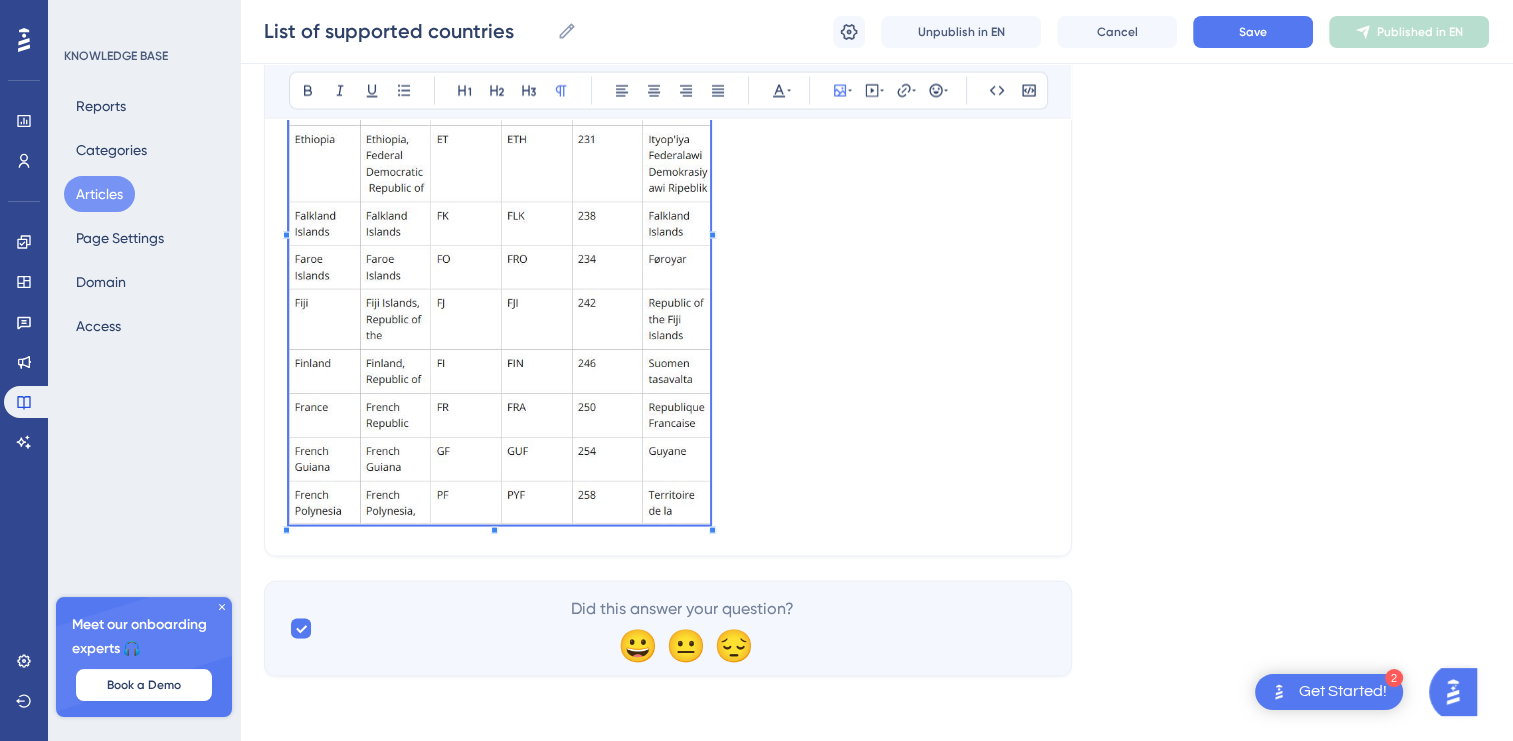 click at bounding box center (499, 226) 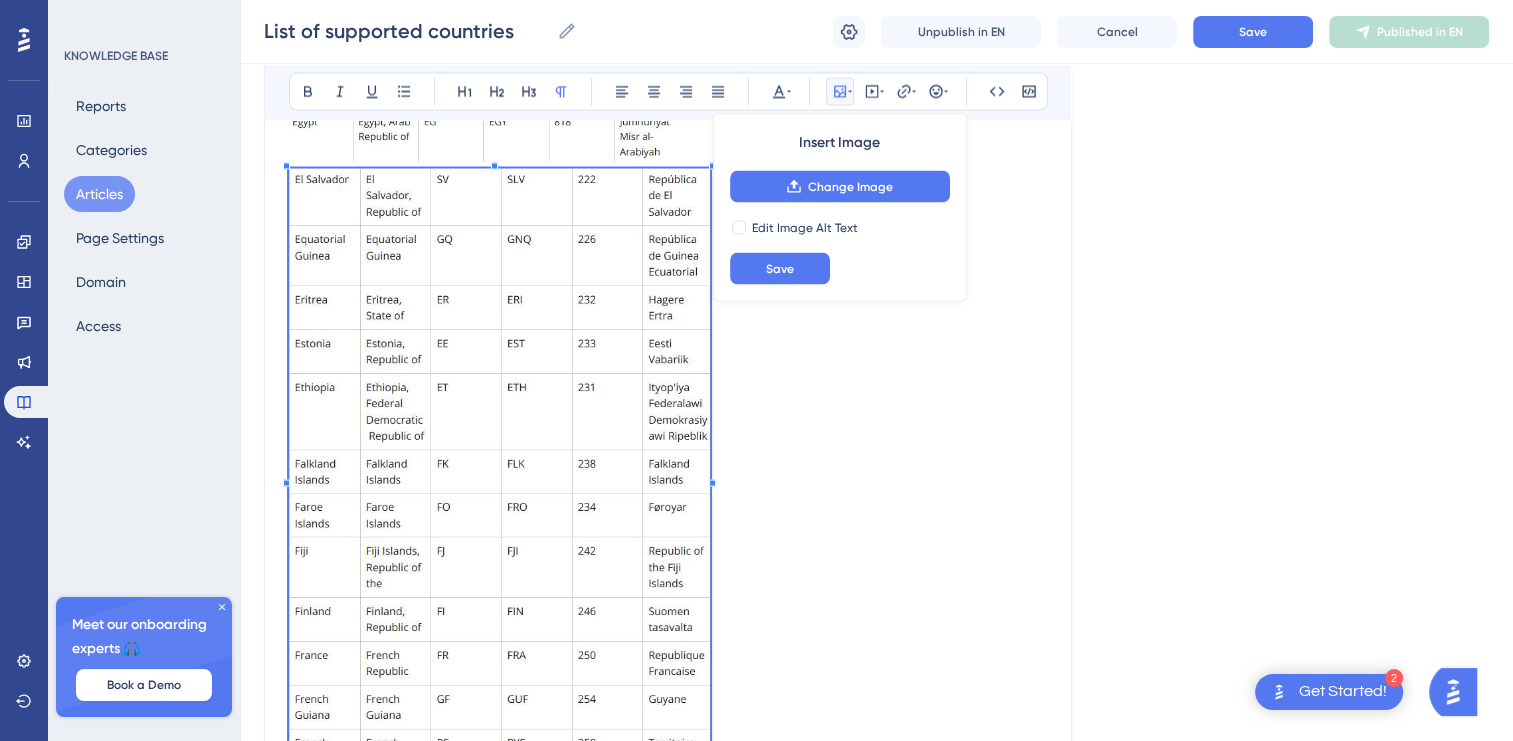 scroll, scrollTop: 3796, scrollLeft: 0, axis: vertical 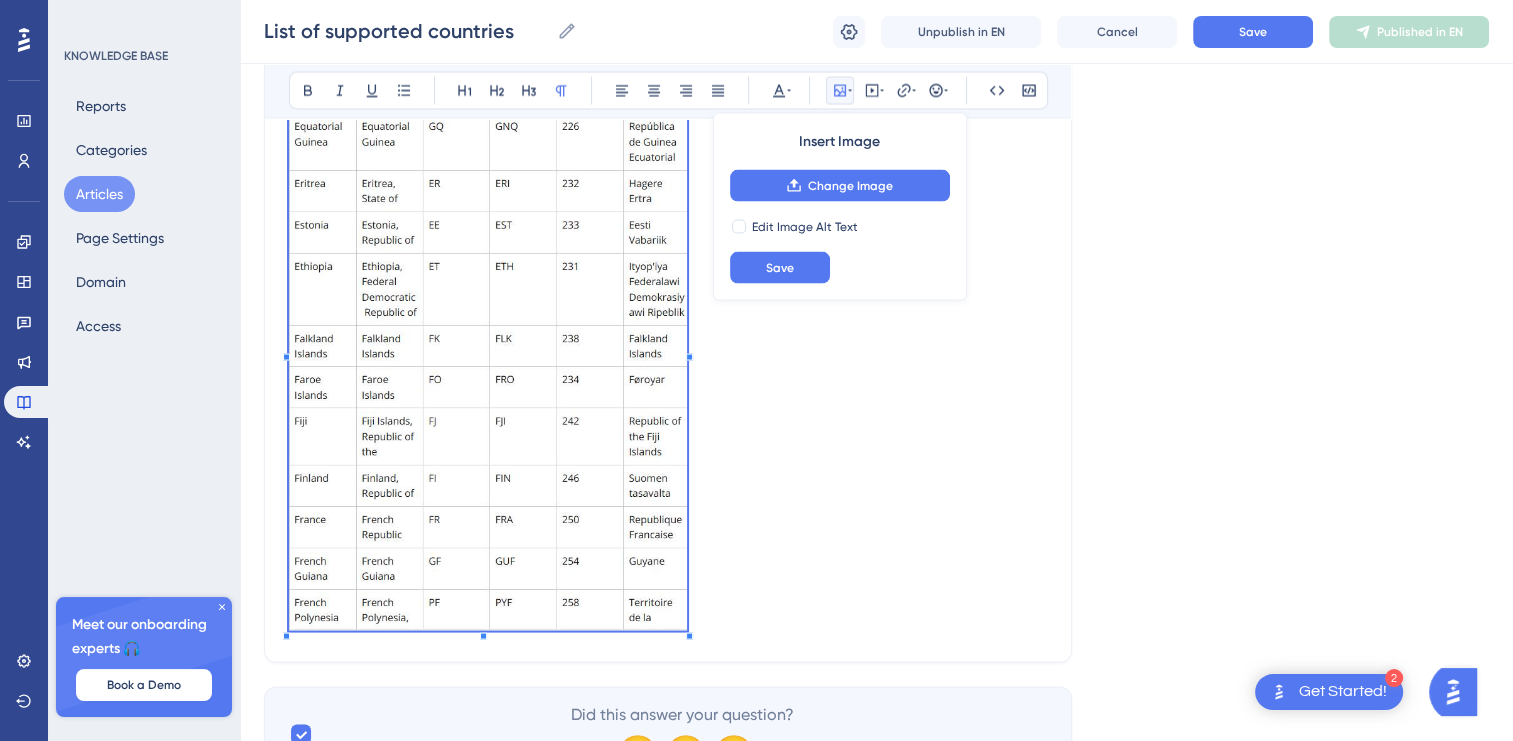 click on "Language English (Default) List of supported countries Bold Italic Underline Bullet Point Heading 1 Heading 2 Heading 3 Normal Align Left Align Center Align Right Align Justify Text Color Insert Image Change Image Edit Image Alt Text Save Embed Video Hyperlink Emojis Code Code Block Country codes are provided in 3 format, following the ISO 3166 standard.  Wikipedia Did this answer your question? 😀 😐 😔" at bounding box center (876, -1473) 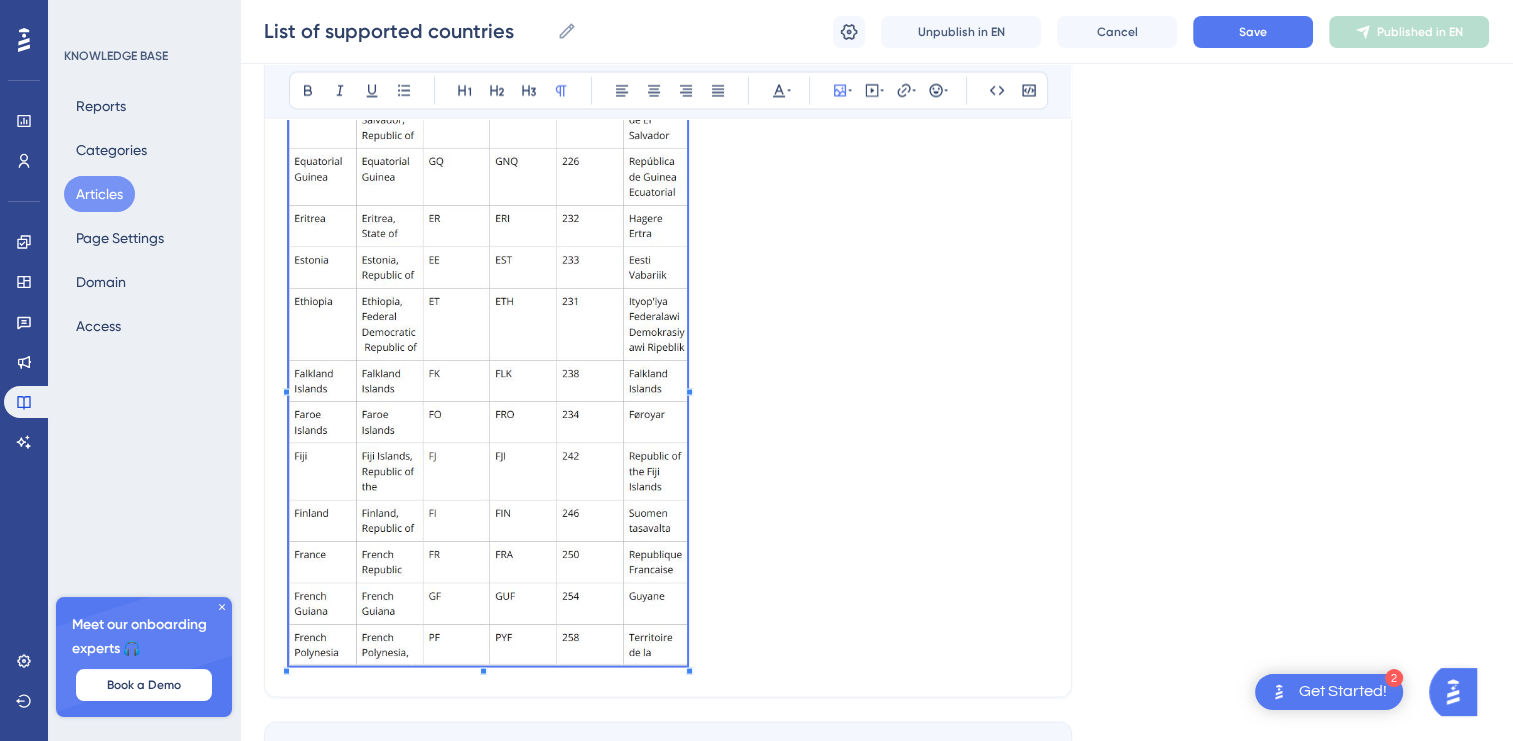 scroll, scrollTop: 3856, scrollLeft: 0, axis: vertical 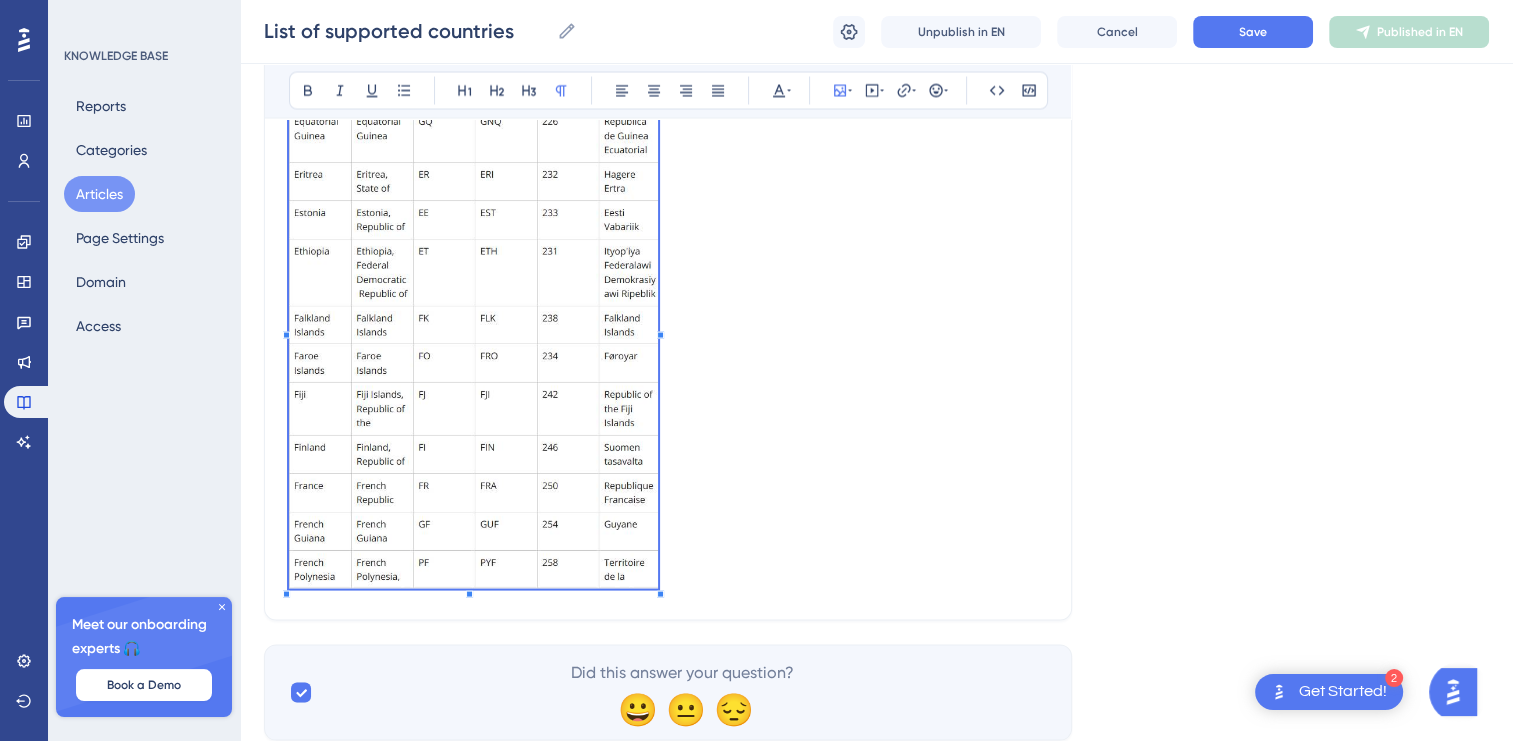 click on "List of supported countries Bold Italic Underline Bullet Point Heading 1 Heading 2 Heading 3 Normal Align Left Align Center Align Right Align Justify Text Color Insert Image Embed Video Hyperlink Emojis Code Code Block Country codes are provided in 3 format, following the ISO 3166 standard.  Wikipedia" at bounding box center [668, -1506] 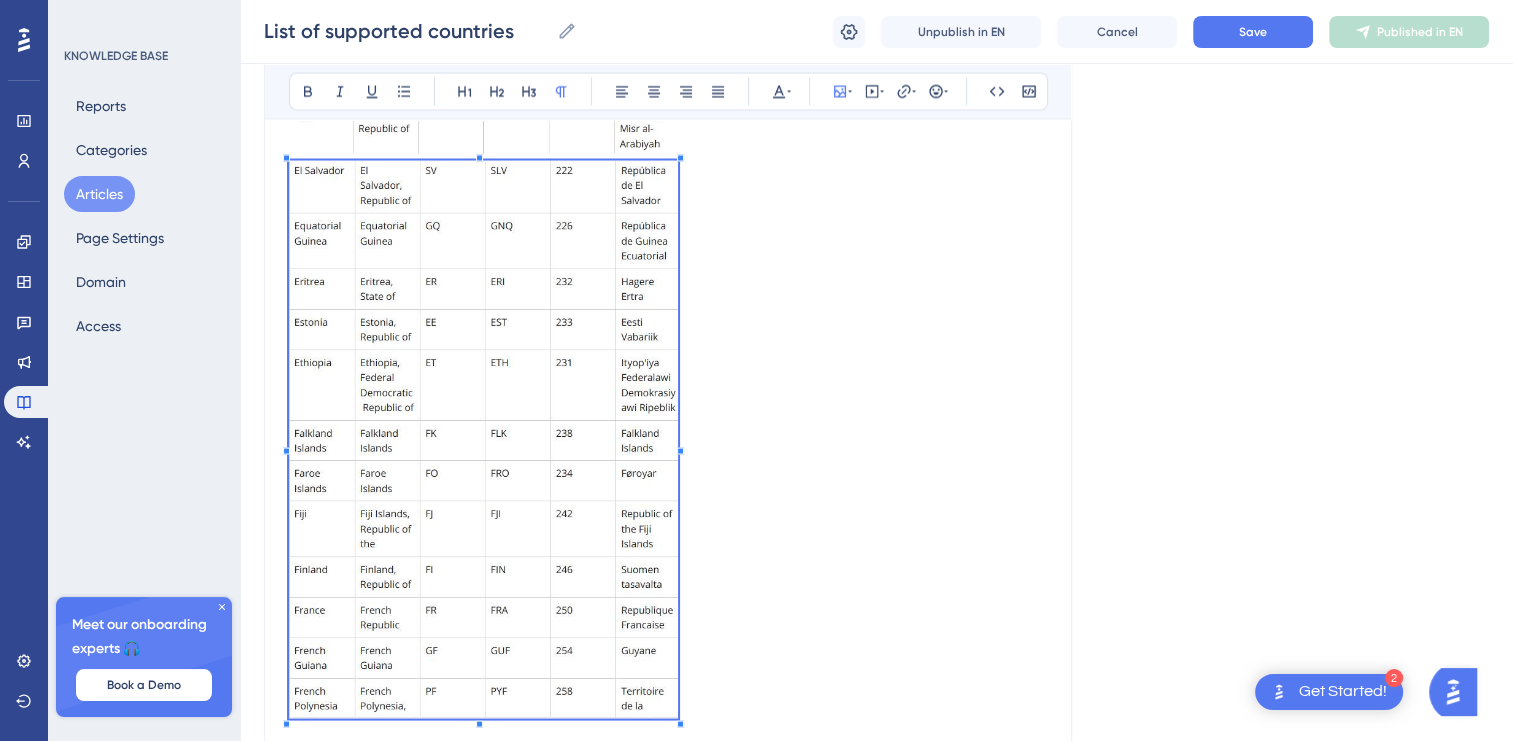 click at bounding box center (668, 442) 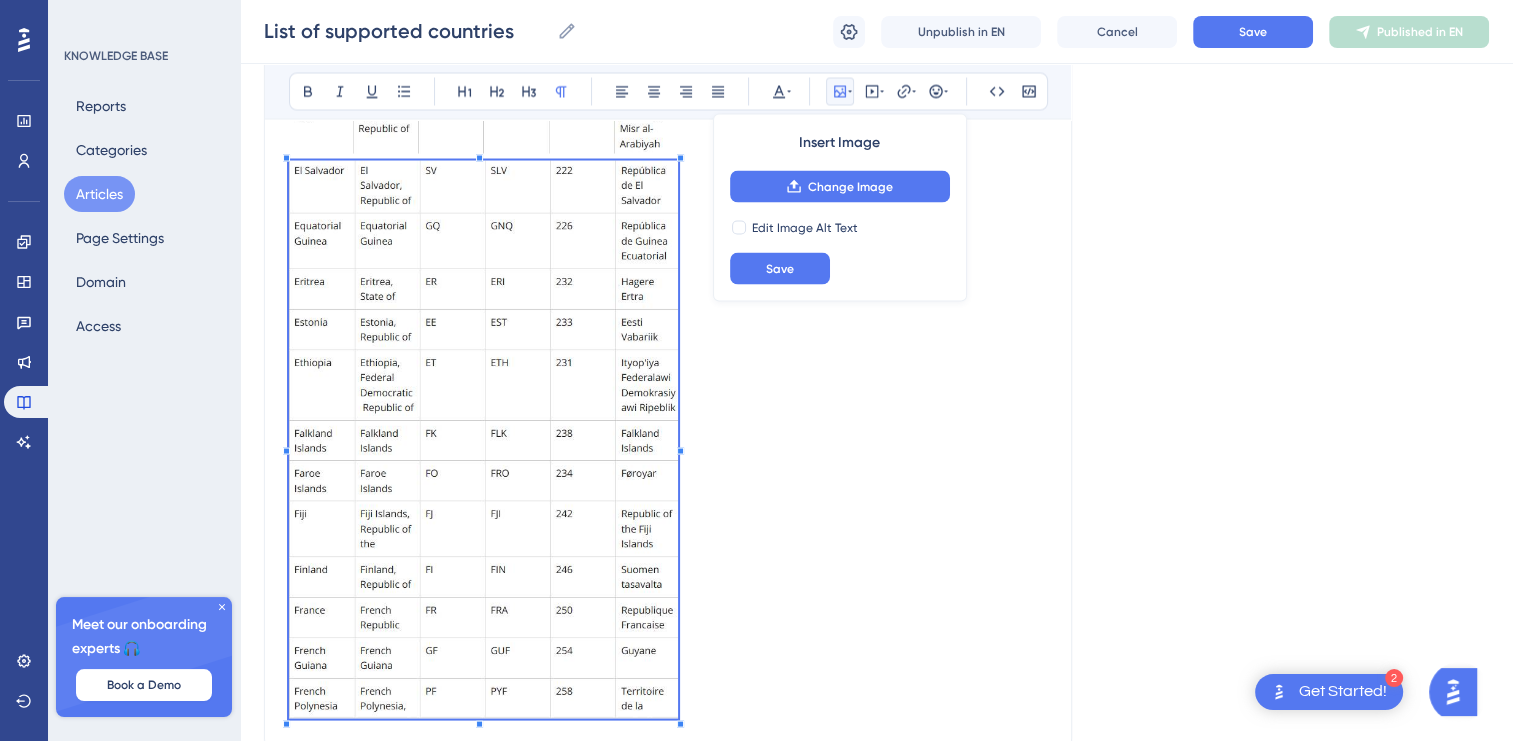 click at bounding box center [668, 442] 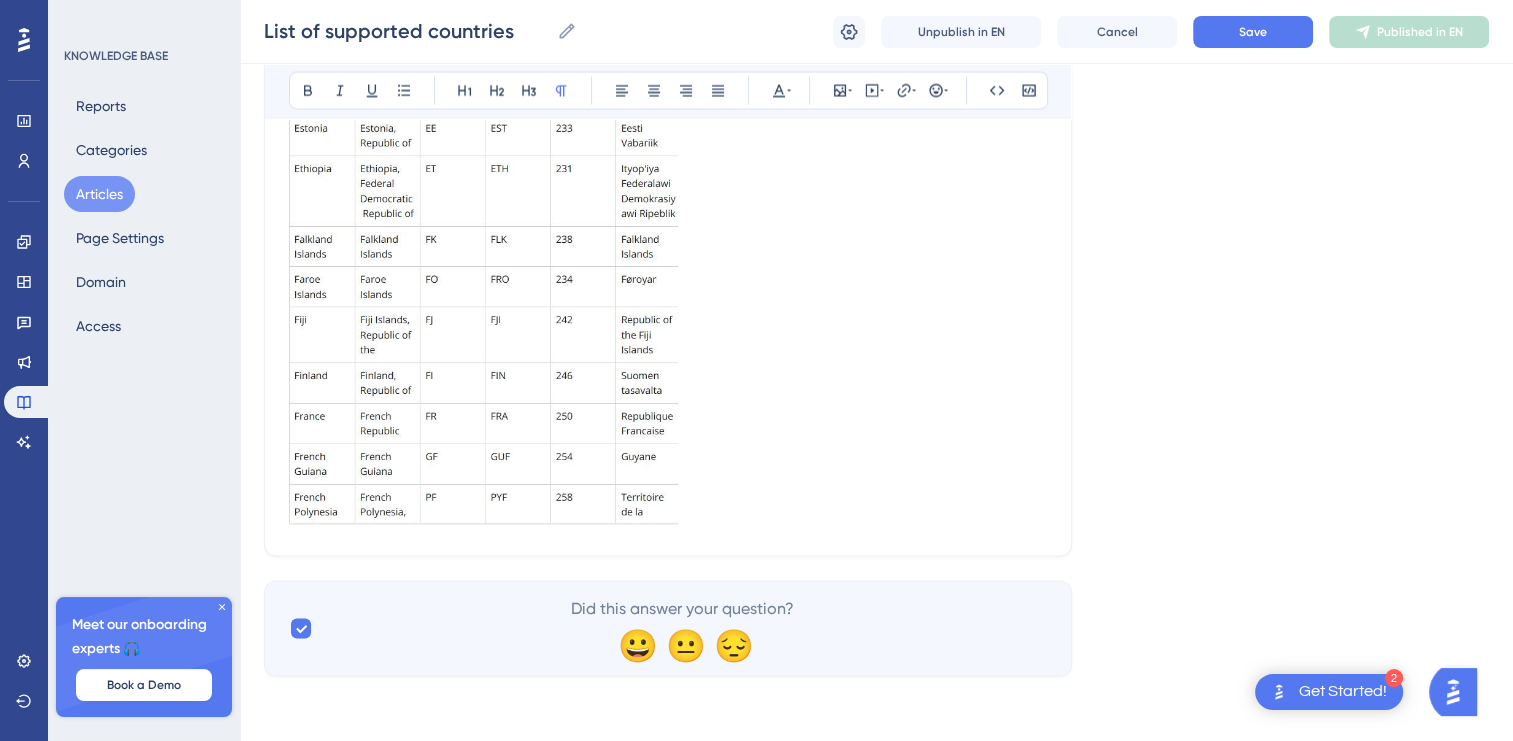 scroll, scrollTop: 3950, scrollLeft: 0, axis: vertical 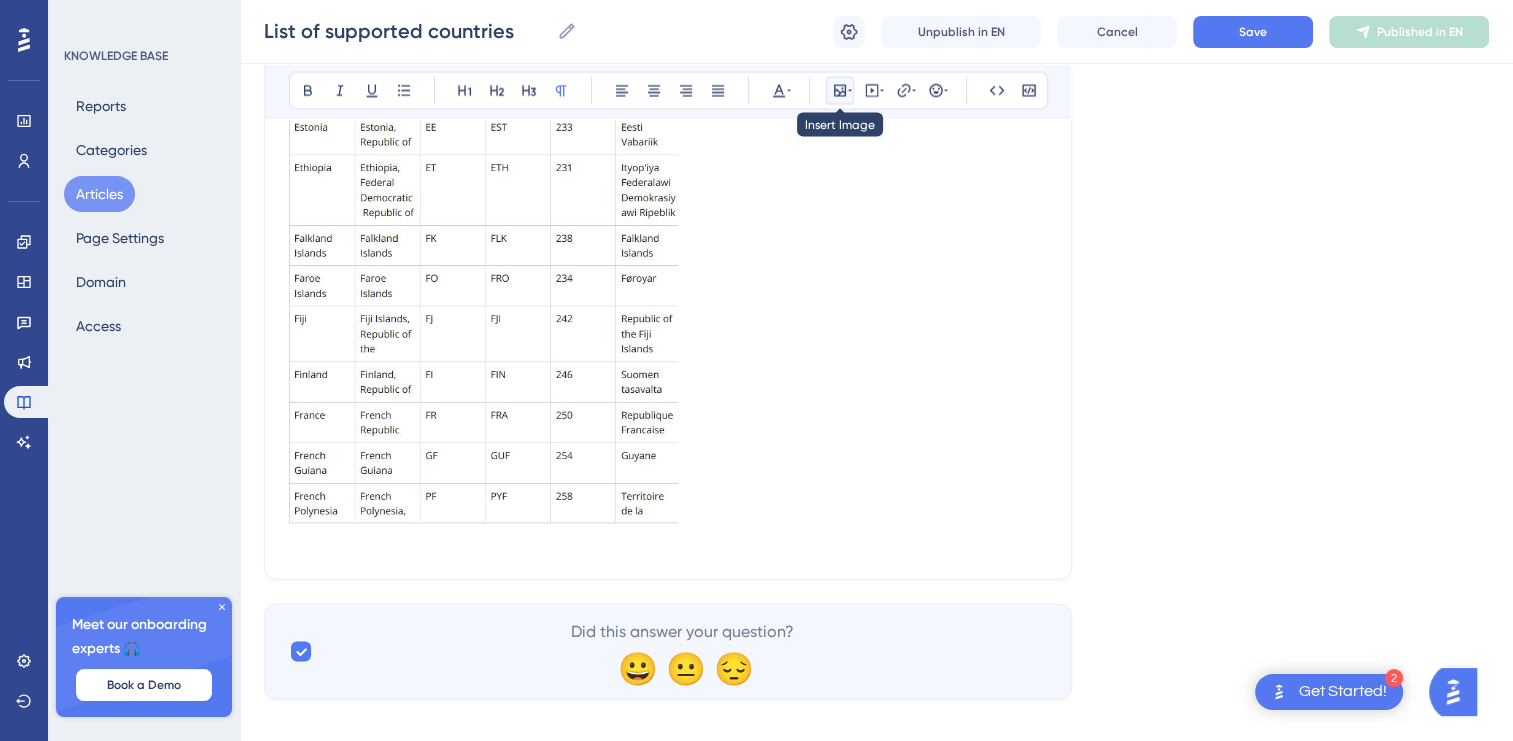 click 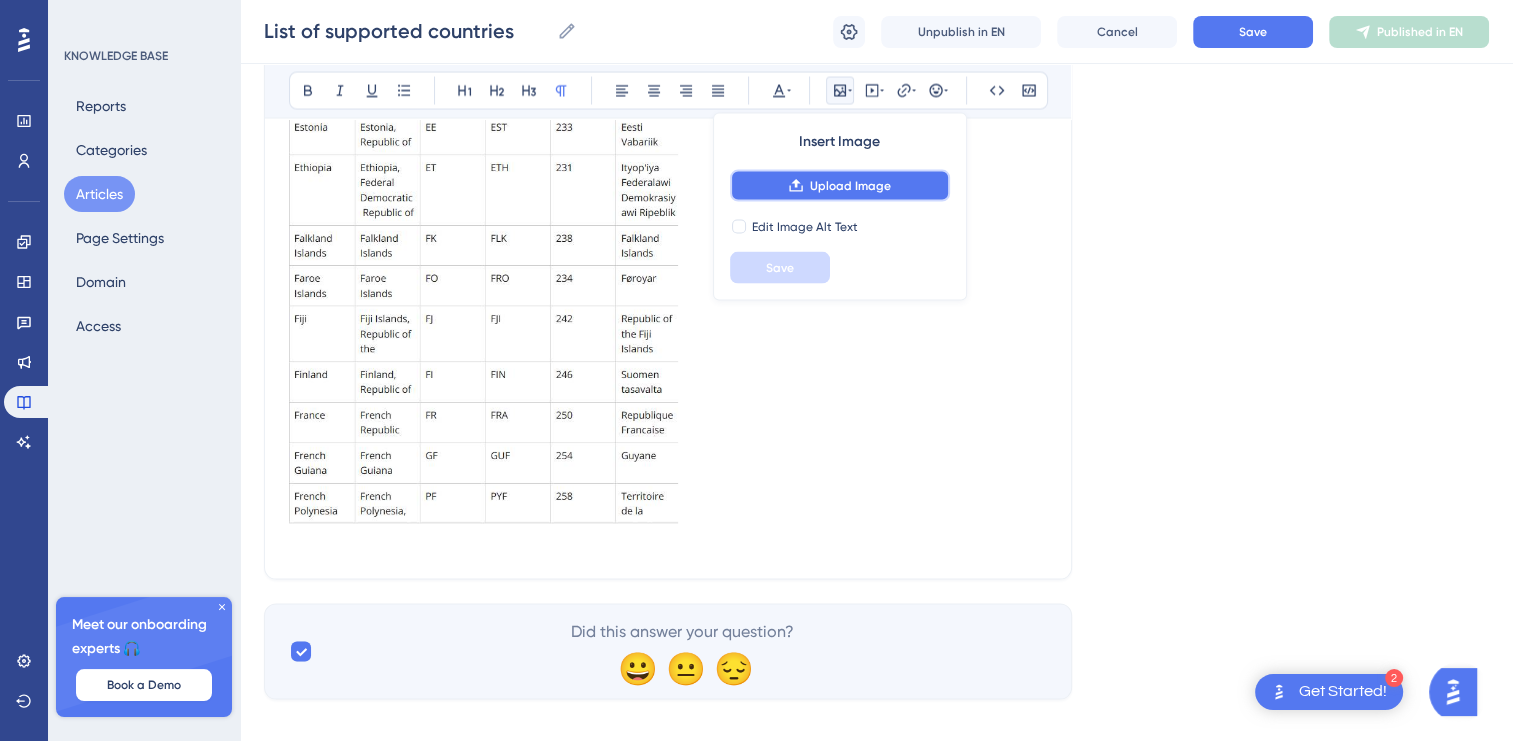 click 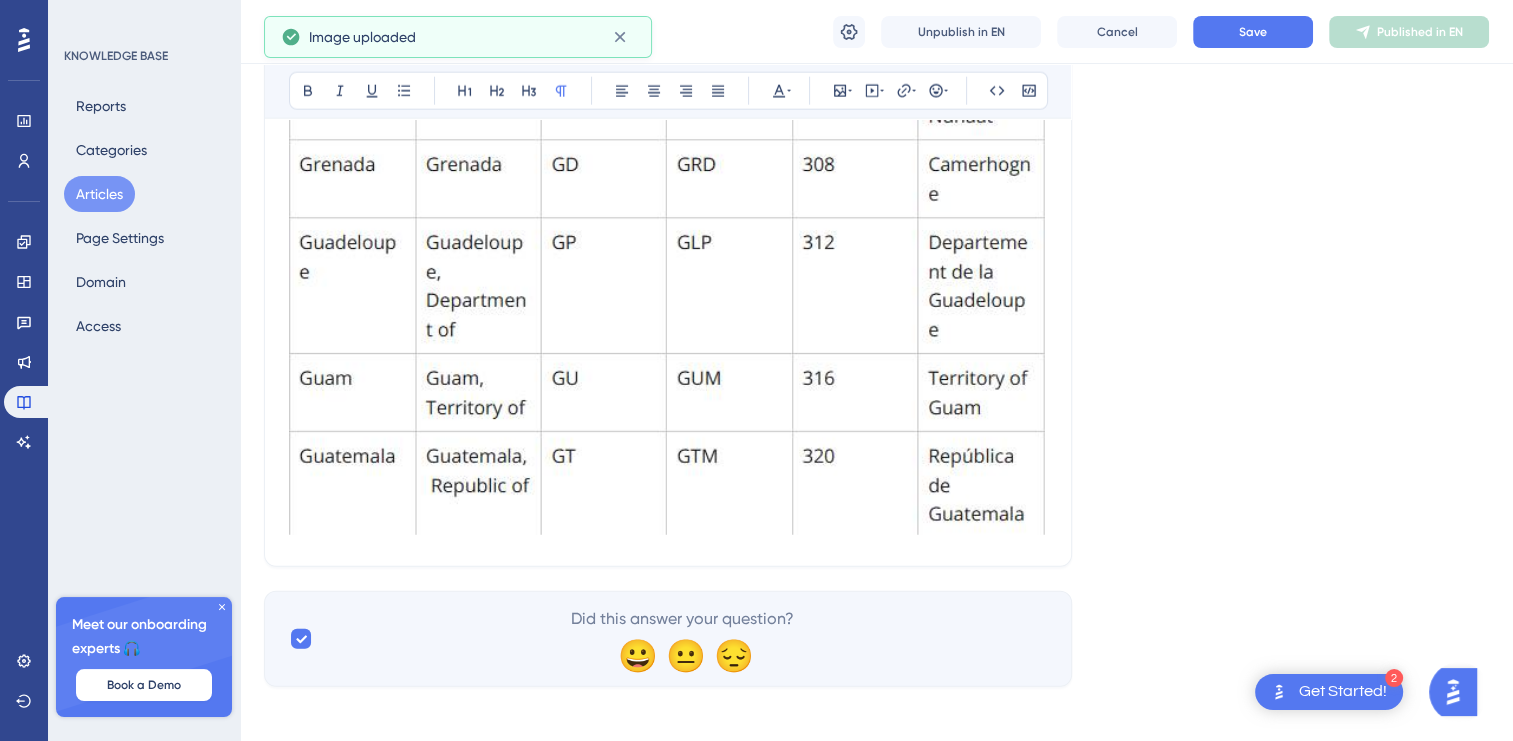 scroll, scrollTop: 5050, scrollLeft: 0, axis: vertical 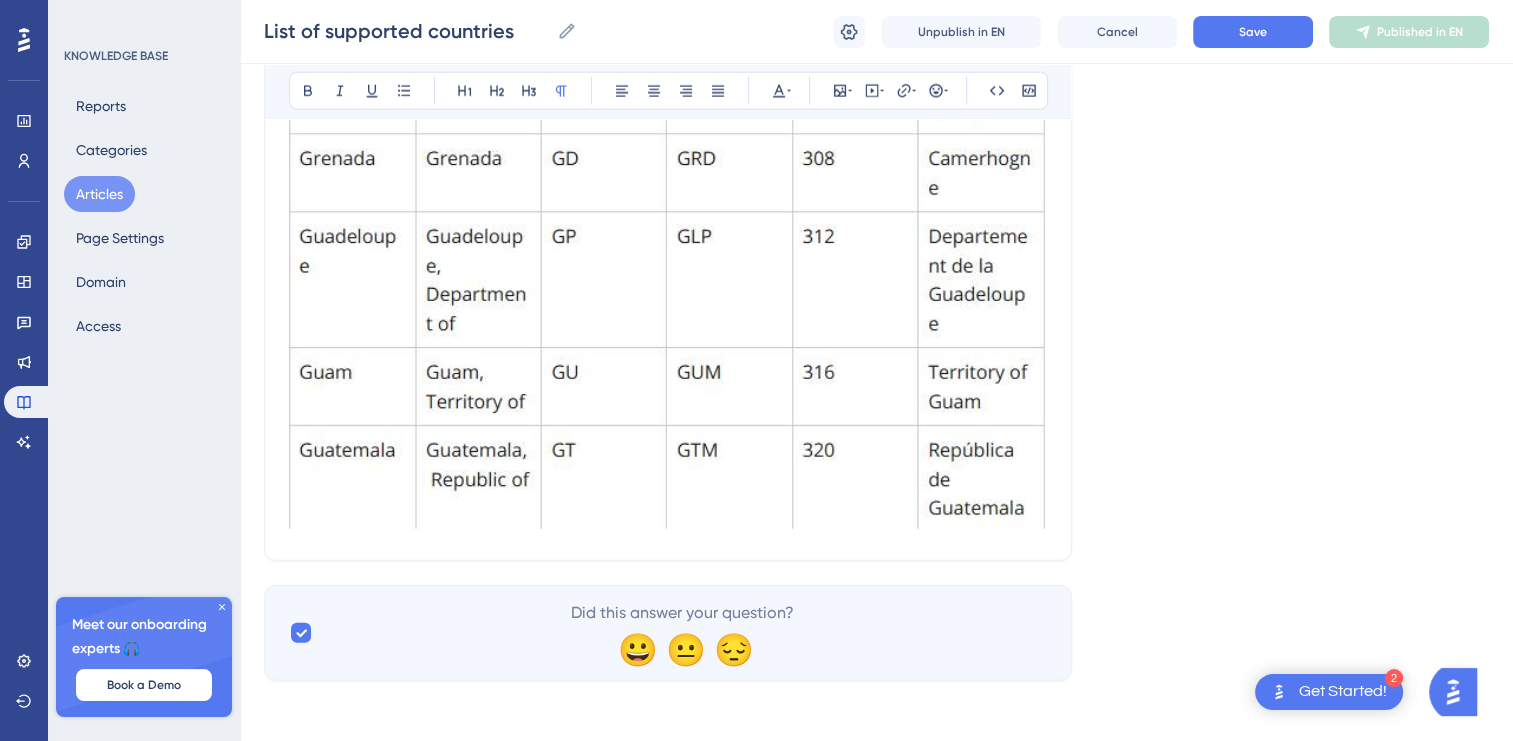 click at bounding box center [668, -20] 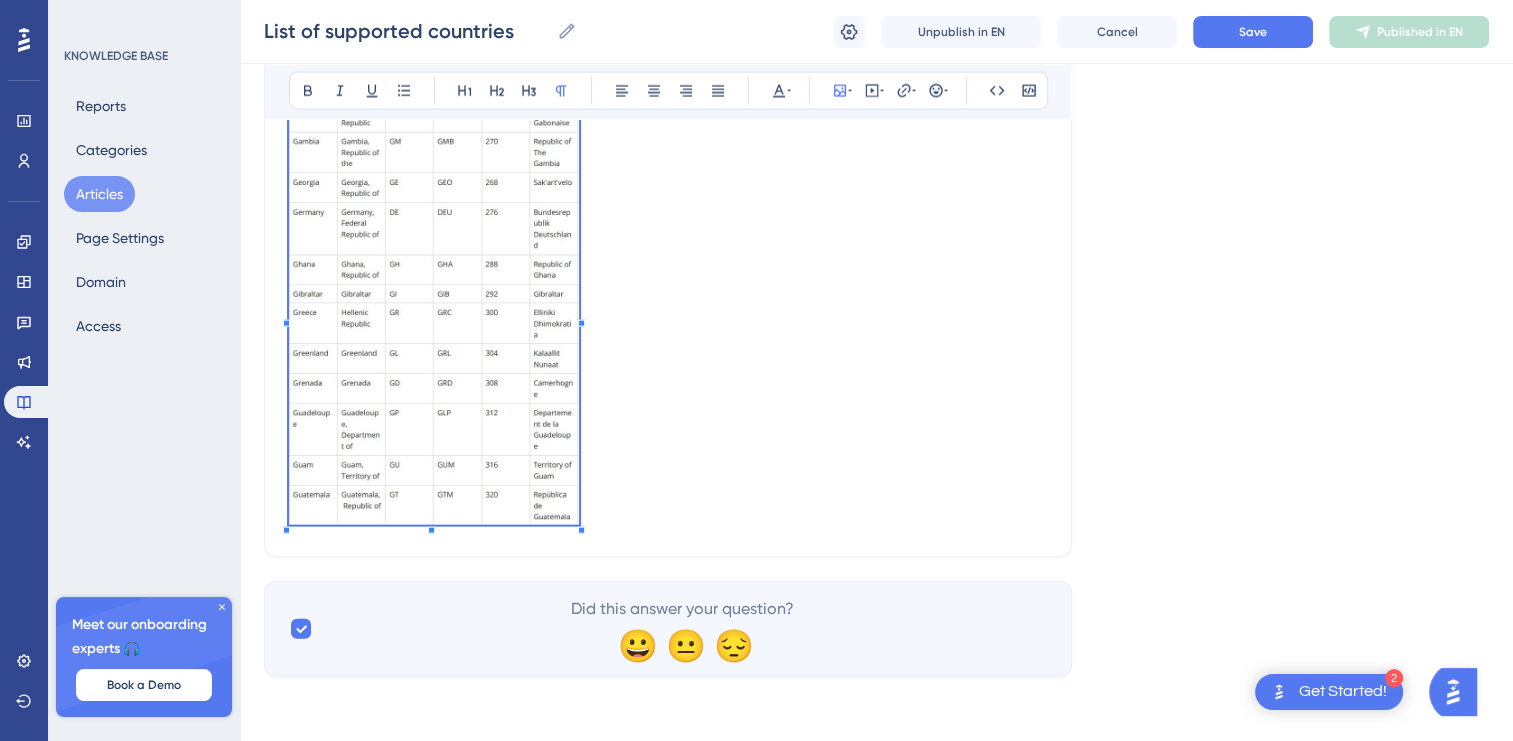 click at bounding box center (668, 318) 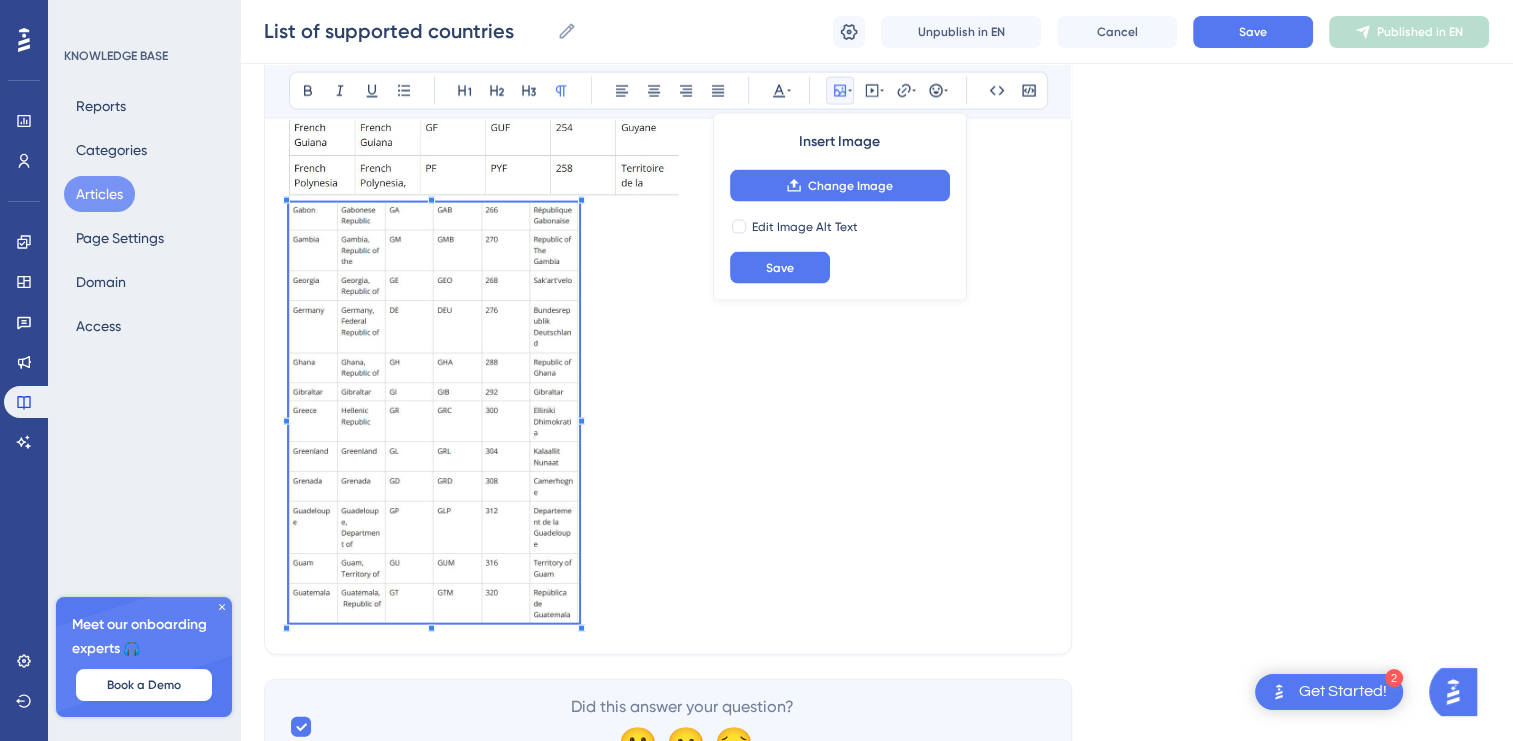 scroll, scrollTop: 4277, scrollLeft: 0, axis: vertical 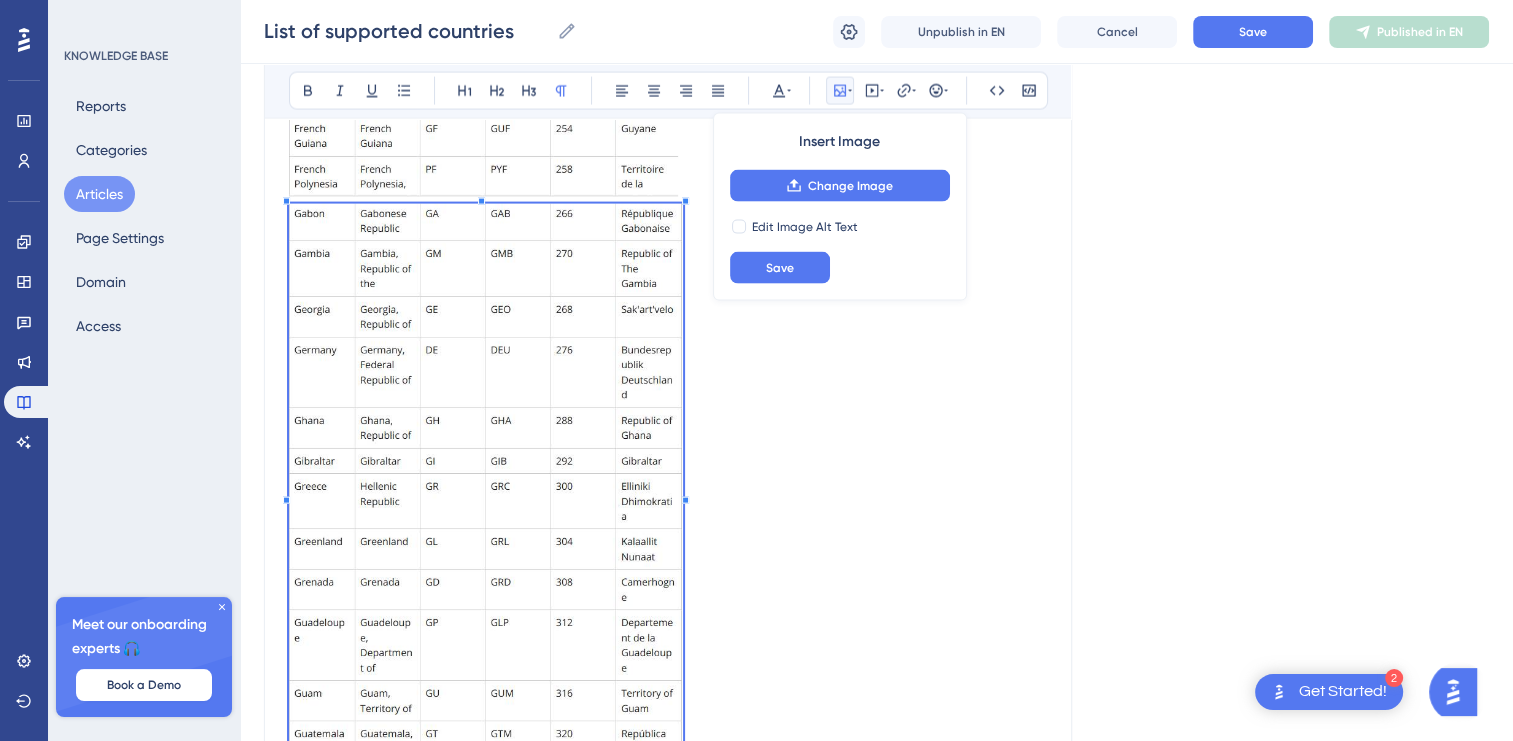 click at bounding box center [486, 493] 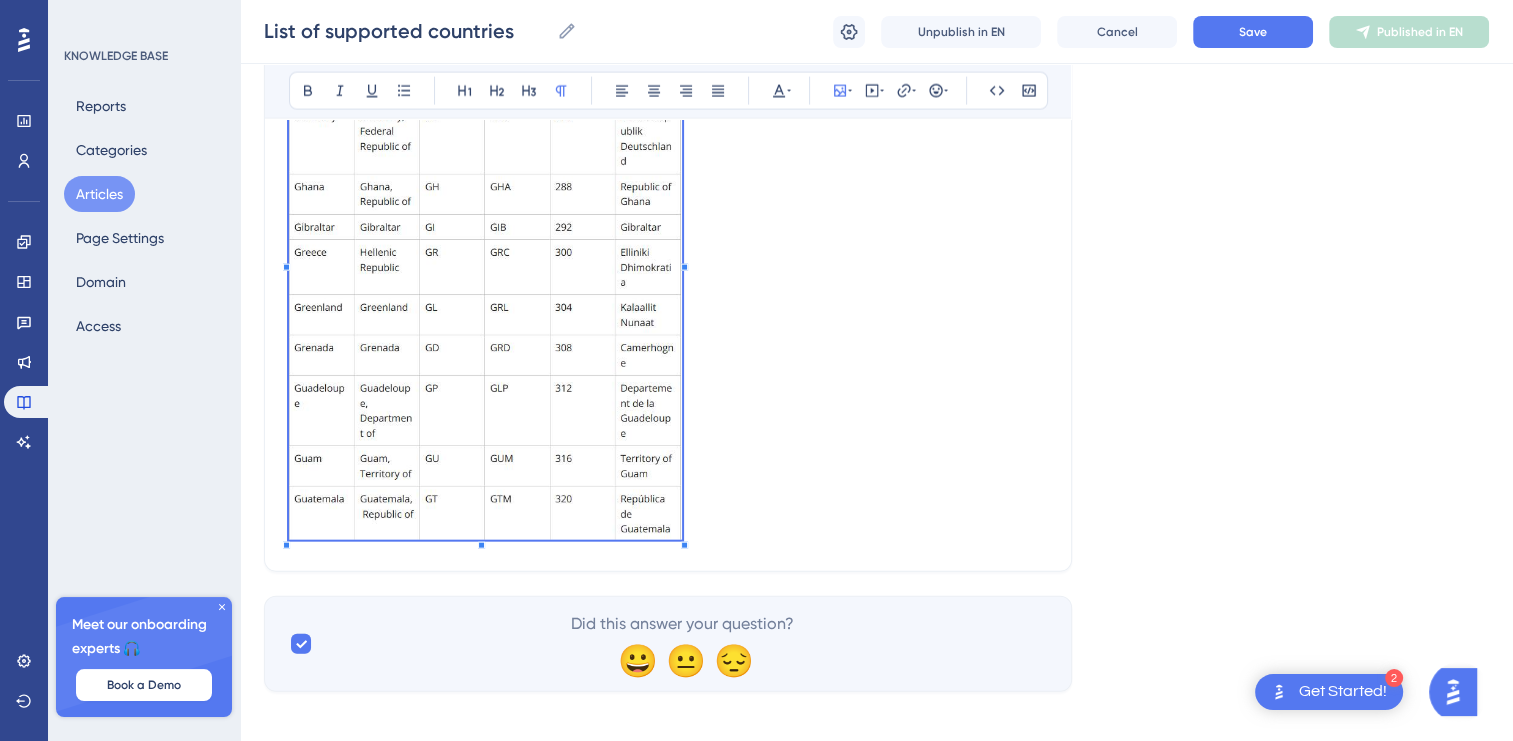 scroll, scrollTop: 4526, scrollLeft: 0, axis: vertical 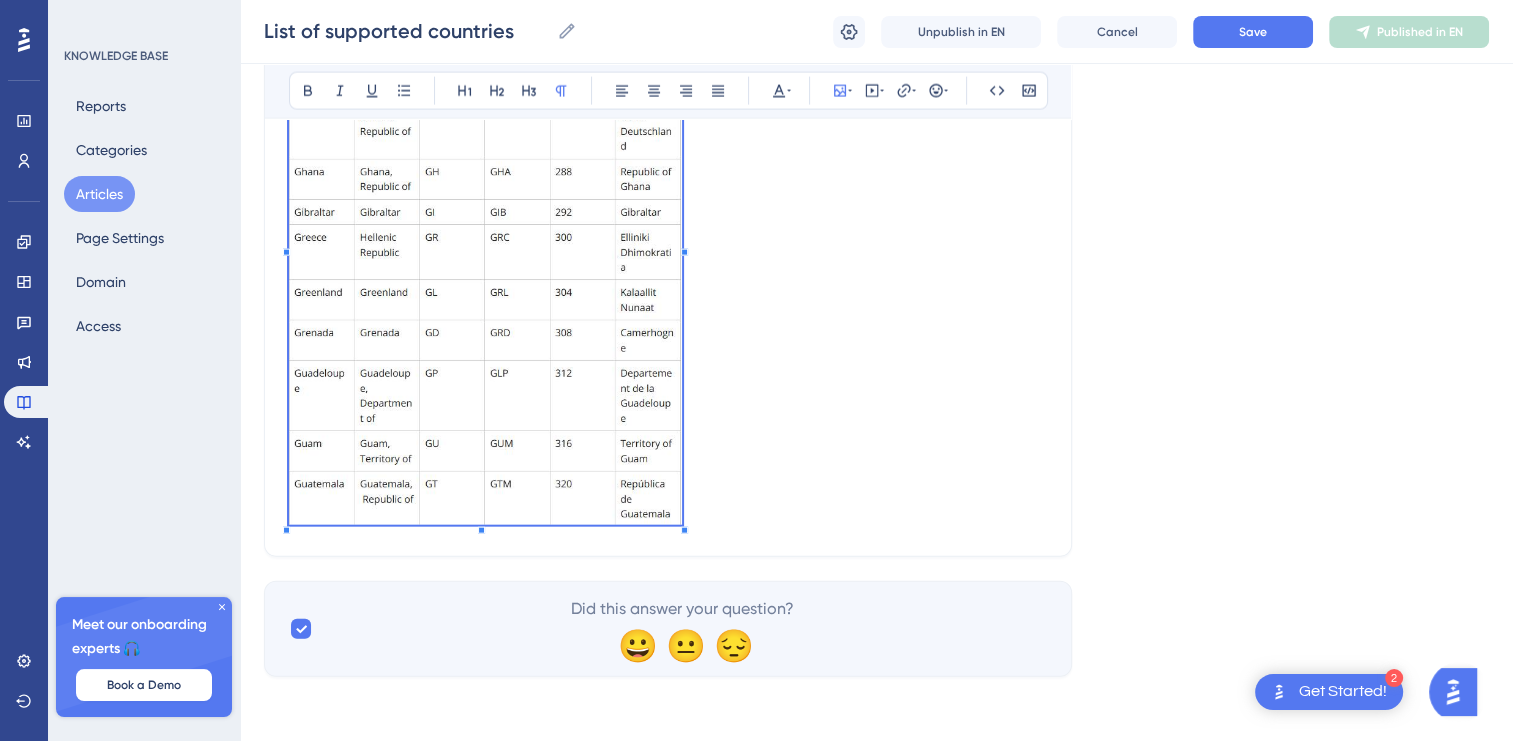 click at bounding box center [668, 244] 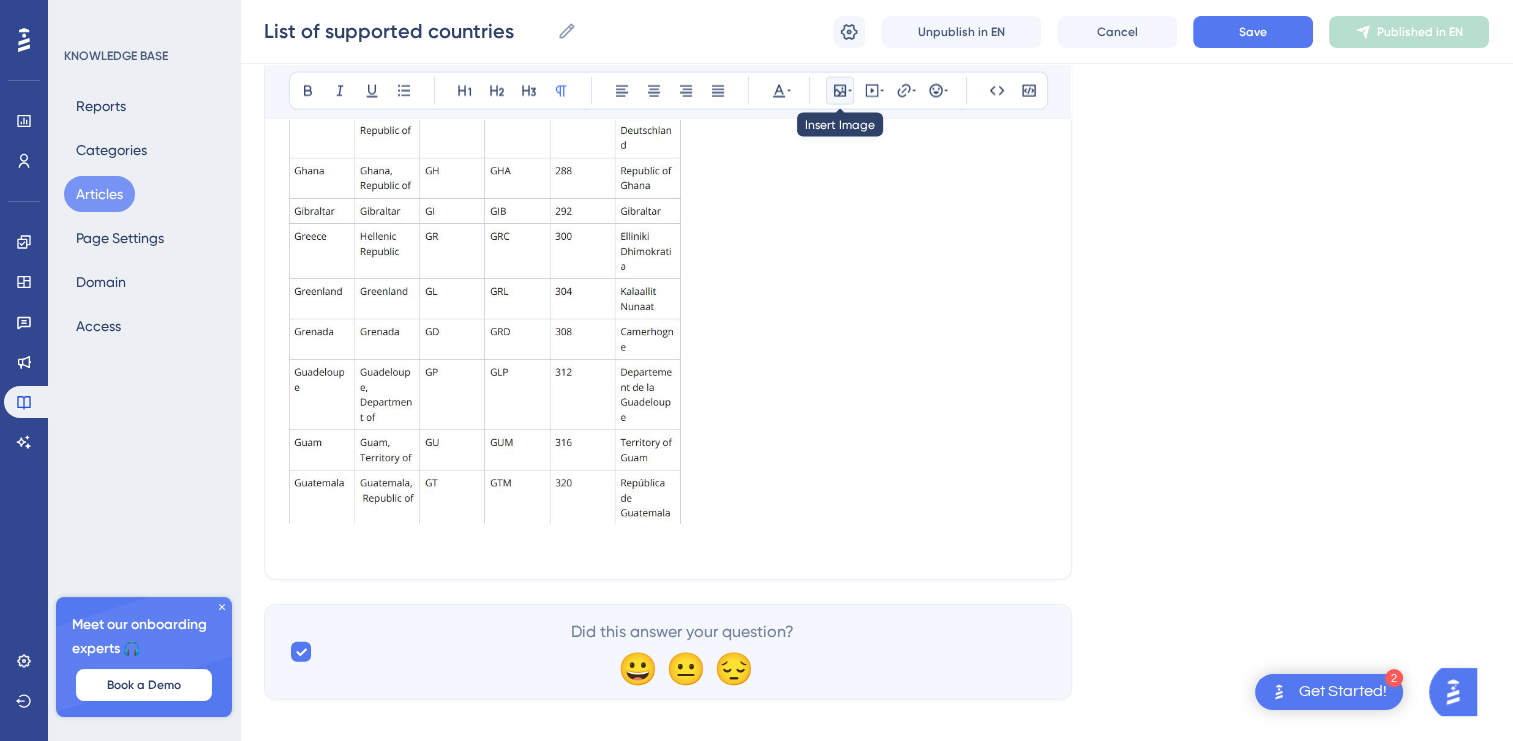 click 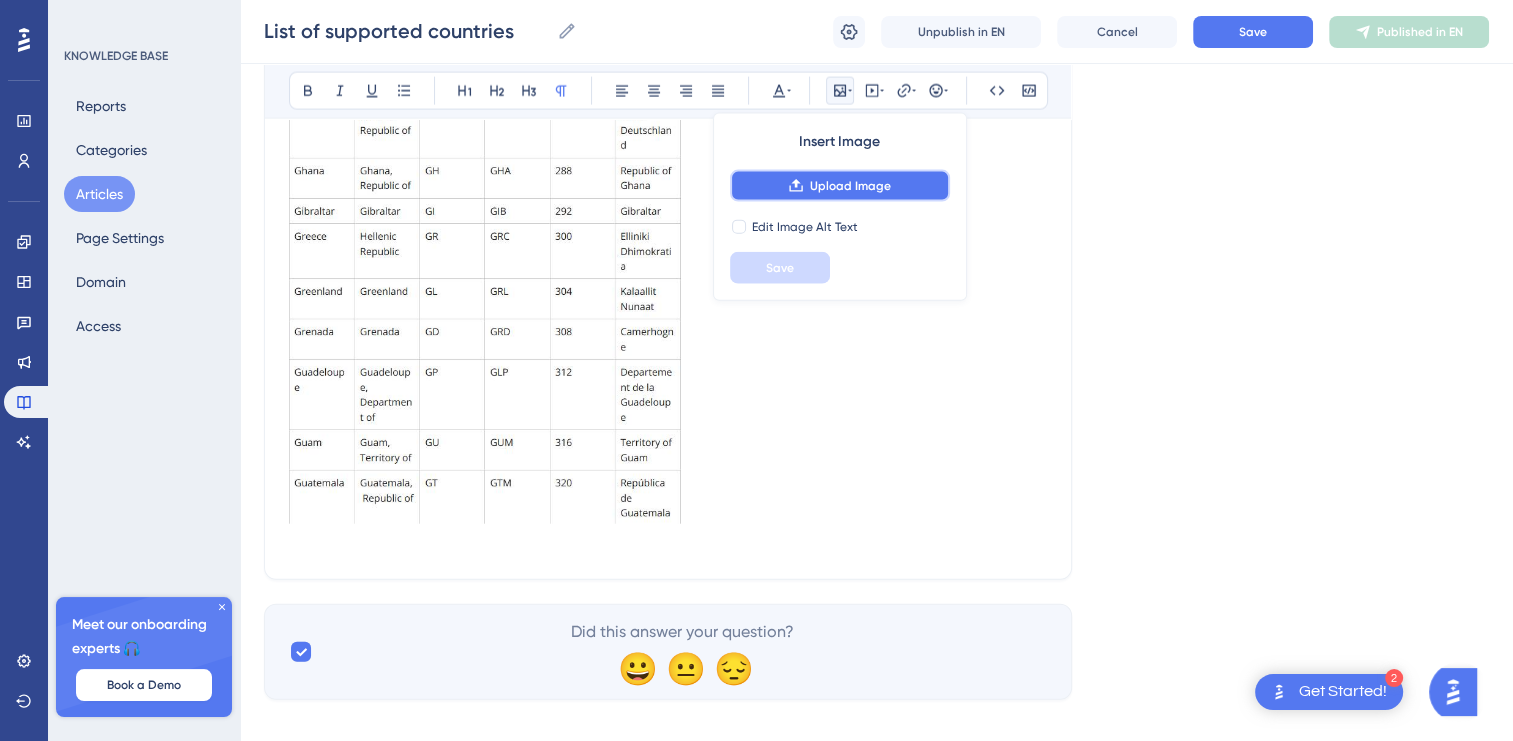 click on "Upload Image" at bounding box center (840, 186) 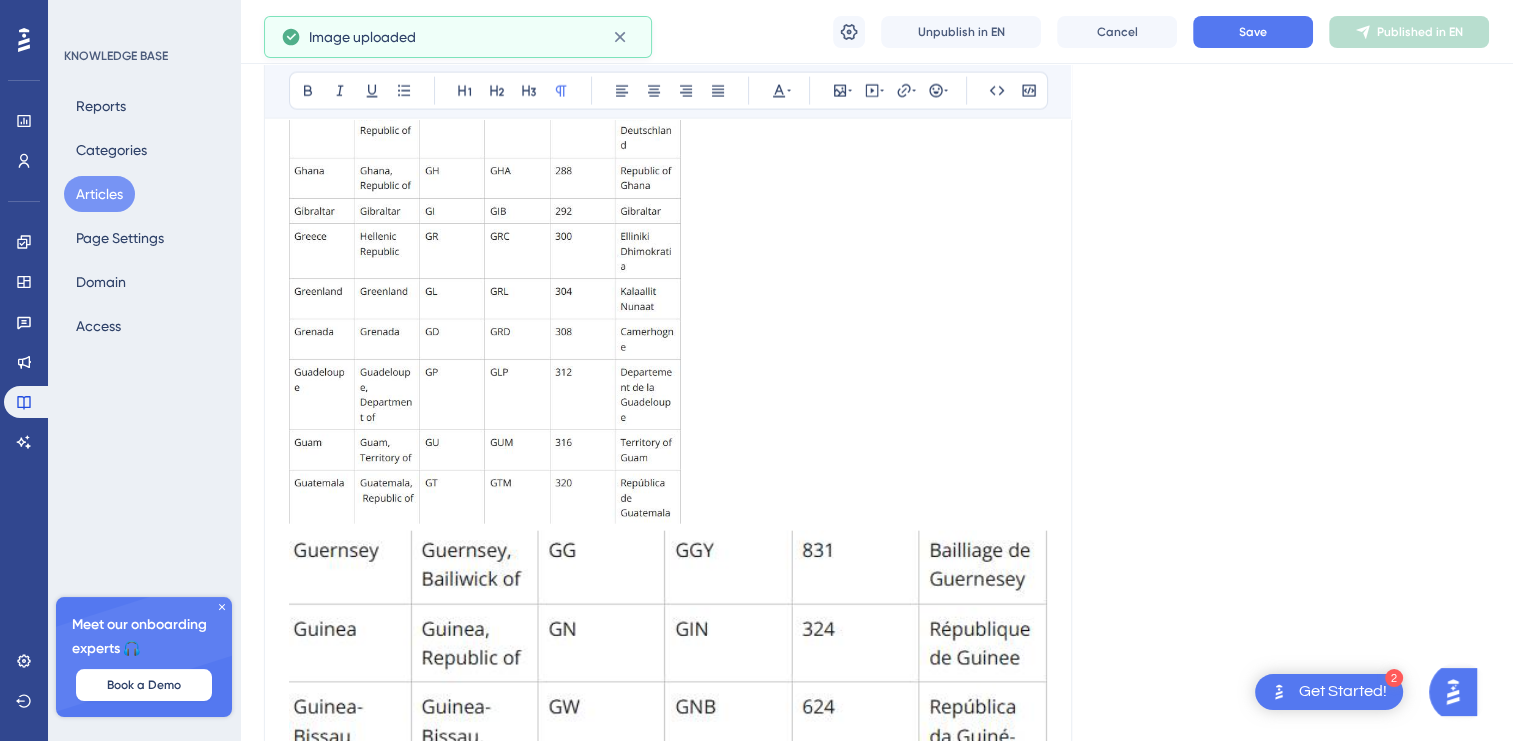 click at bounding box center [485, 239] 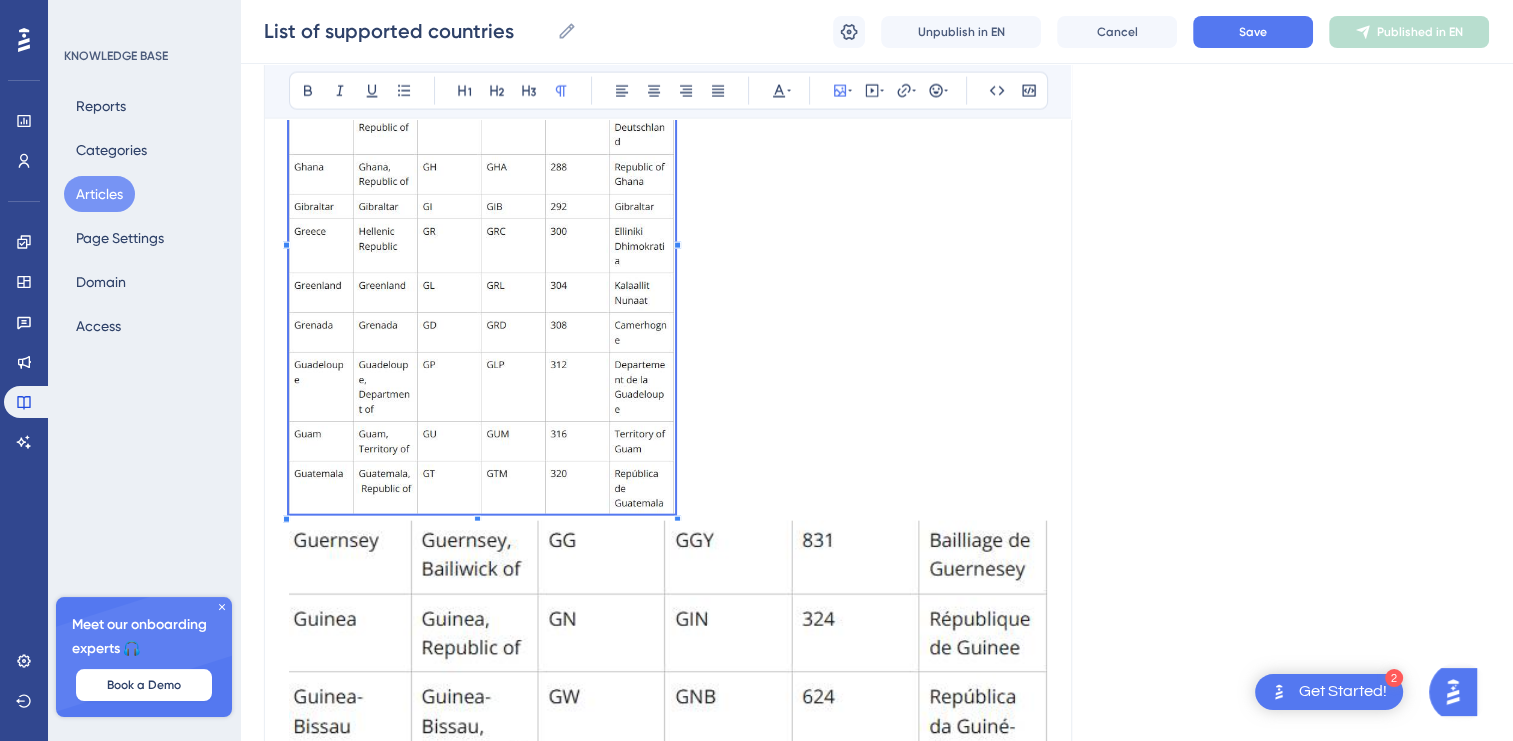 click on "Country codes are provided in 3 format, following the ISO 3166 standard.  Wikipedia" at bounding box center [668, -1259] 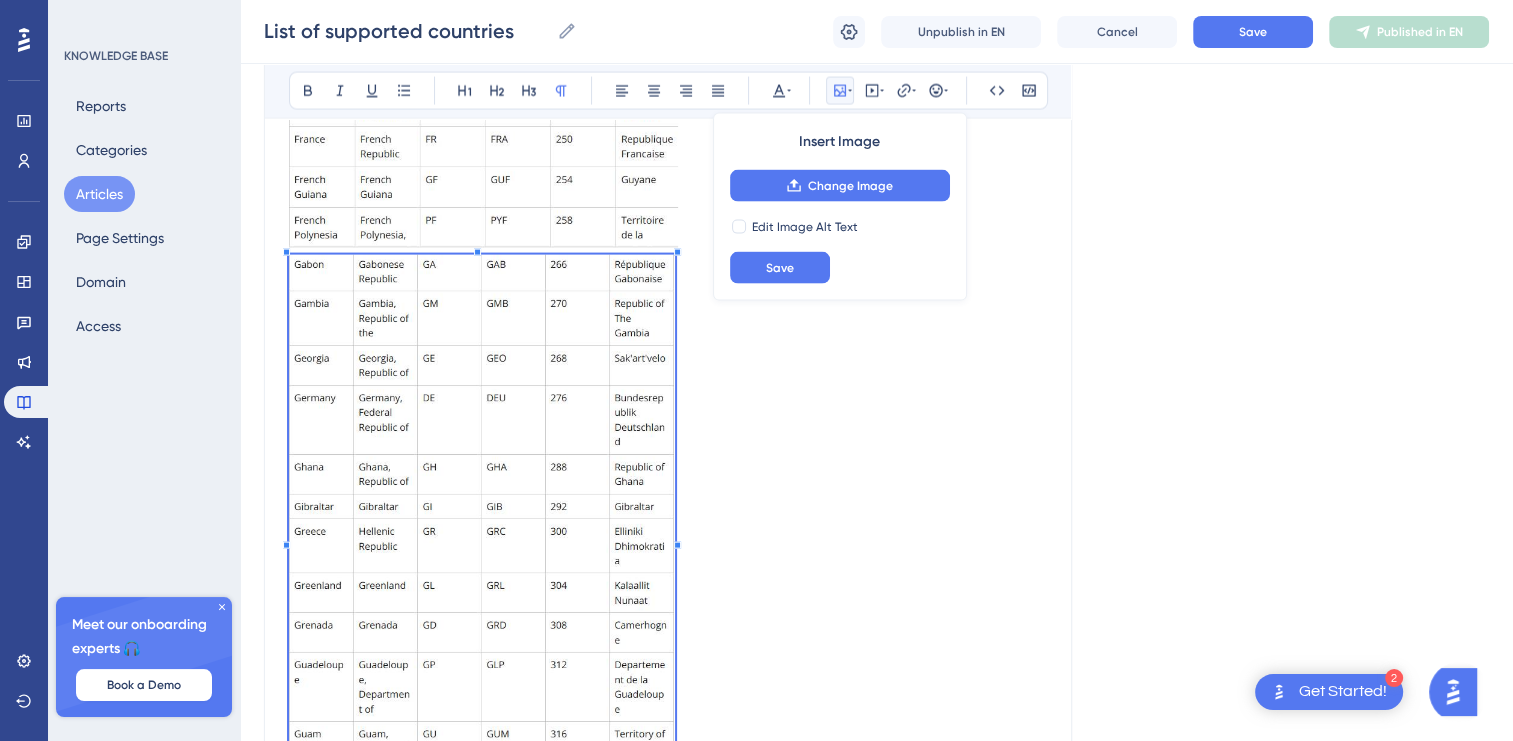 scroll, scrollTop: 4326, scrollLeft: 0, axis: vertical 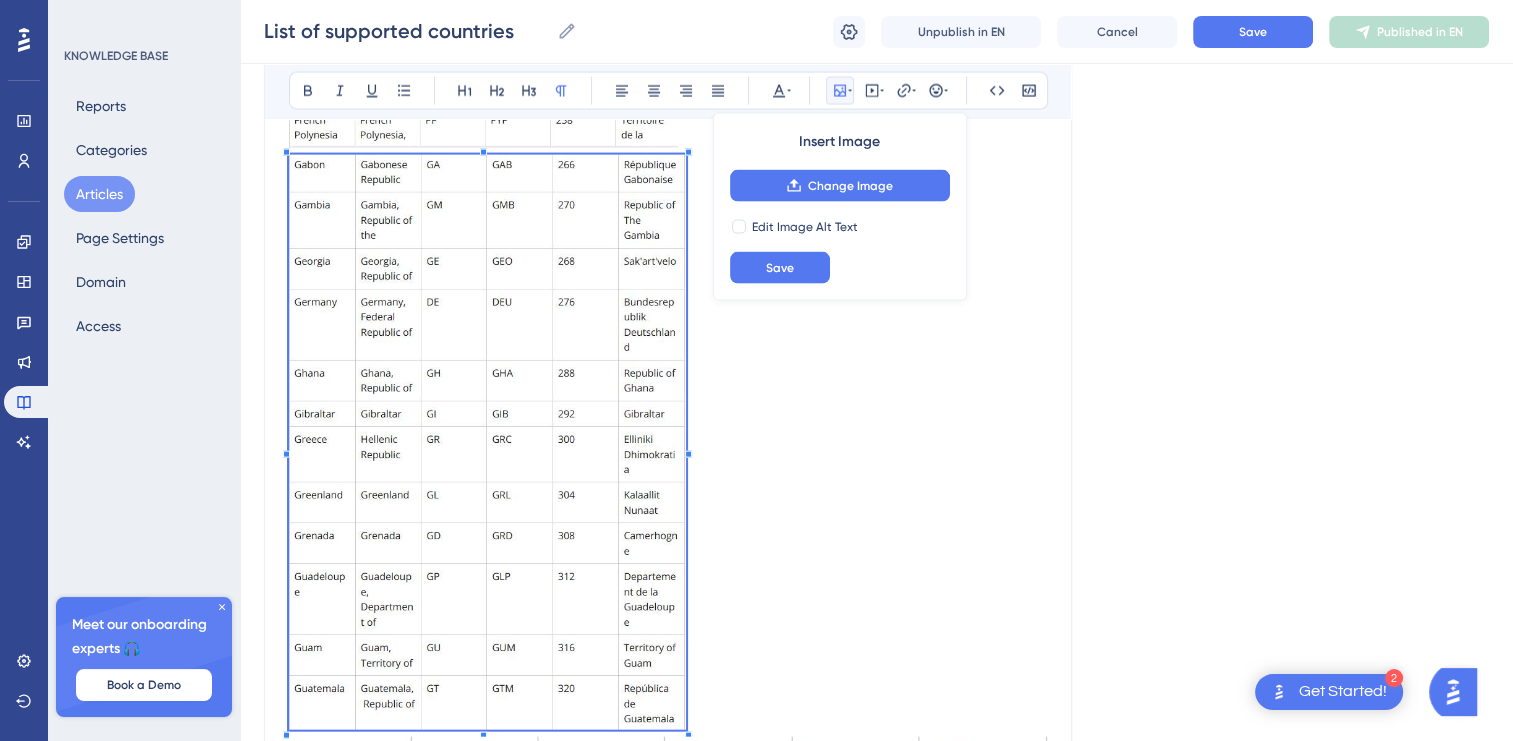 click at bounding box center [487, 446] 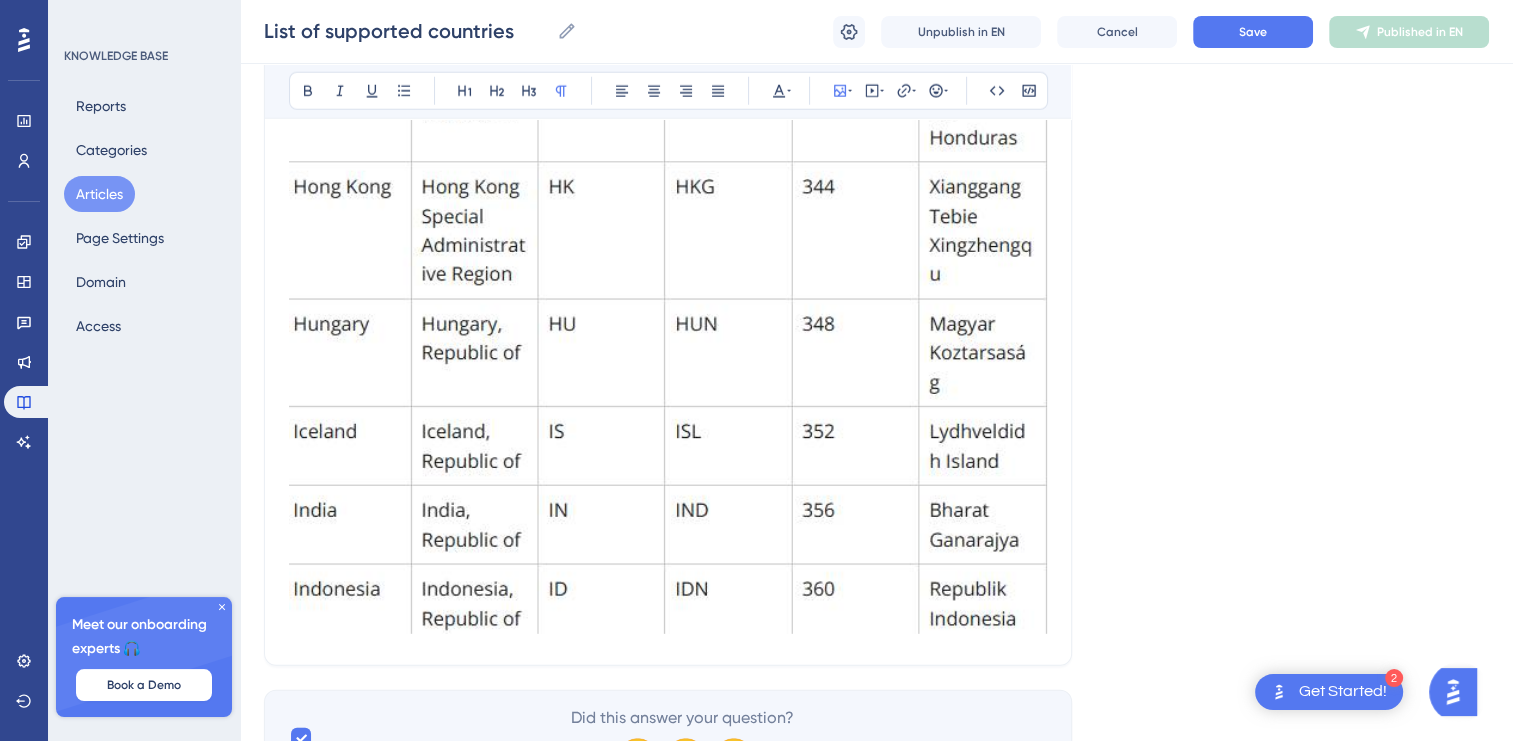 scroll, scrollTop: 5595, scrollLeft: 0, axis: vertical 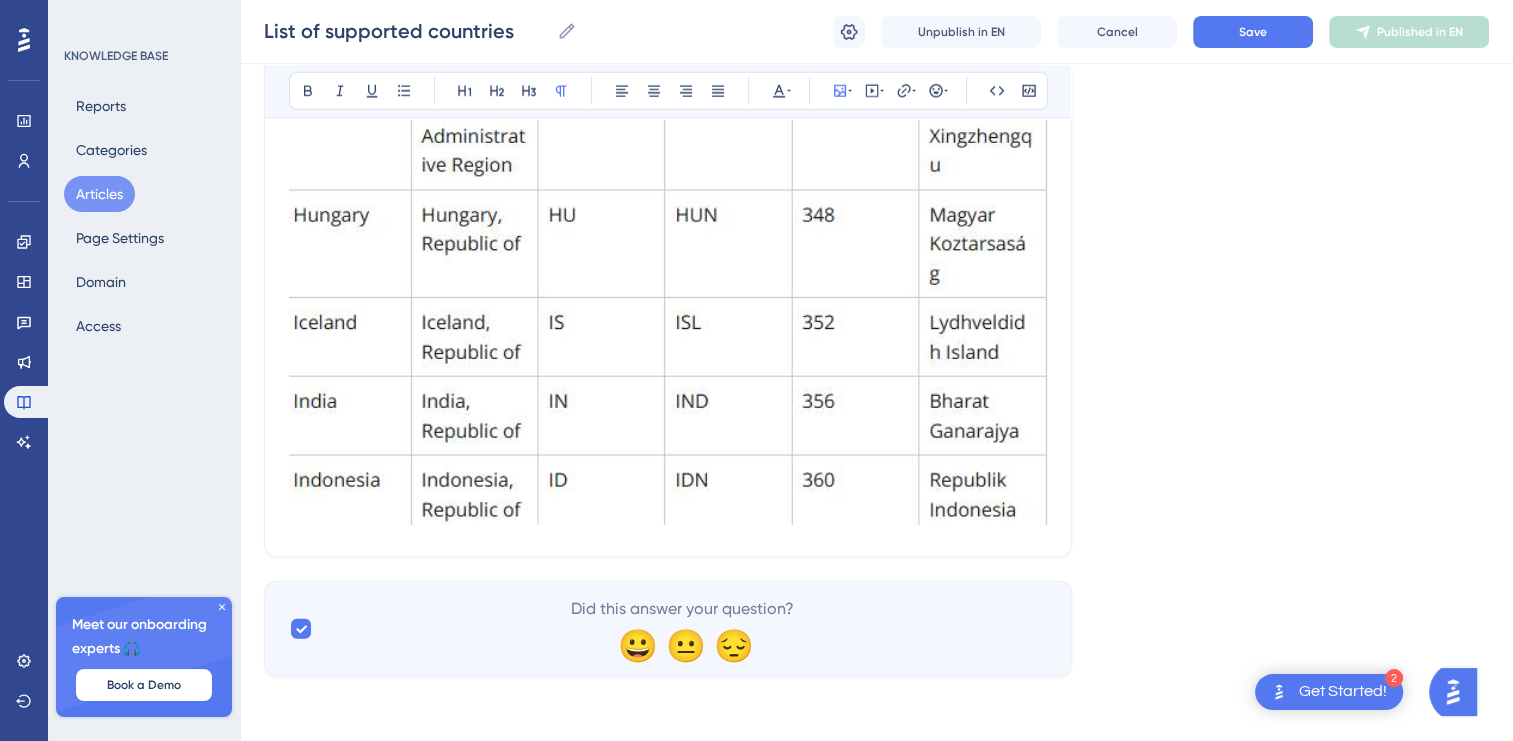 click at bounding box center [668, -3] 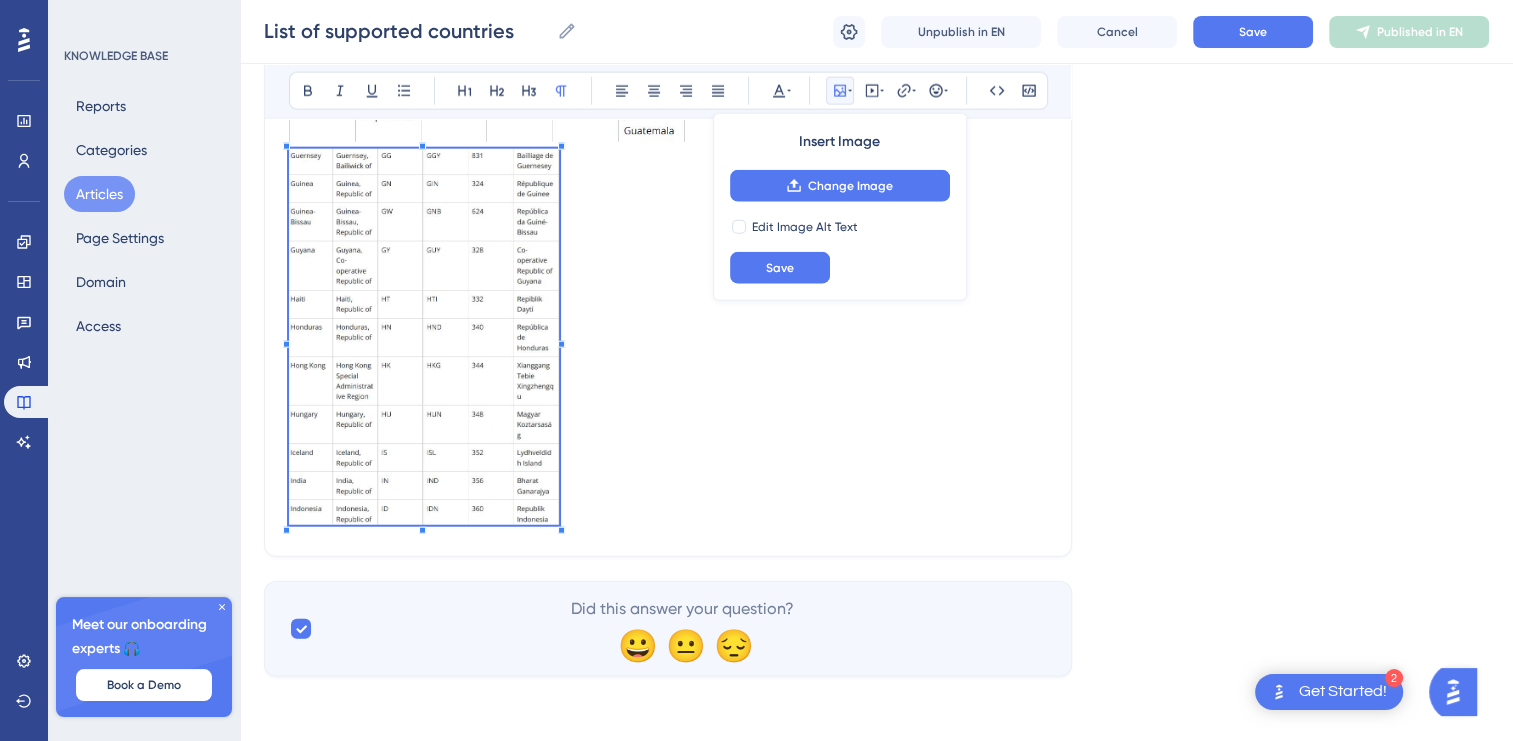 click at bounding box center (668, 340) 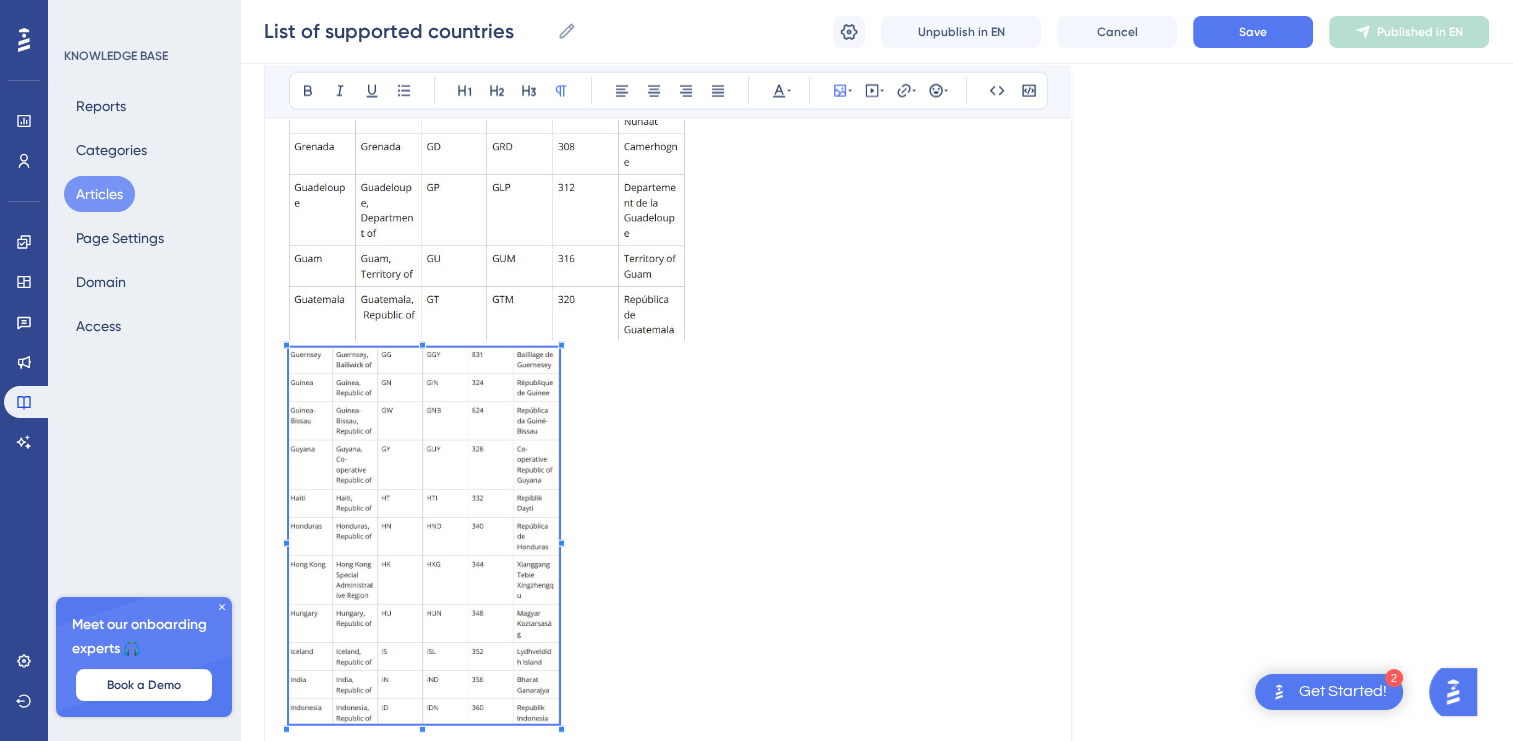 scroll, scrollTop: 4815, scrollLeft: 0, axis: vertical 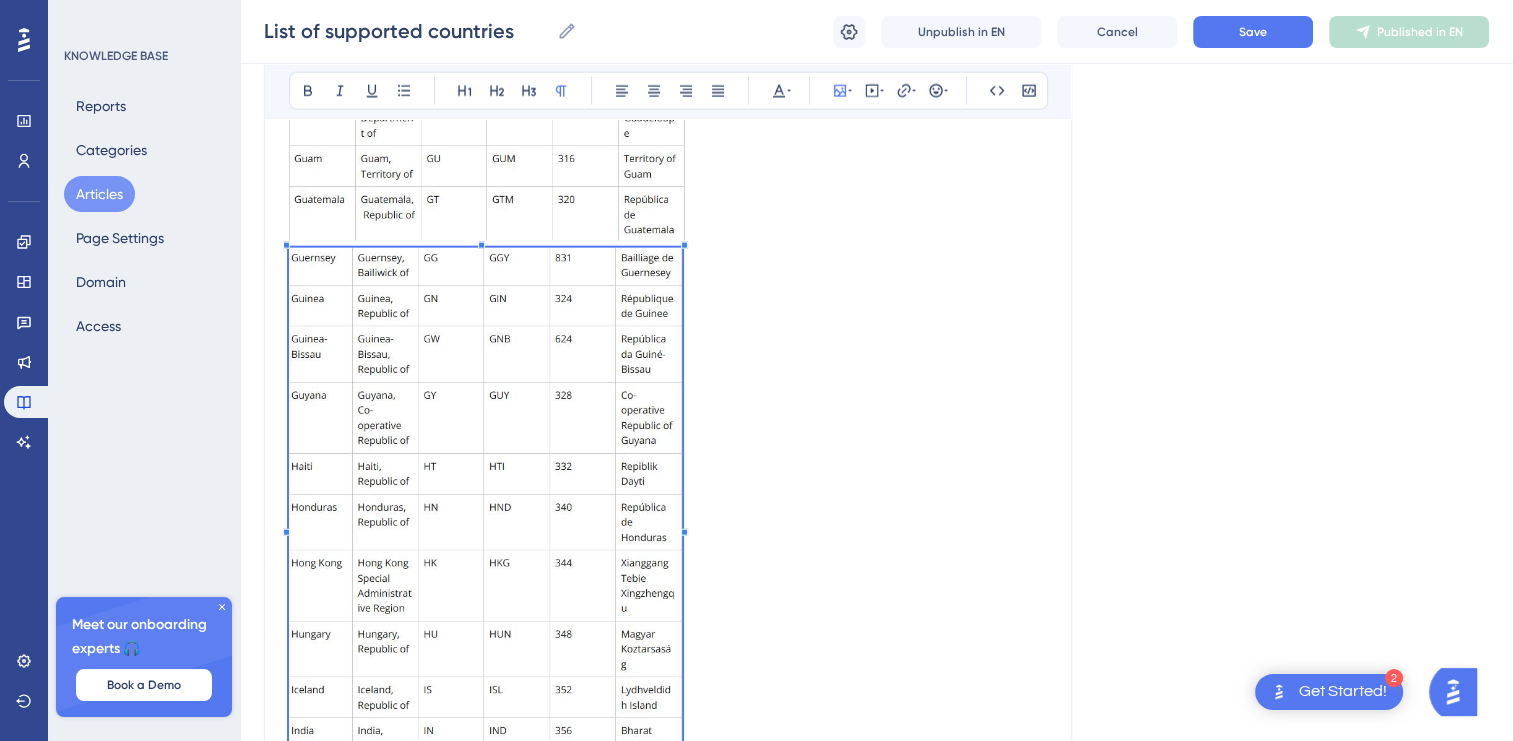 click at bounding box center [485, 525] 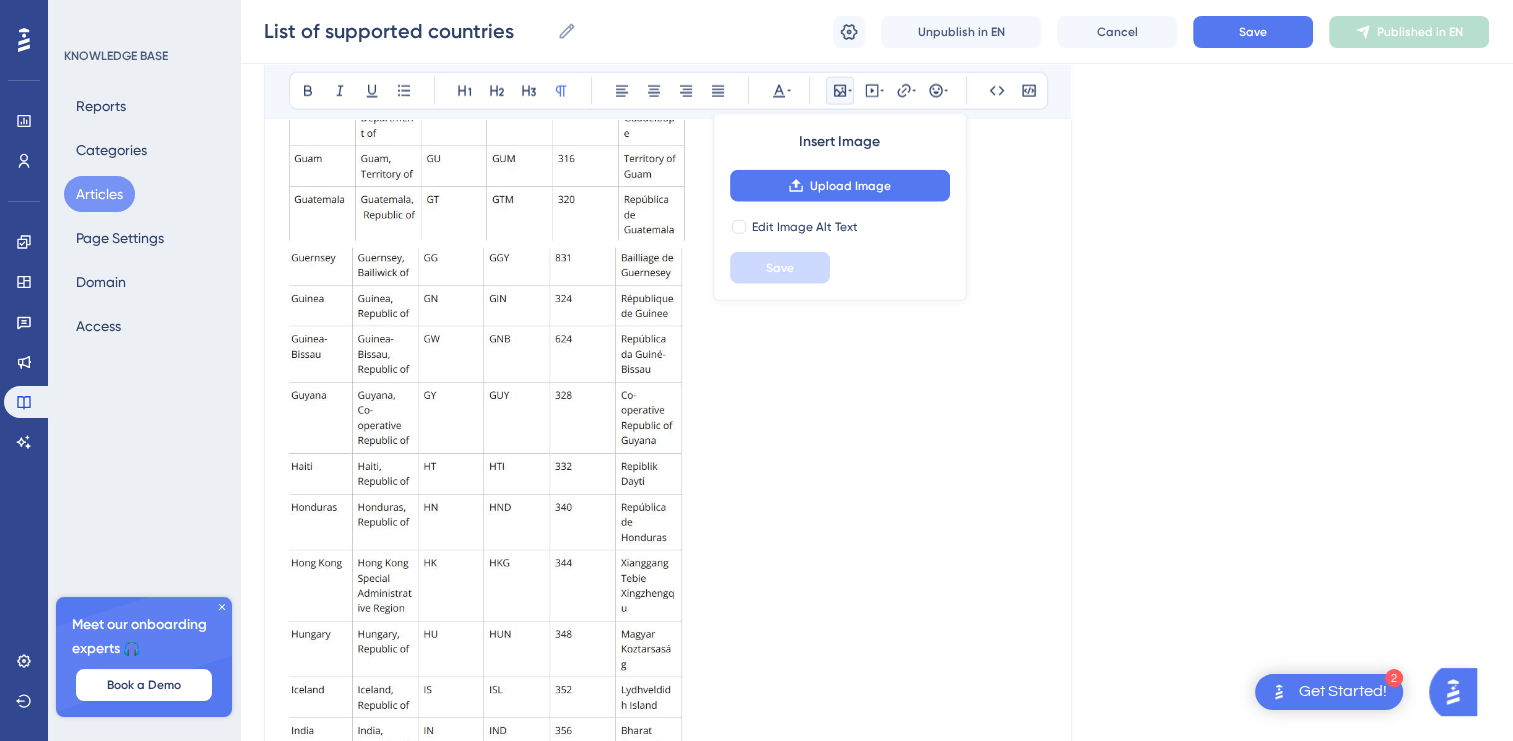 click at bounding box center (668, 525) 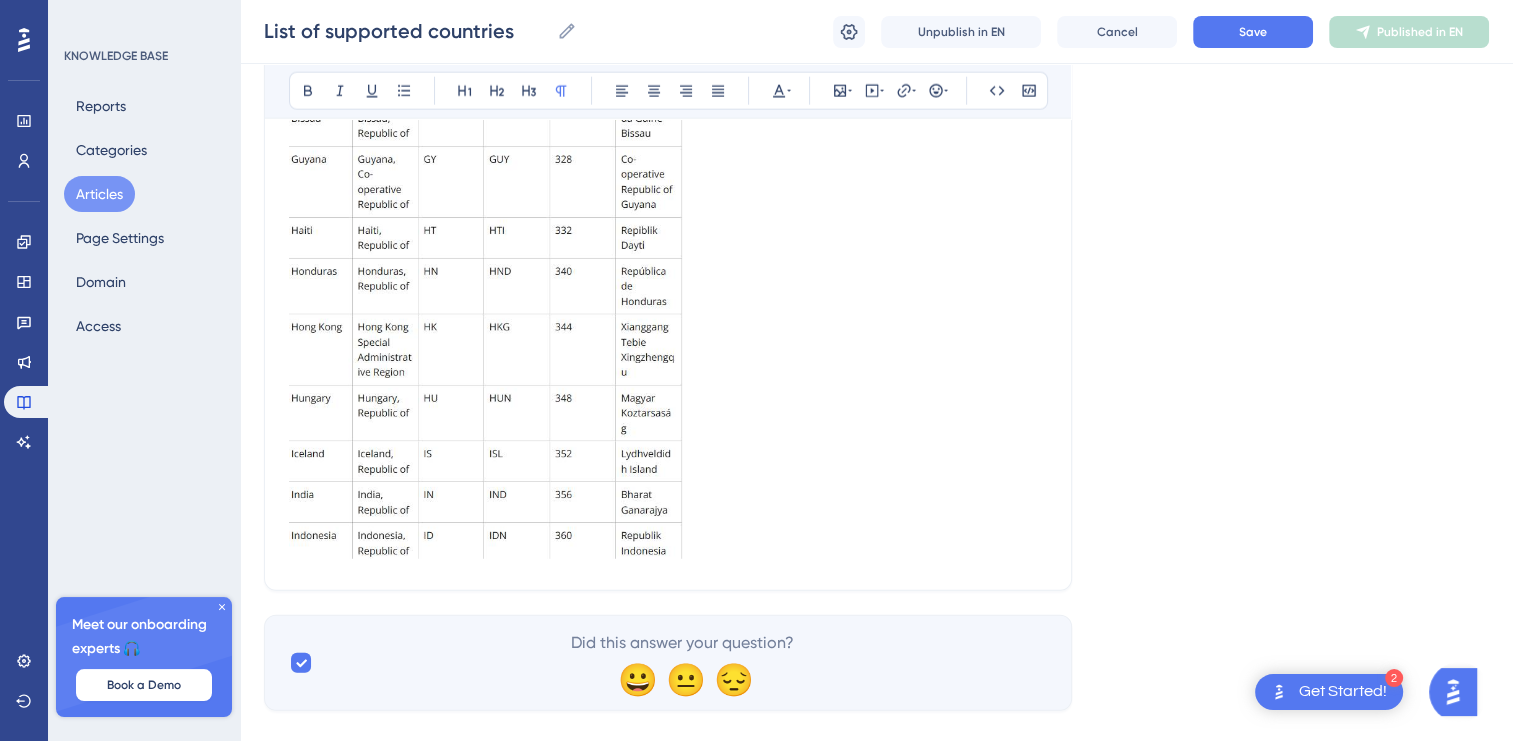scroll, scrollTop: 5086, scrollLeft: 0, axis: vertical 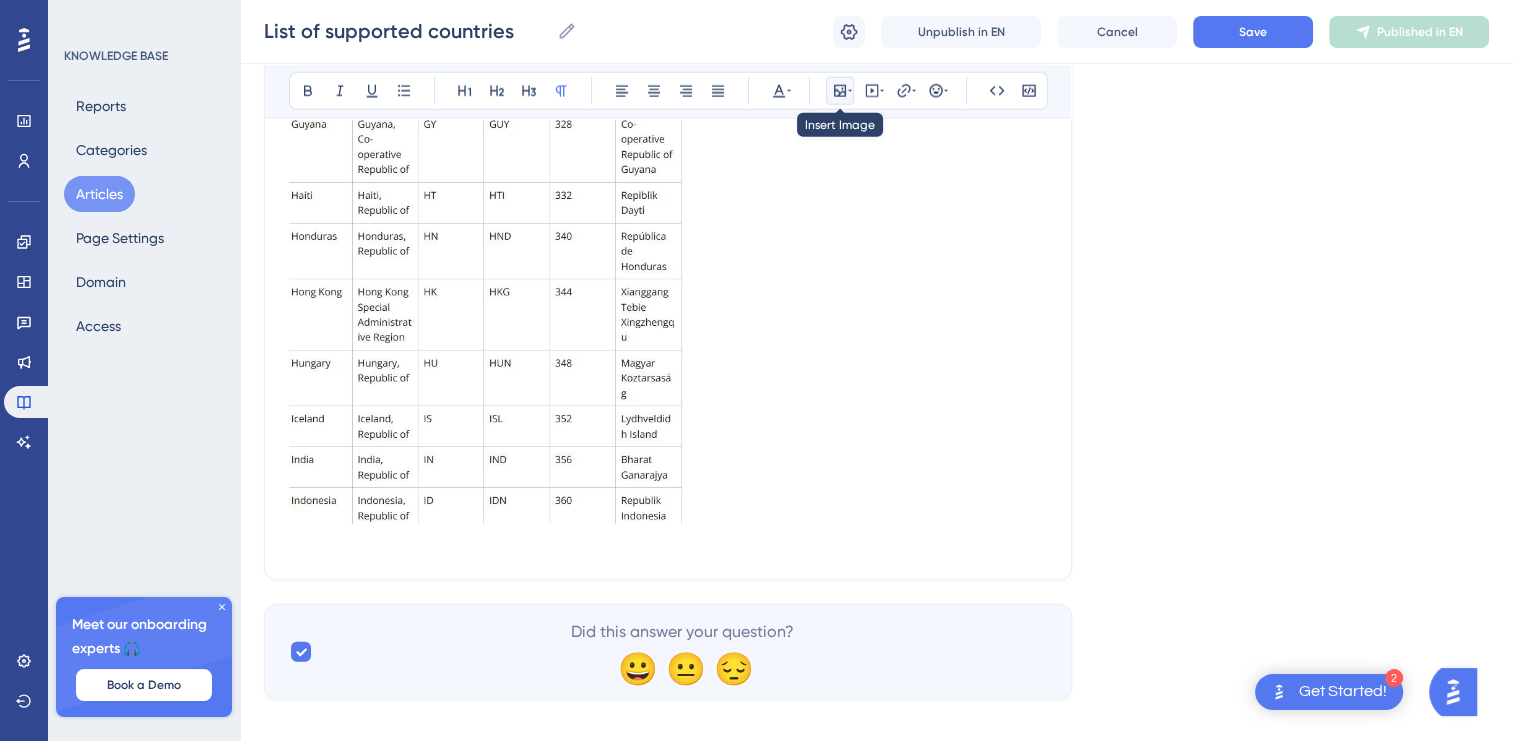 click 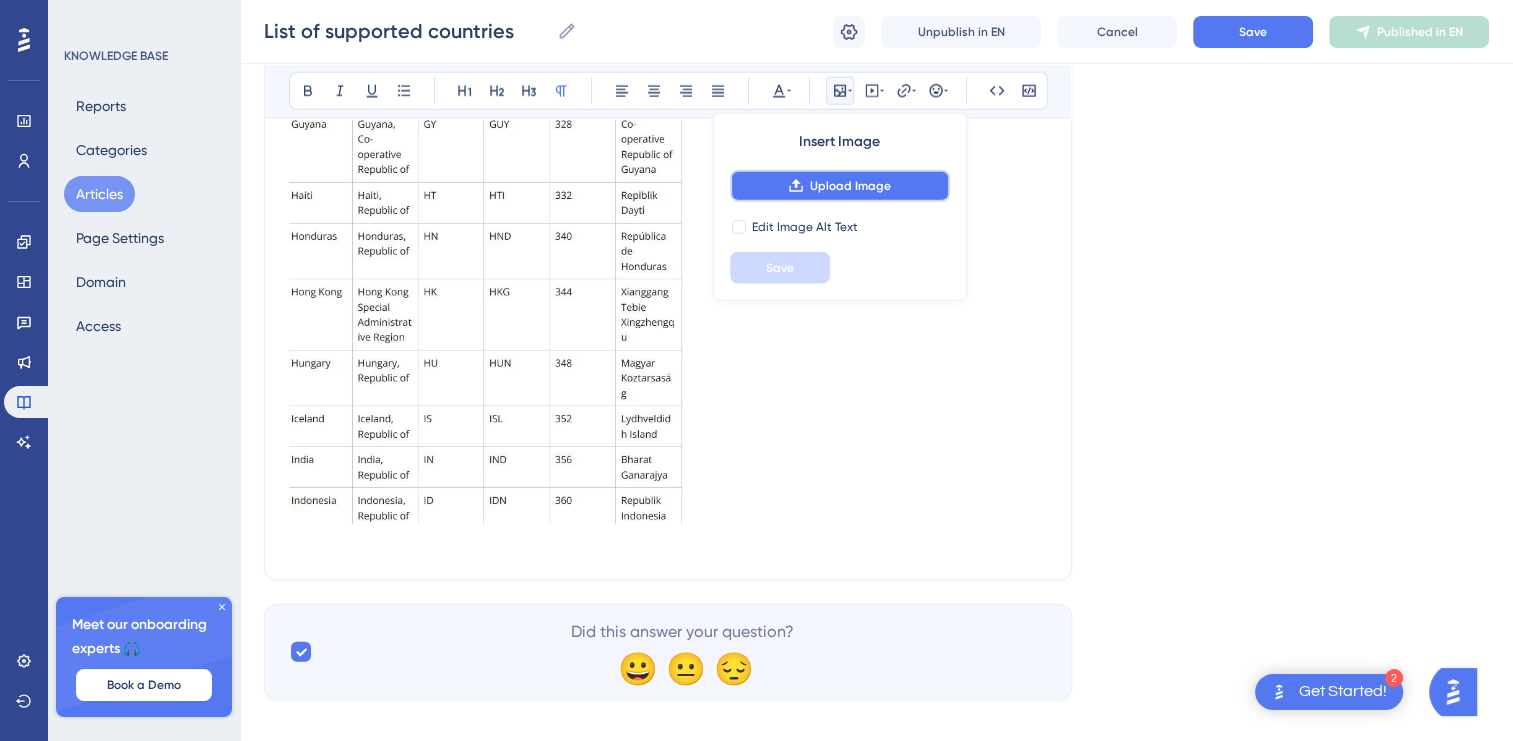 click on "Upload Image" at bounding box center [850, 186] 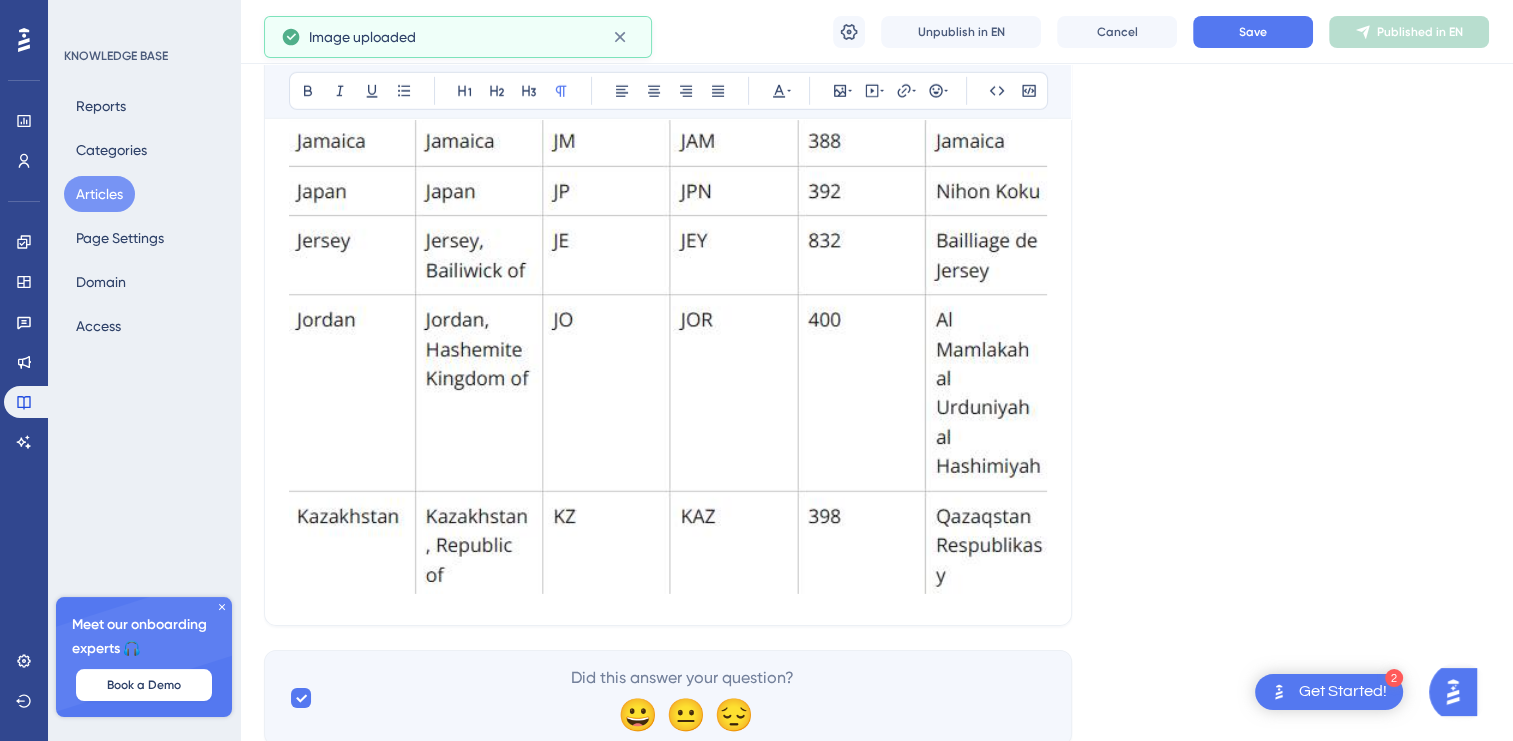 scroll, scrollTop: 6086, scrollLeft: 0, axis: vertical 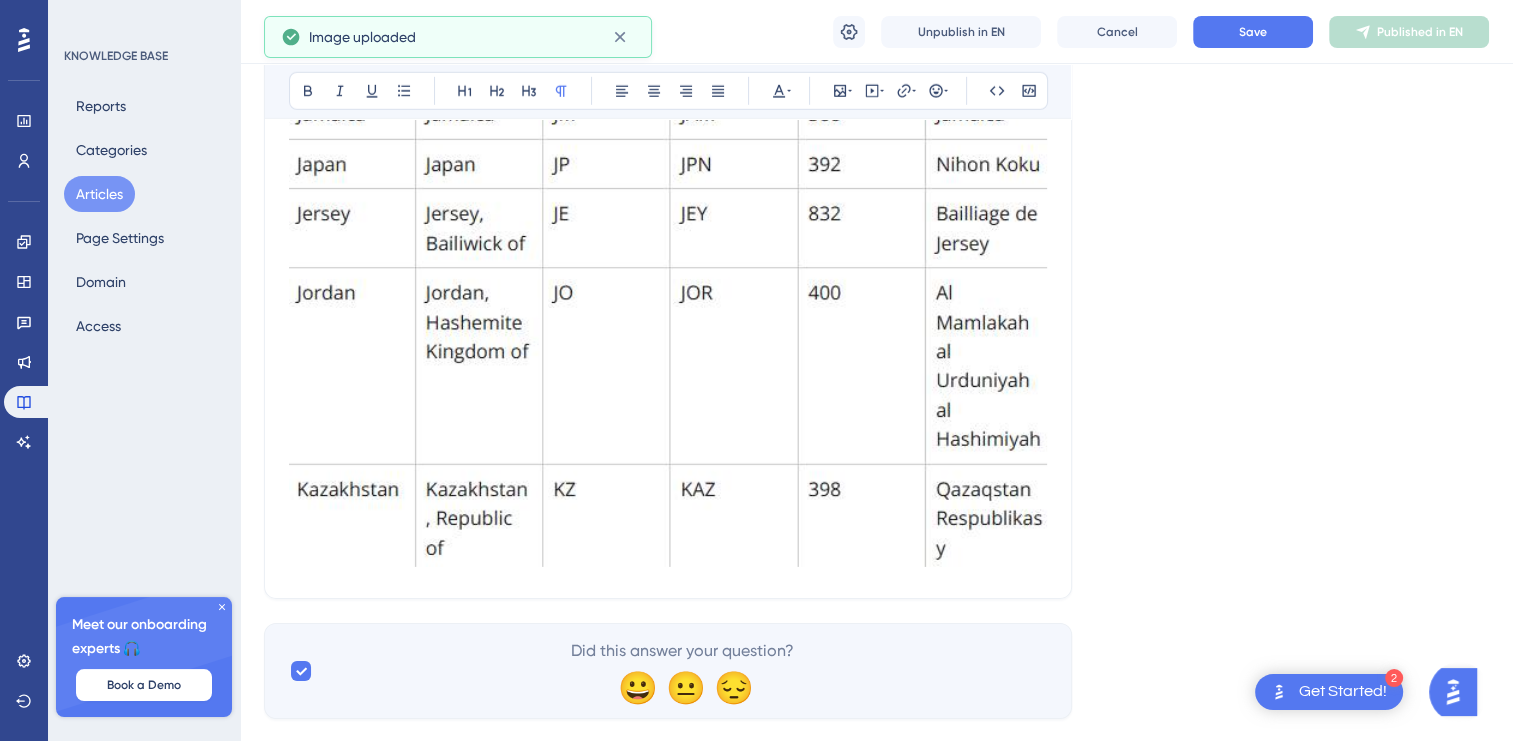 click on "List of supported countries Bold Italic Underline Bullet Point Heading 1 Heading 2 Heading 3 Normal Align Left Align Center Align Right Align Justify Text Color Insert Image Embed Video Hyperlink Emojis Code Code Block Country codes are provided in 3 format, following the ISO 3166 standard.  Wikipedia" at bounding box center [668, -2632] 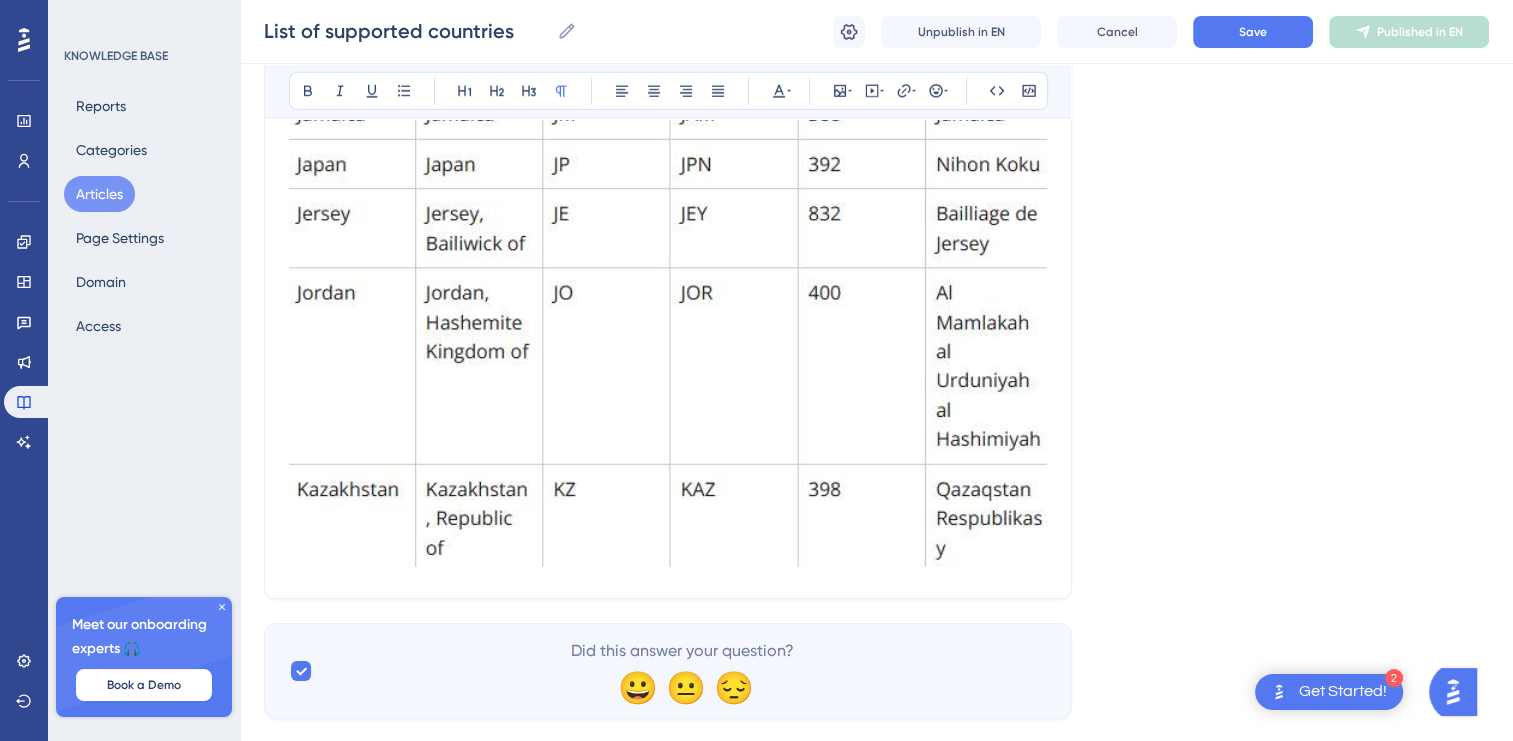 click on "Language English (Default) List of supported countries Bold Italic Underline Bullet Point Heading 1 Heading 2 Heading 3 Normal Align Left Align Center Align Right Align Justify Text Color Insert Image Embed Video Hyperlink Emojis Code Code Block Country codes are provided in 3 format, following the ISO 3166 standard.  Wikipedia Did this answer your question? 😀 😐 😔" at bounding box center (876, -2620) 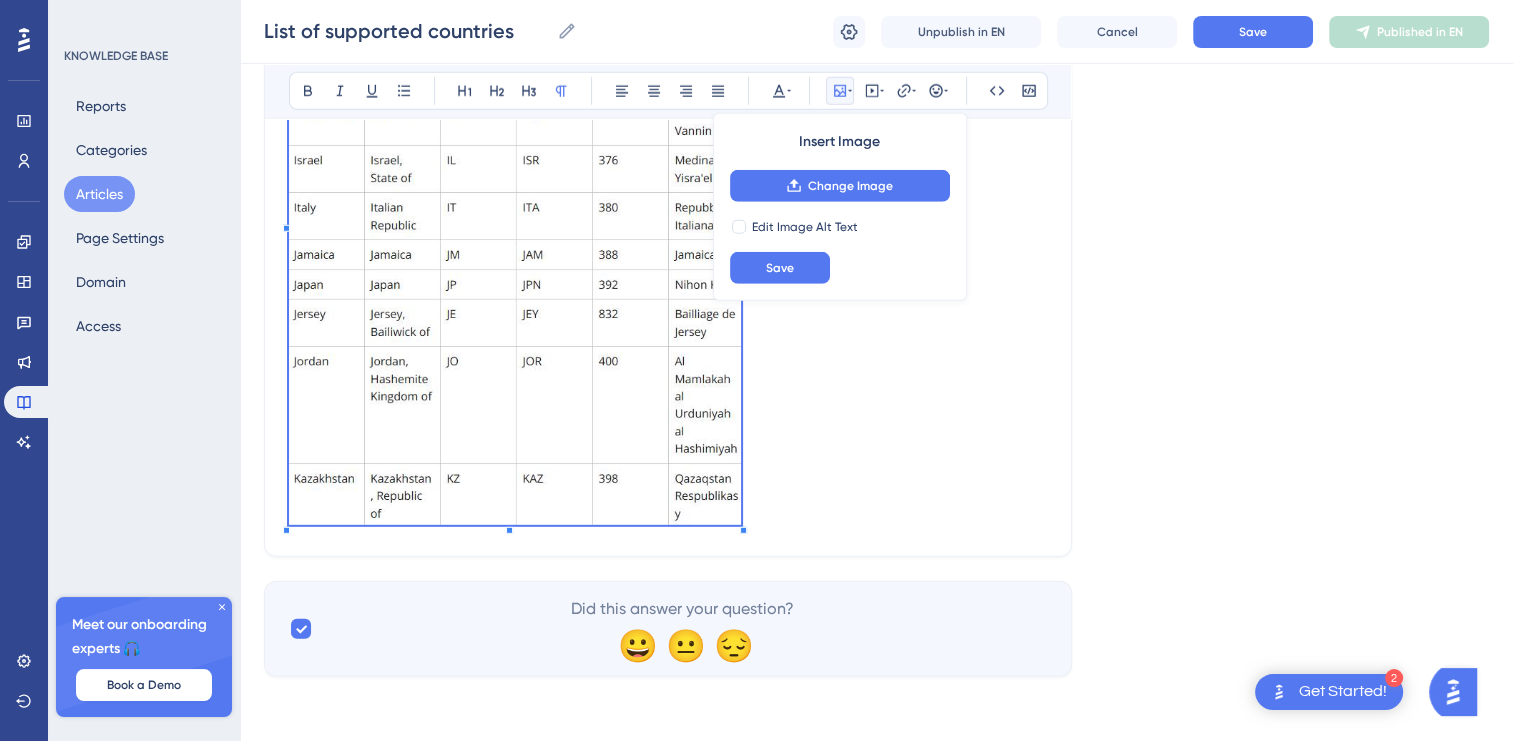 scroll, scrollTop: 5656, scrollLeft: 0, axis: vertical 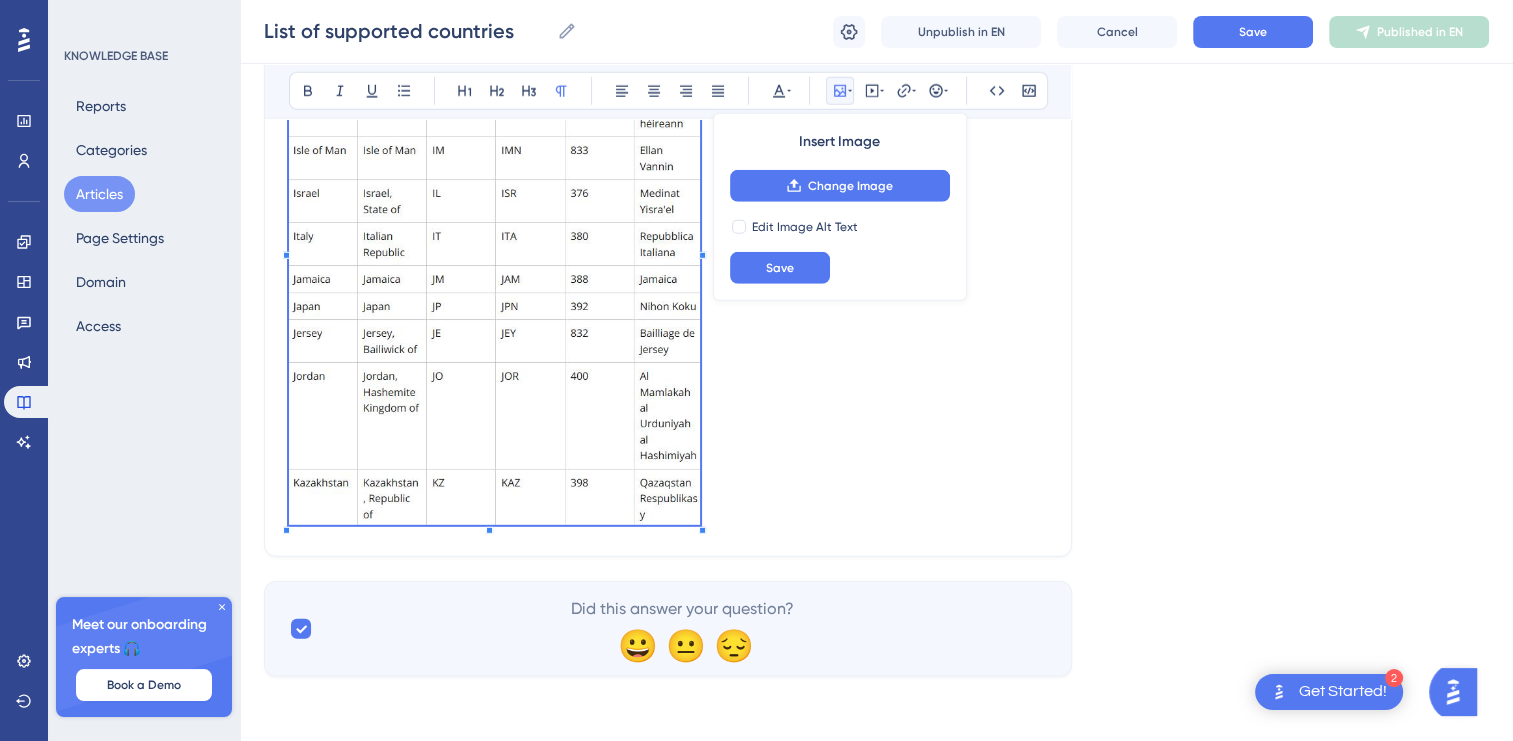 click at bounding box center (668, 247) 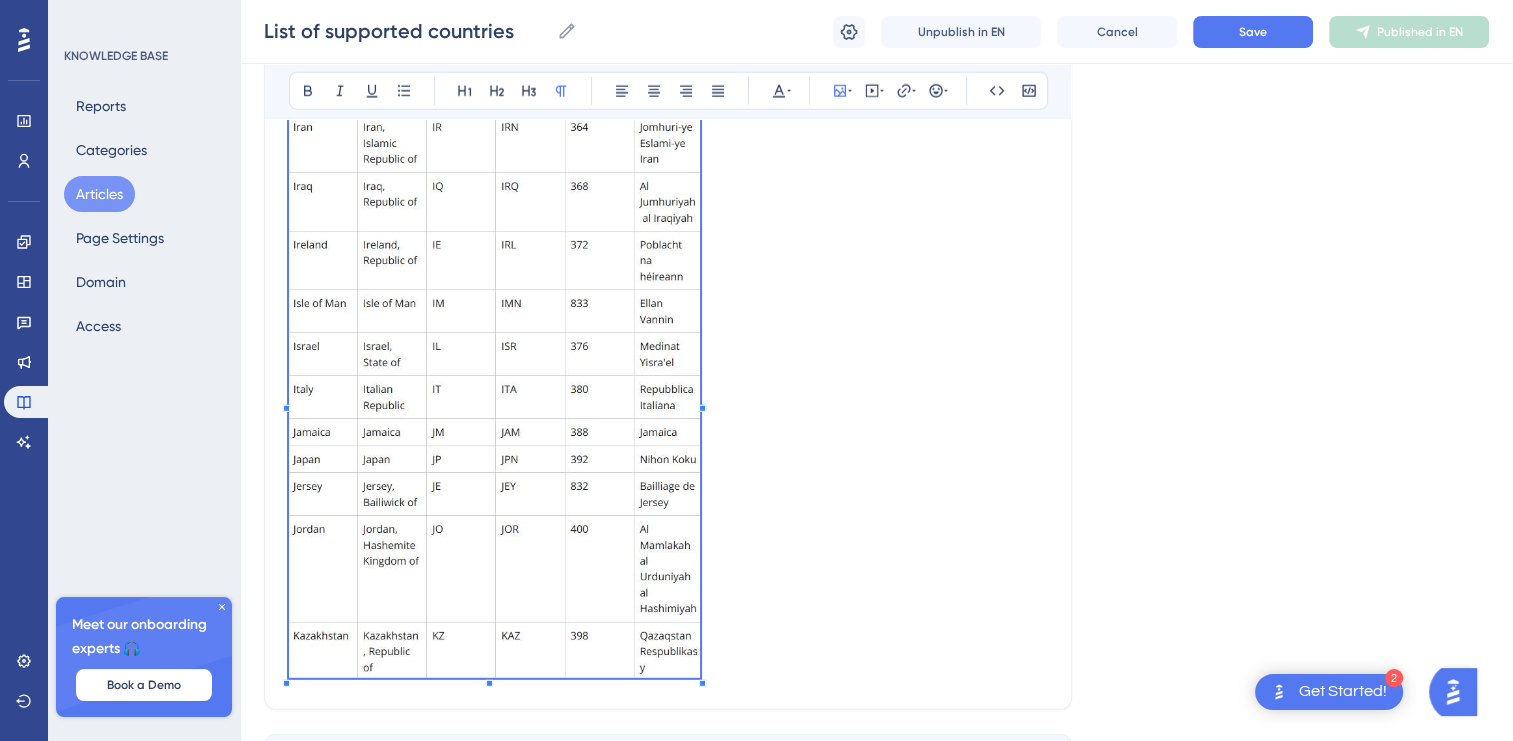 scroll, scrollTop: 5456, scrollLeft: 0, axis: vertical 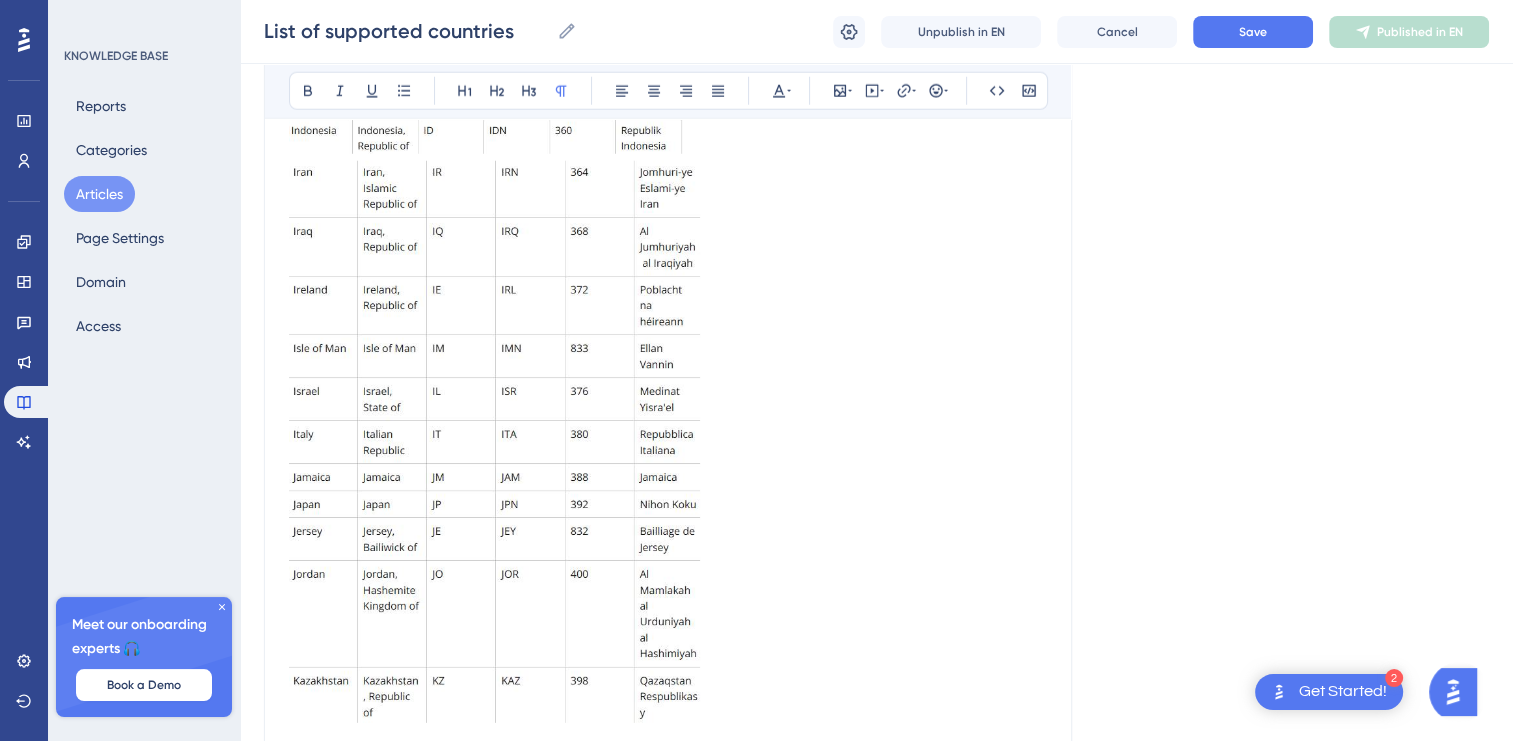 drag, startPoint x: 700, startPoint y: 726, endPoint x: 660, endPoint y: 712, distance: 42.379242 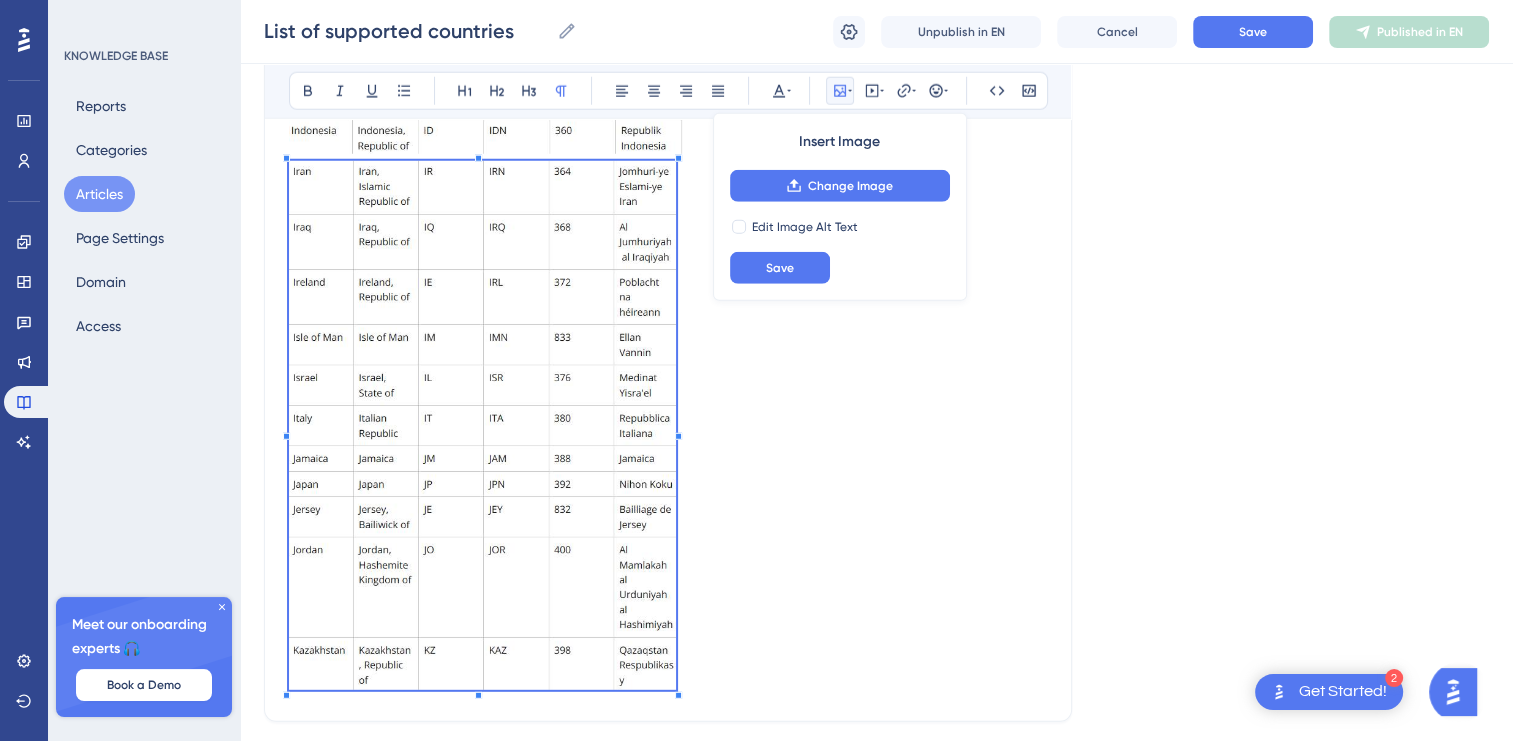 click on "Language English (Default) List of supported countries Bold Italic Underline Bullet Point Heading 1 Heading 2 Heading 3 Normal Align Left Align Center Align Right Align Justify Text Color Insert Image Change Image Edit Image Alt Text Save Embed Video Hyperlink Emojis Code Code Block Country codes are provided in 3 format, following the ISO 3166 standard.  Wikipedia Did this answer your question? 😀 😐 😔" at bounding box center (876, -2243) 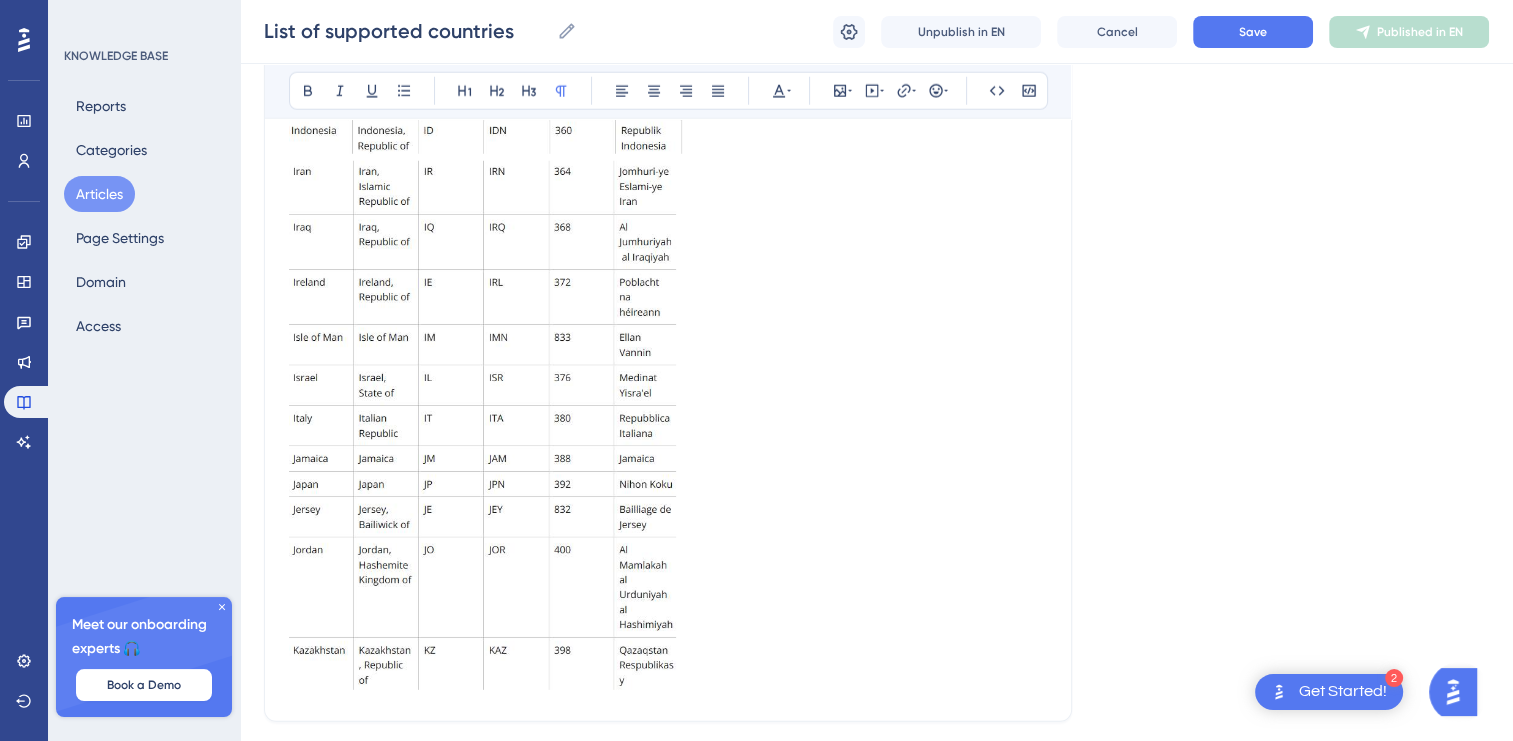 click at bounding box center [668, 429] 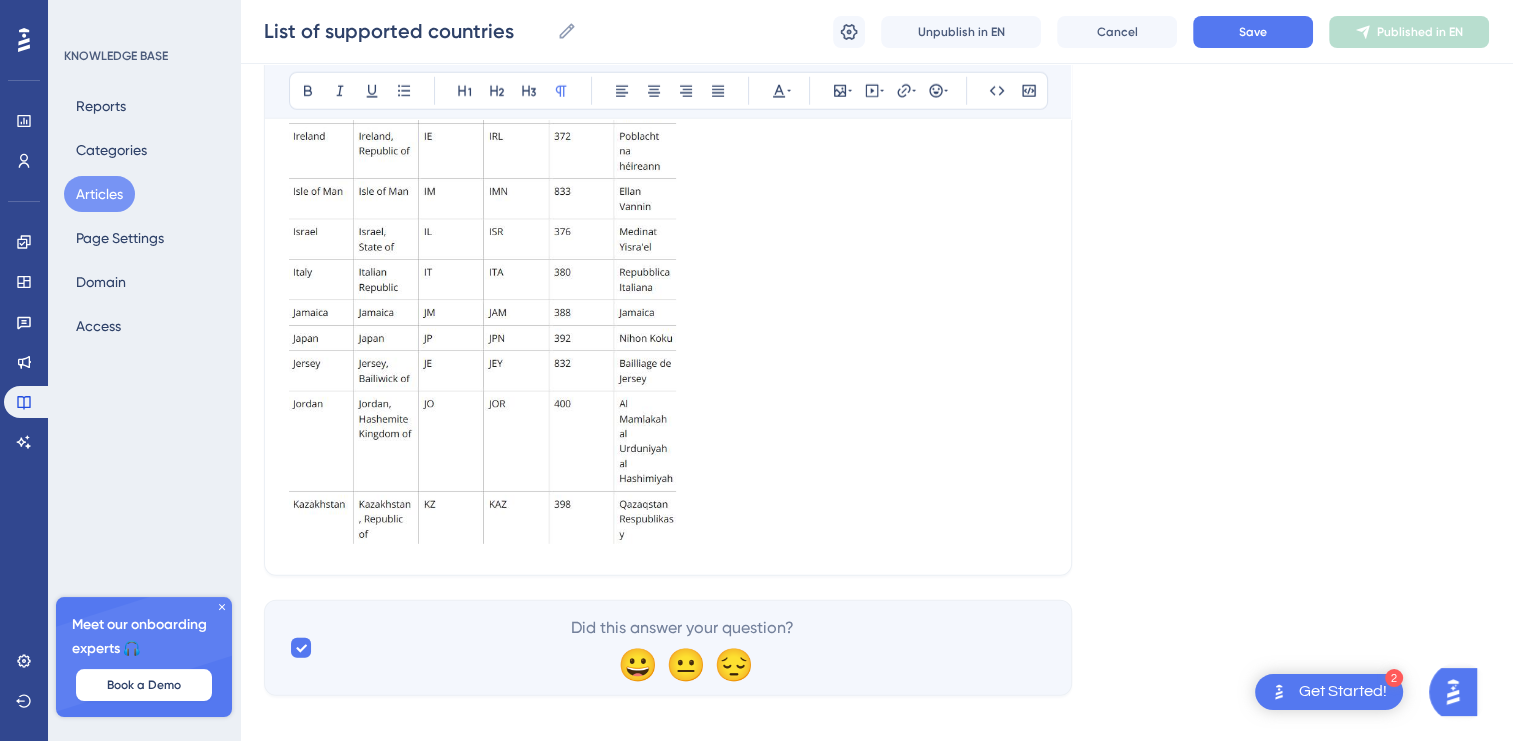 scroll, scrollTop: 5623, scrollLeft: 0, axis: vertical 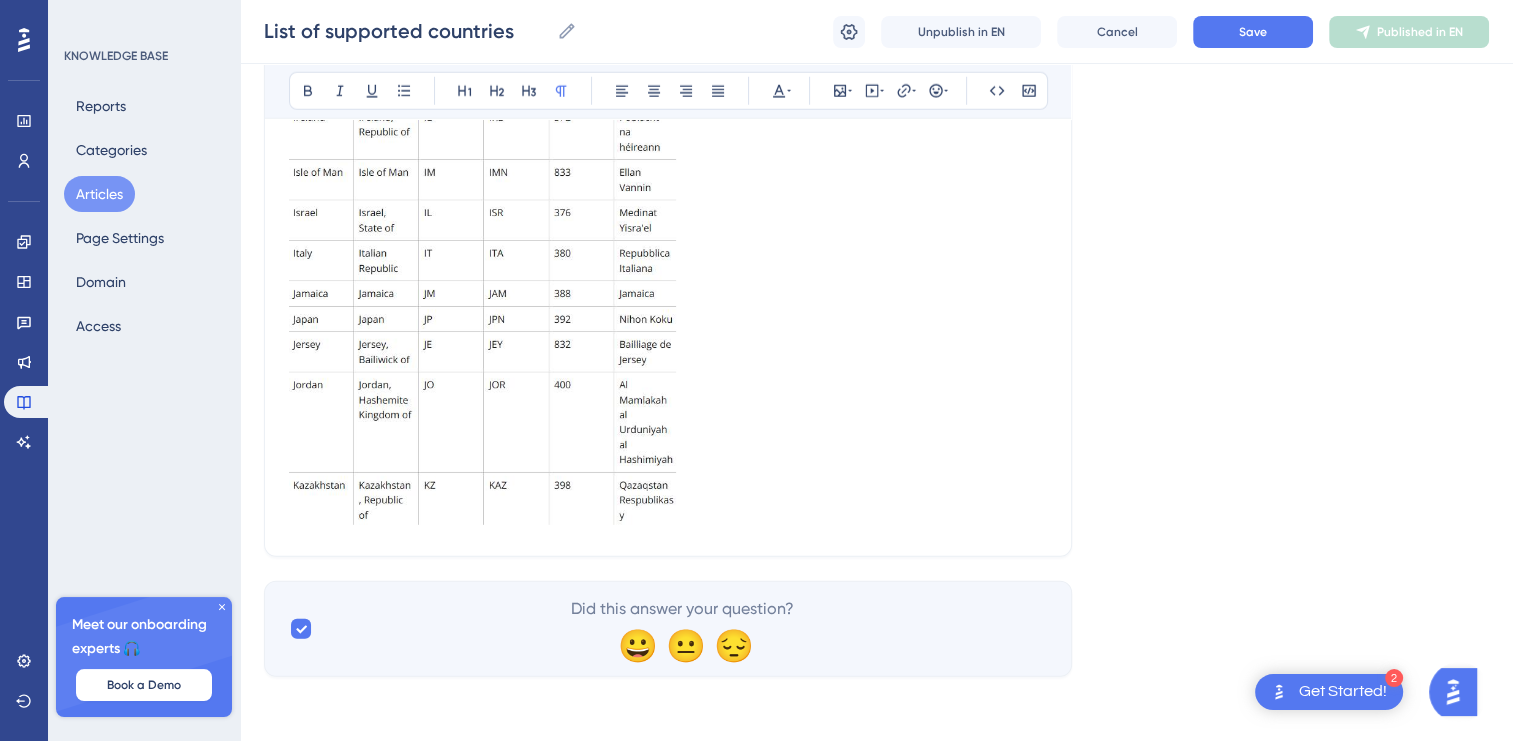 click at bounding box center (668, 264) 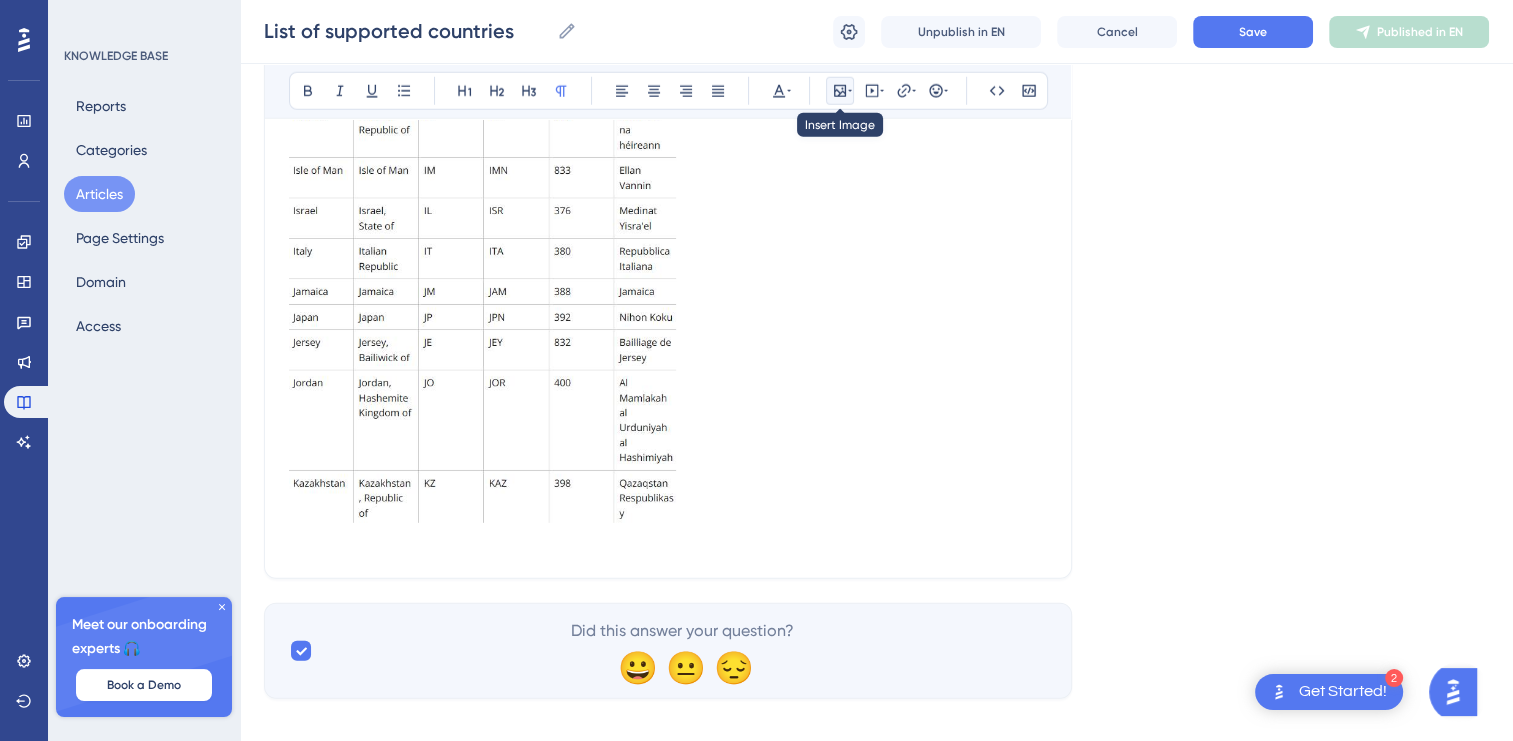 click 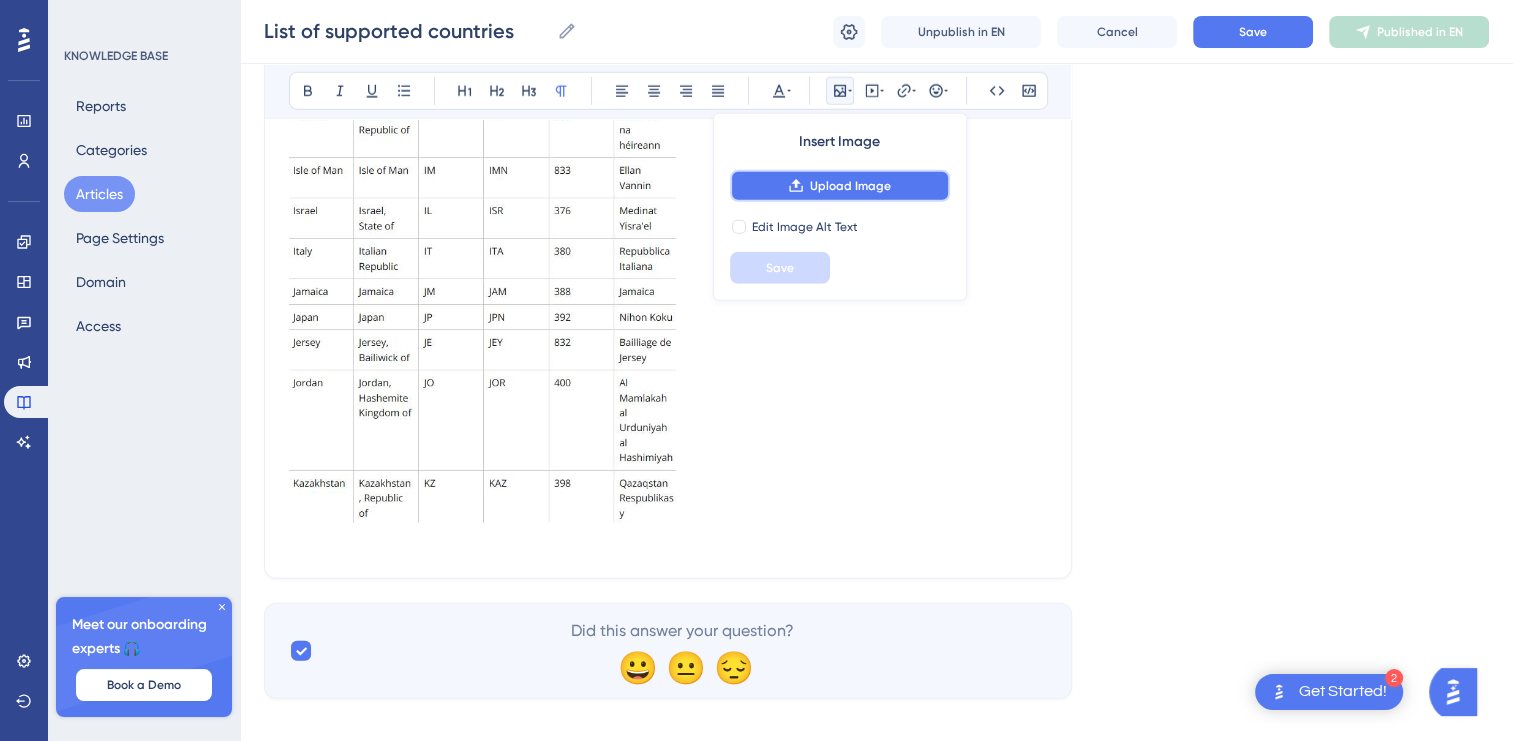 click on "Upload Image" at bounding box center (840, 186) 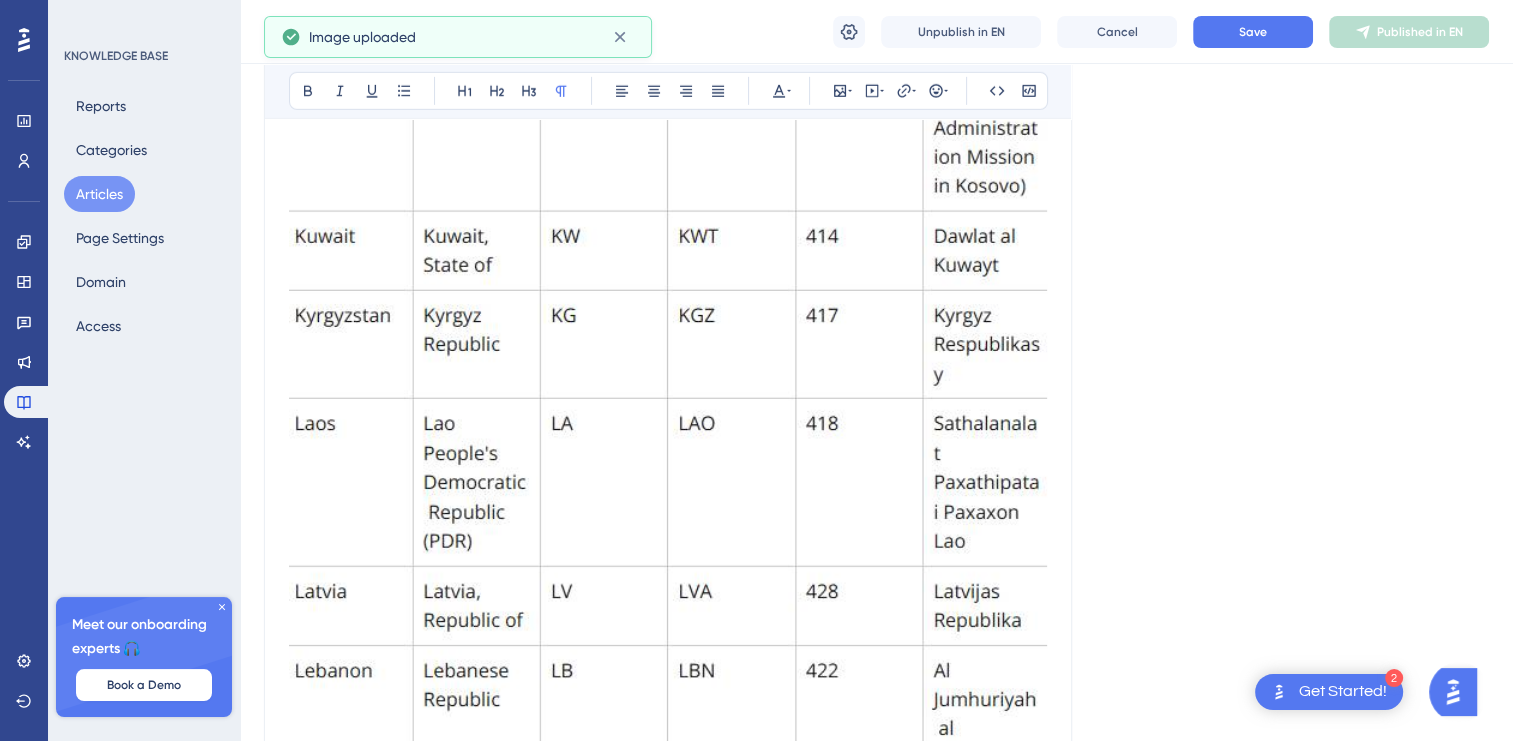scroll, scrollTop: 6623, scrollLeft: 0, axis: vertical 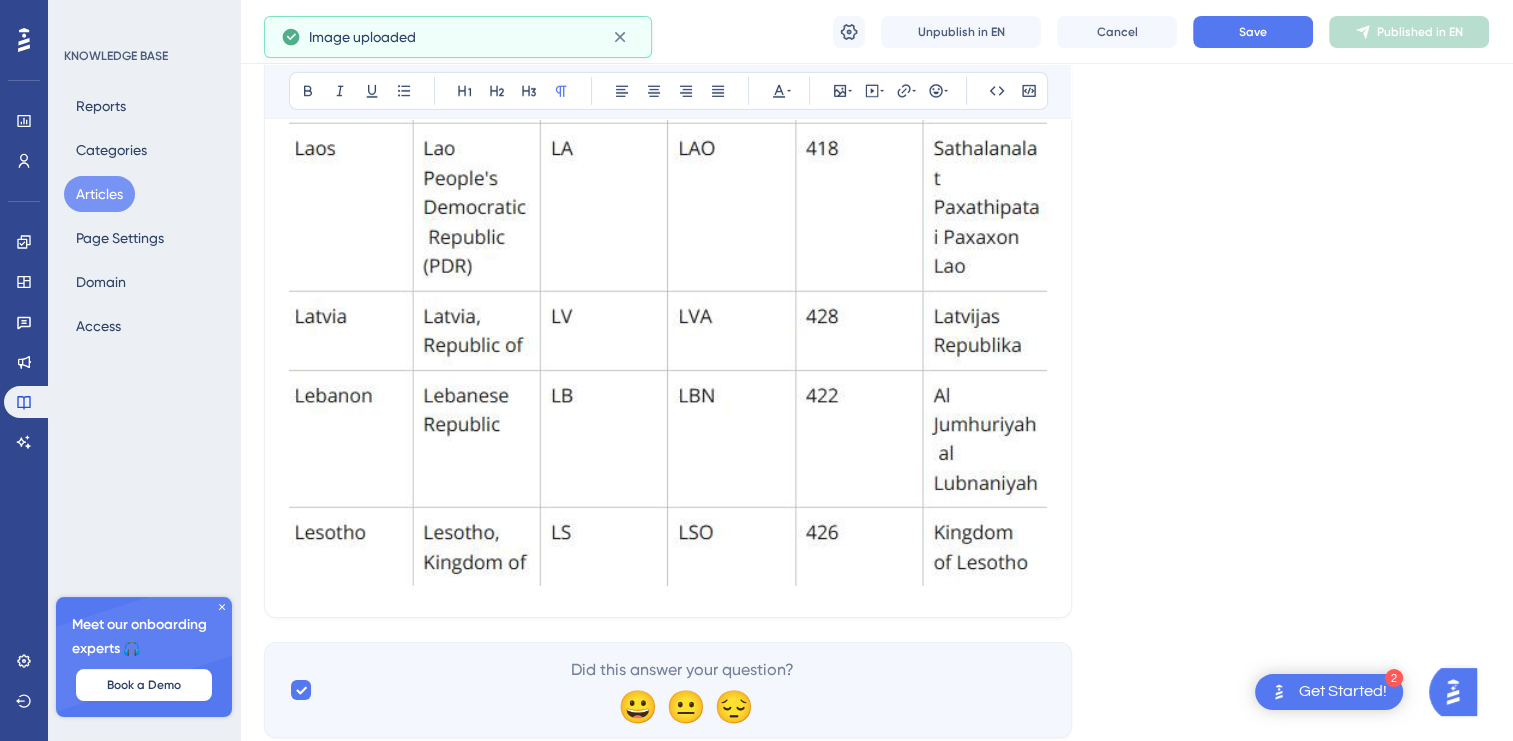 click on "List of supported countries Bold Italic Underline Bullet Point Heading 1 Heading 2 Heading 3 Normal Align Left Align Center Align Right Align Justify Text Color Insert Image Embed Video Hyperlink Emojis Code Code Block Country codes are provided in 3 format, following the ISO 3166 standard.  Wikipedia" at bounding box center [668, -2891] 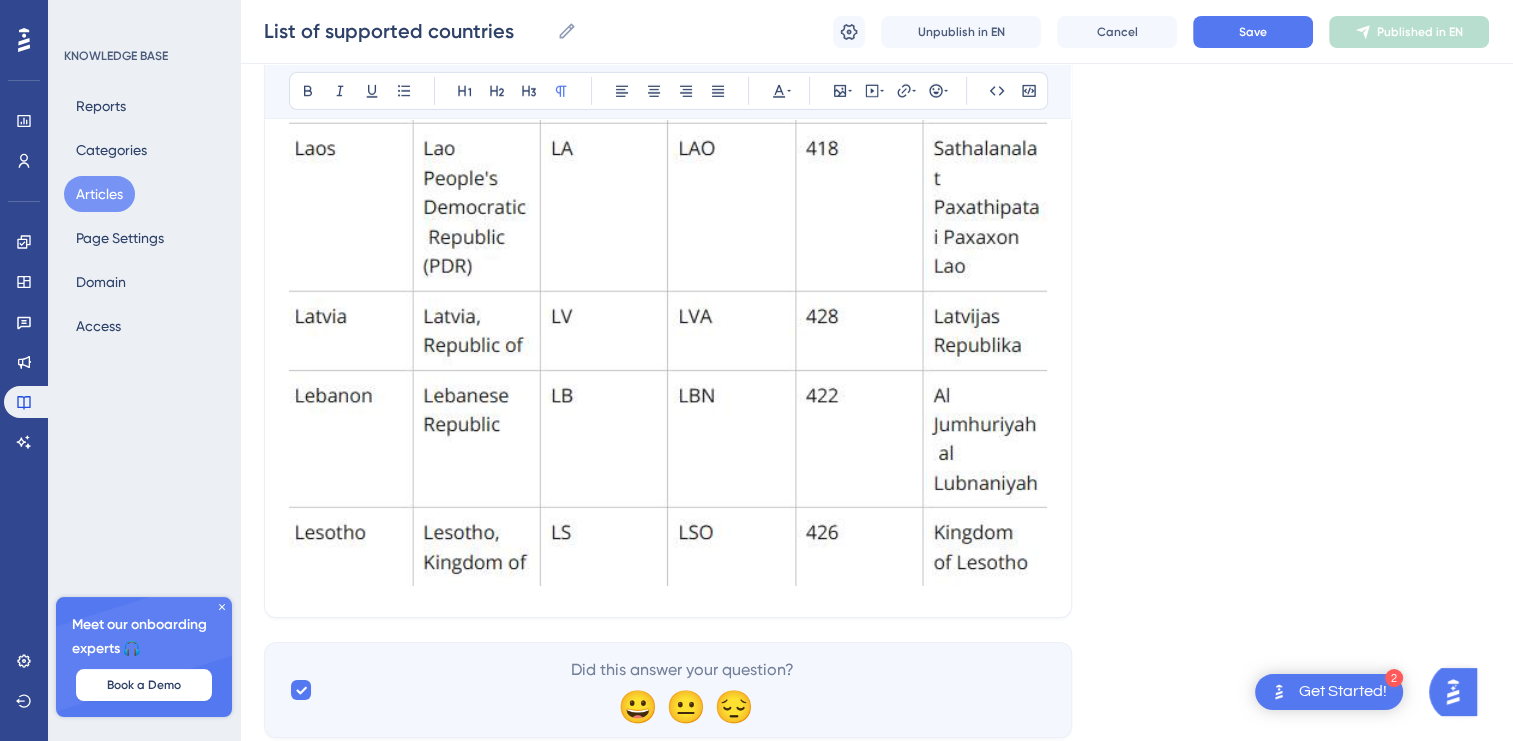 click on "List of supported countries Bold Italic Underline Bullet Point Heading 1 Heading 2 Heading 3 Normal Align Left Align Center Align Right Align Justify Text Color Insert Image Embed Video Hyperlink Emojis Code Code Block Country codes are provided in 3 format, following the ISO 3166 standard.  Wikipedia" at bounding box center [668, -2891] 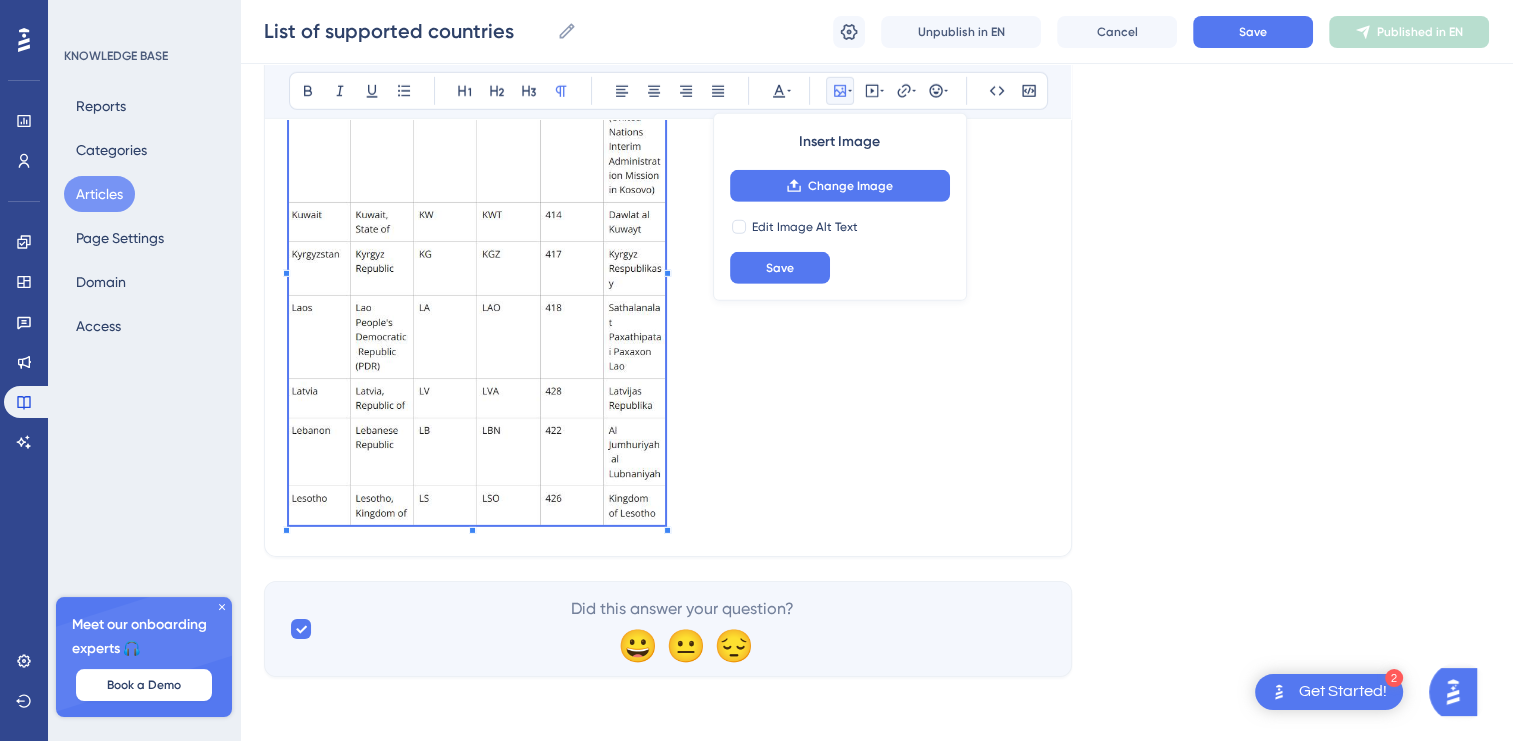 scroll, scrollTop: 6155, scrollLeft: 0, axis: vertical 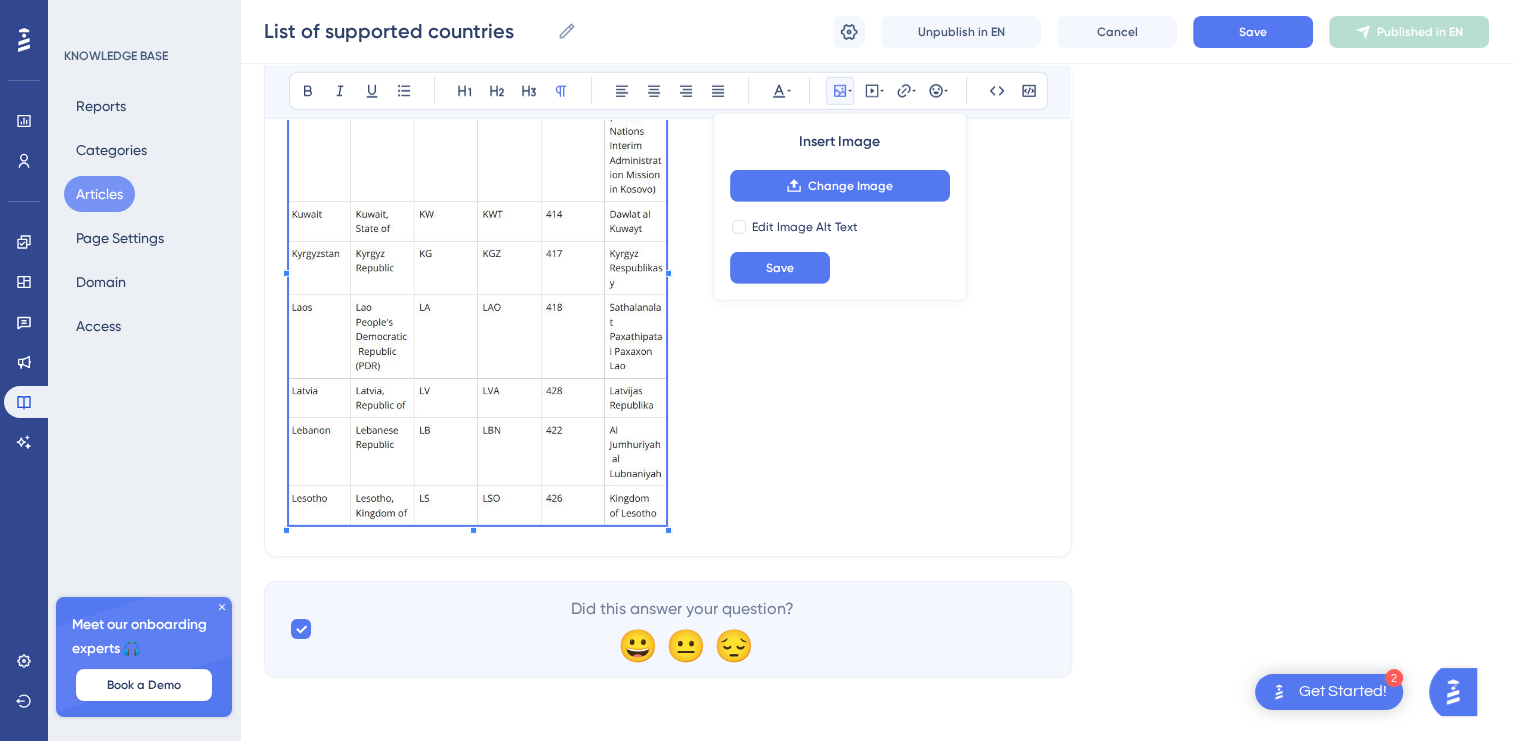click at bounding box center (477, 266) 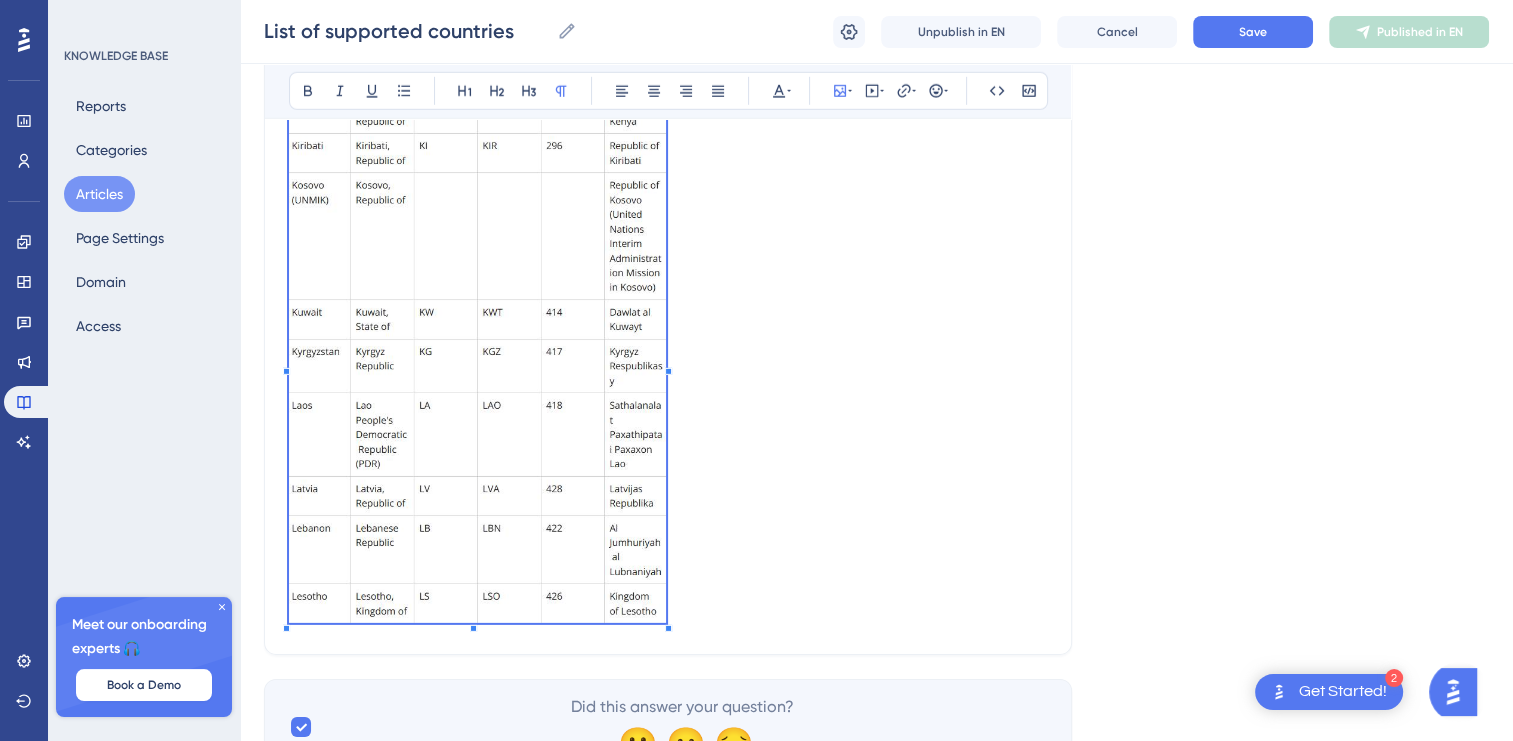 scroll, scrollTop: 5955, scrollLeft: 0, axis: vertical 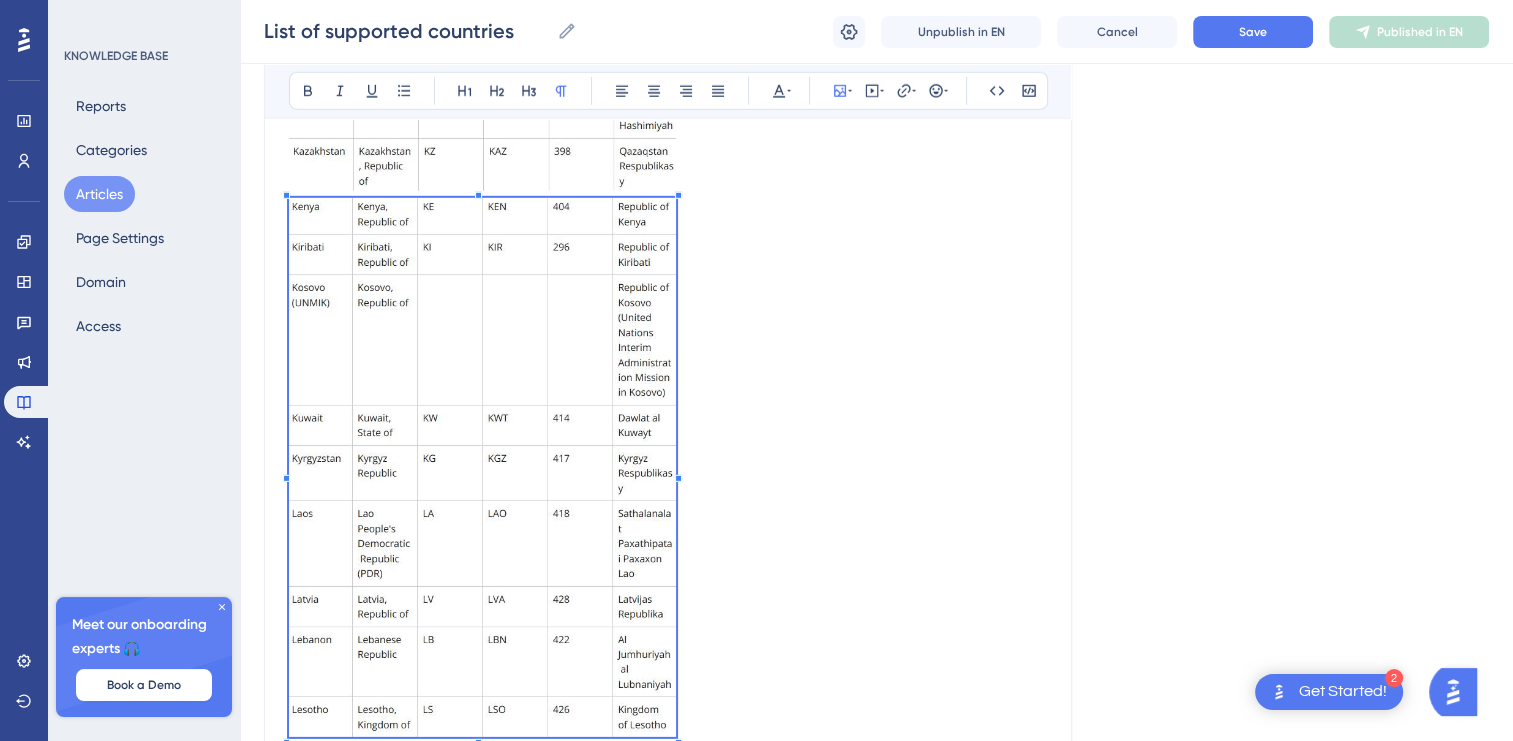 click at bounding box center (668, 471) 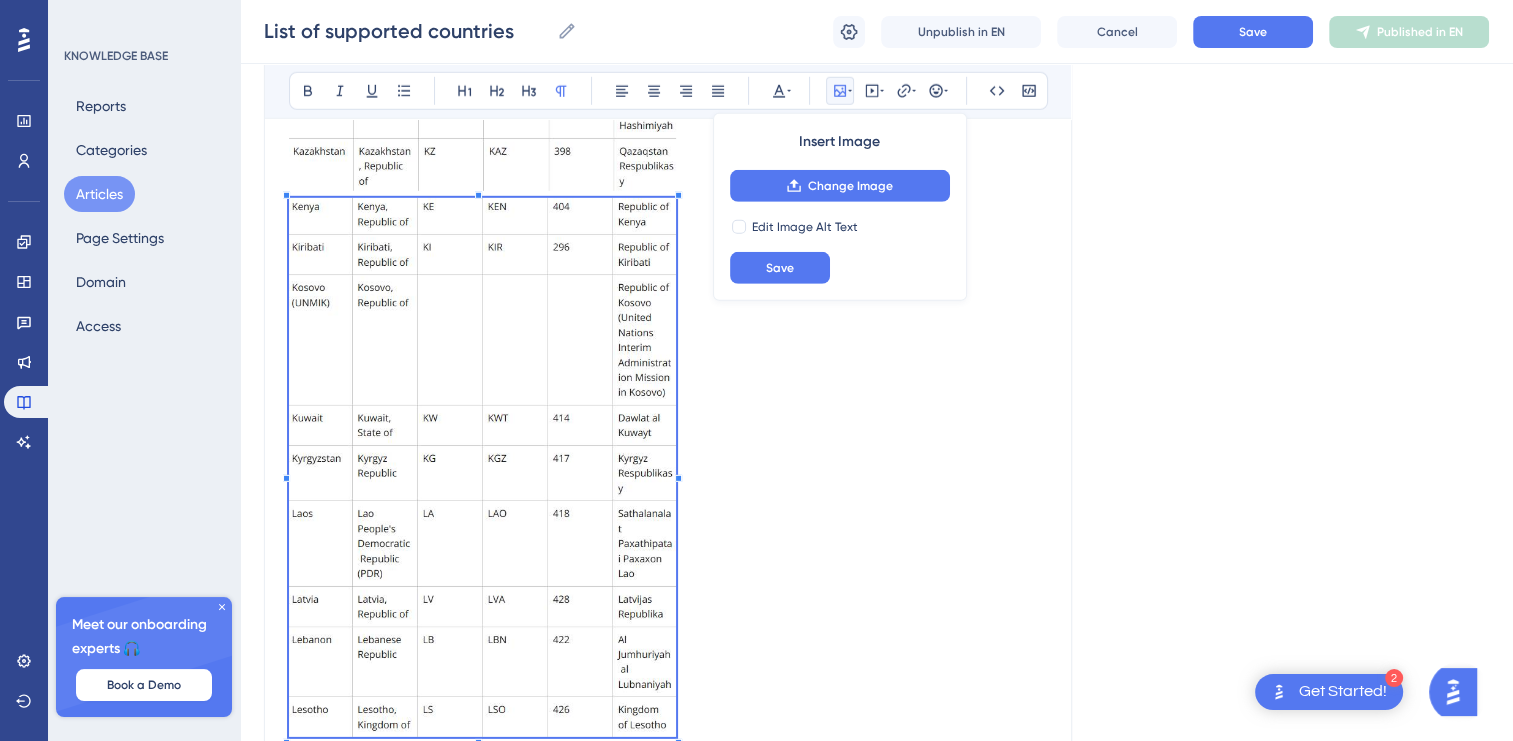 click at bounding box center [668, 471] 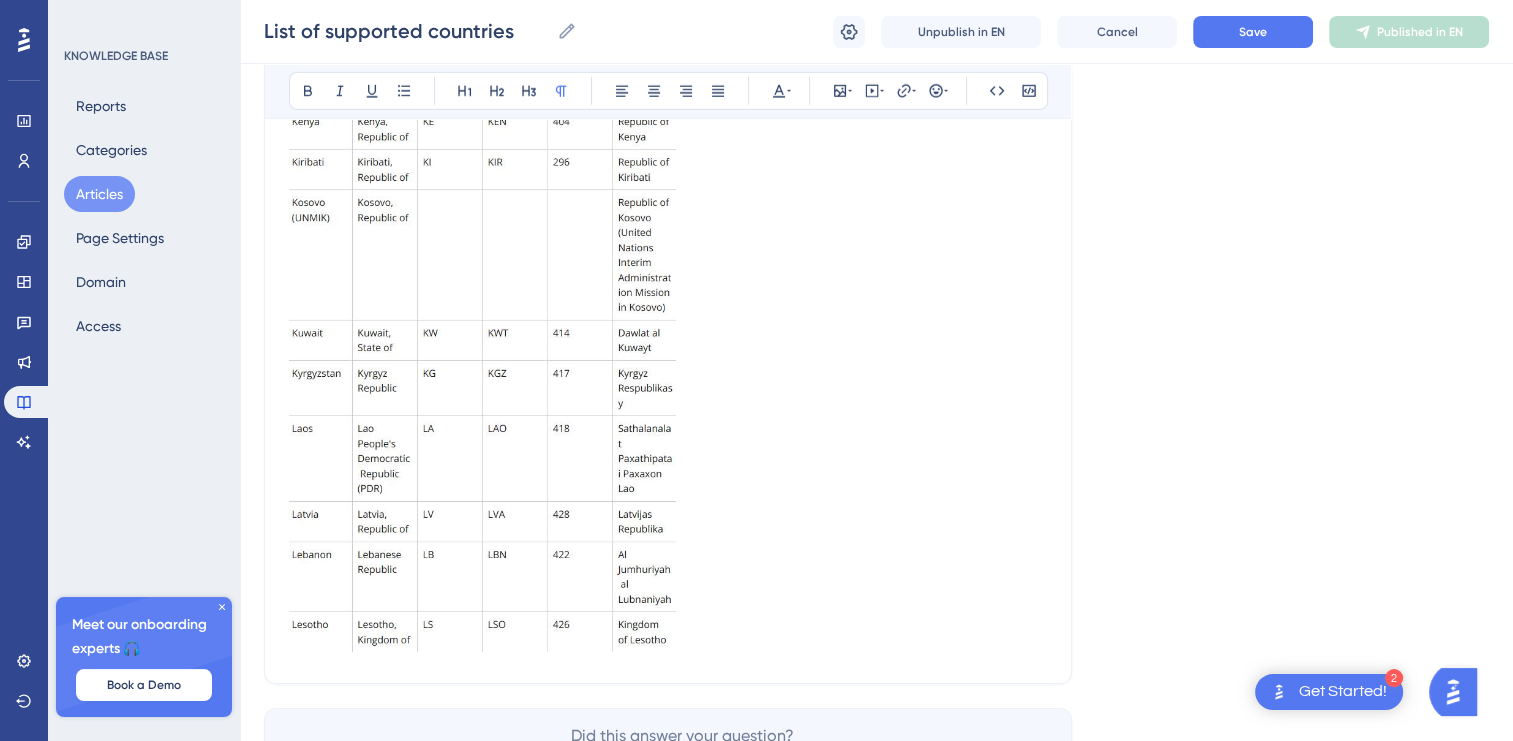 scroll, scrollTop: 6155, scrollLeft: 0, axis: vertical 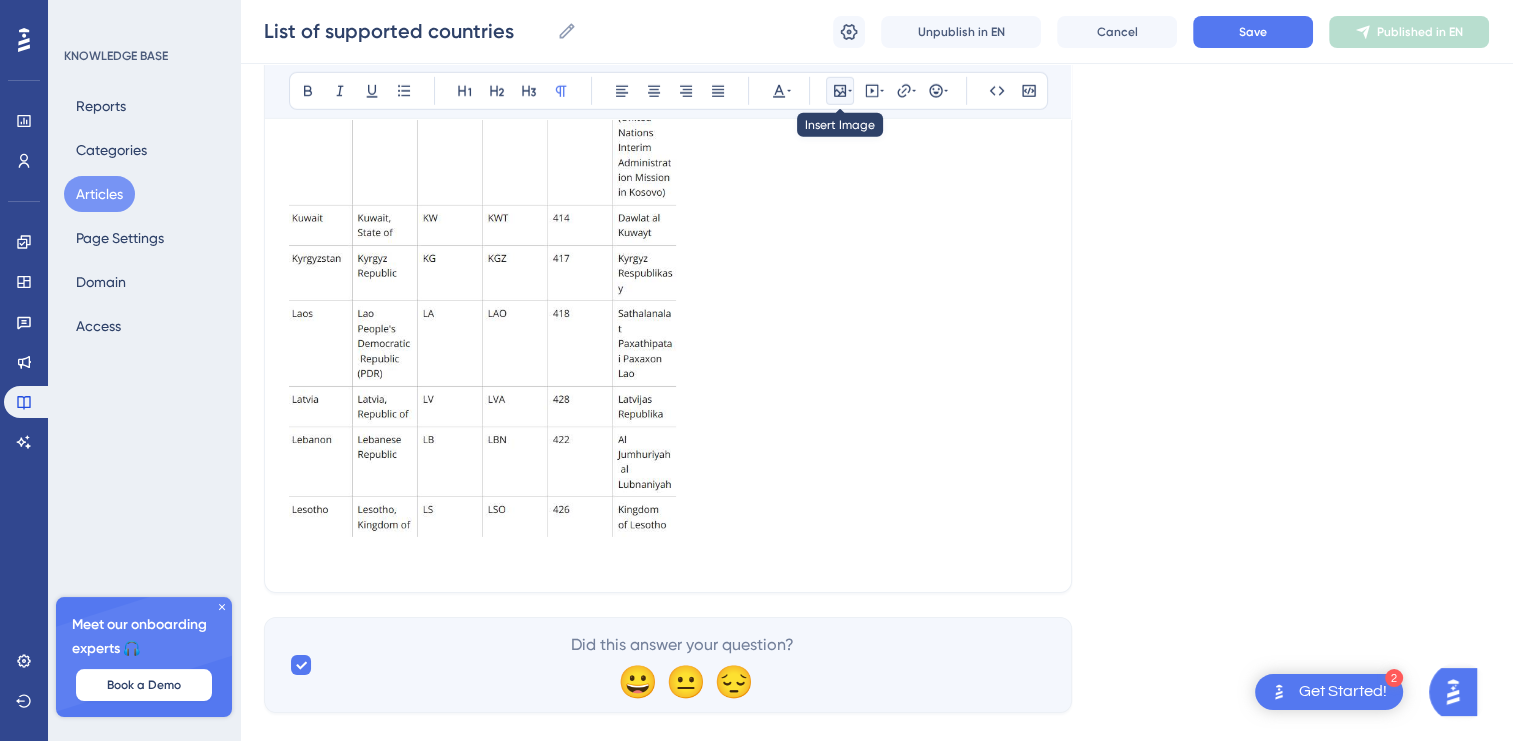 click 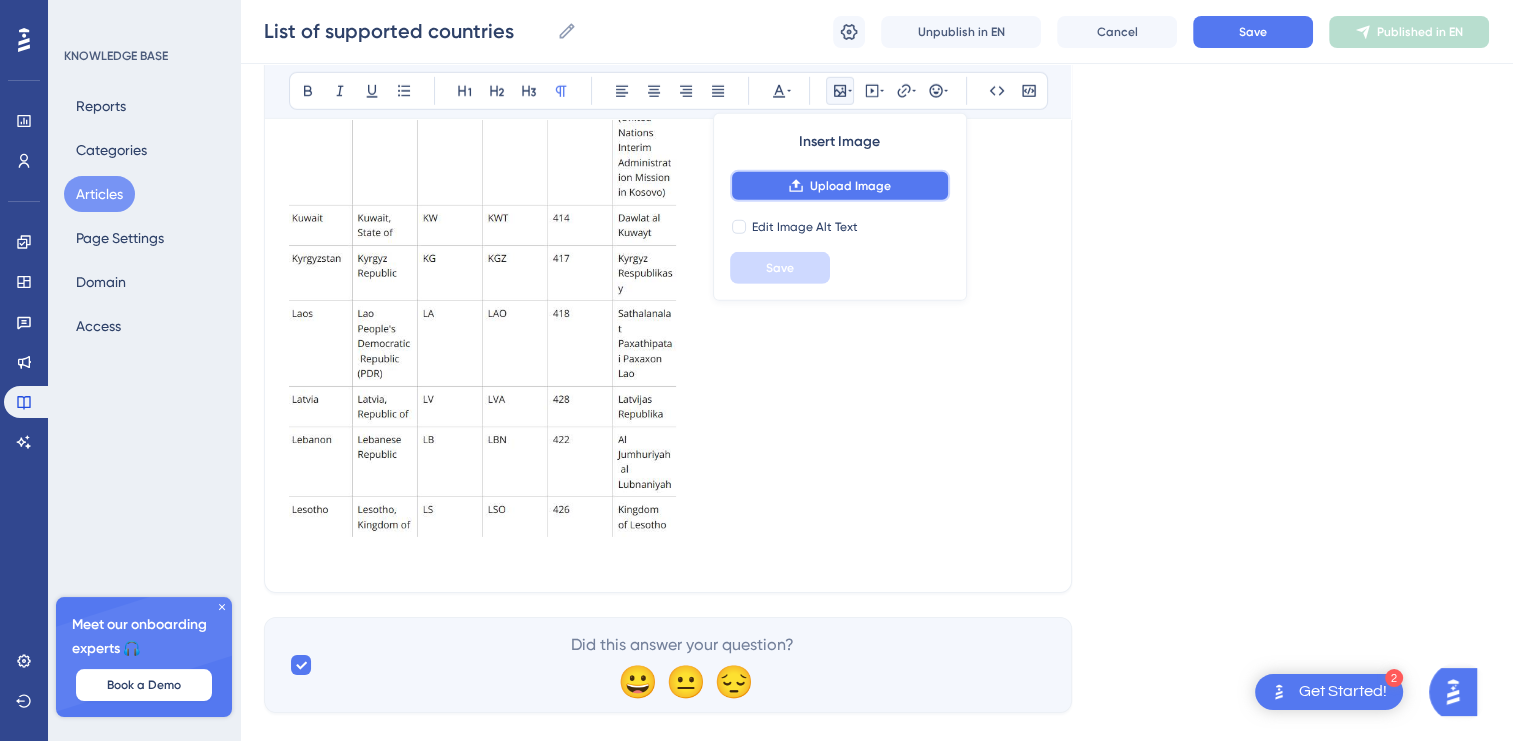 click on "Upload Image" at bounding box center (850, 186) 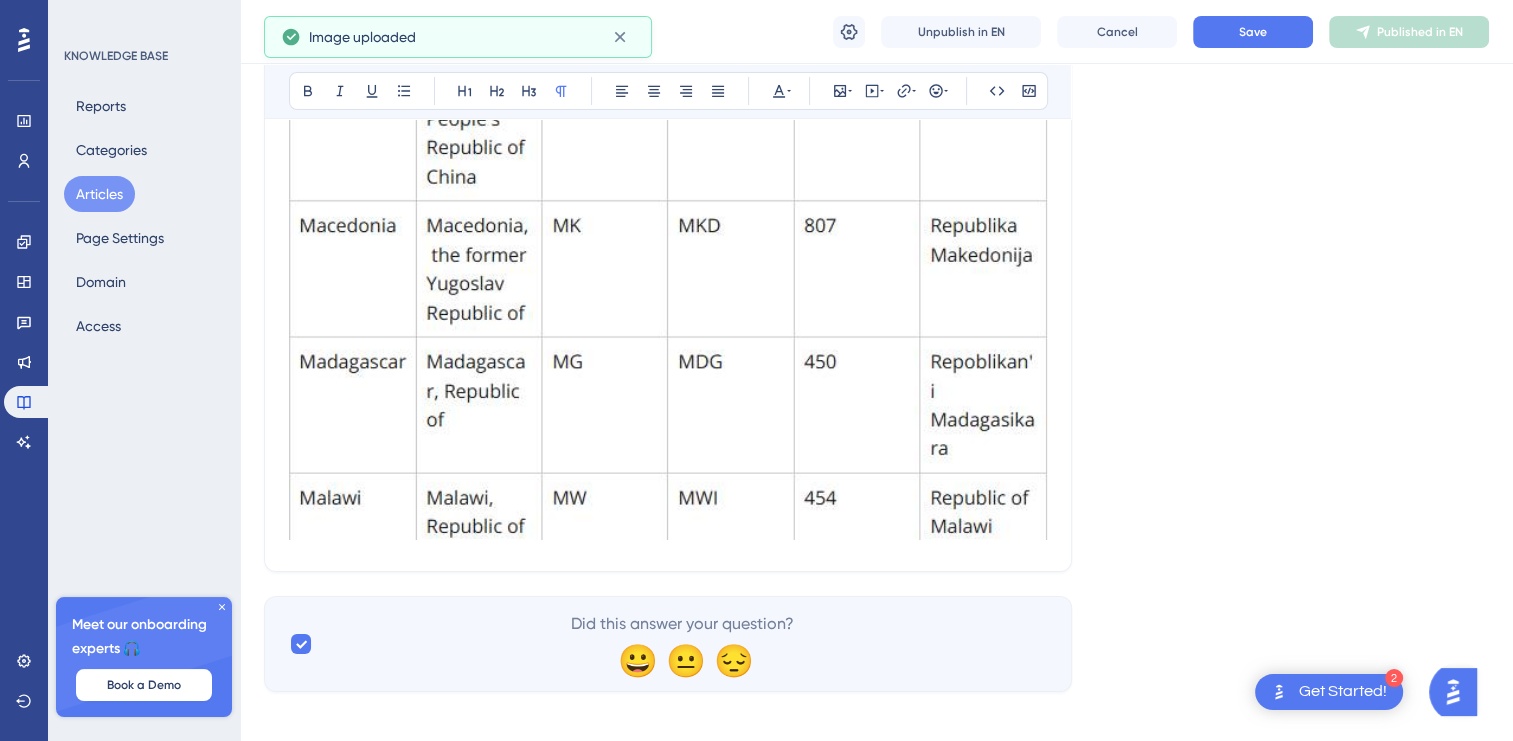 scroll, scrollTop: 7238, scrollLeft: 0, axis: vertical 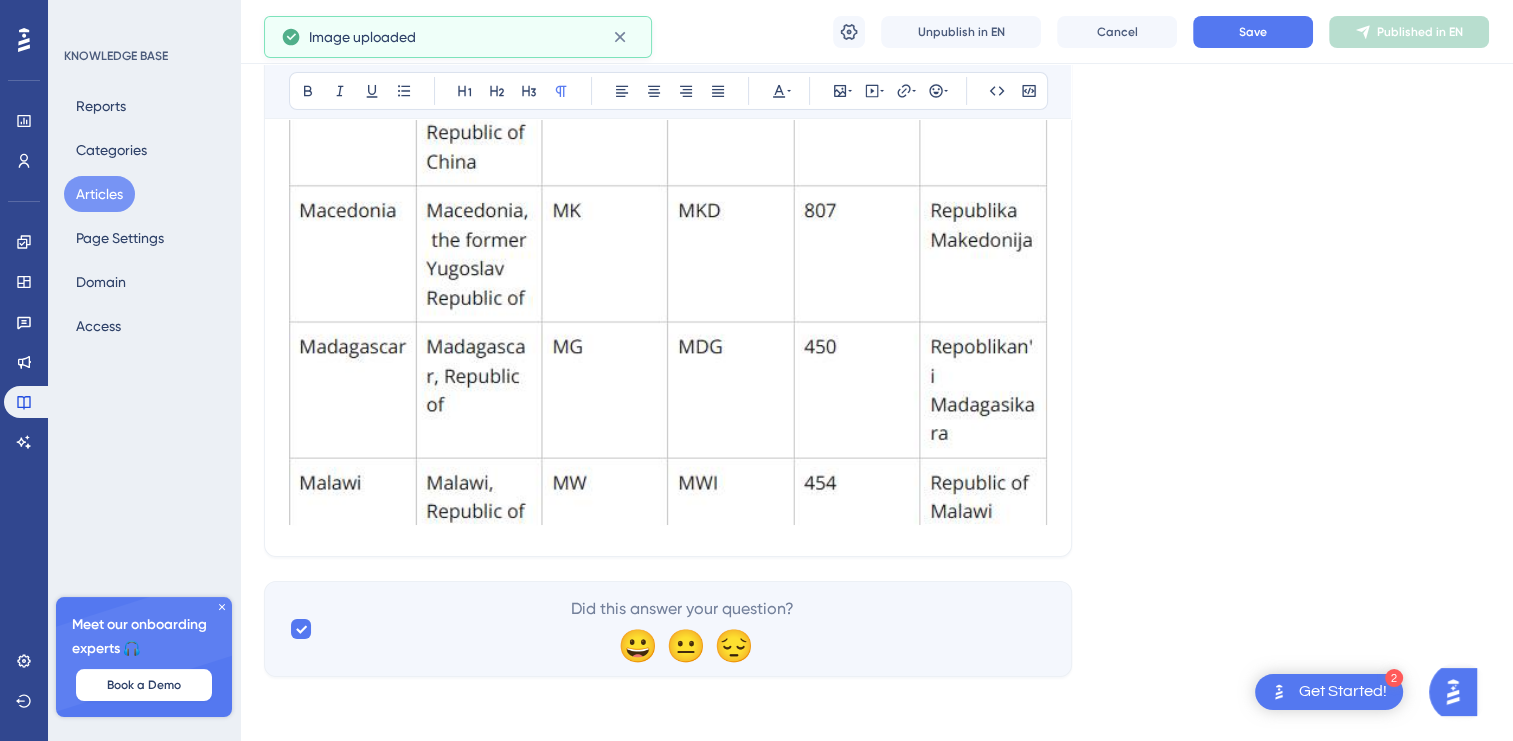 click at bounding box center (668, -6) 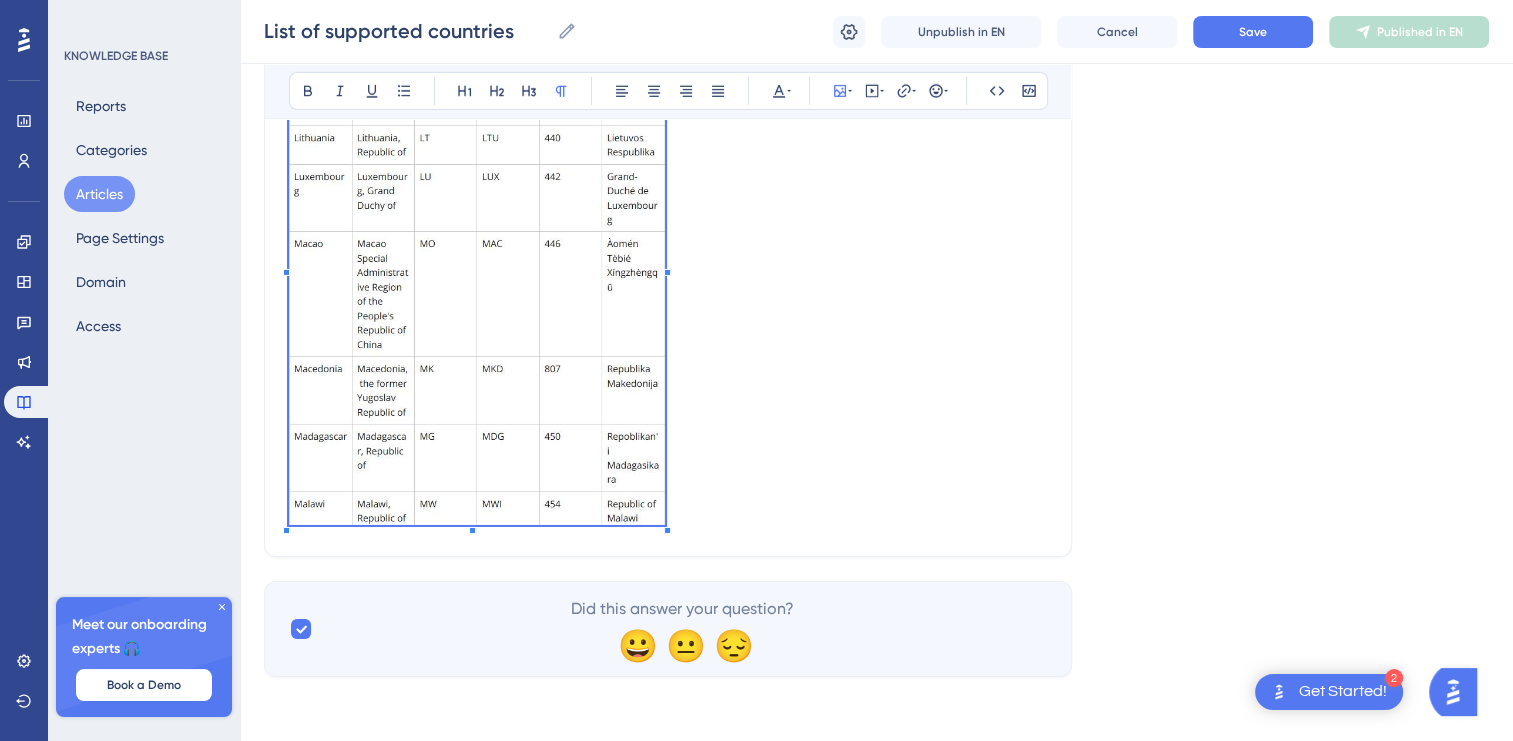 click at bounding box center (668, 265) 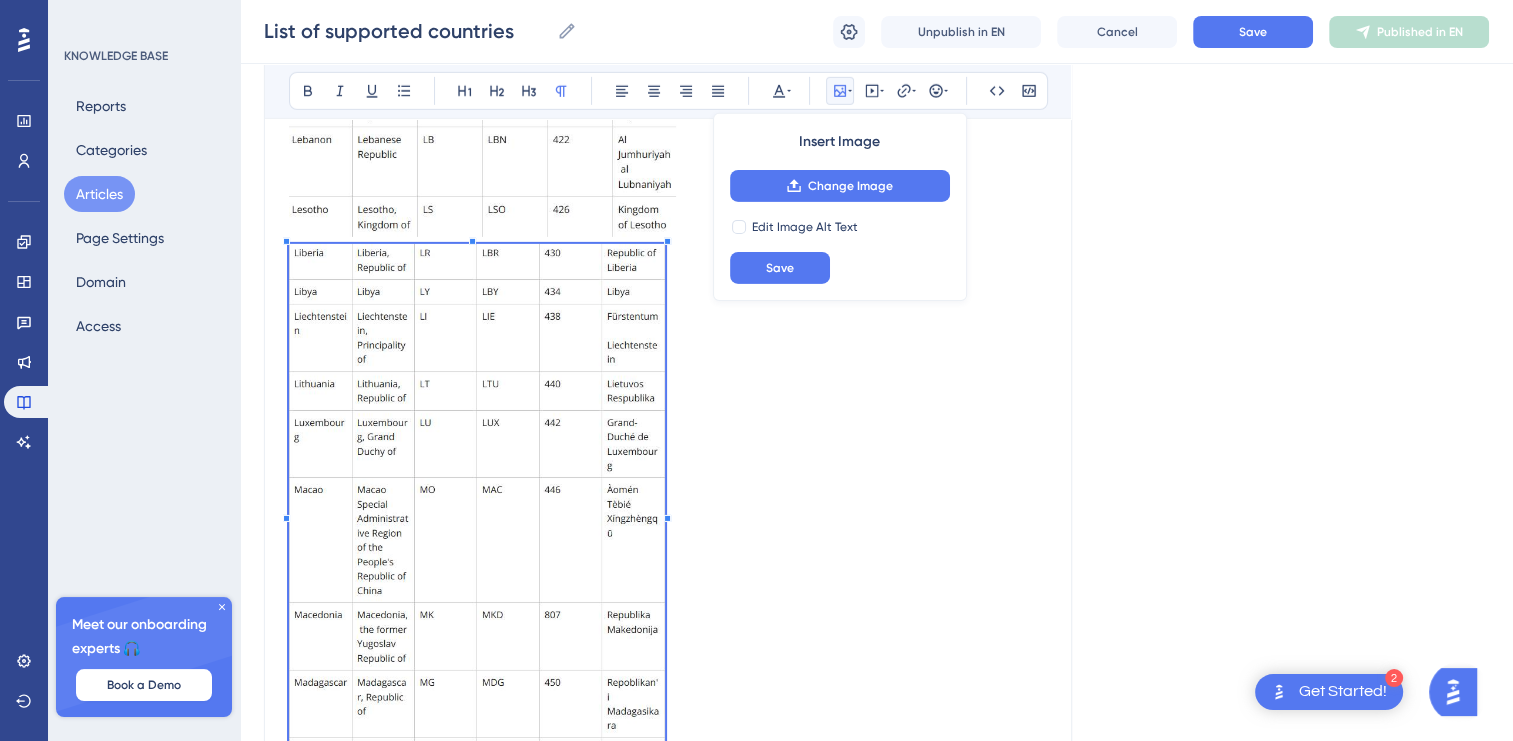 scroll, scrollTop: 6503, scrollLeft: 0, axis: vertical 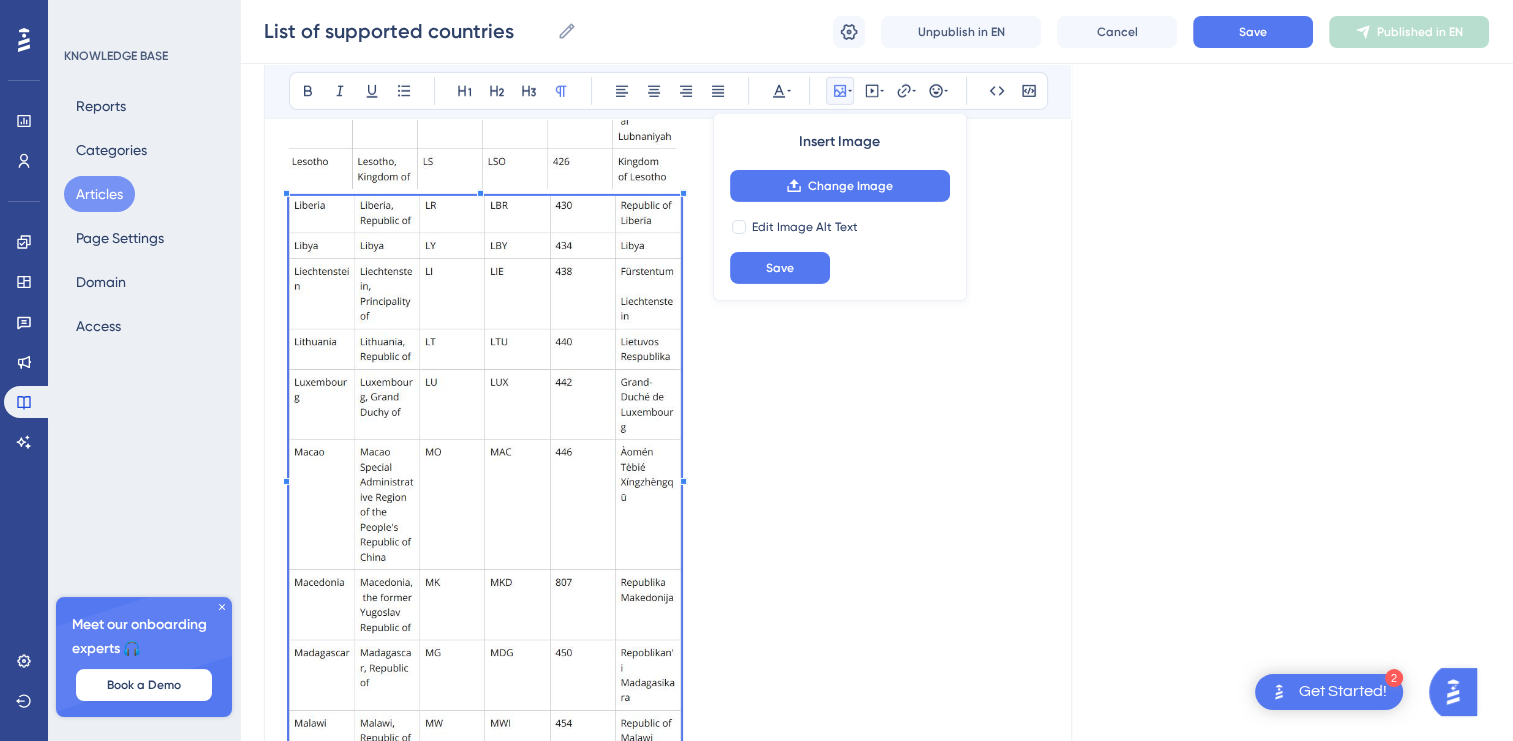 click at bounding box center (485, 474) 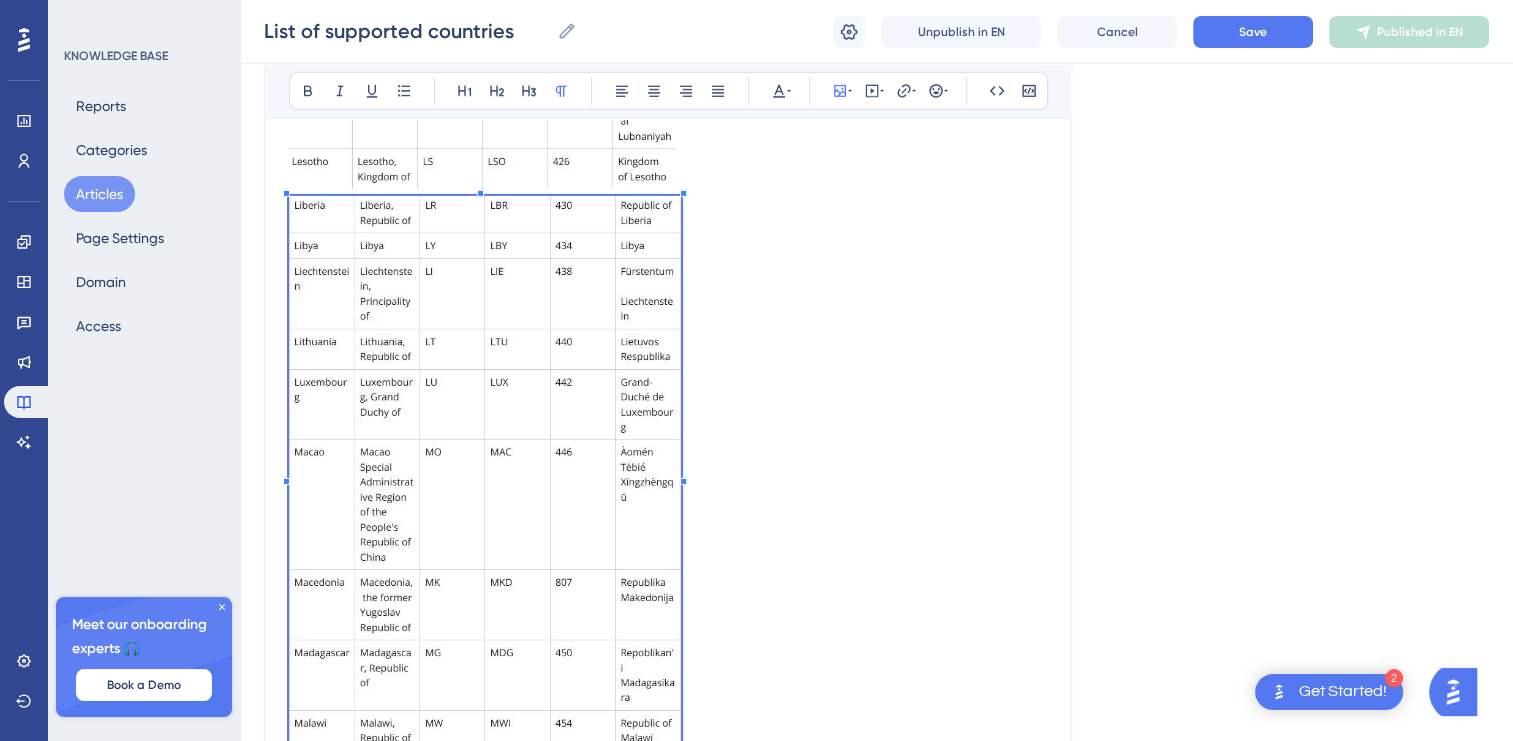 click at bounding box center (668, 474) 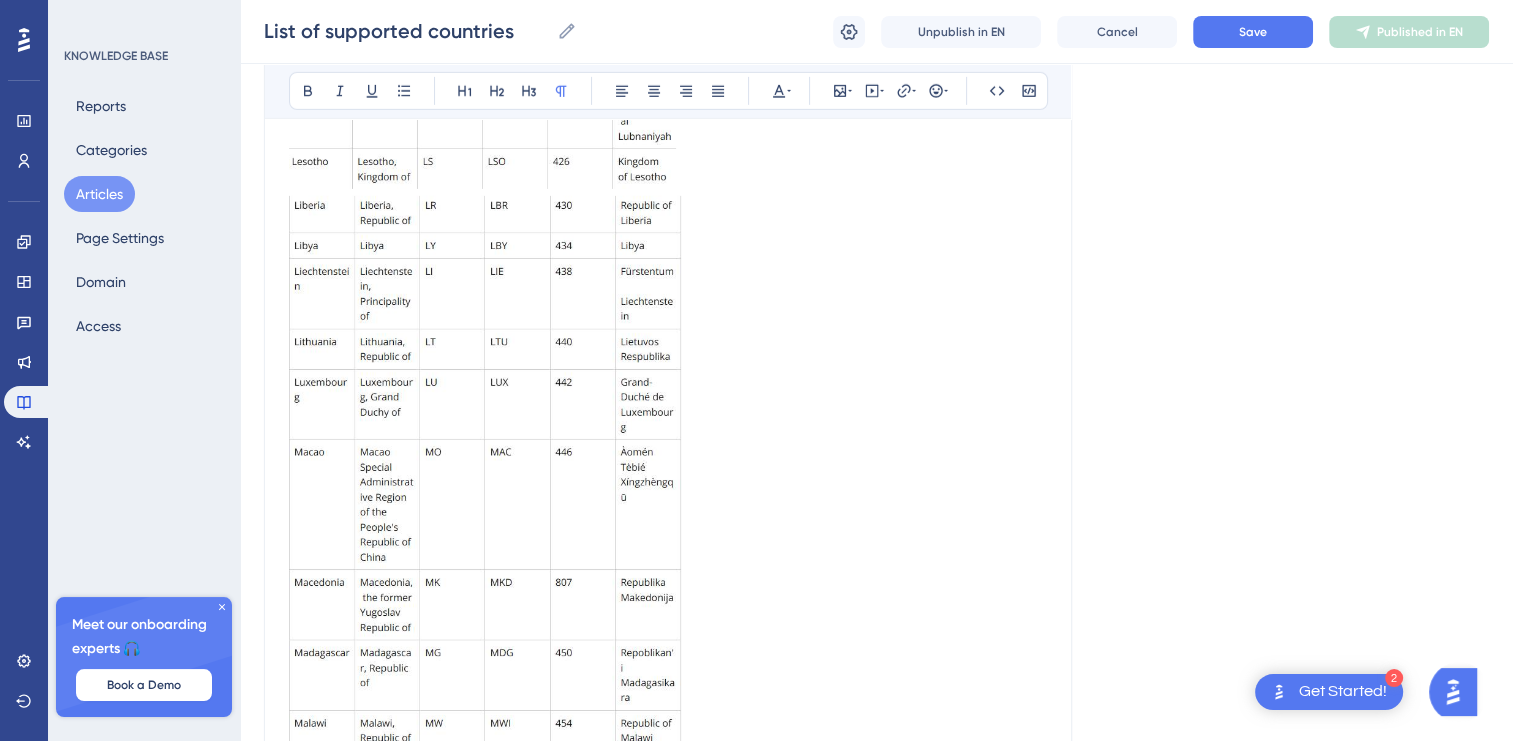 click at bounding box center [485, 470] 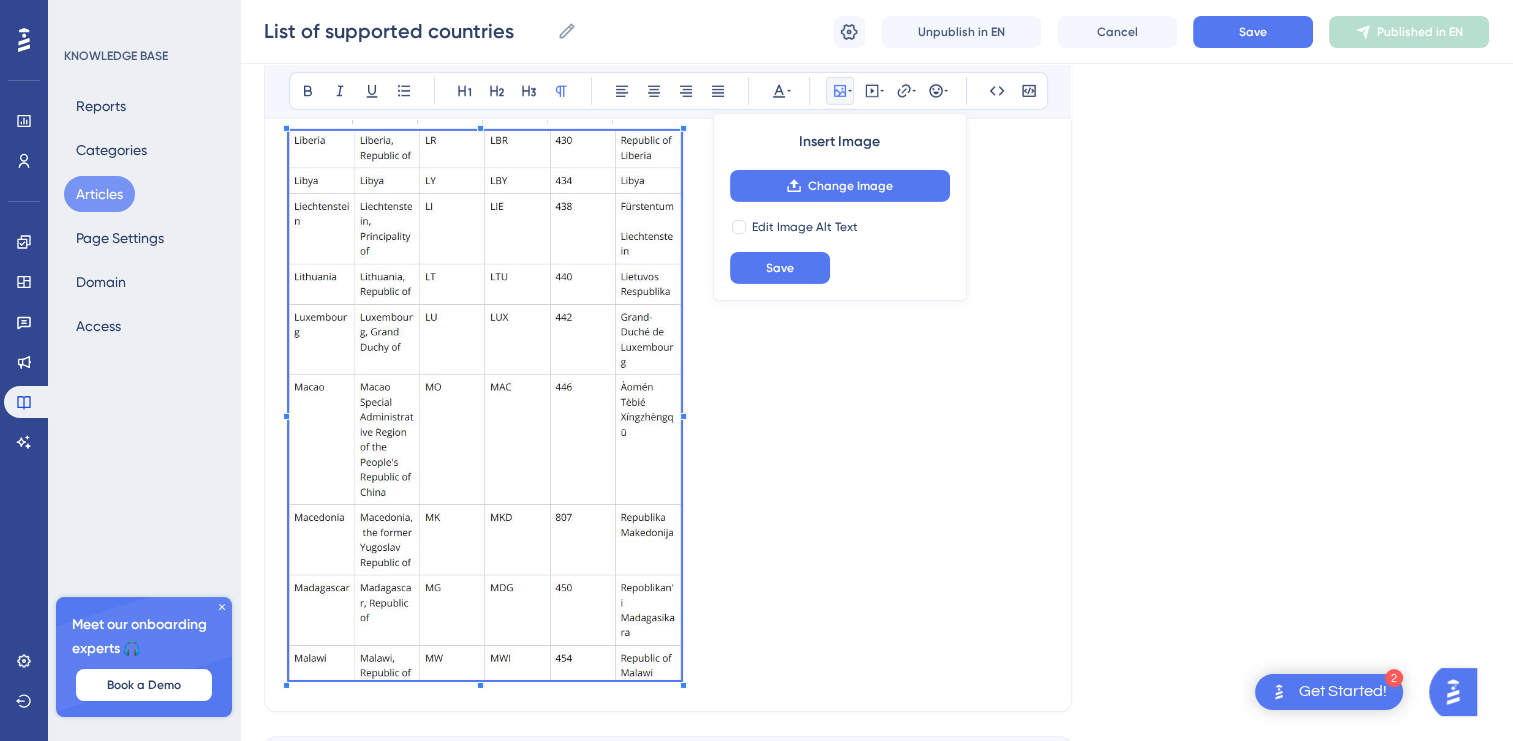 scroll, scrollTop: 6603, scrollLeft: 0, axis: vertical 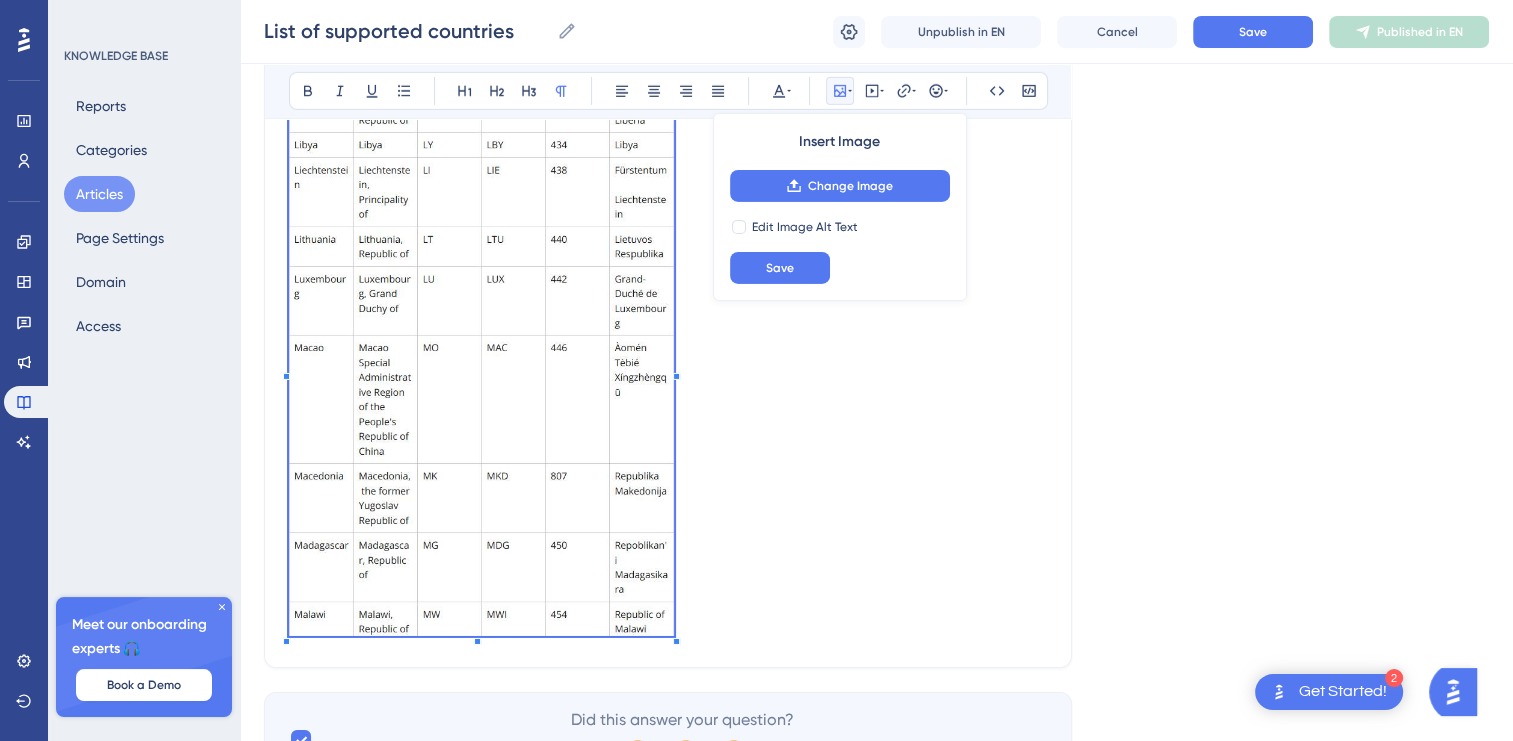click on "List of supported countries Bold Italic Underline Bullet Point Heading 1 Heading 2 Heading 3 Normal Align Left Align Center Align Right Align Justify Text Color Insert Image Change Image Edit Image Alt Text Save Embed Video Hyperlink Emojis Code Code Block Country codes are provided in 3 format, following the ISO 3166 standard.  Wikipedia" at bounding box center (668, -2856) 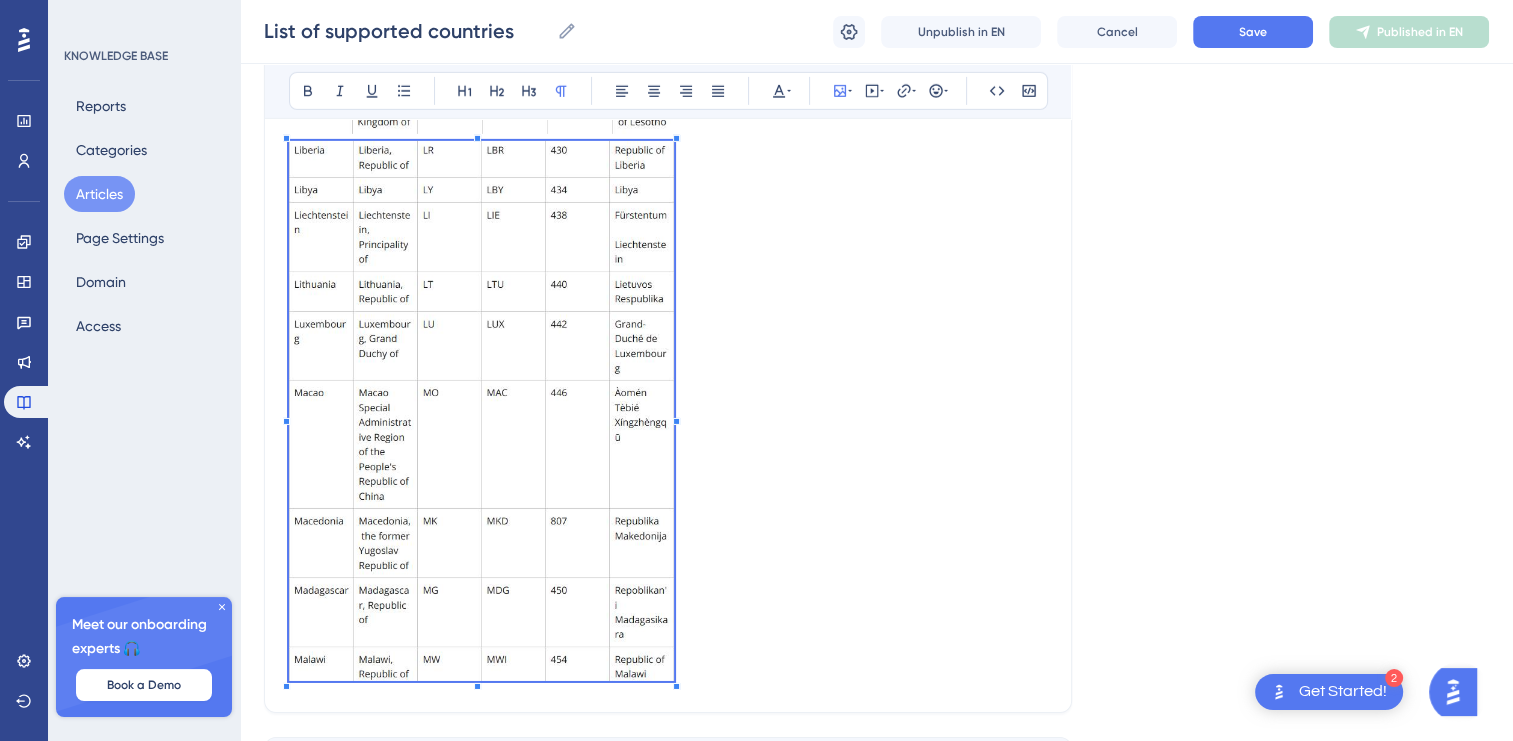 scroll, scrollTop: 6603, scrollLeft: 0, axis: vertical 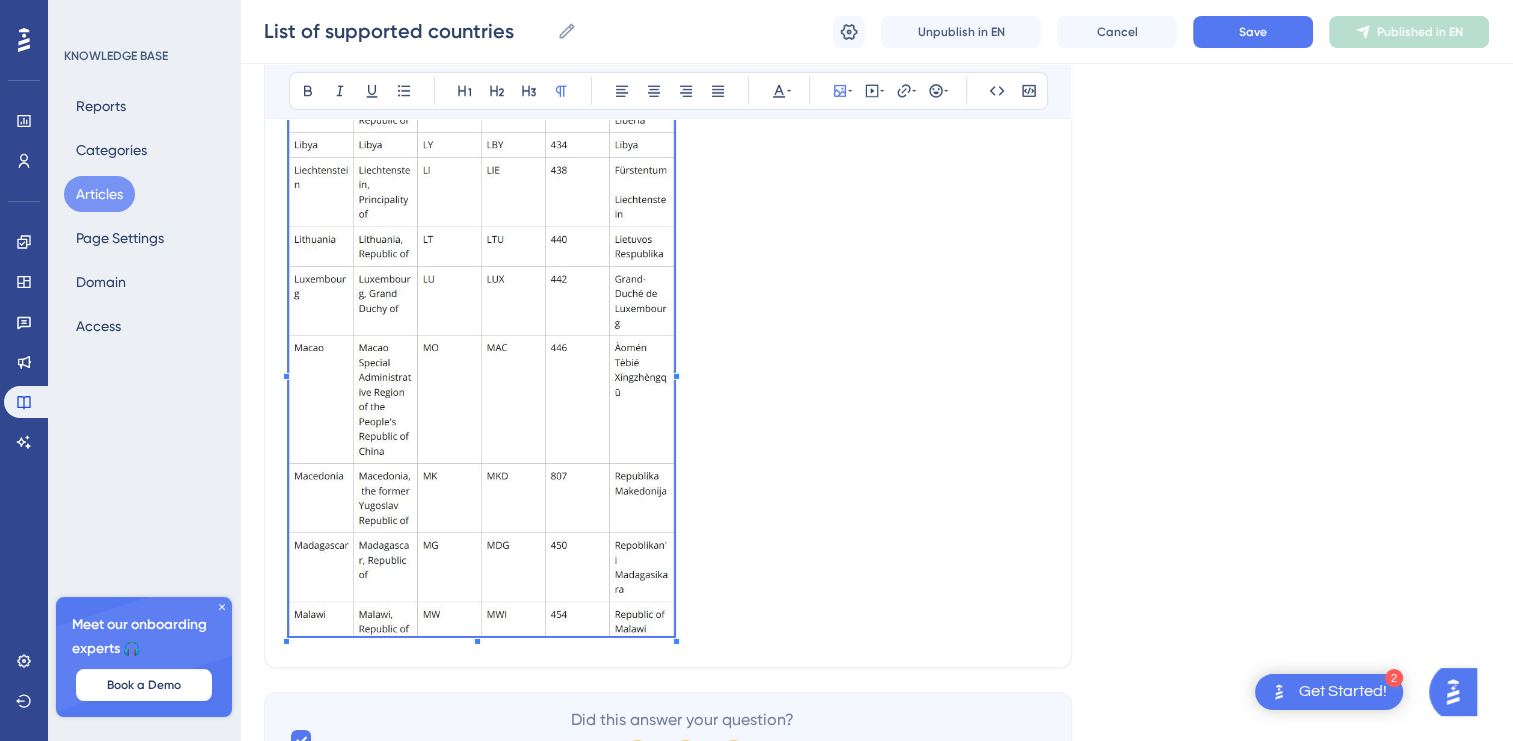 click at bounding box center [481, 369] 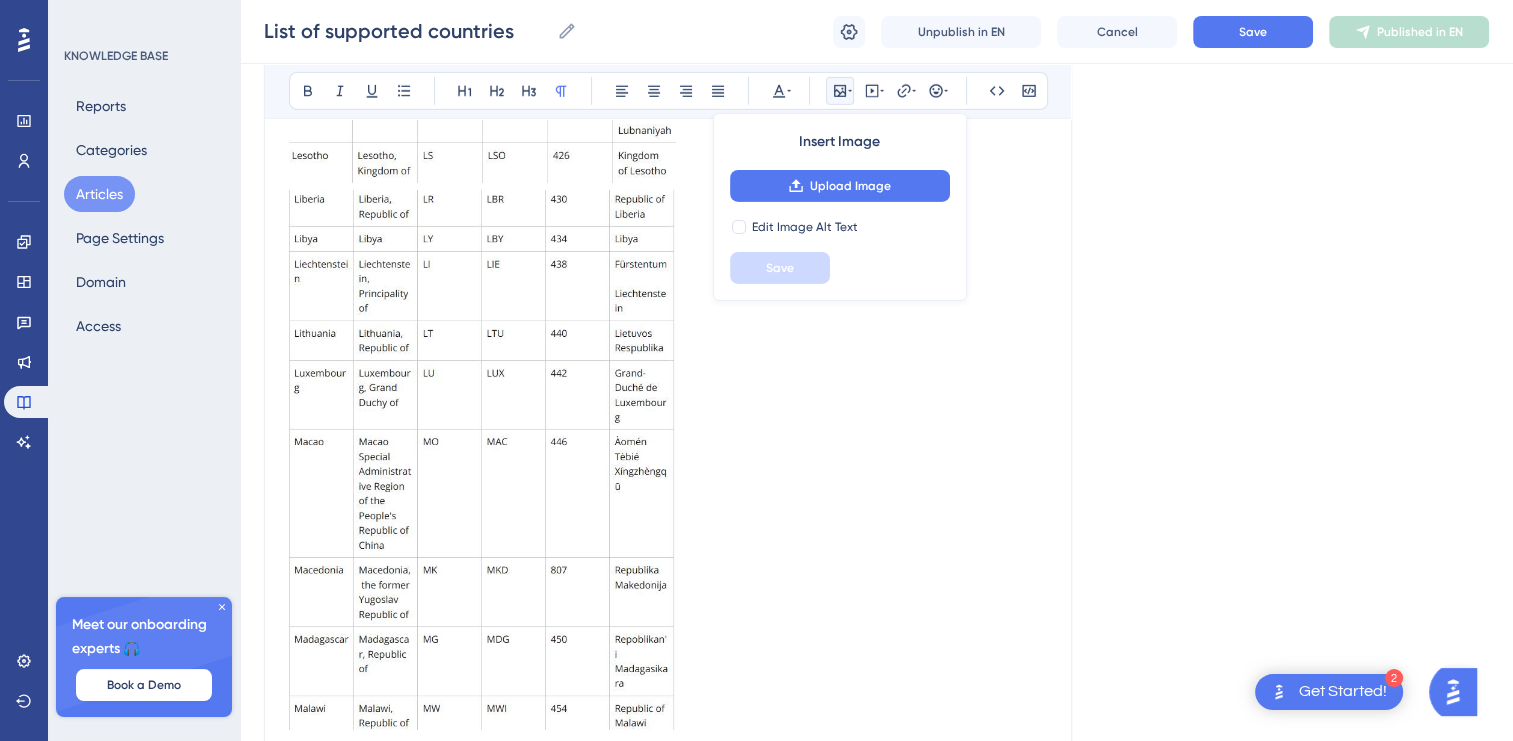 scroll, scrollTop: 6603, scrollLeft: 0, axis: vertical 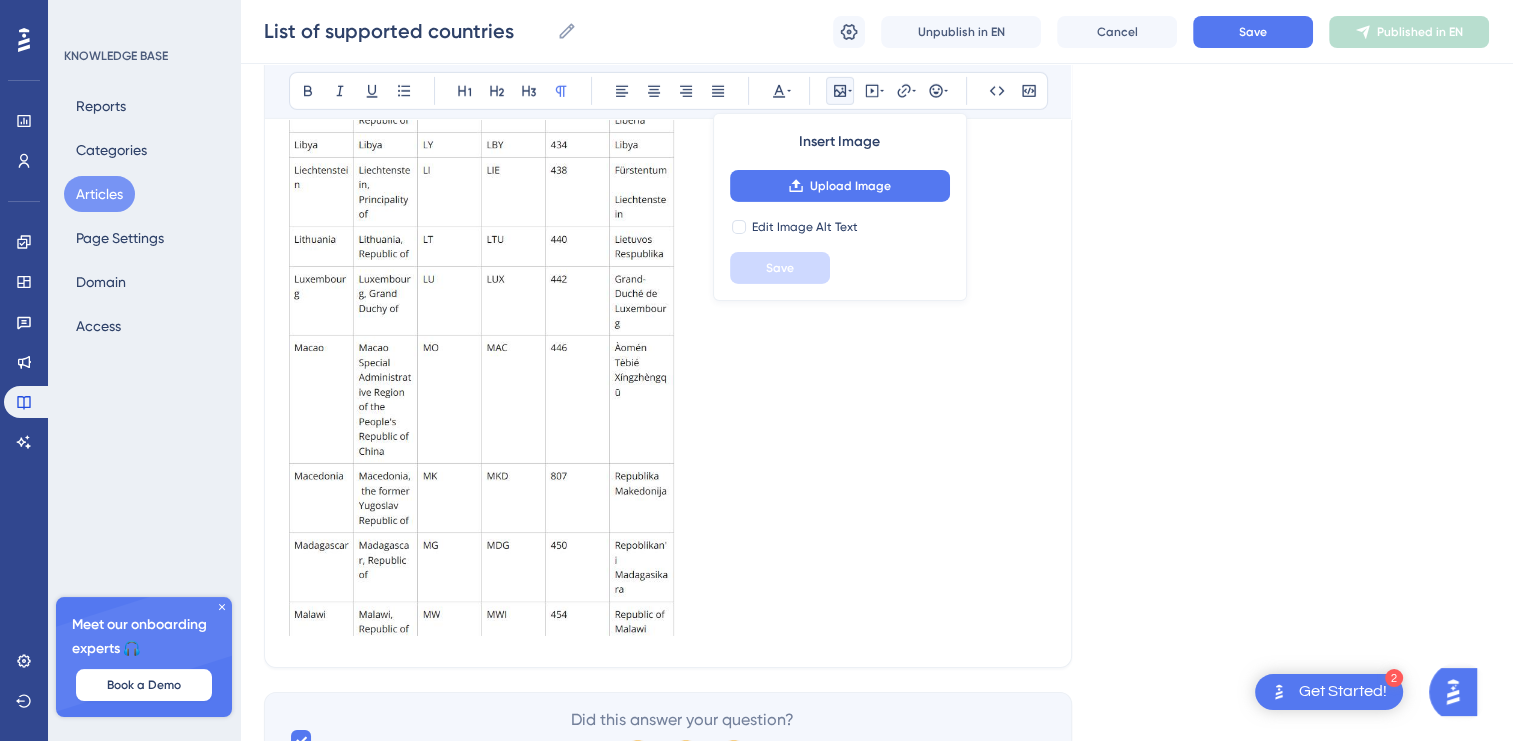 click at bounding box center (481, 366) 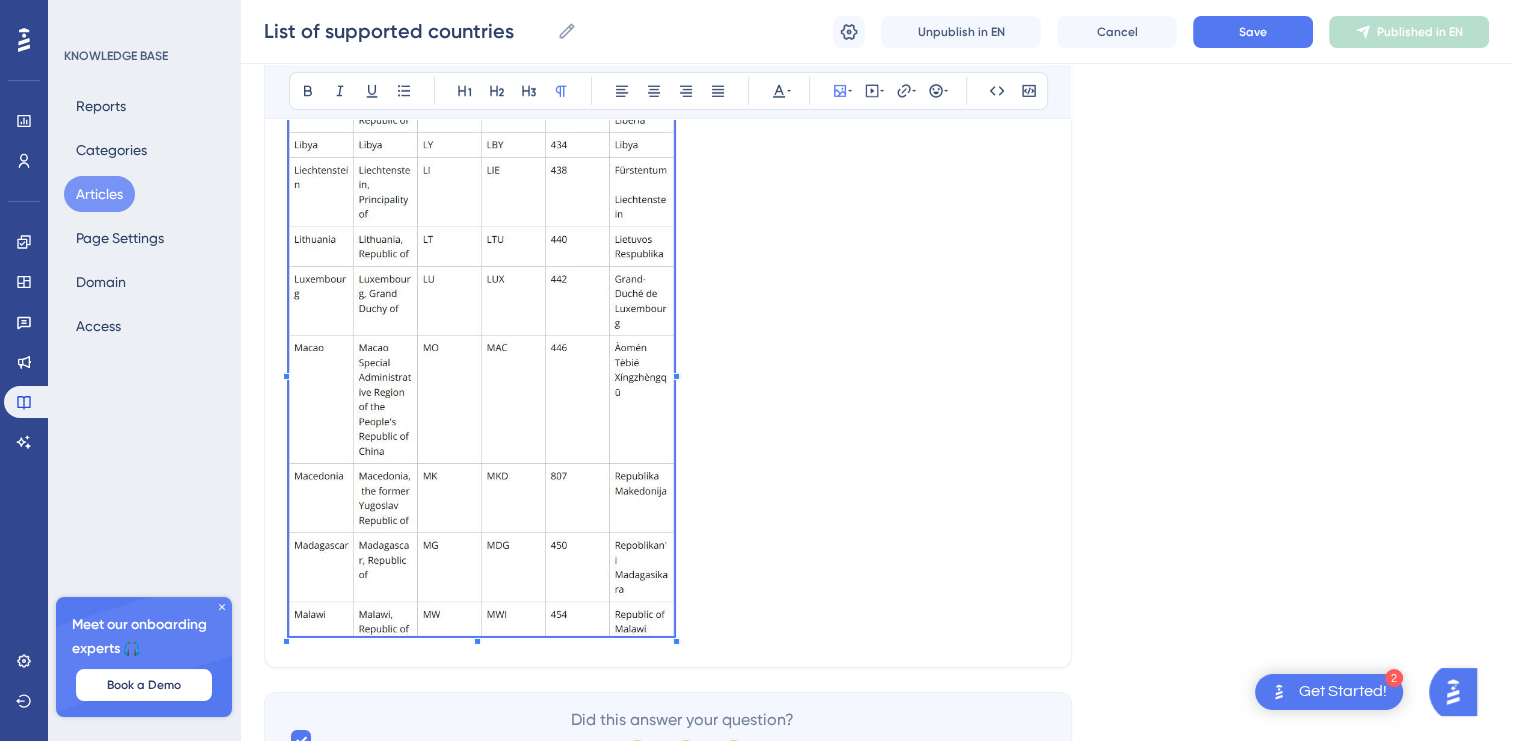 click on "List of supported countries Bold Italic Underline Bullet Point Heading 1 Heading 2 Heading 3 Normal Align Left Align Center Align Right Align Justify Text Color Insert Image Embed Video Hyperlink Emojis Code Code Block Country codes are provided in 3 format, following the ISO 3166 standard.  Wikipedia" at bounding box center [668, -2856] 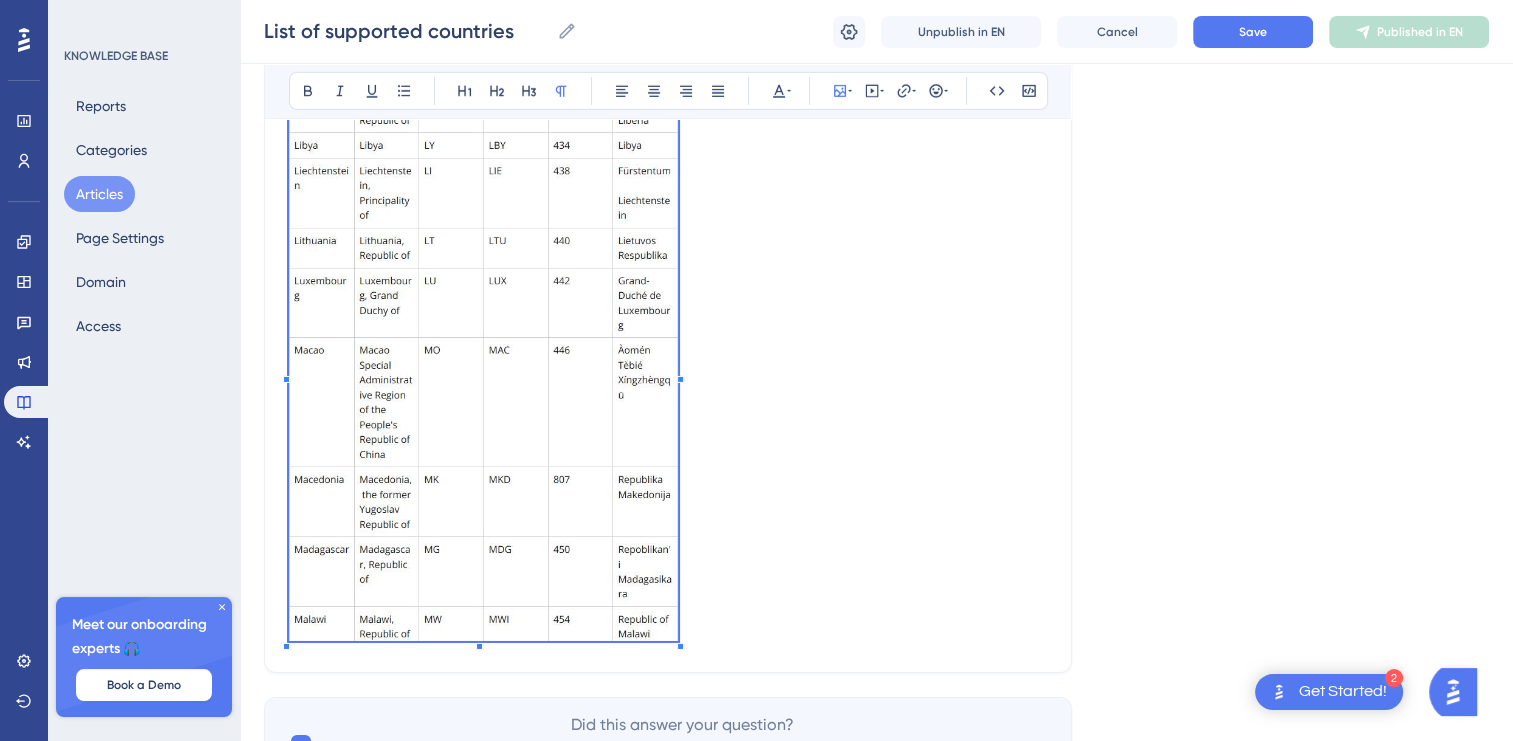 click on "List of supported countries Bold Italic Underline Bullet Point Heading 1 Heading 2 Heading 3 Normal Align Left Align Center Align Right Align Justify Text Color Insert Image Embed Video Hyperlink Emojis Code Code Block Country codes are provided in 3 format, following the ISO 3166 standard.  Wikipedia" at bounding box center [668, -2853] 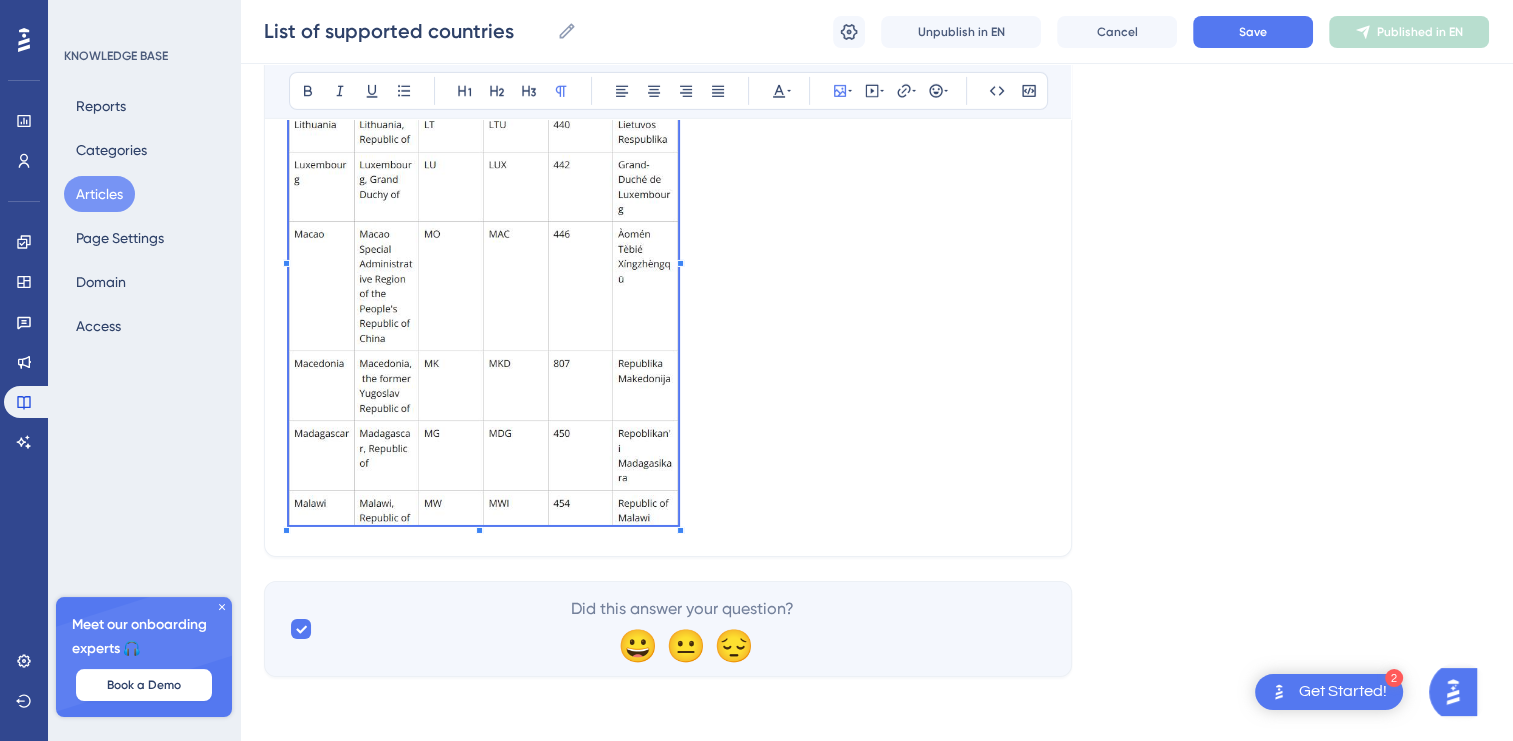 scroll, scrollTop: 6721, scrollLeft: 0, axis: vertical 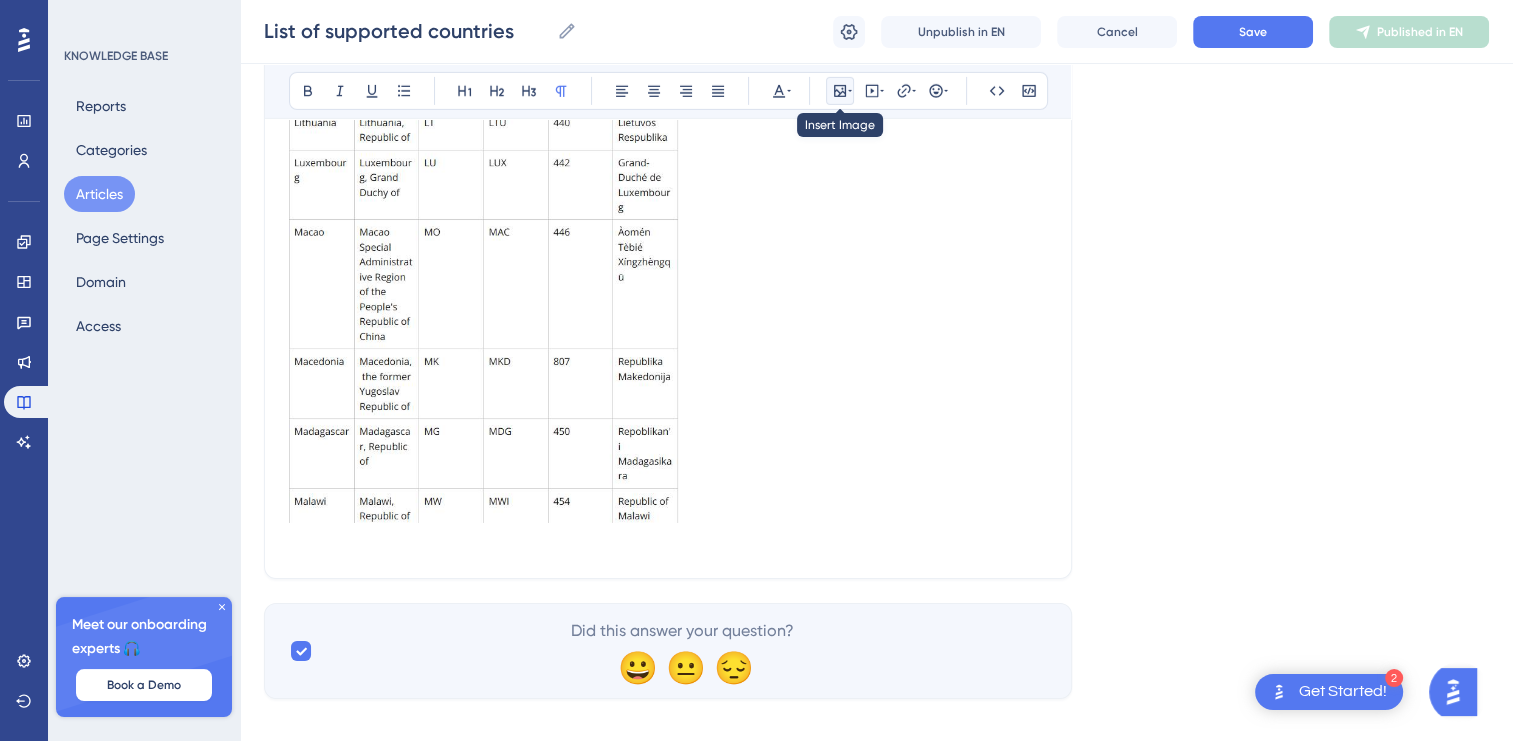 click 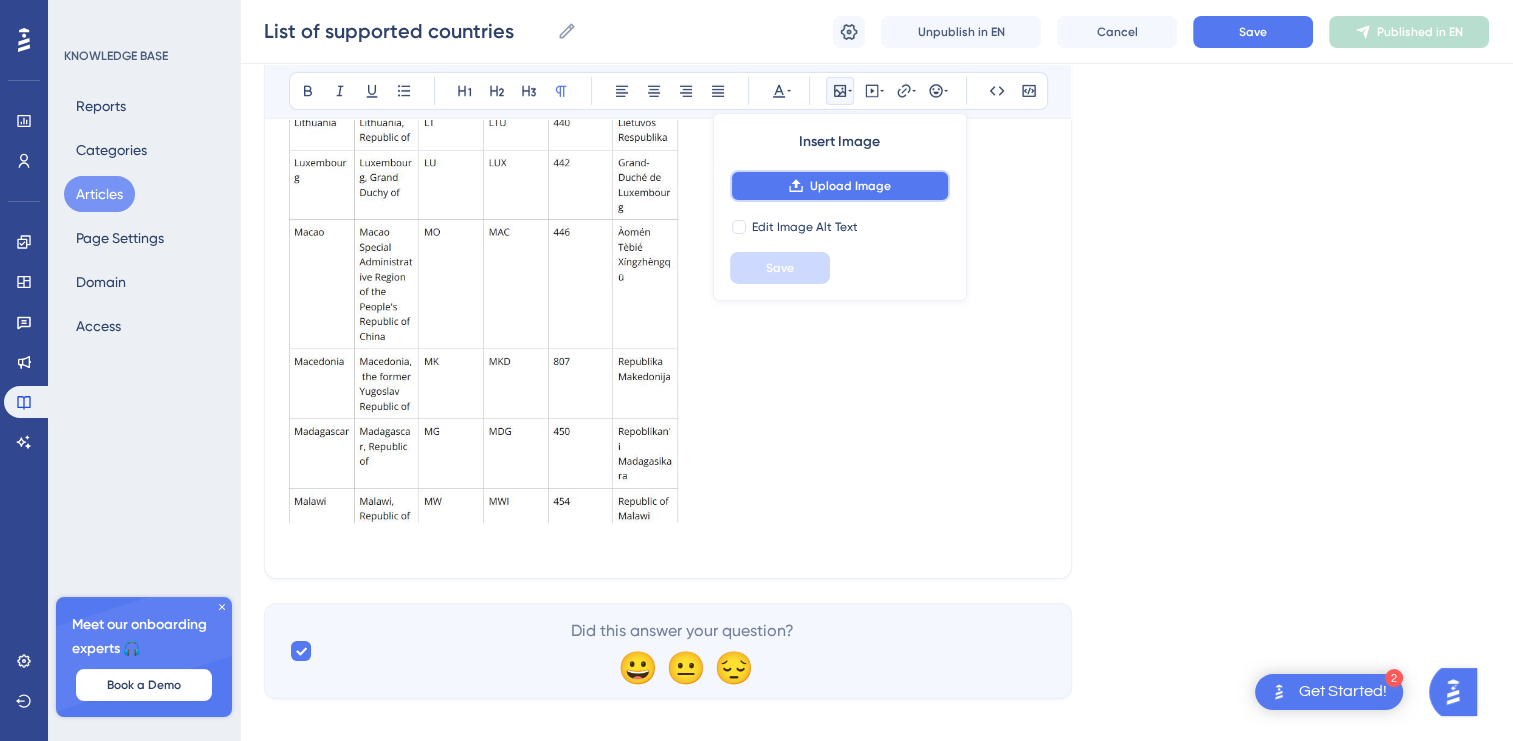 click on "Upload Image" at bounding box center (850, 186) 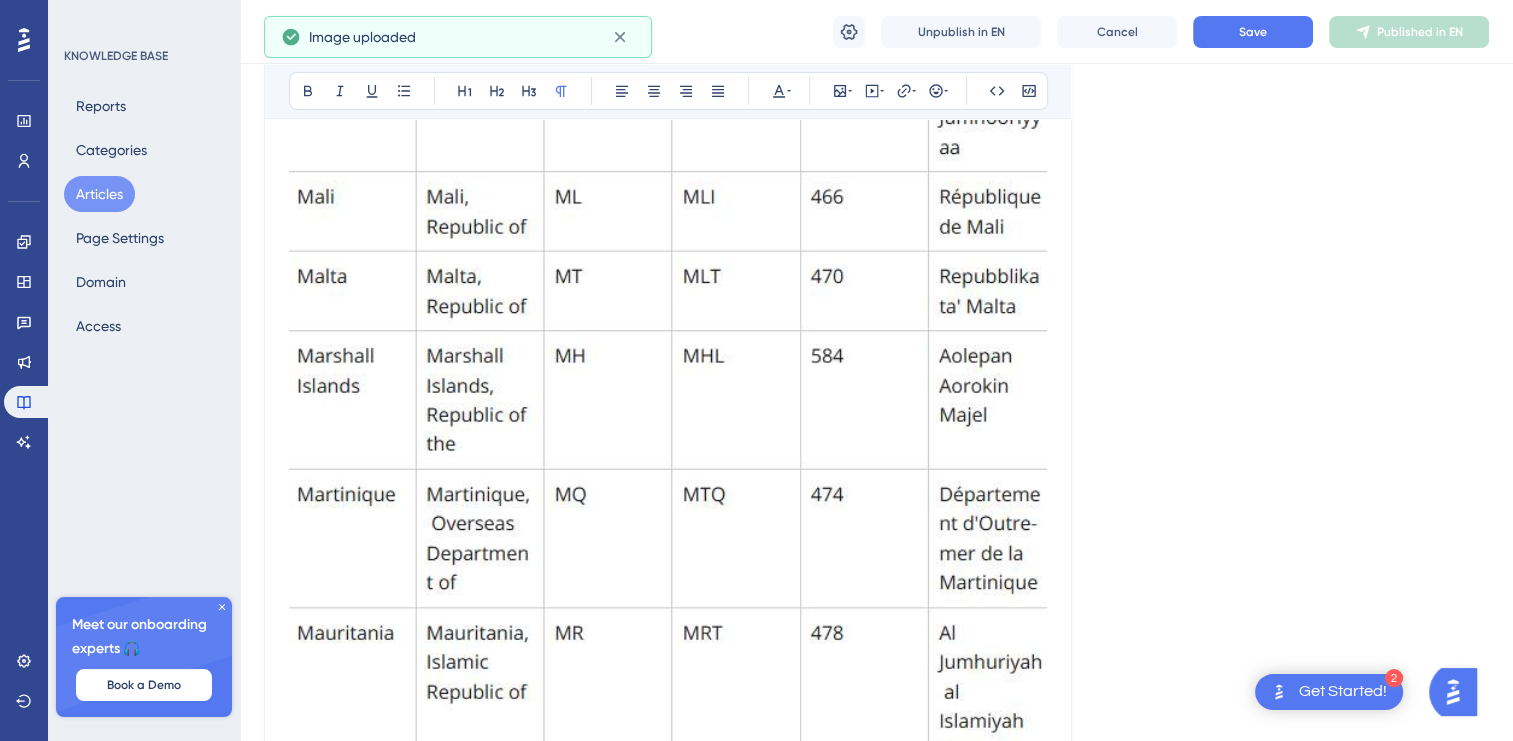 scroll, scrollTop: 7811, scrollLeft: 0, axis: vertical 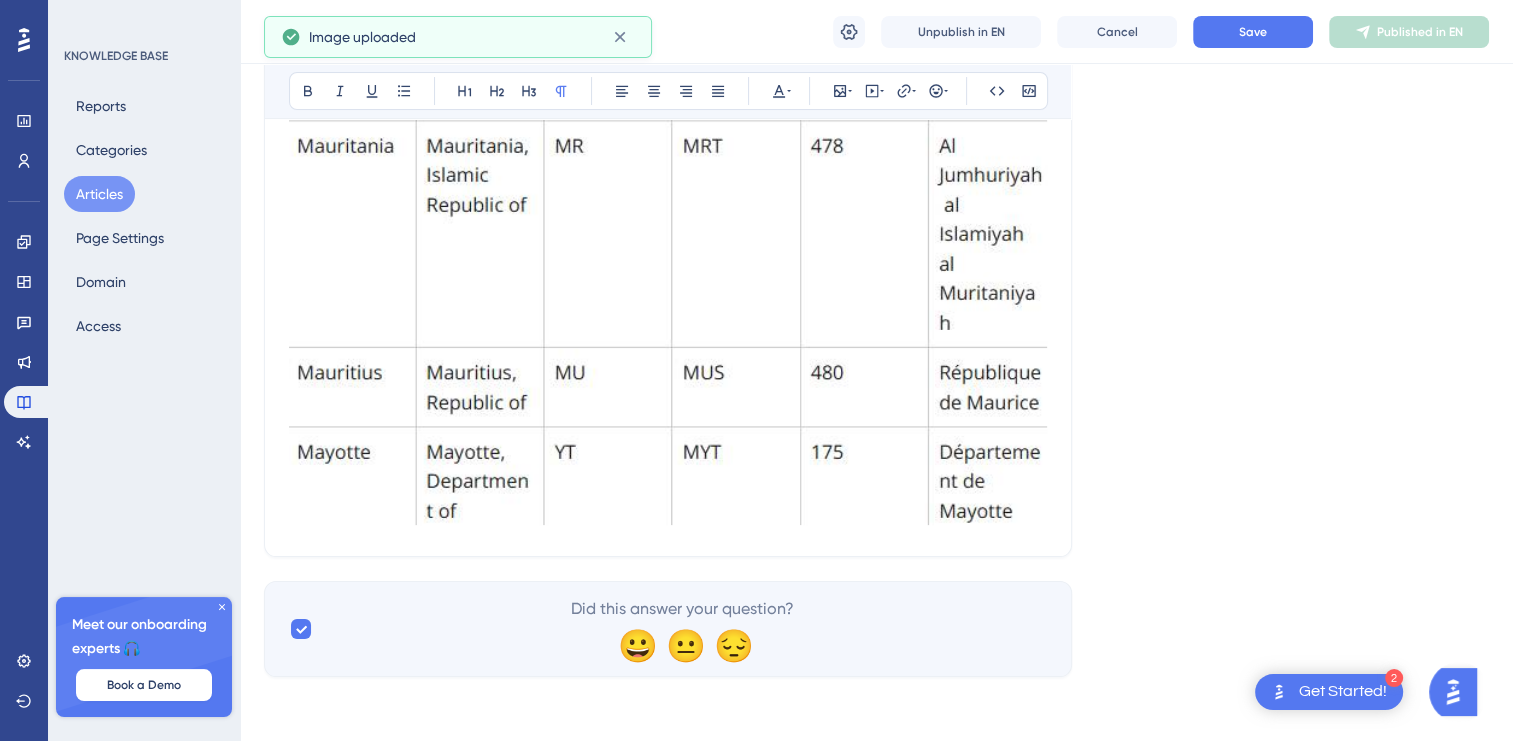 click at bounding box center (668, -16) 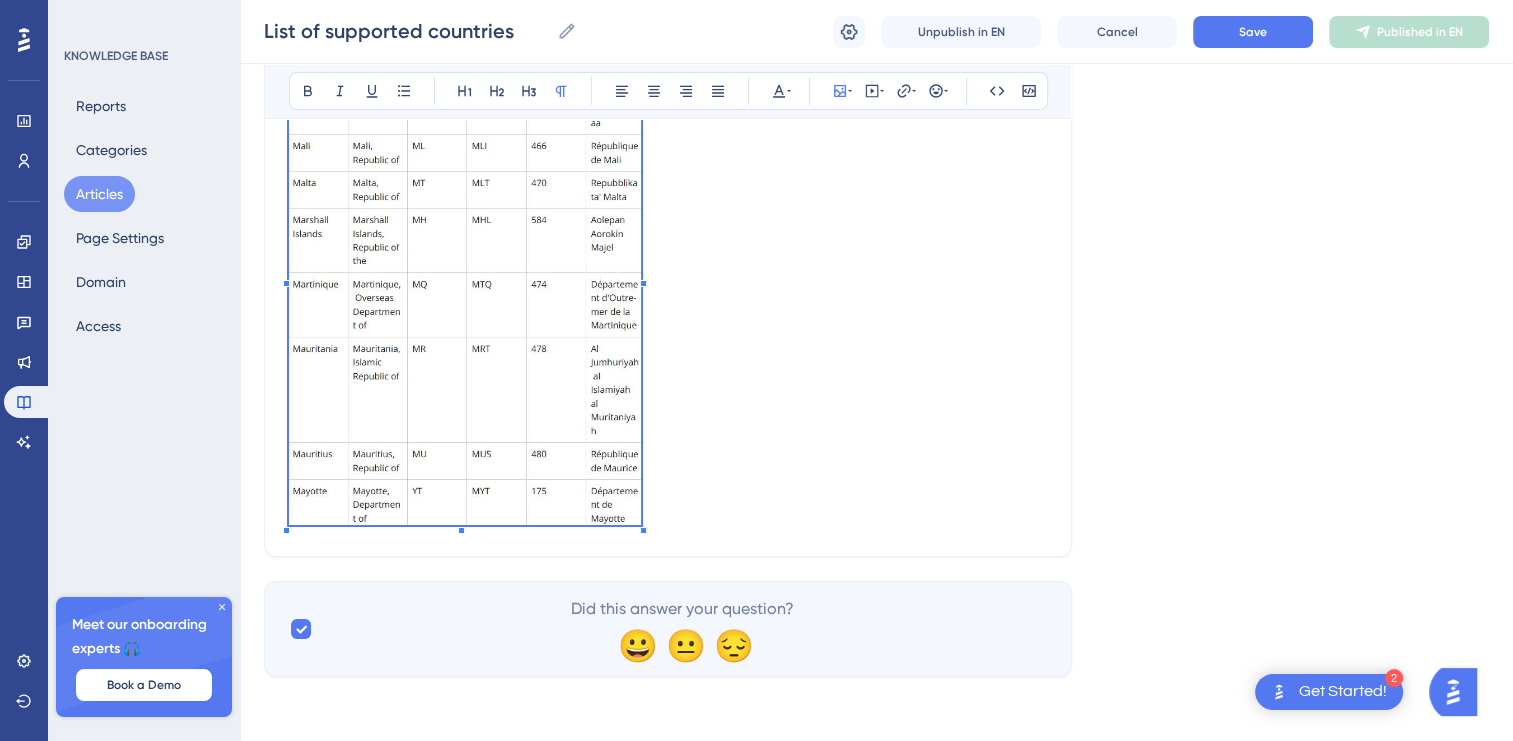 click at bounding box center [465, 277] 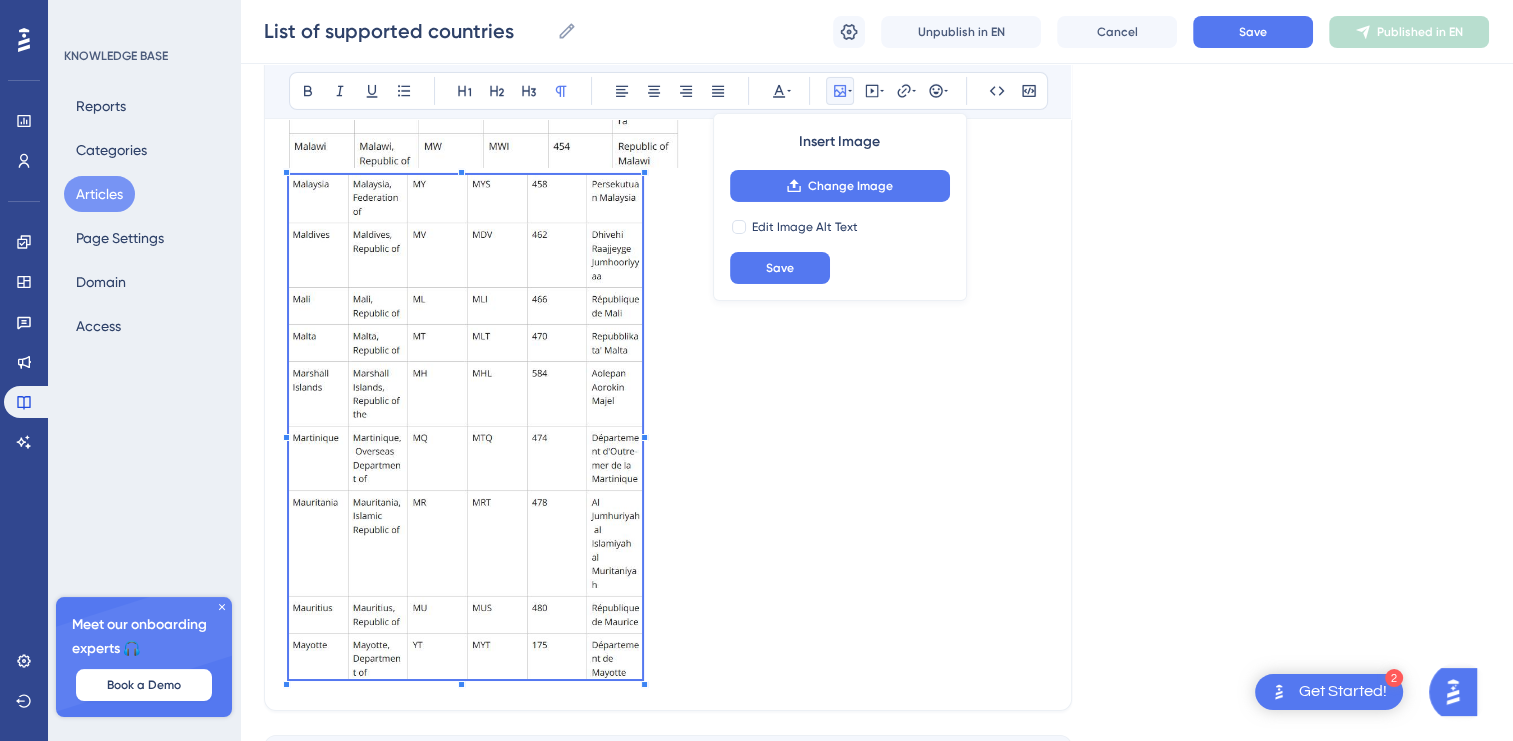 scroll, scrollTop: 7032, scrollLeft: 0, axis: vertical 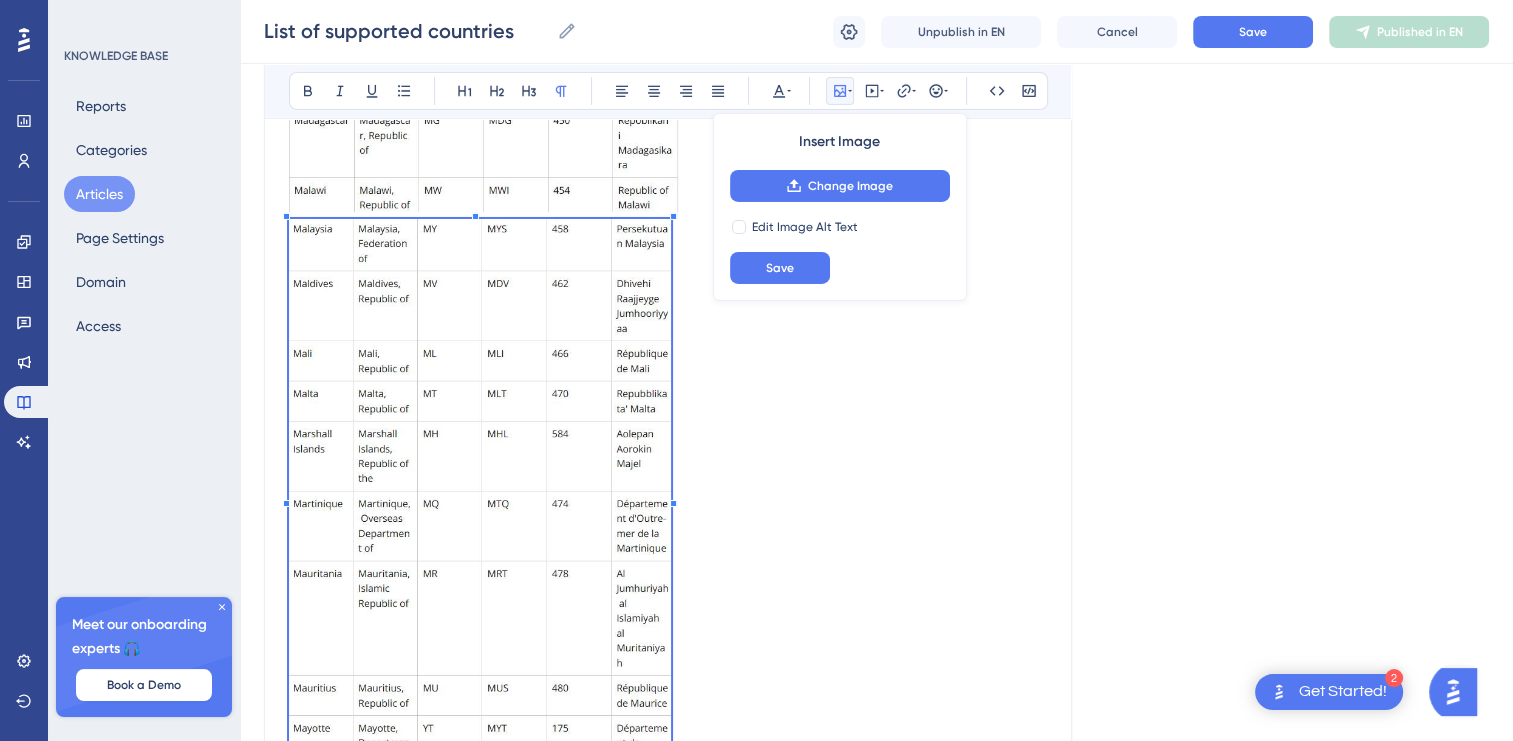 click at bounding box center (480, 495) 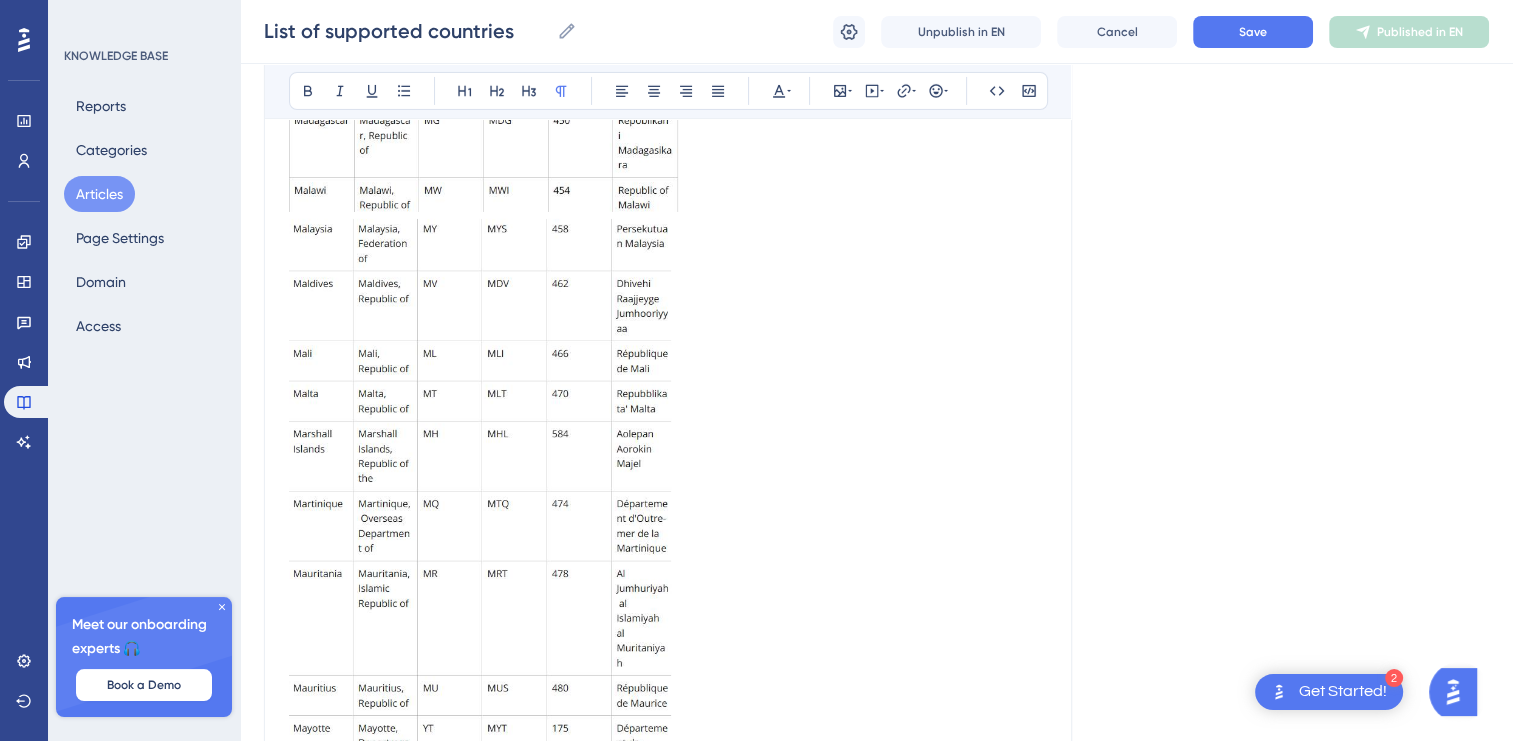 scroll, scrollTop: 7047, scrollLeft: 0, axis: vertical 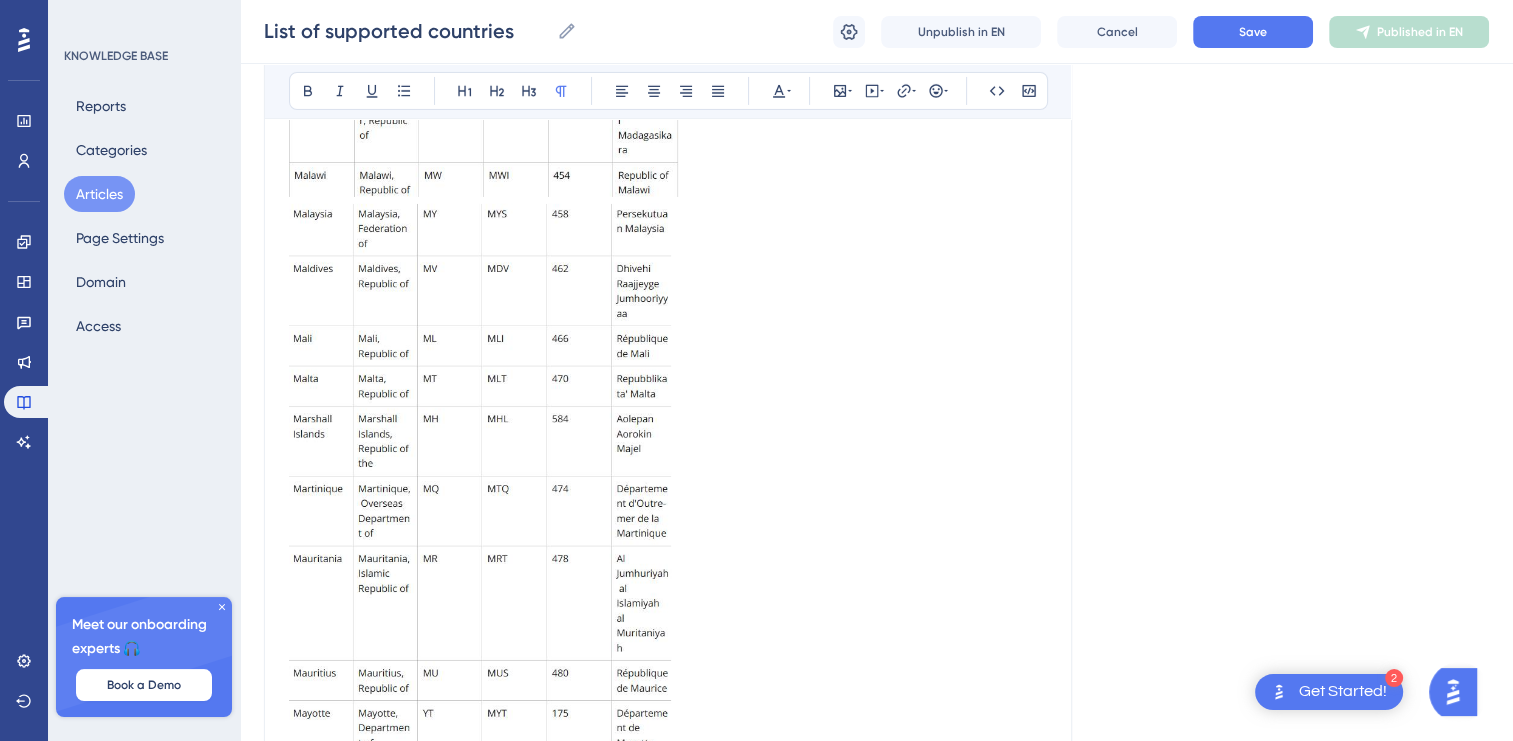 click at bounding box center (668, 480) 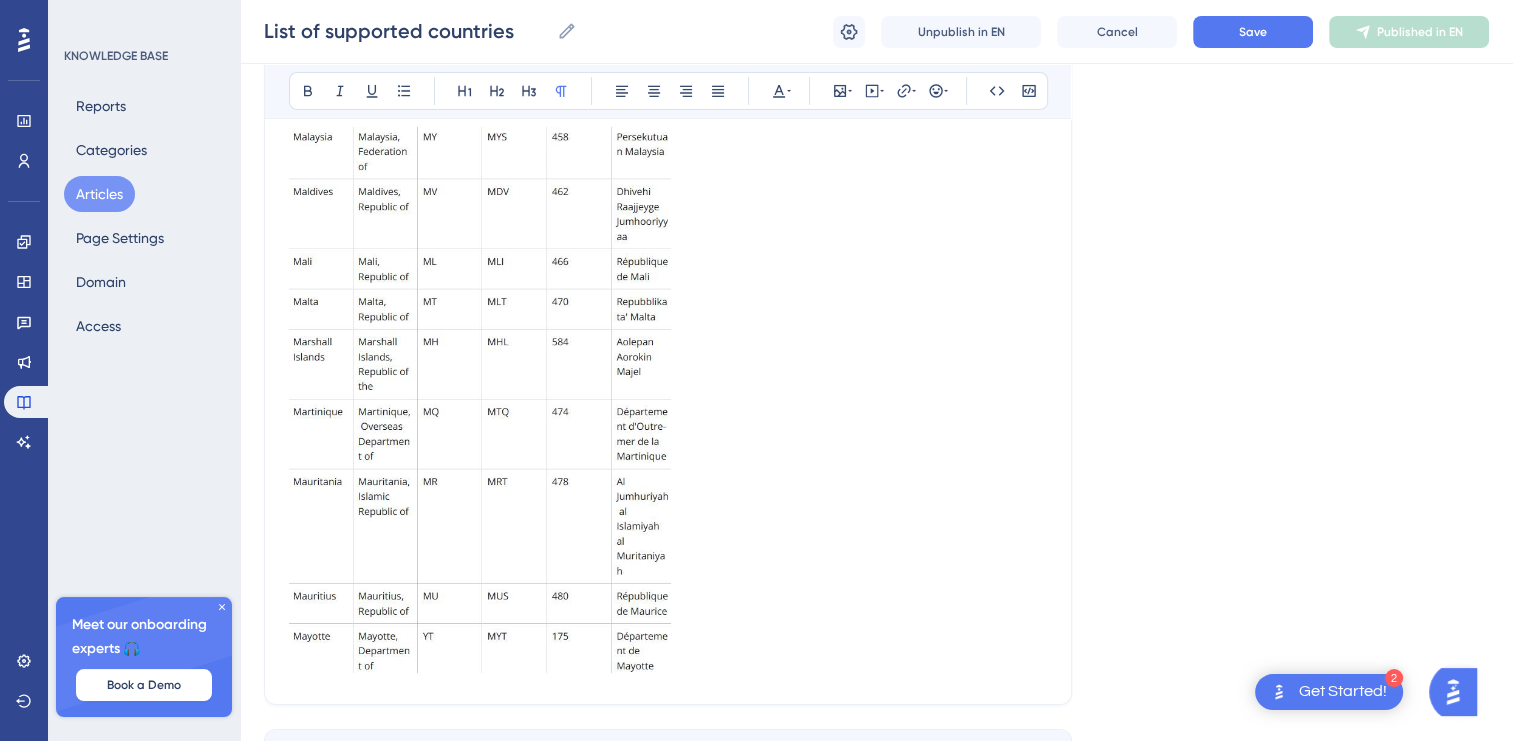 scroll, scrollTop: 7274, scrollLeft: 0, axis: vertical 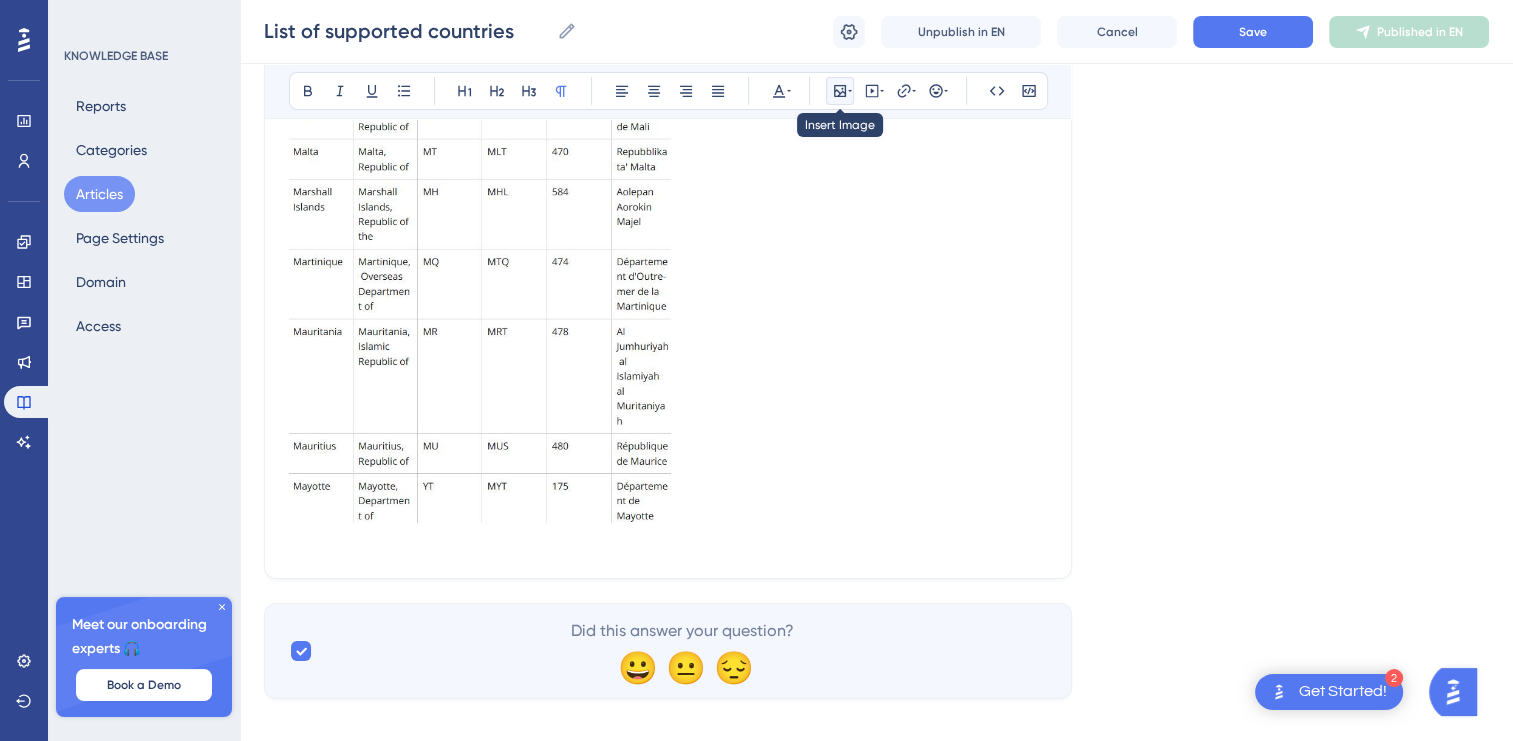 click 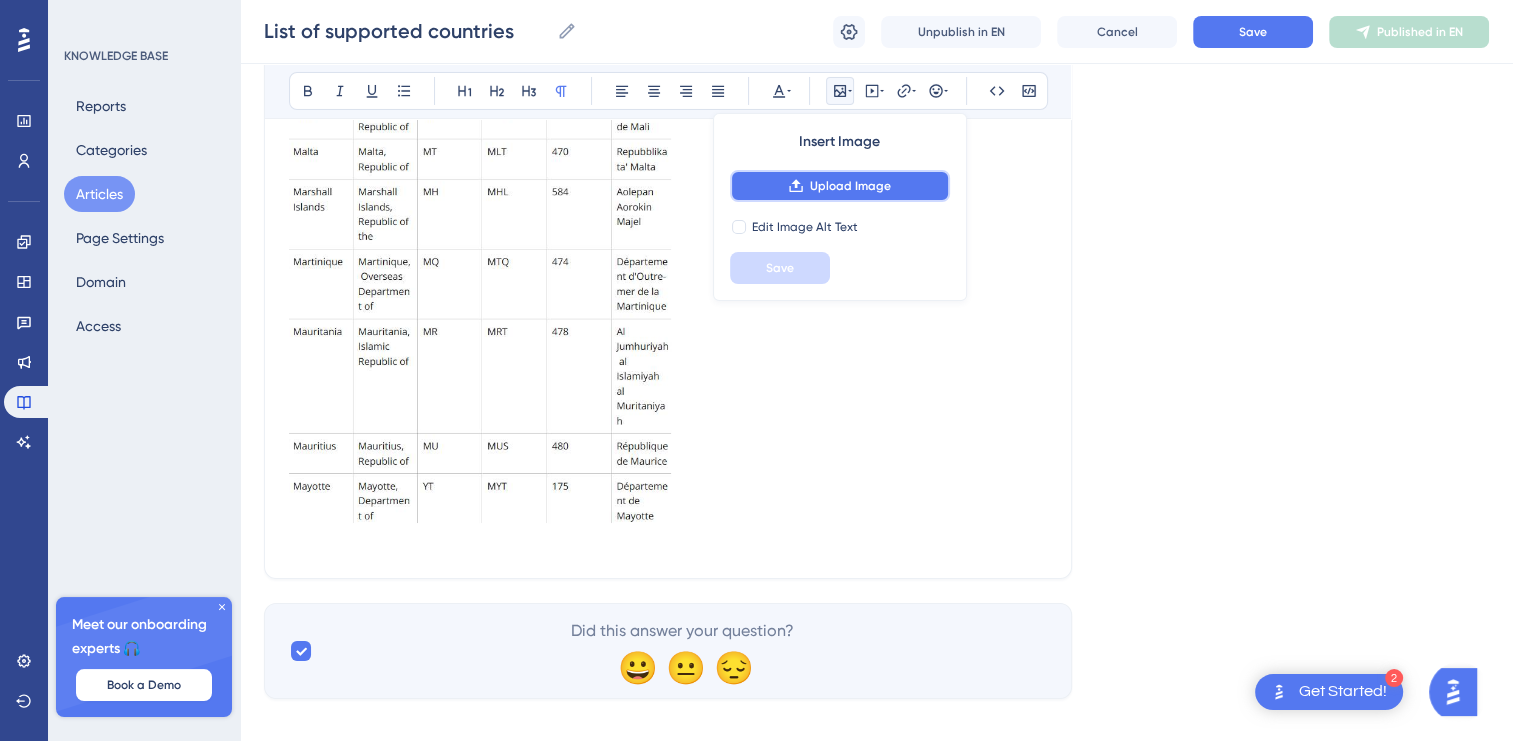 click on "Upload Image" at bounding box center [850, 186] 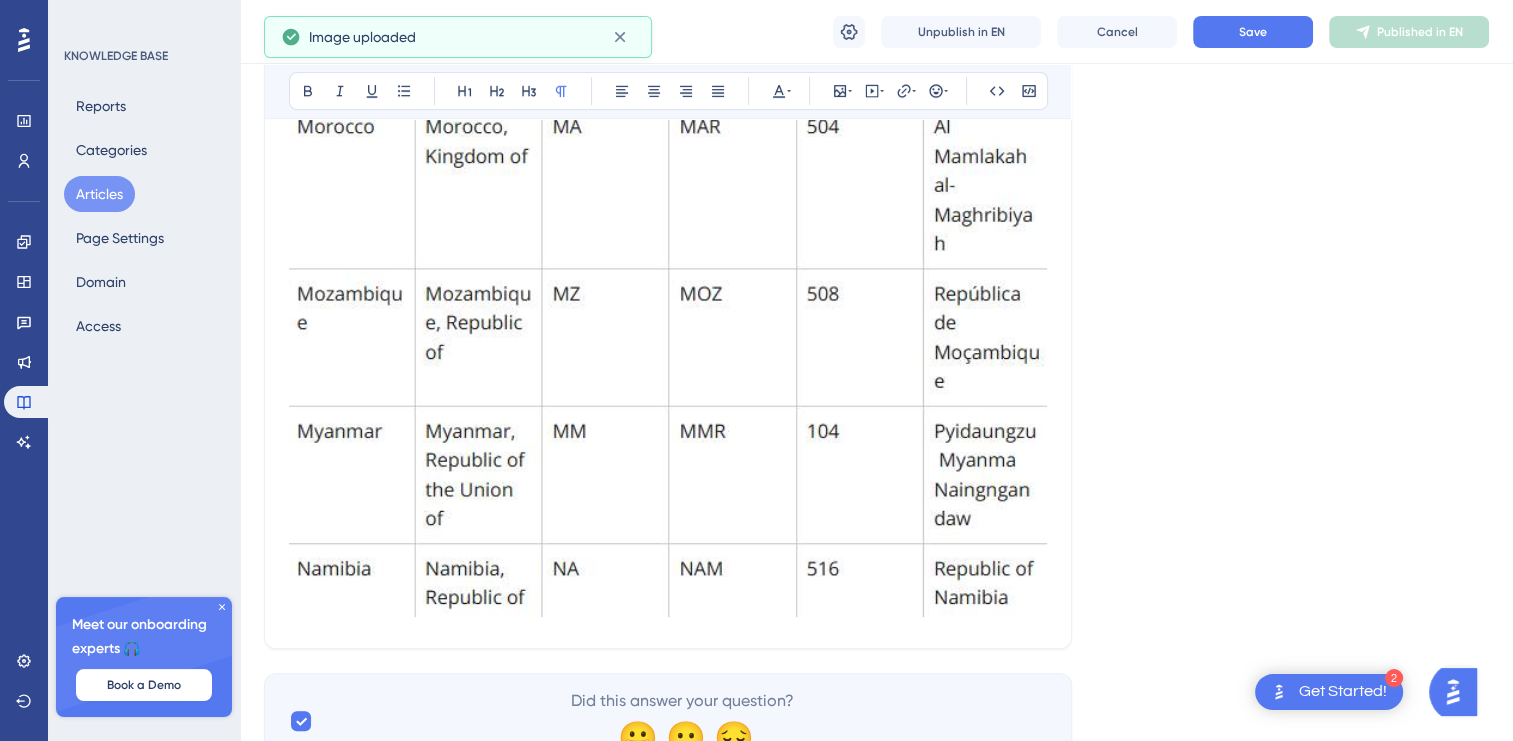 scroll, scrollTop: 8374, scrollLeft: 0, axis: vertical 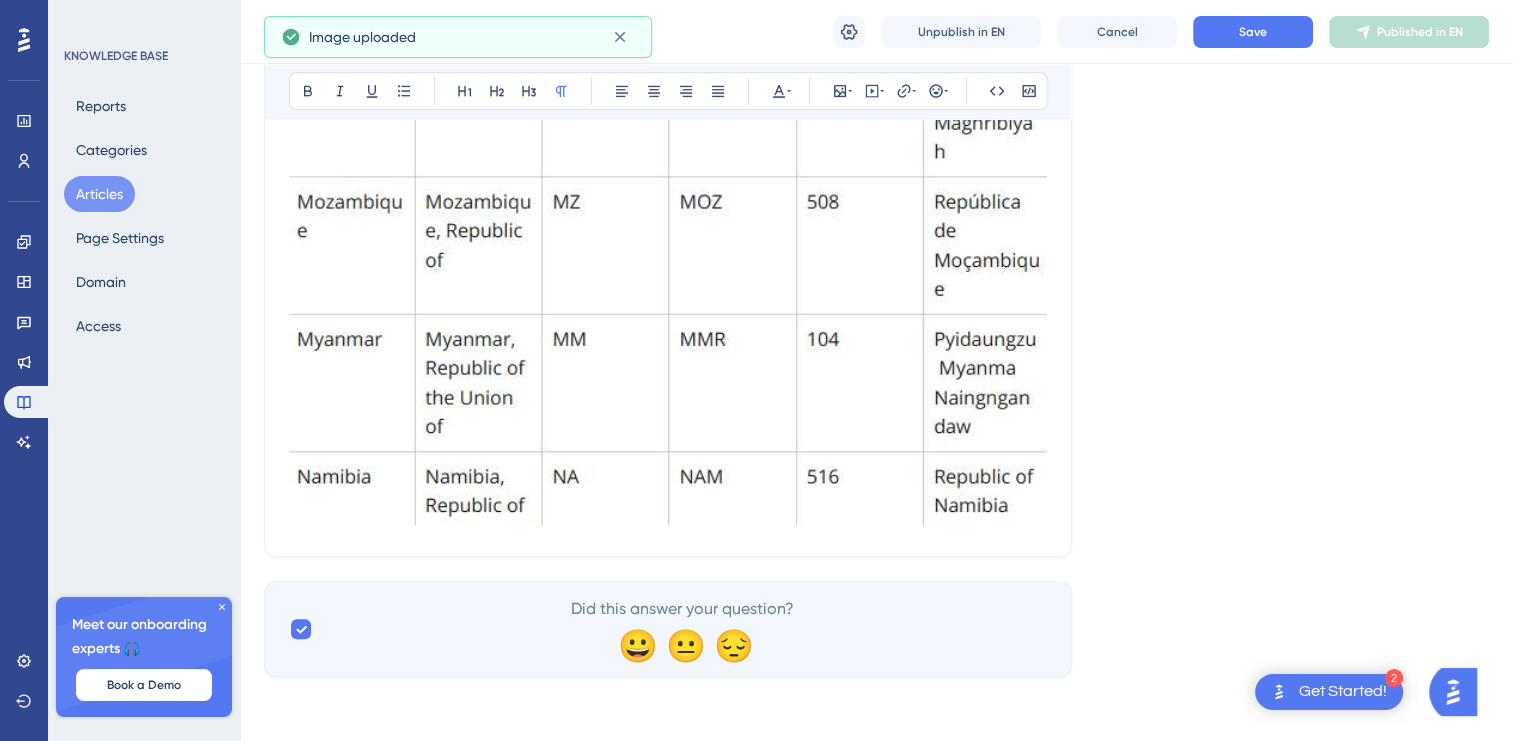 click at bounding box center [668, -21] 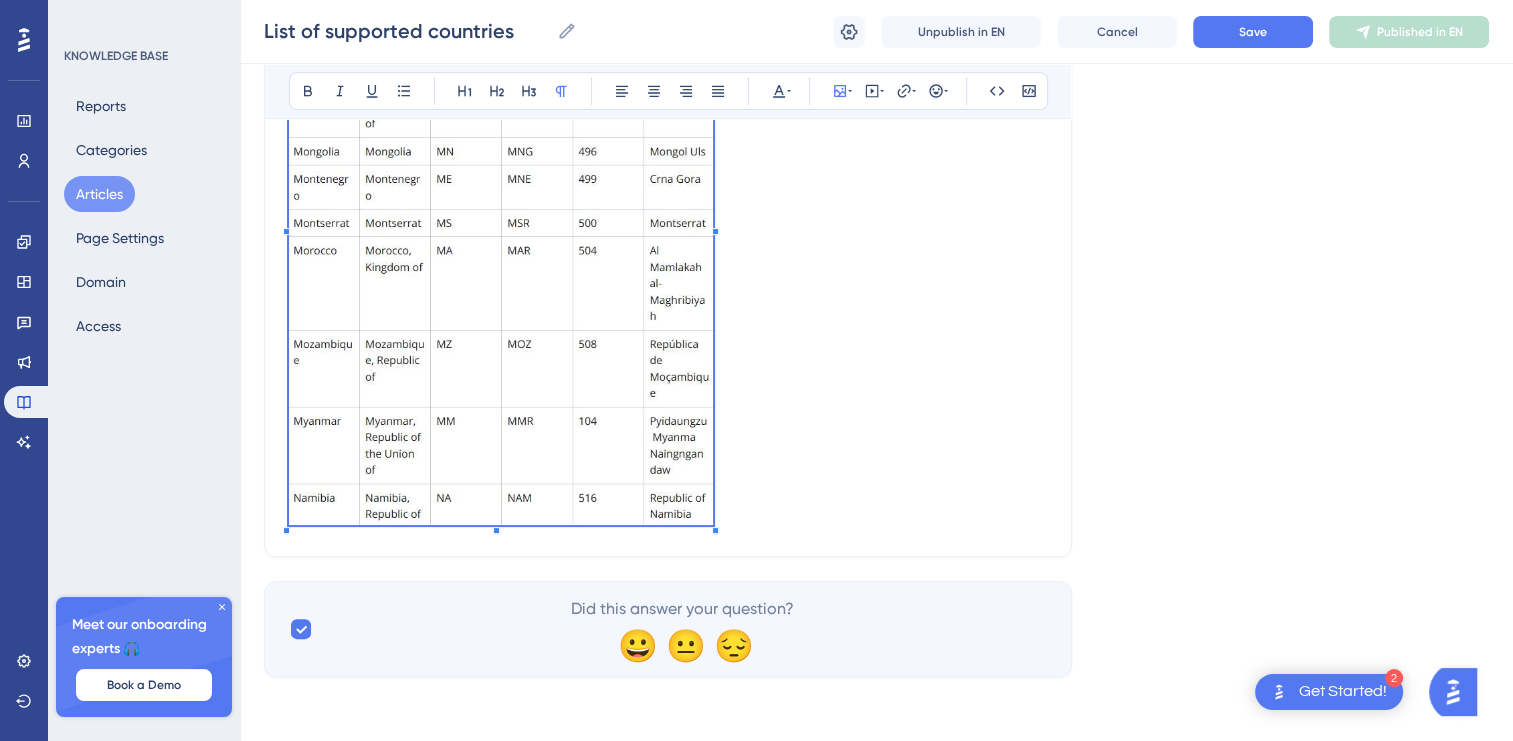 scroll, scrollTop: 7799, scrollLeft: 0, axis: vertical 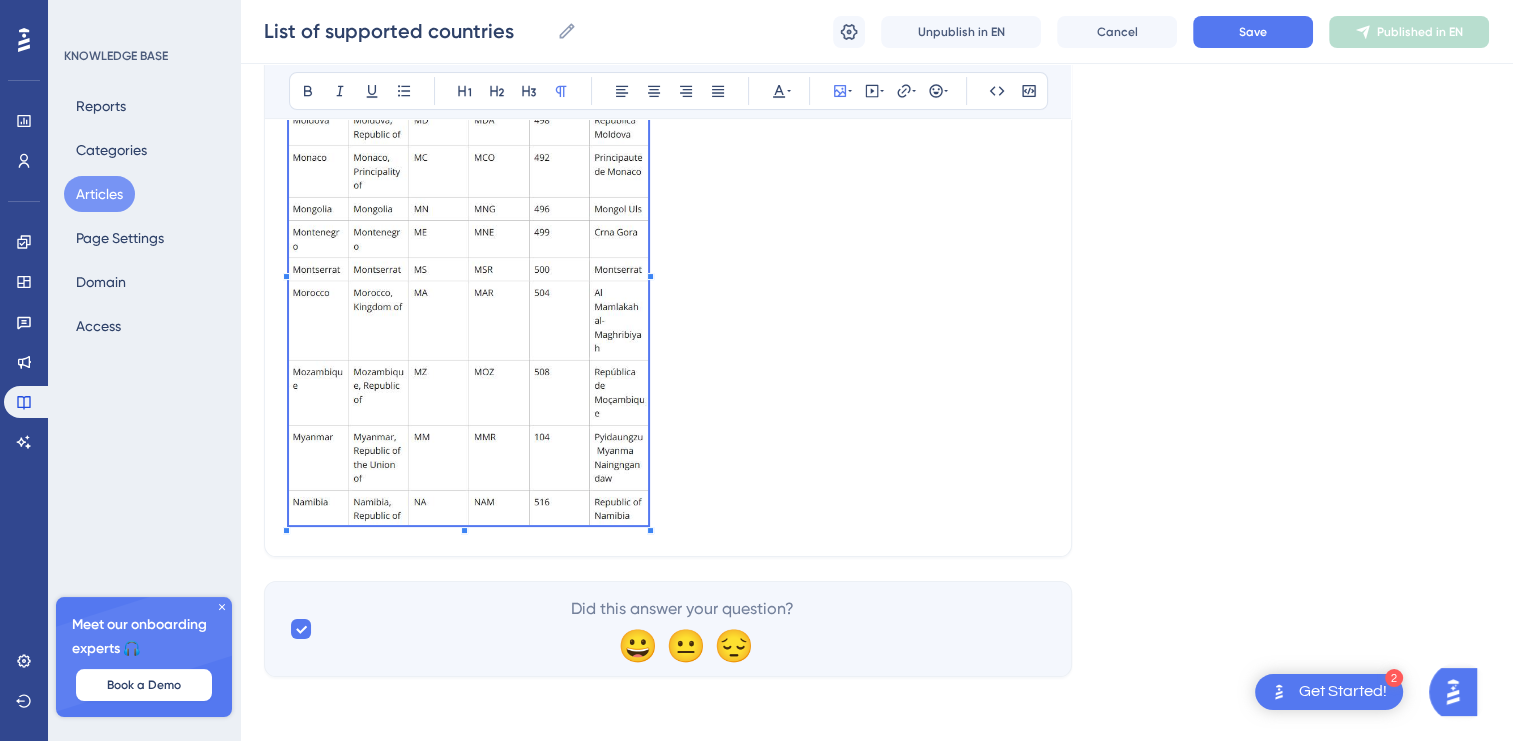 click at bounding box center [668, 270] 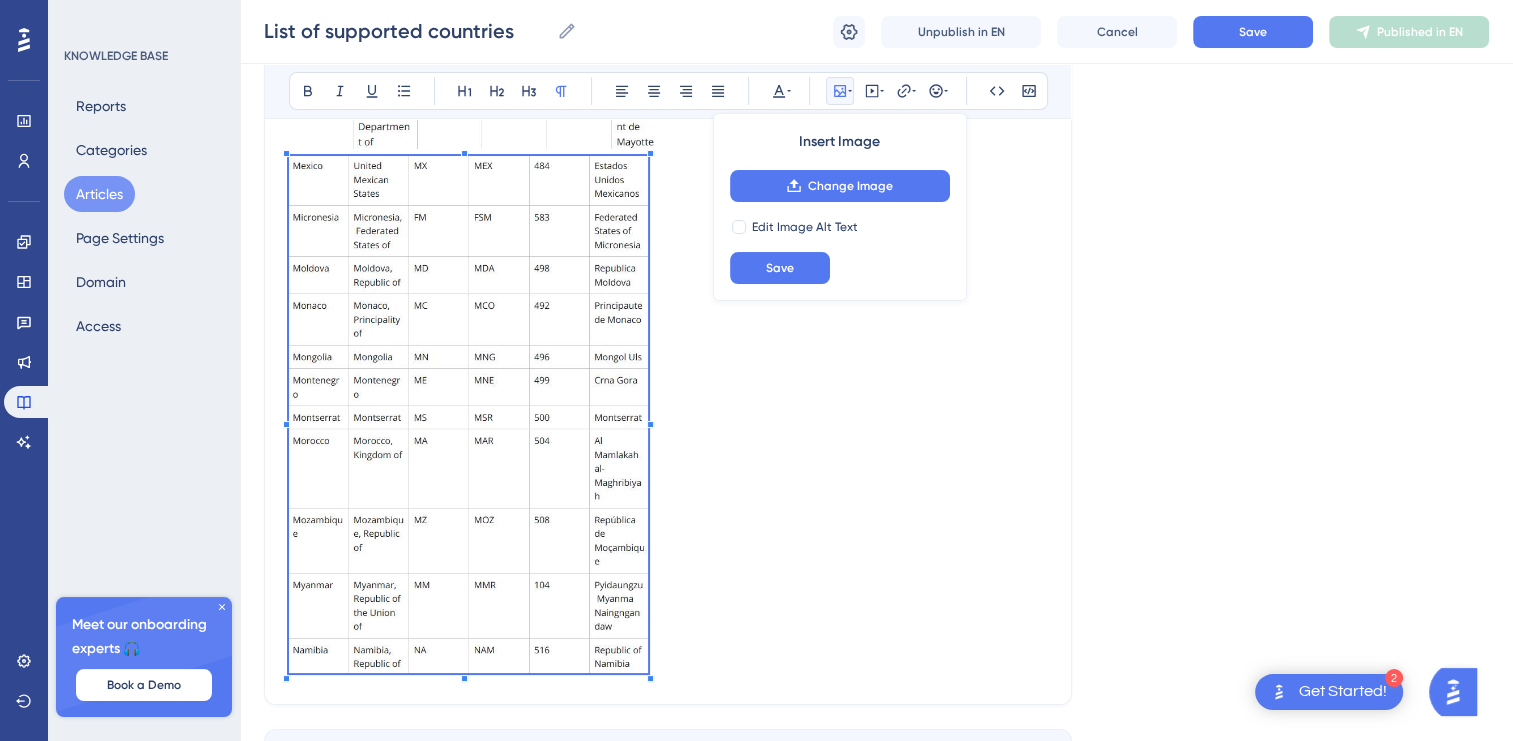scroll, scrollTop: 7599, scrollLeft: 0, axis: vertical 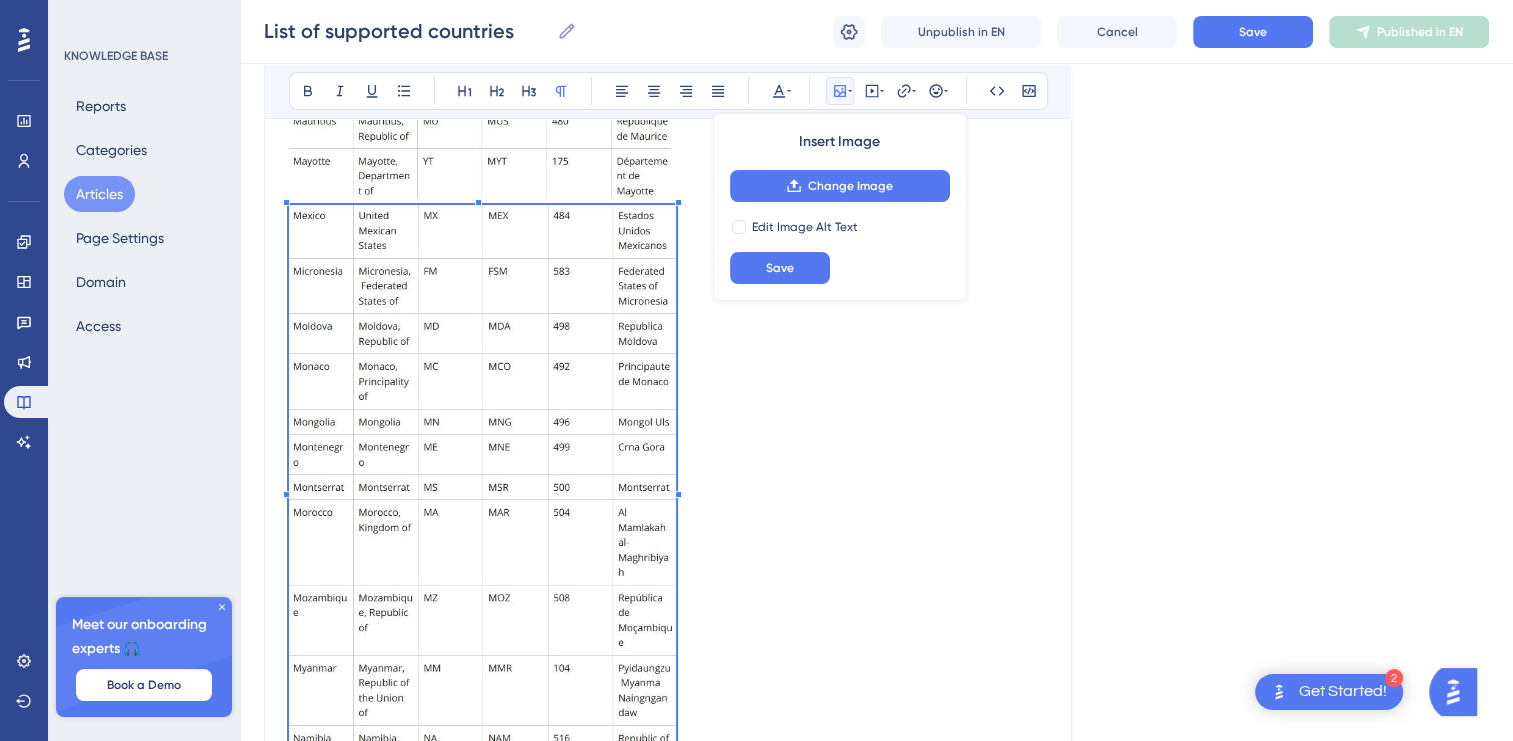click at bounding box center (668, 487) 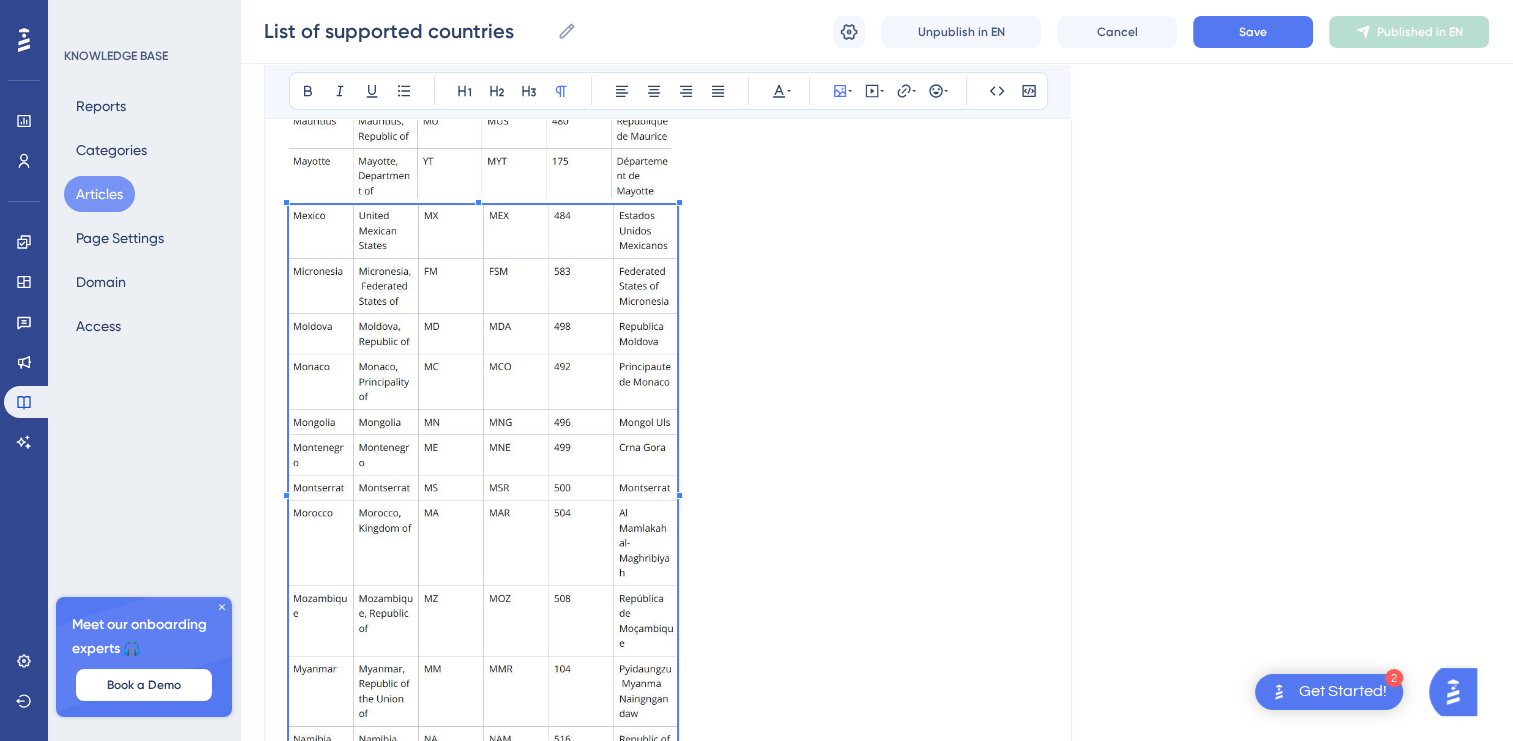 click at bounding box center (668, 488) 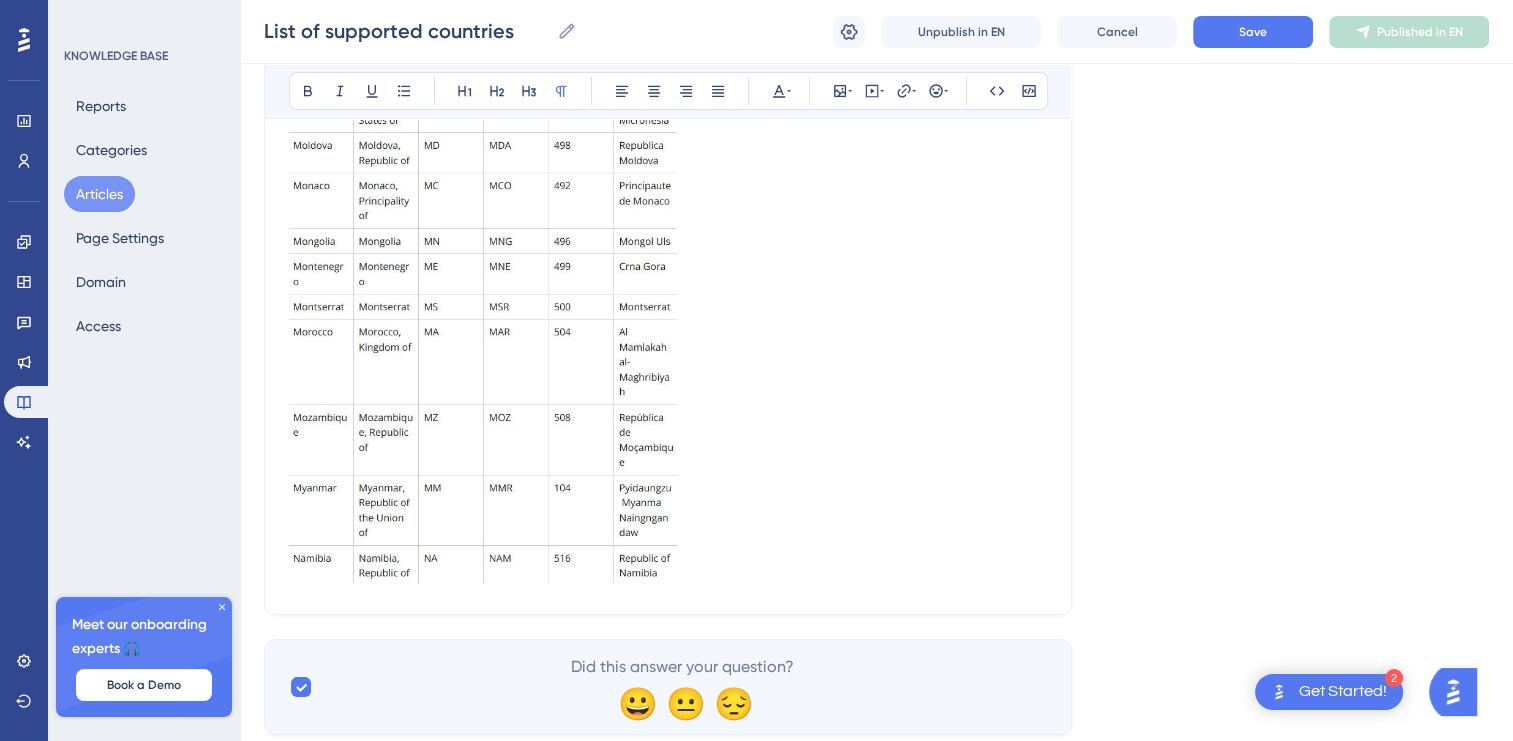 scroll, scrollTop: 7813, scrollLeft: 0, axis: vertical 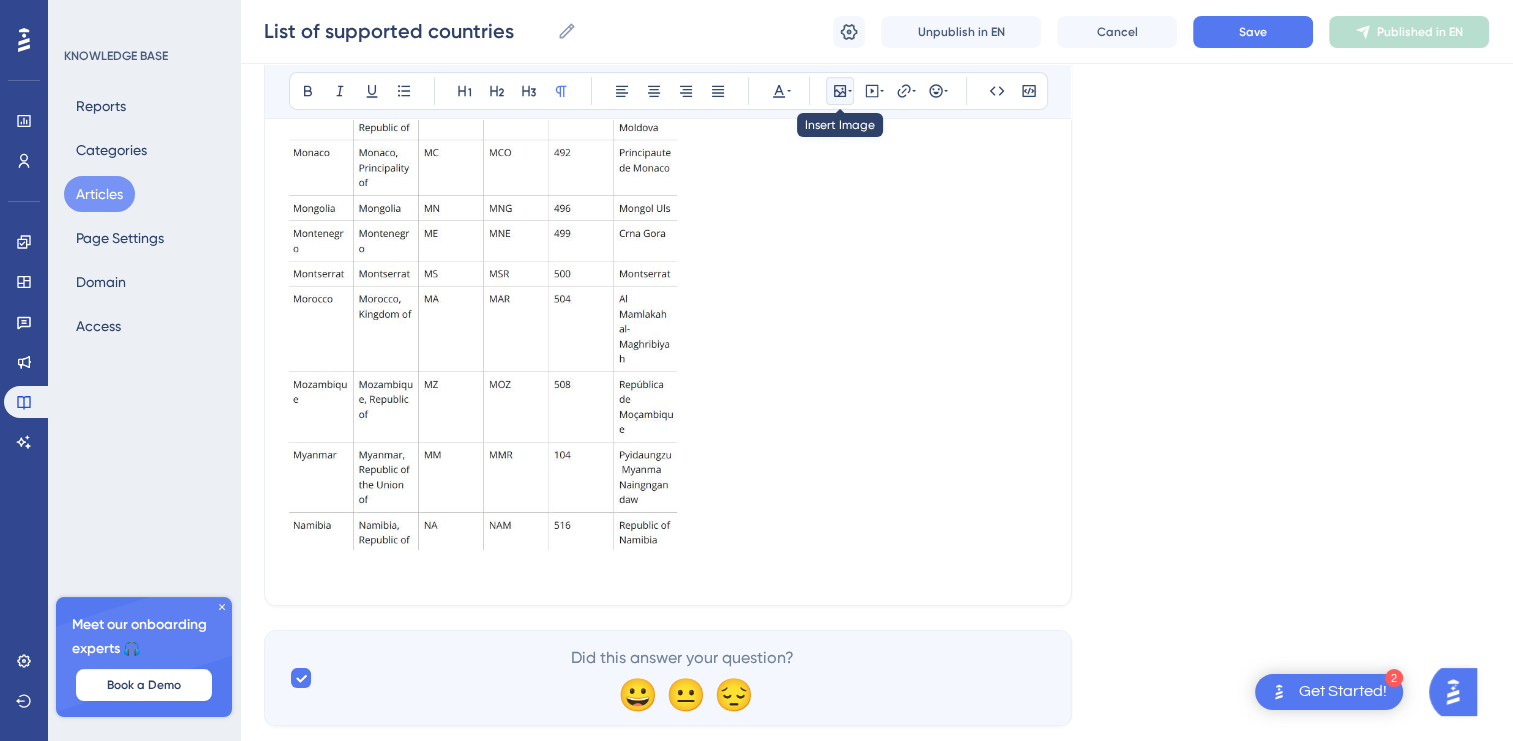 click 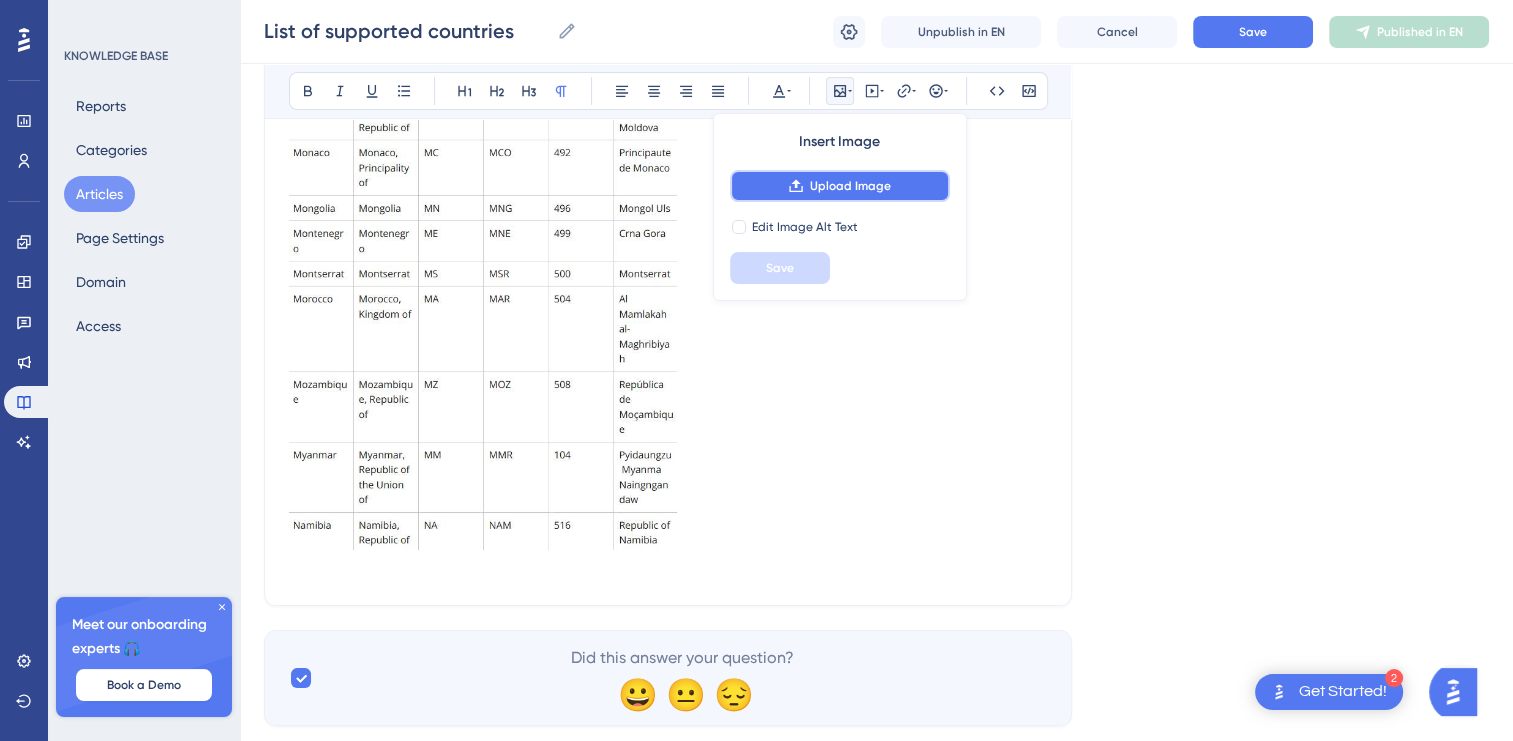 click 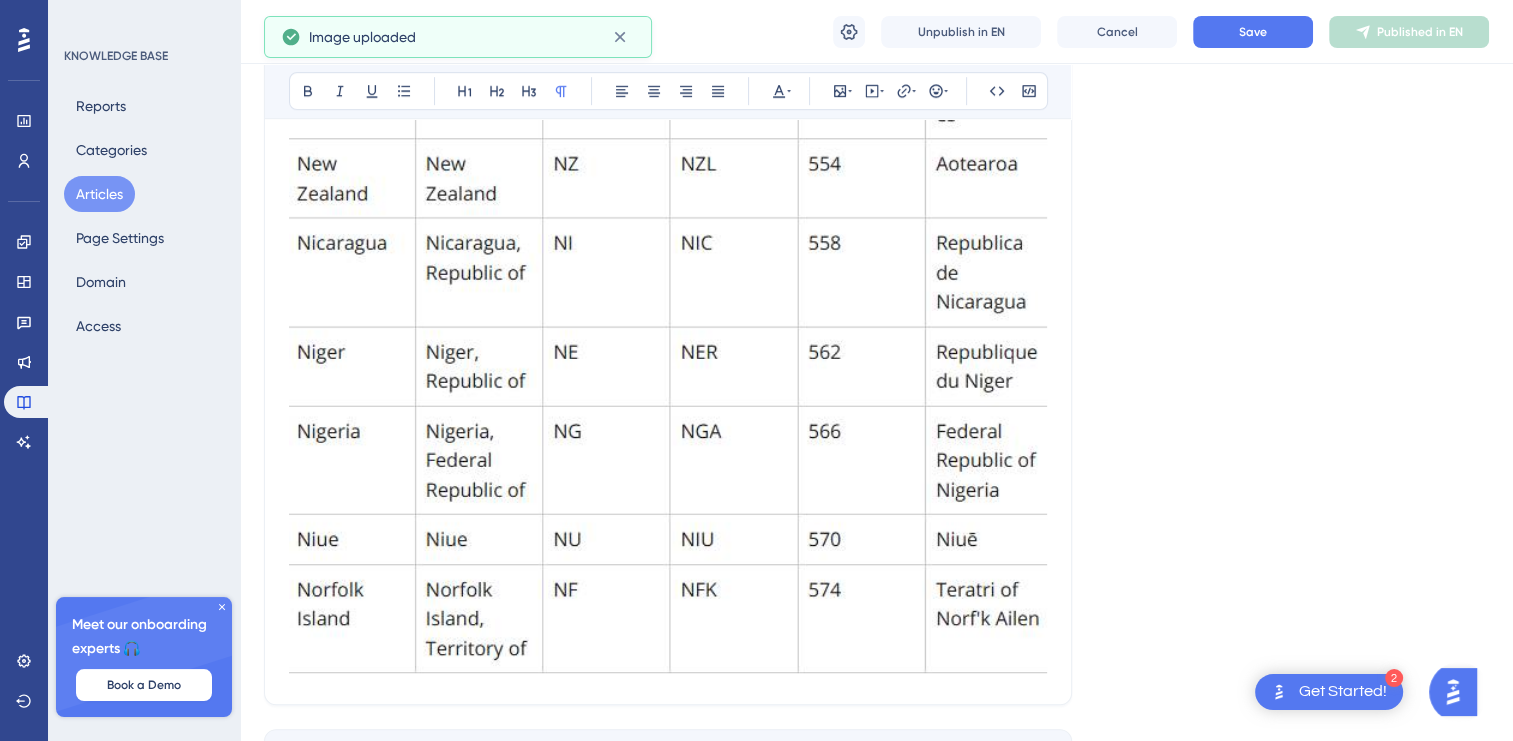 scroll, scrollTop: 8813, scrollLeft: 0, axis: vertical 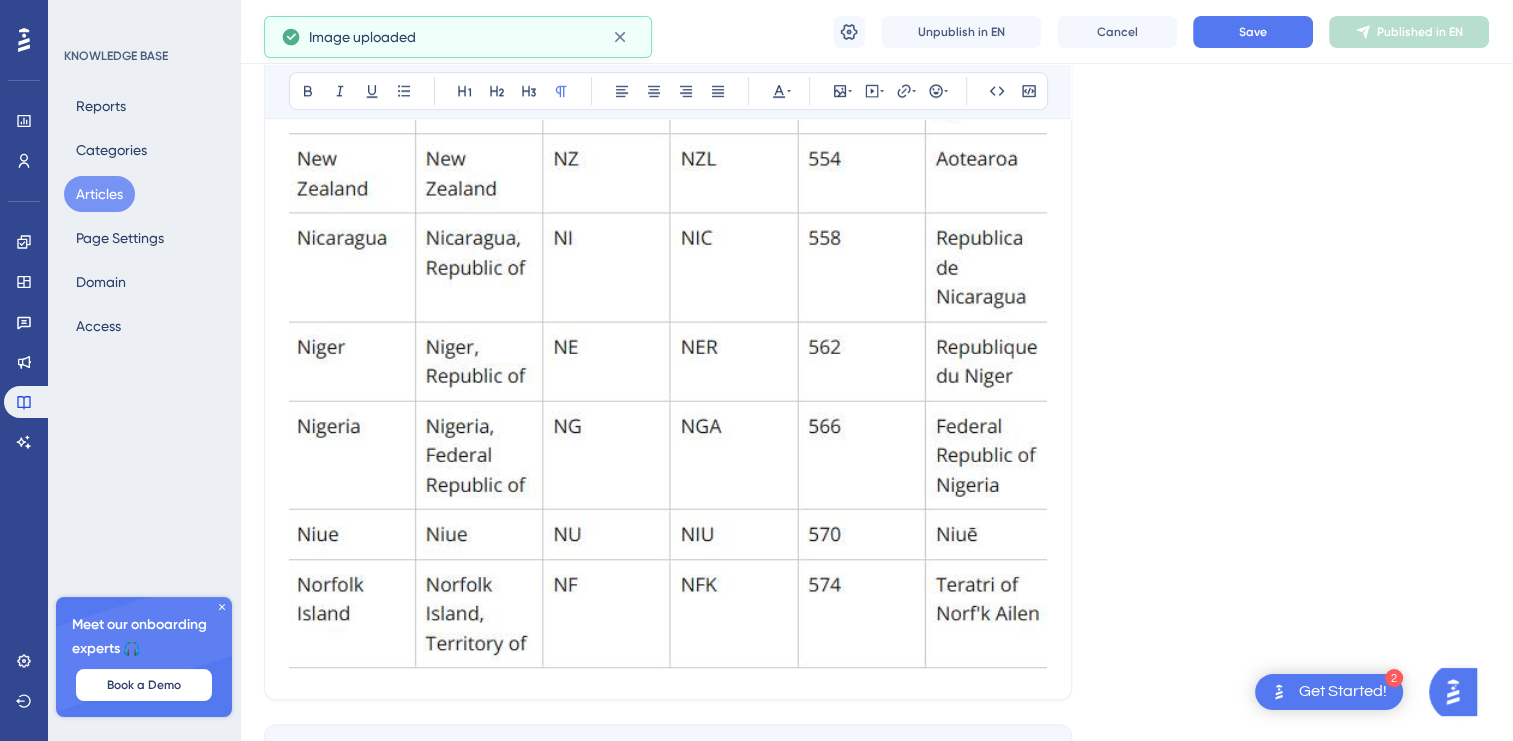 click at bounding box center (668, 112) 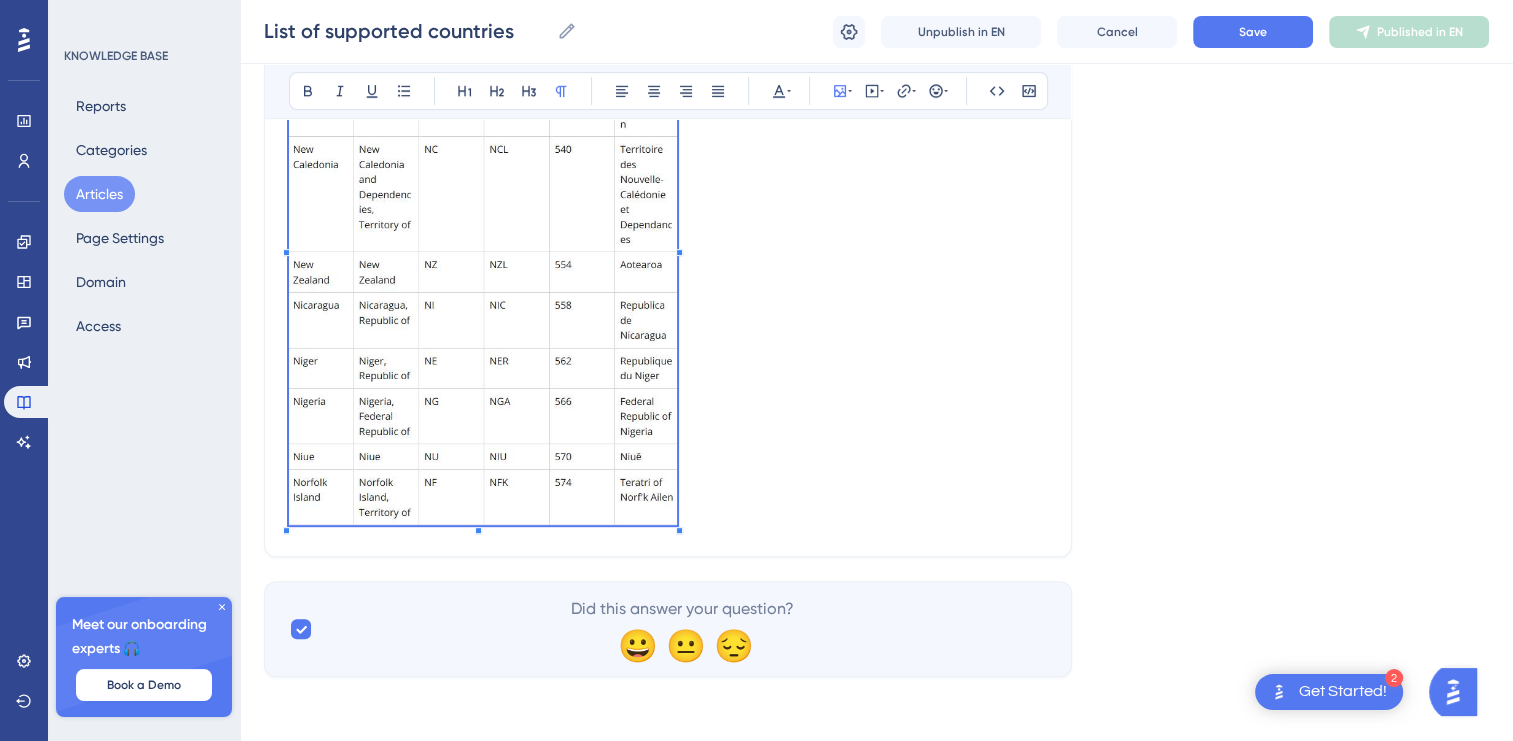 scroll, scrollTop: 8413, scrollLeft: 0, axis: vertical 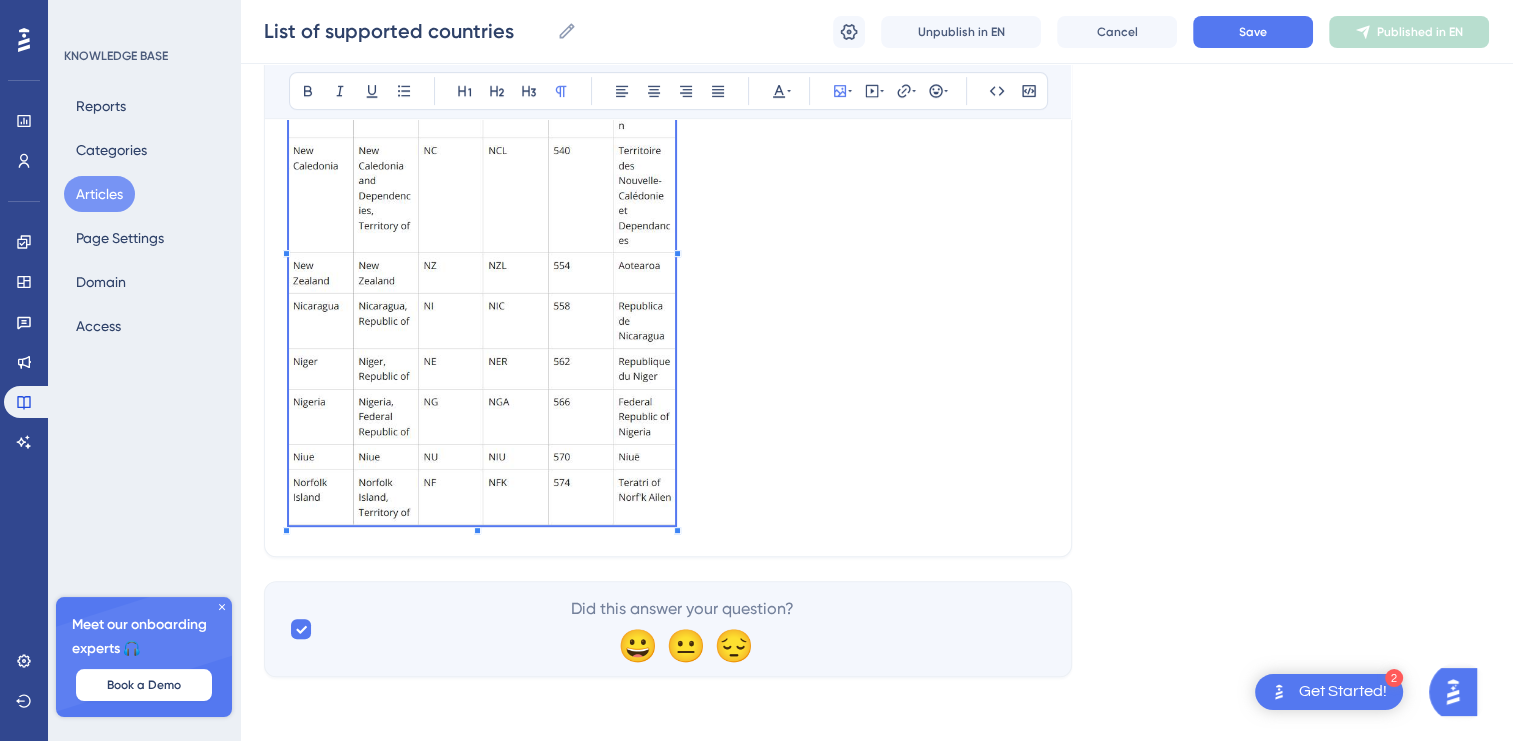 click on "Language English (Default) List of supported countries Bold Italic Underline Bullet Point Heading 1 Heading 2 Heading 3 Normal Align Left Align Center Align Right Align Justify Text Color Insert Image Embed Video Hyperlink Emojis Code Code Block Country codes are provided in 3 format, following the ISO 3166 standard.  Wikipedia Did this answer your question? 😀 😐 😔" at bounding box center [876, -3803] 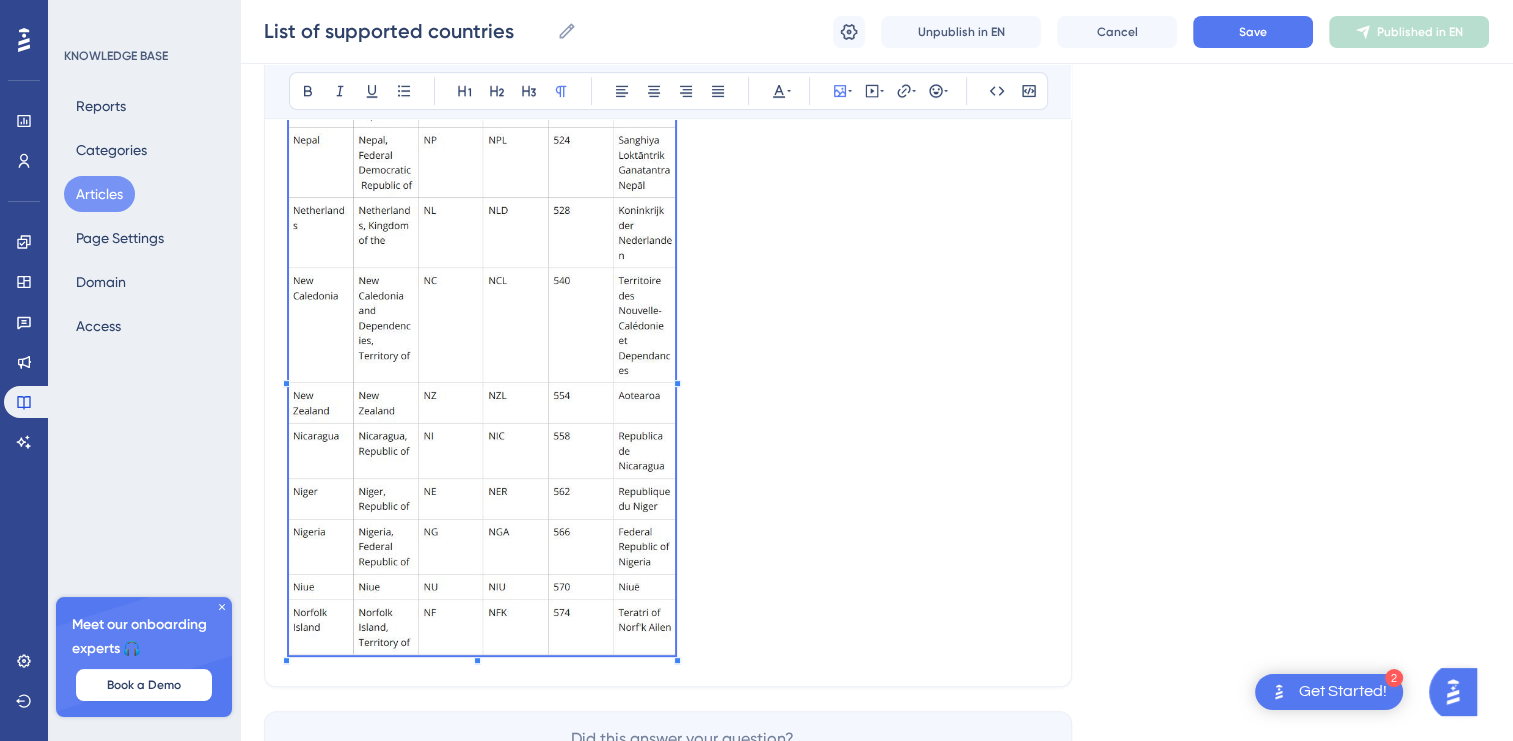 scroll, scrollTop: 8313, scrollLeft: 0, axis: vertical 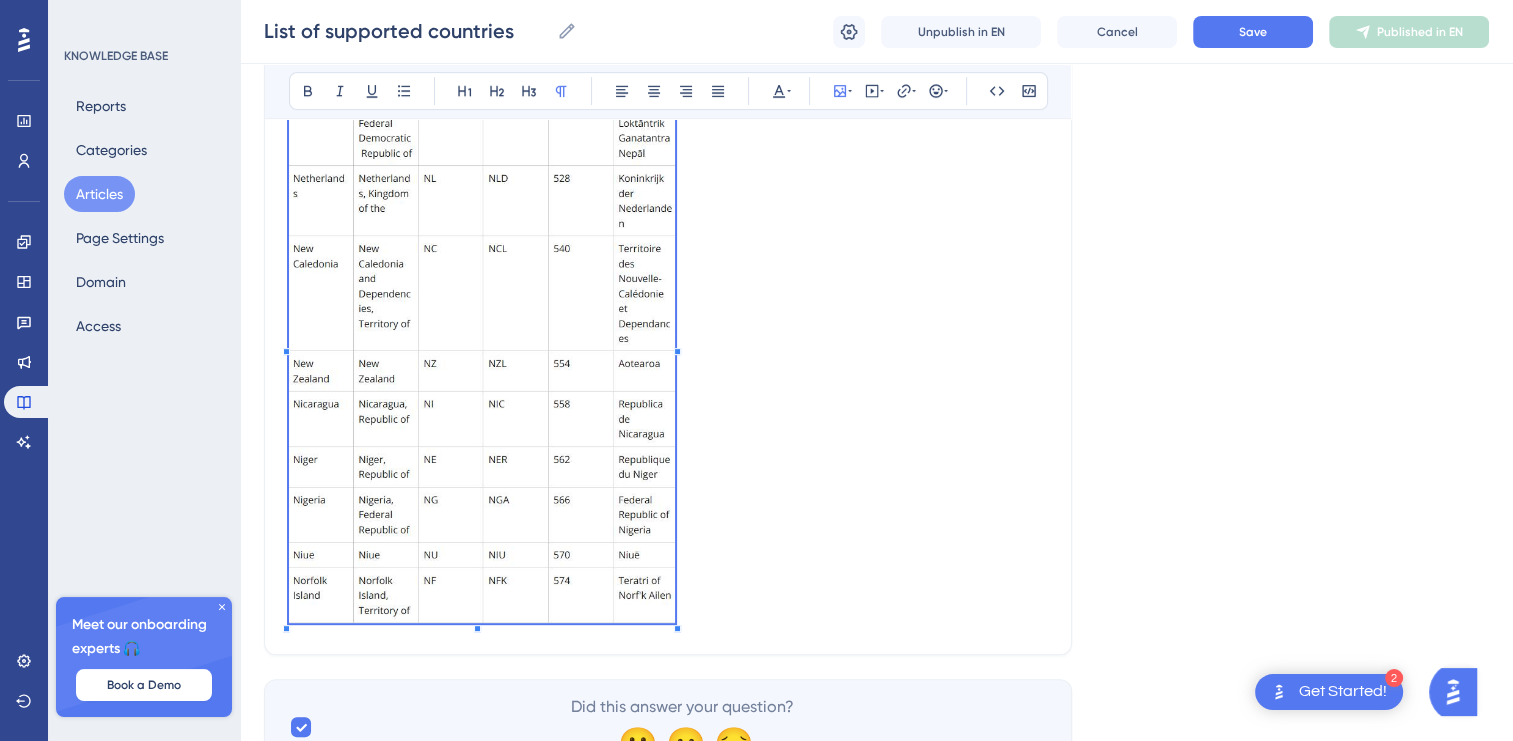 click at bounding box center (668, 343) 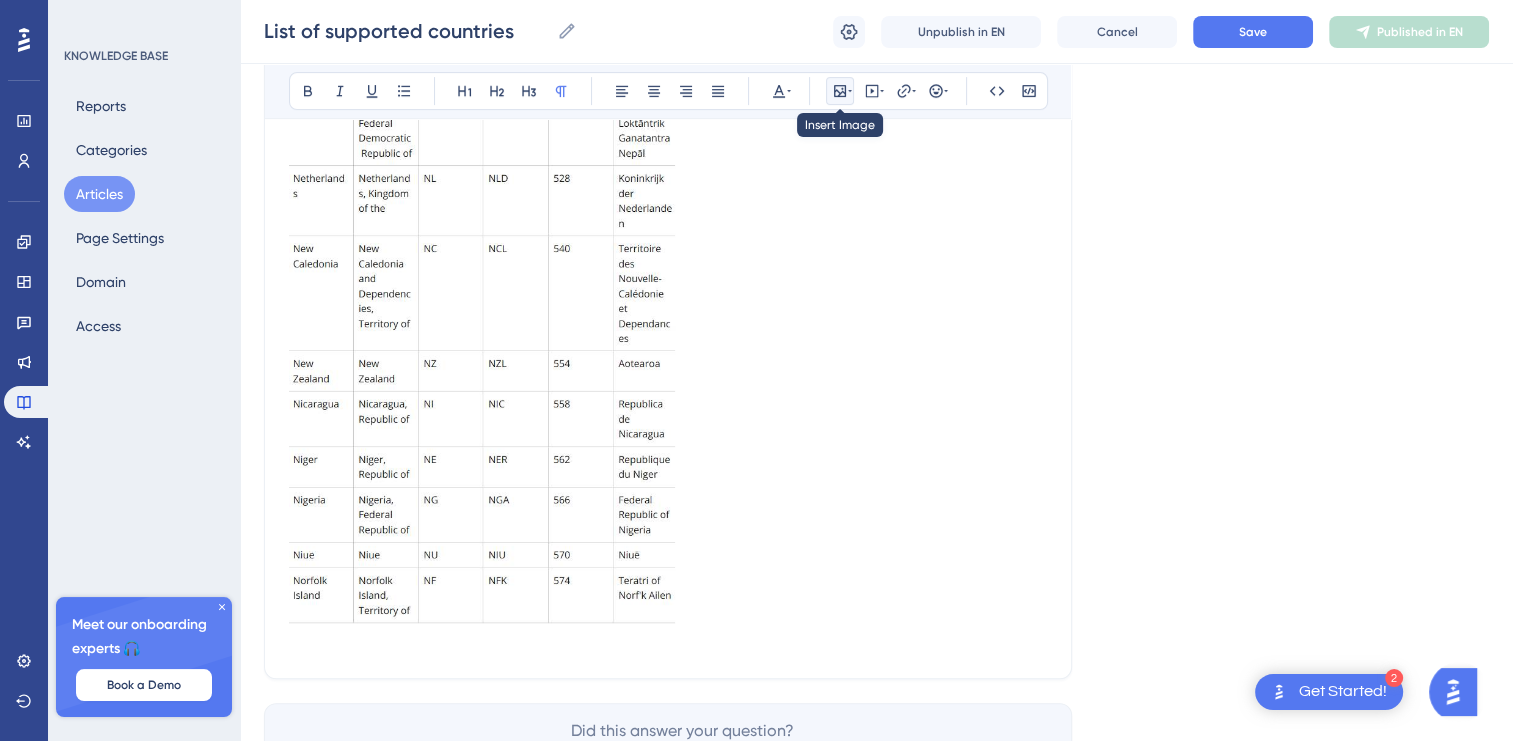click 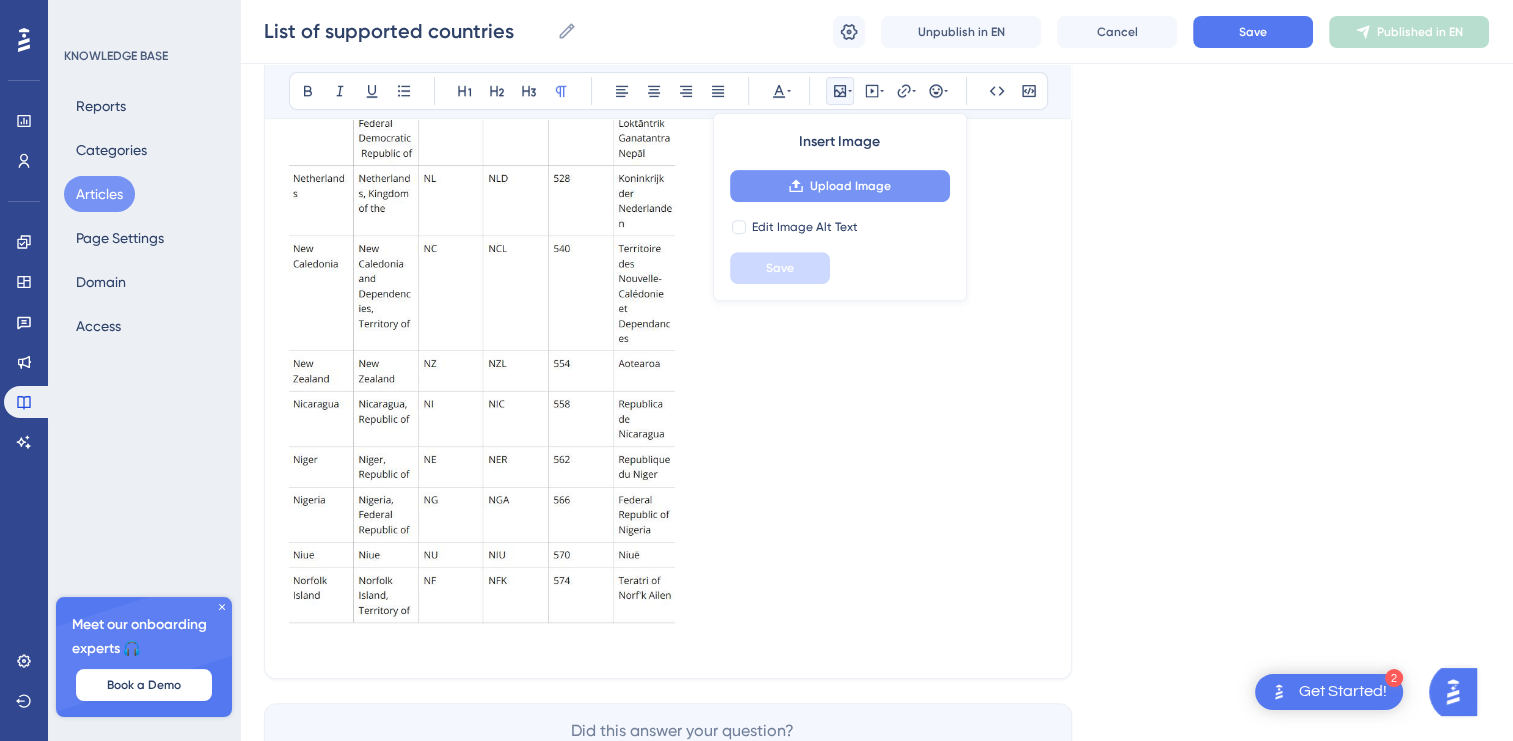 click 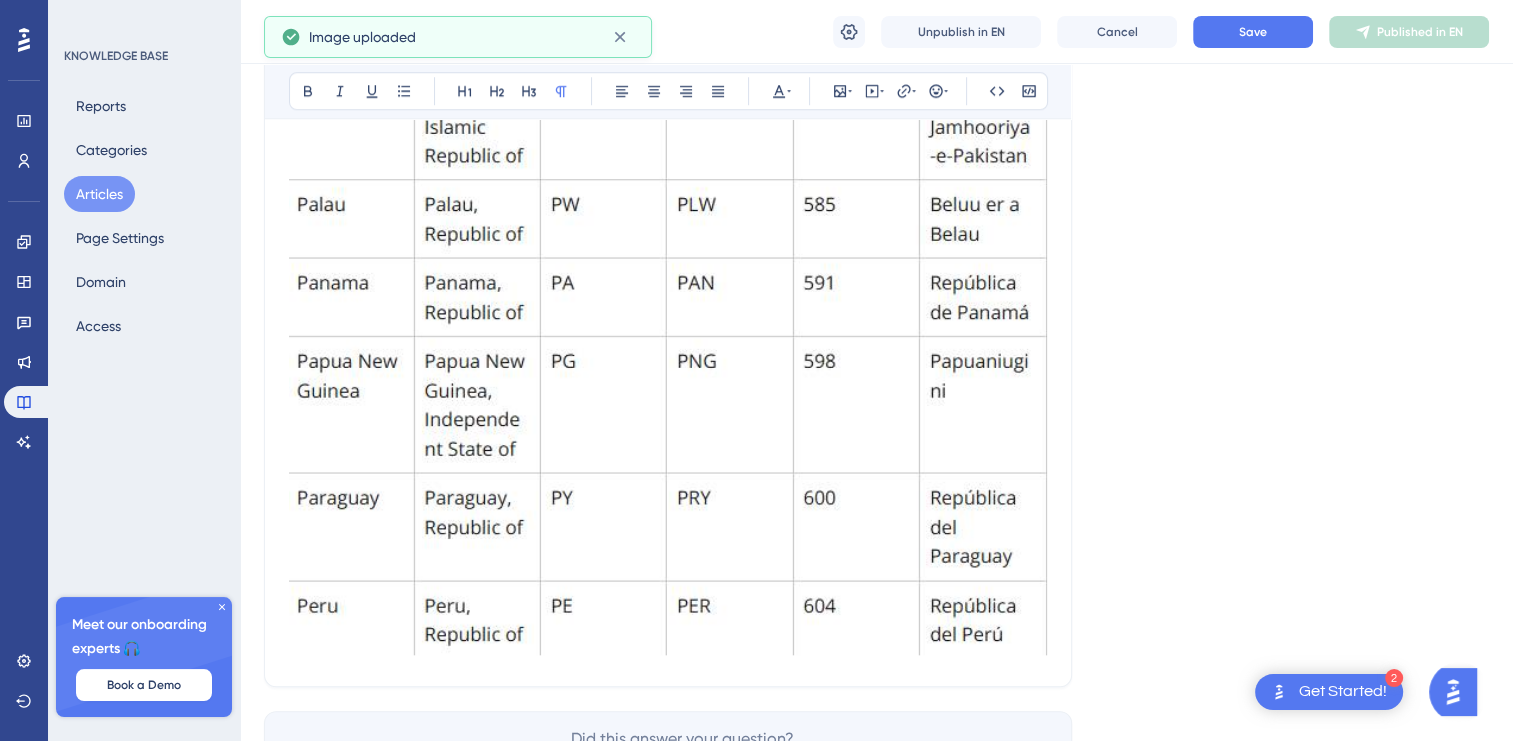 scroll, scrollTop: 9513, scrollLeft: 0, axis: vertical 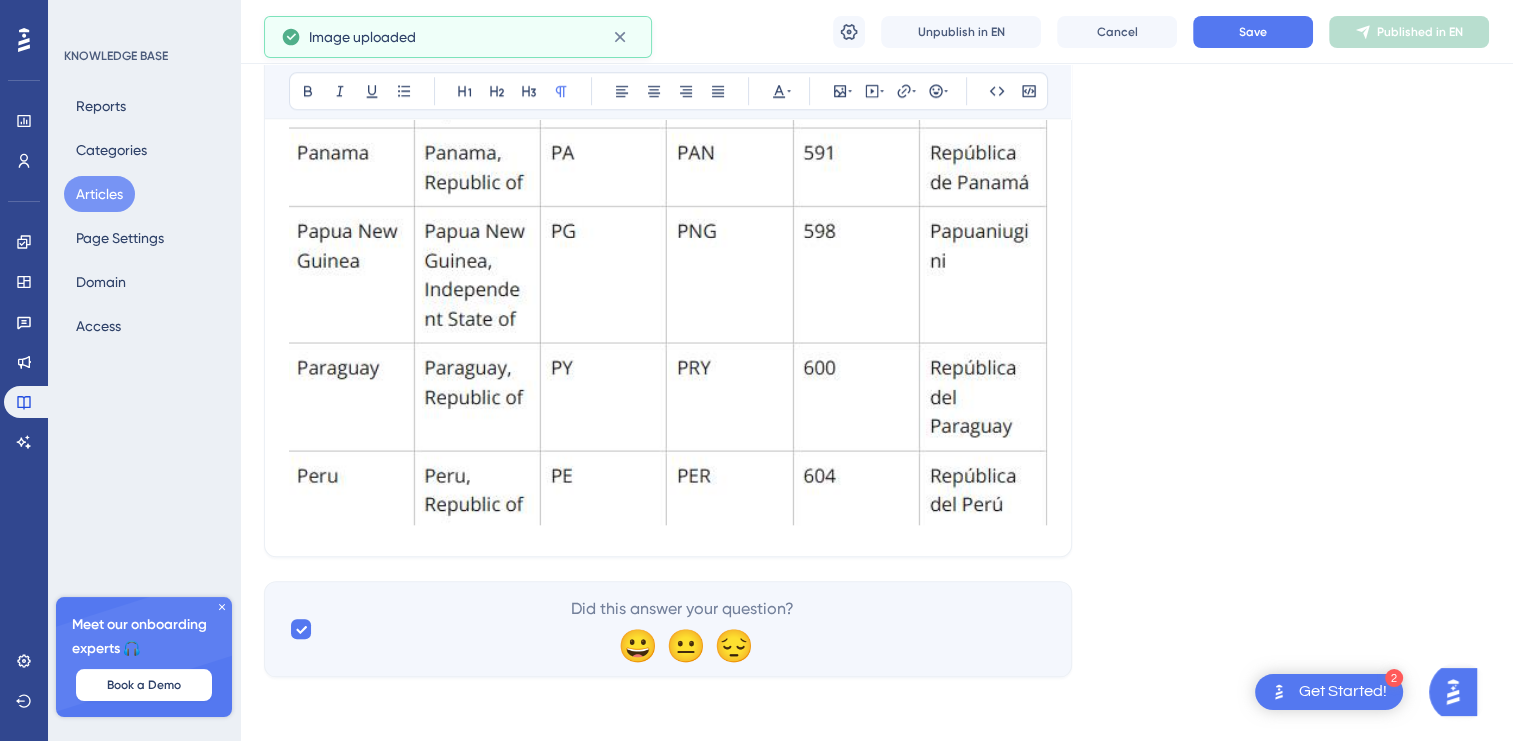 click at bounding box center (668, -23) 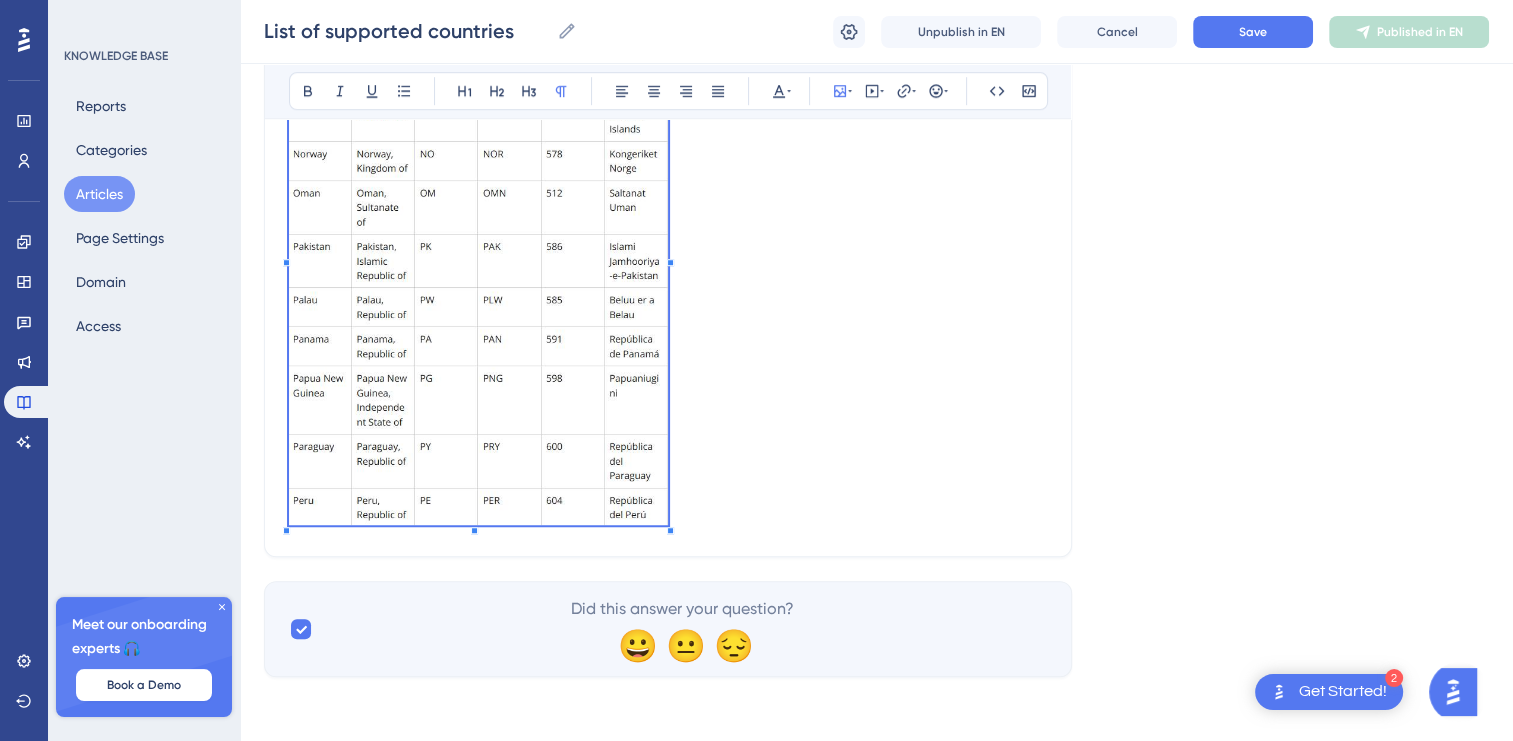 click at bounding box center [668, 255] 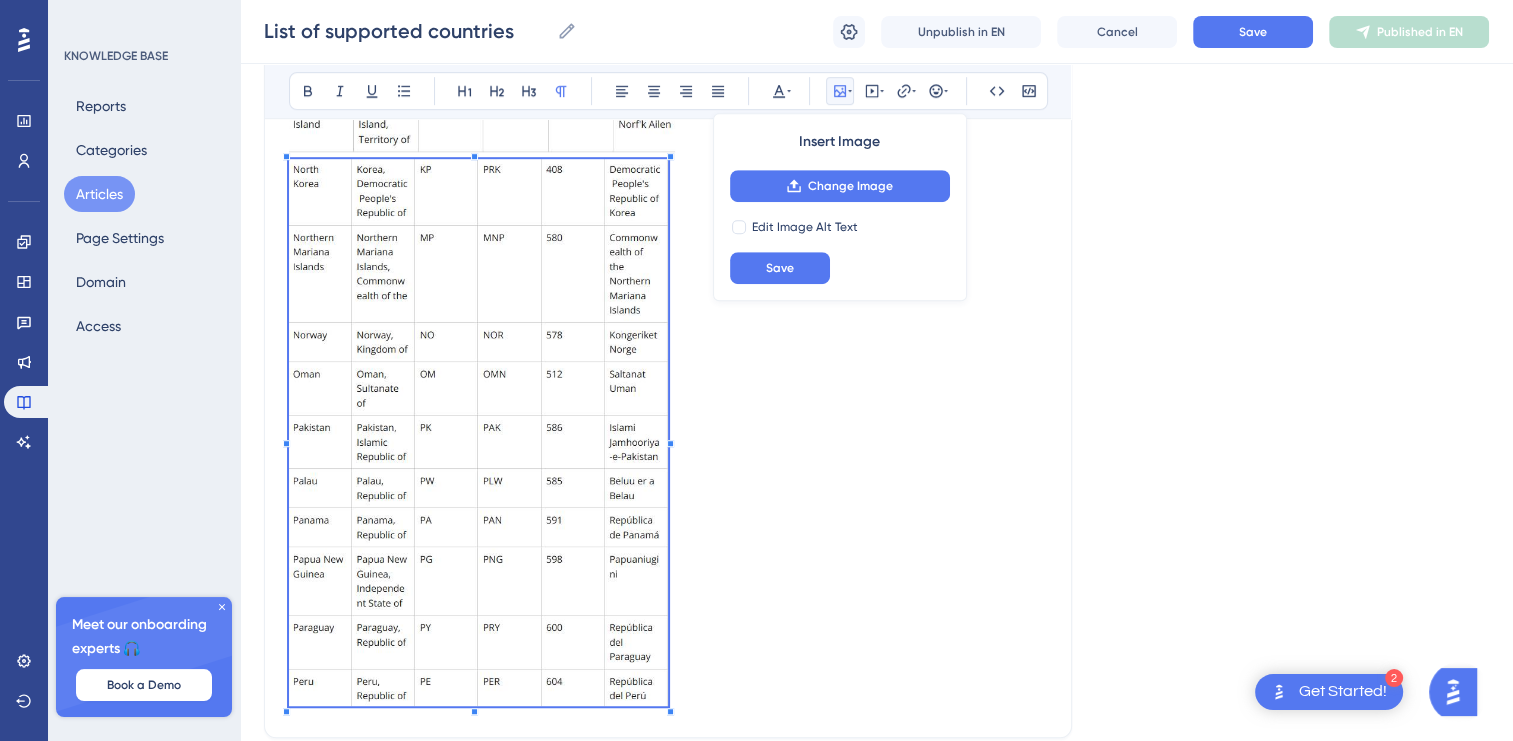 scroll, scrollTop: 8768, scrollLeft: 0, axis: vertical 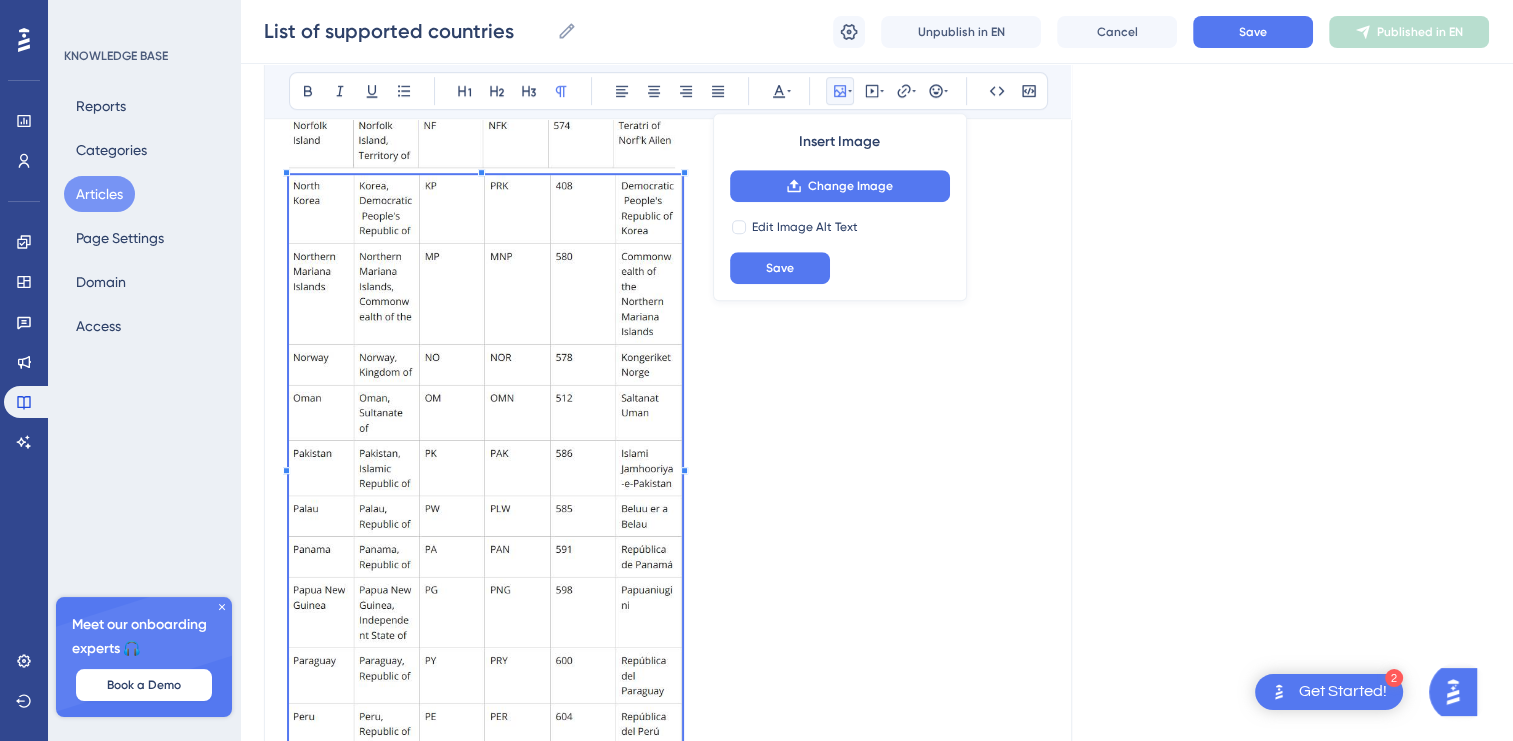 click at bounding box center (668, 462) 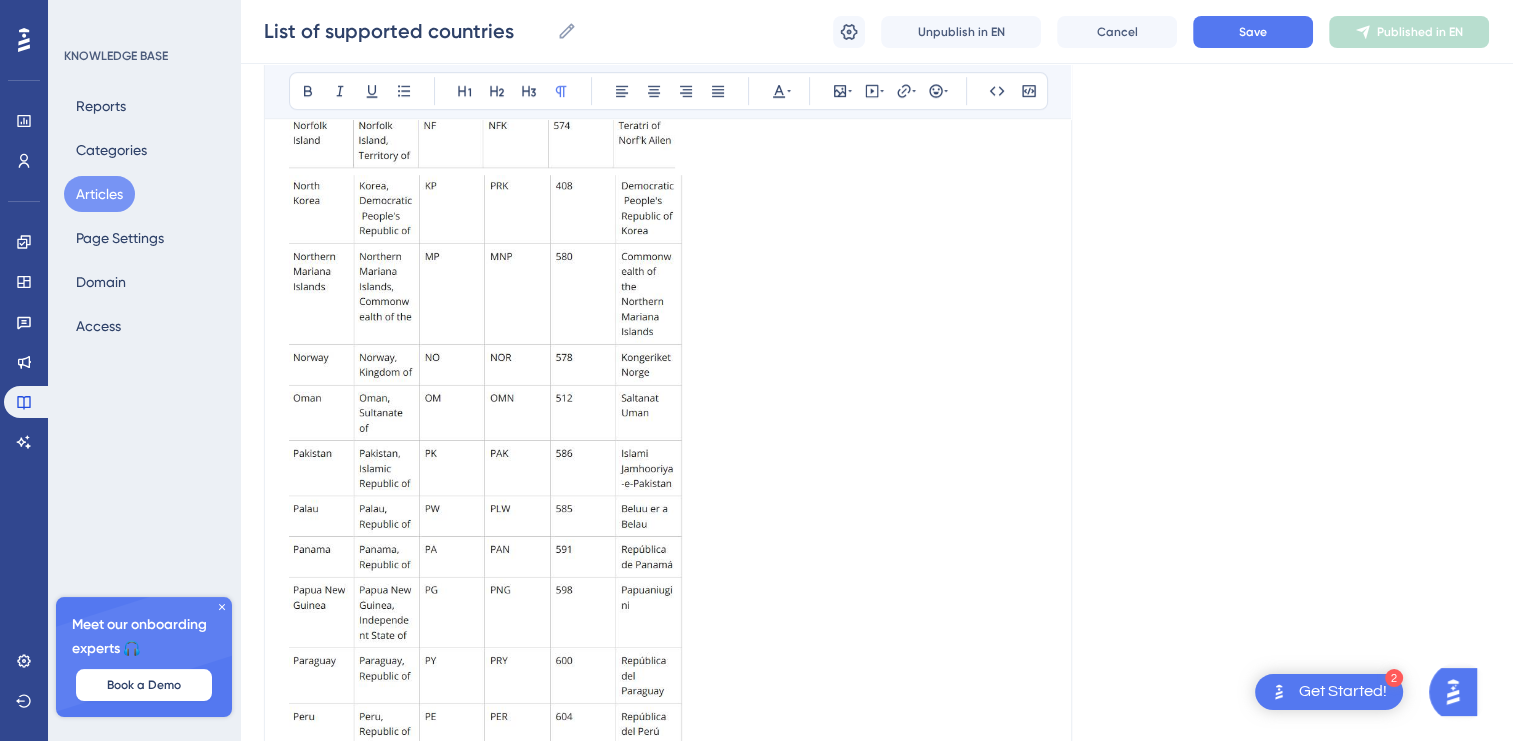 click at bounding box center [668, 462] 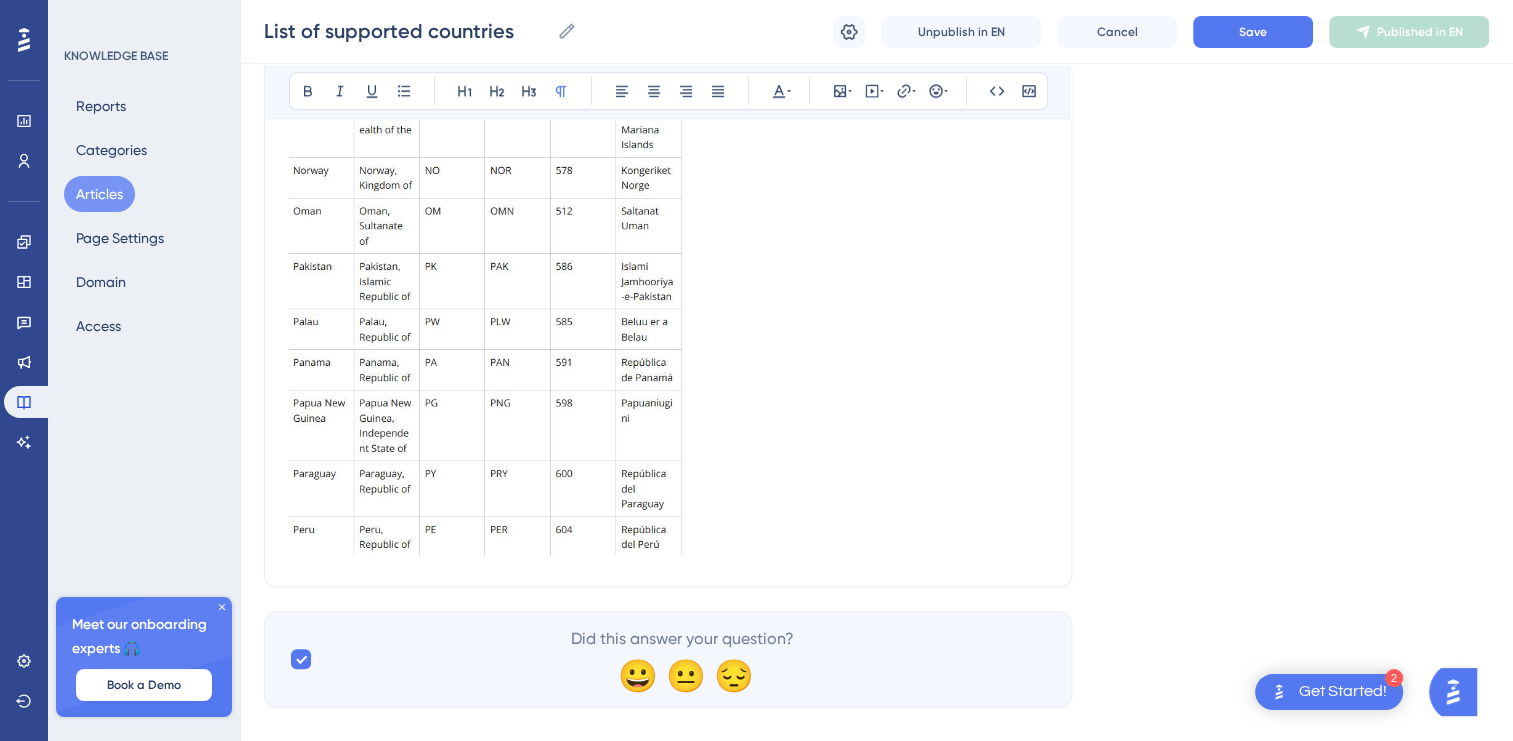 scroll, scrollTop: 8968, scrollLeft: 0, axis: vertical 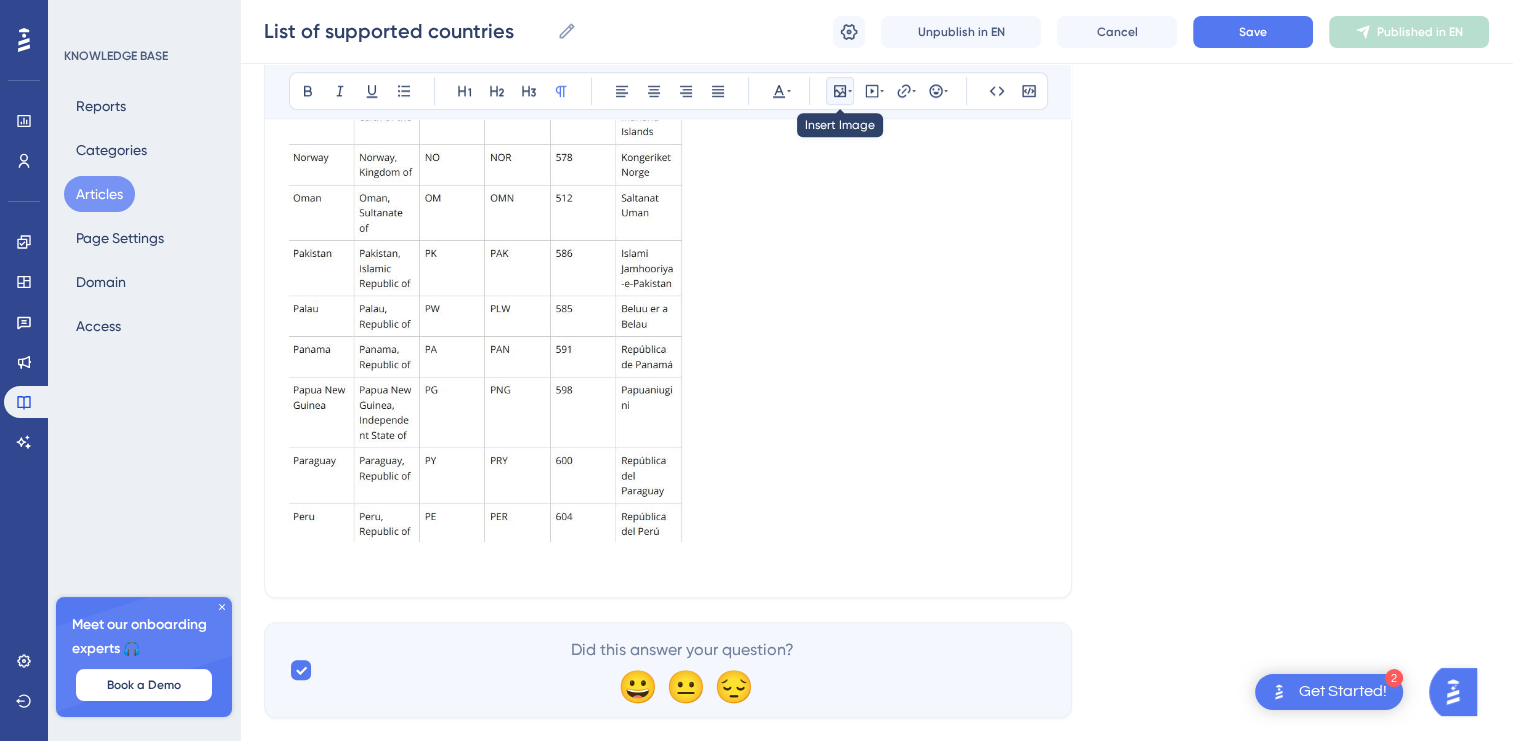 click 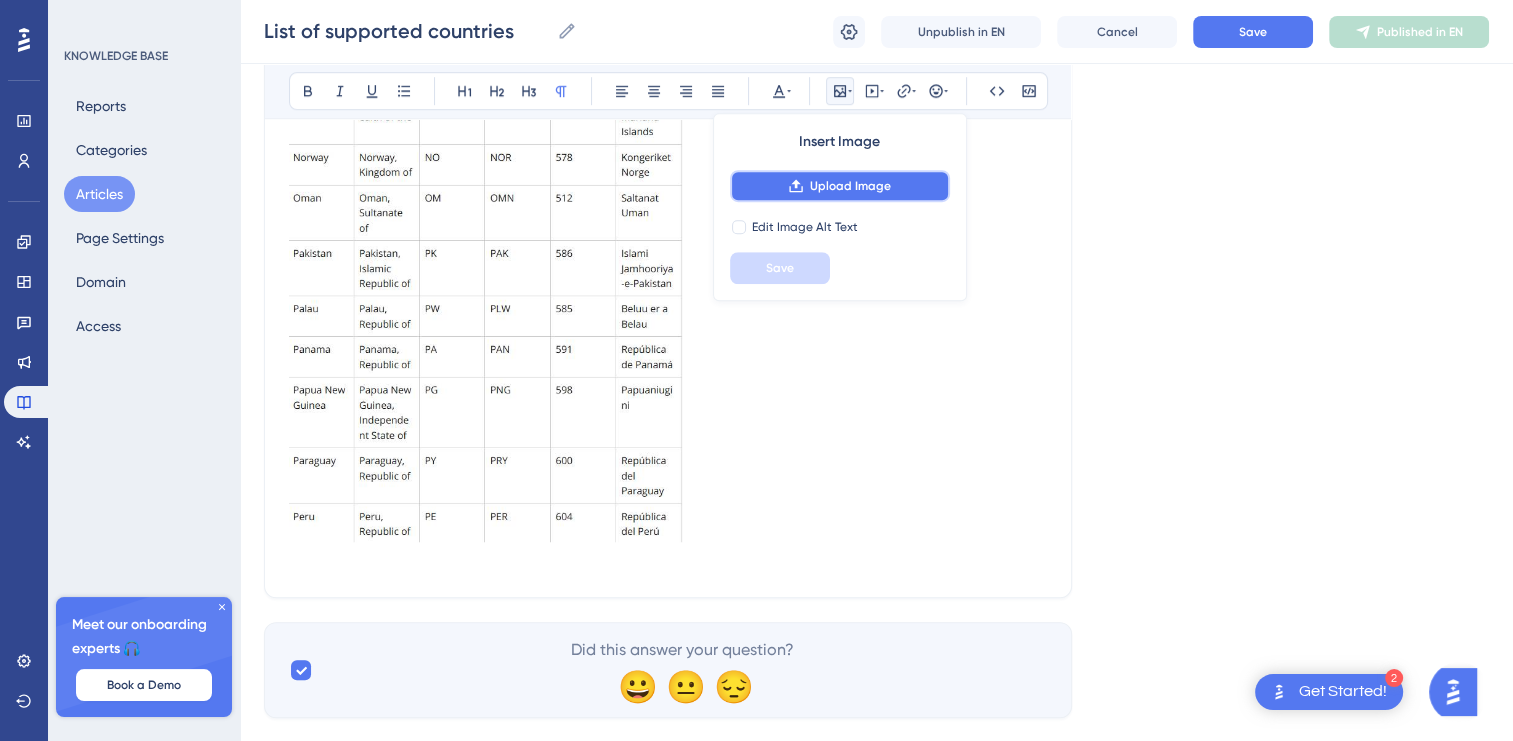click on "Upload Image" at bounding box center [840, 186] 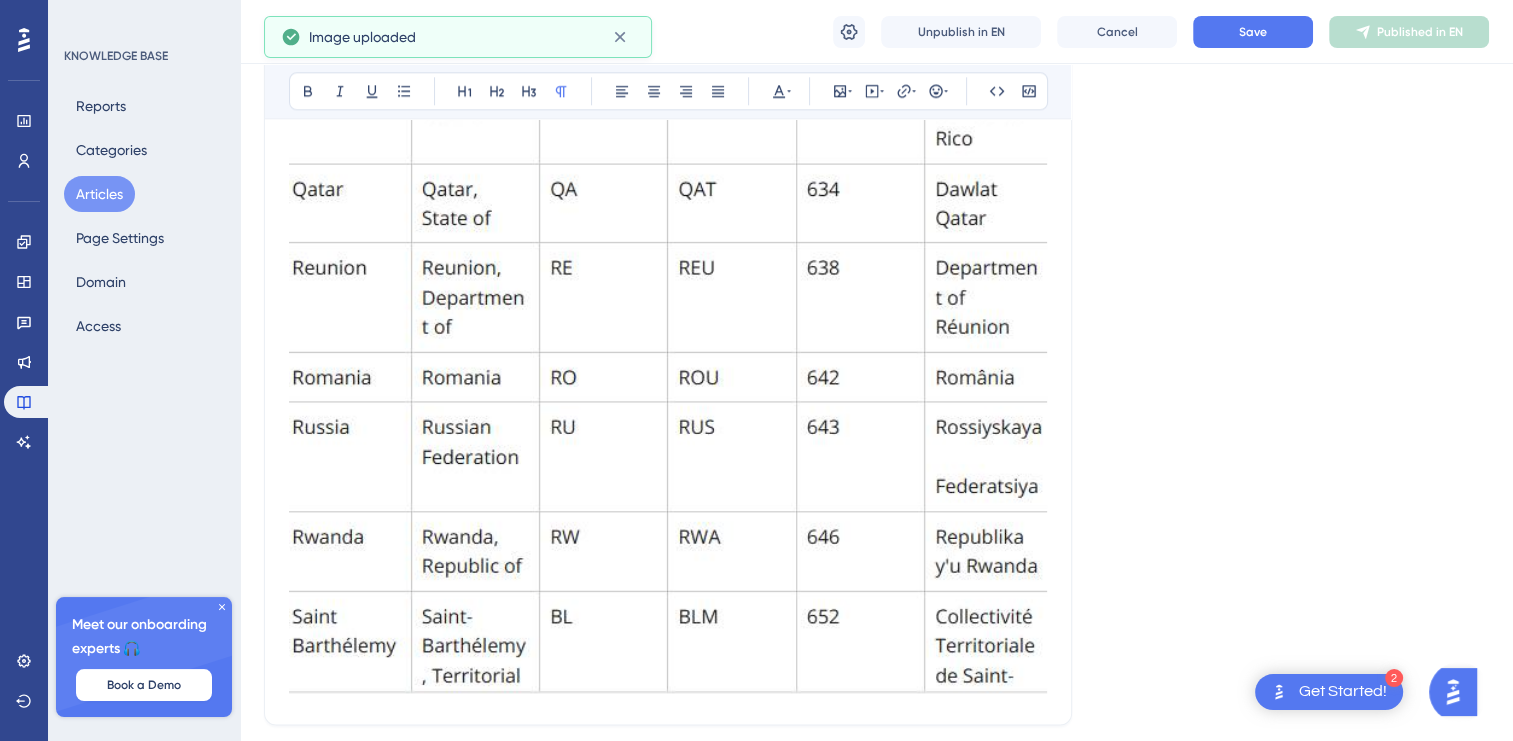 scroll, scrollTop: 10132, scrollLeft: 0, axis: vertical 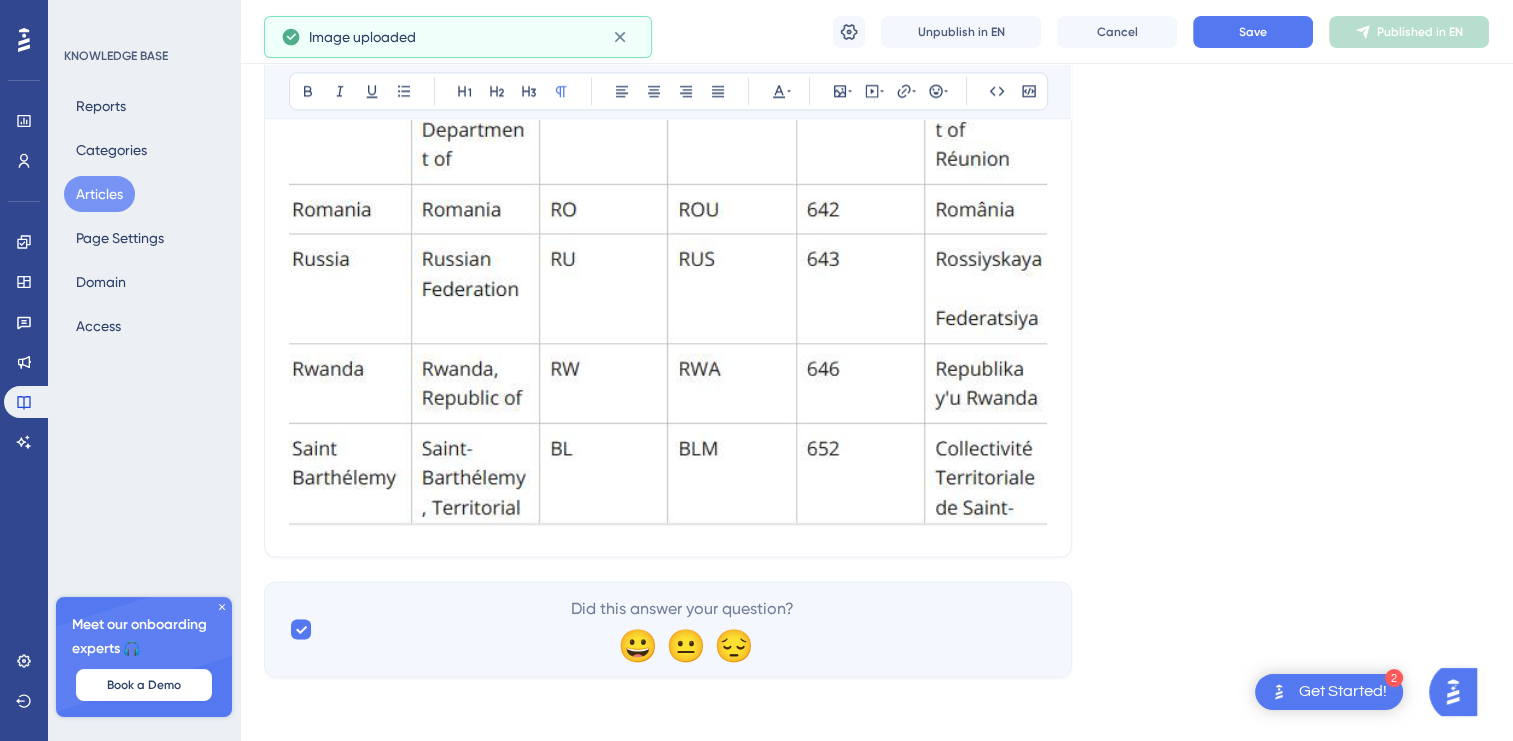 click at bounding box center (668, -44) 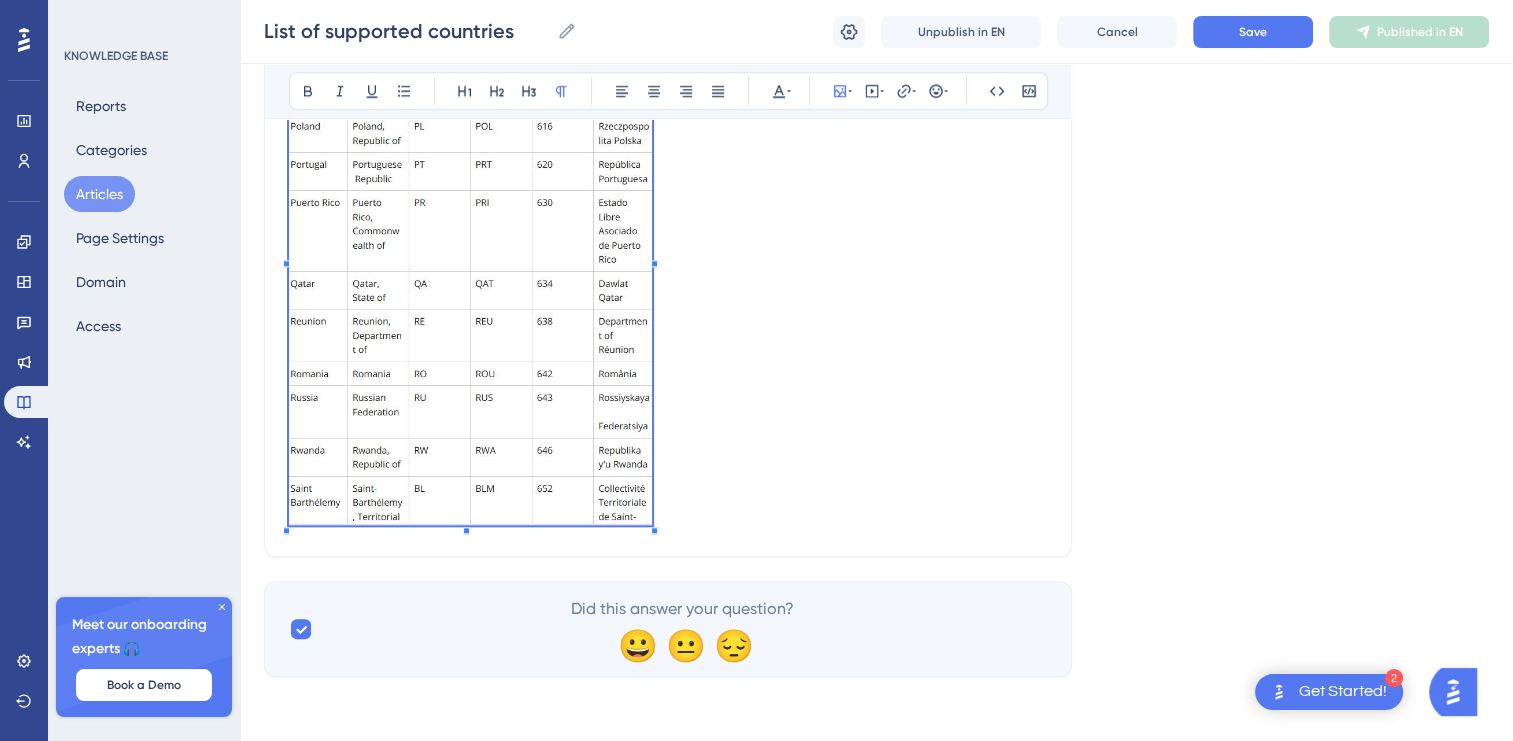 click at bounding box center (668, 256) 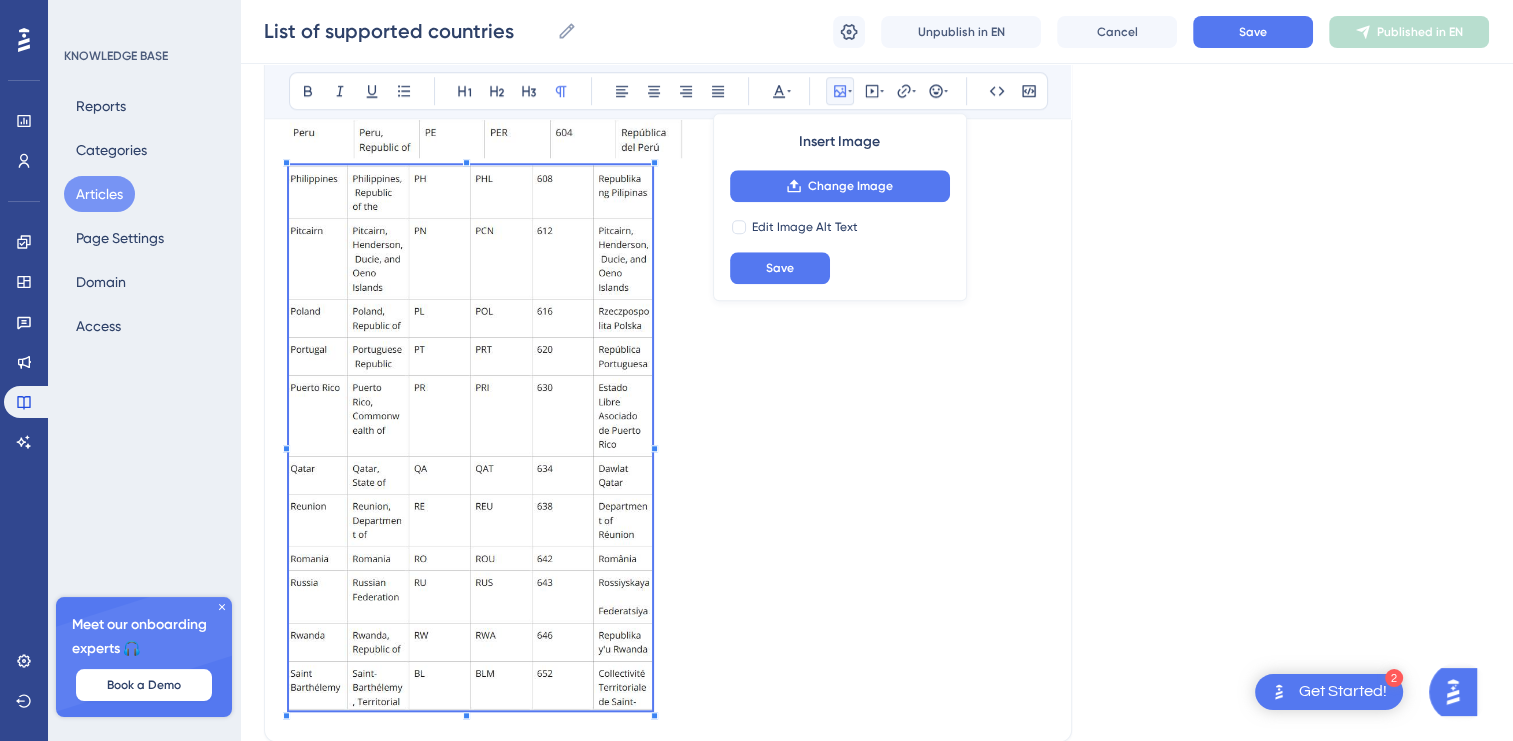 scroll, scrollTop: 9340, scrollLeft: 0, axis: vertical 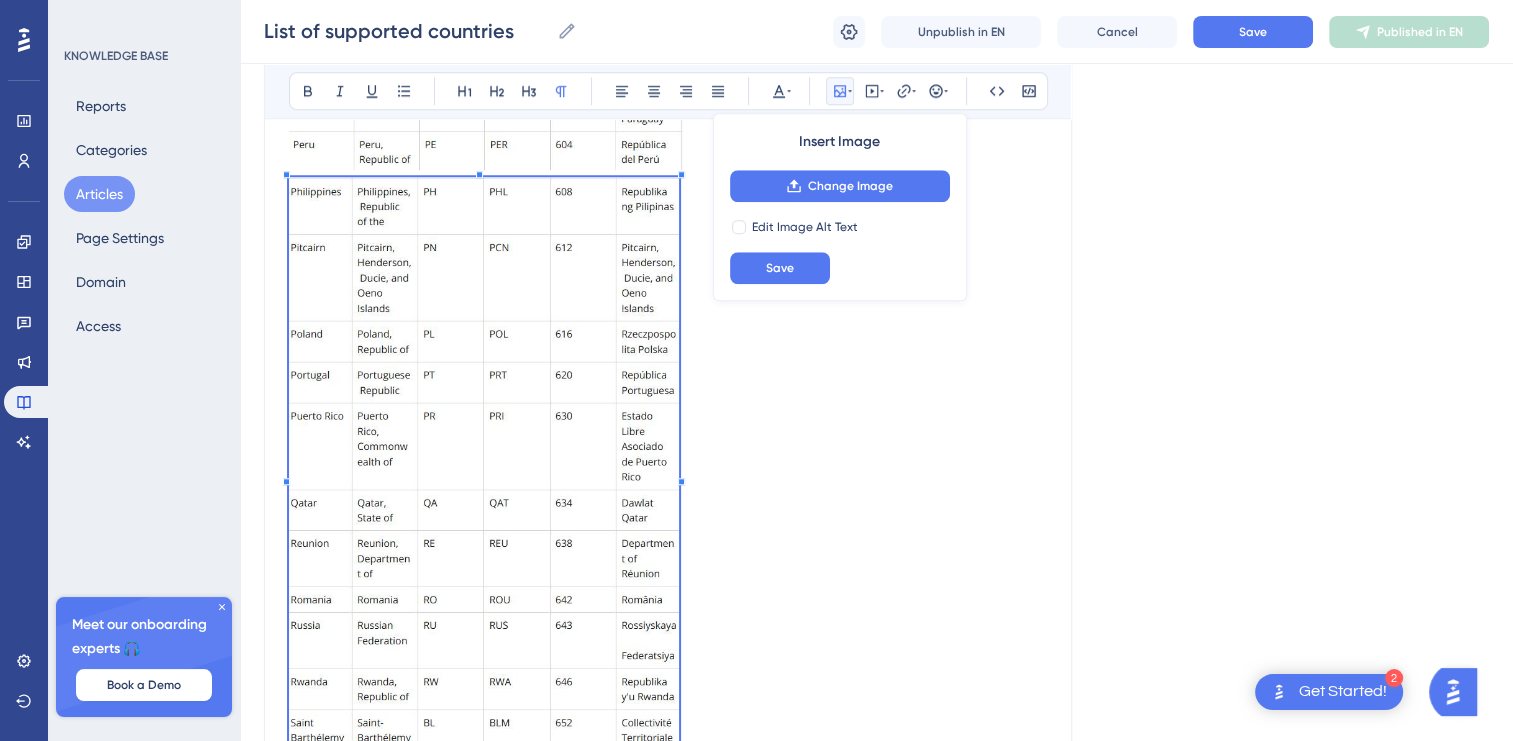 click at bounding box center [484, 473] 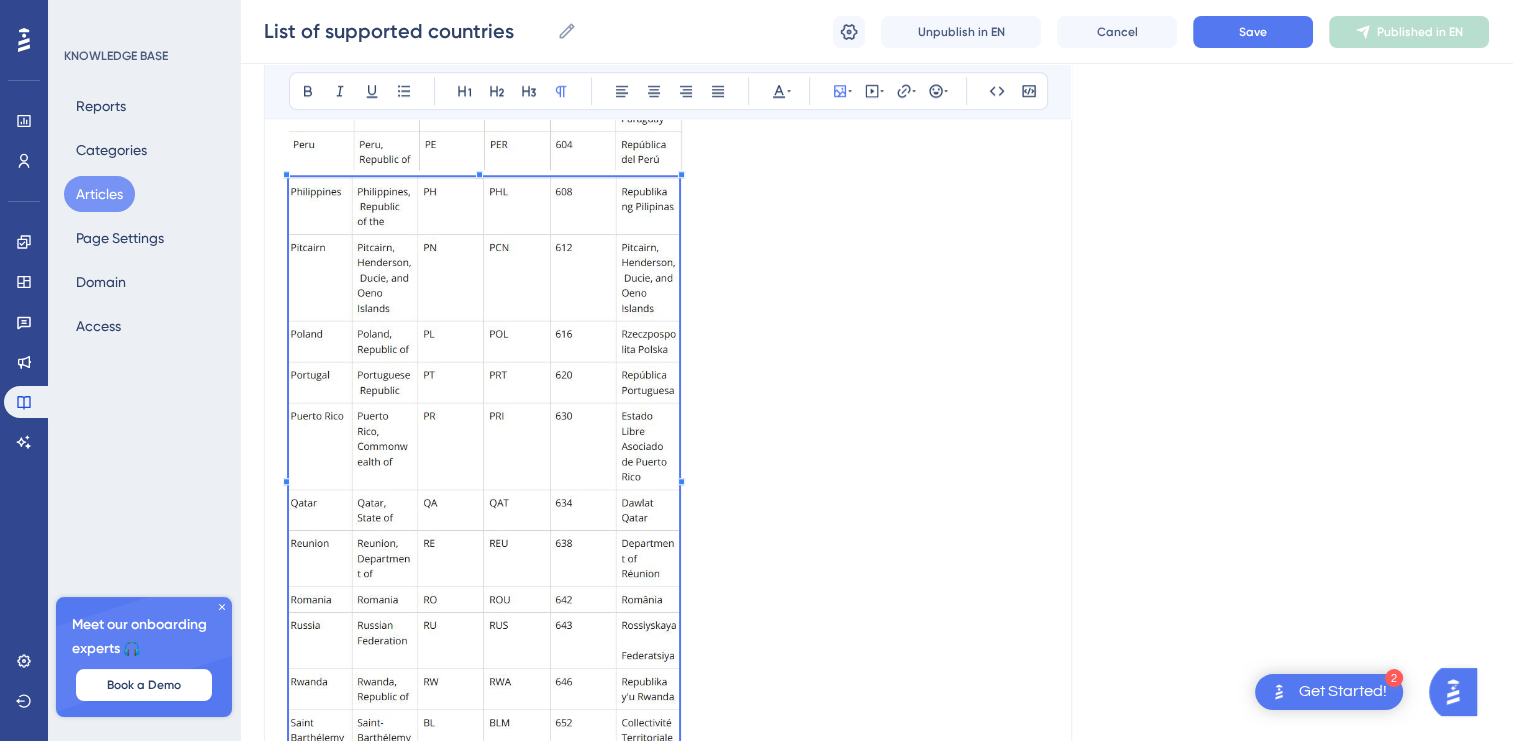 click at bounding box center (668, 473) 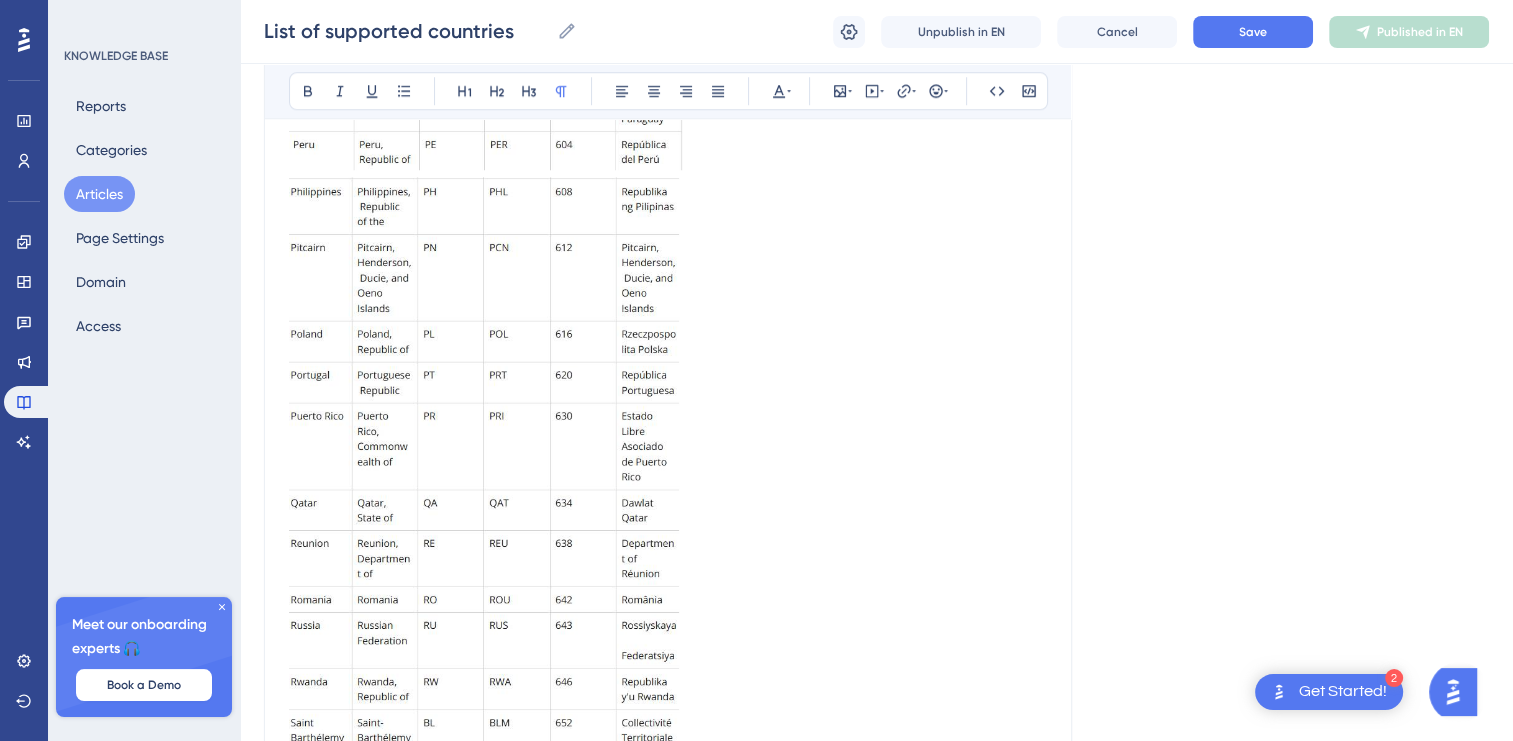 scroll, scrollTop: 9353, scrollLeft: 0, axis: vertical 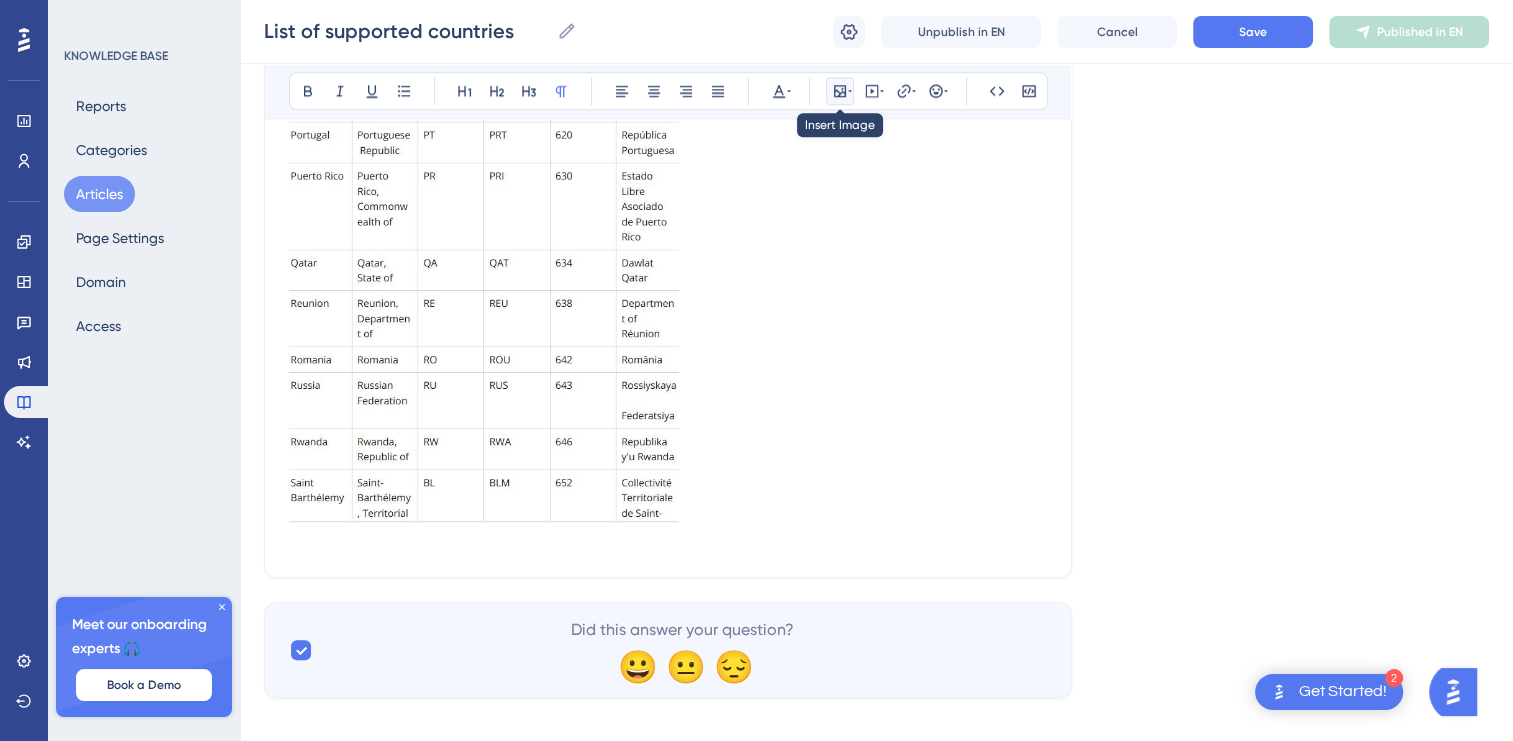 click 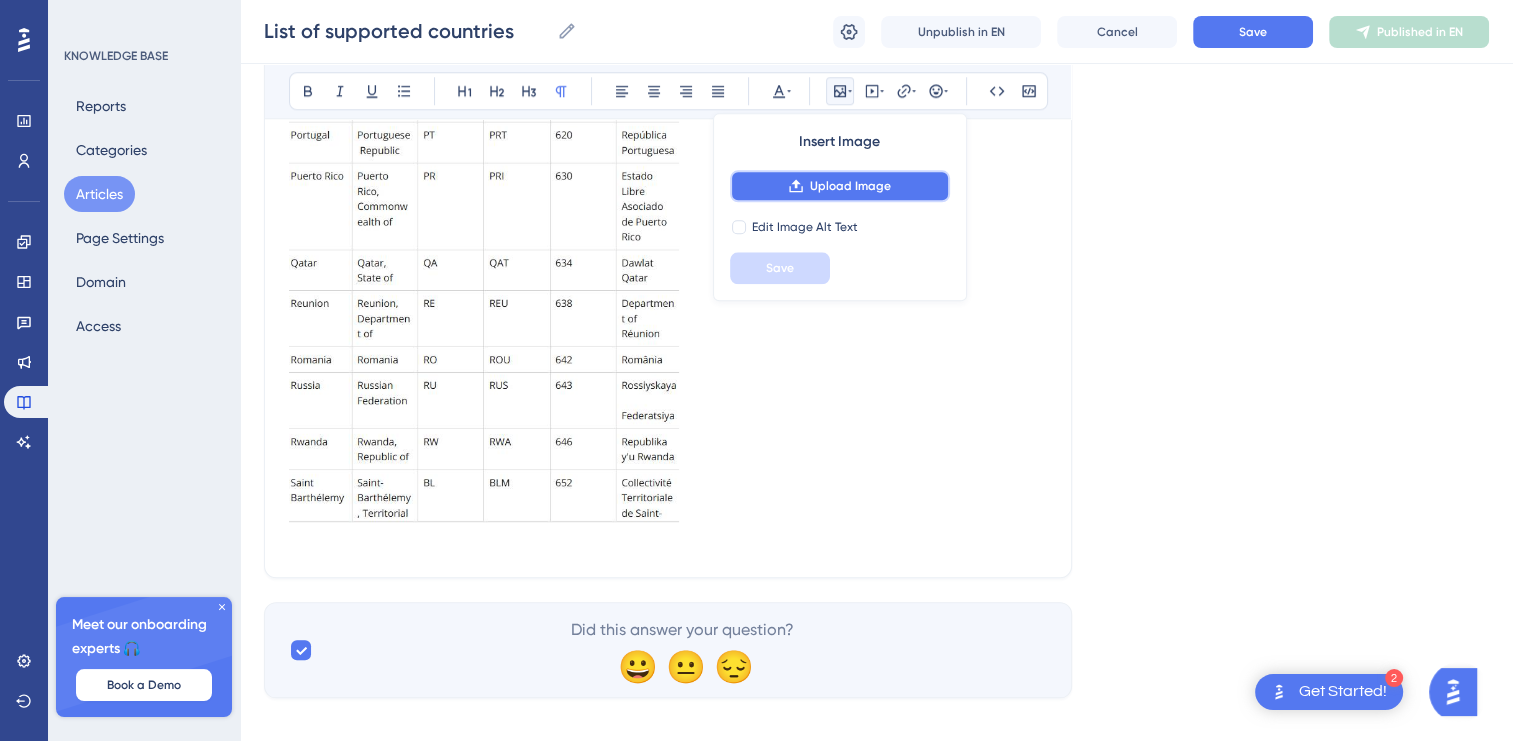 click on "Upload Image" at bounding box center (840, 186) 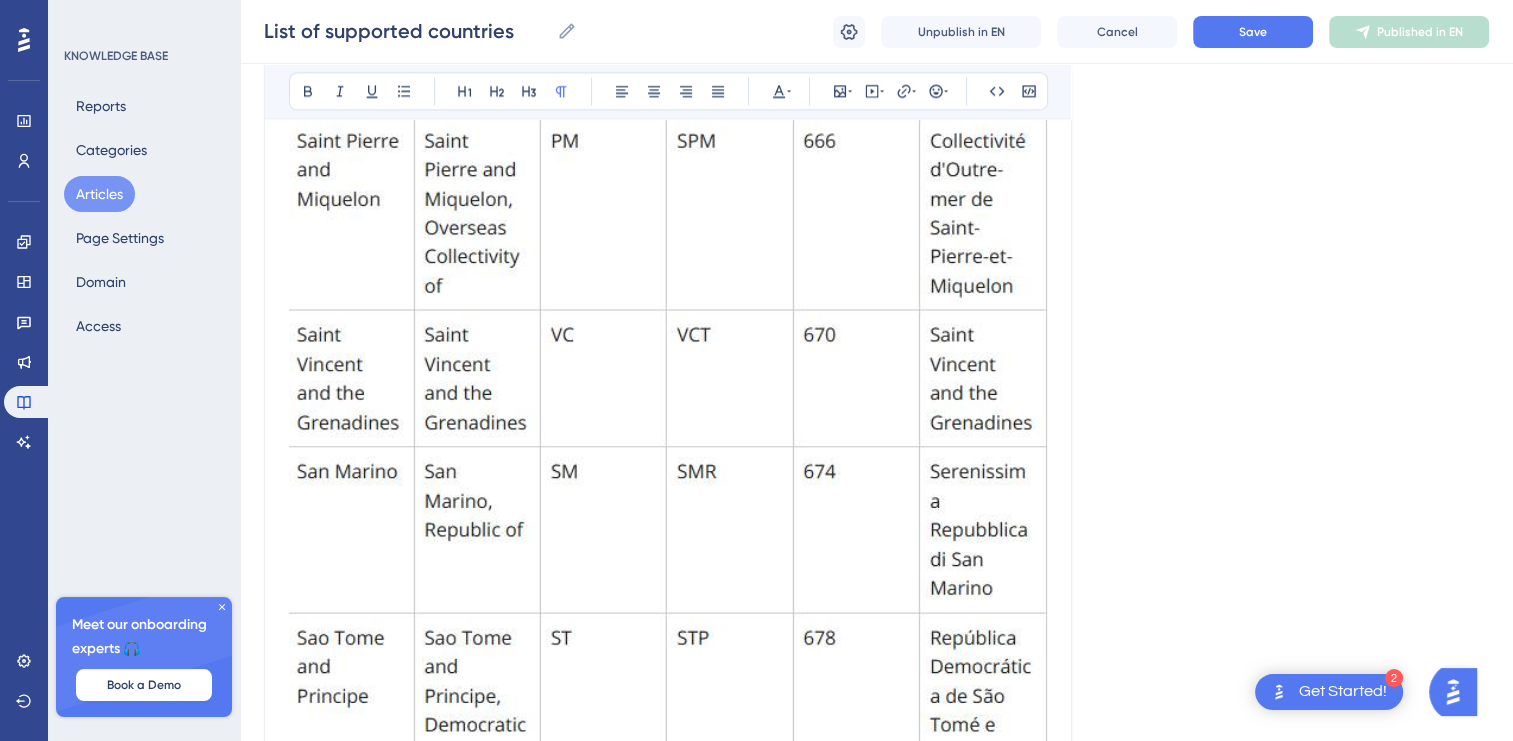 scroll, scrollTop: 10702, scrollLeft: 0, axis: vertical 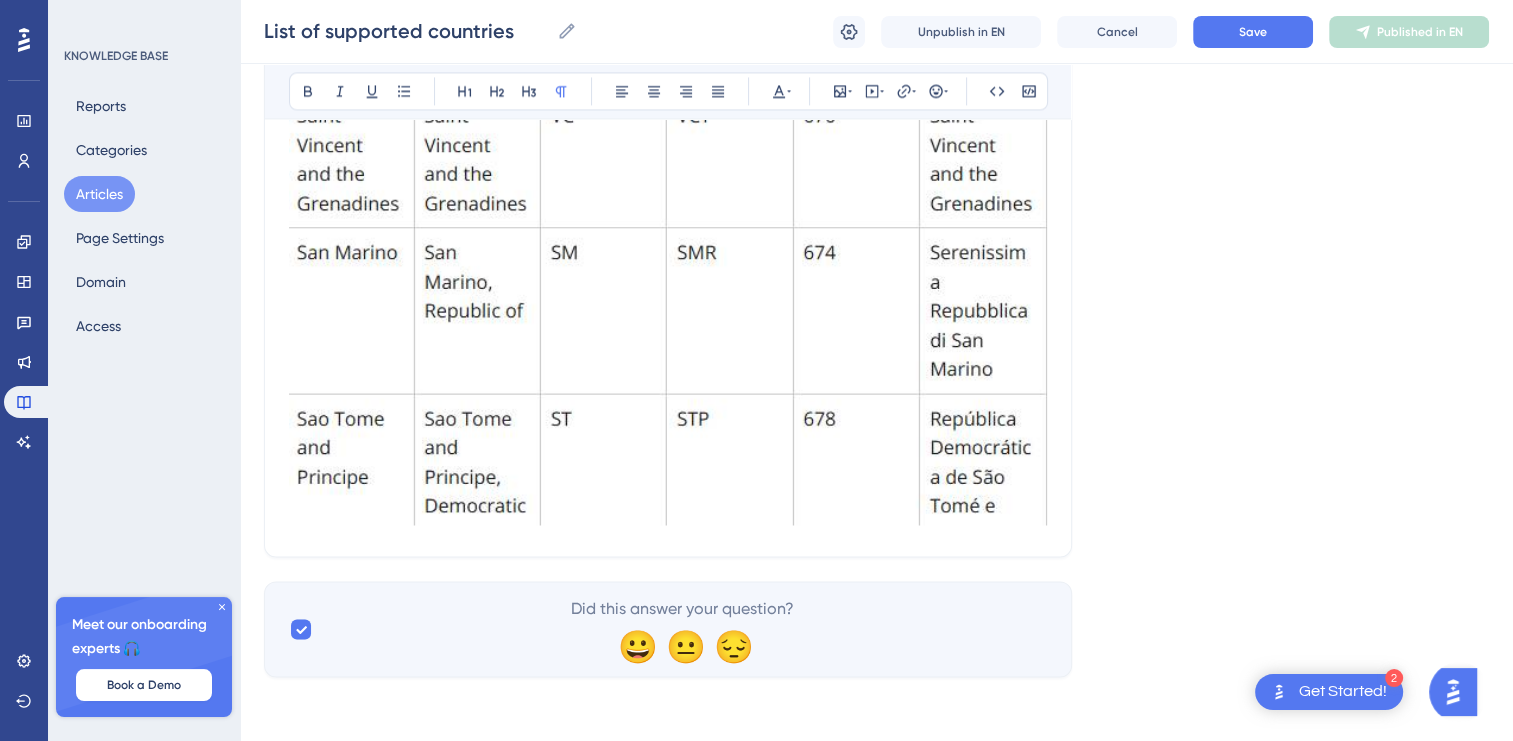 click at bounding box center [668, -33] 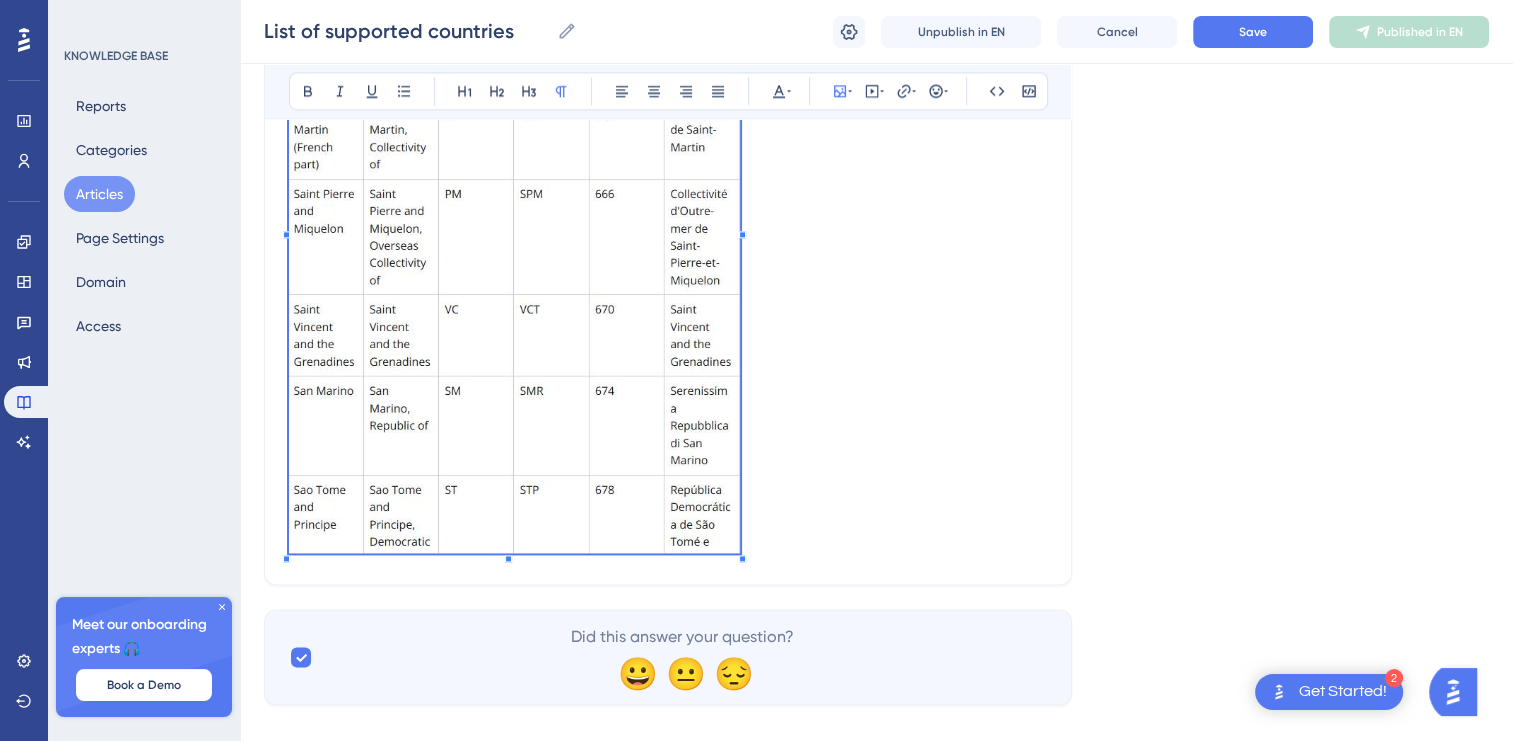 click at bounding box center (514, 224) 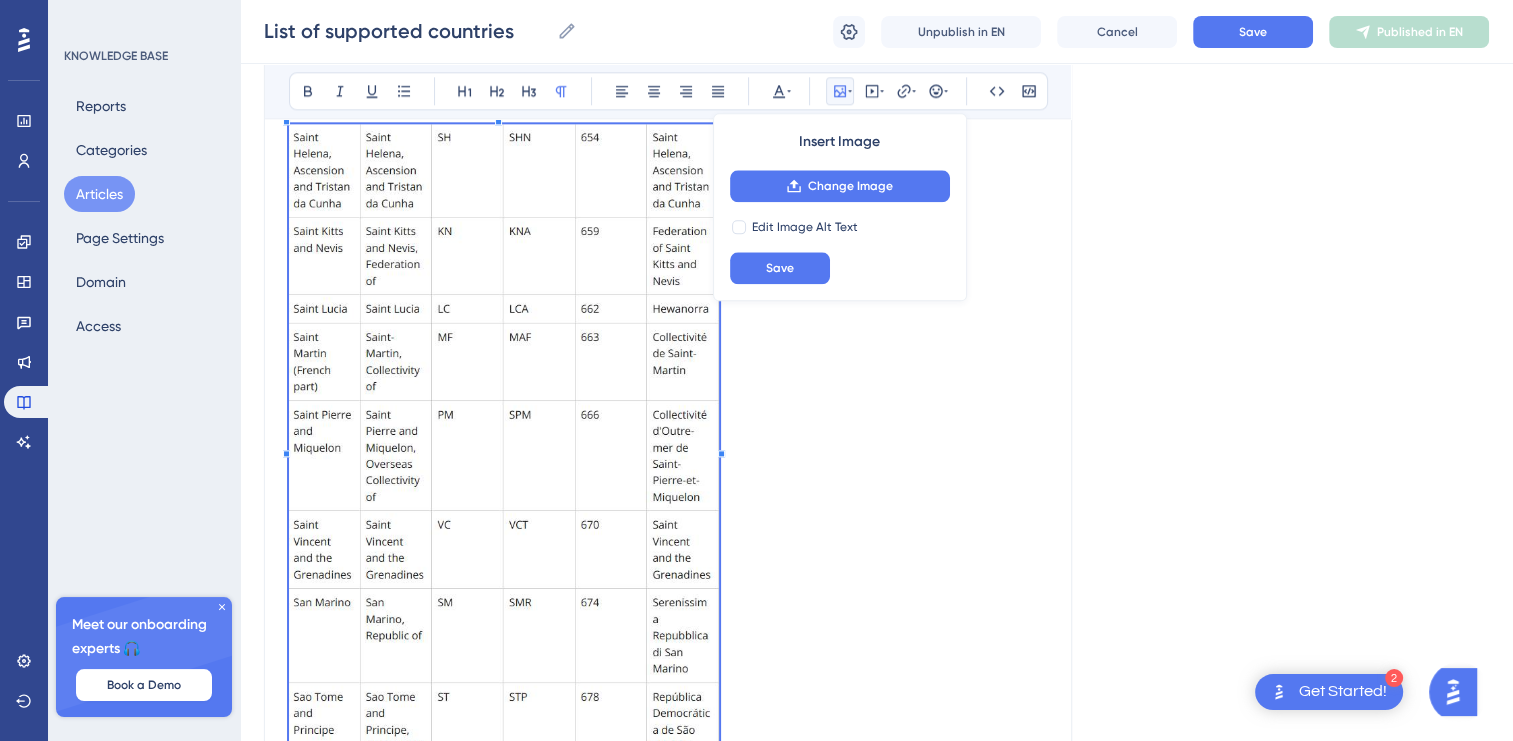 scroll, scrollTop: 10020, scrollLeft: 0, axis: vertical 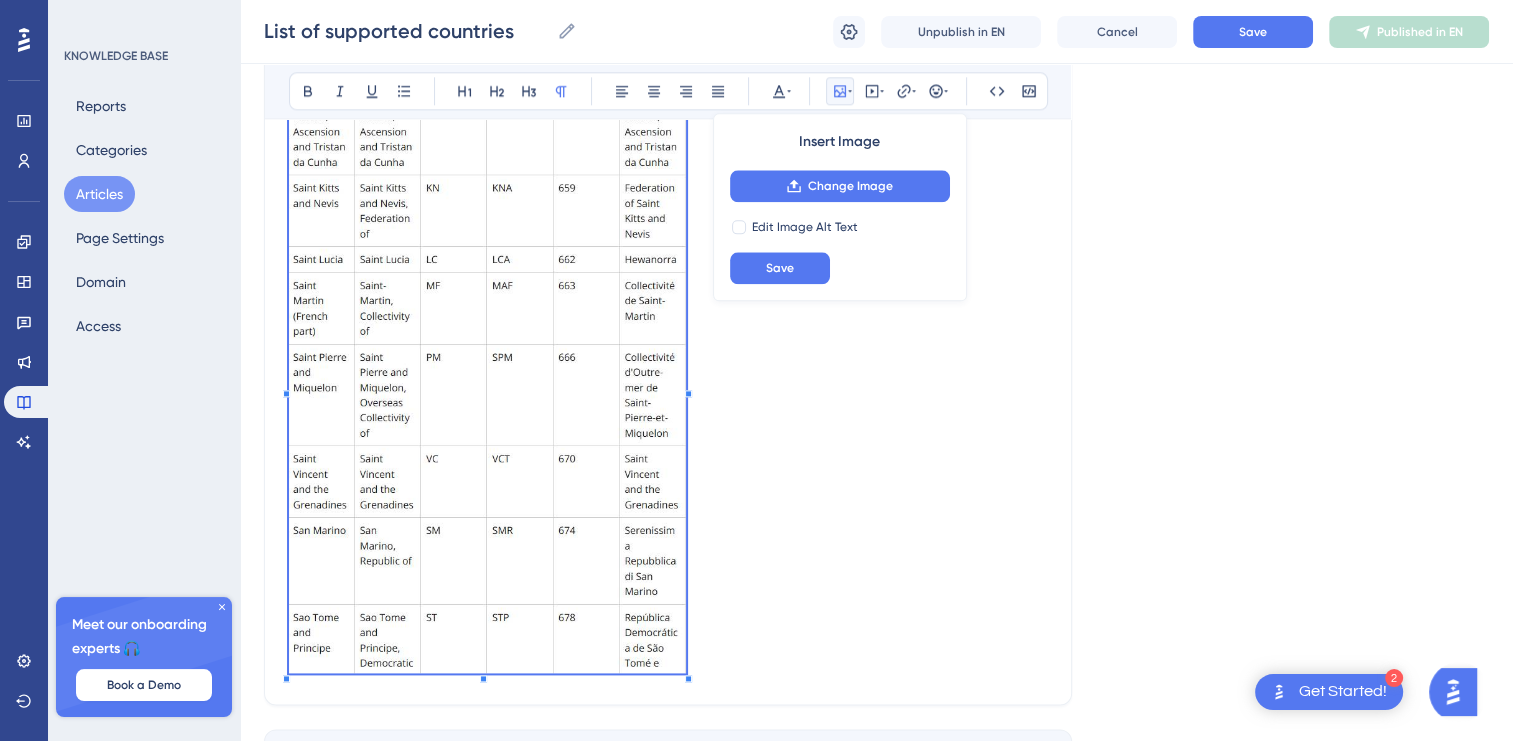click on "Language English (Default) List of supported countries Bold Italic Underline Bullet Point Heading 1 Heading 2 Heading 3 Normal Align Left Align Center Align Right Align Justify Text Color Insert Image Change Image Edit Image Alt Text Save Embed Video Hyperlink Emojis Code Code Block Country codes are provided in 3 format, following the ISO 3166 standard.  Wikipedia Did this answer your question? 😀 😐 😔" at bounding box center [876, -4534] 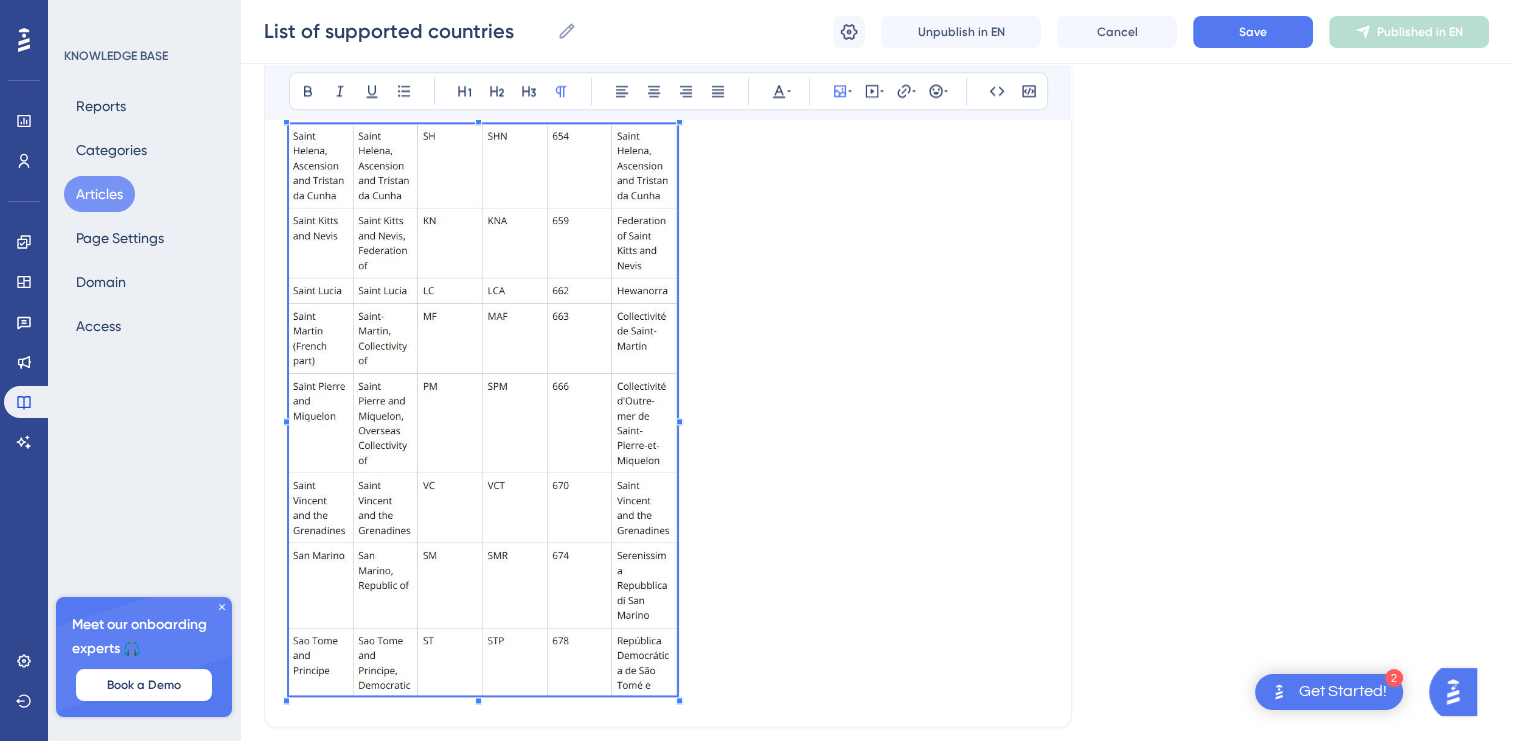 scroll, scrollTop: 10020, scrollLeft: 0, axis: vertical 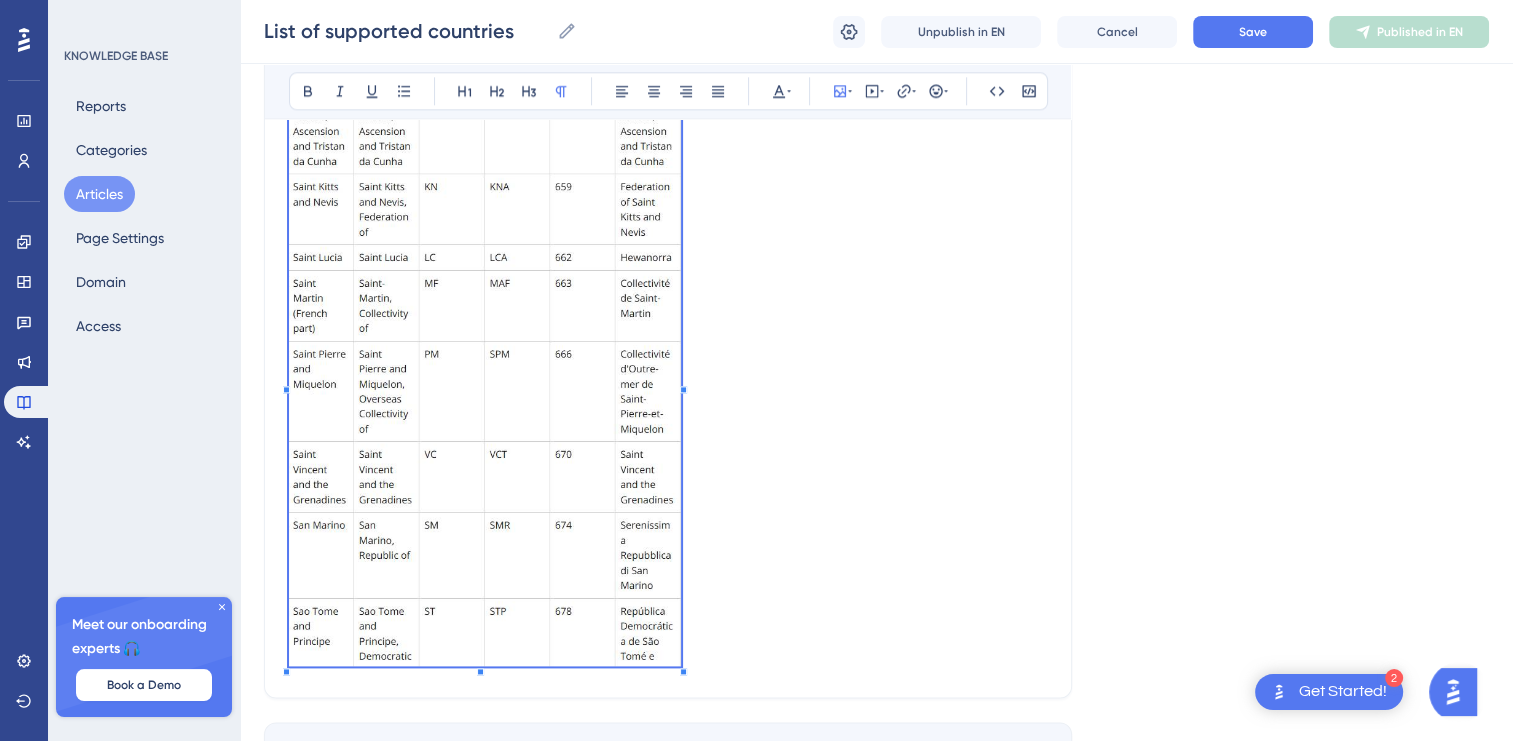 click at bounding box center (485, 380) 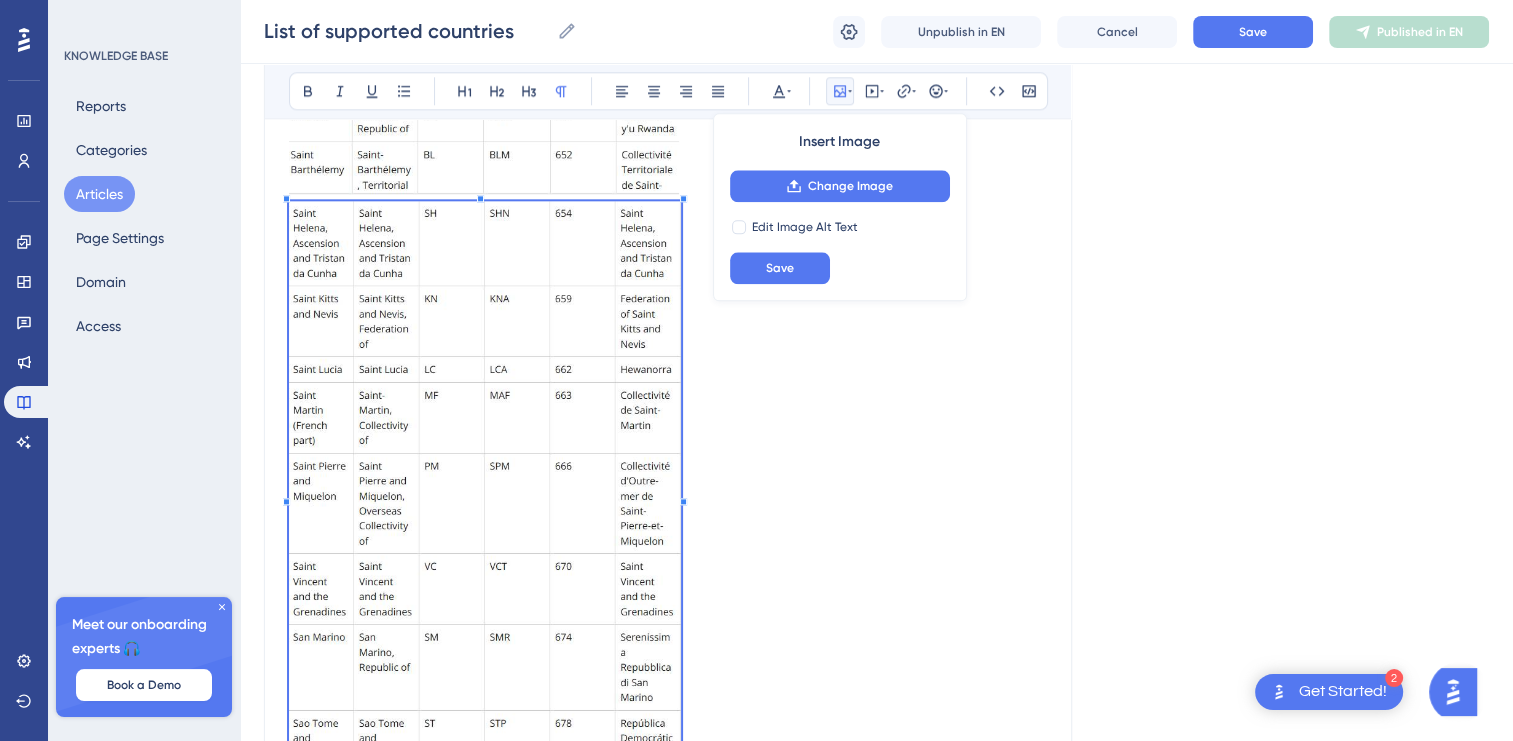 scroll, scrollTop: 9820, scrollLeft: 0, axis: vertical 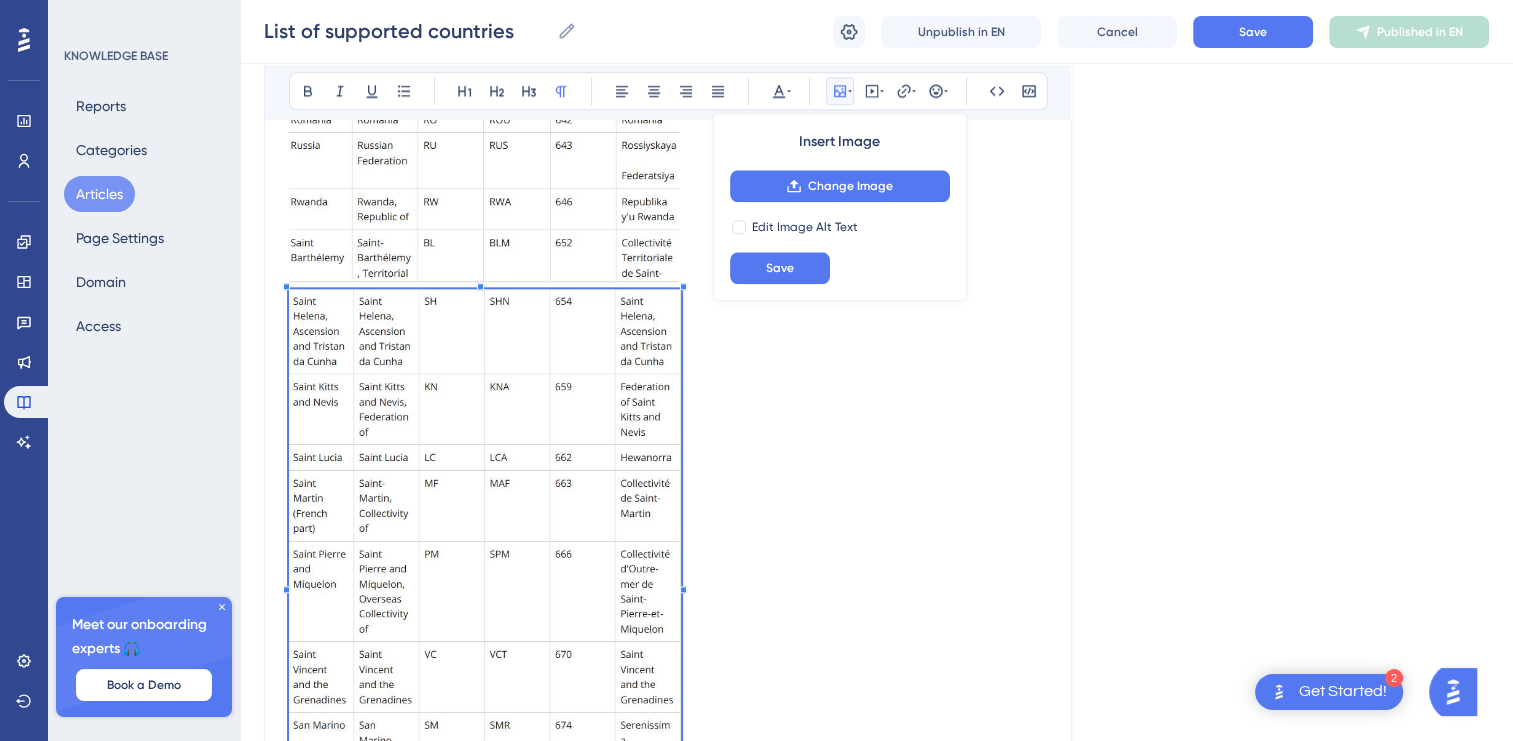 click at bounding box center [668, 580] 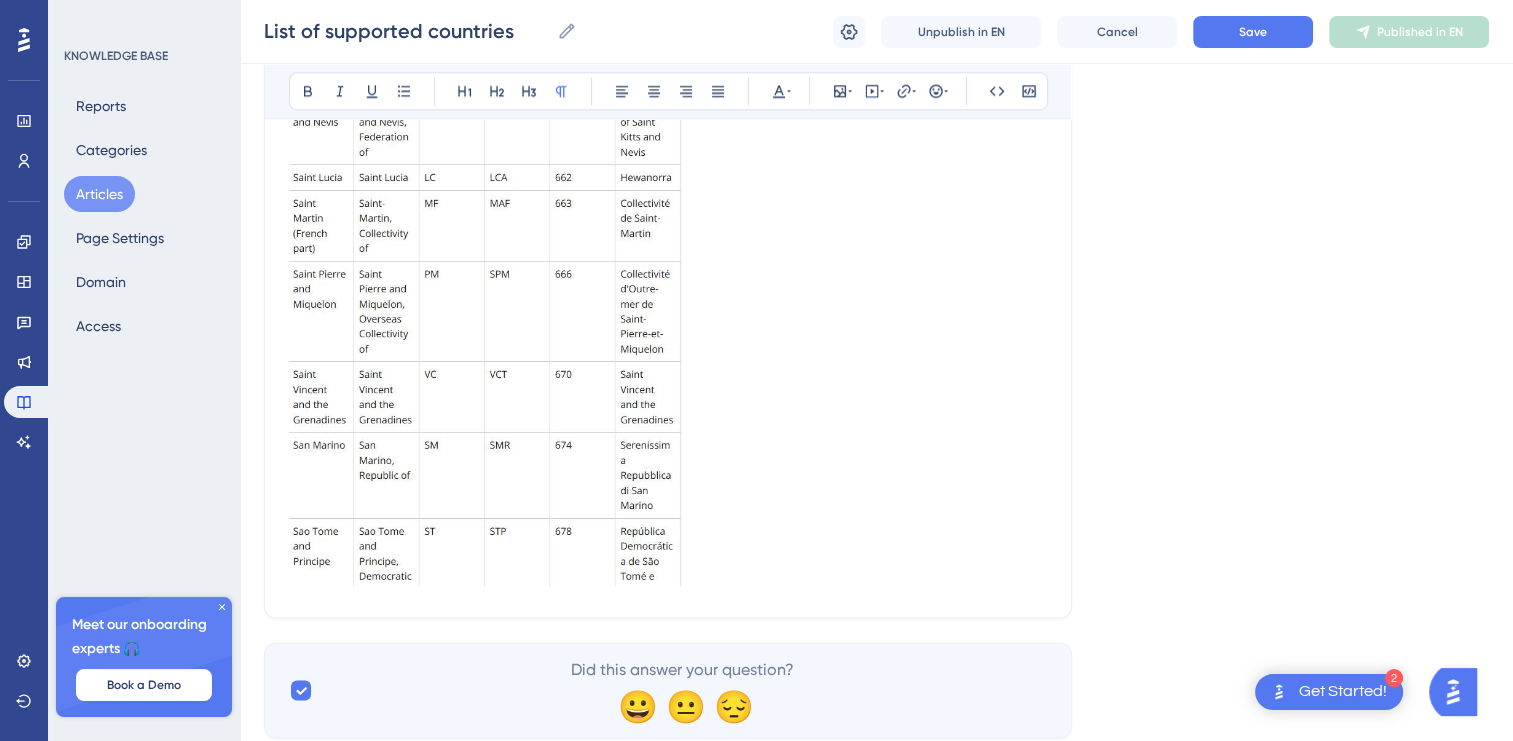 scroll, scrollTop: 10136, scrollLeft: 0, axis: vertical 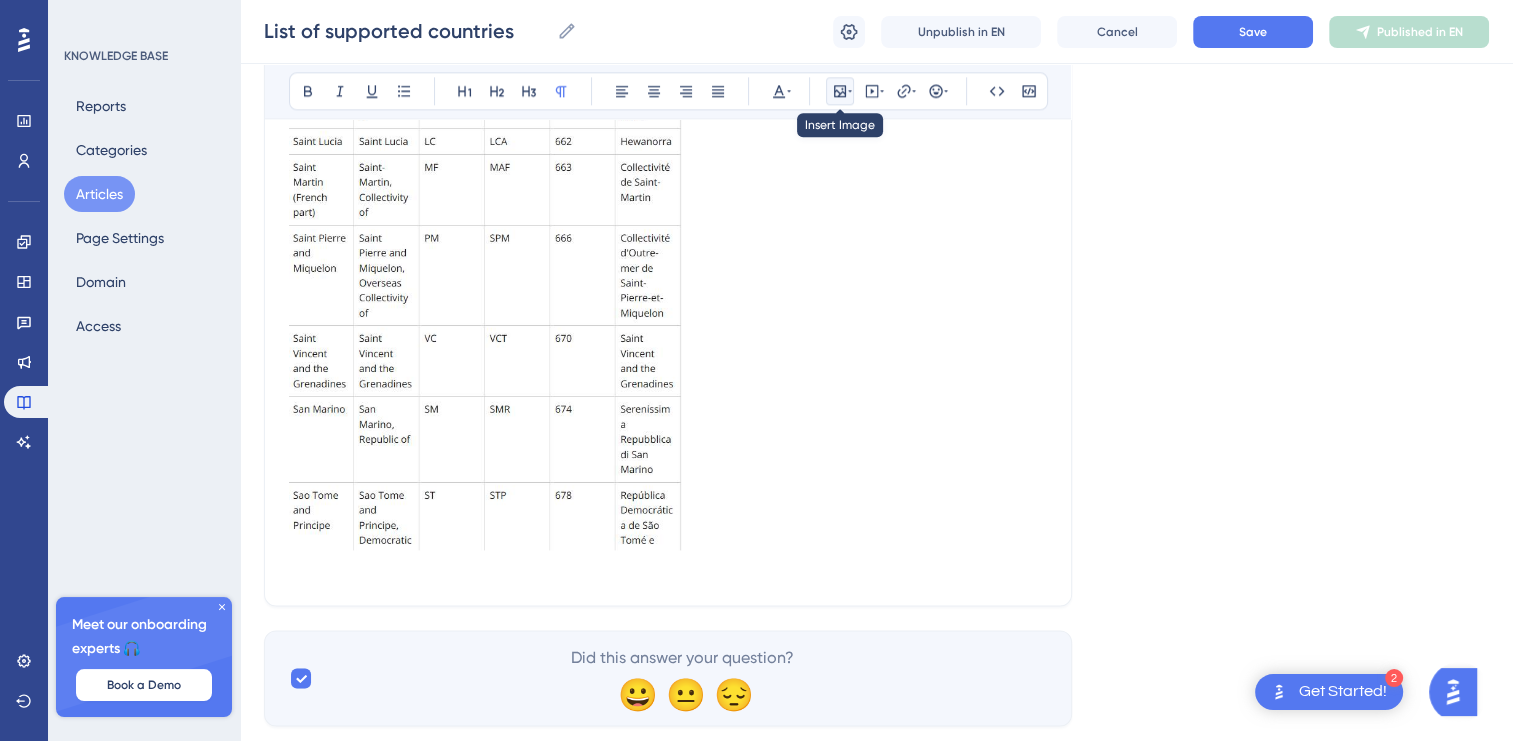 click 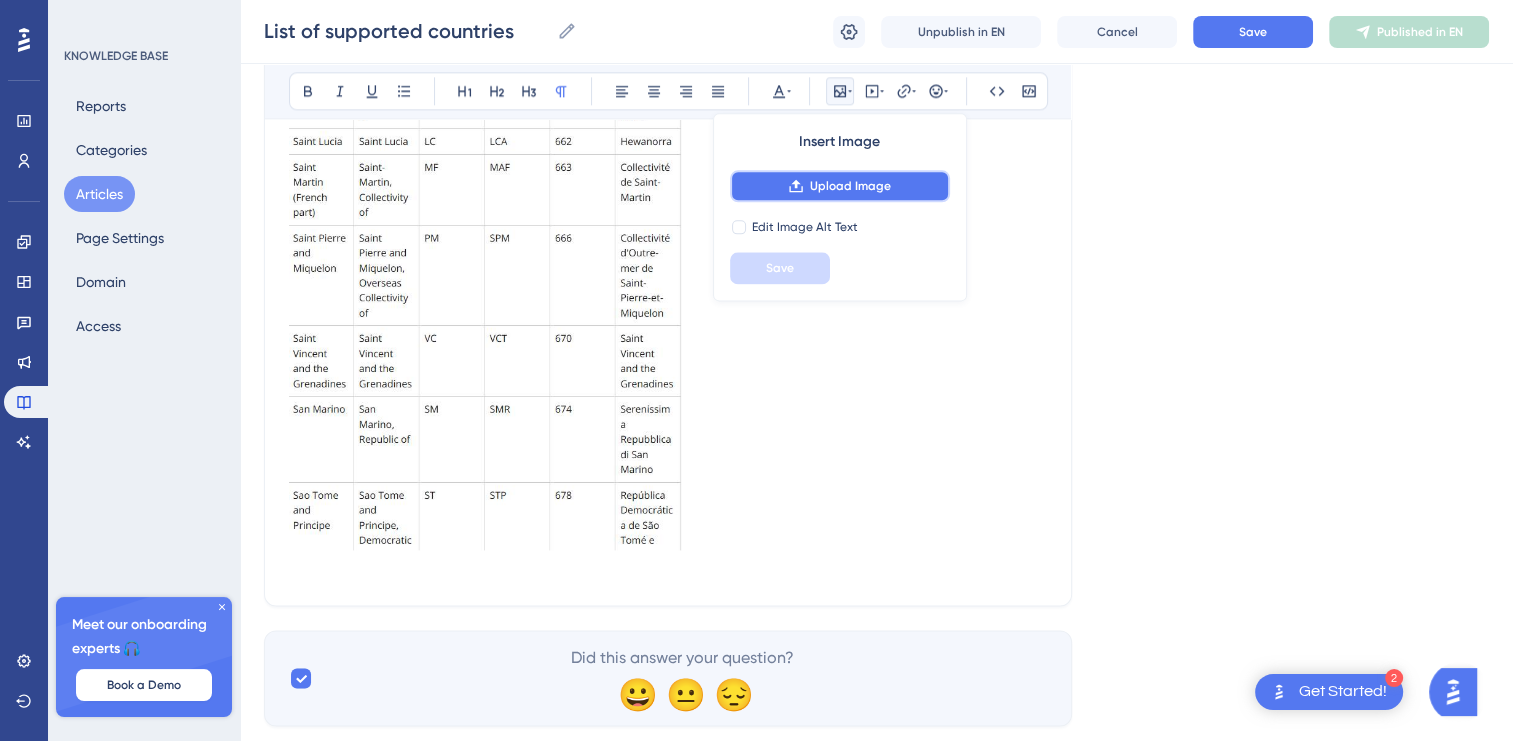 click on "Upload Image" at bounding box center [850, 186] 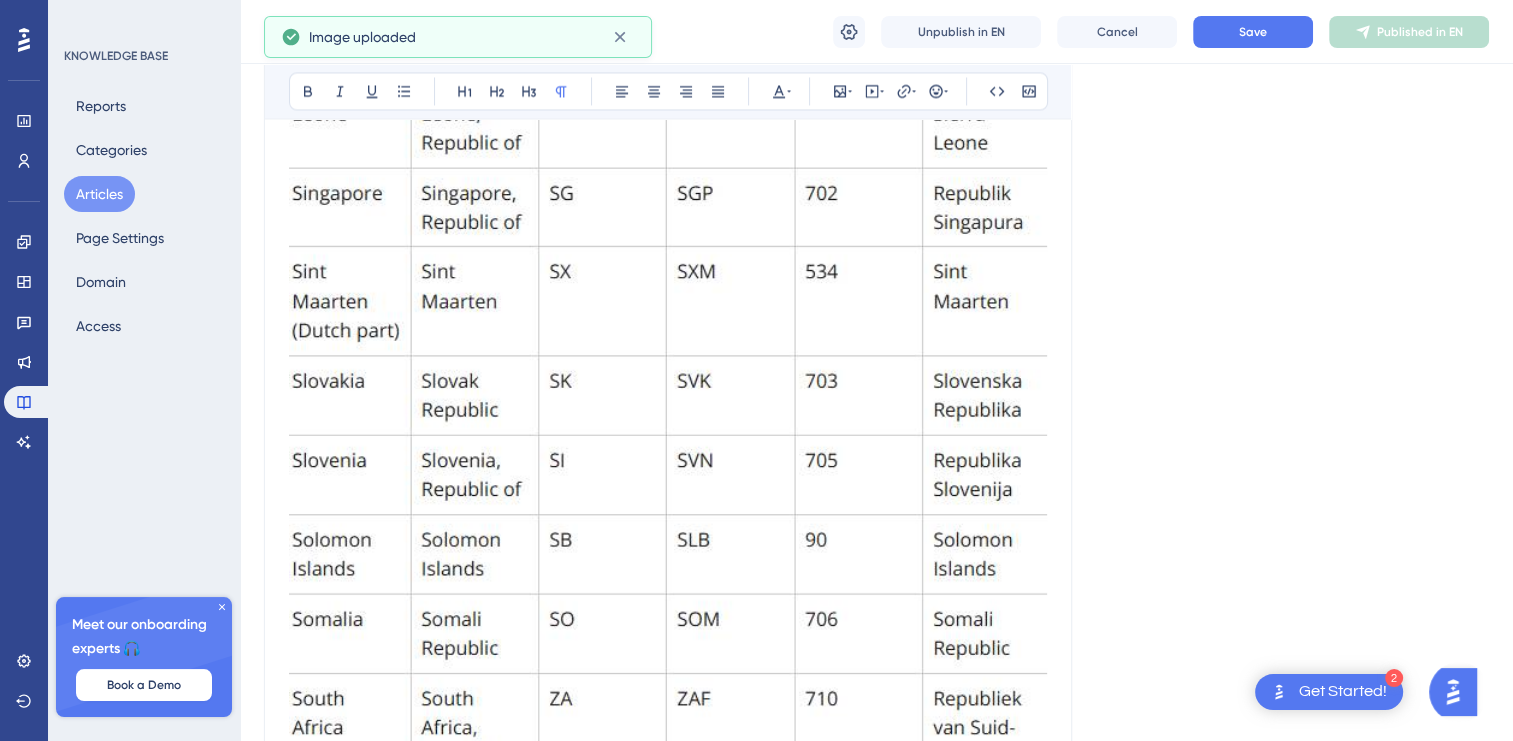 scroll, scrollTop: 11285, scrollLeft: 0, axis: vertical 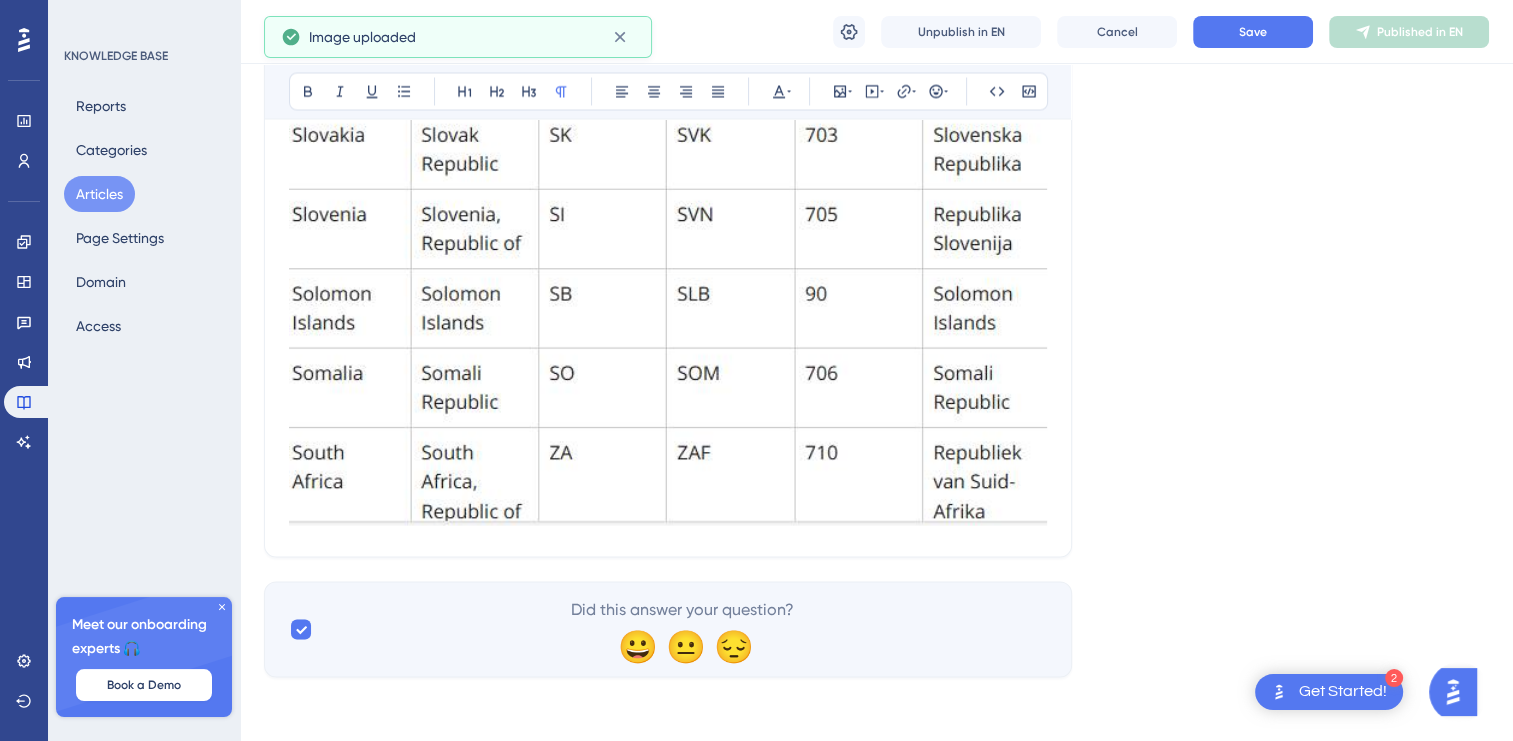 click at bounding box center (668, -32) 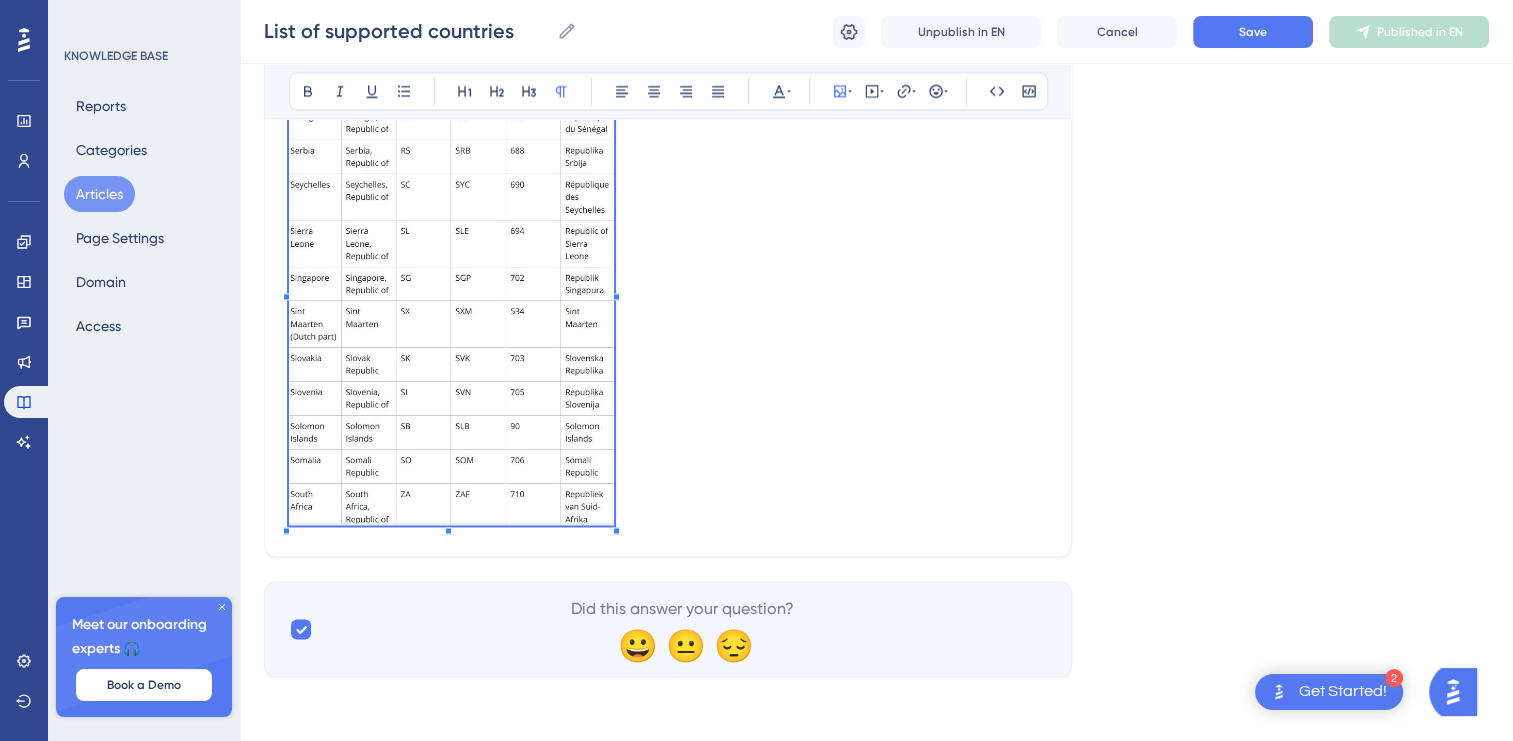 scroll, scrollTop: 10640, scrollLeft: 0, axis: vertical 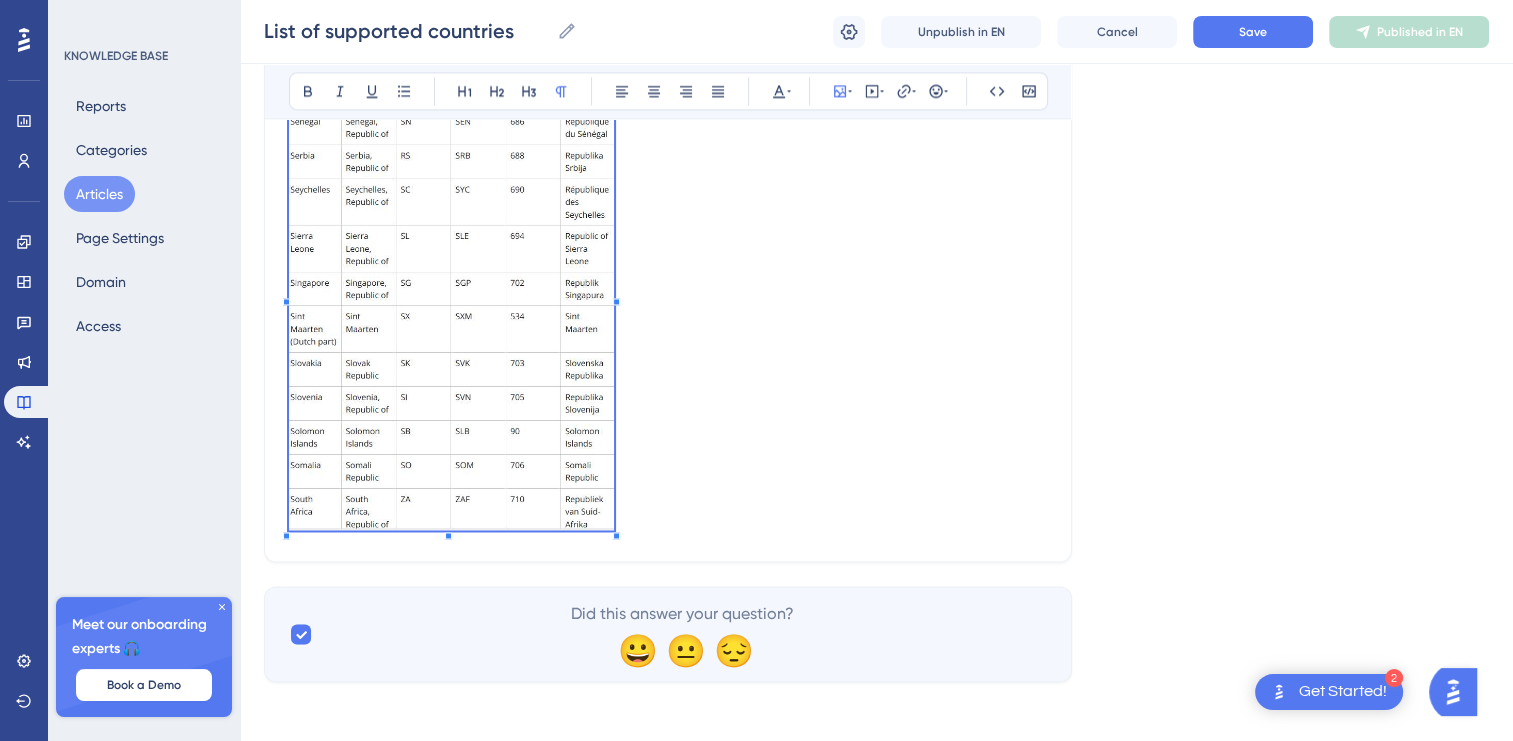click at bounding box center [668, 295] 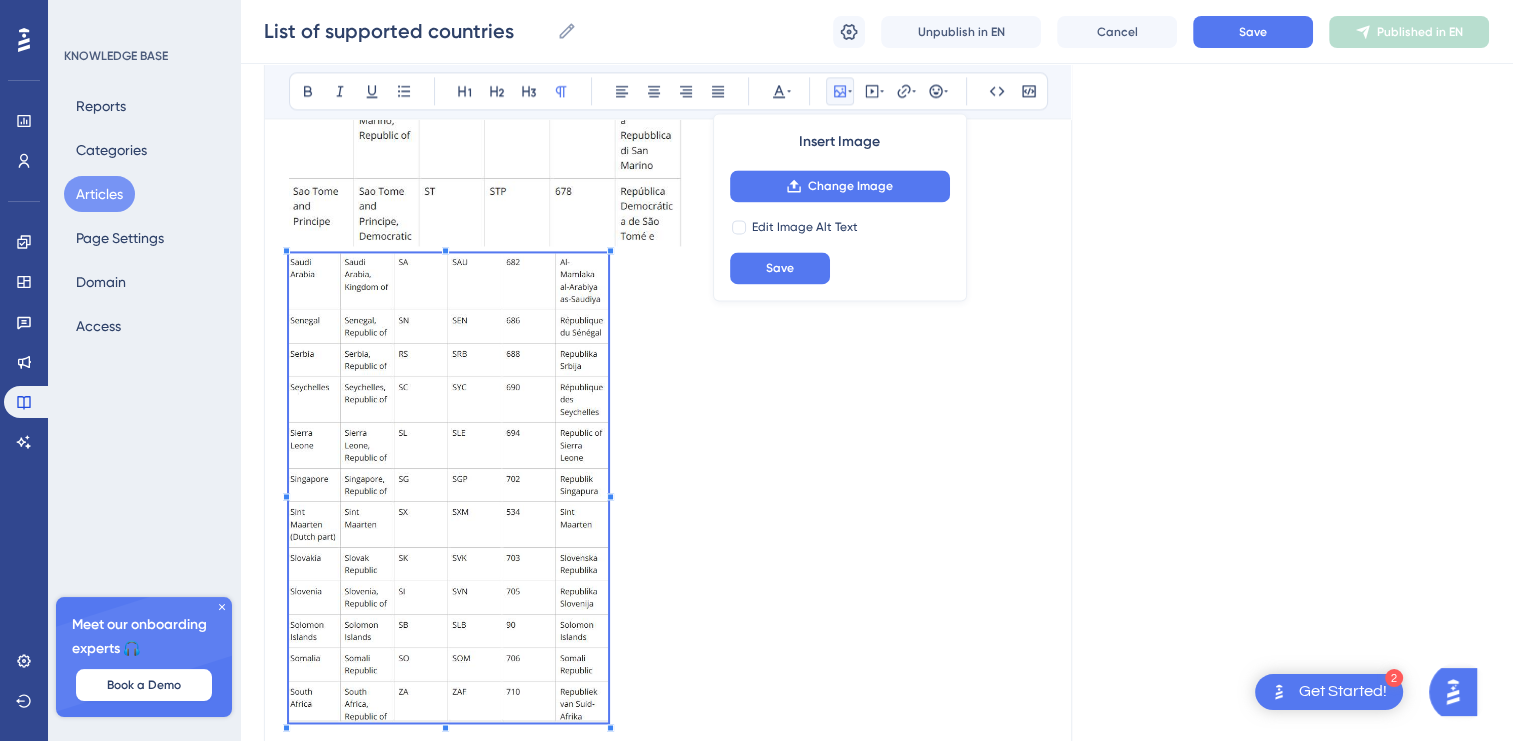 scroll, scrollTop: 10540, scrollLeft: 0, axis: vertical 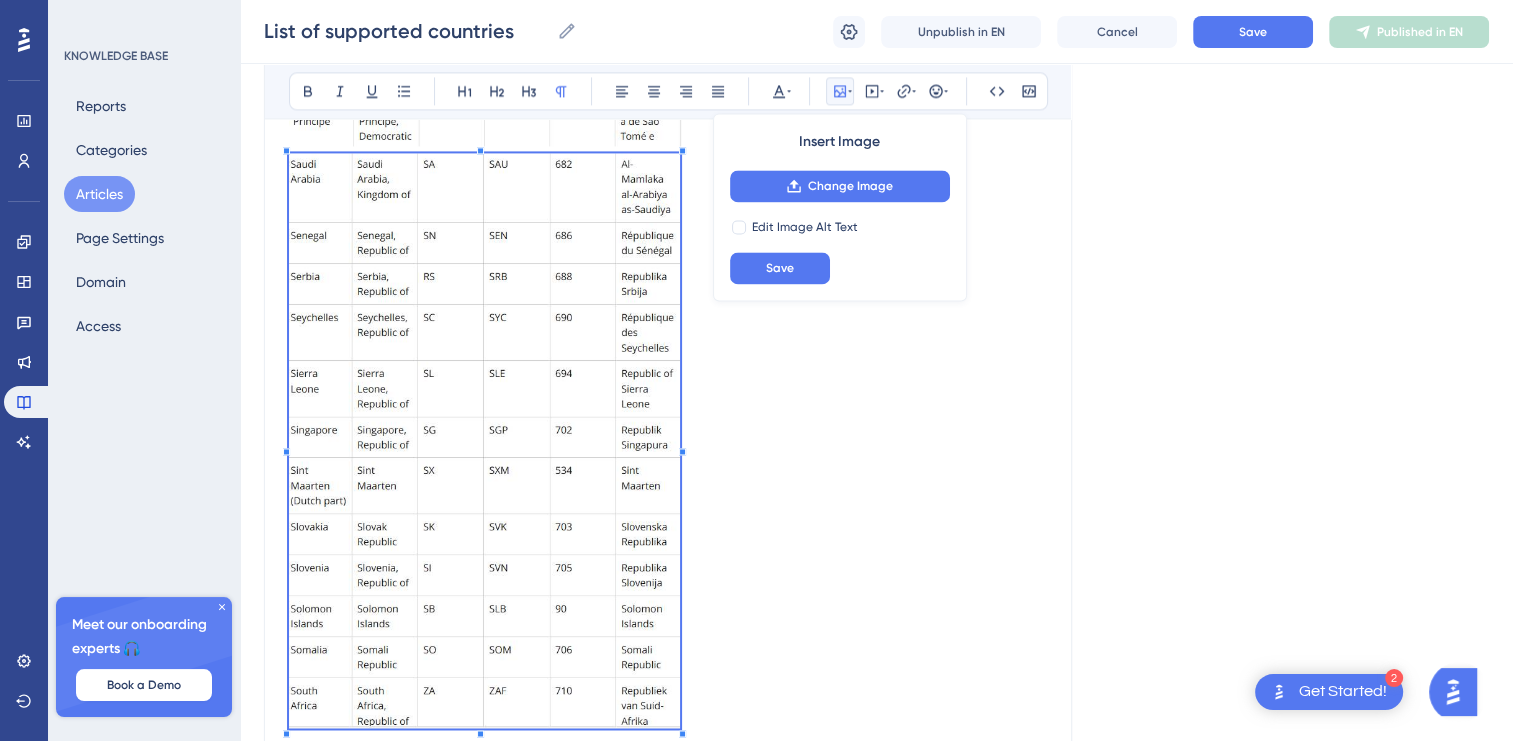 click at bounding box center (484, 444) 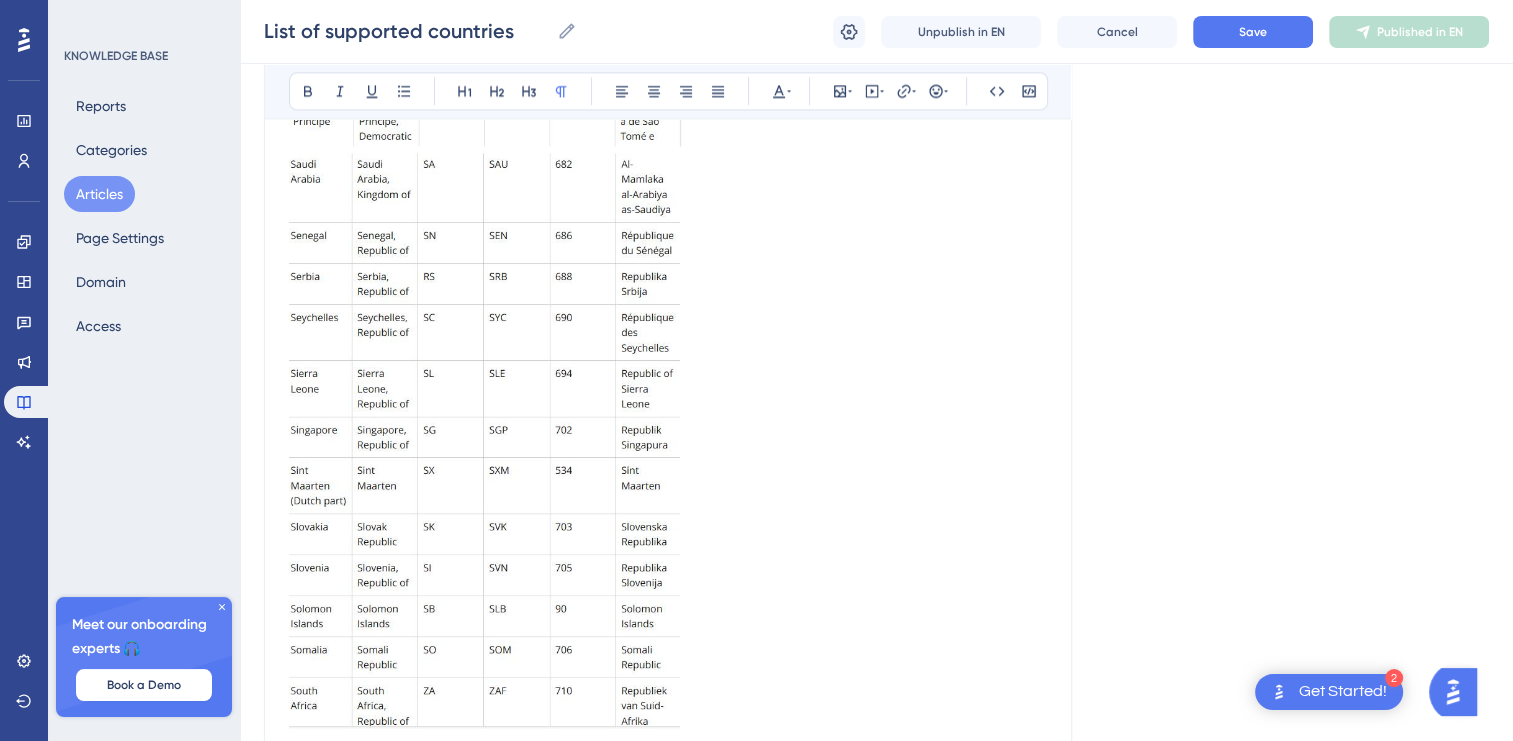 click at bounding box center (668, 444) 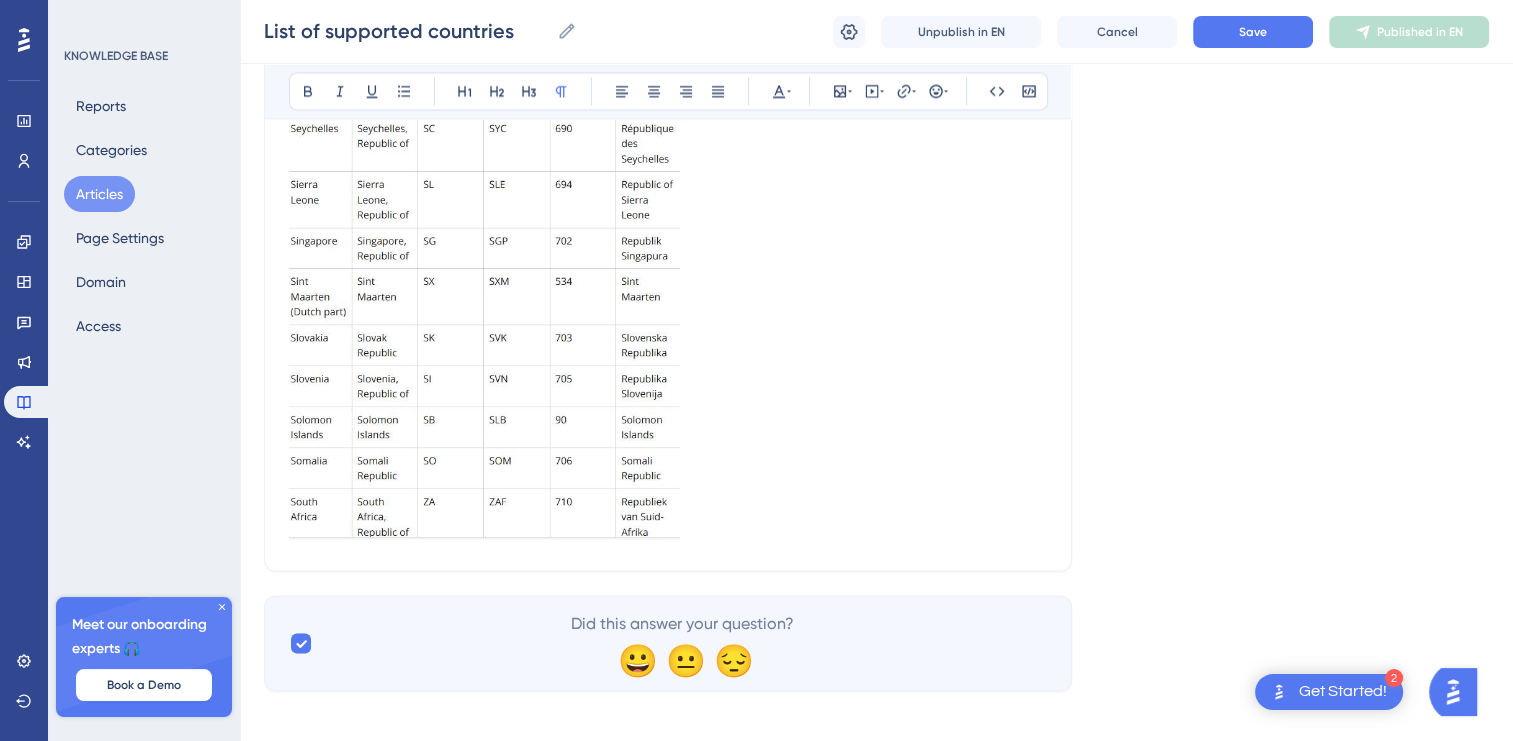 scroll, scrollTop: 10740, scrollLeft: 0, axis: vertical 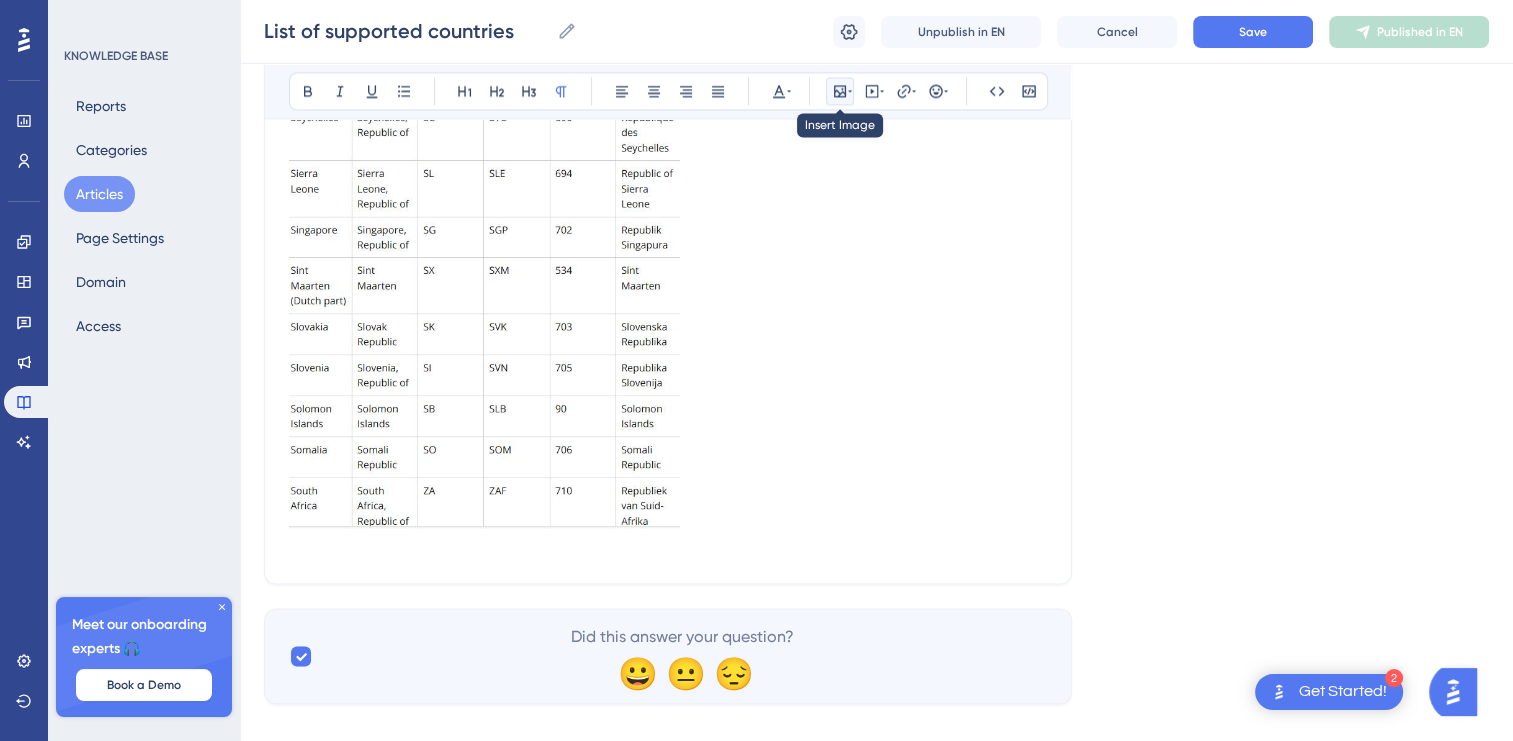 click 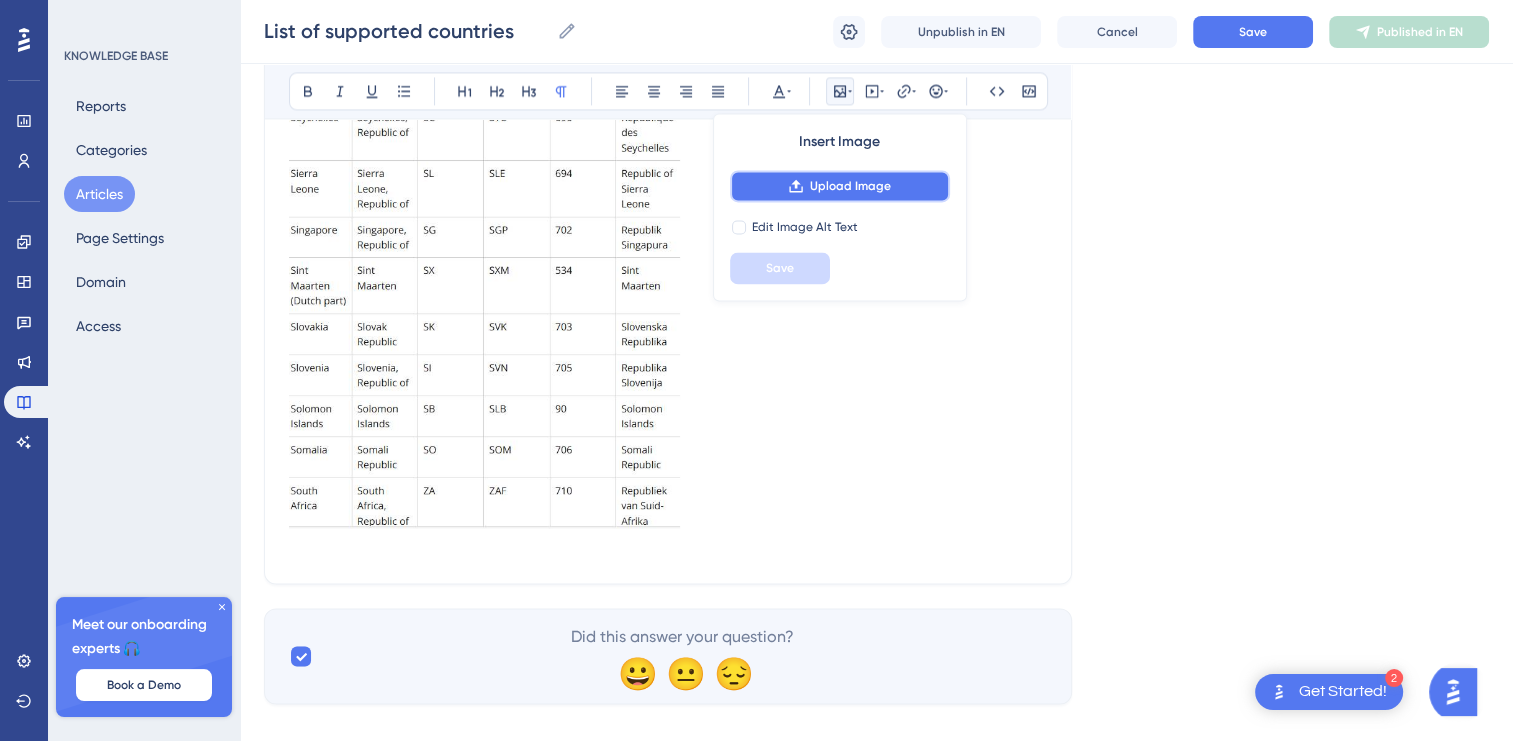 click on "Upload Image" at bounding box center [850, 186] 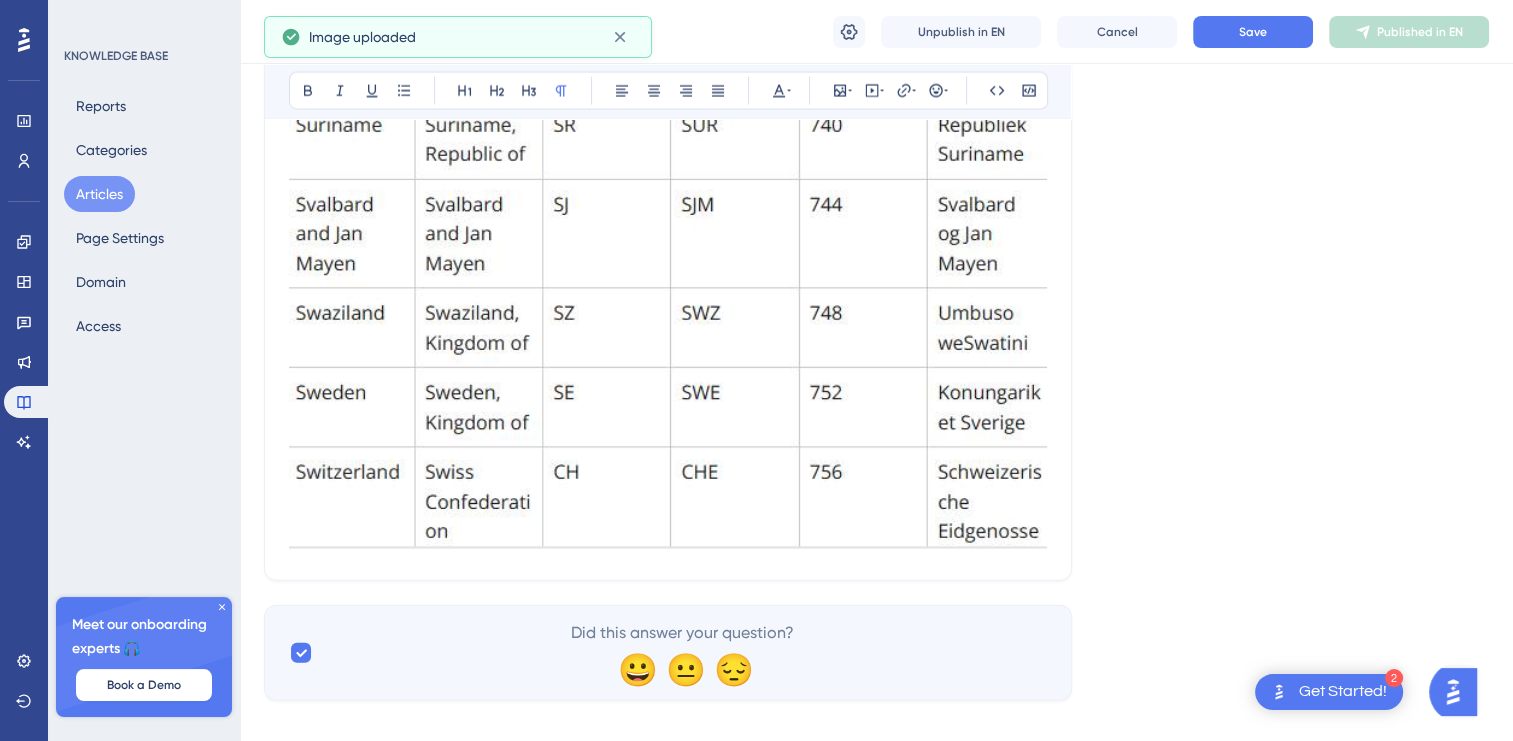 scroll, scrollTop: 11884, scrollLeft: 0, axis: vertical 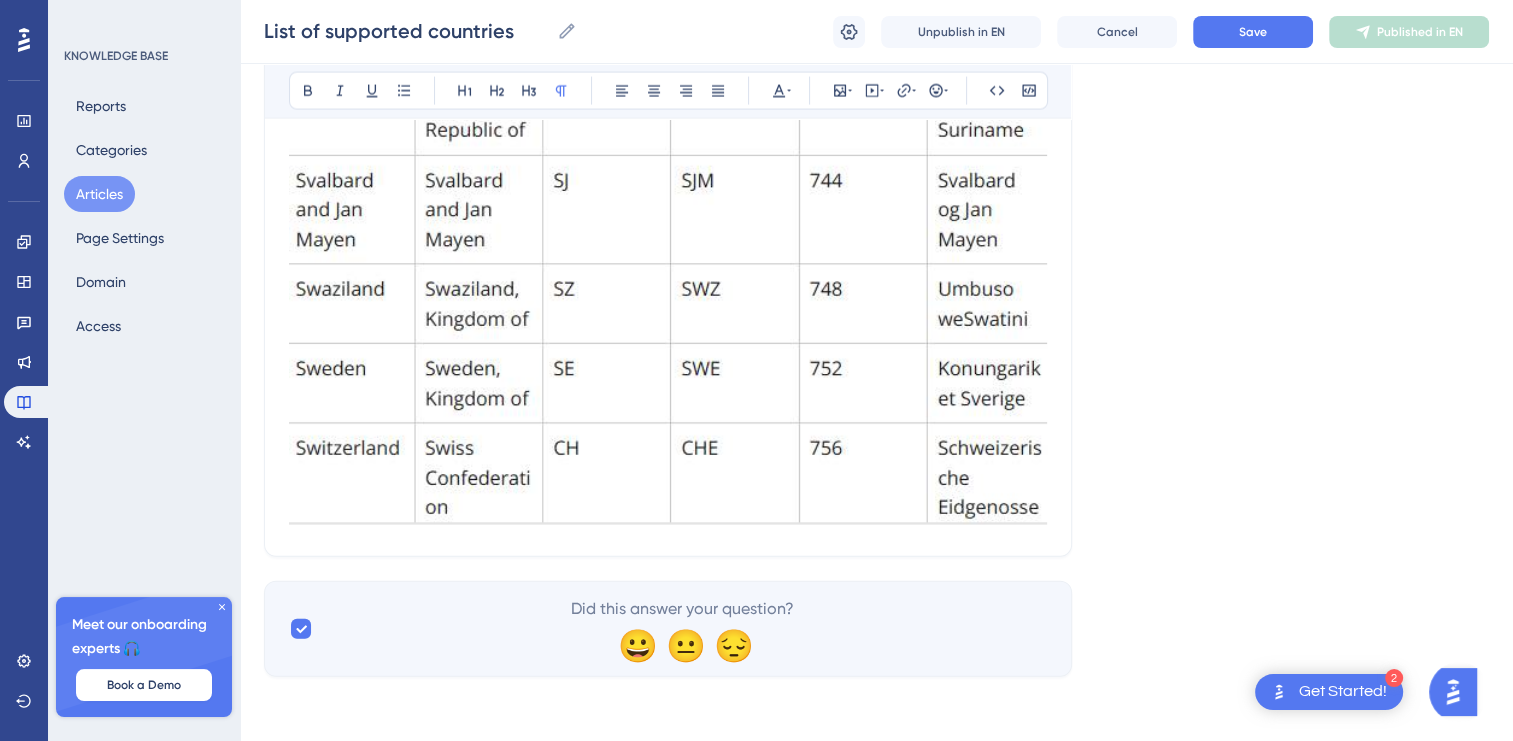 click at bounding box center [668, -40] 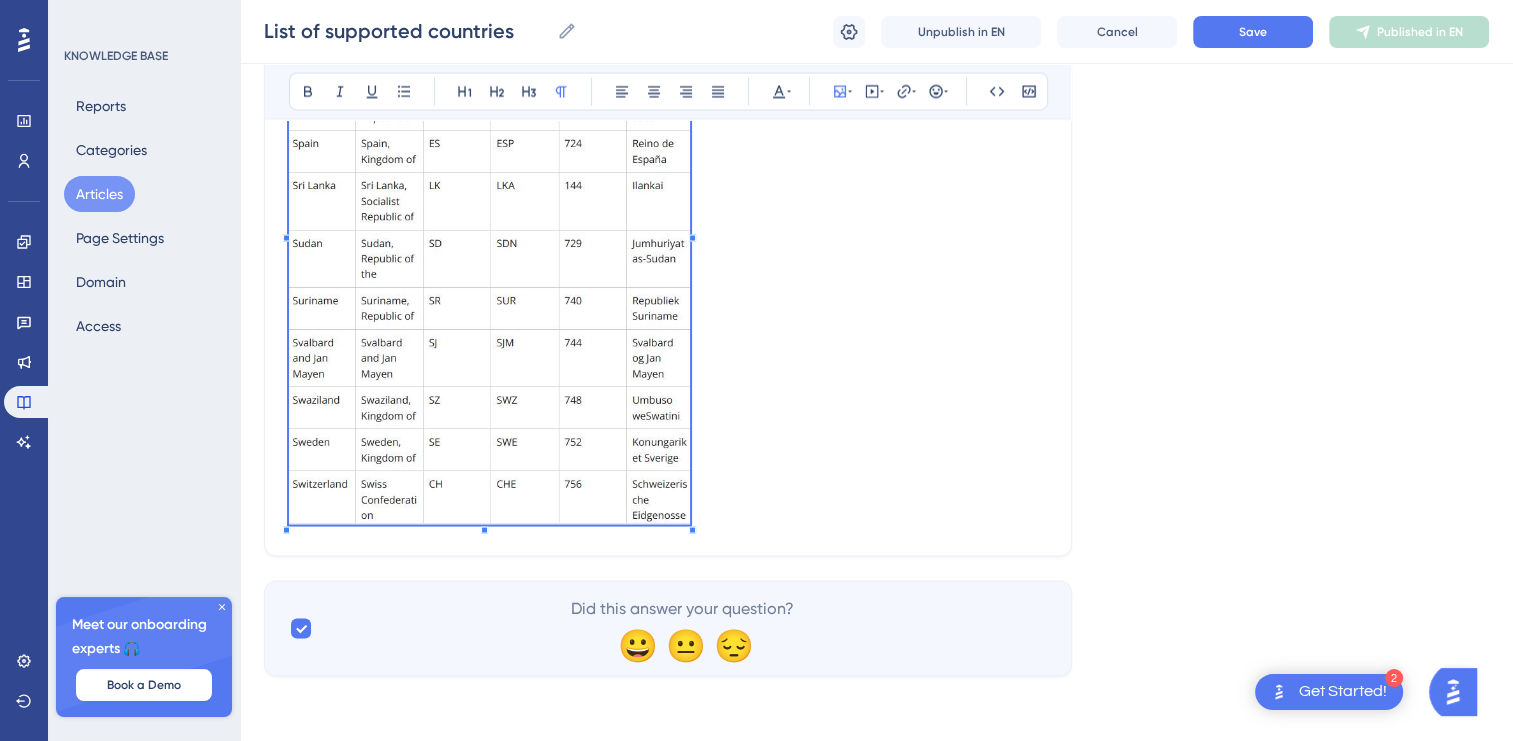 scroll, scrollTop: 11328, scrollLeft: 0, axis: vertical 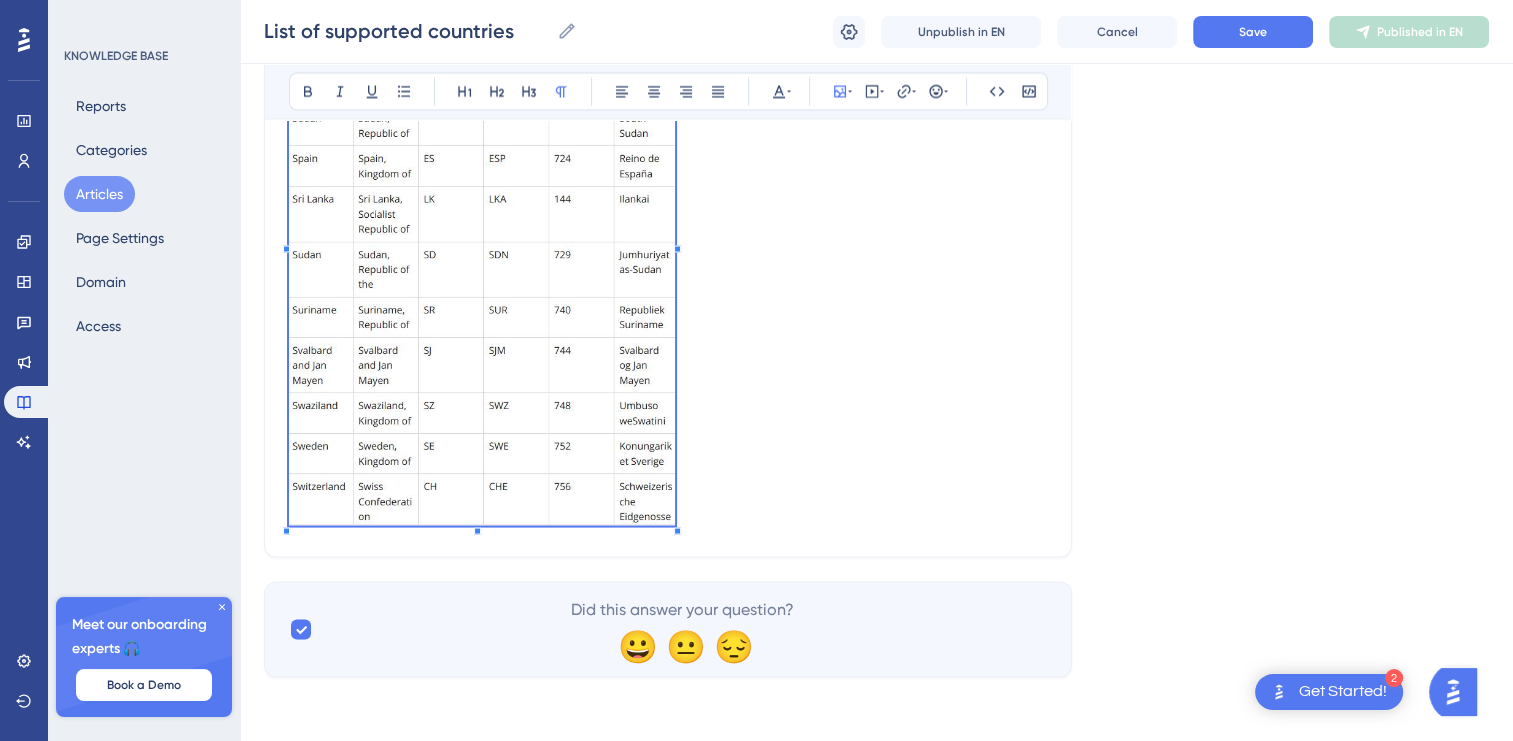 click at bounding box center (482, 241) 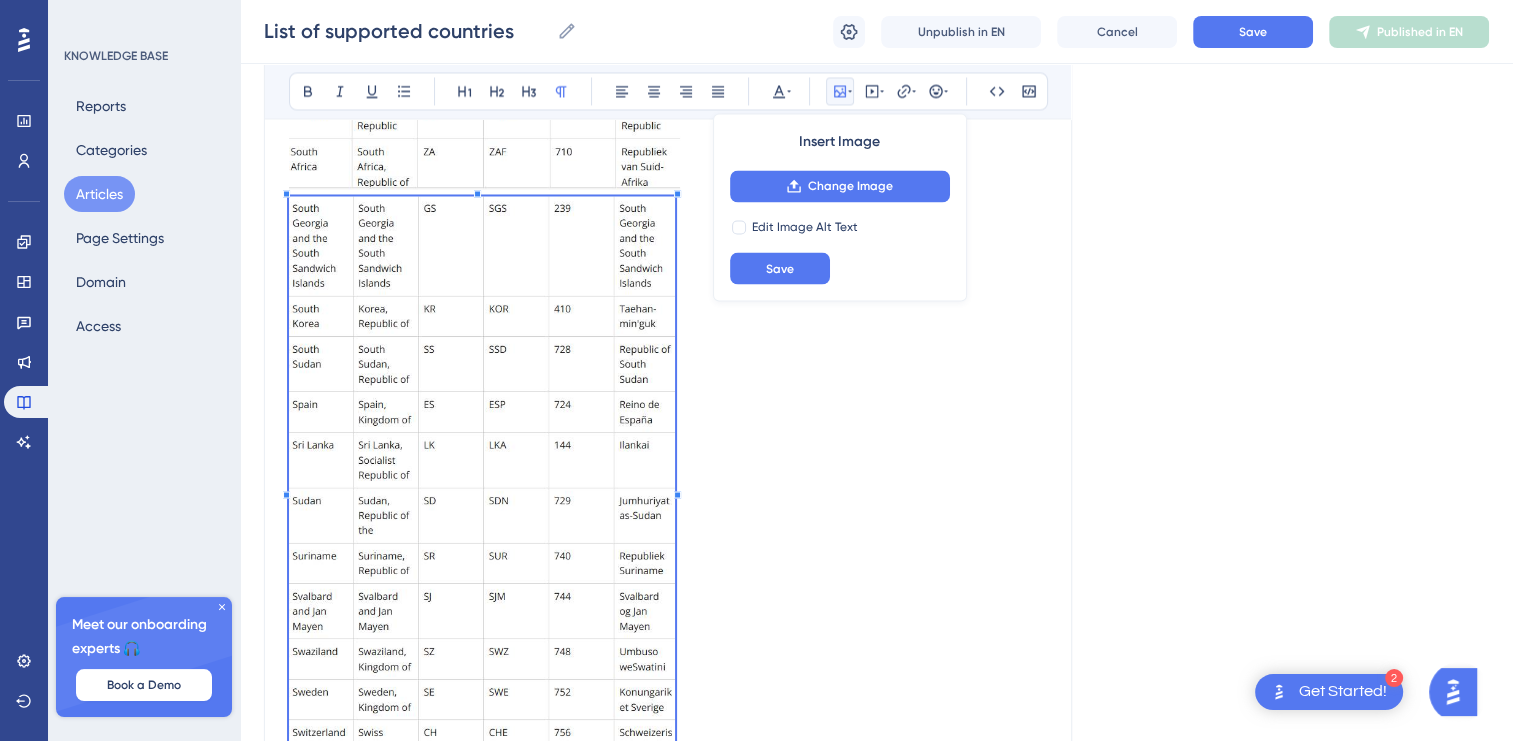 scroll, scrollTop: 11028, scrollLeft: 0, axis: vertical 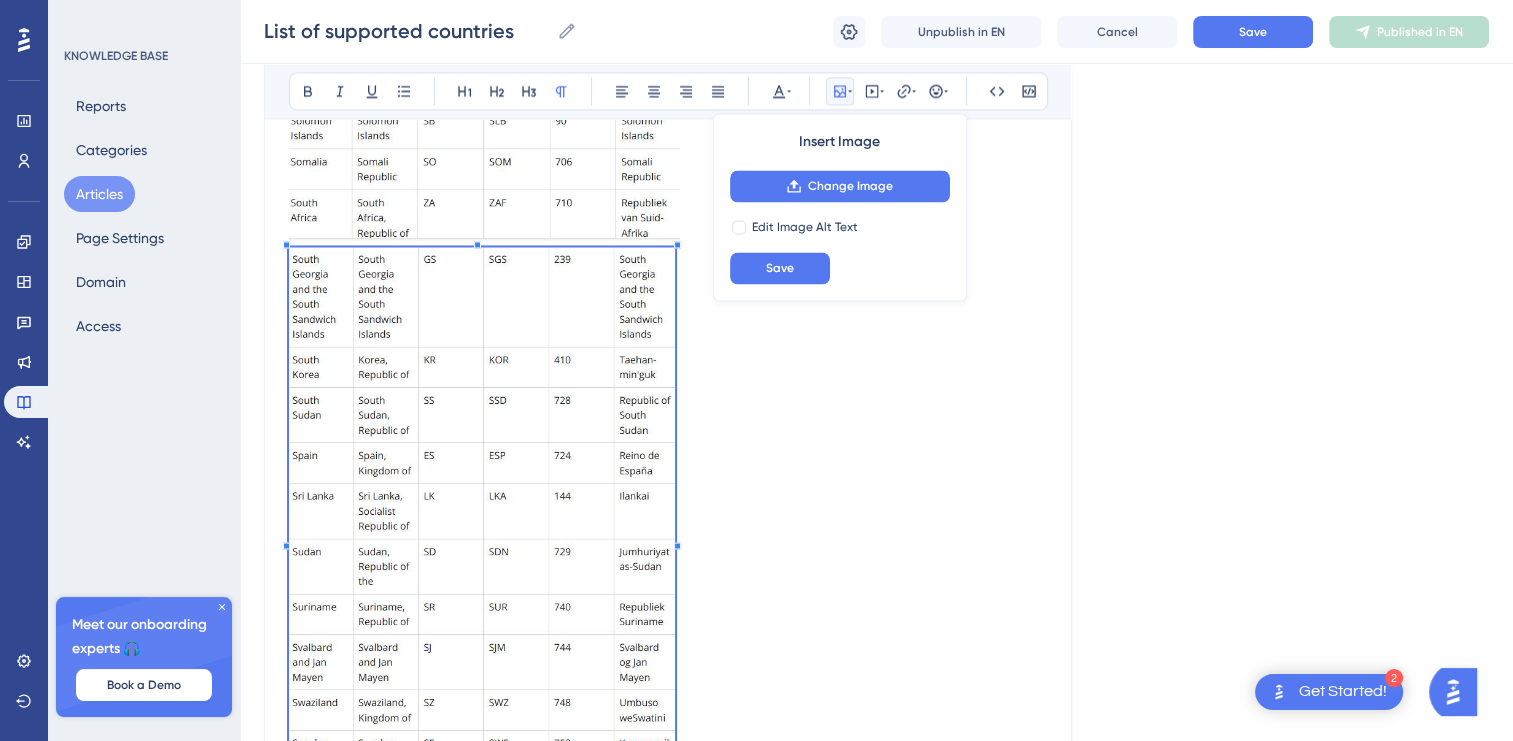 click at bounding box center (668, 538) 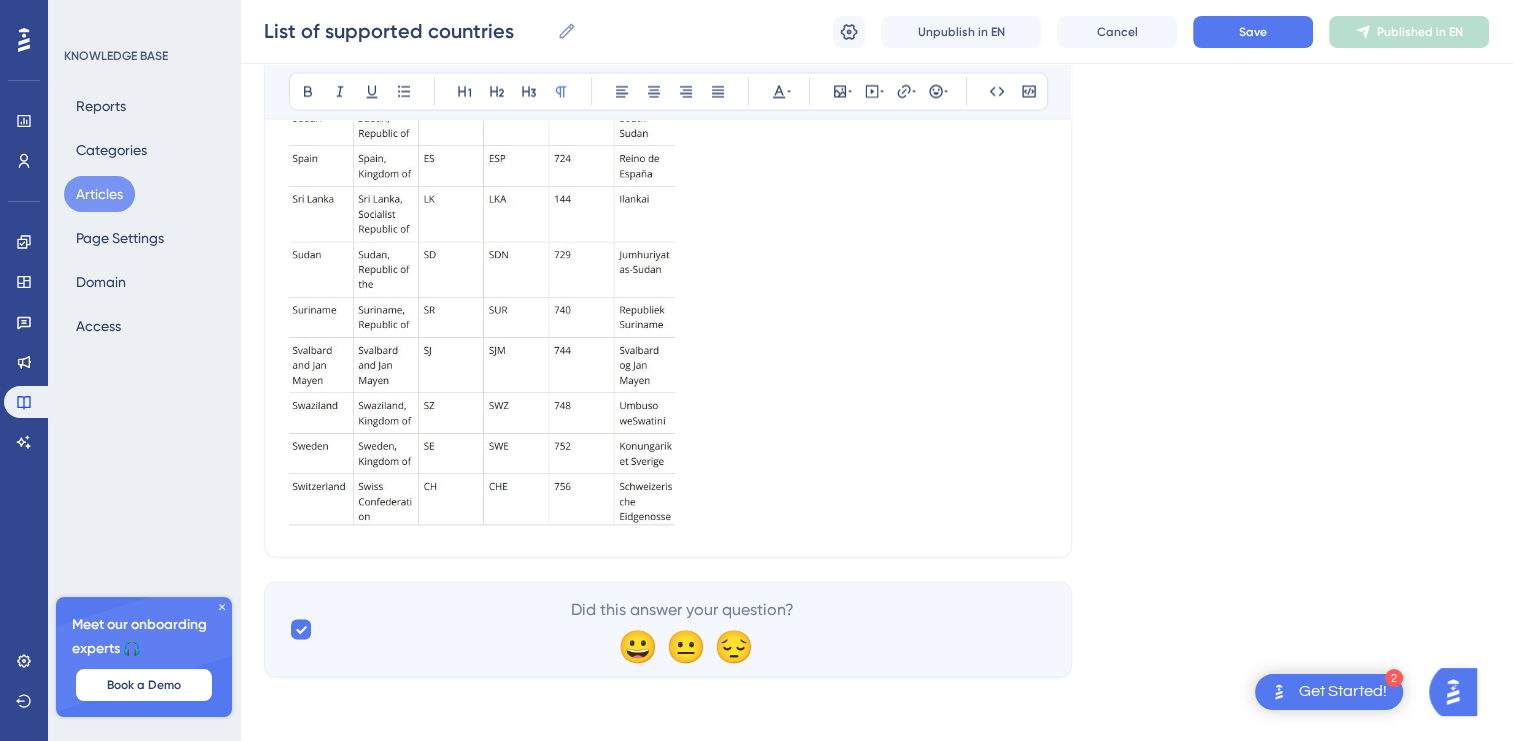 scroll, scrollTop: 11328, scrollLeft: 0, axis: vertical 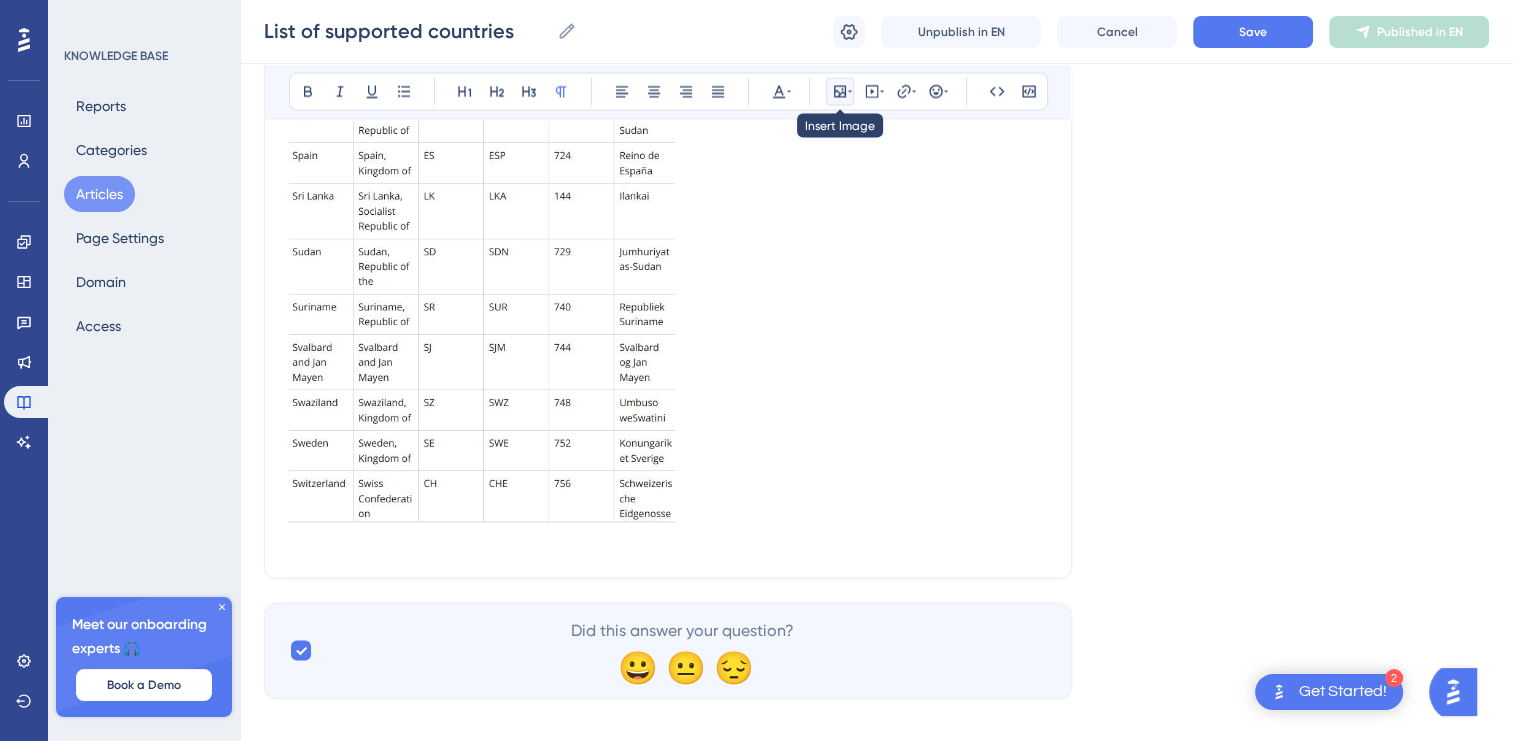 click 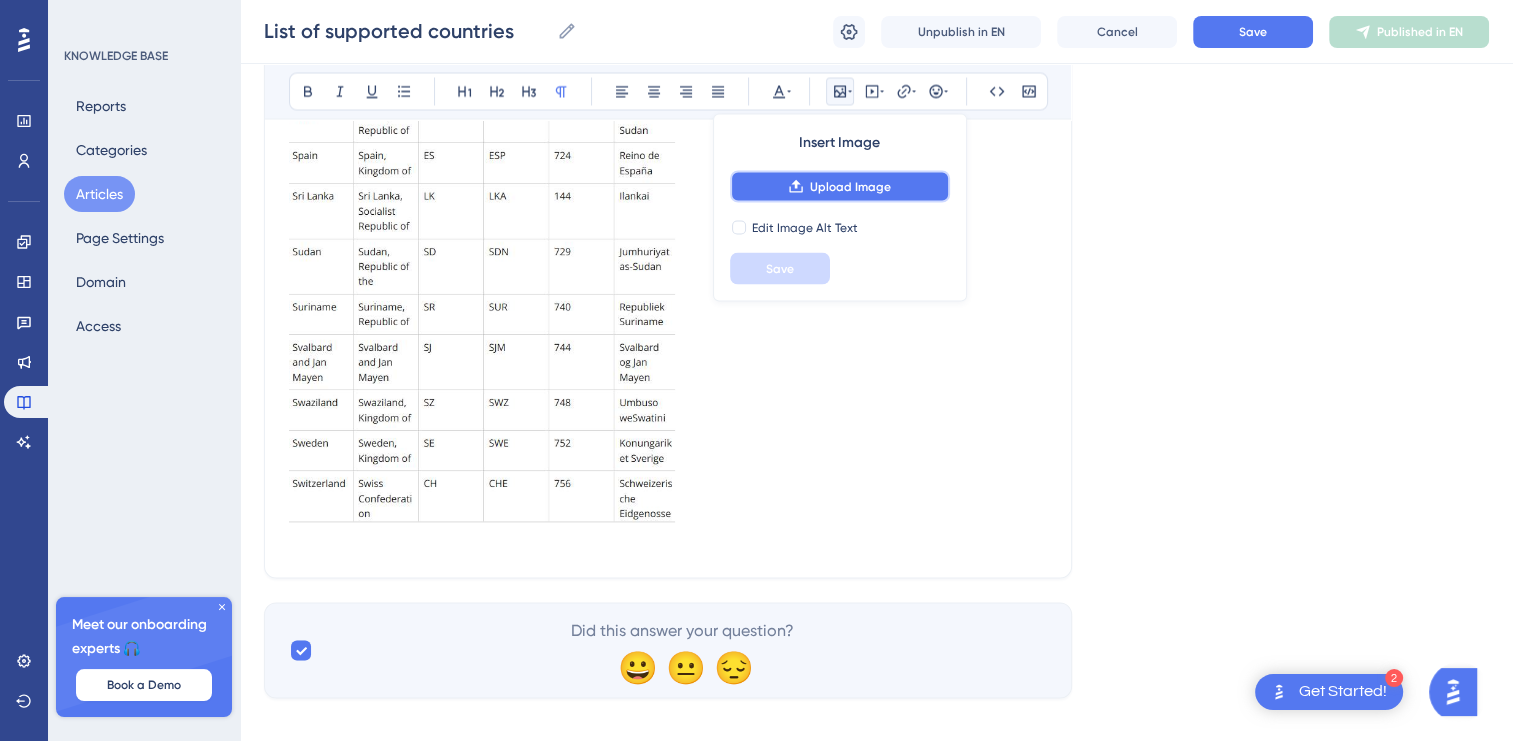 click on "Upload Image" at bounding box center [850, 186] 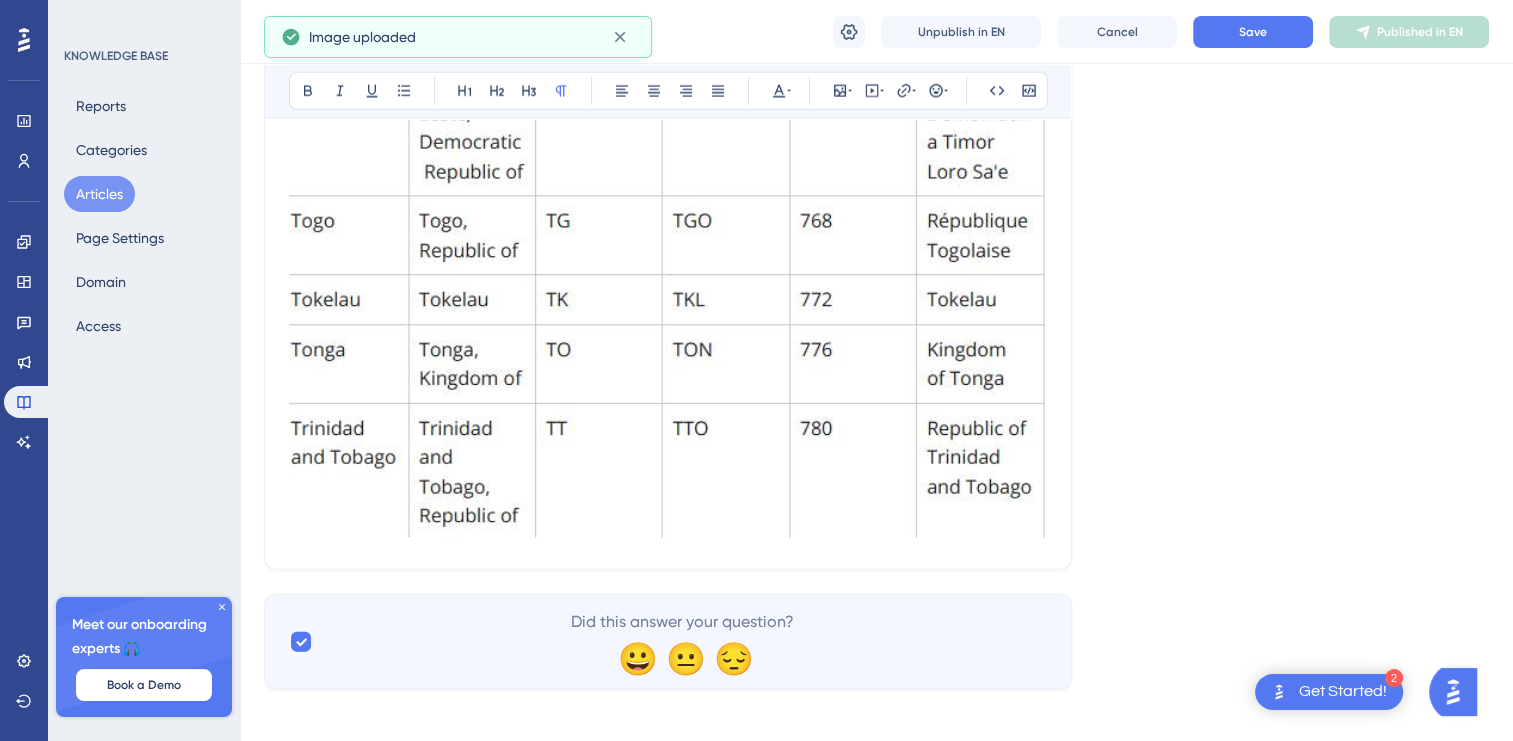 scroll, scrollTop: 12428, scrollLeft: 0, axis: vertical 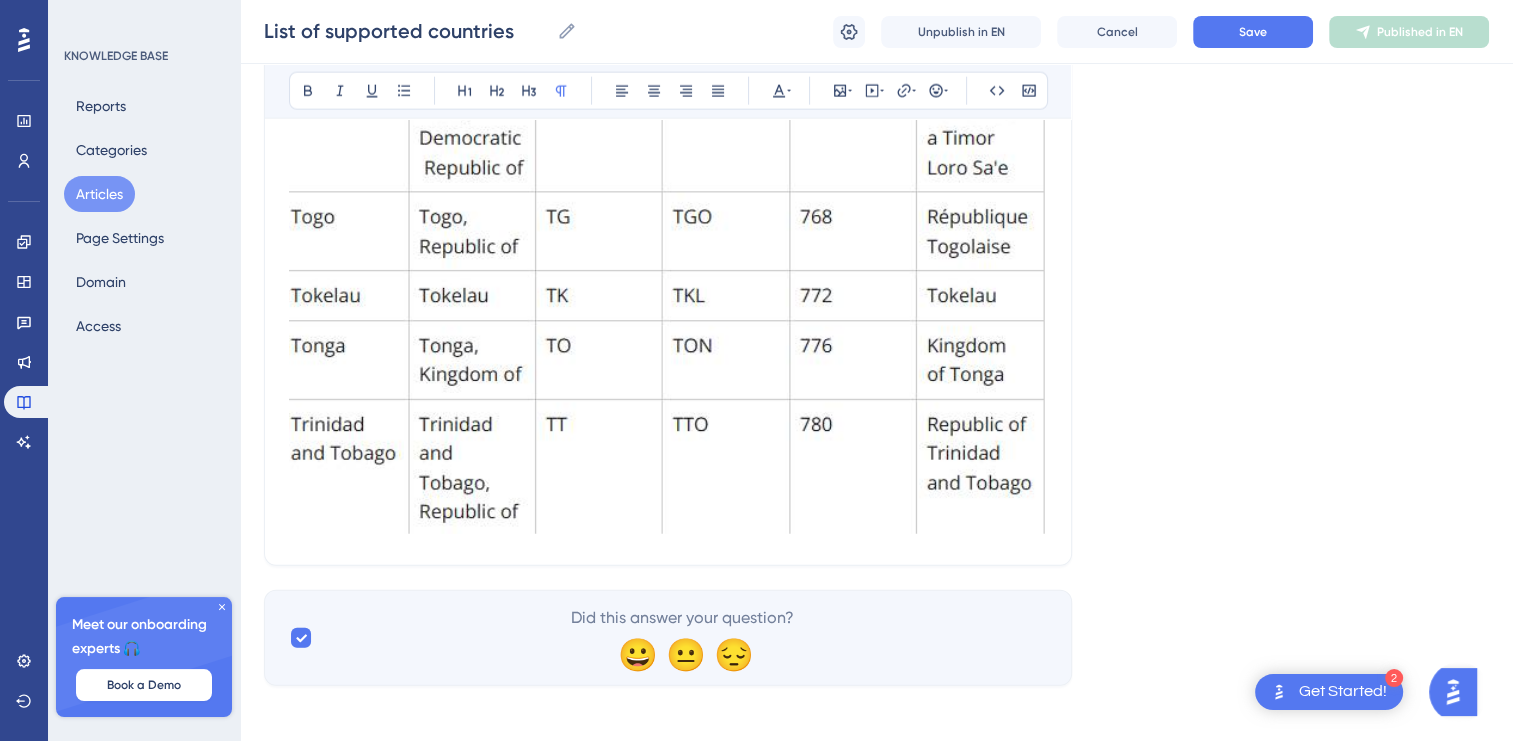 click at bounding box center [668, -15] 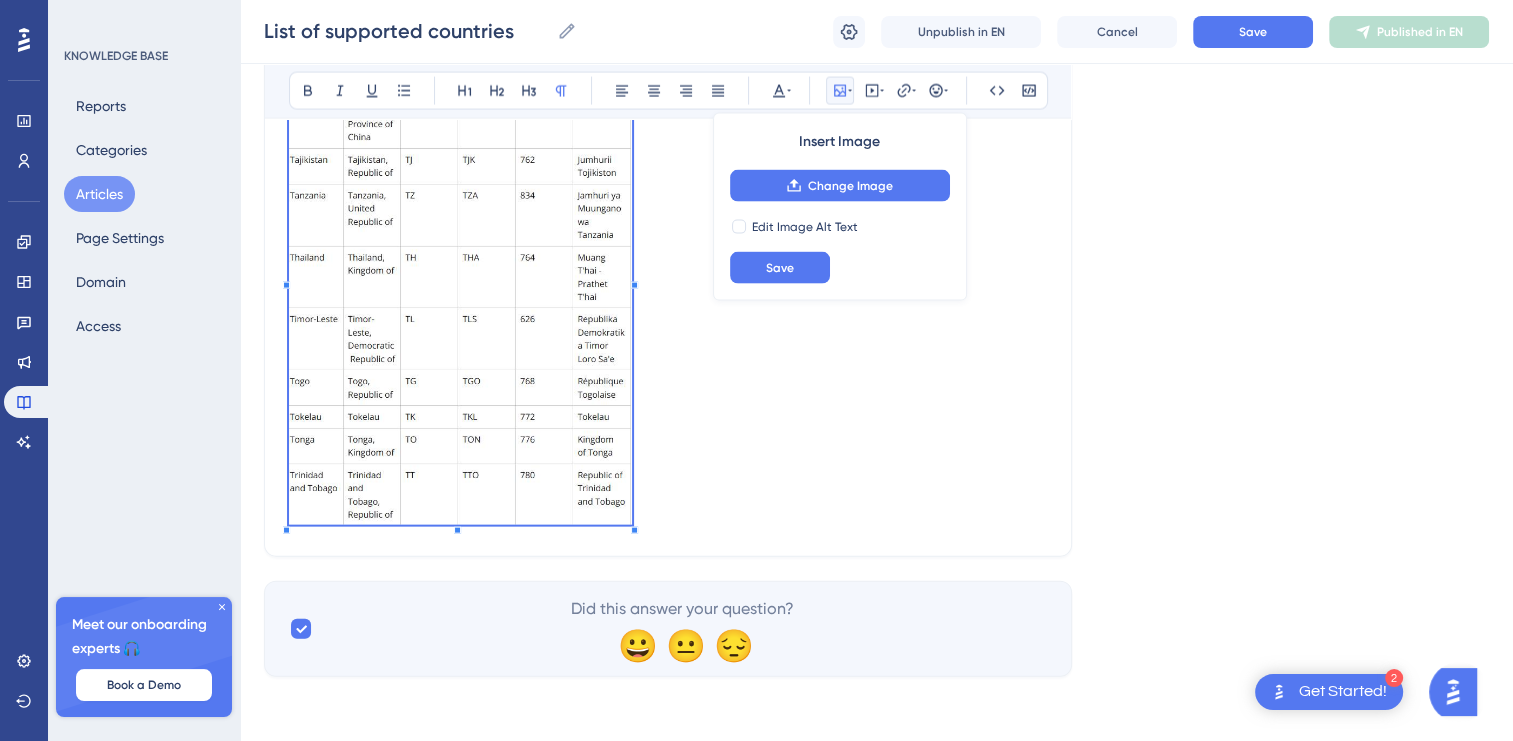 click at bounding box center (460, 278) 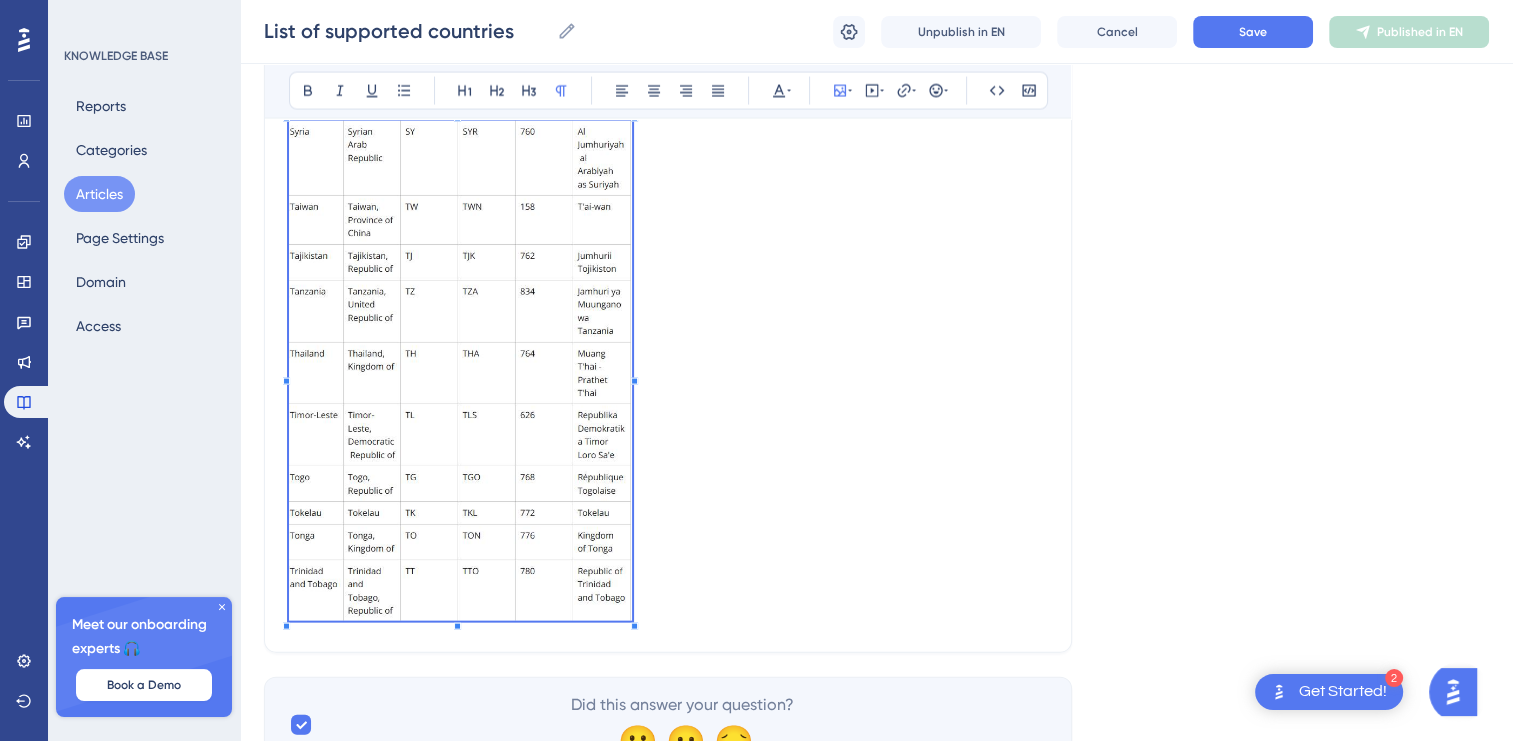 scroll, scrollTop: 11636, scrollLeft: 0, axis: vertical 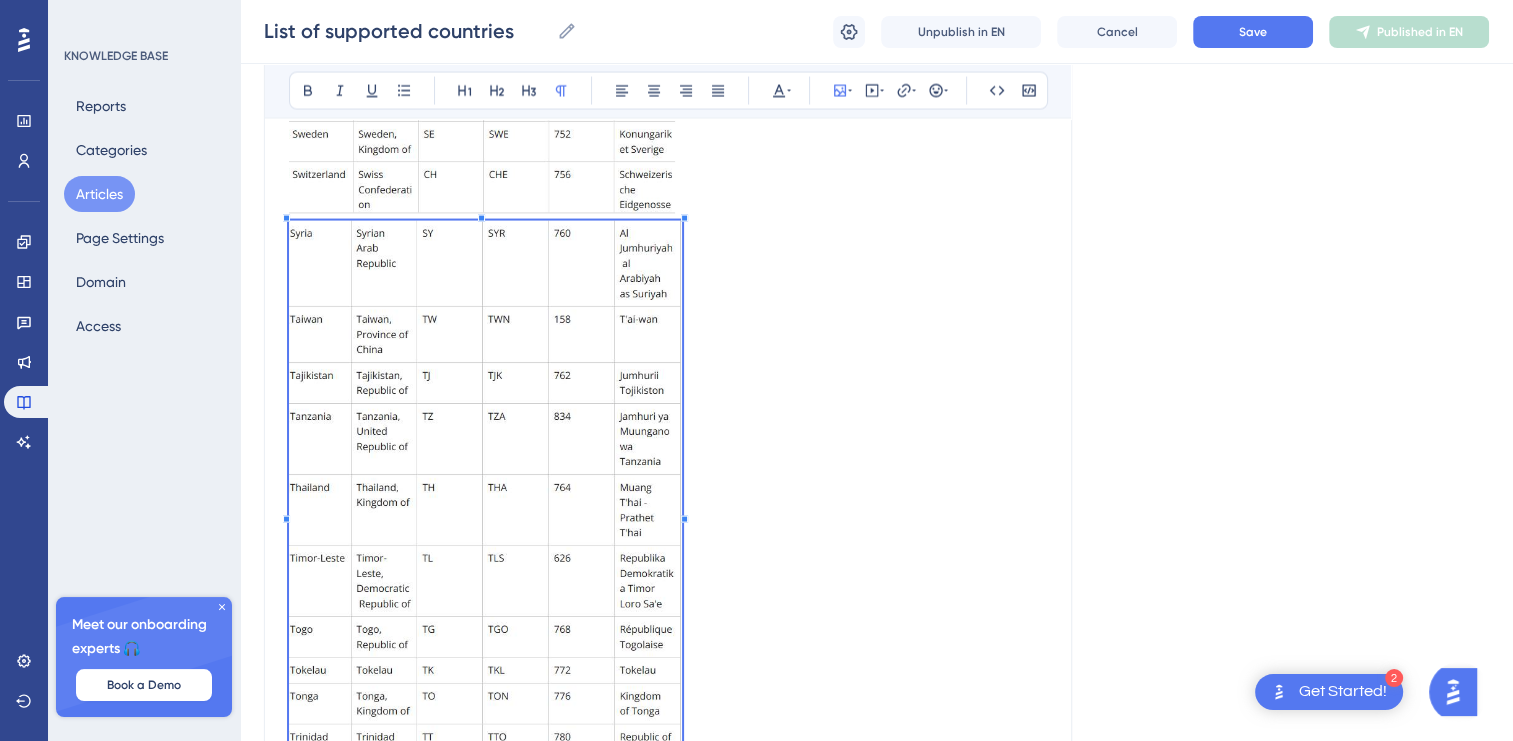 click on "2 Get Started!
Performance Users Engagement Widgets Feedback Product Updates Knowledge Base AI Assistant Settings Logout KNOWLEDGE BASE Reports Categories Articles Page Settings Domain Access Meet our onboarding experts 🎧 Book a Demo List of supported countries 364 days left in free trial Click to see  upgrade options List of supported countries List of supported countries Unpublish in EN Cancel Save Published in EN Language English (Default) List of supported countries Bold Italic Underline Bullet Point Heading 1 Heading 2 Heading 3 Normal Align Left Align Center Align Right Align Justify Text Color Insert Image Embed Video Hyperlink Emojis Code Code Block Country codes are provided in 3 format, following the ISO 3166 standard.  Wikipedia Did this answer your question? 😀 😐 😔" at bounding box center (756, -11636) 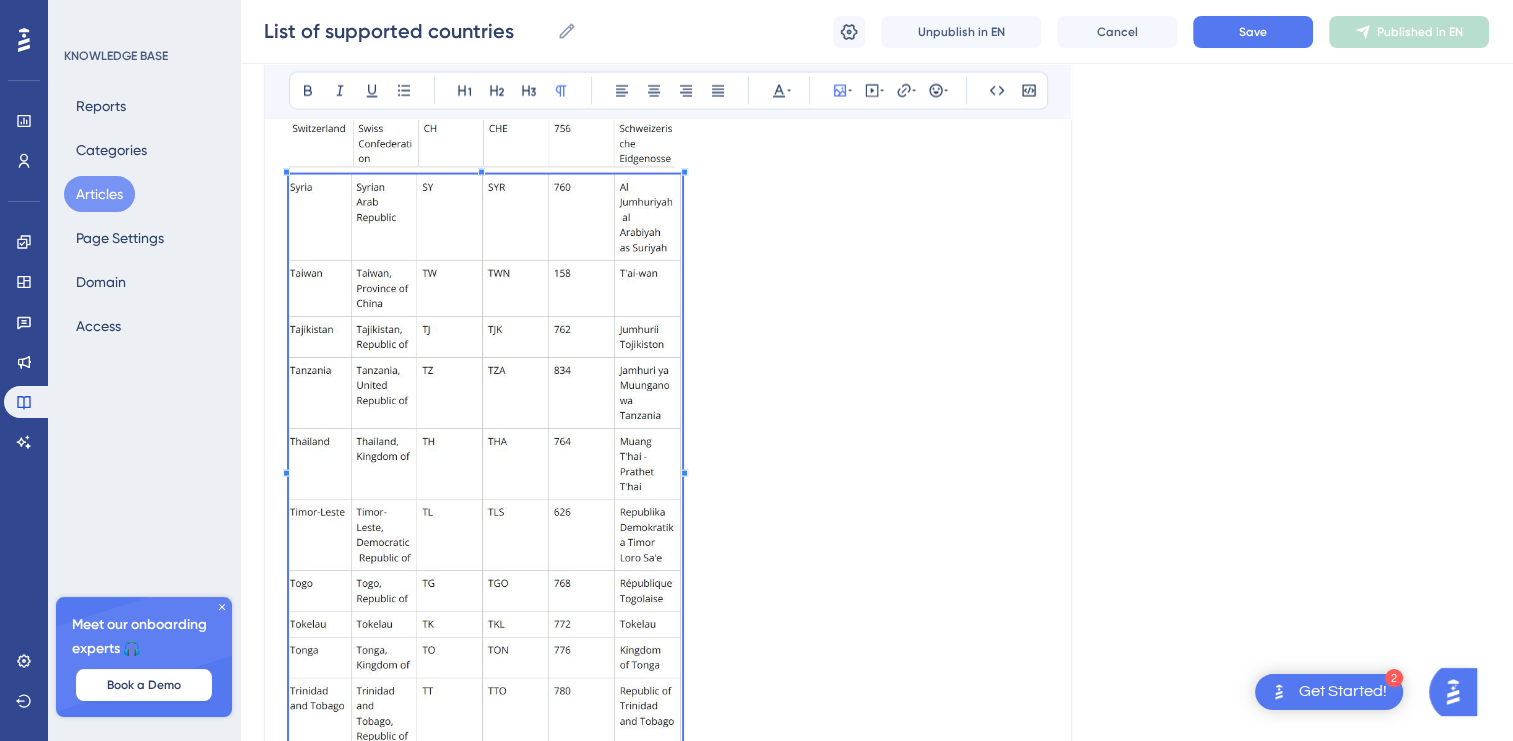 click at bounding box center (668, 465) 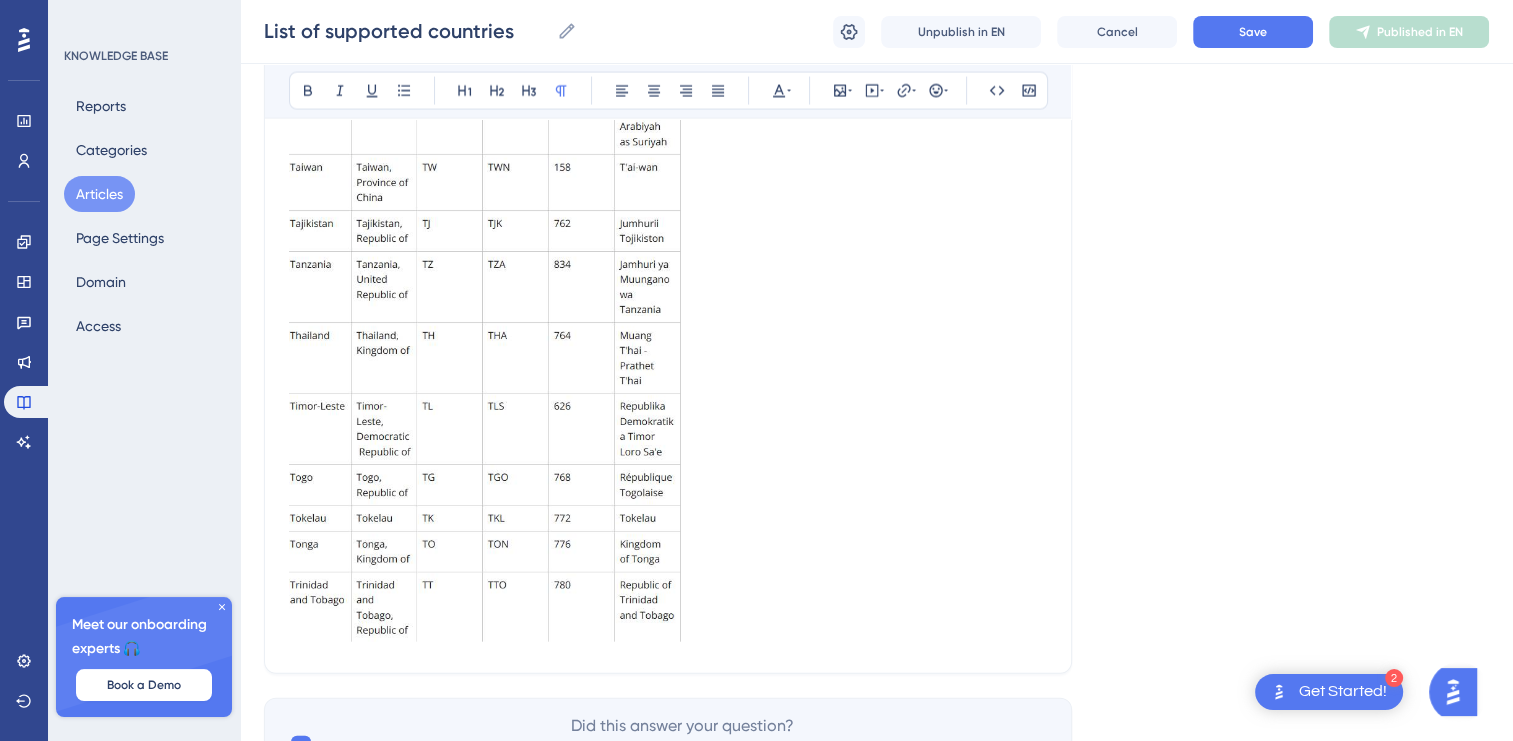 scroll, scrollTop: 11882, scrollLeft: 0, axis: vertical 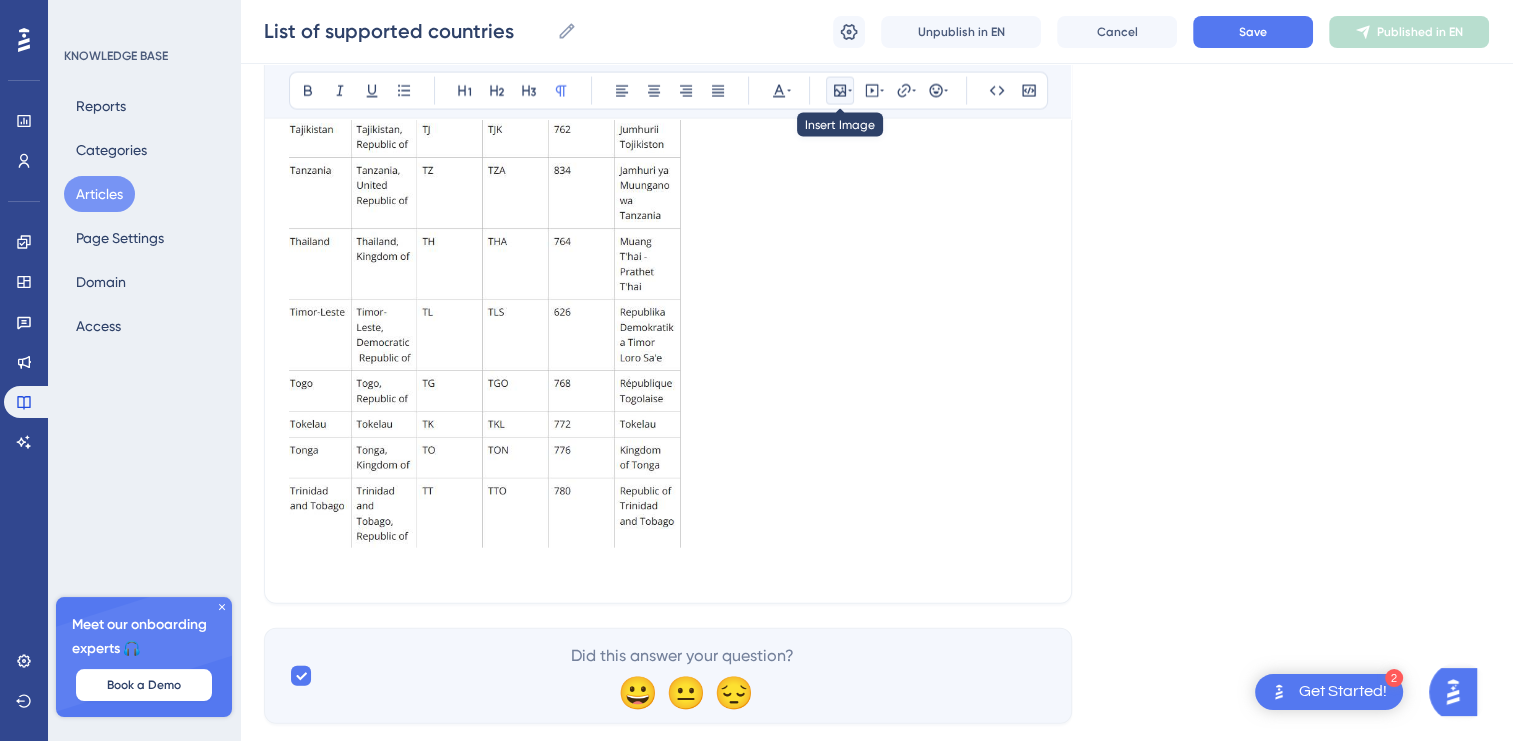 click 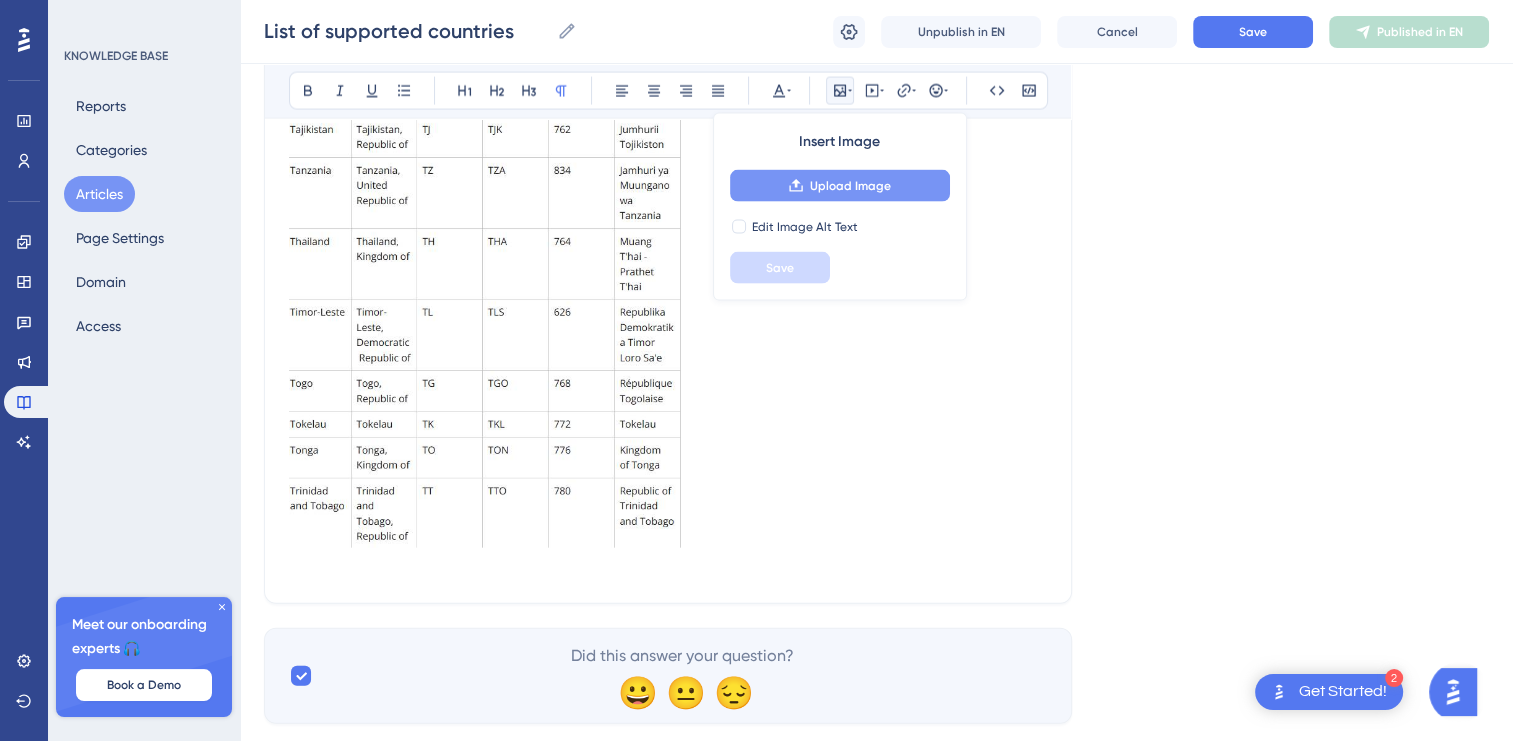 click 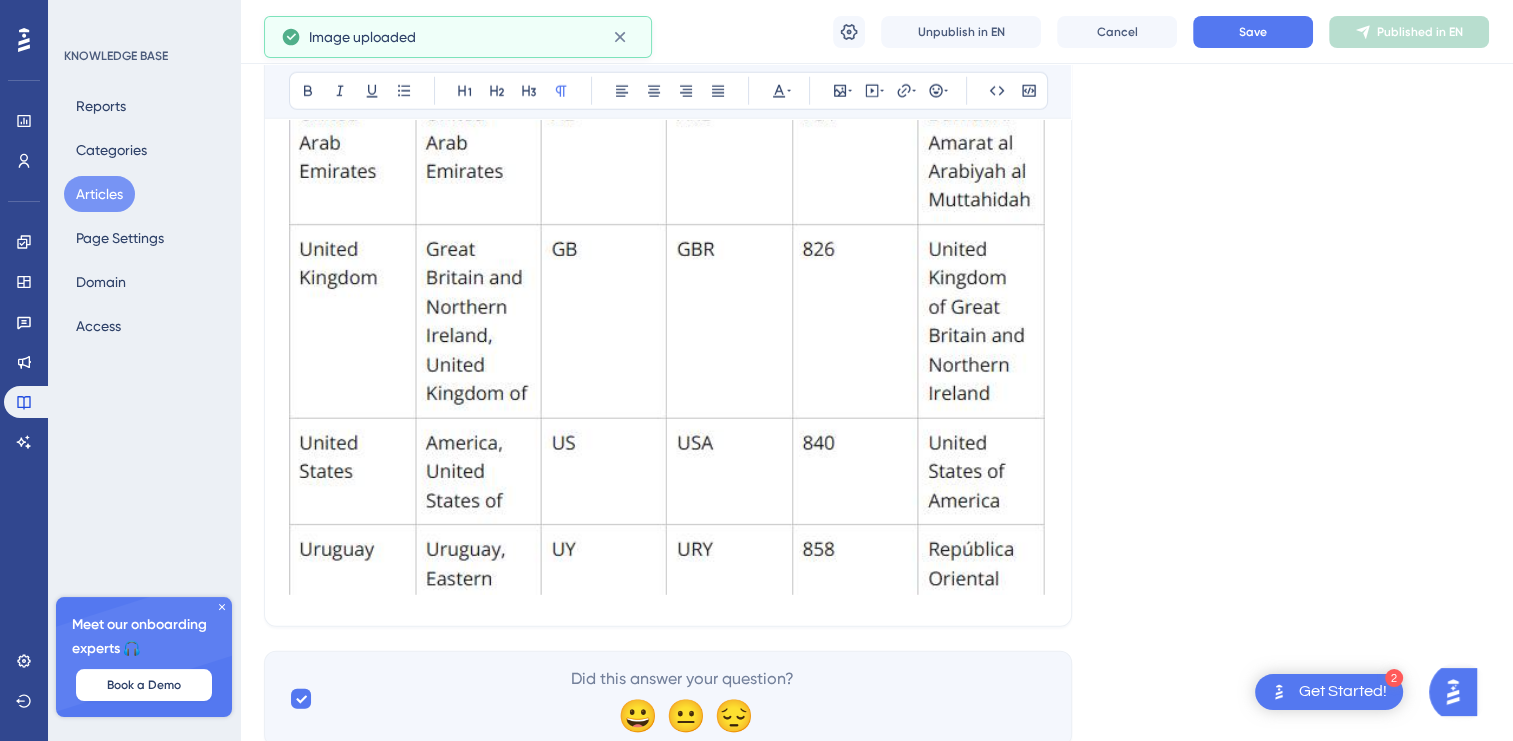 scroll, scrollTop: 12982, scrollLeft: 0, axis: vertical 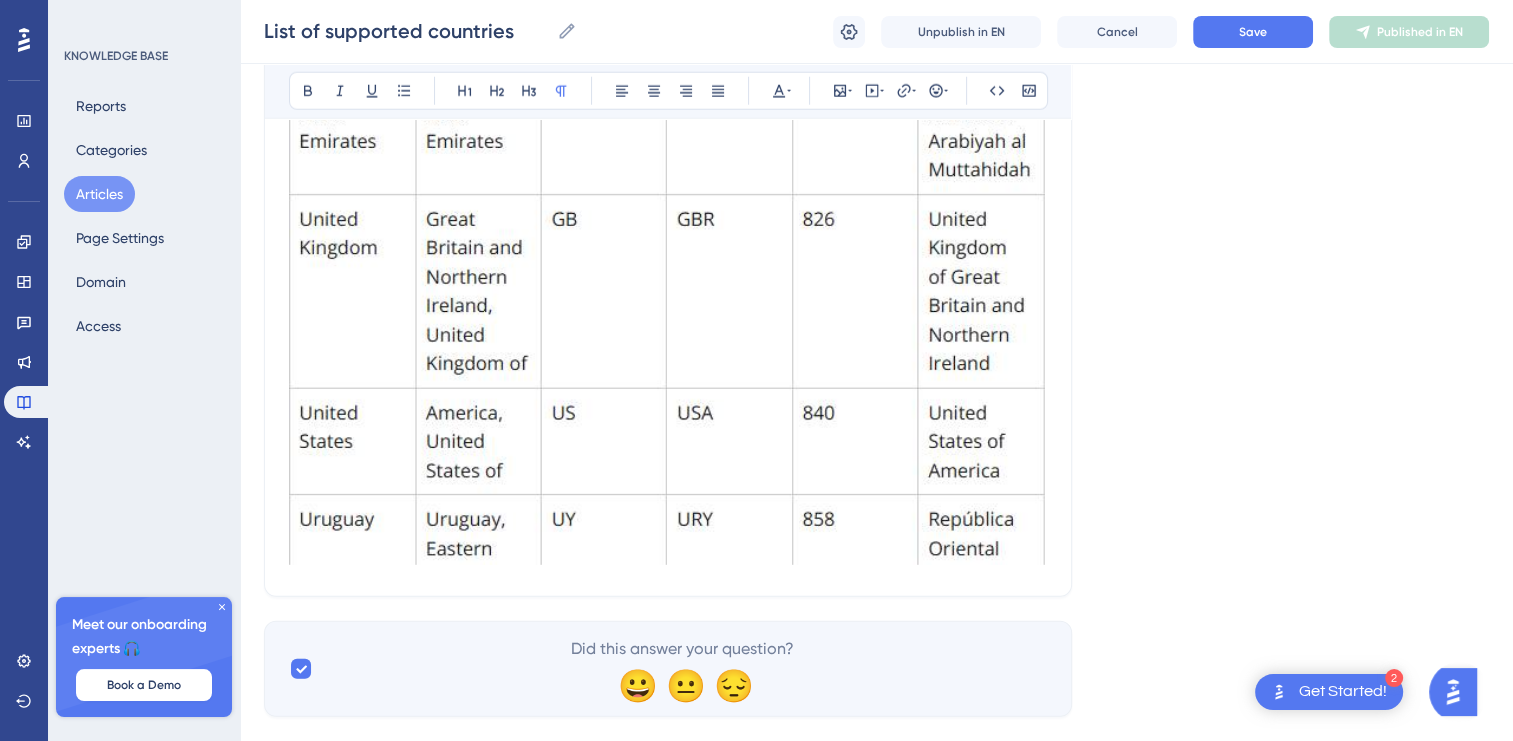 click at bounding box center (668, 10) 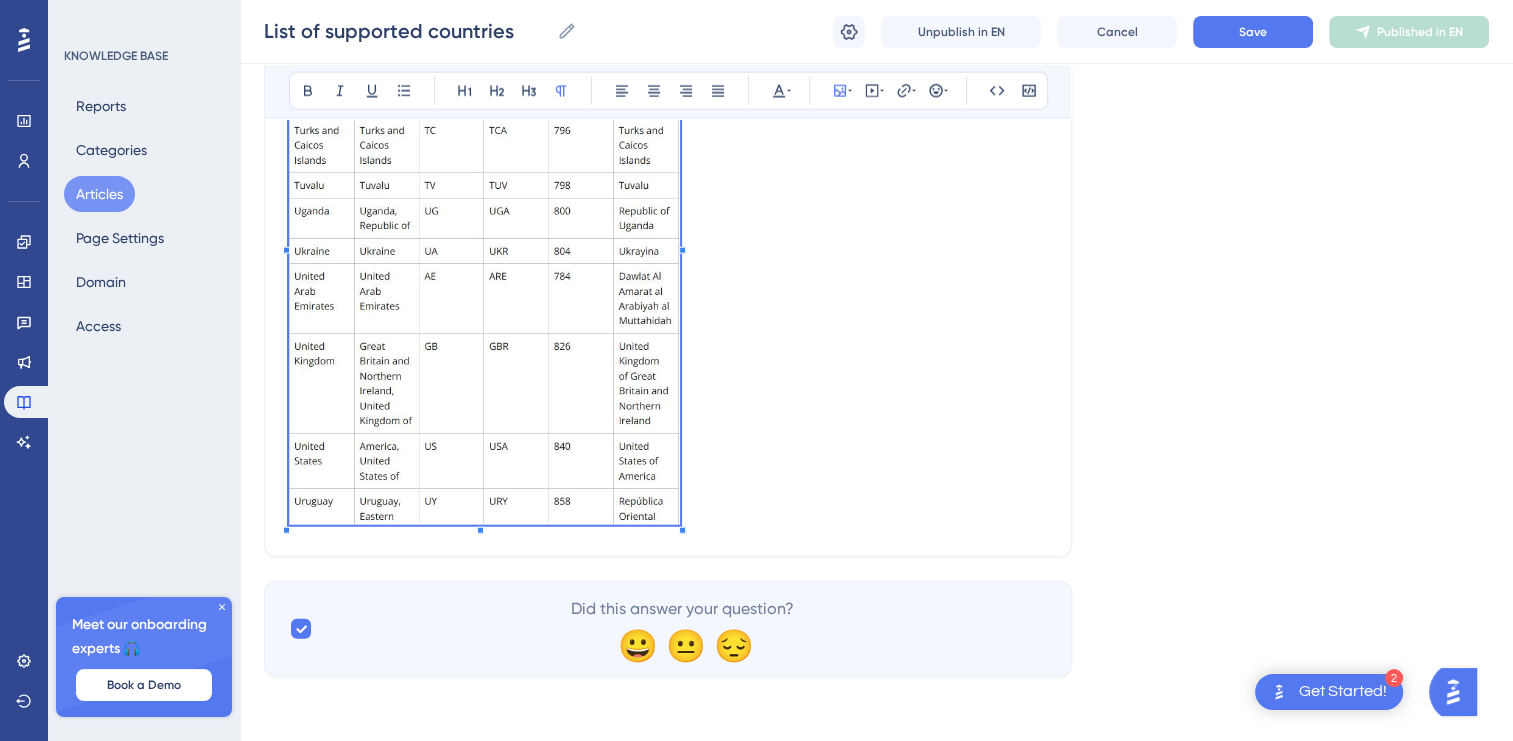click at bounding box center (668, 241) 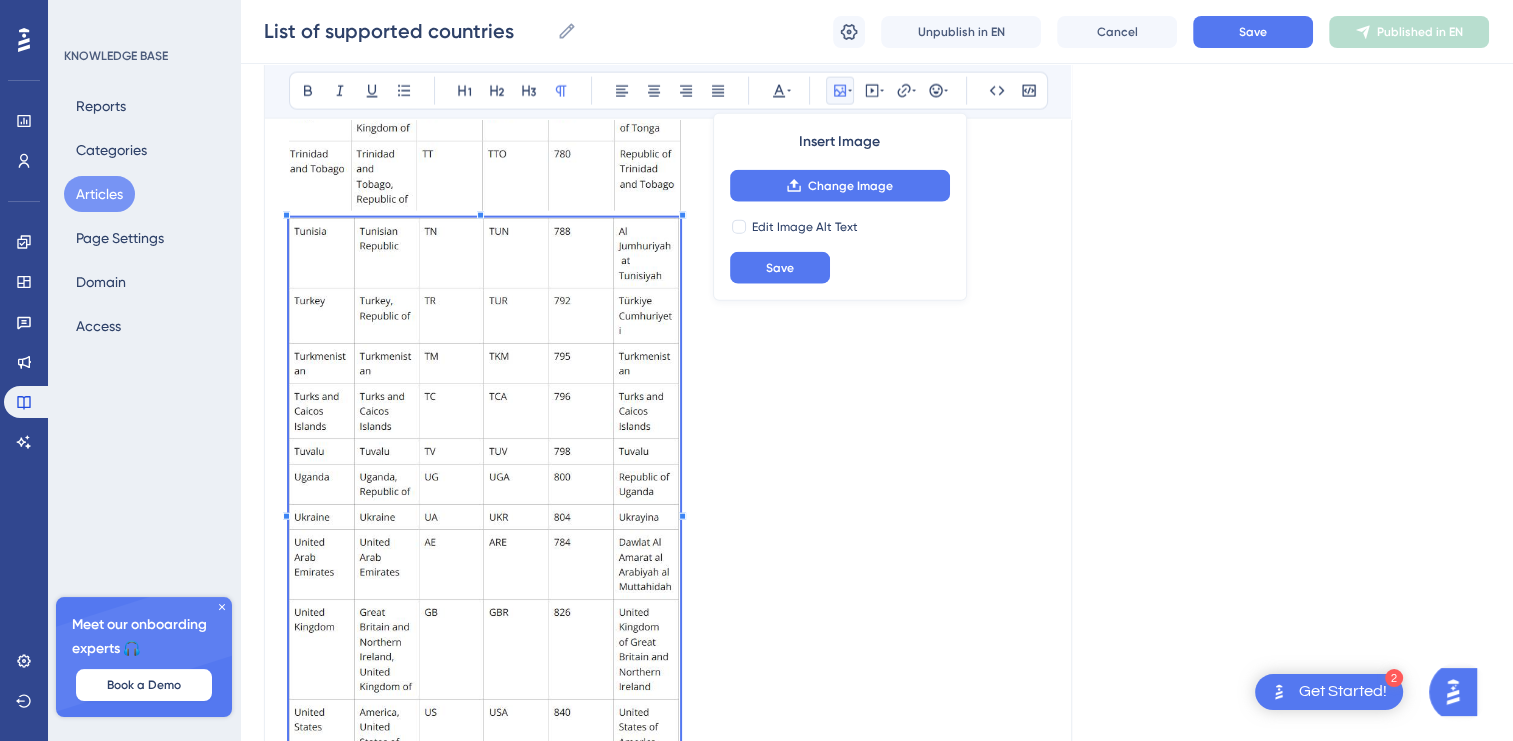 scroll, scrollTop: 12188, scrollLeft: 0, axis: vertical 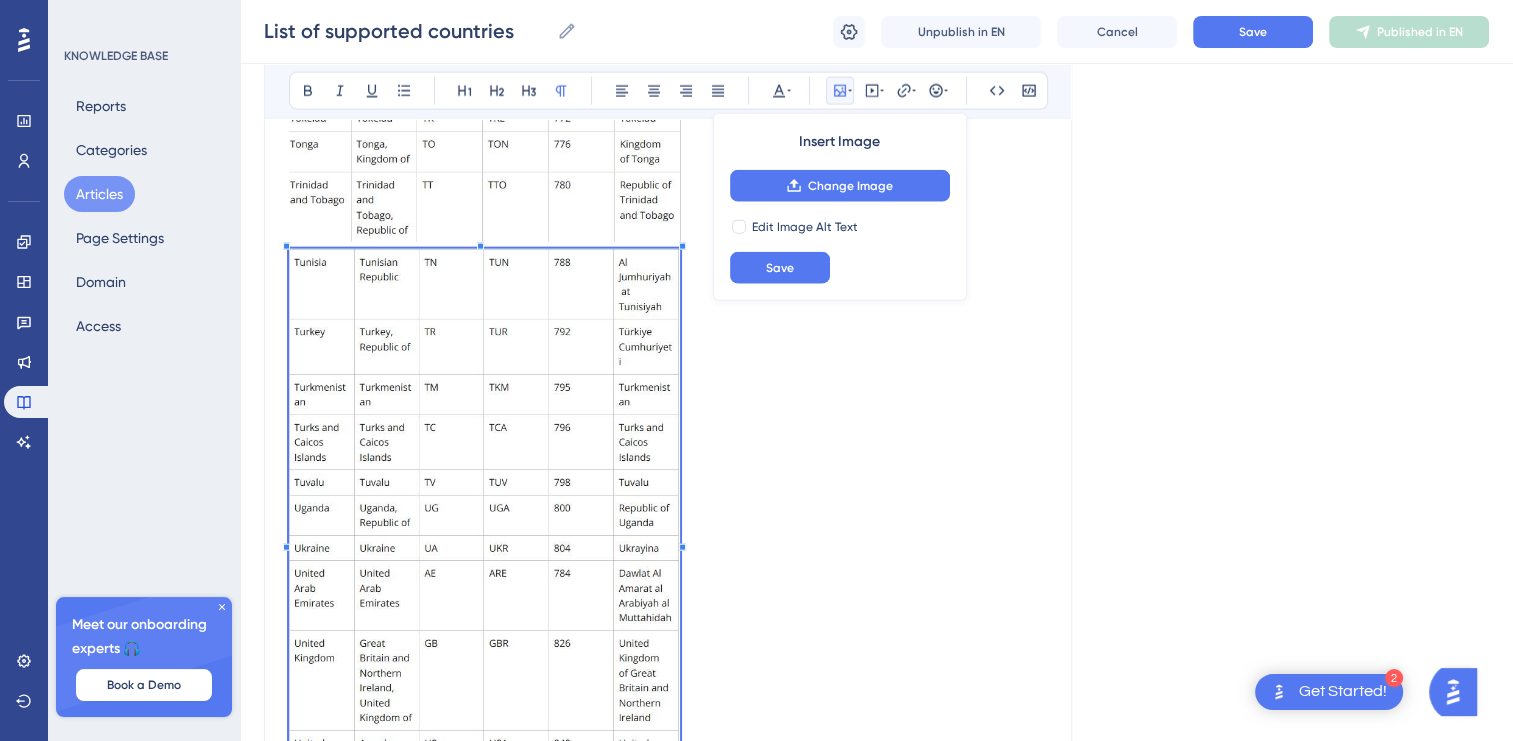 click at bounding box center (668, 538) 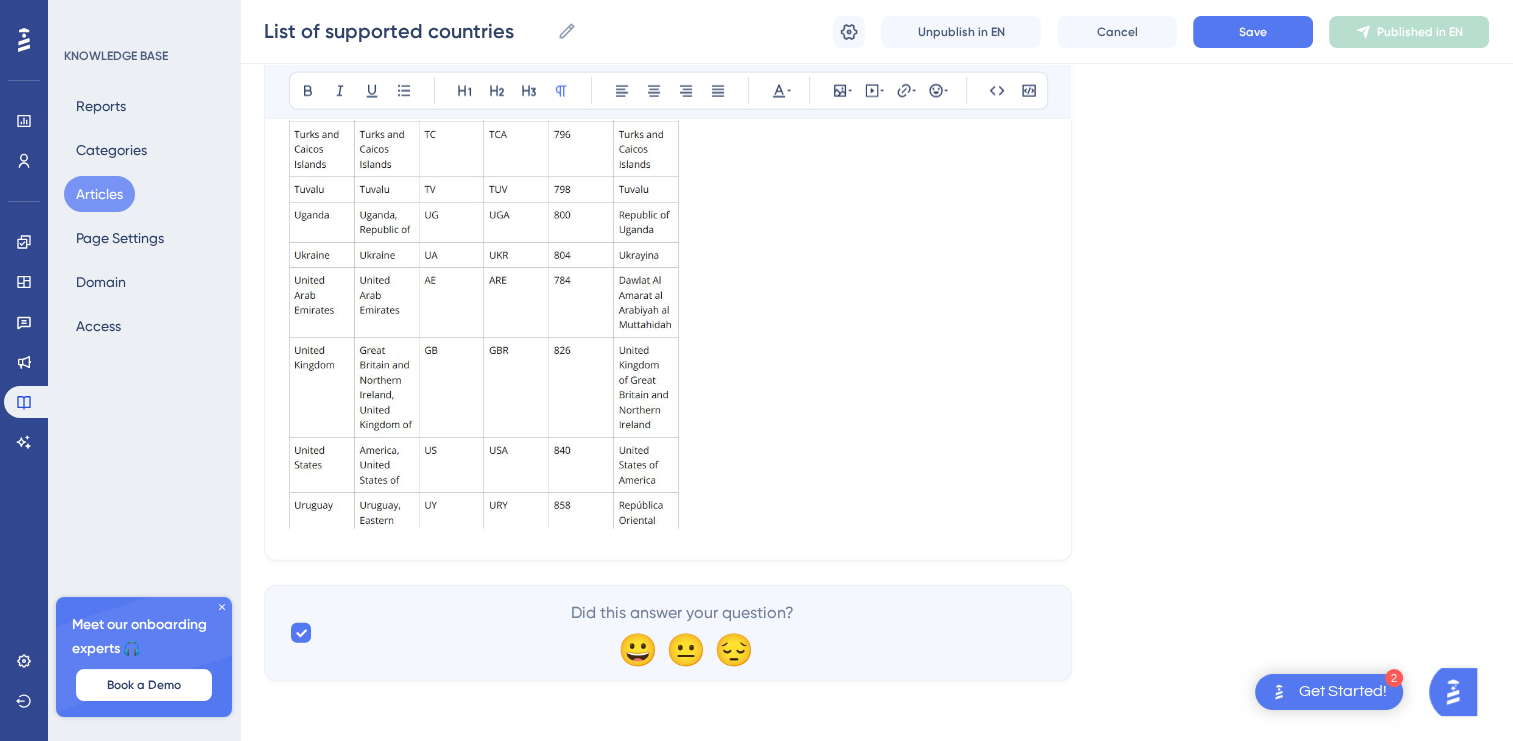 scroll, scrollTop: 12488, scrollLeft: 0, axis: vertical 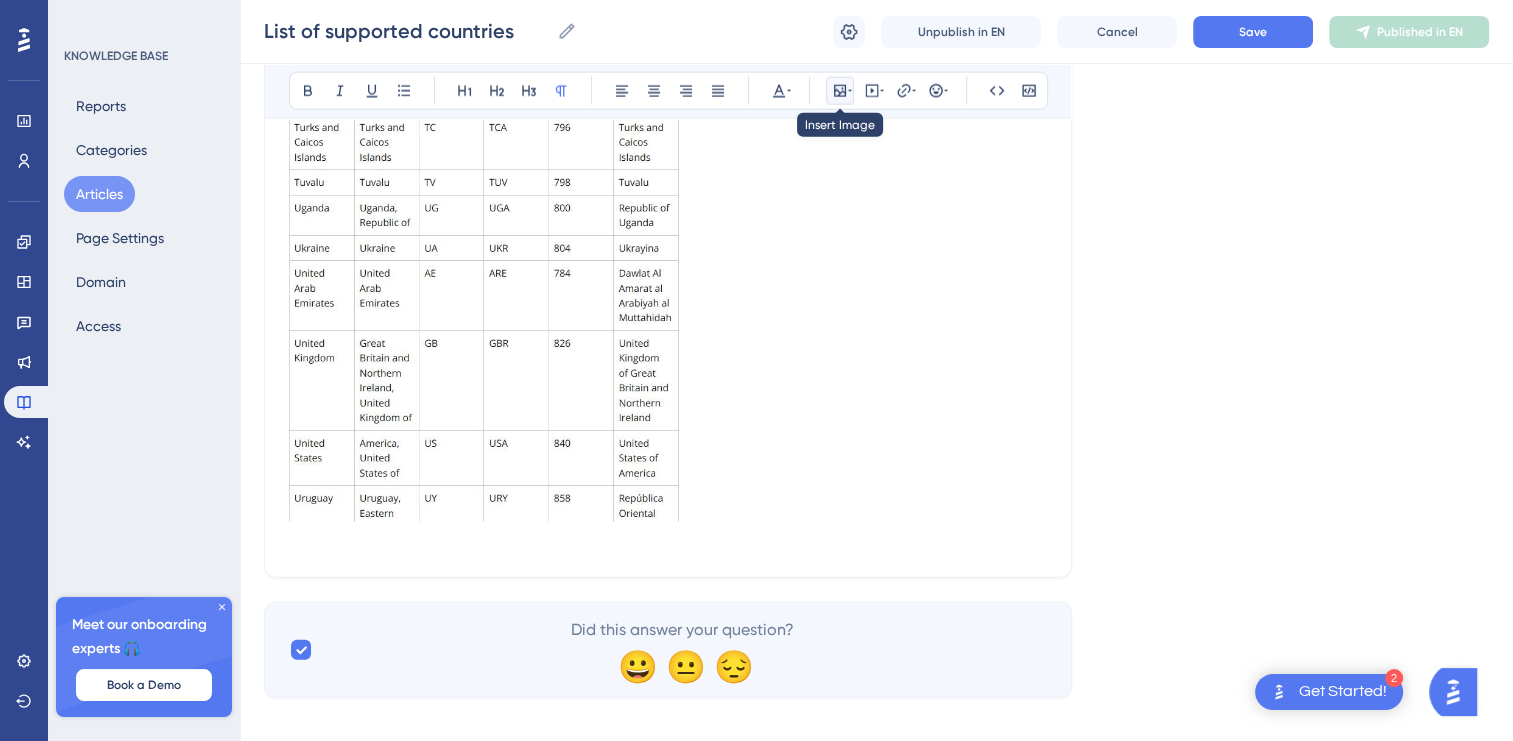 click 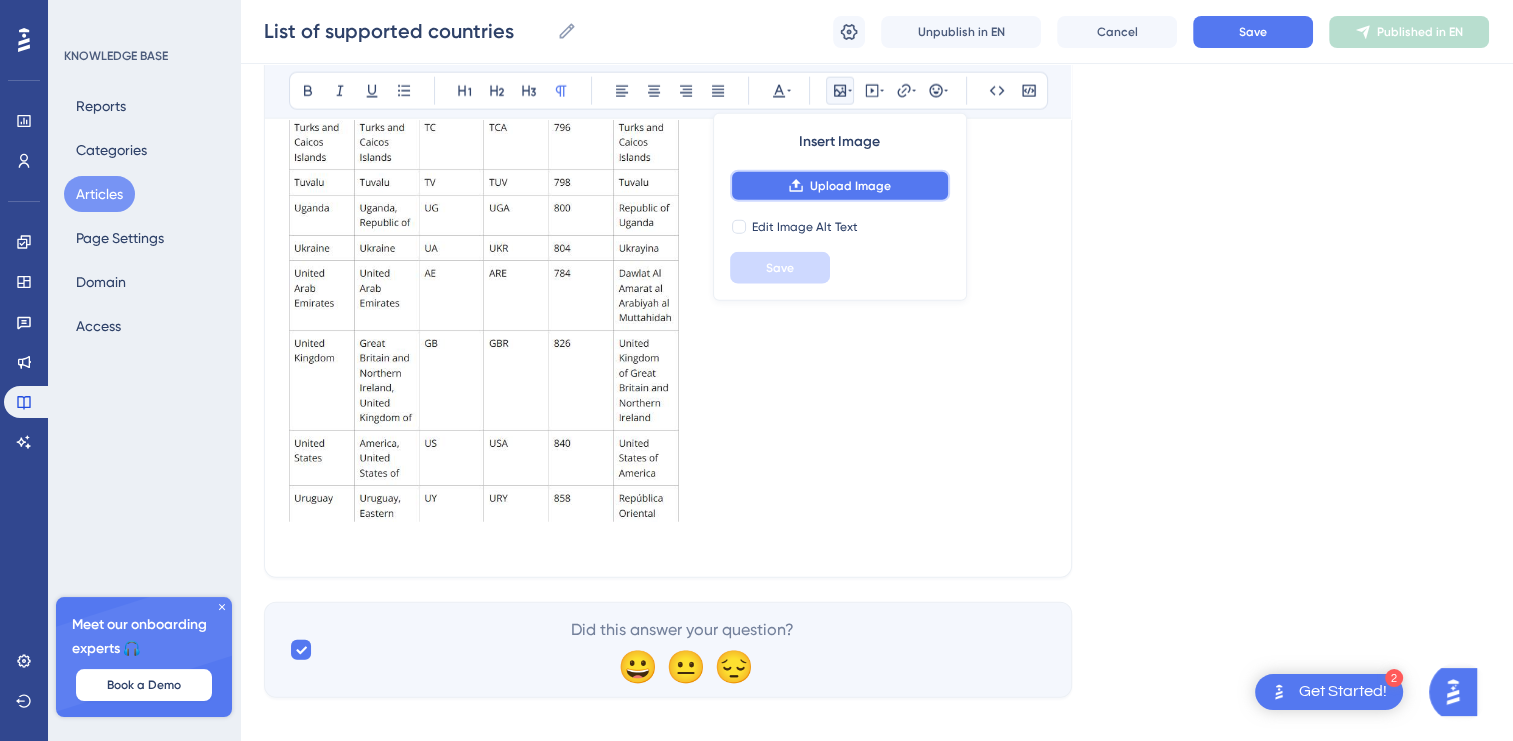 click on "Upload Image" at bounding box center [840, 186] 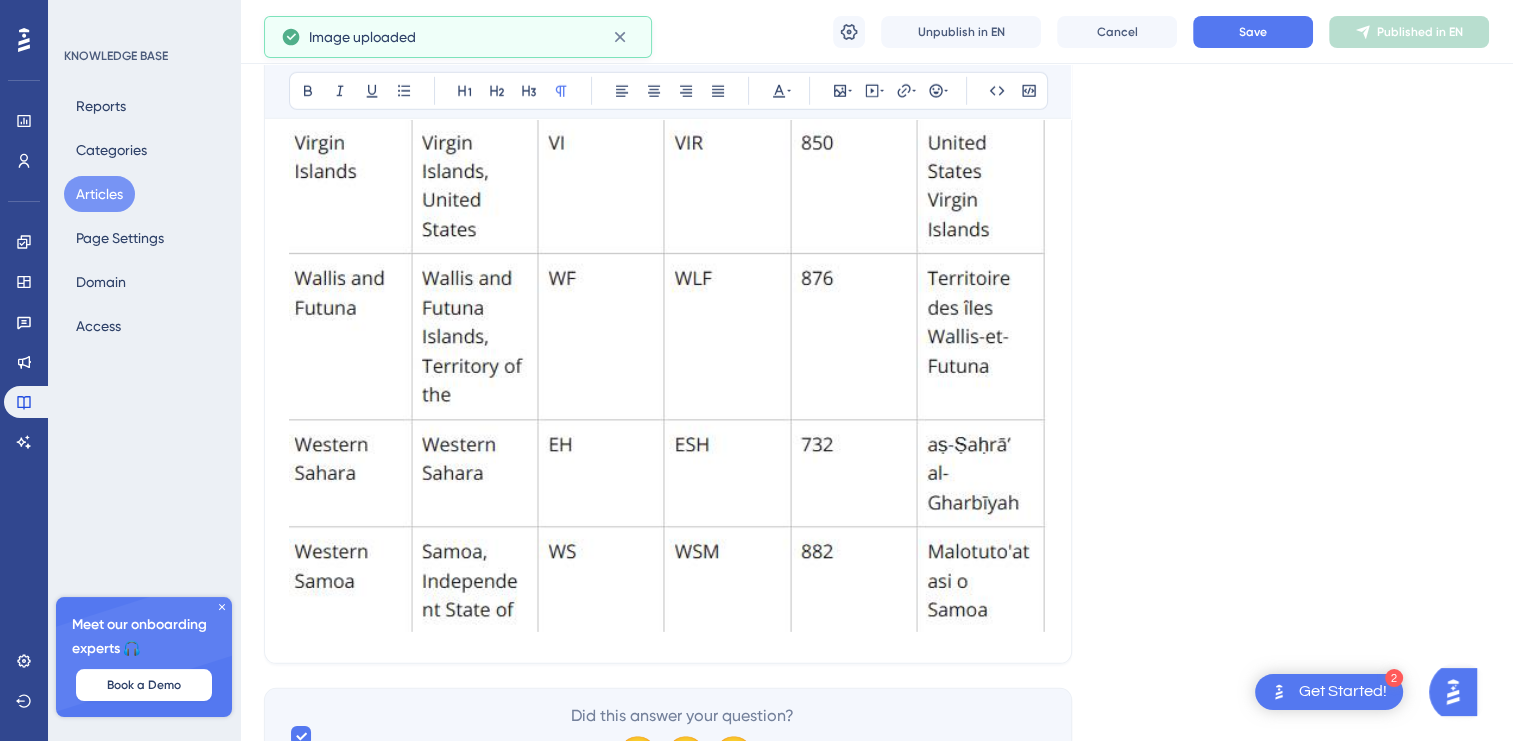 scroll, scrollTop: 13577, scrollLeft: 0, axis: vertical 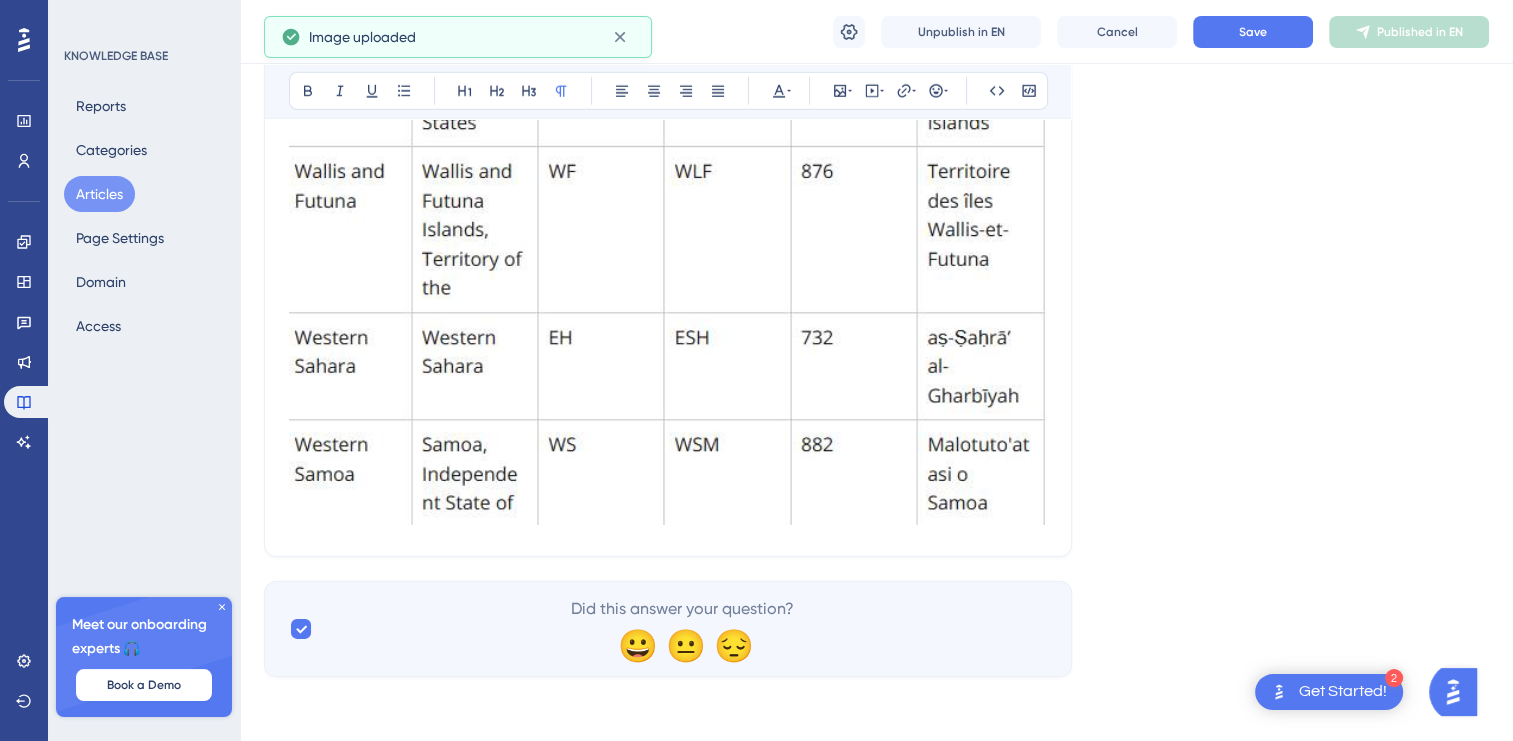 click at bounding box center (668, -16) 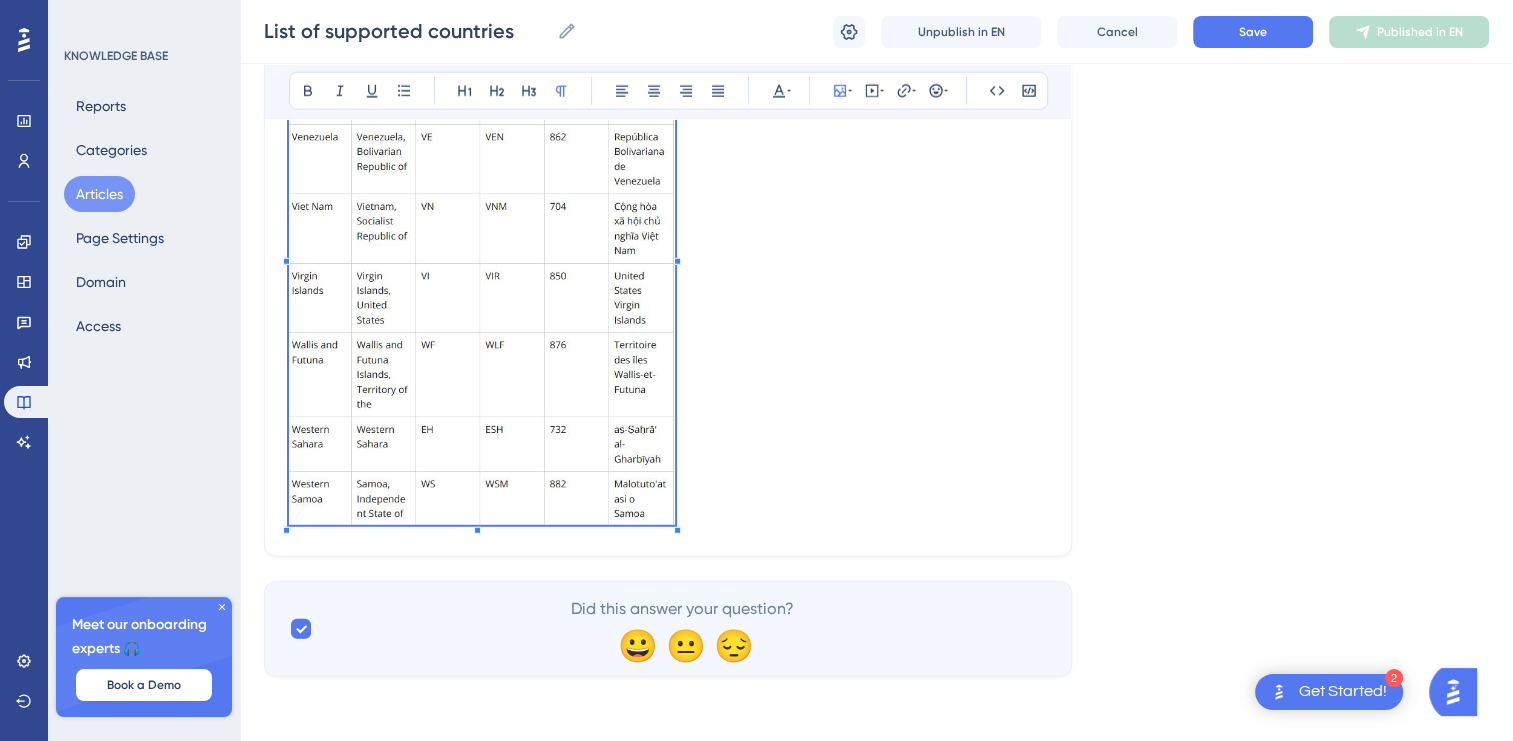 click at bounding box center [482, 254] 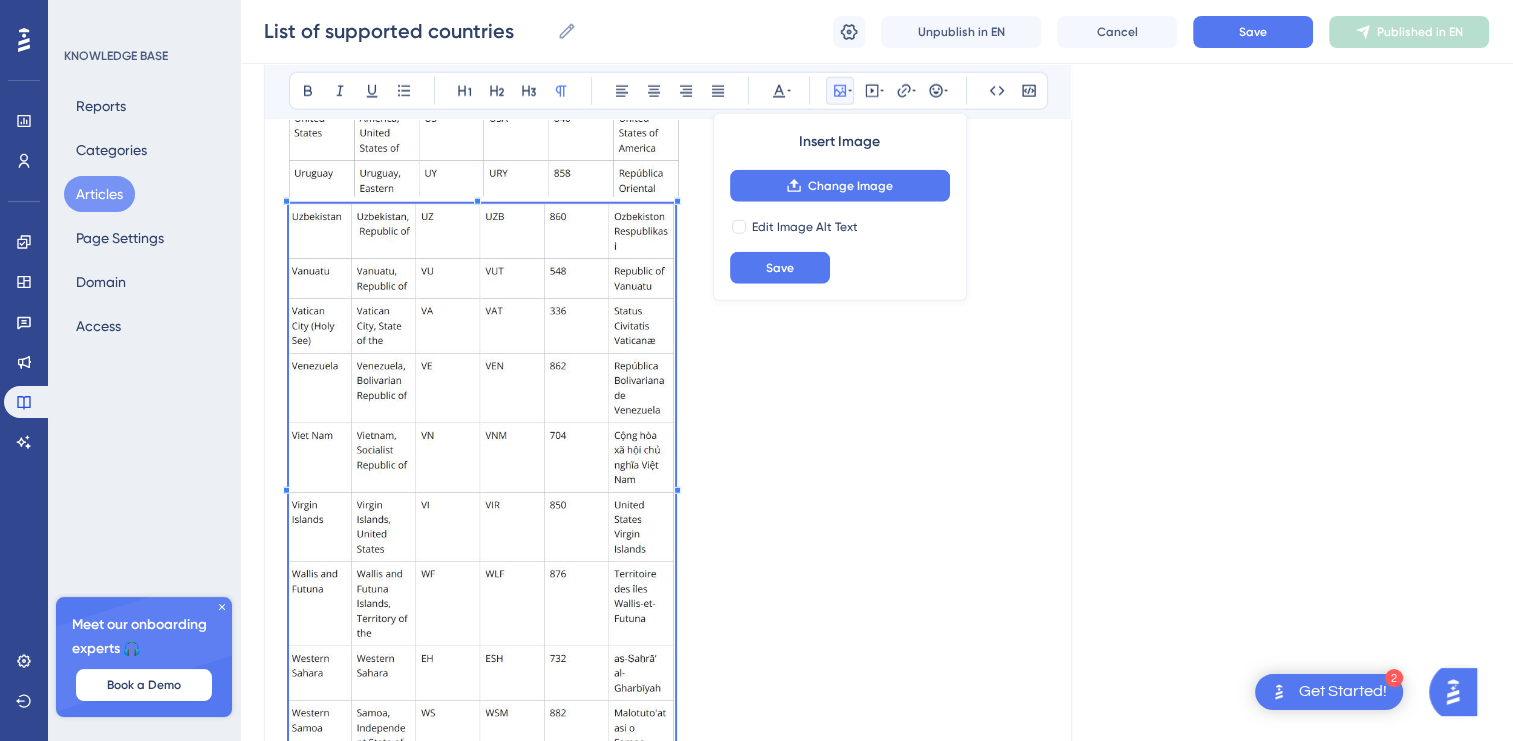 scroll, scrollTop: 12846, scrollLeft: 0, axis: vertical 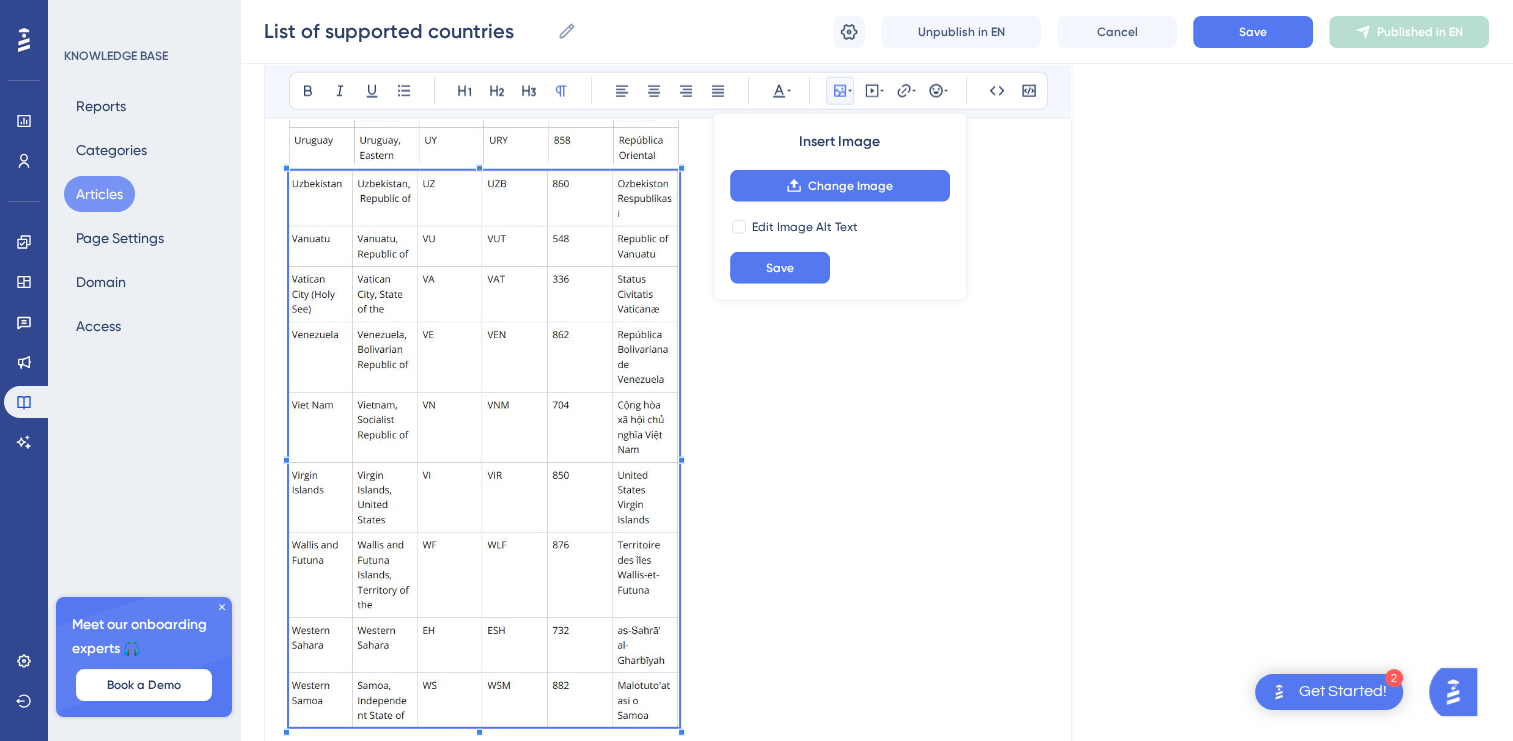 click on "2 Get Started!
Performance Users Engagement Widgets Feedback Product Updates Knowledge Base AI Assistant Settings Logout KNOWLEDGE BASE Reports Categories Articles Page Settings Domain Access Meet our onboarding experts 🎧 Book a Demo List of supported countries 364 days left in free trial Click to see  upgrade options List of supported countries List of supported countries Unpublish in EN Cancel Save Published in EN Language English (Default) List of supported countries Bold Italic Underline Bullet Point Heading 1 Heading 2 Heading 3 Normal Align Left Align Center Align Right Align Justify Text Color Insert Image Change Image Edit Image Alt Text Save Embed Video Hyperlink Emojis Code Code Block Country codes are provided in 3 format, following the ISO 3166 standard.  Wikipedia Did this answer your question? 😀 😐 😔" at bounding box center (756, -12846) 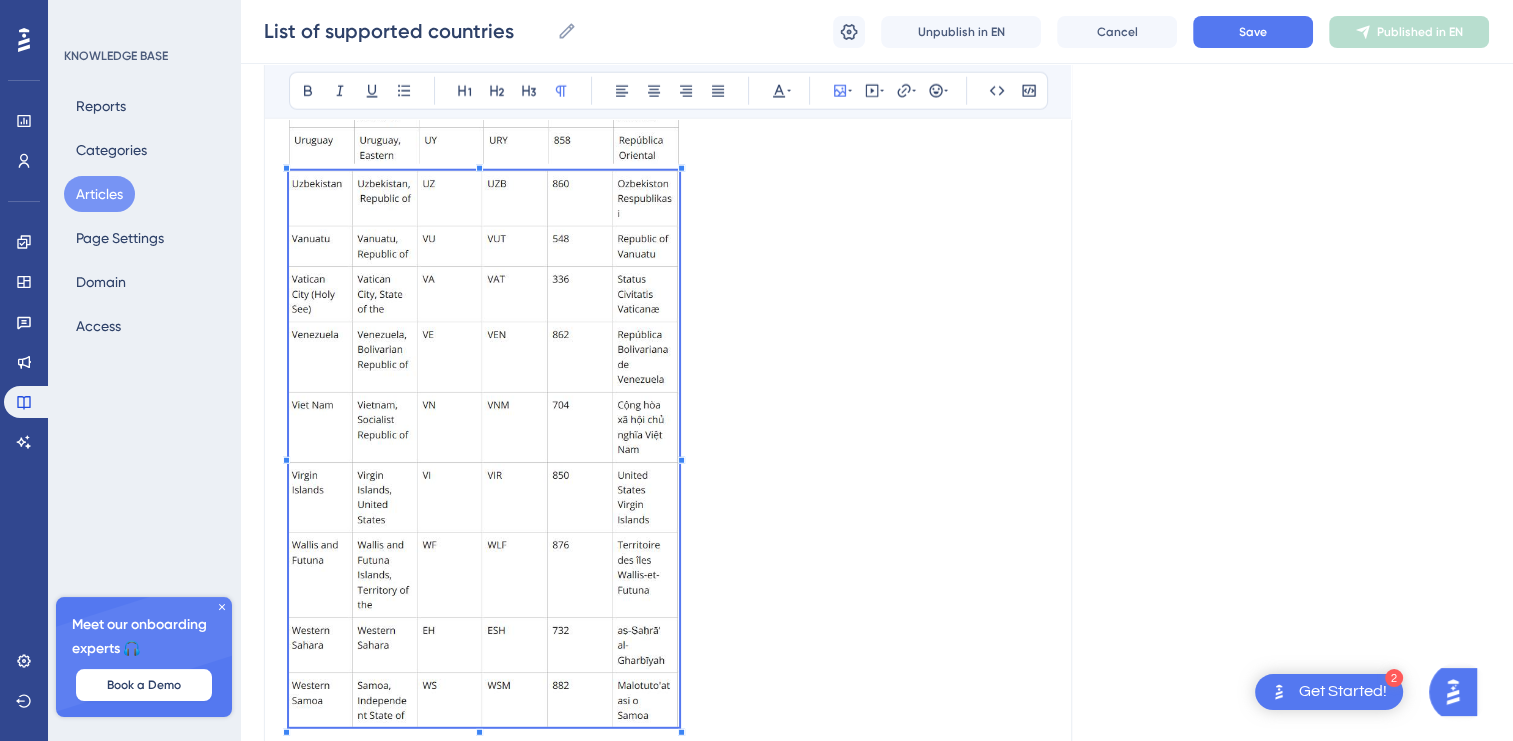 click at bounding box center [668, 452] 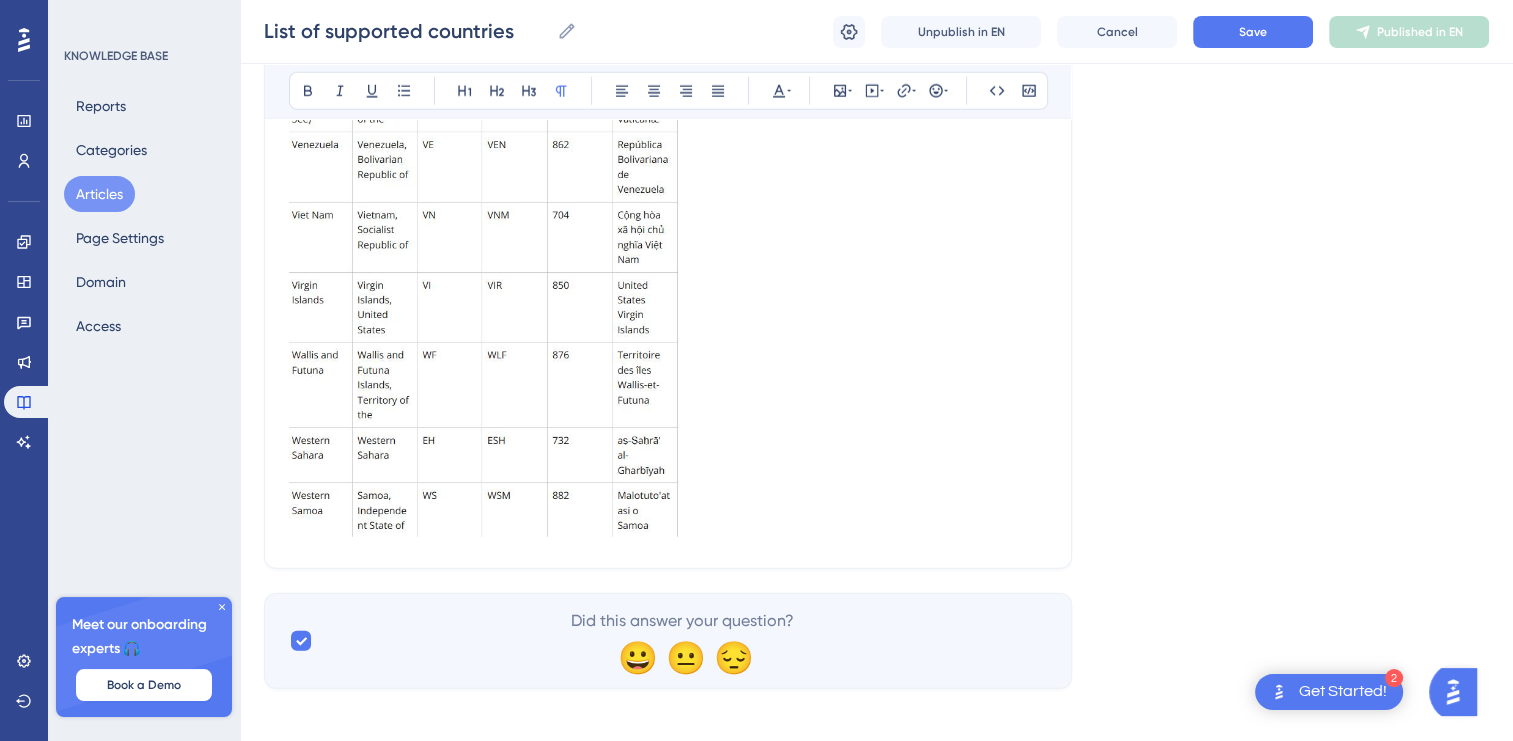 scroll, scrollTop: 13052, scrollLeft: 0, axis: vertical 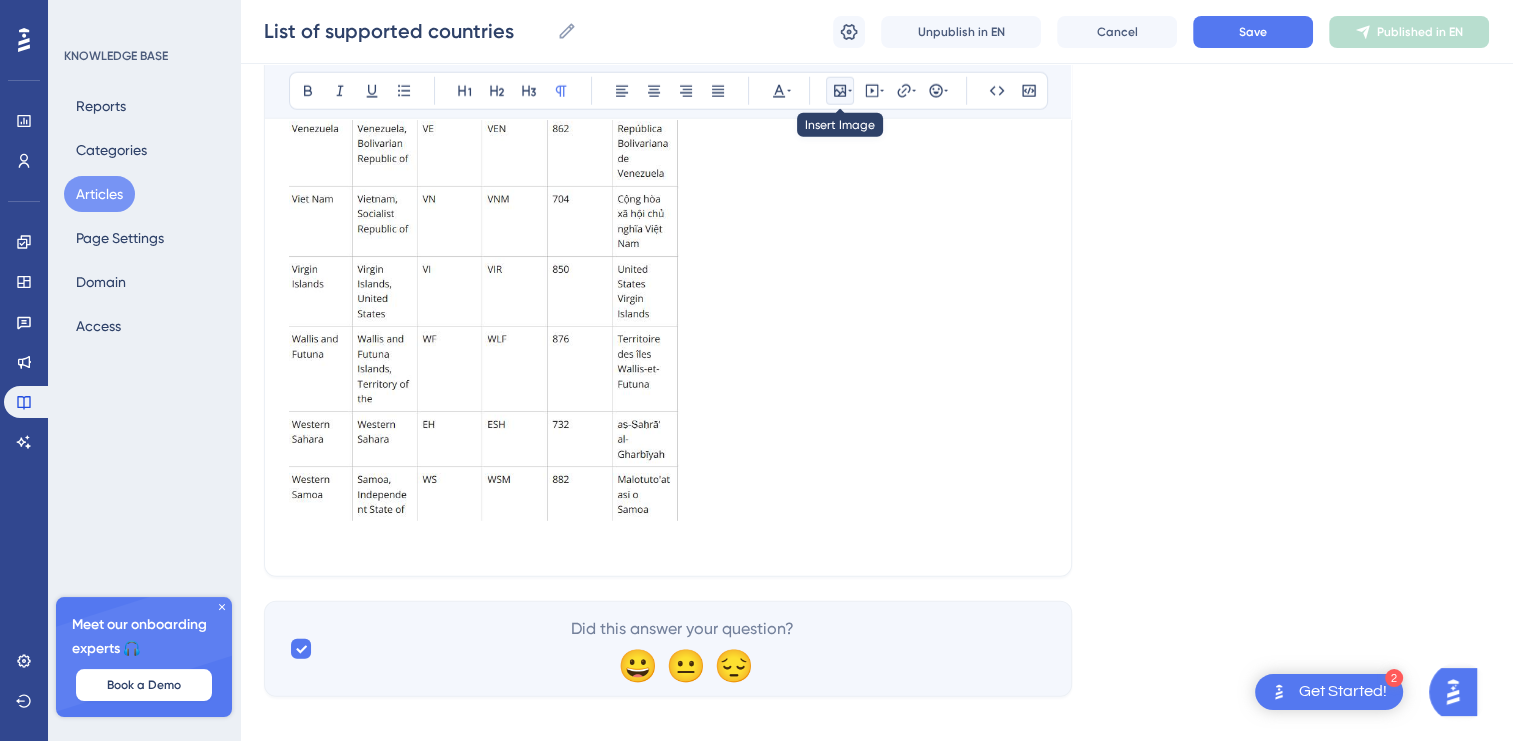 drag, startPoint x: 838, startPoint y: 86, endPoint x: 837, endPoint y: 96, distance: 10.049875 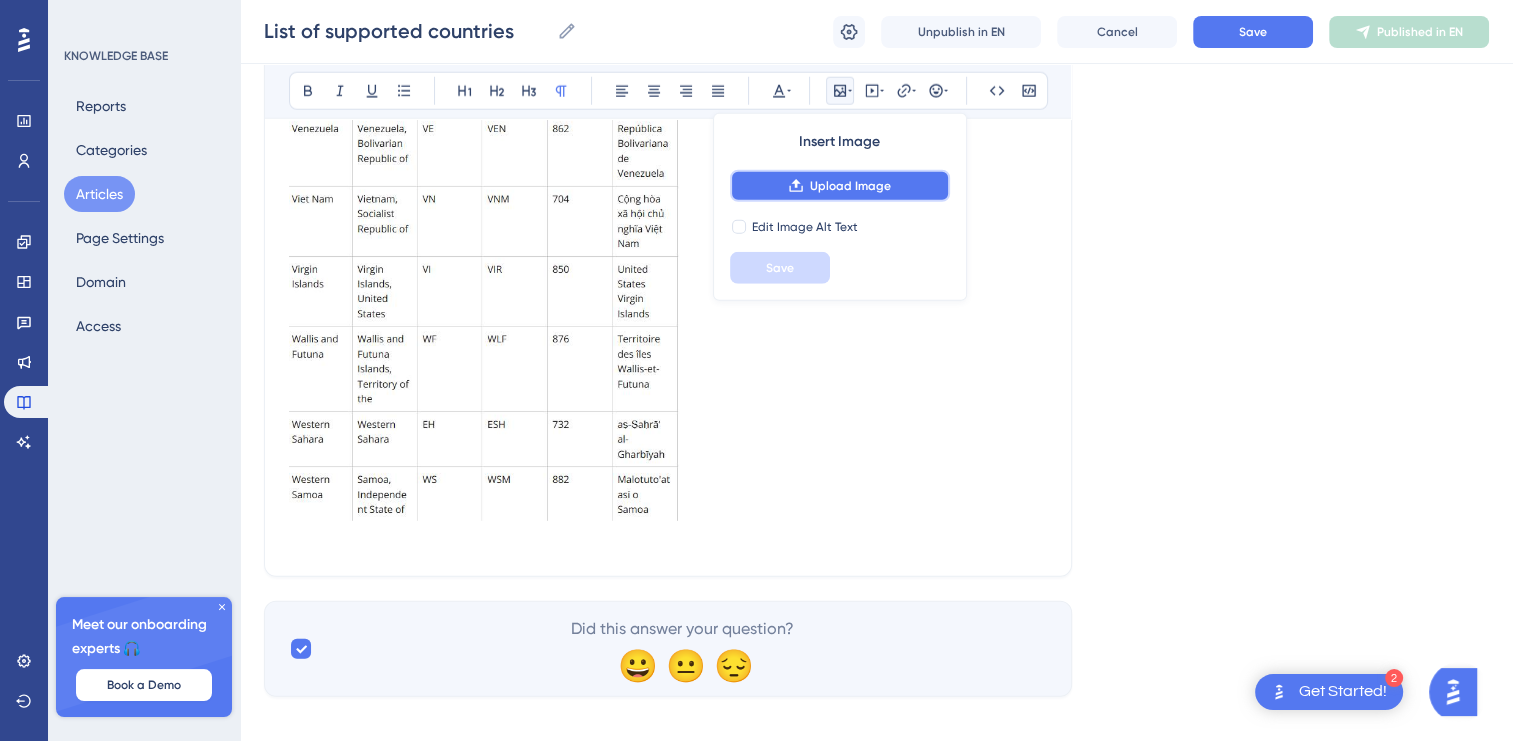click 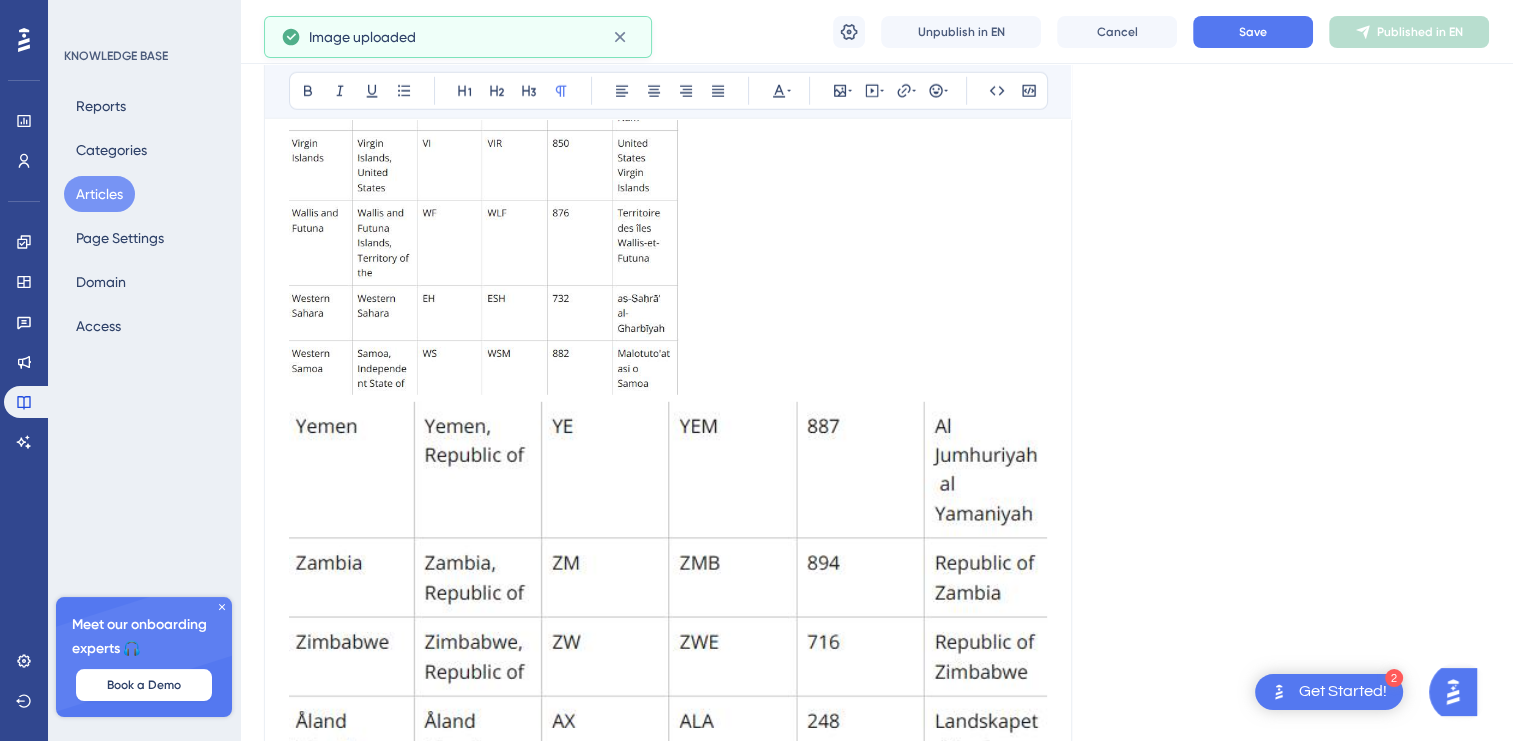 scroll, scrollTop: 13433, scrollLeft: 0, axis: vertical 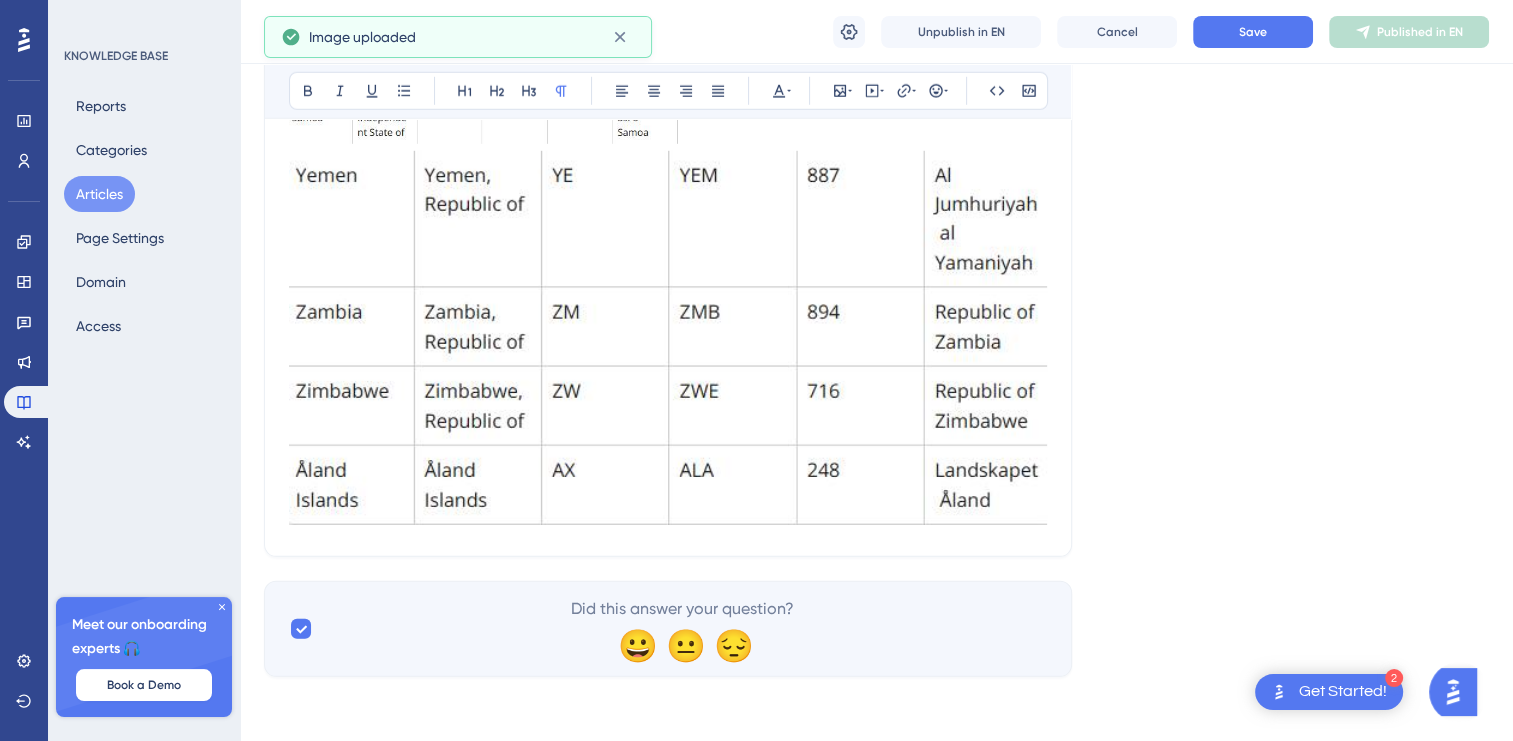 click at bounding box center (668, 338) 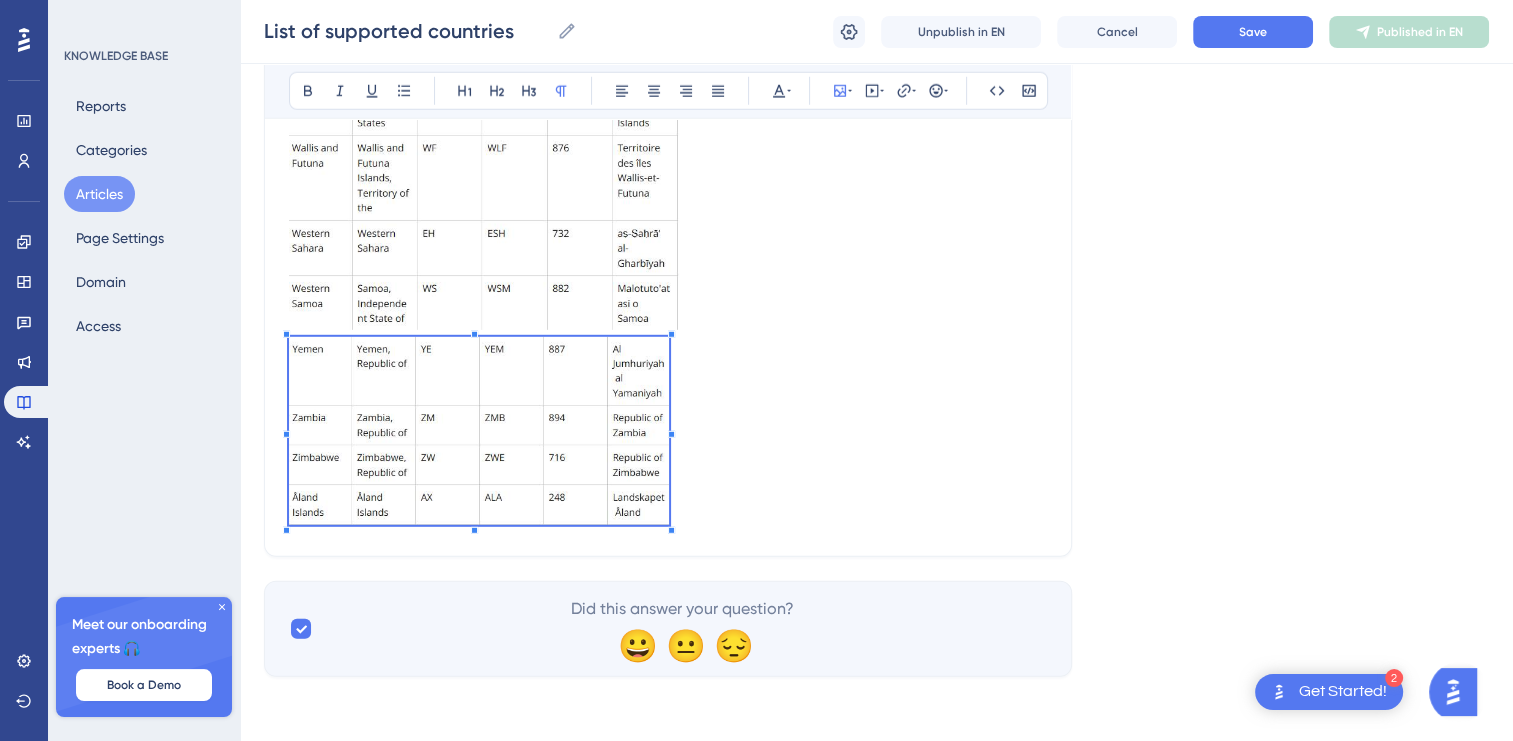 scroll, scrollTop: 13251, scrollLeft: 0, axis: vertical 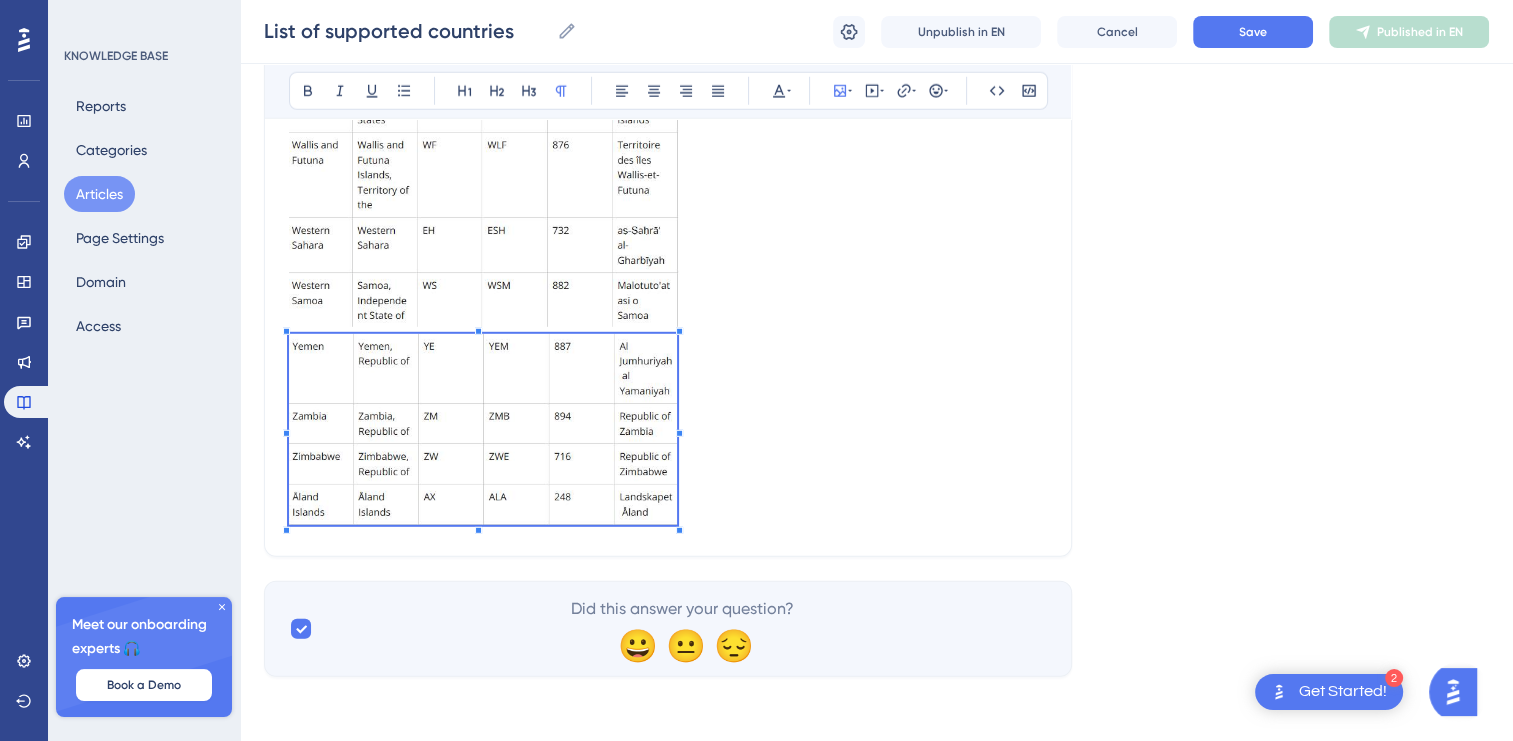 click at bounding box center [483, 433] 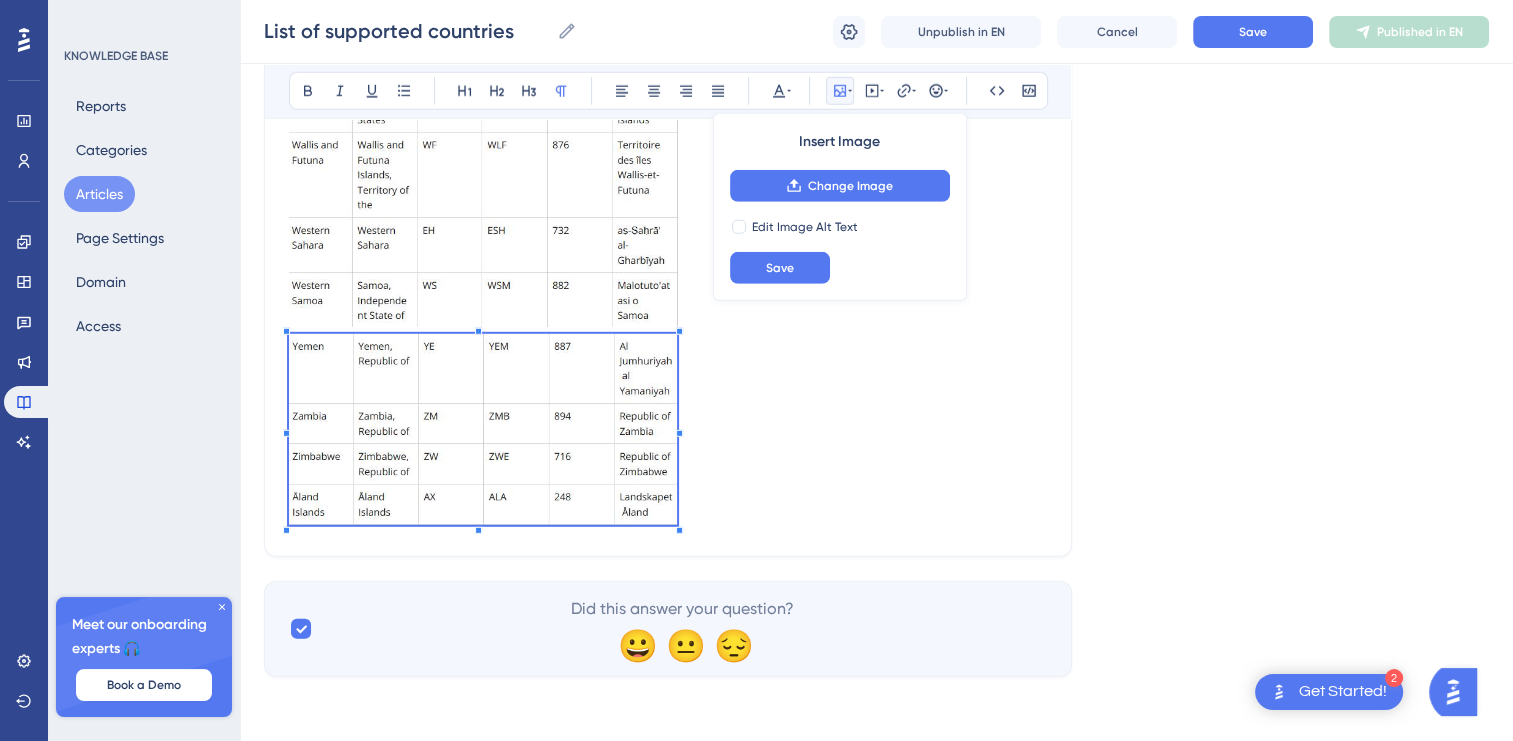 click at bounding box center [668, 433] 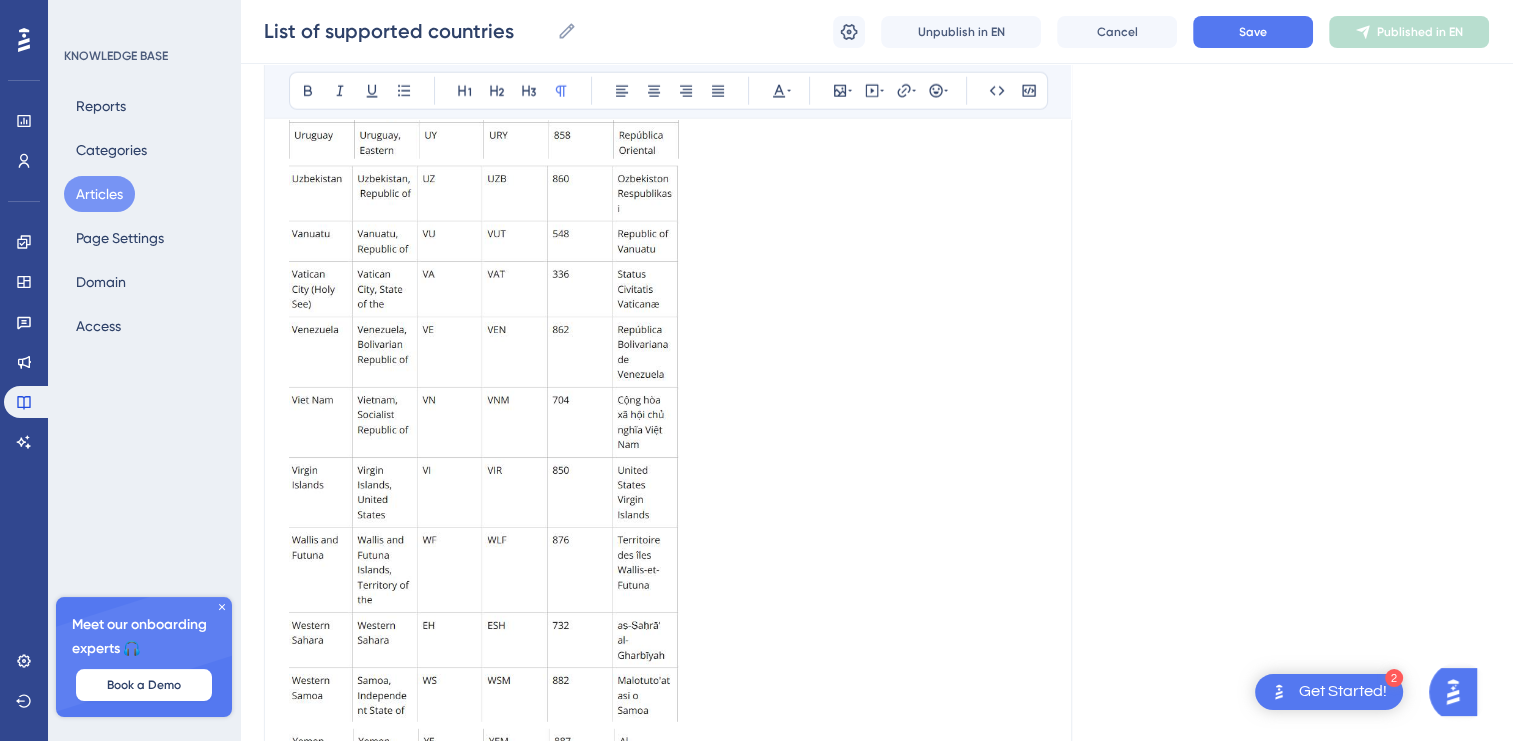 scroll, scrollTop: 12251, scrollLeft: 0, axis: vertical 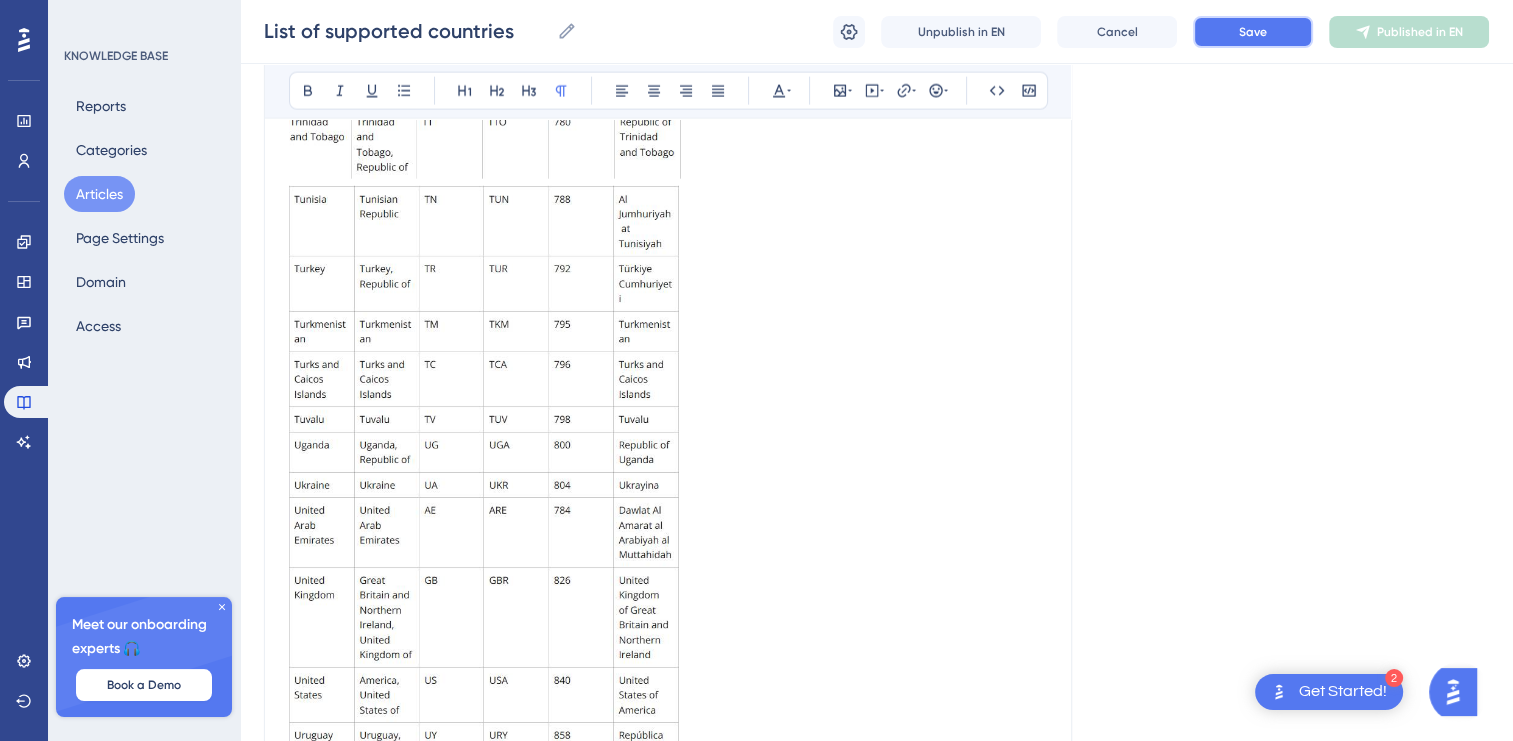 click on "Save" at bounding box center (1253, 32) 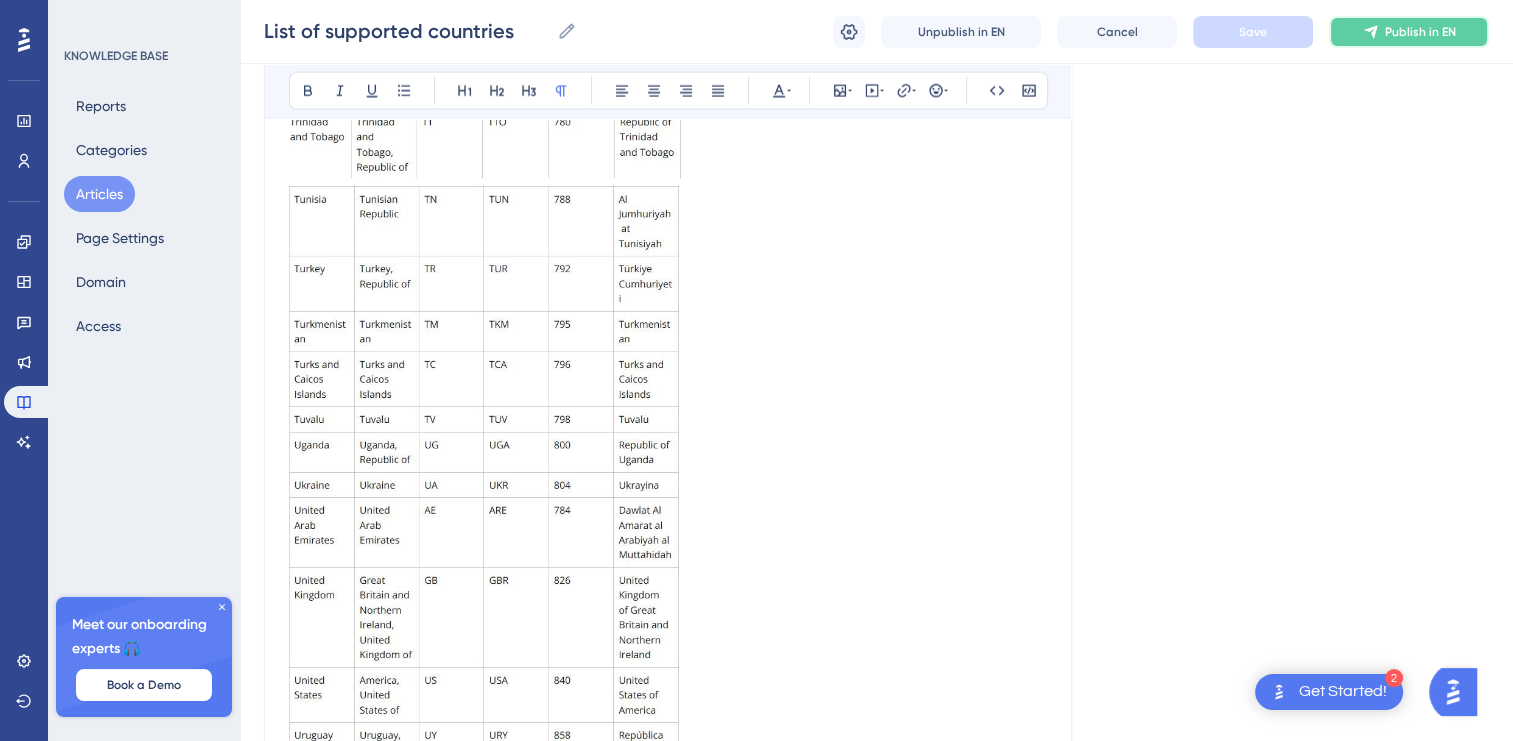 click on "Publish in EN" at bounding box center (1409, 32) 